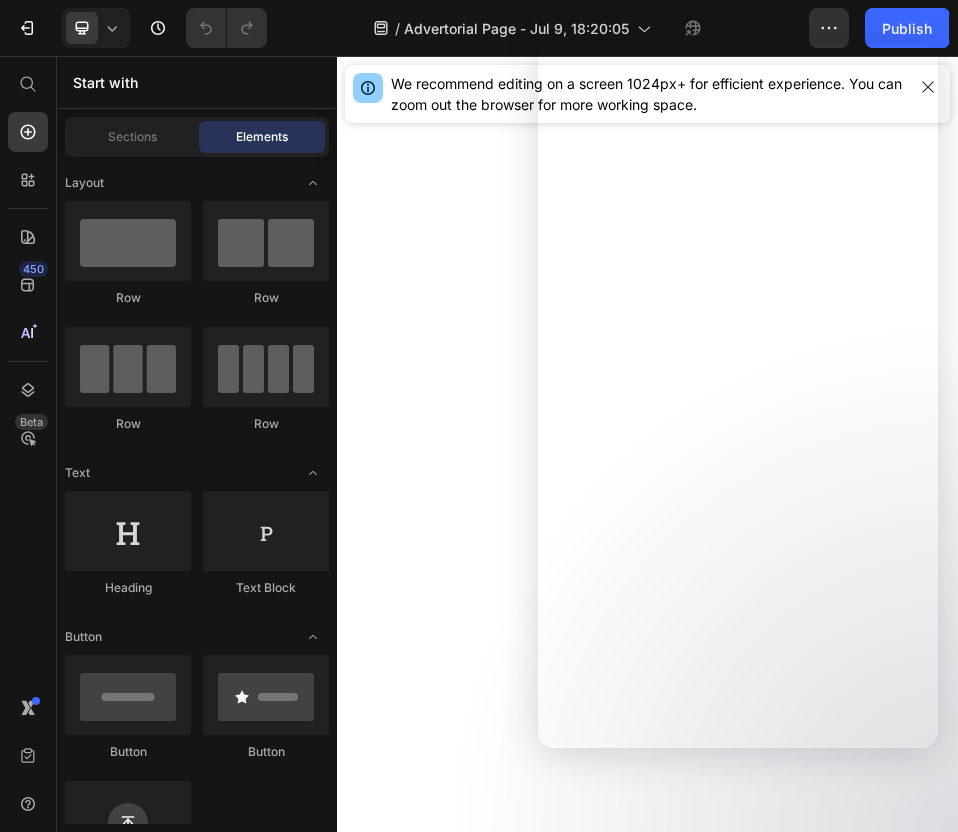 scroll, scrollTop: 0, scrollLeft: 0, axis: both 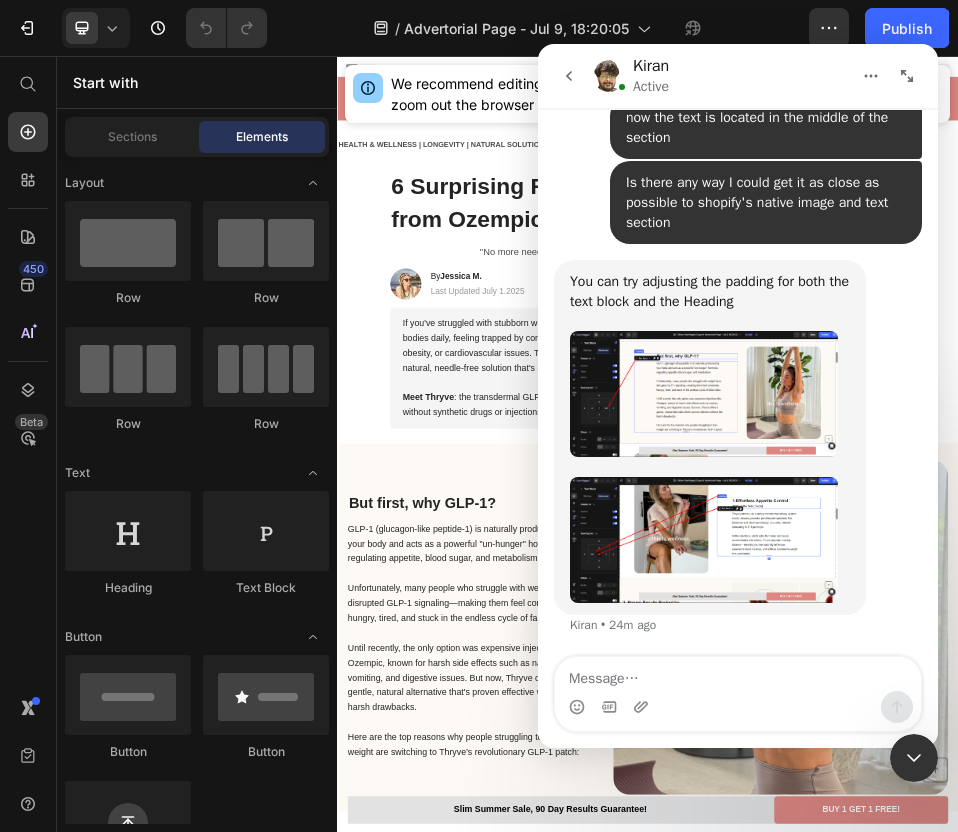 click at bounding box center (704, 394) 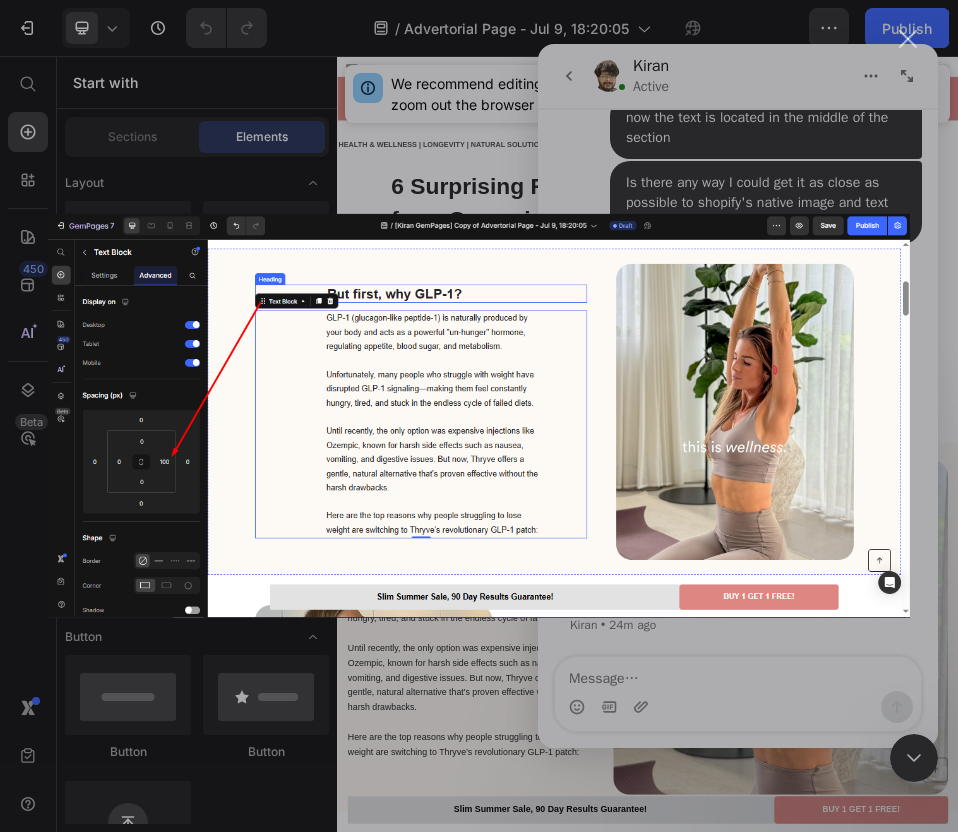 scroll, scrollTop: 0, scrollLeft: 0, axis: both 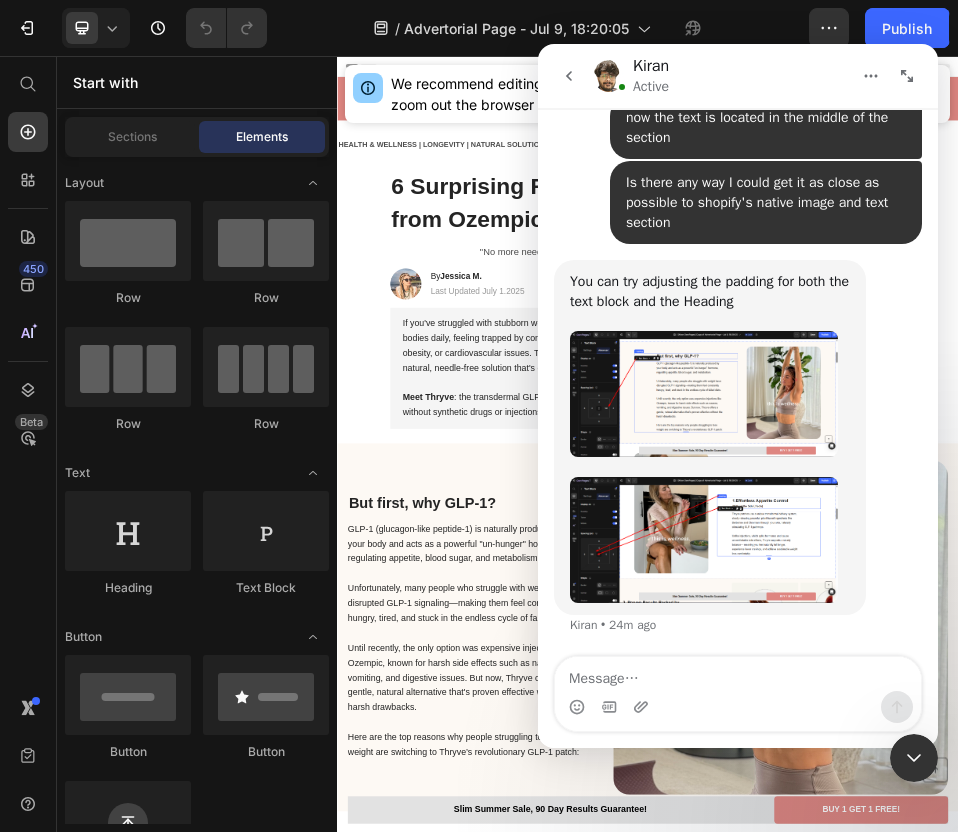 click at bounding box center [704, 540] 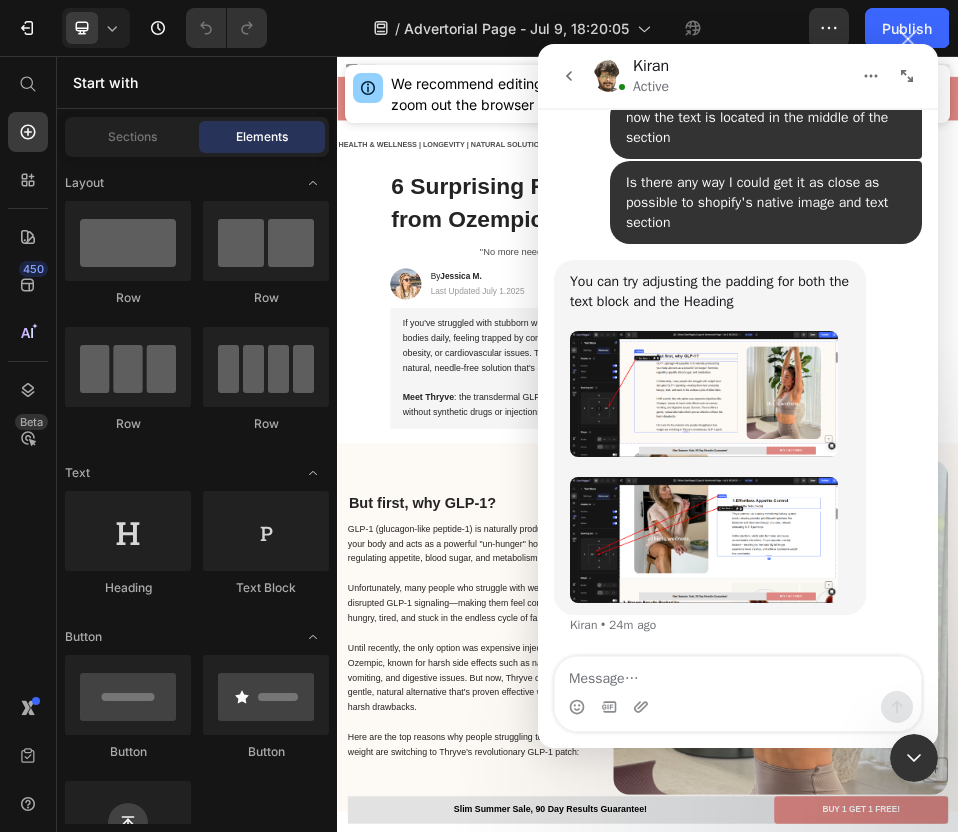 scroll, scrollTop: 0, scrollLeft: 0, axis: both 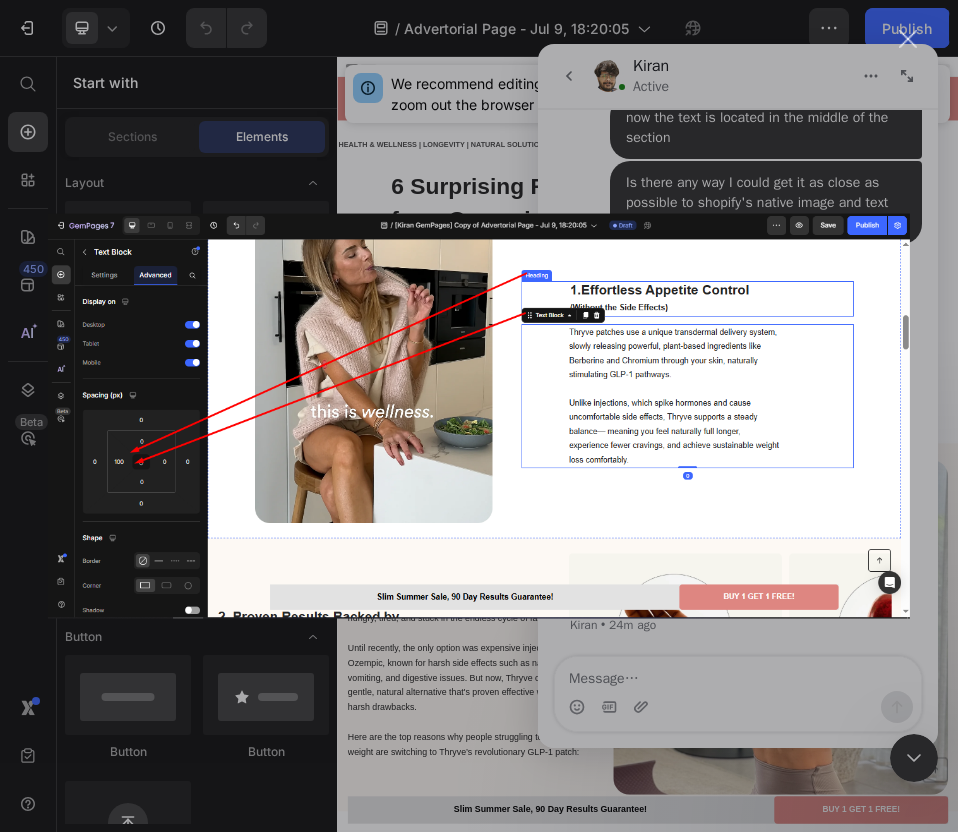 click at bounding box center [479, 416] 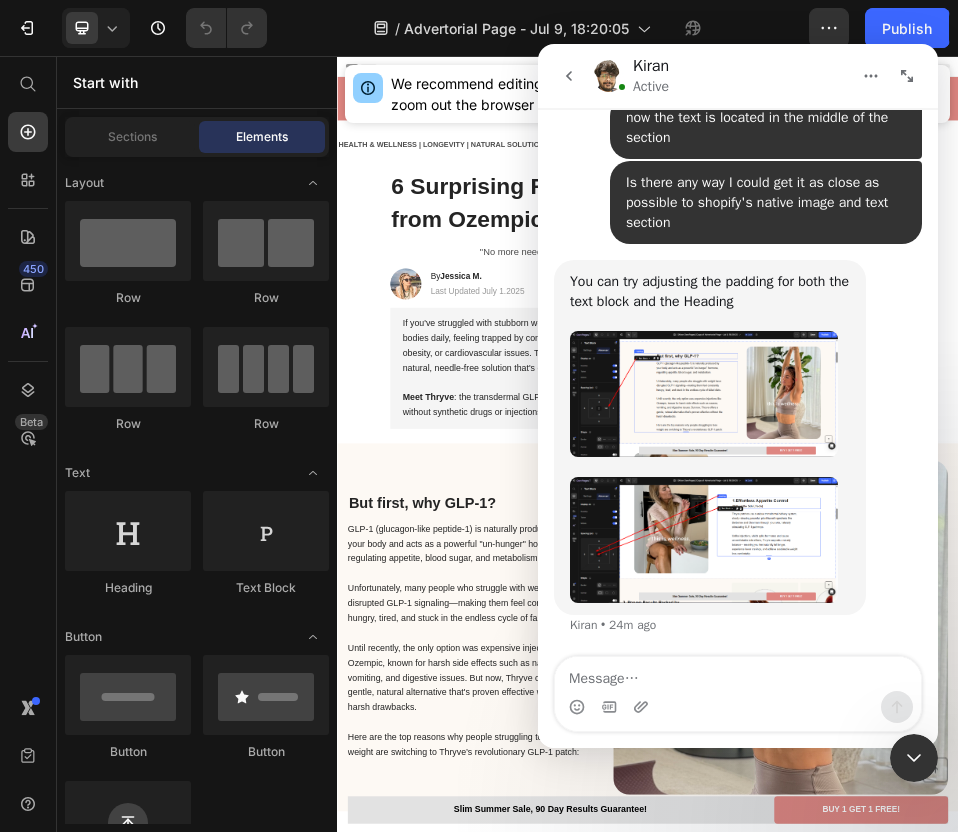 click at bounding box center (738, 707) 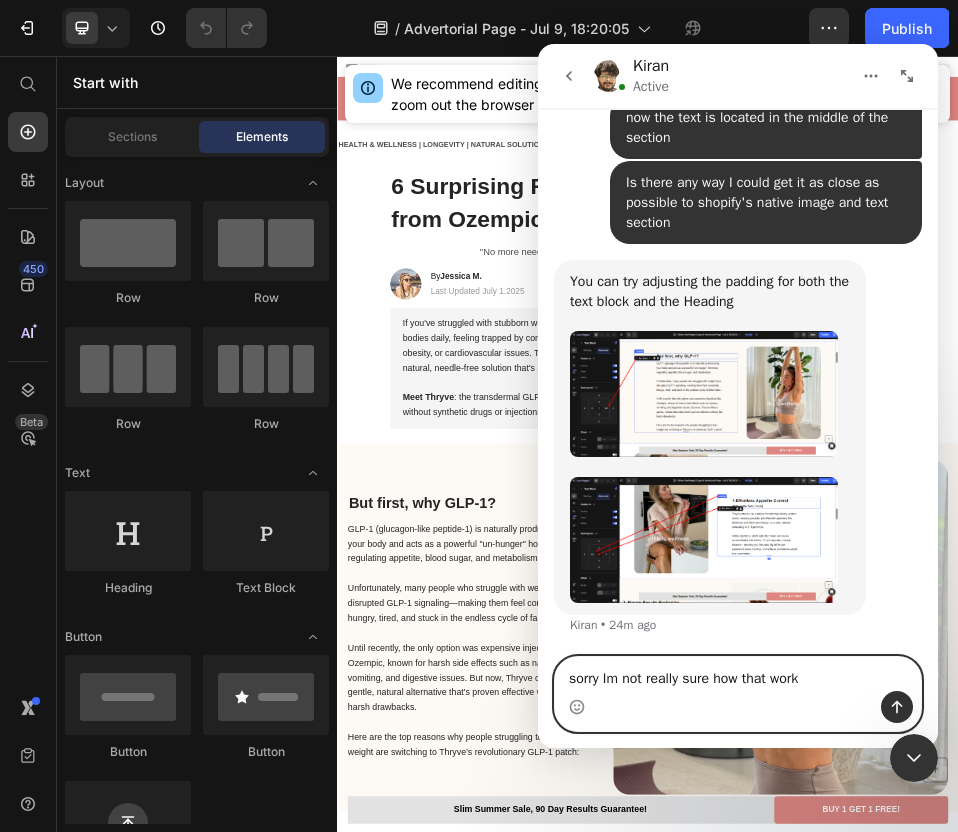 type on "sorry Im not really sure how that works" 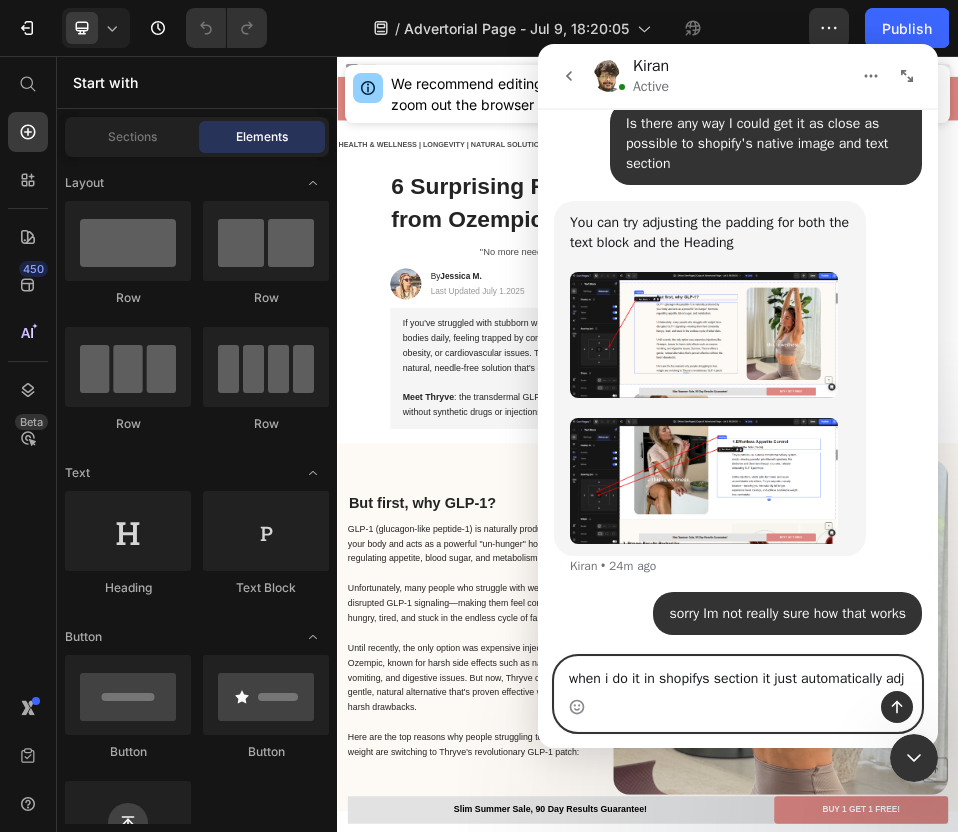 scroll, scrollTop: 8624, scrollLeft: 0, axis: vertical 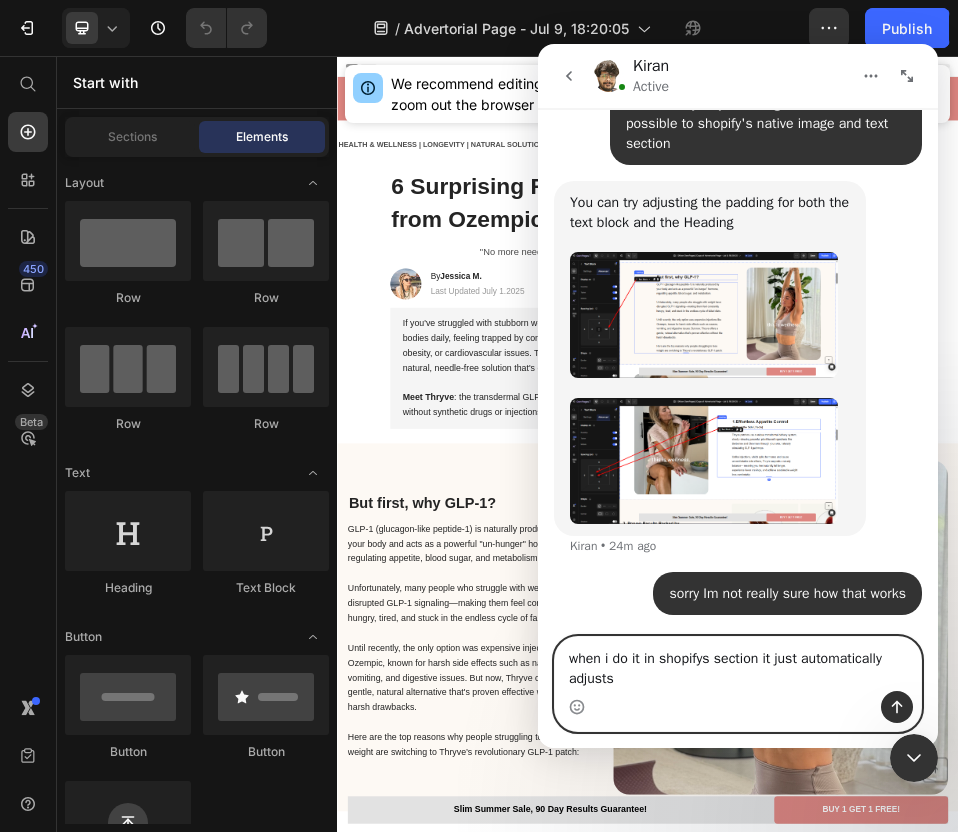type on "when i do it in shopifys section it just automatically adjusts" 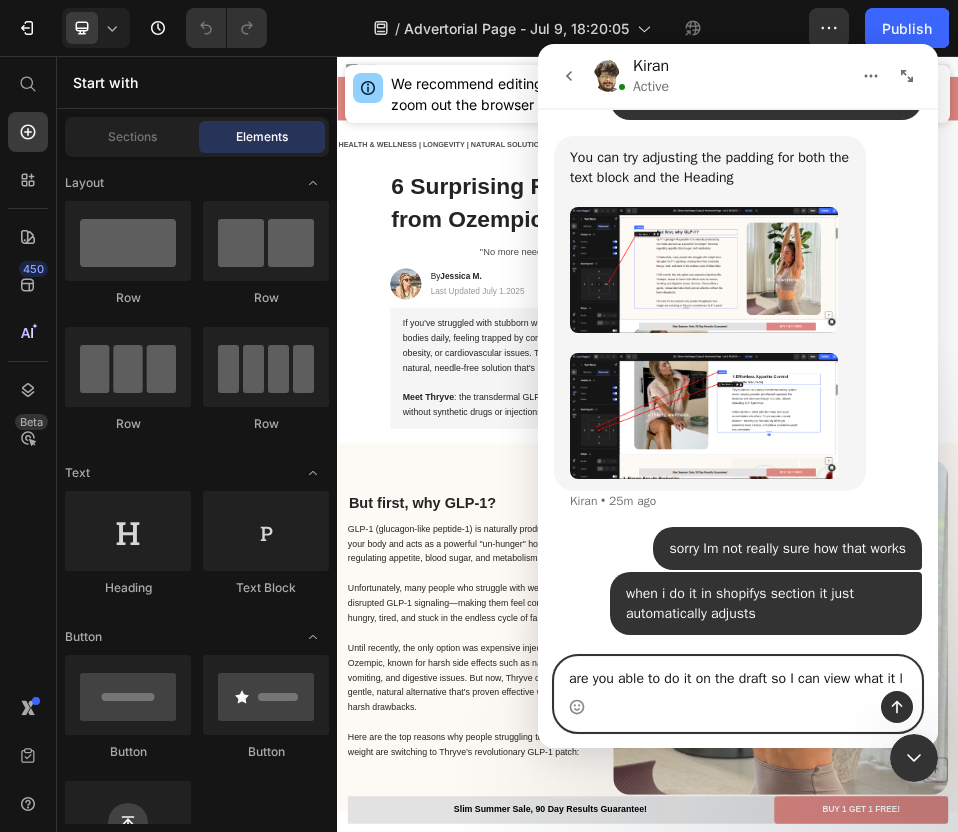 scroll, scrollTop: 8690, scrollLeft: 0, axis: vertical 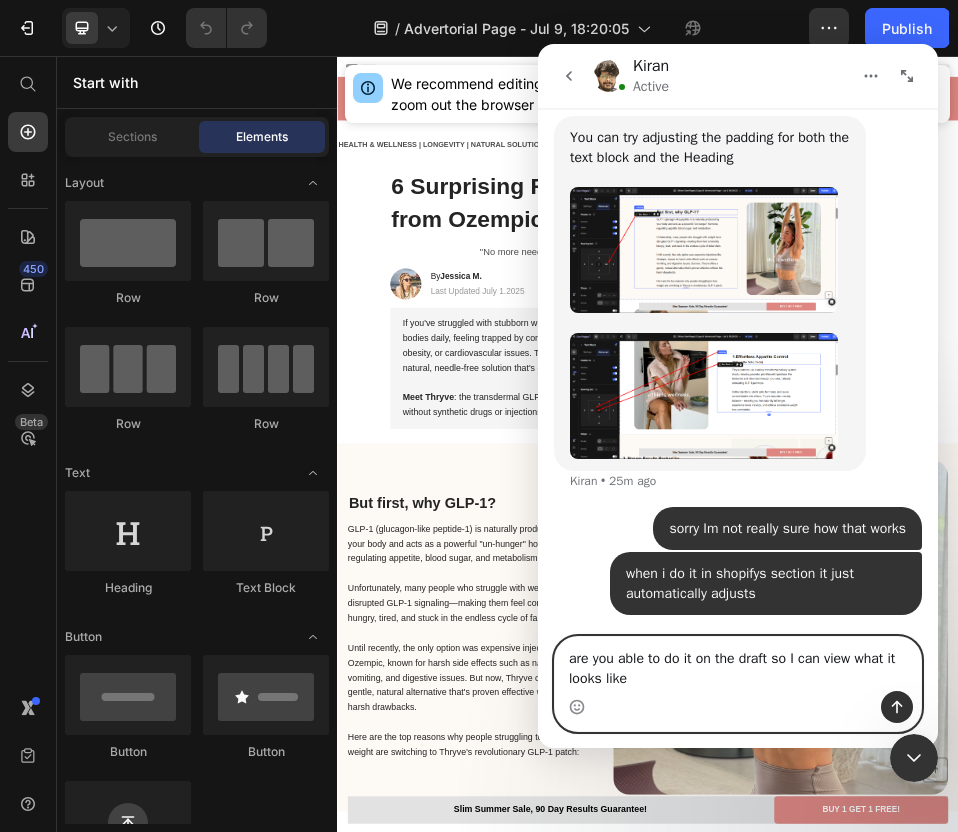 type on "are you able to do it on the draft so I can view what it looks like" 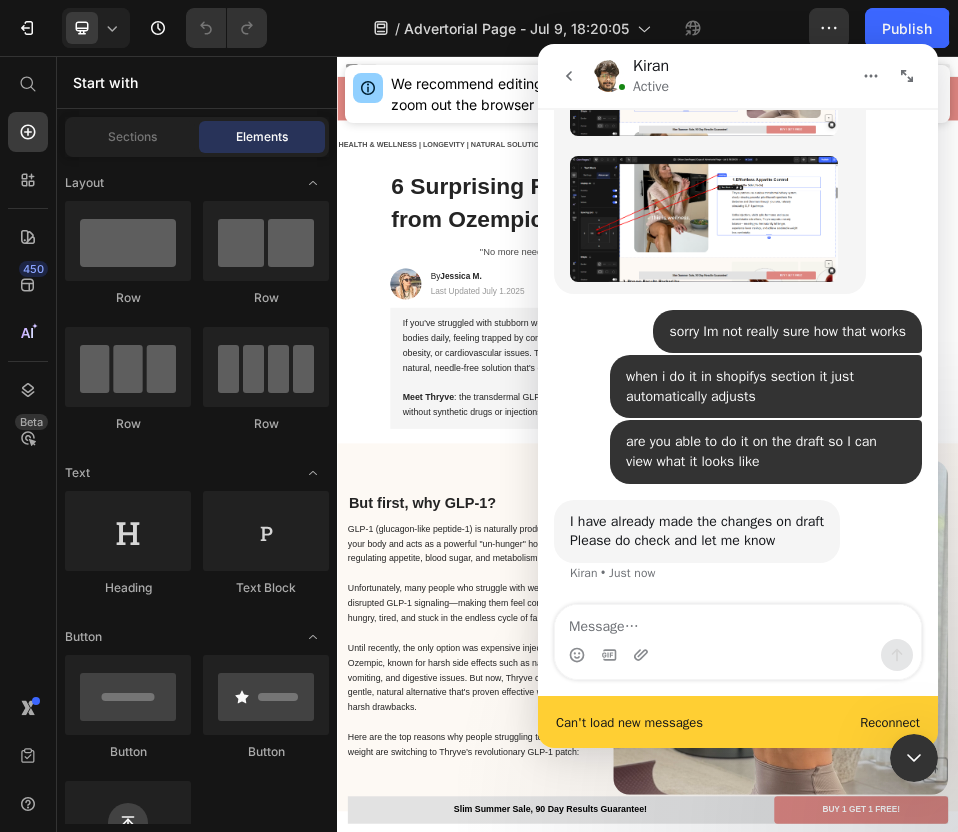 scroll, scrollTop: 8866, scrollLeft: 0, axis: vertical 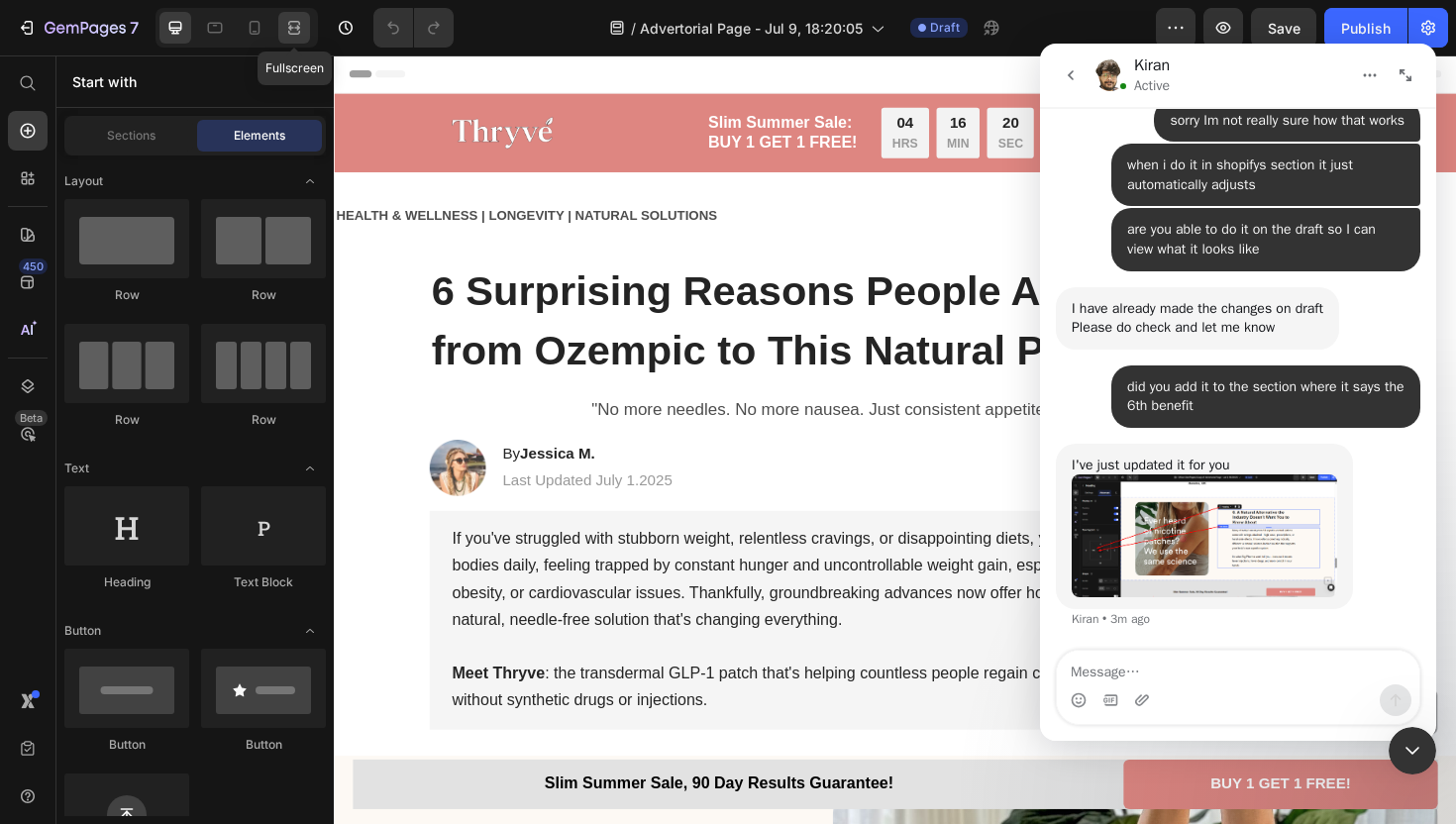 click 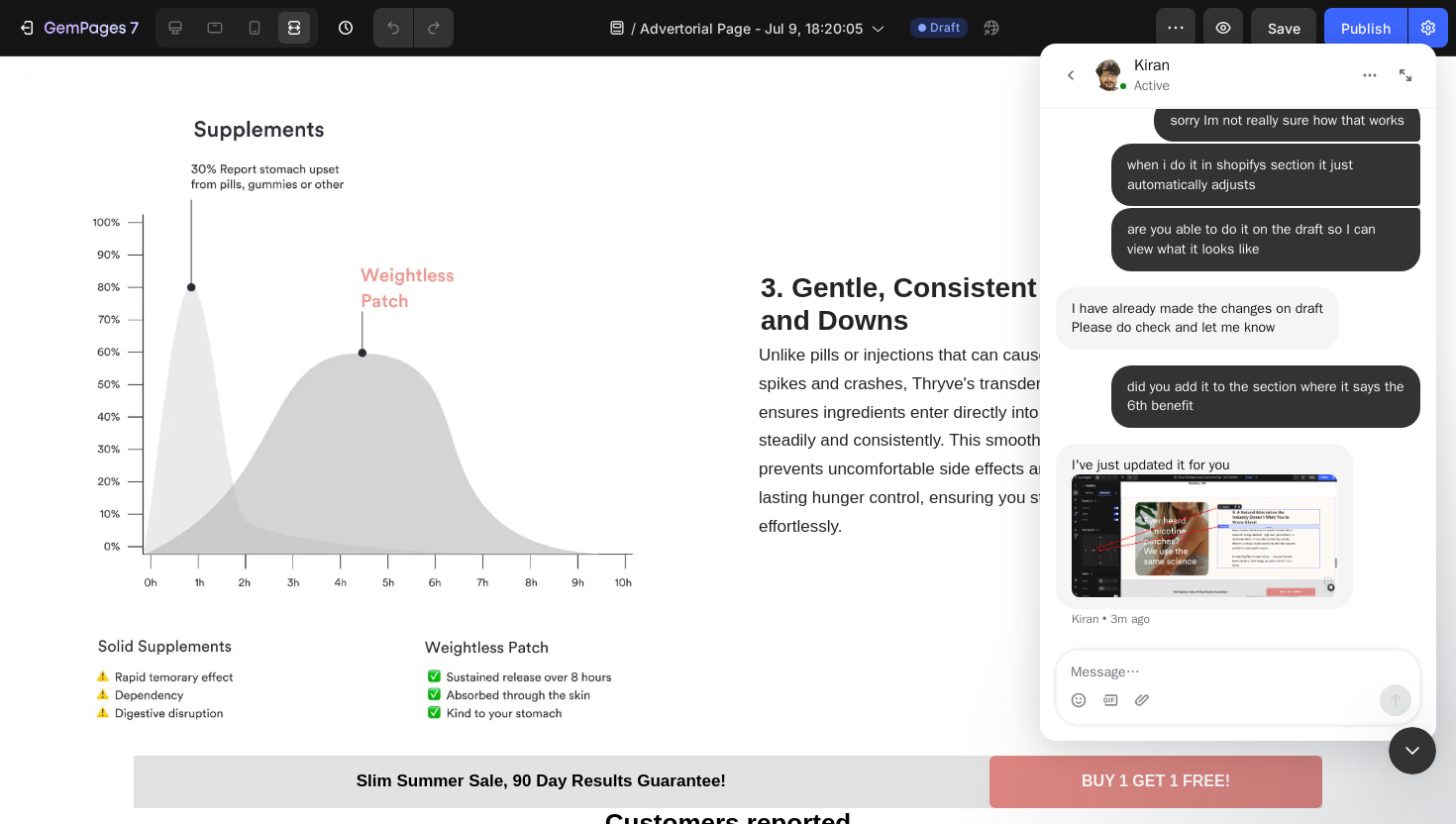 scroll, scrollTop: 3470, scrollLeft: 0, axis: vertical 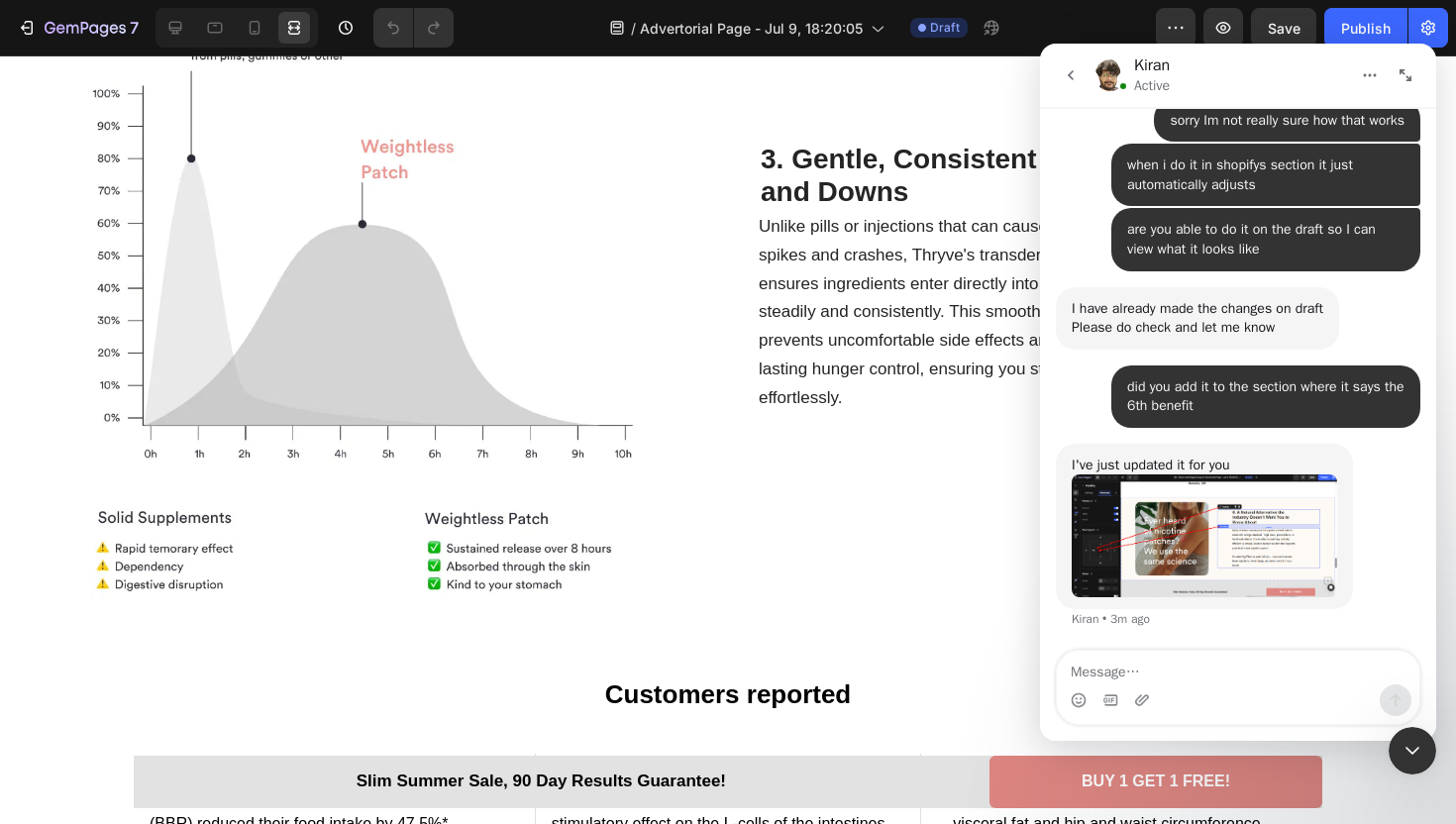 click 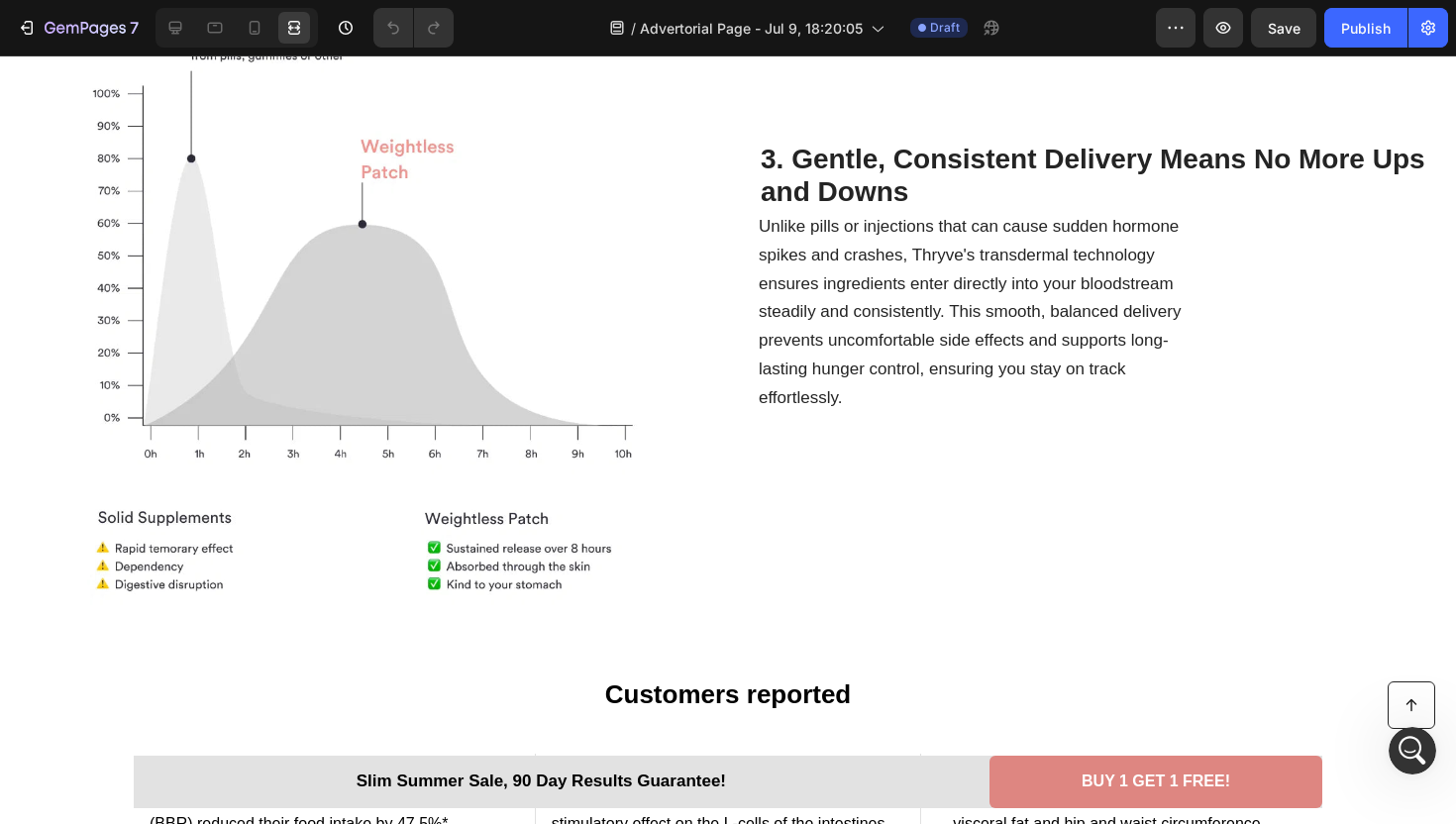 click 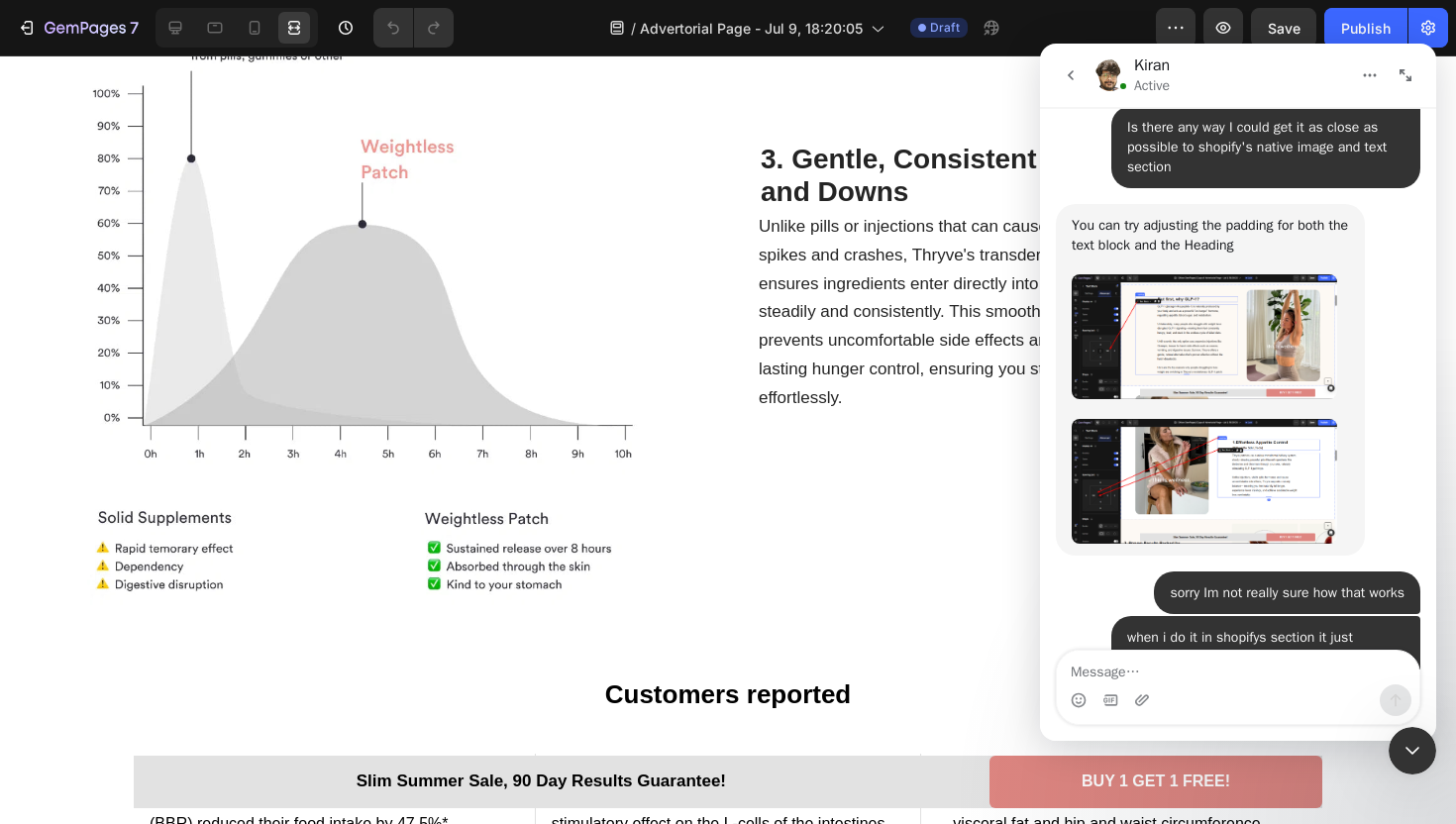 scroll, scrollTop: 8990, scrollLeft: 0, axis: vertical 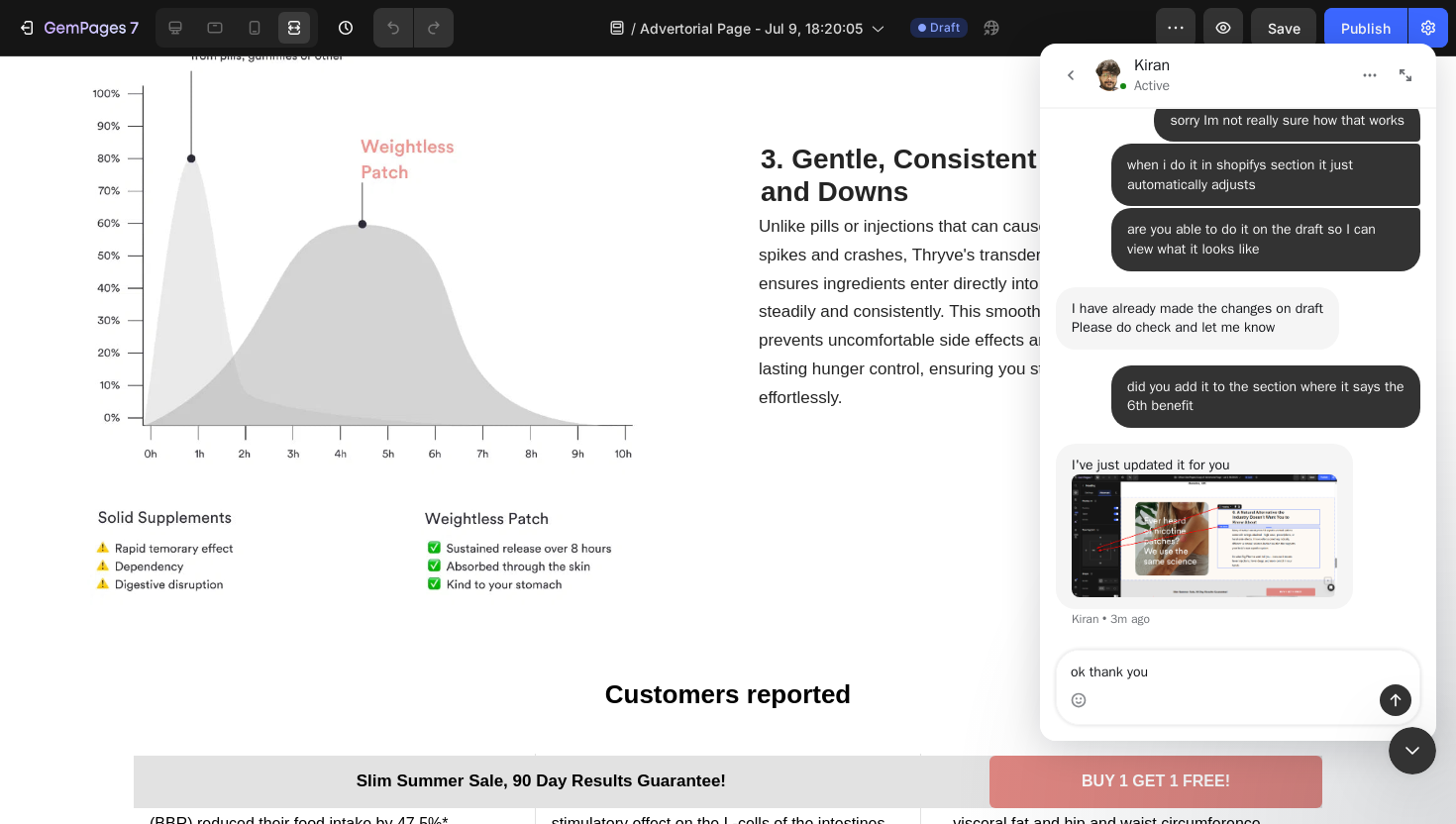 type on "ok thank you" 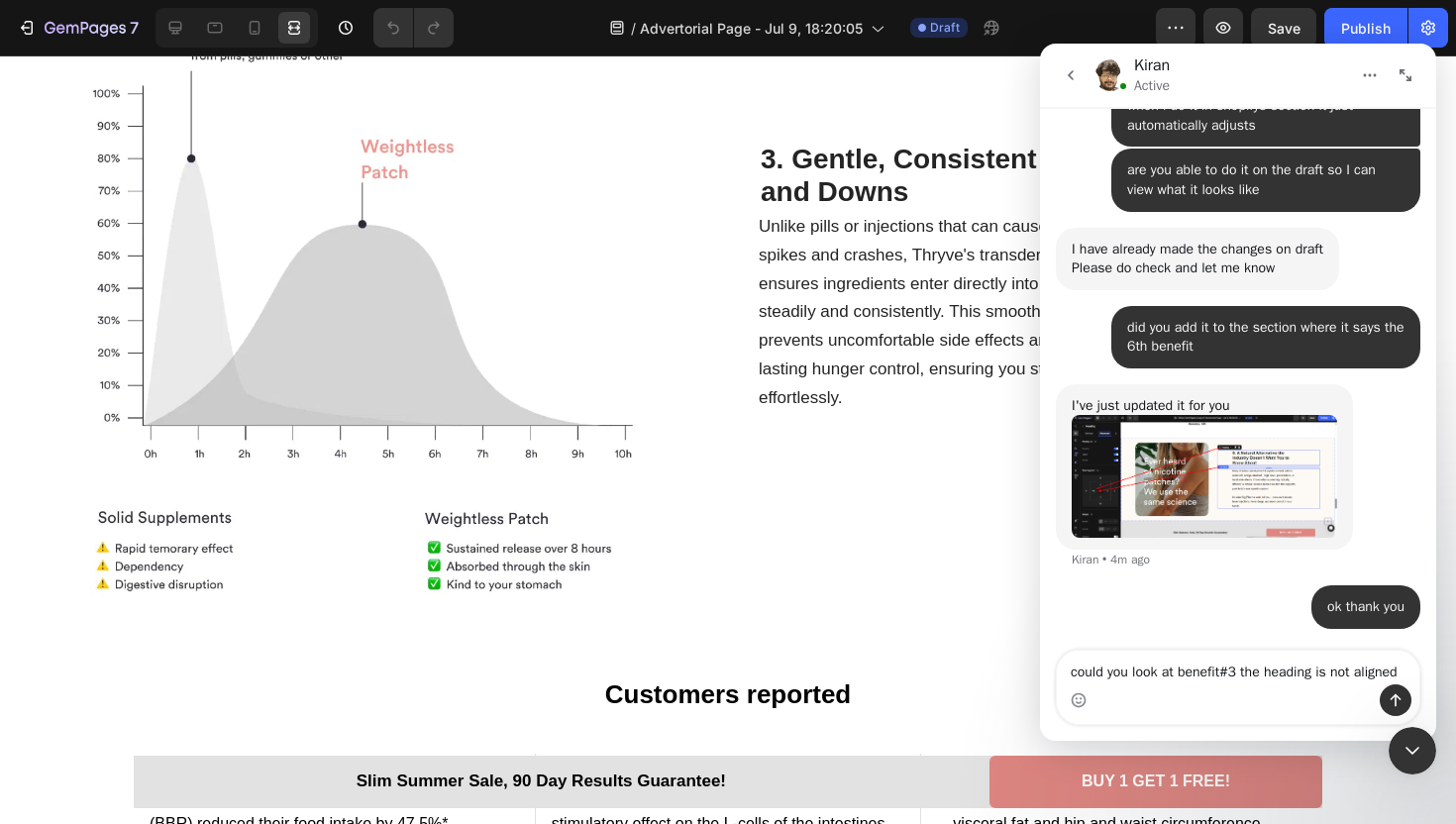 scroll, scrollTop: 9068, scrollLeft: 0, axis: vertical 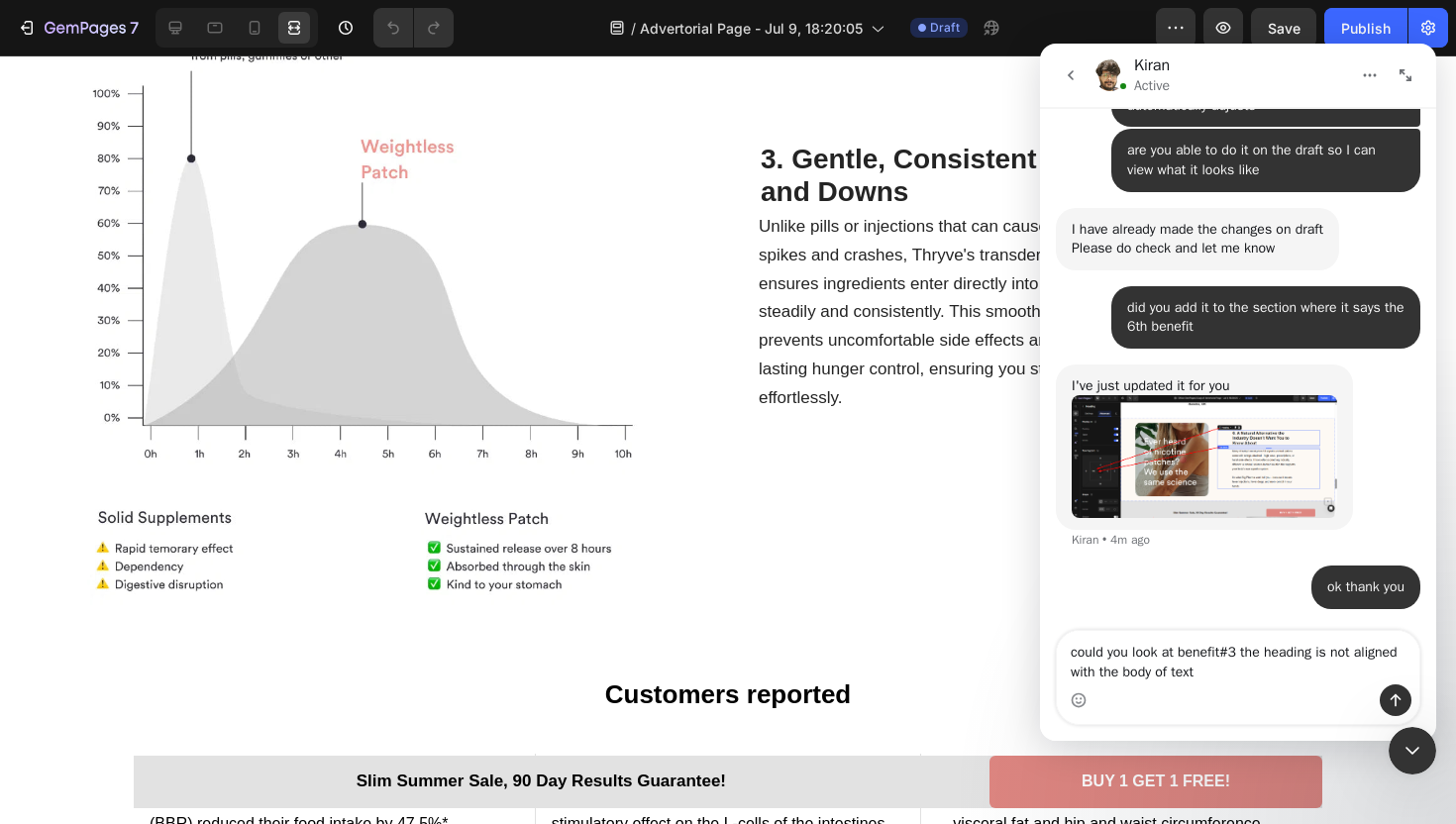 type on "could you look at benefit#3 the heading is not aligned with the body of text" 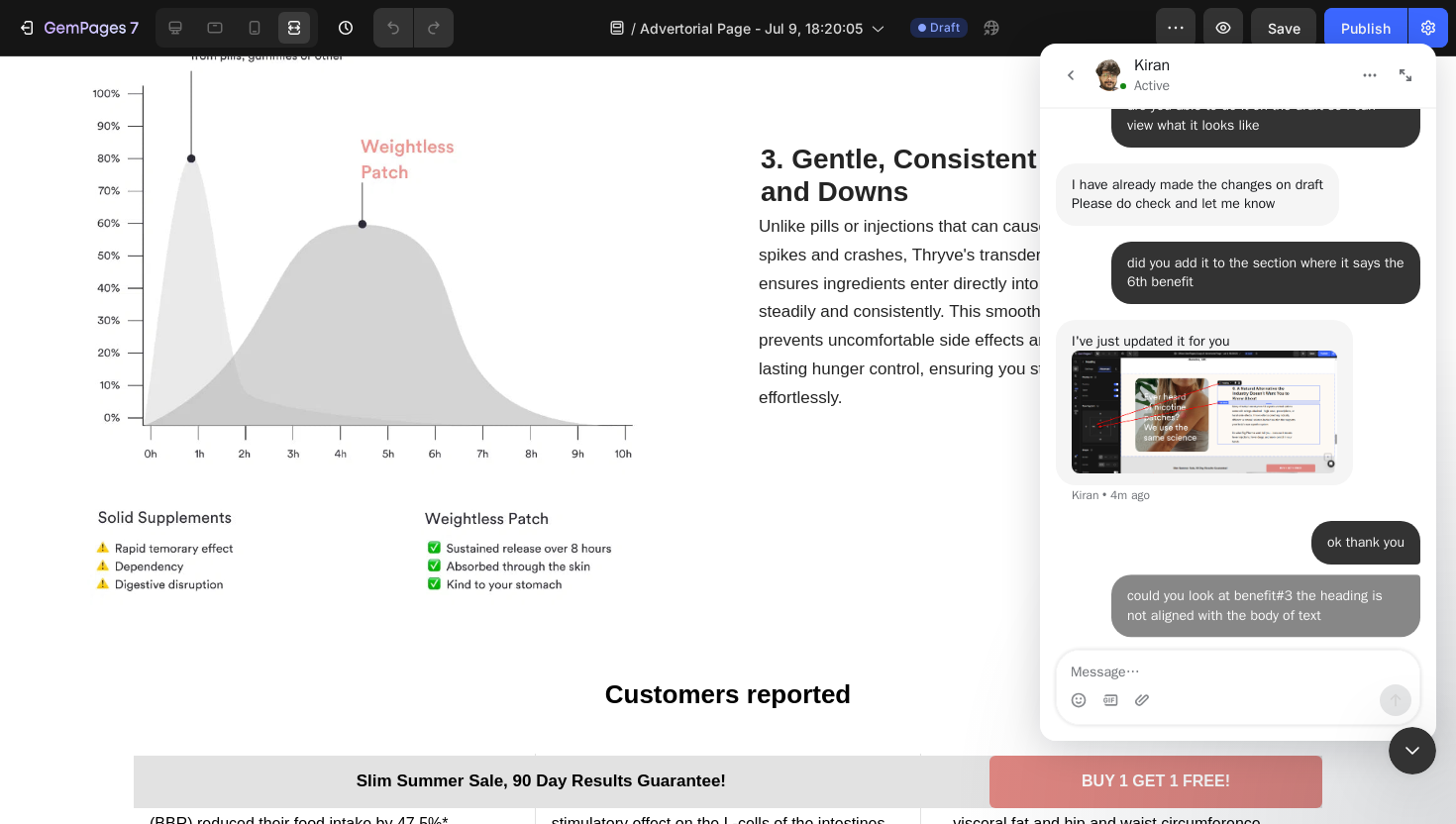 scroll, scrollTop: 9113, scrollLeft: 0, axis: vertical 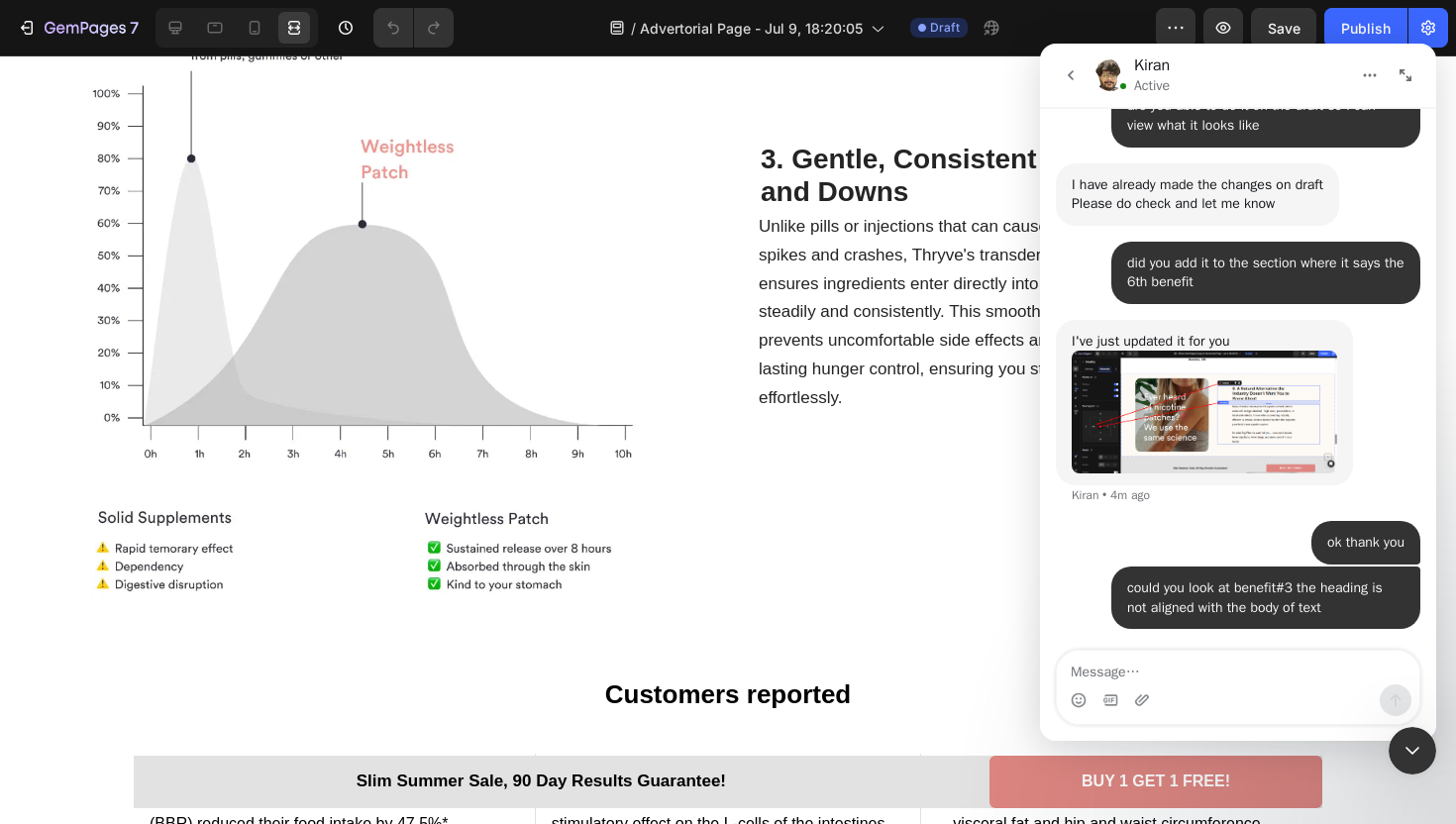 type on "i" 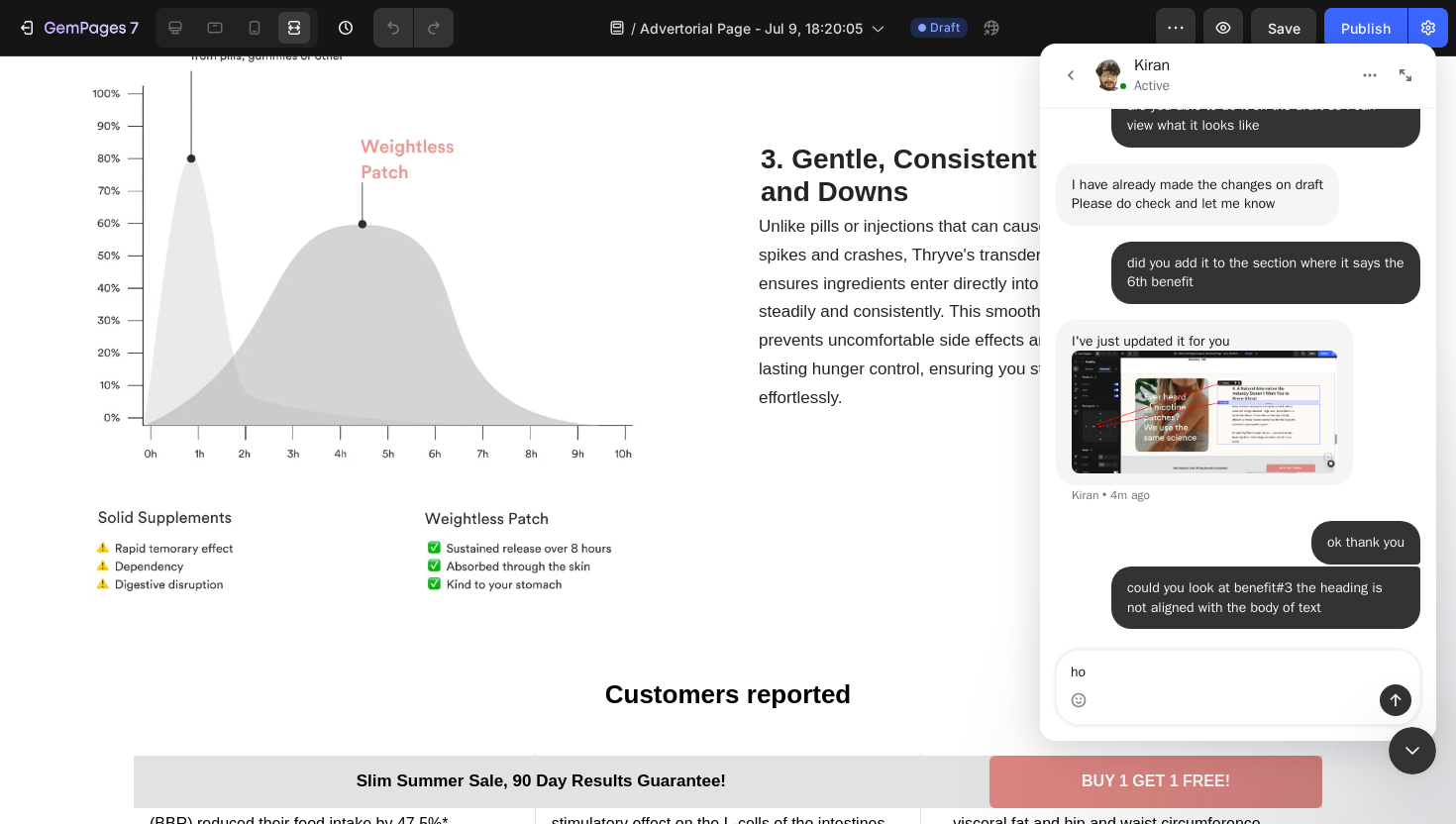 type on "h" 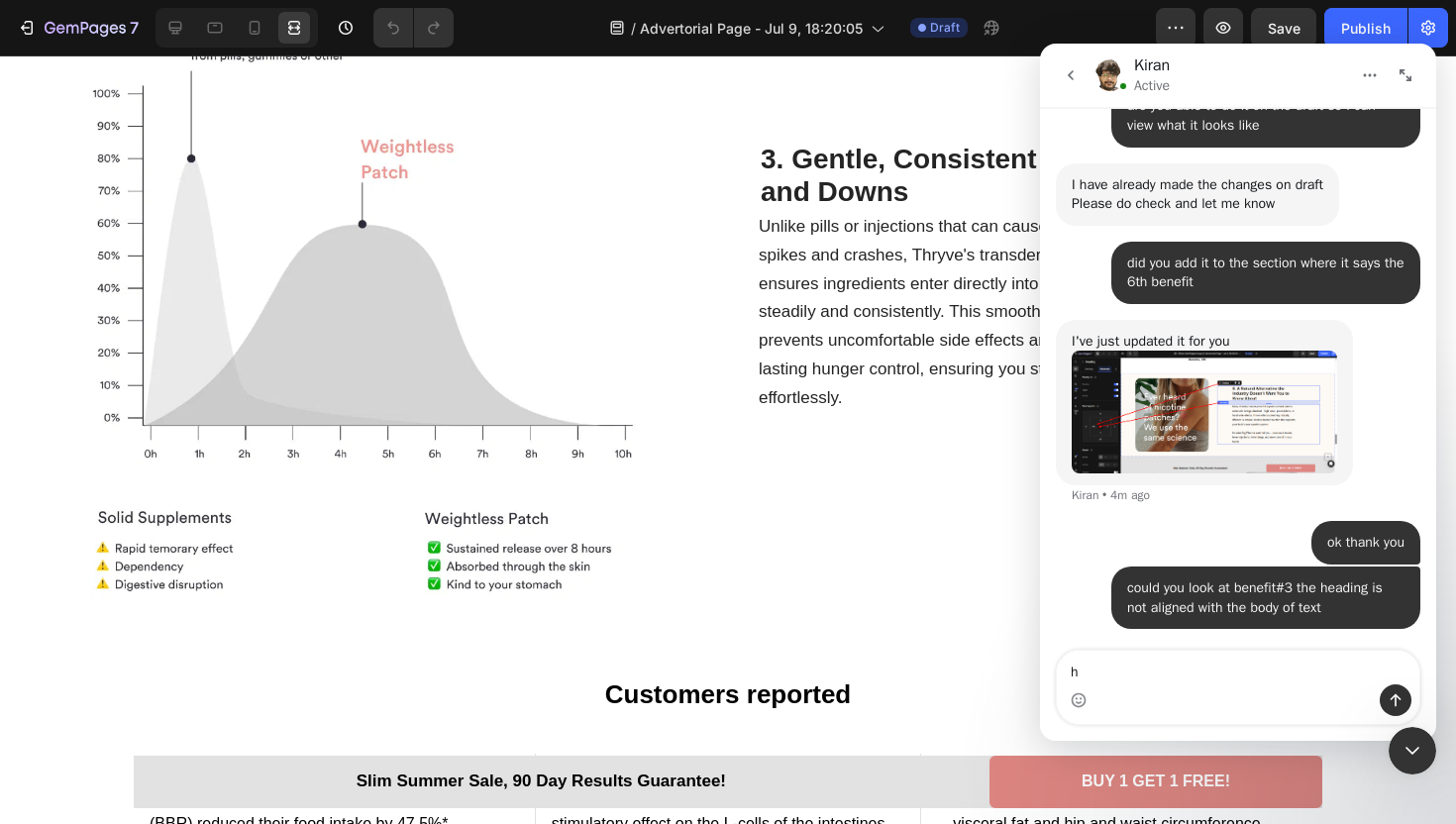 type 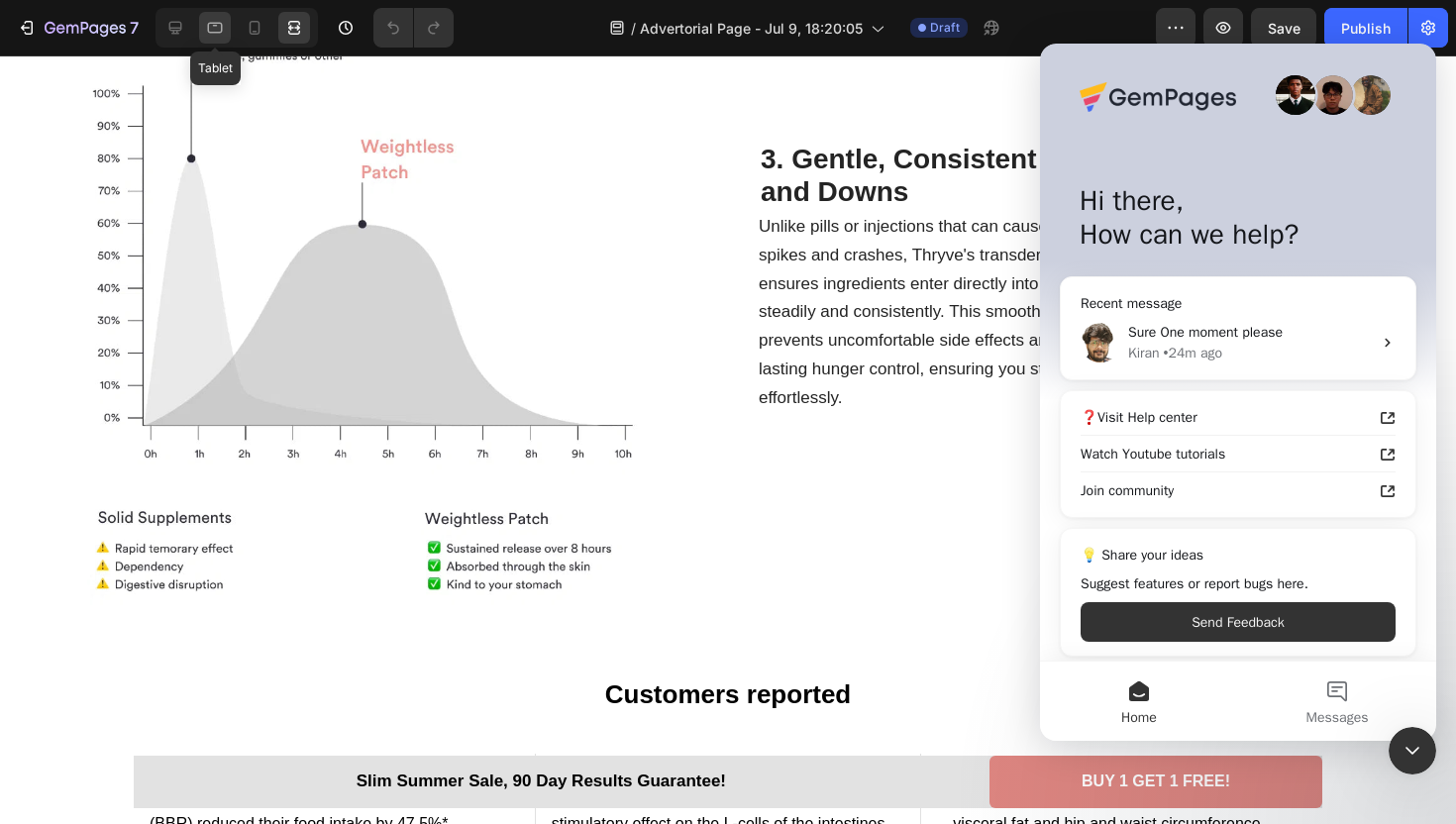 click 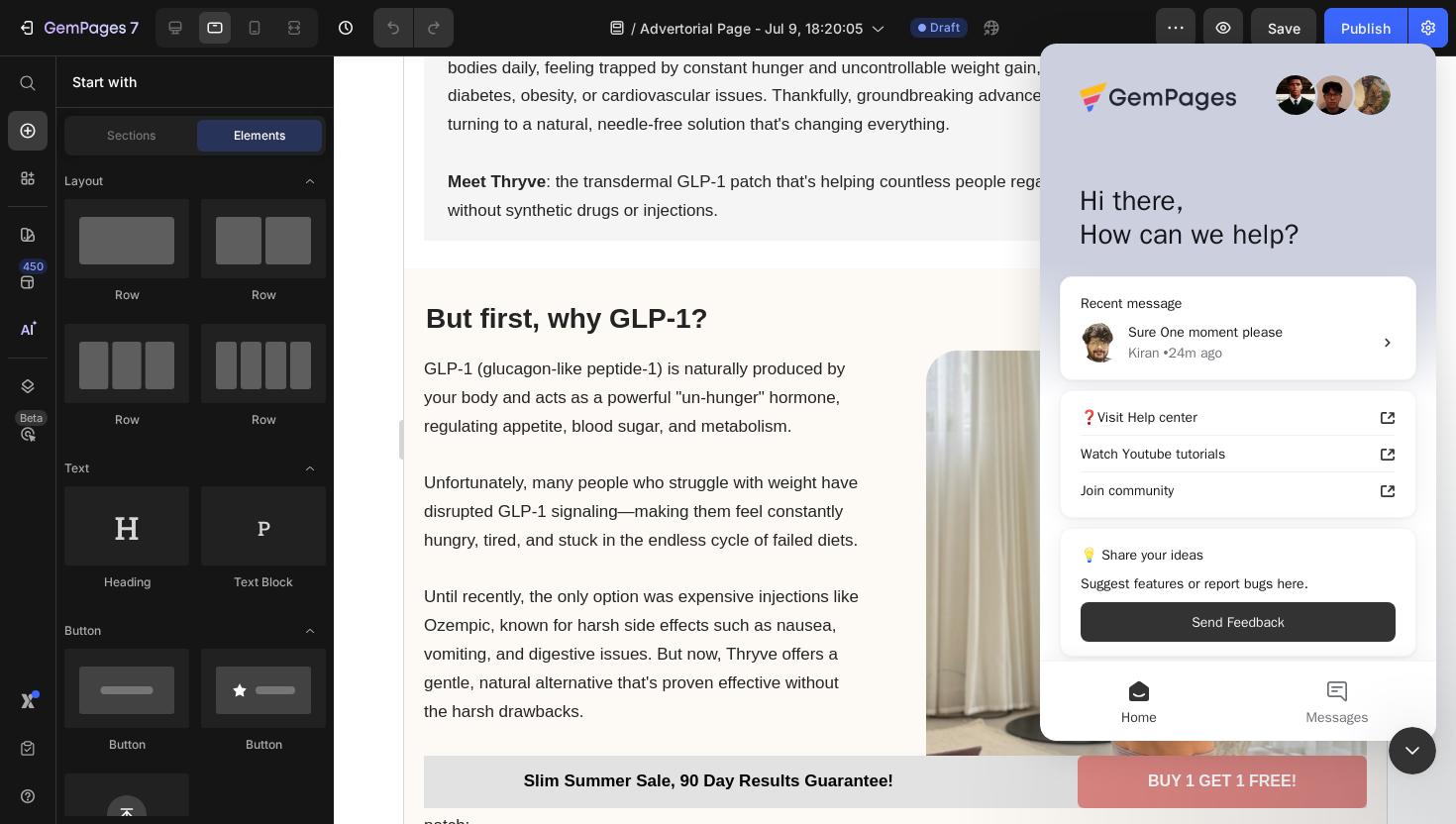 scroll, scrollTop: 522, scrollLeft: 0, axis: vertical 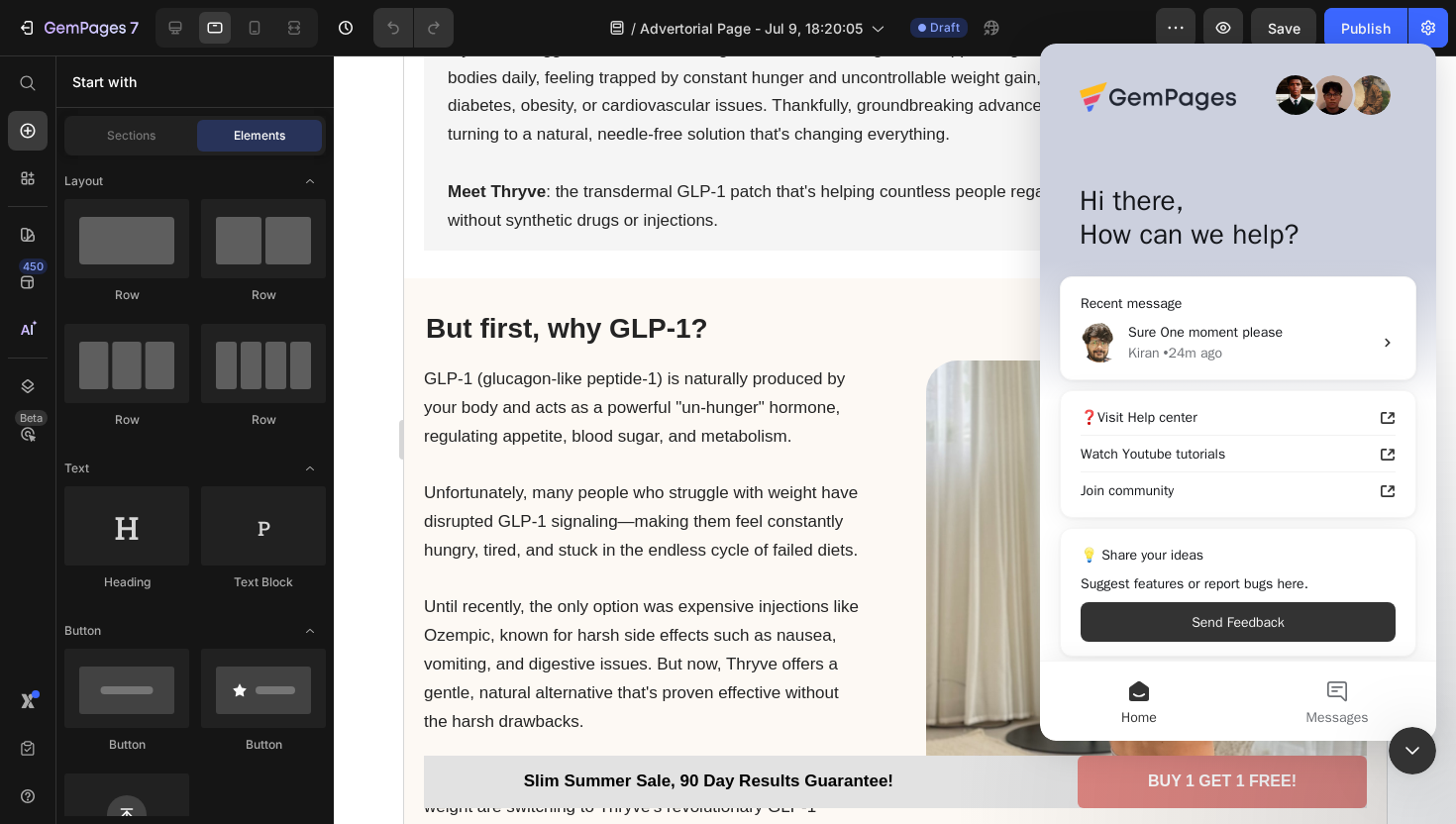 click at bounding box center [1412, 751] 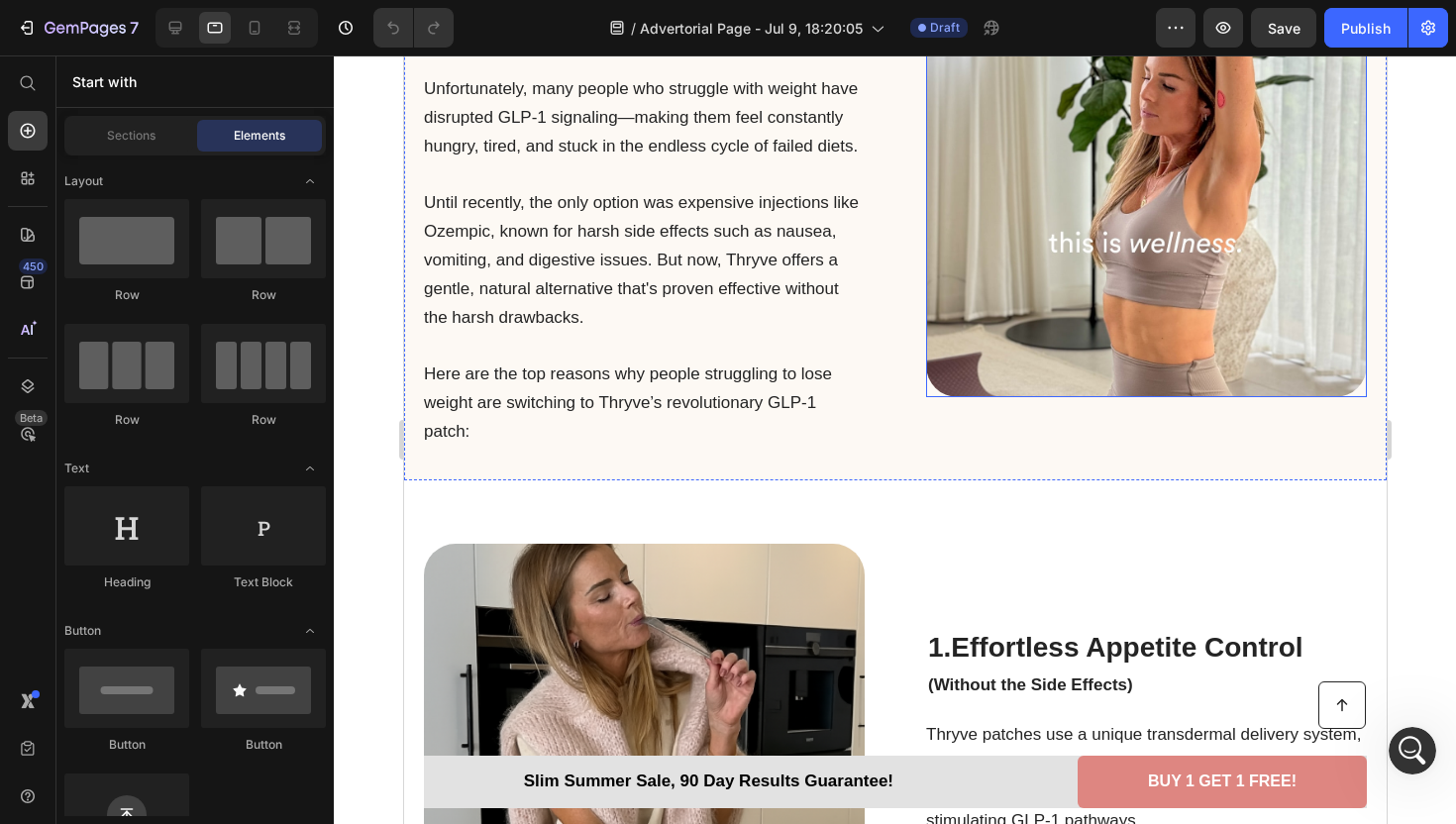 scroll, scrollTop: 1334, scrollLeft: 0, axis: vertical 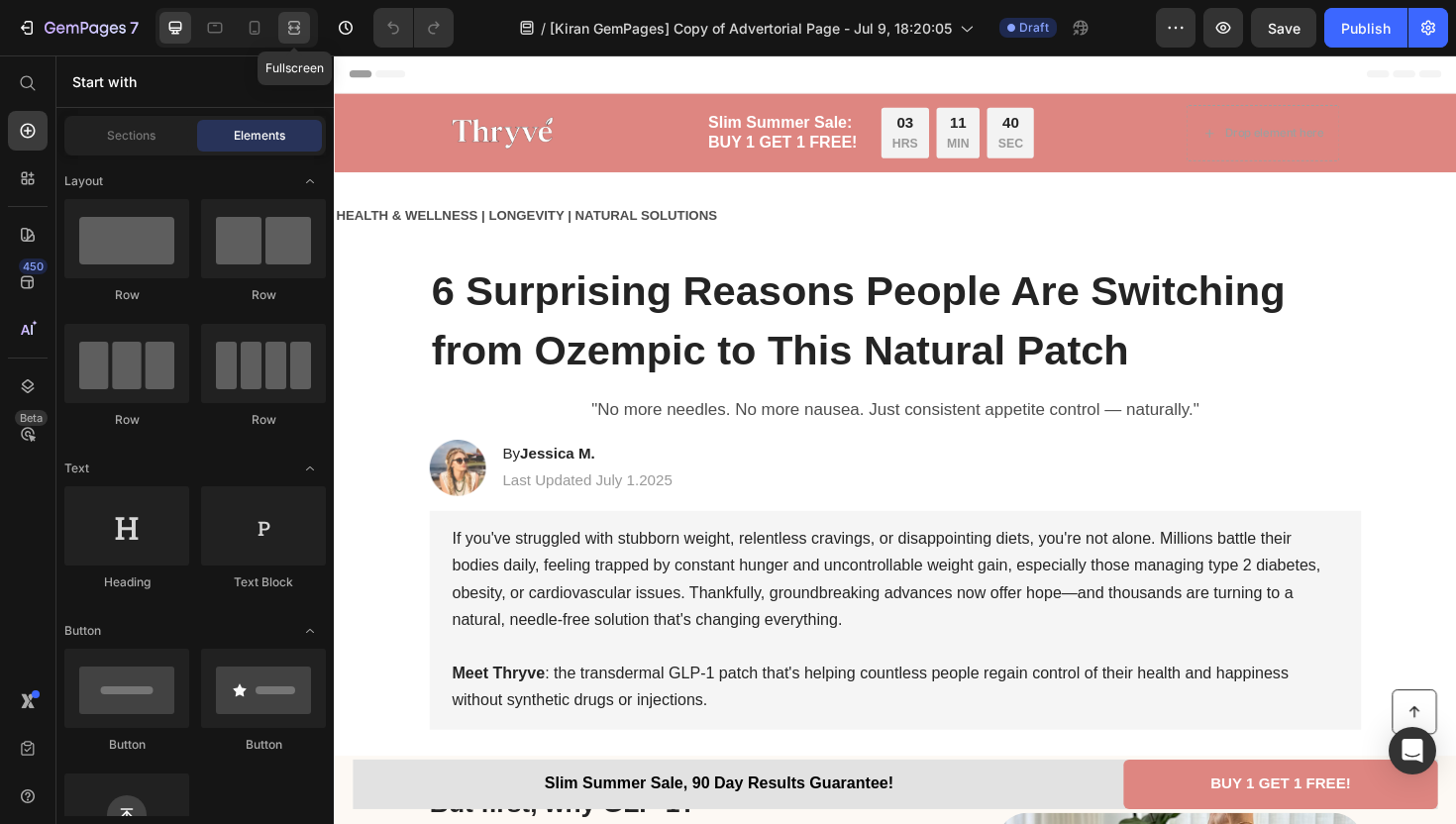 click 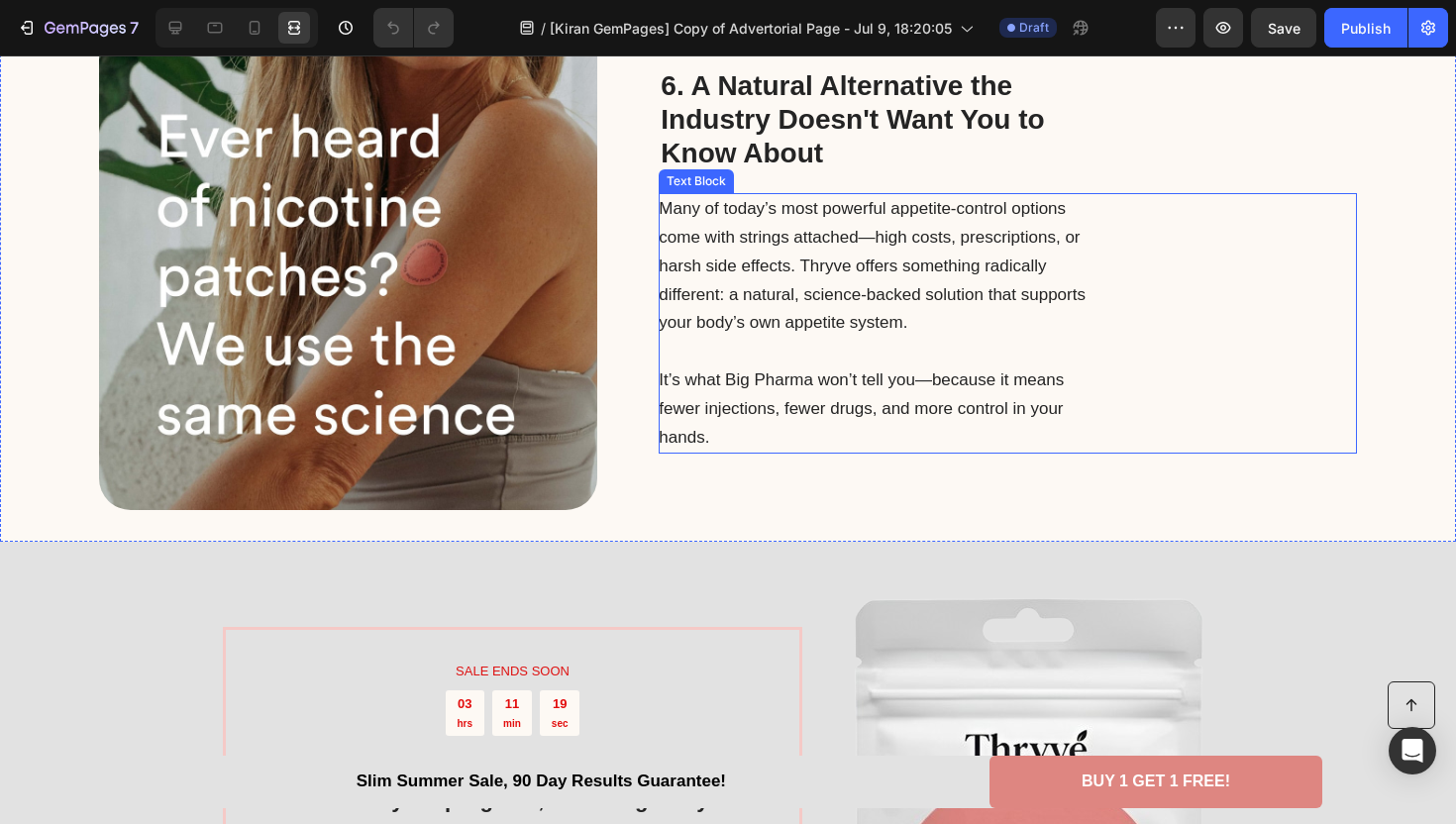 scroll, scrollTop: 5596, scrollLeft: 0, axis: vertical 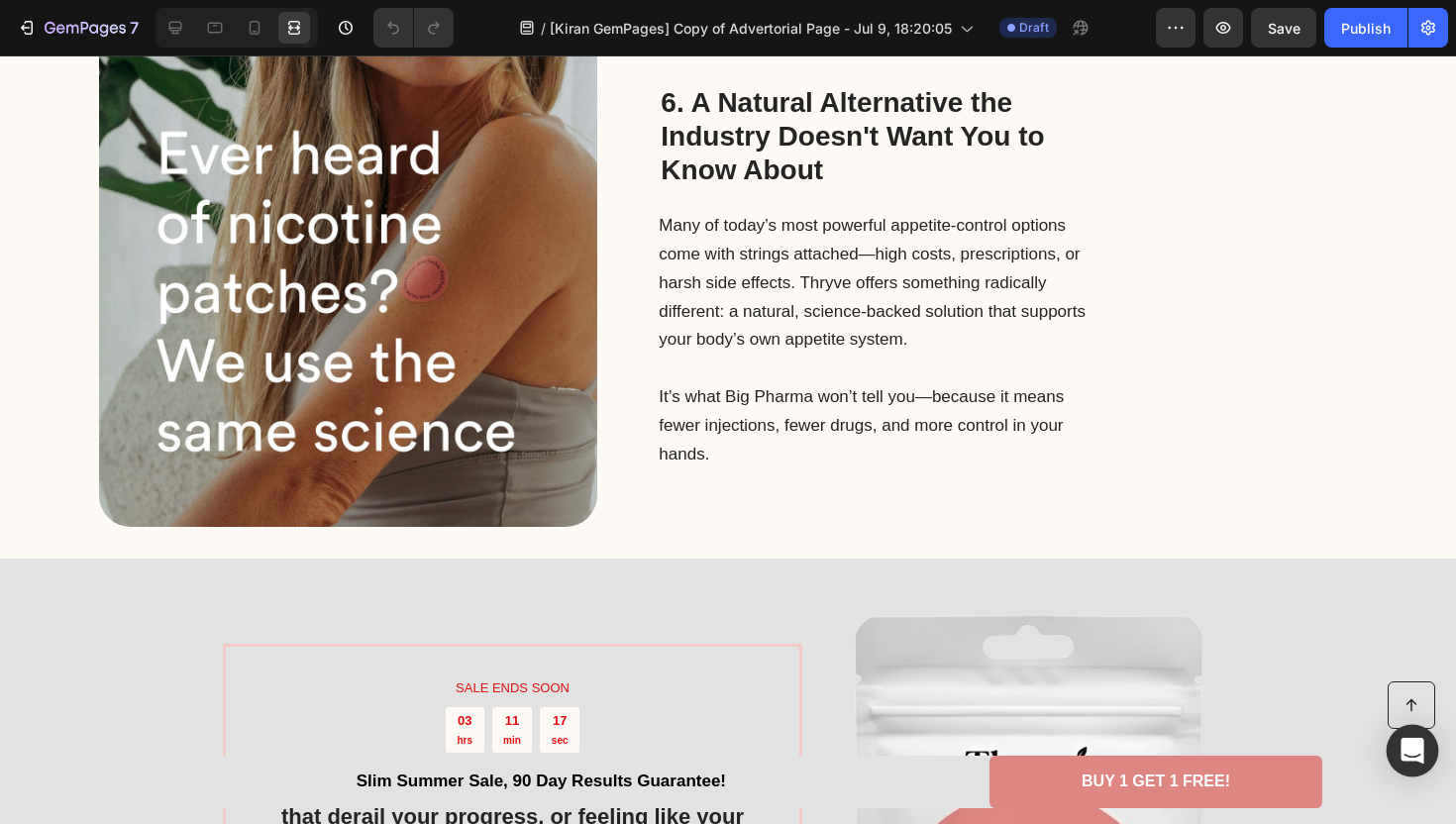 click at bounding box center (1412, 751) 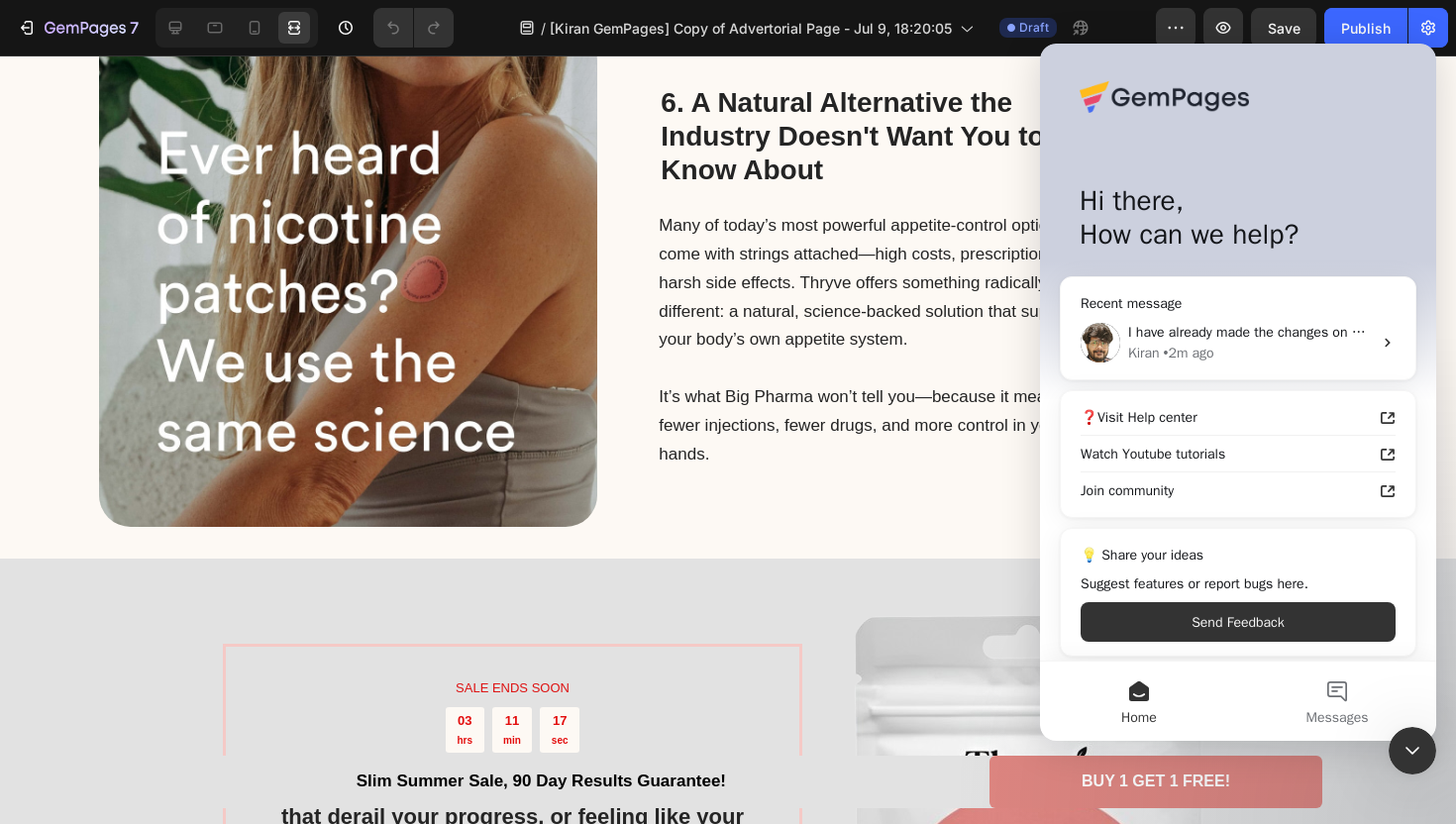 scroll, scrollTop: 0, scrollLeft: 0, axis: both 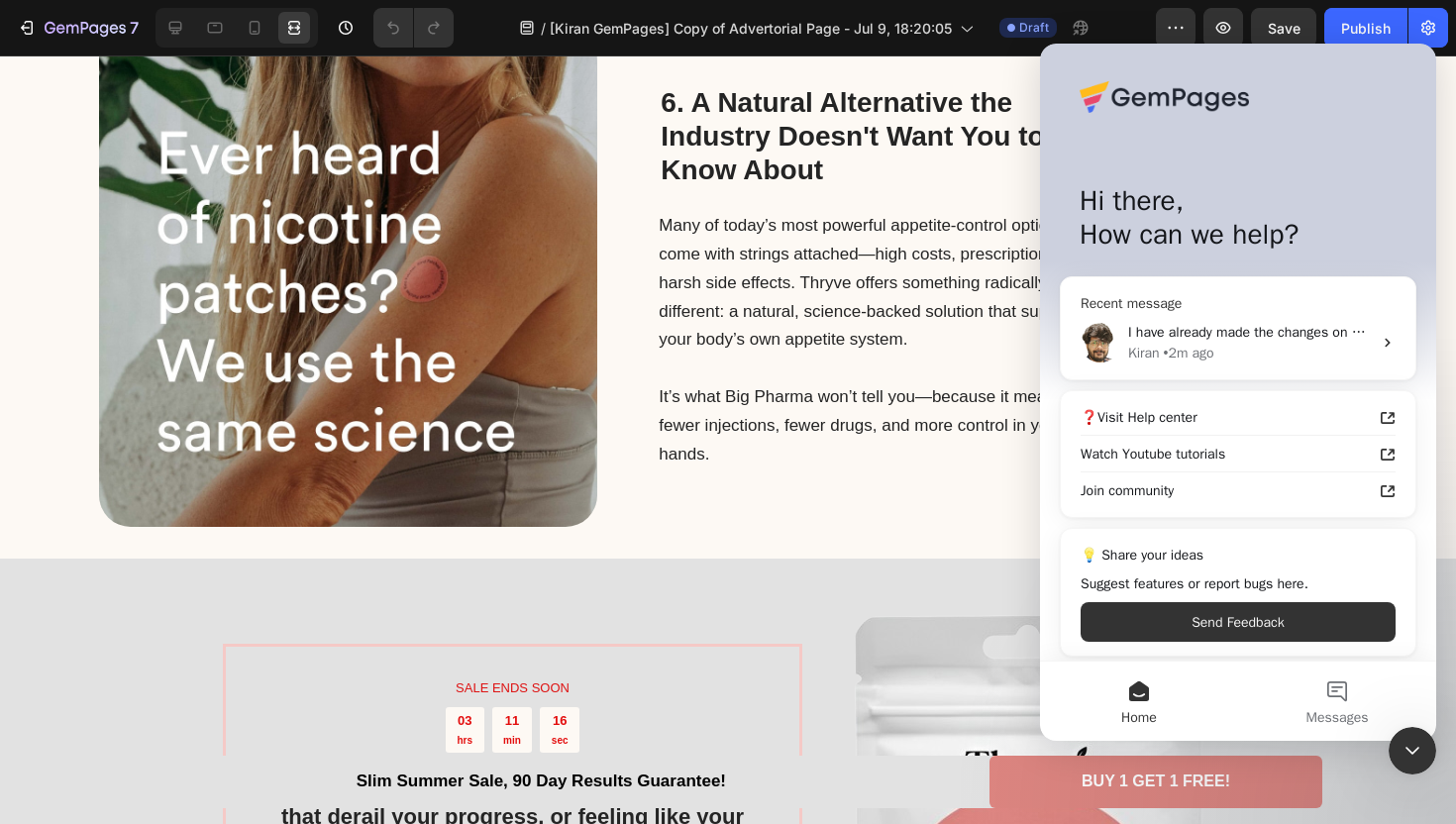 click on "Kiran •  2m ago" at bounding box center [1250, 353] 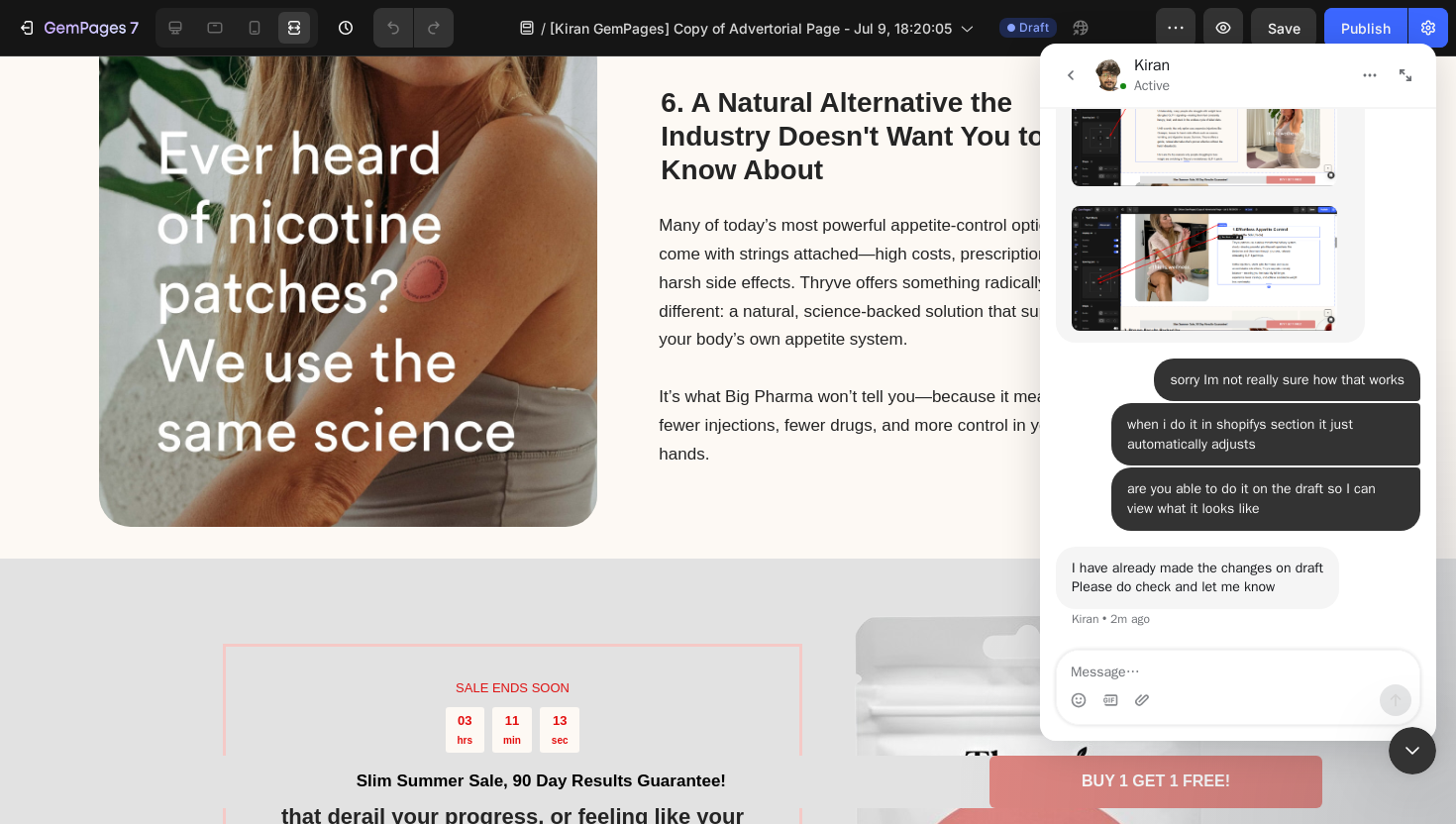 scroll, scrollTop: 8729, scrollLeft: 0, axis: vertical 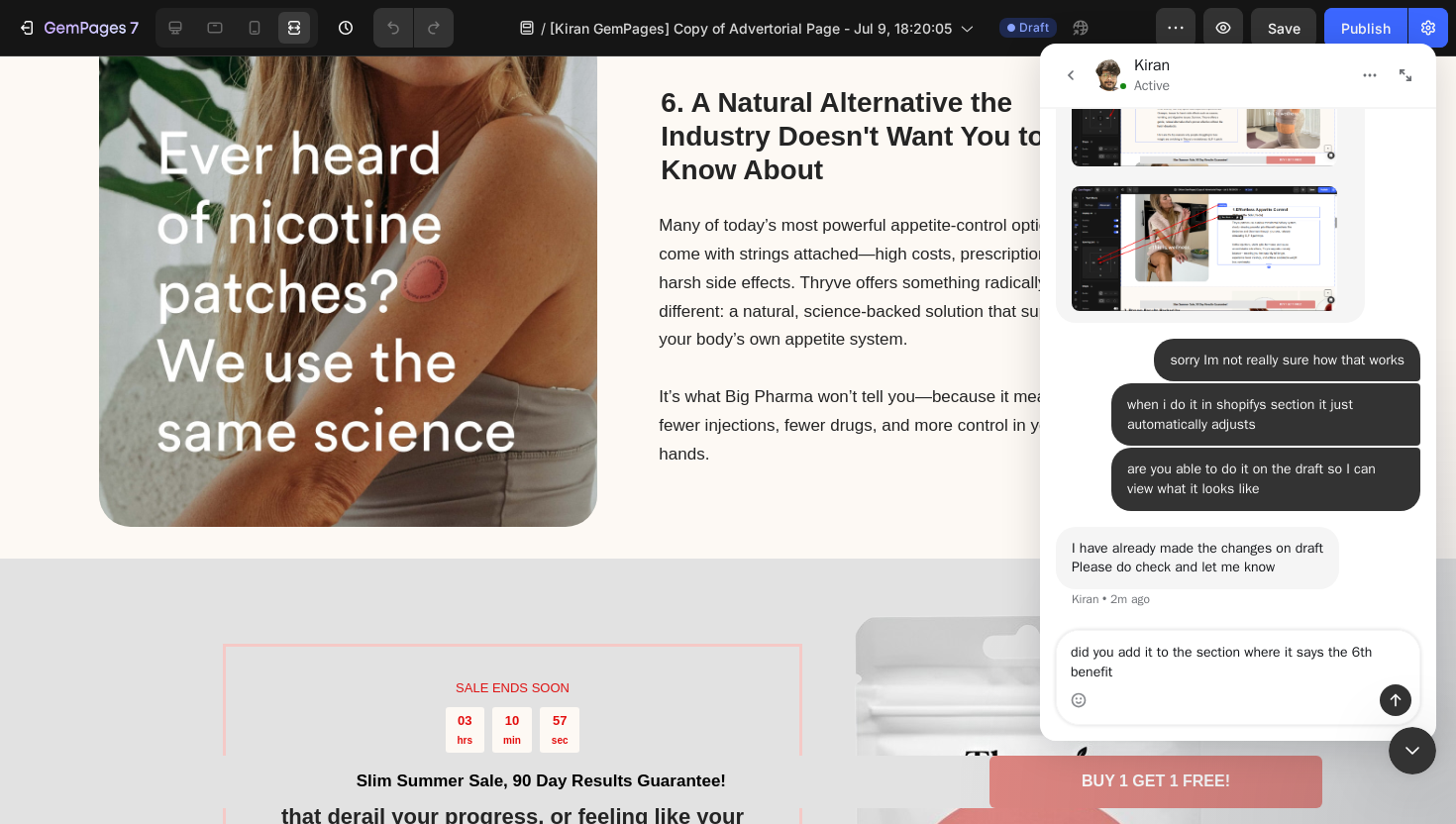 type on "did you add it to the section where it says the 6th benefit" 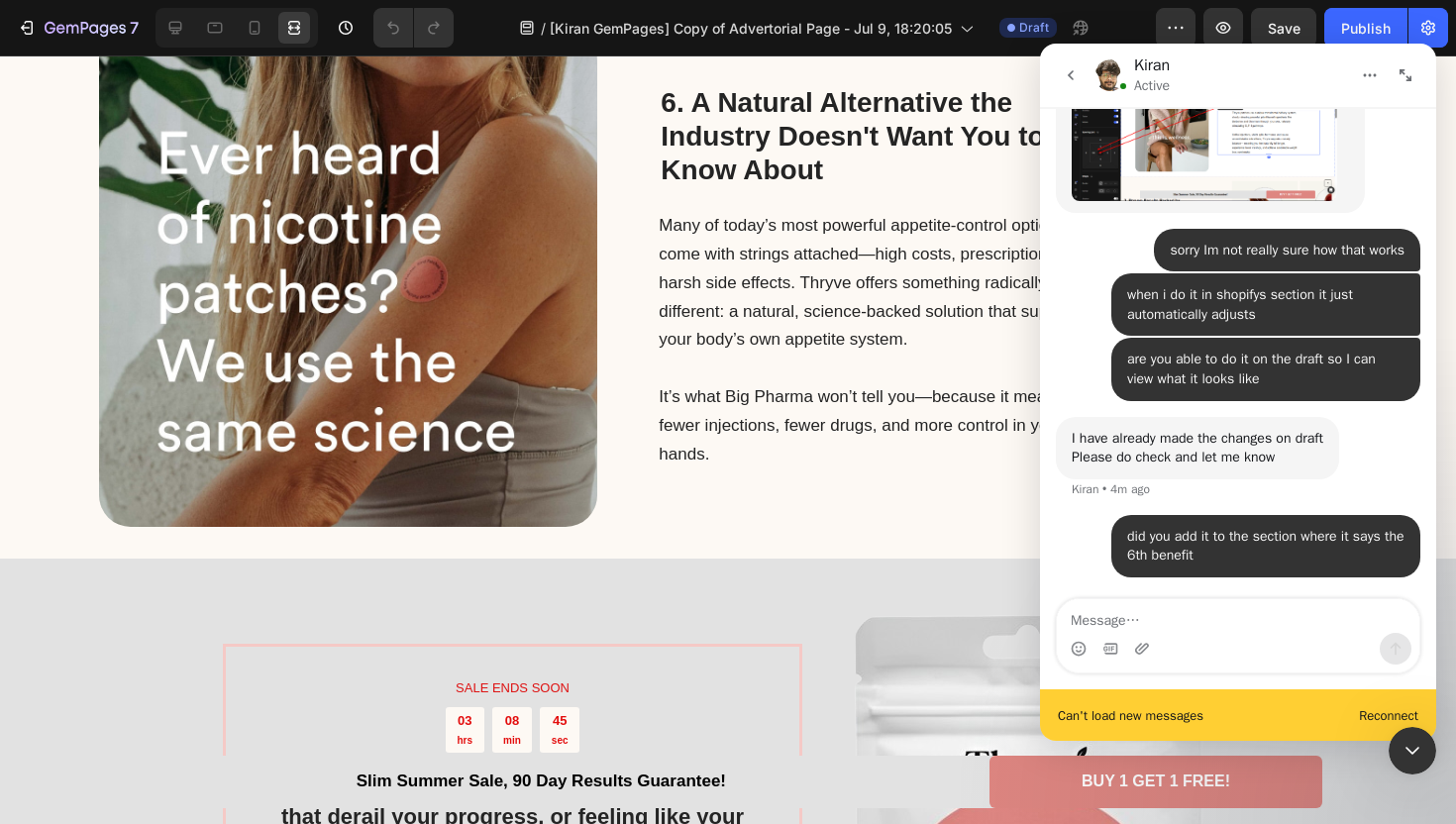 scroll, scrollTop: 8859, scrollLeft: 0, axis: vertical 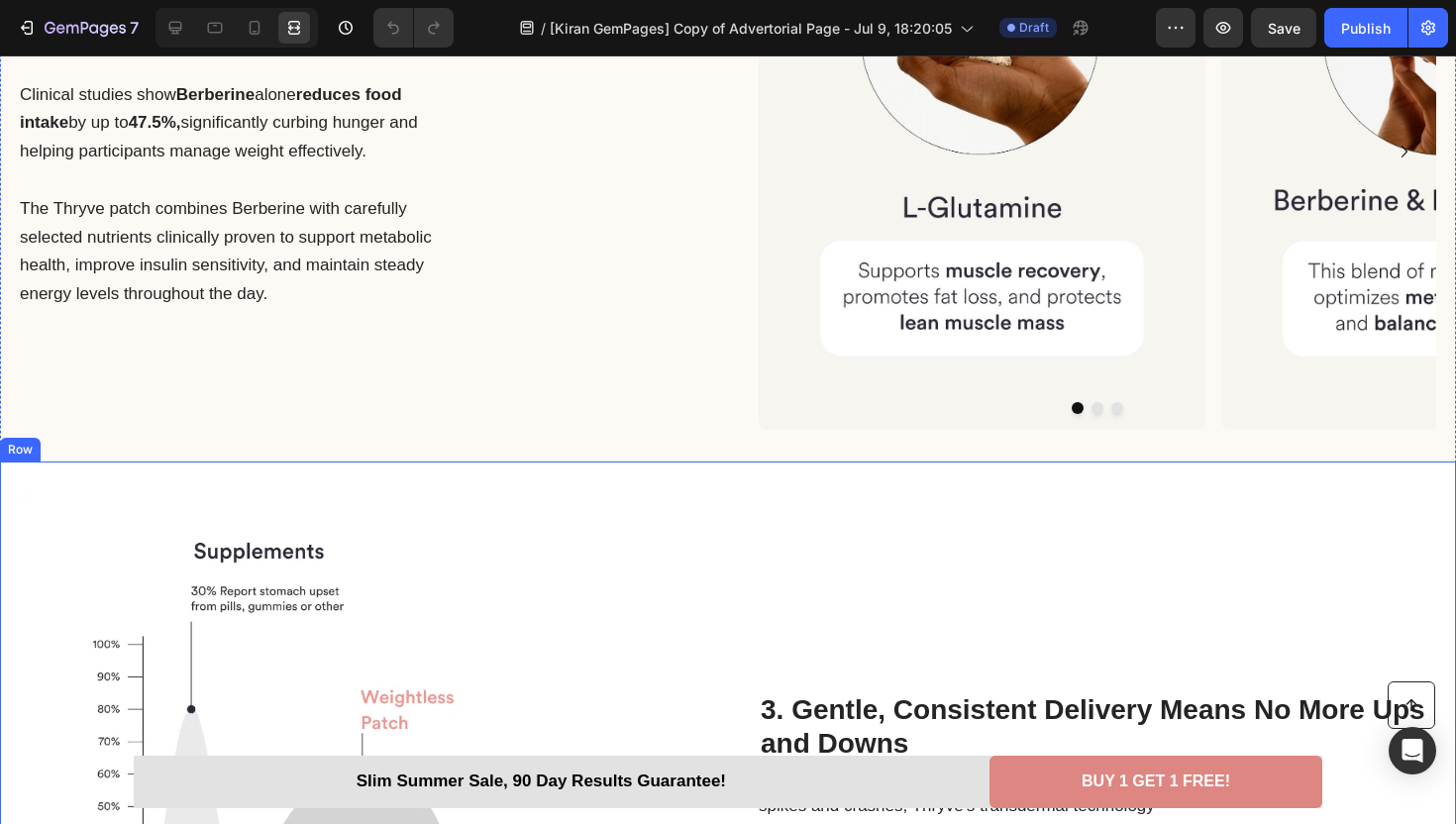 click on "3. Gentle, Consistent Delivery Means No More Ups and Downs Heading Unlike pills or injections that can cause sudden hormone spikes and crashes, Thryve's transdermal technology ensures ingredients enter directly into your bloodstream steadily and consistently. This smooth, balanced delivery prevents uncomfortable side effects and supports long-lasting hunger control, ensuring you stay on track effortlessly. Text Block" at bounding box center [1097, 832] 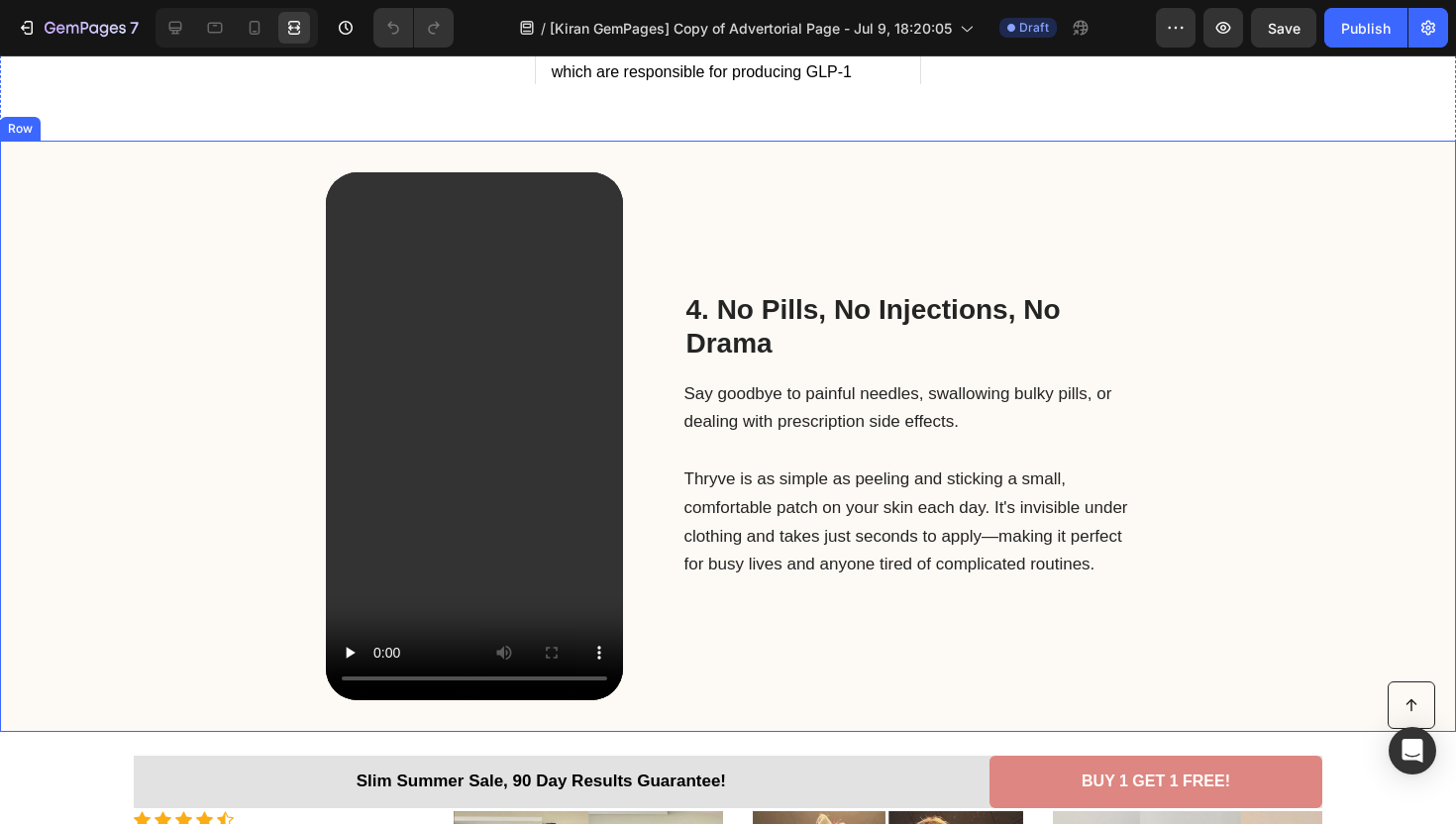 scroll, scrollTop: 3990, scrollLeft: 0, axis: vertical 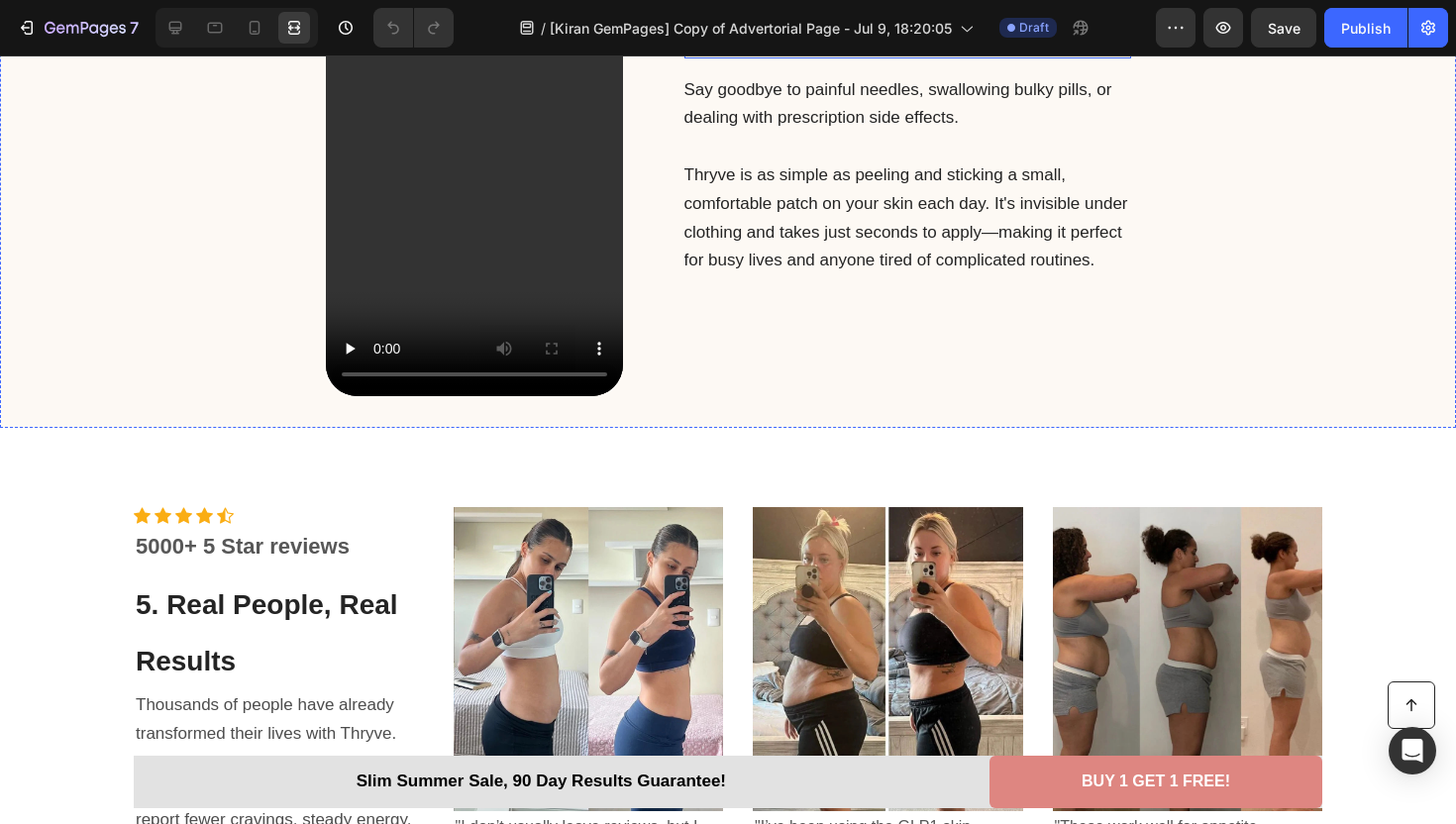click on "4. No Pills, No Injections, No Drama" at bounding box center [874, 22] 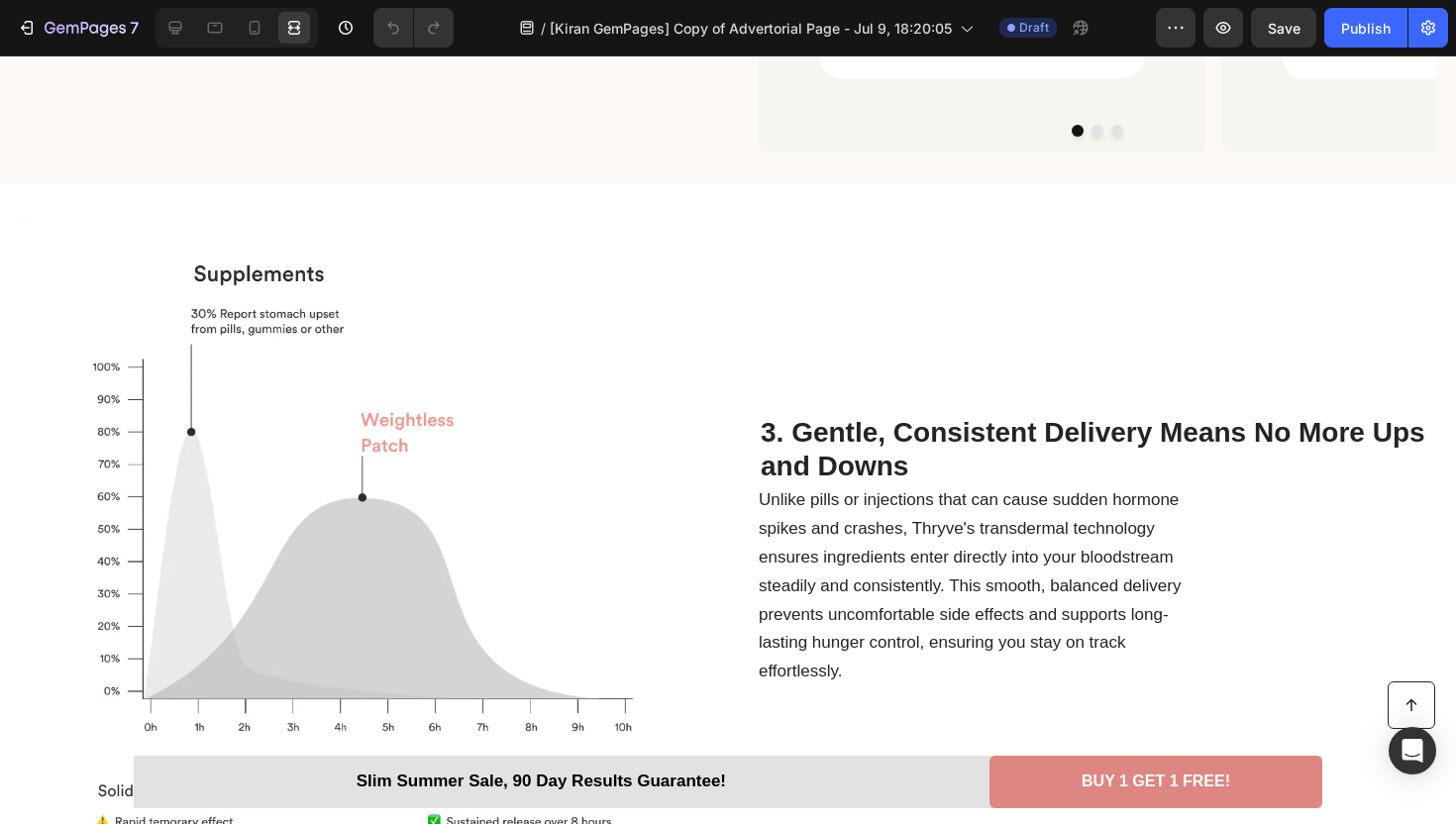 scroll, scrollTop: 2602, scrollLeft: 0, axis: vertical 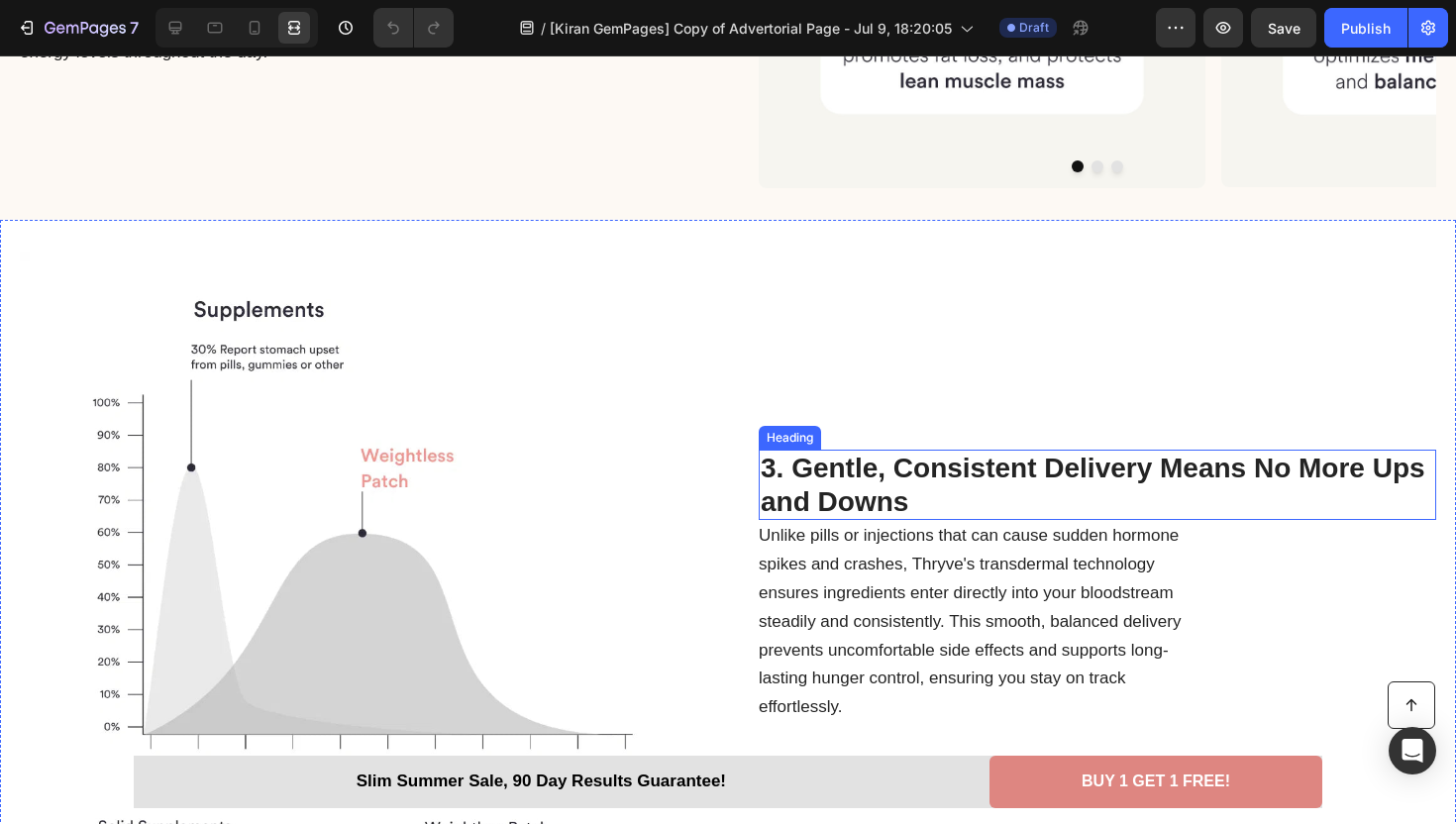 click on "3. Gentle, Consistent Delivery Means No More Ups and Downs" at bounding box center (1092, 484) 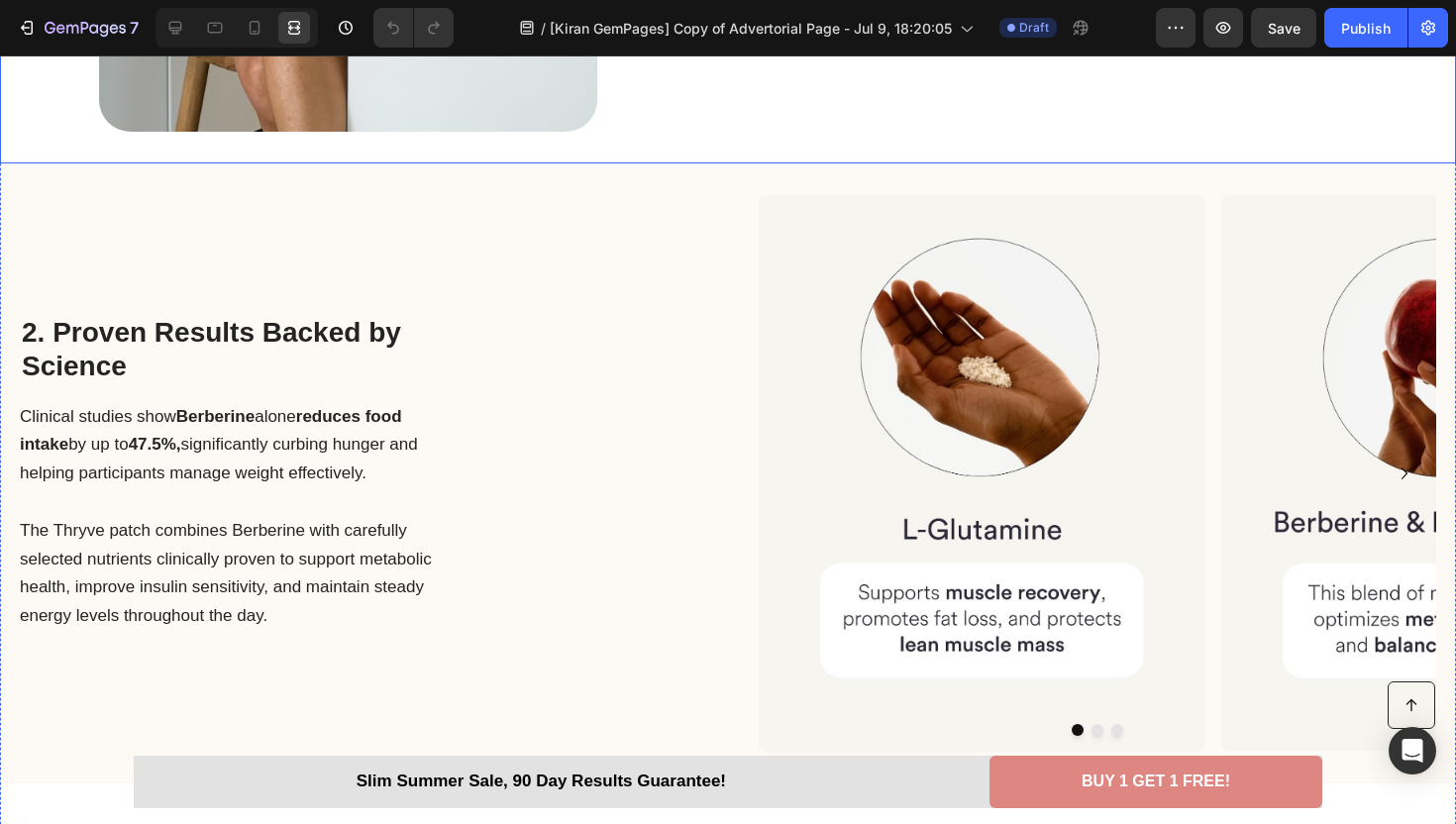scroll, scrollTop: 2084, scrollLeft: 0, axis: vertical 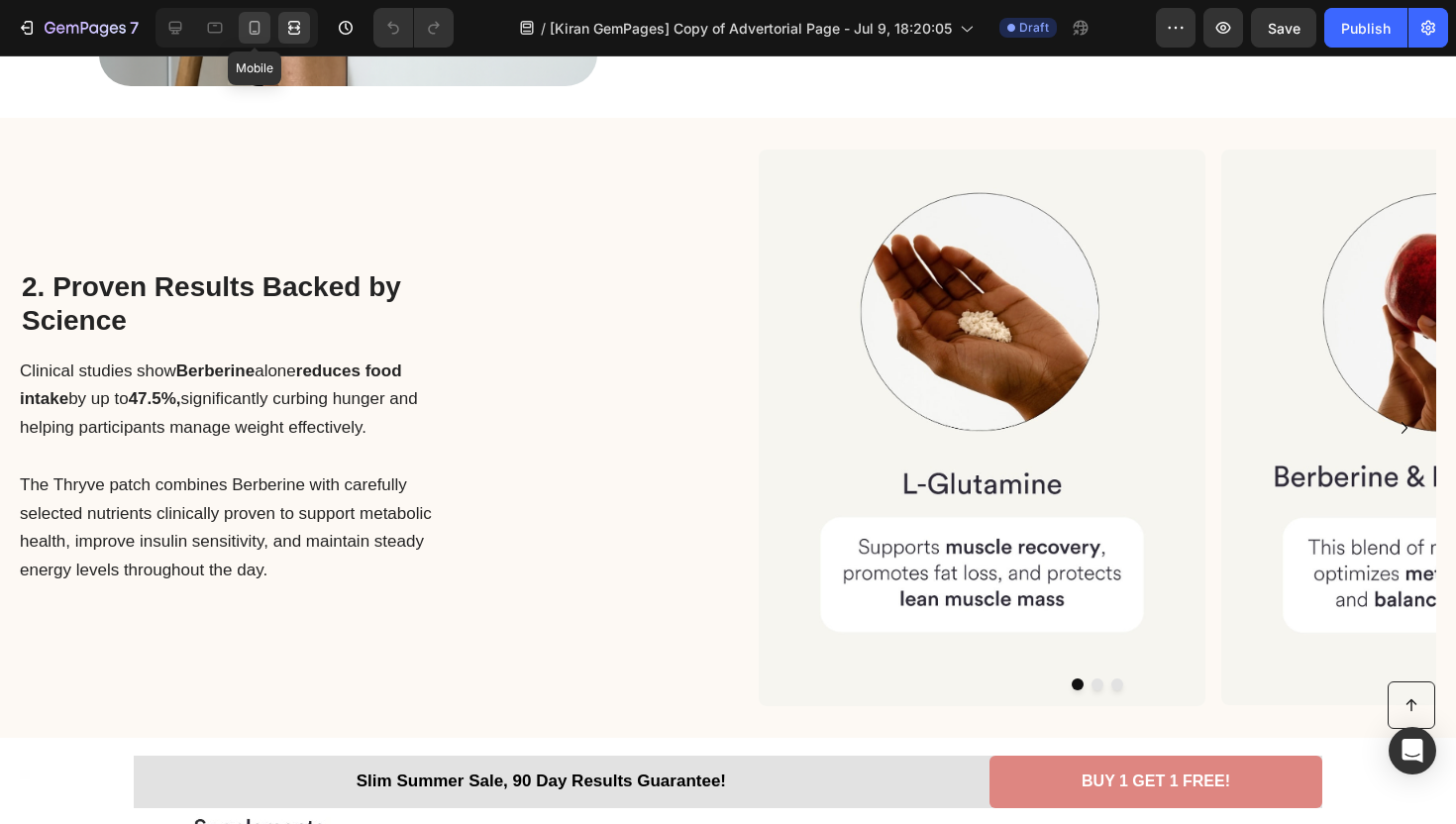 click 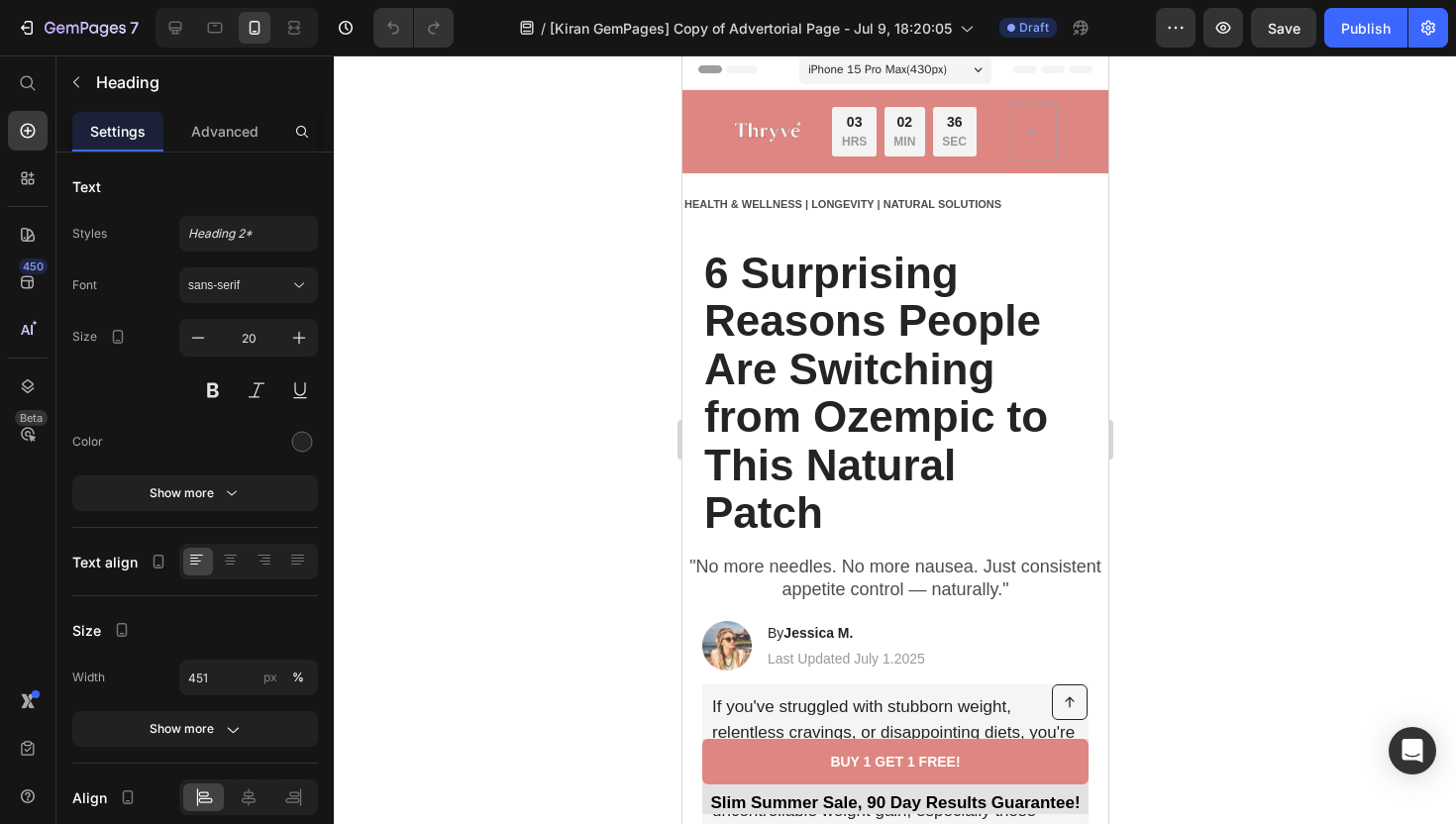 scroll, scrollTop: 0, scrollLeft: 0, axis: both 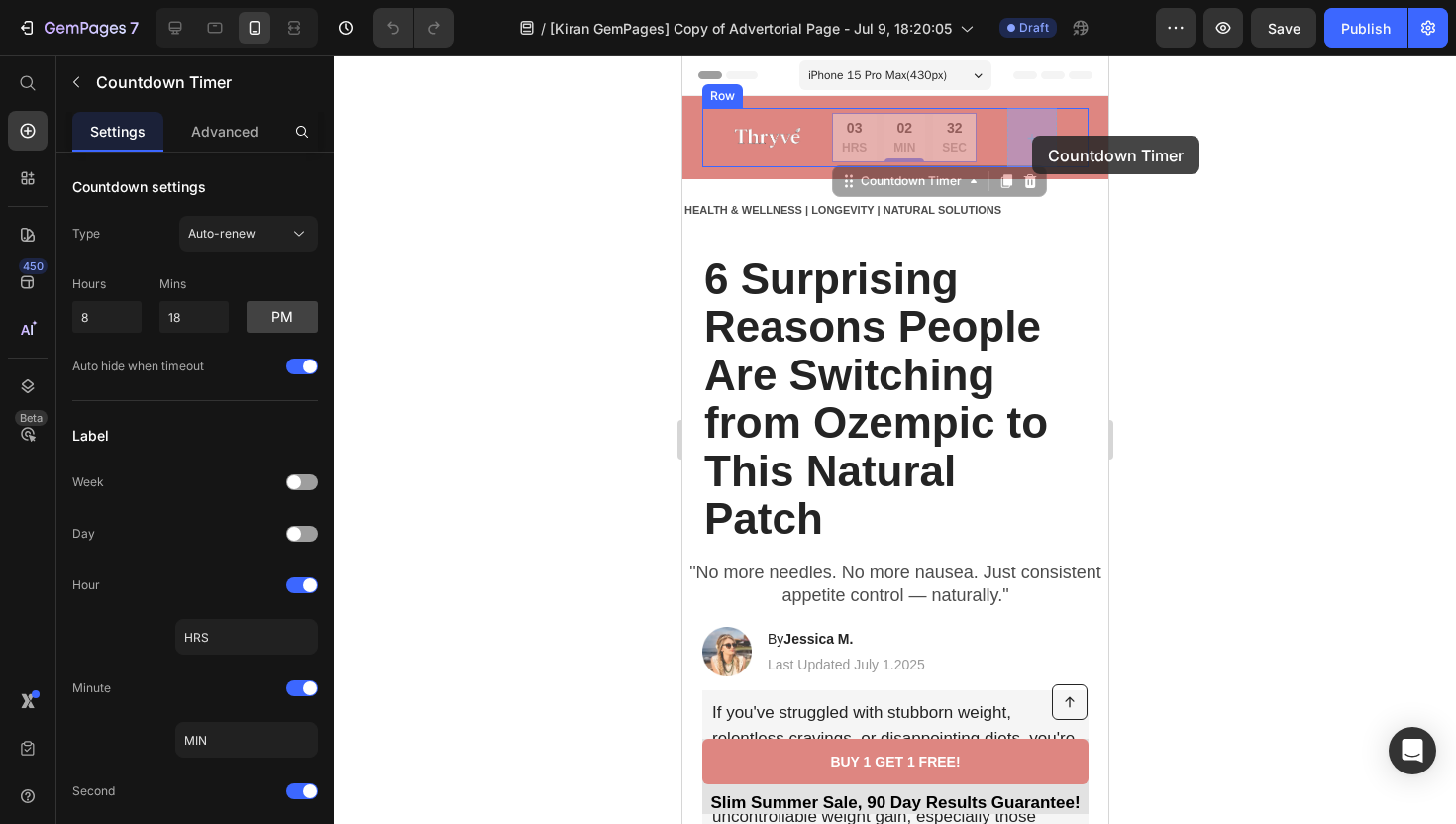 drag, startPoint x: 885, startPoint y: 142, endPoint x: 1030, endPoint y: 136, distance: 145.12408 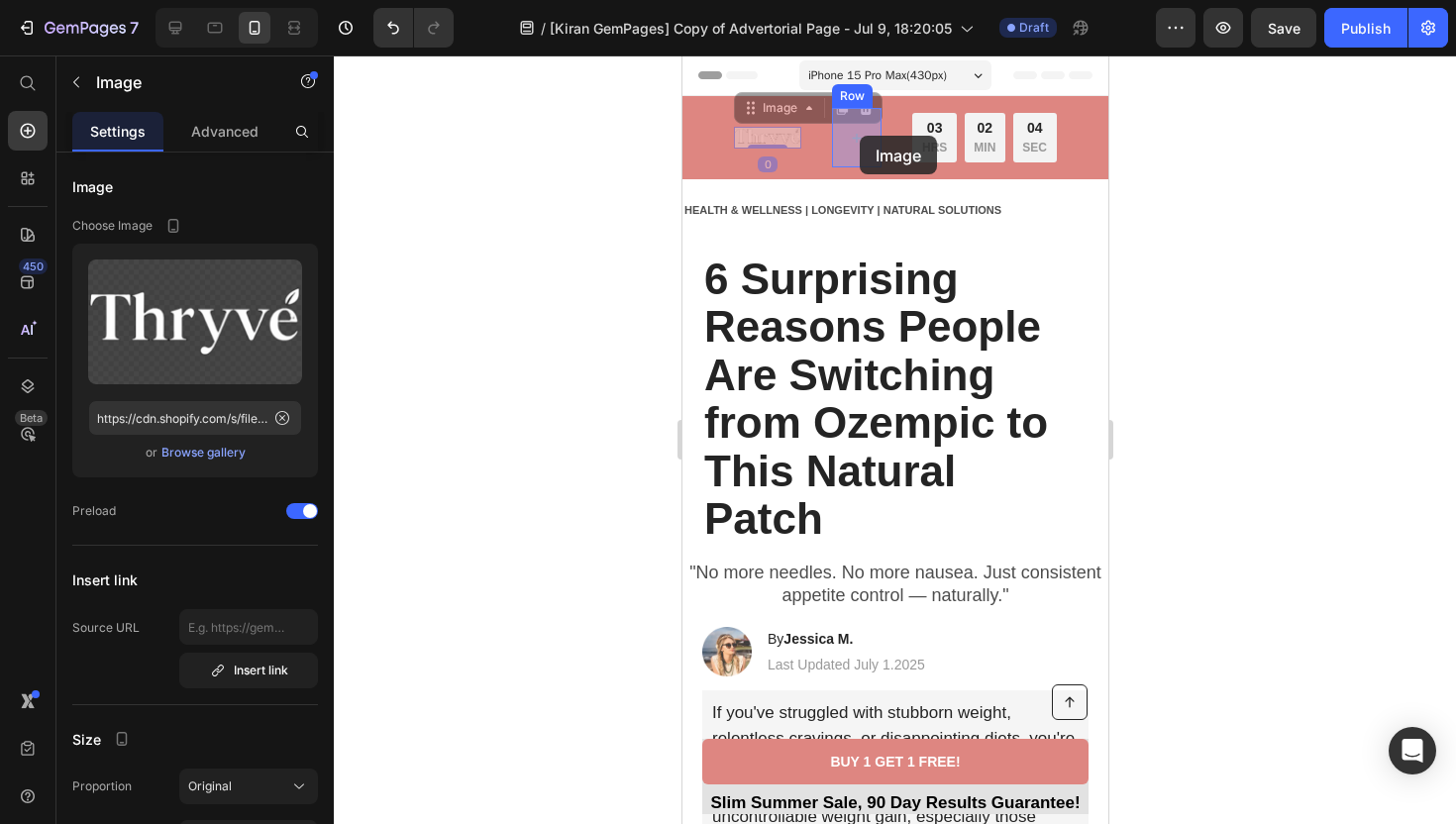 drag, startPoint x: 776, startPoint y: 138, endPoint x: 857, endPoint y: 137, distance: 81.006173 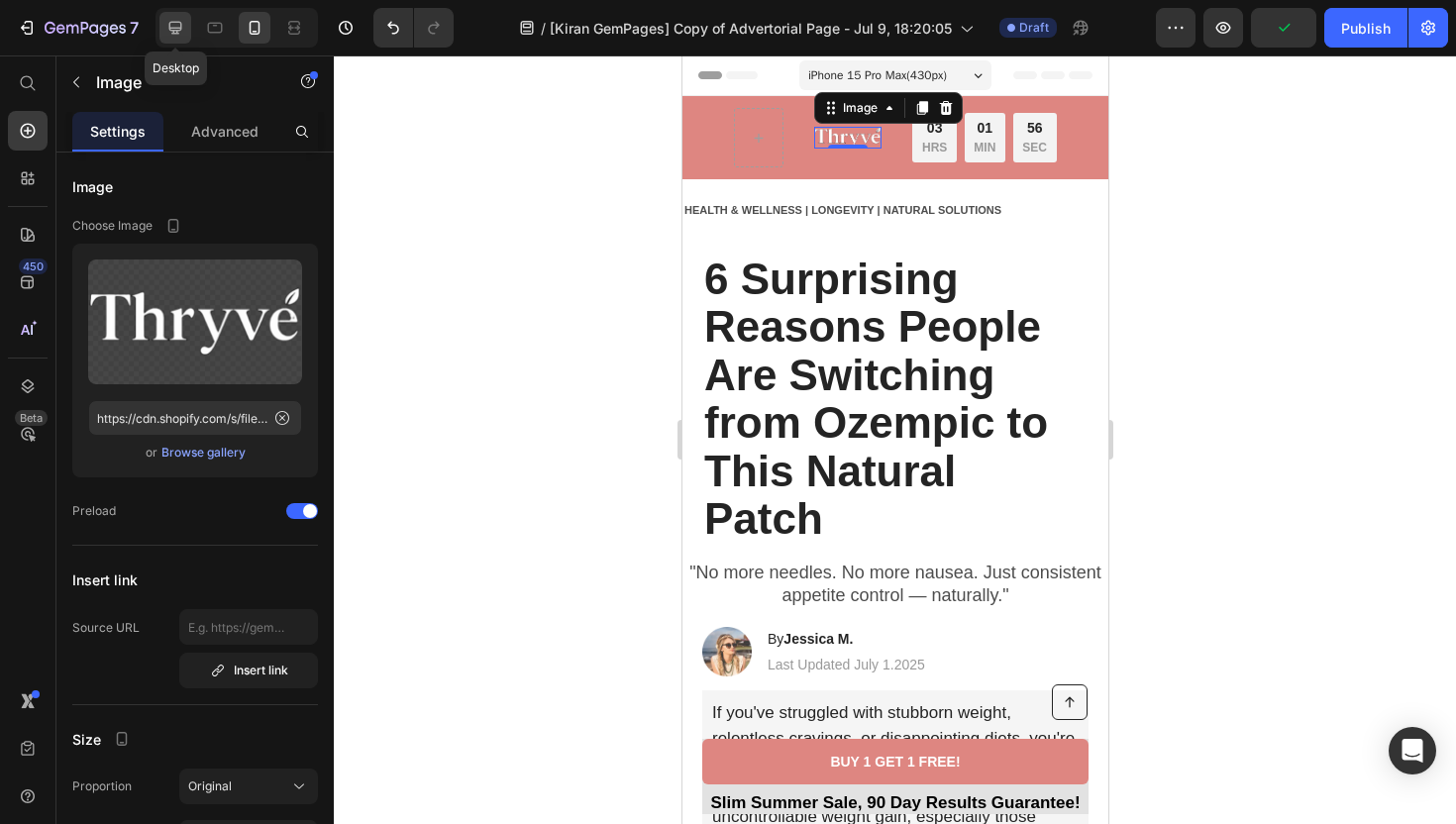 click 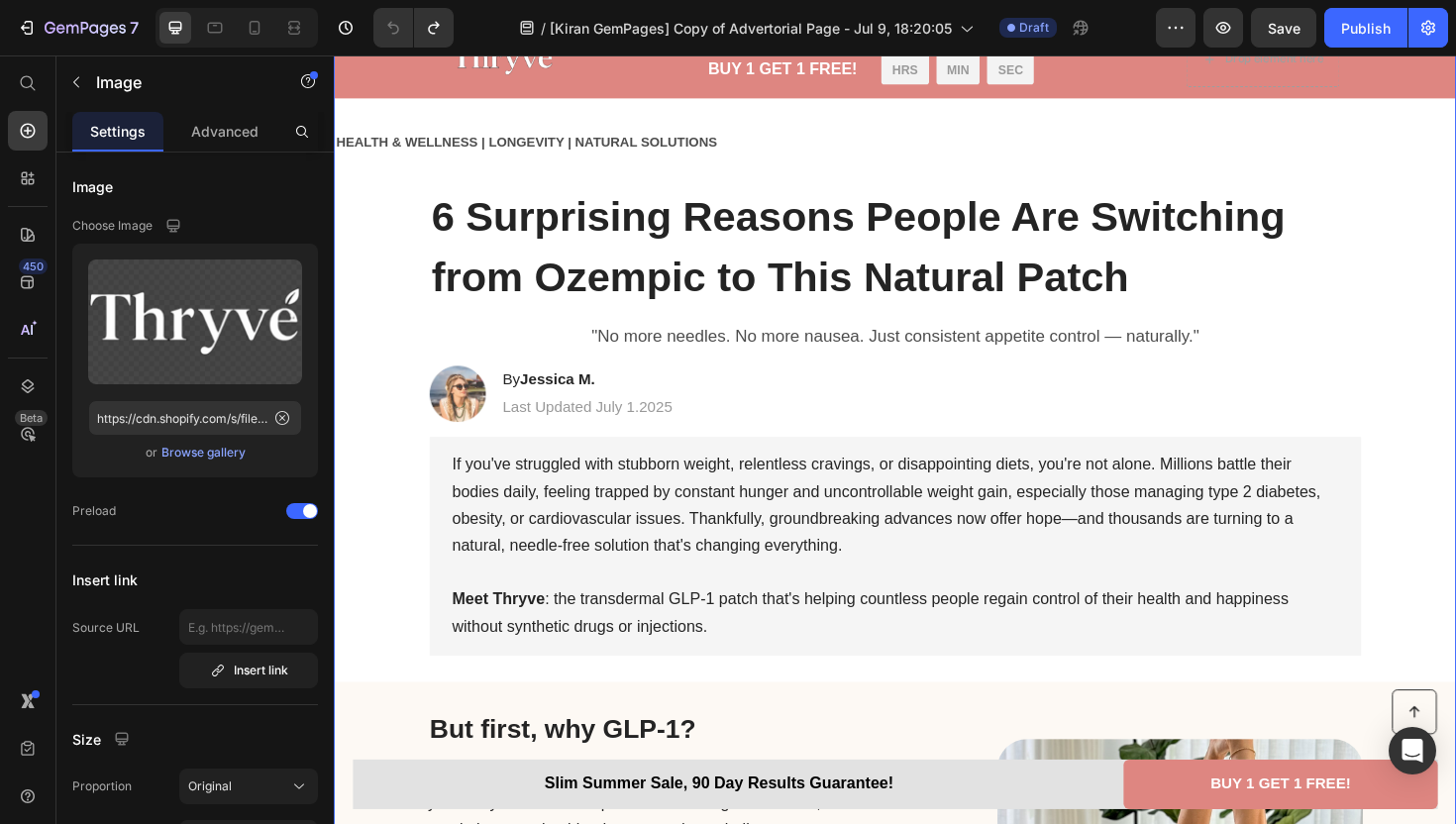 scroll, scrollTop: 0, scrollLeft: 0, axis: both 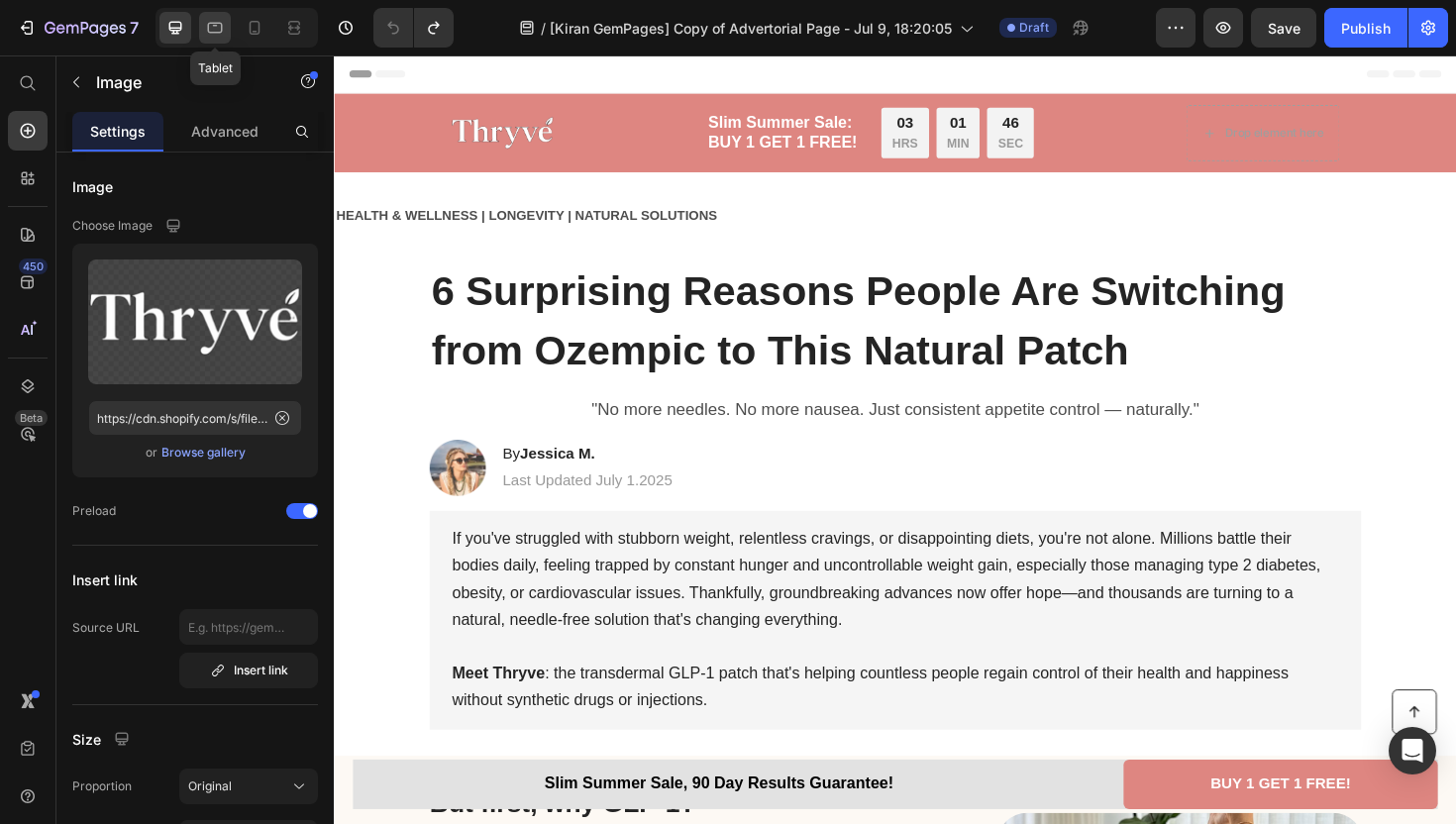 click 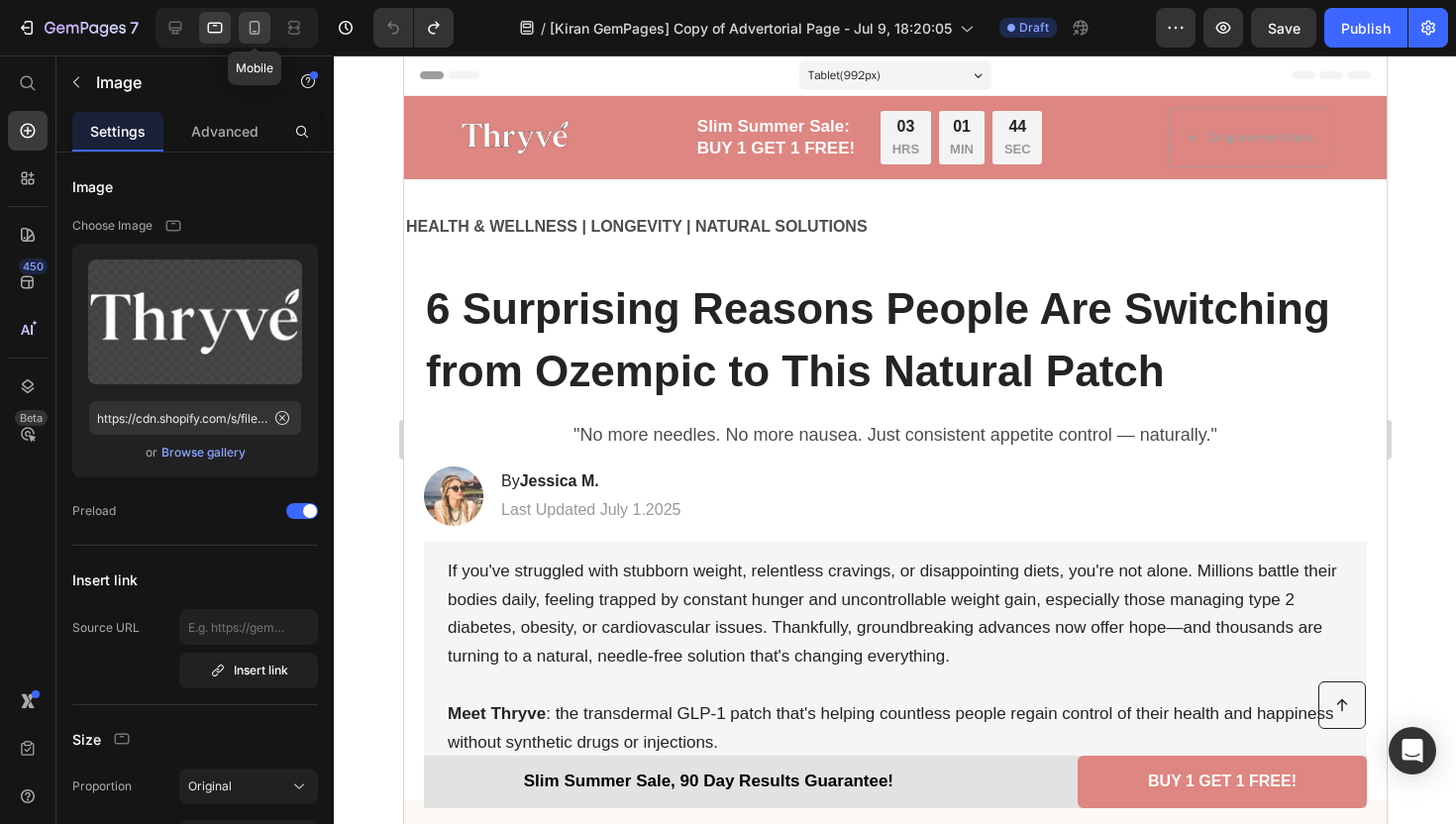 click 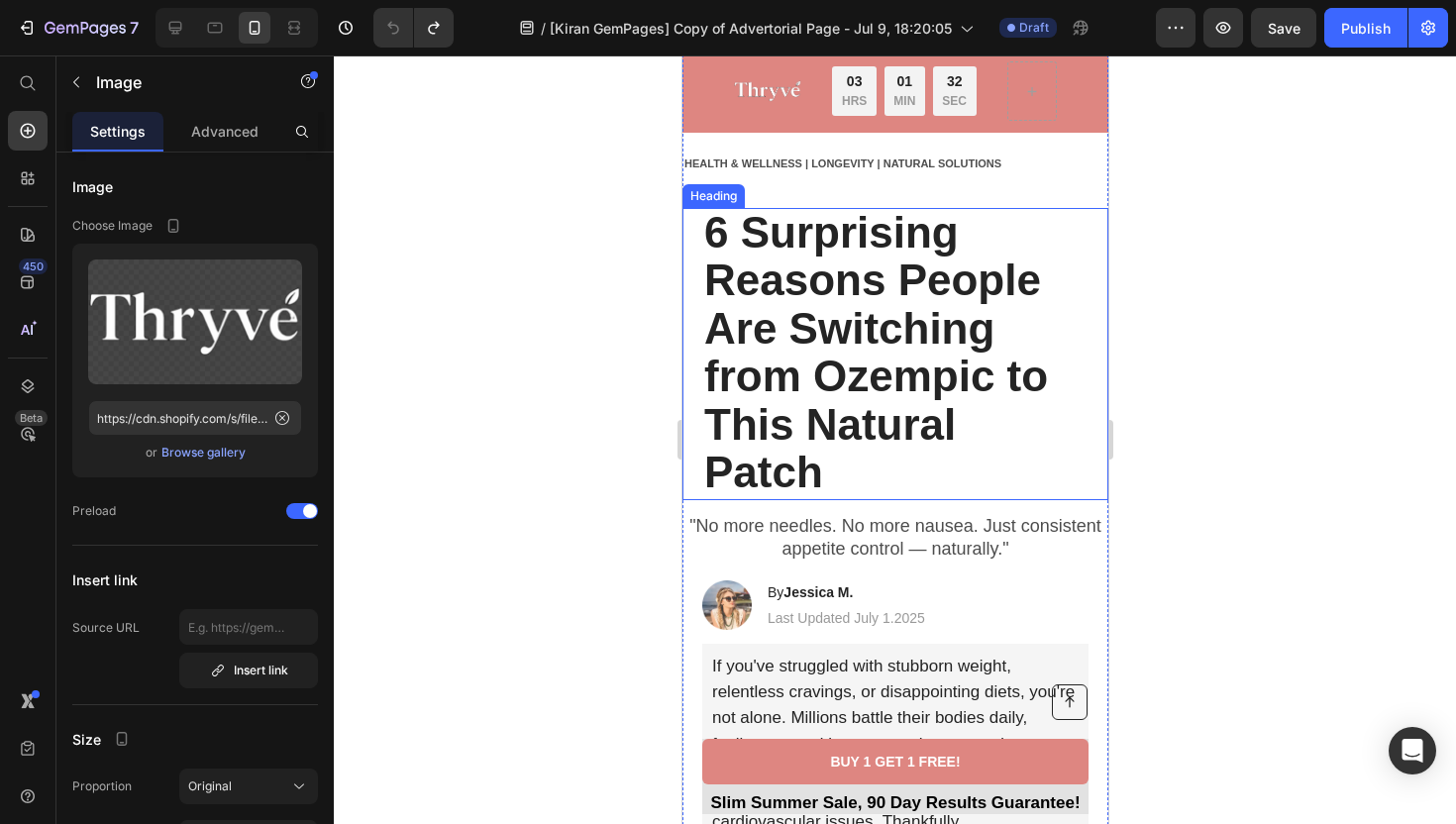 scroll, scrollTop: 52, scrollLeft: 0, axis: vertical 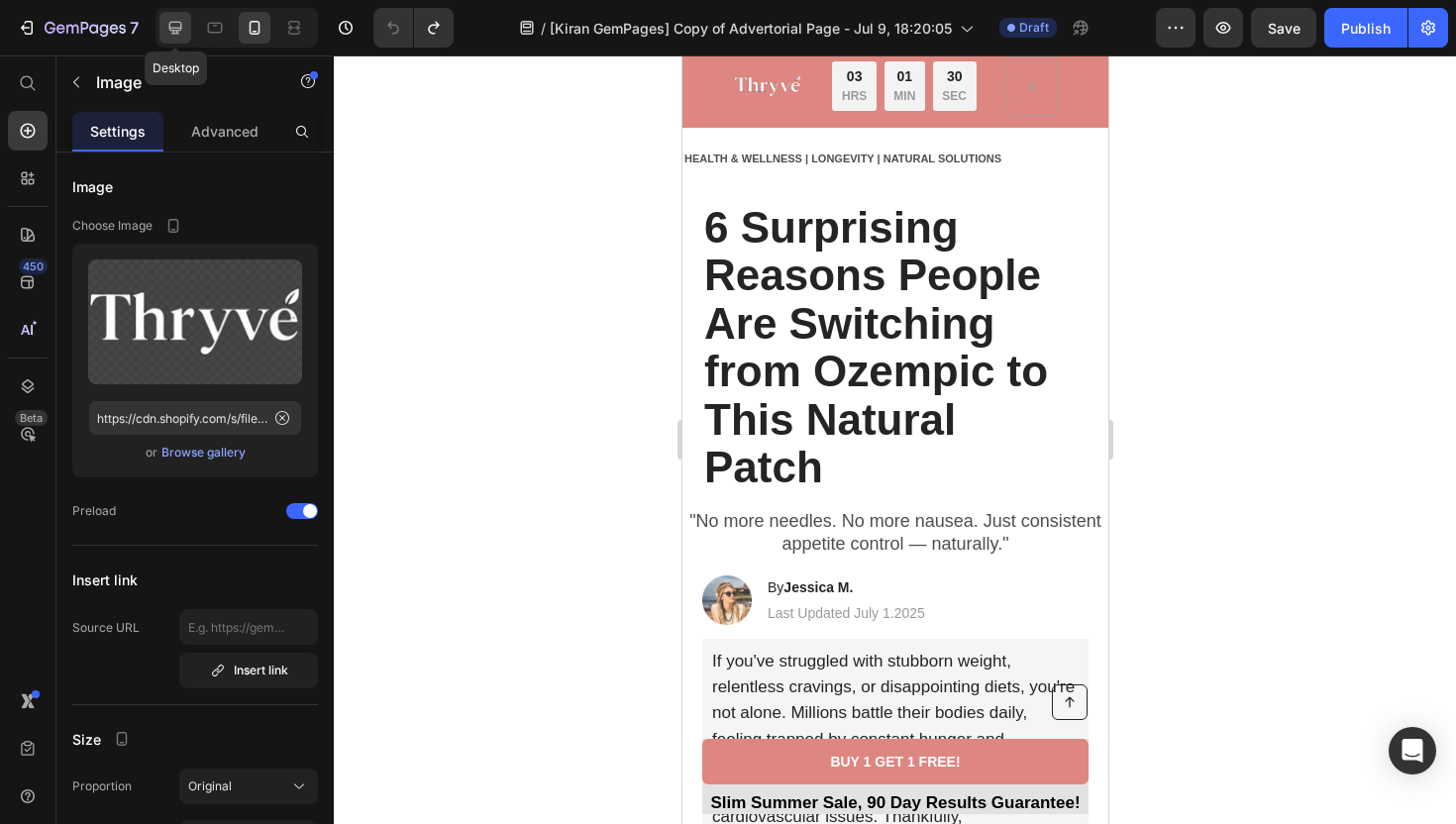 click 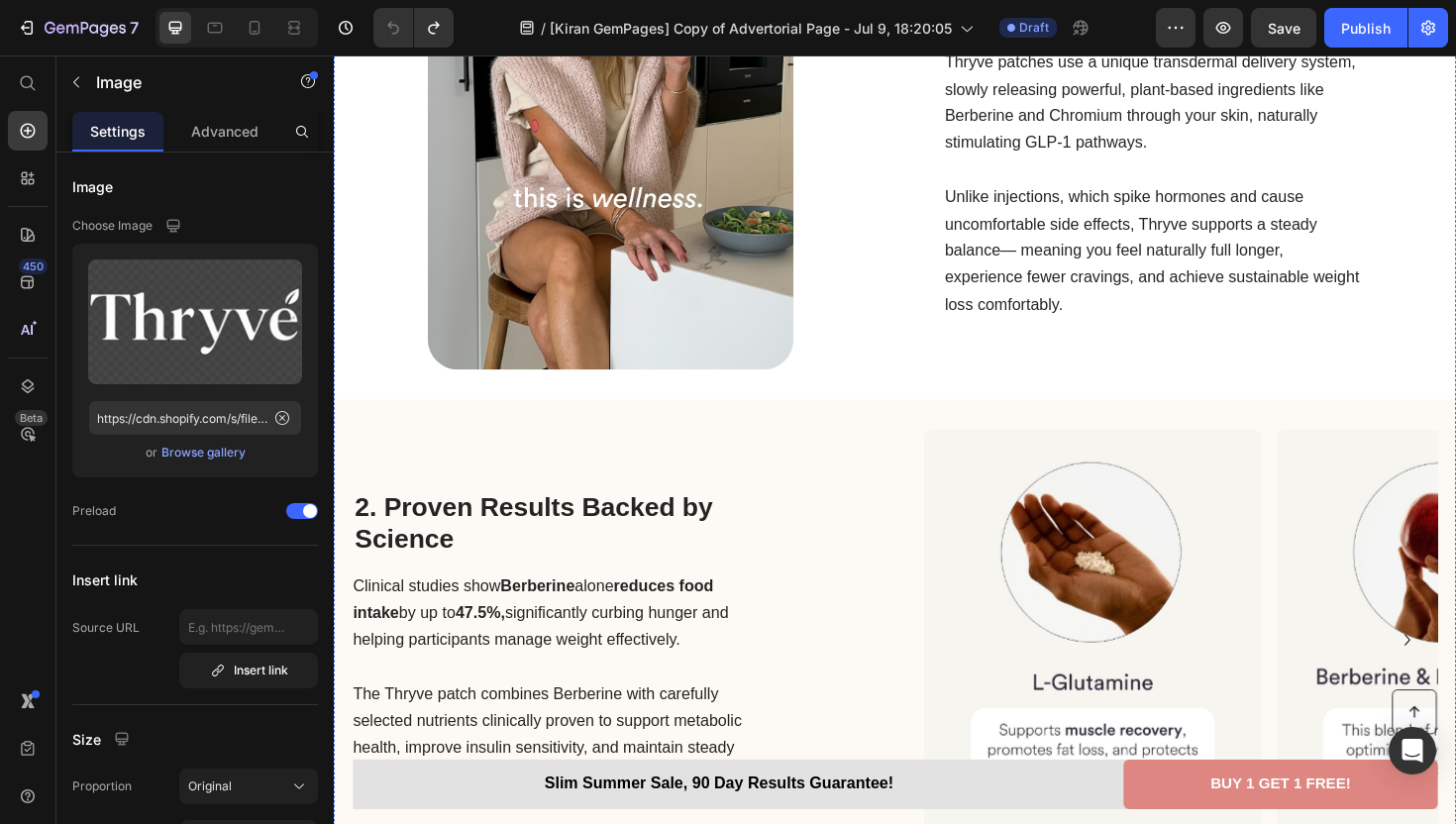 scroll, scrollTop: 1679, scrollLeft: 0, axis: vertical 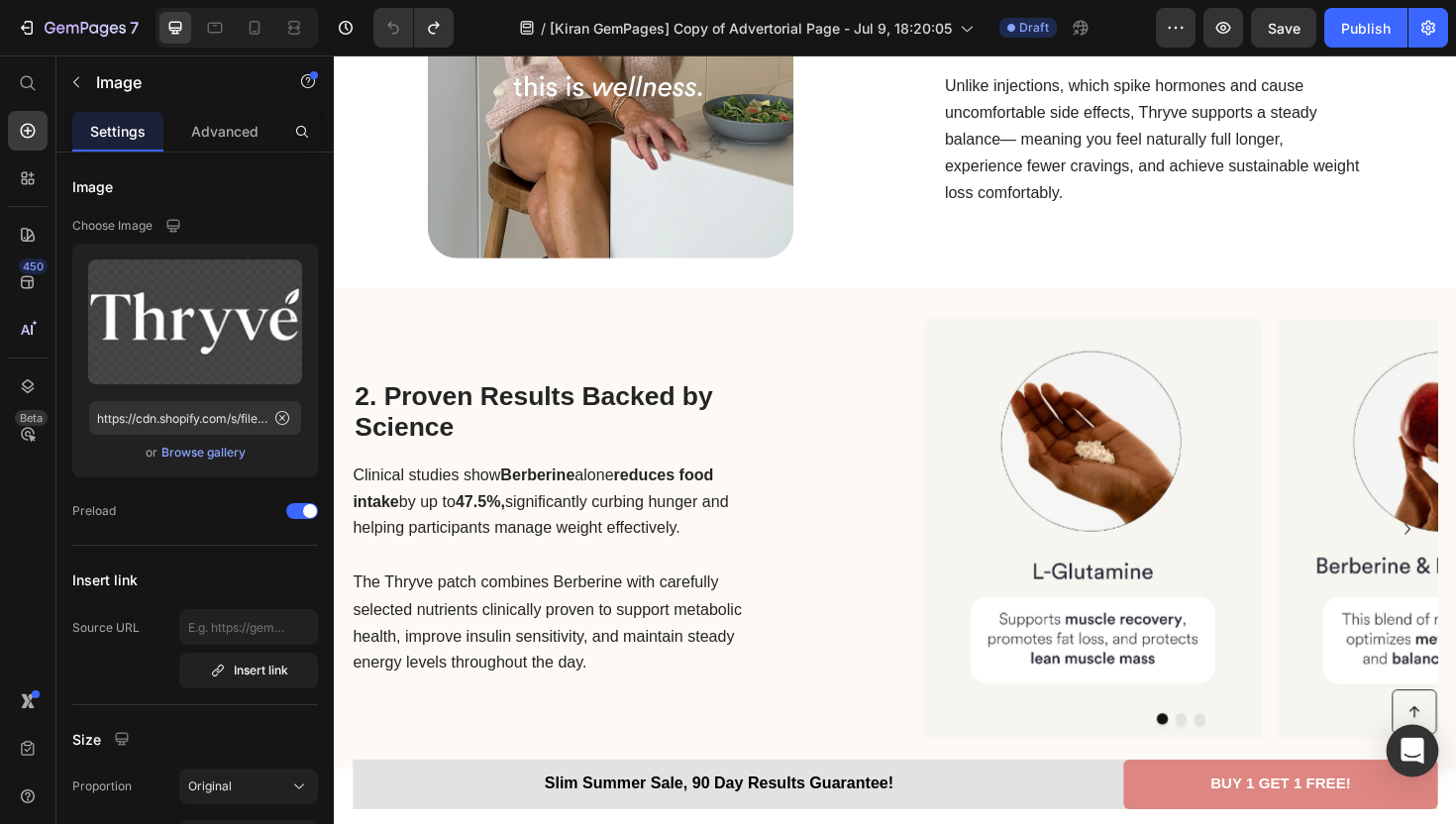 click 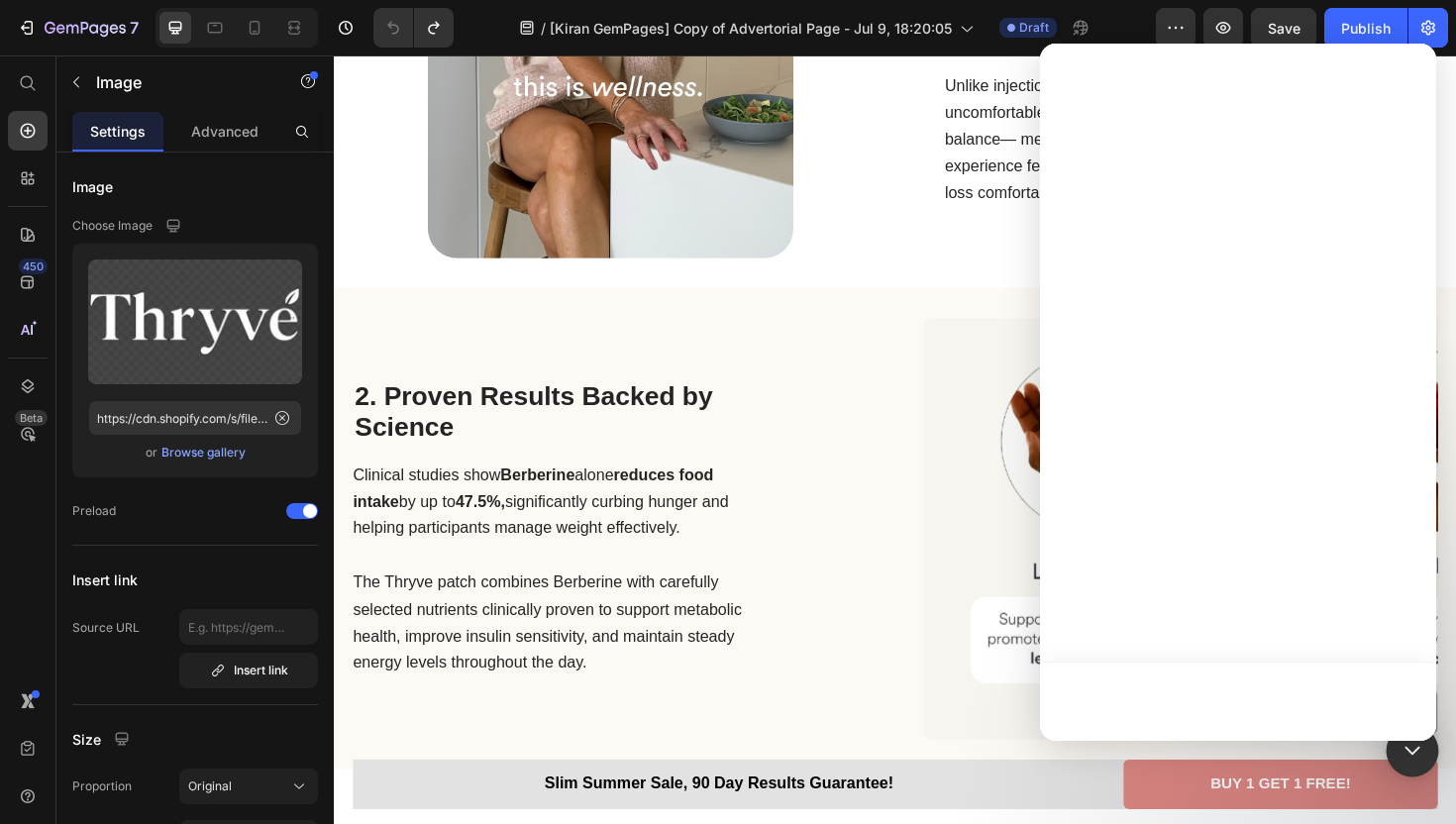 scroll, scrollTop: 0, scrollLeft: 0, axis: both 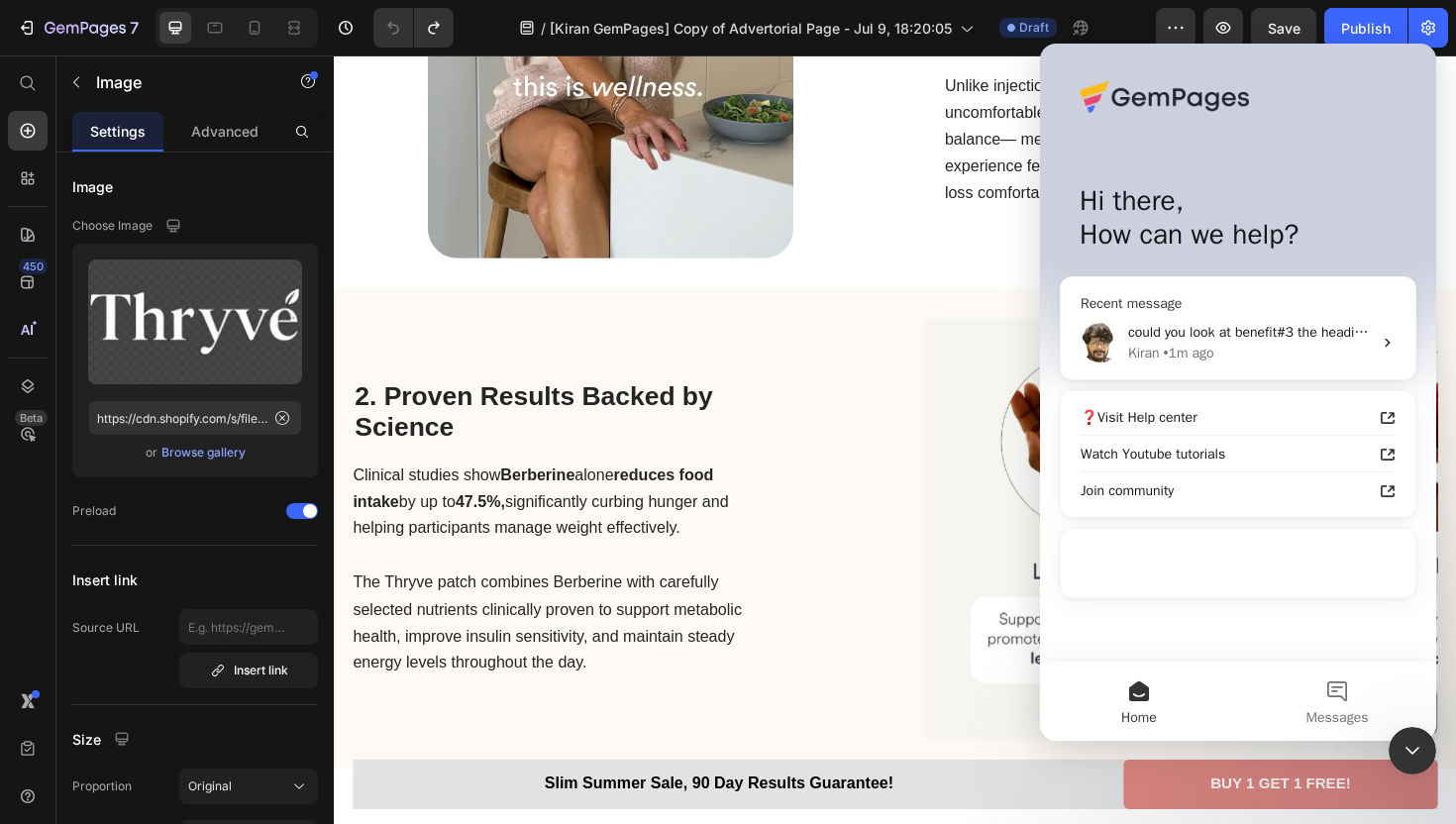 click on "could you look at benefit#3 the heading is not aligned with the body of text Kiran •  1m ago" at bounding box center [1238, 343] 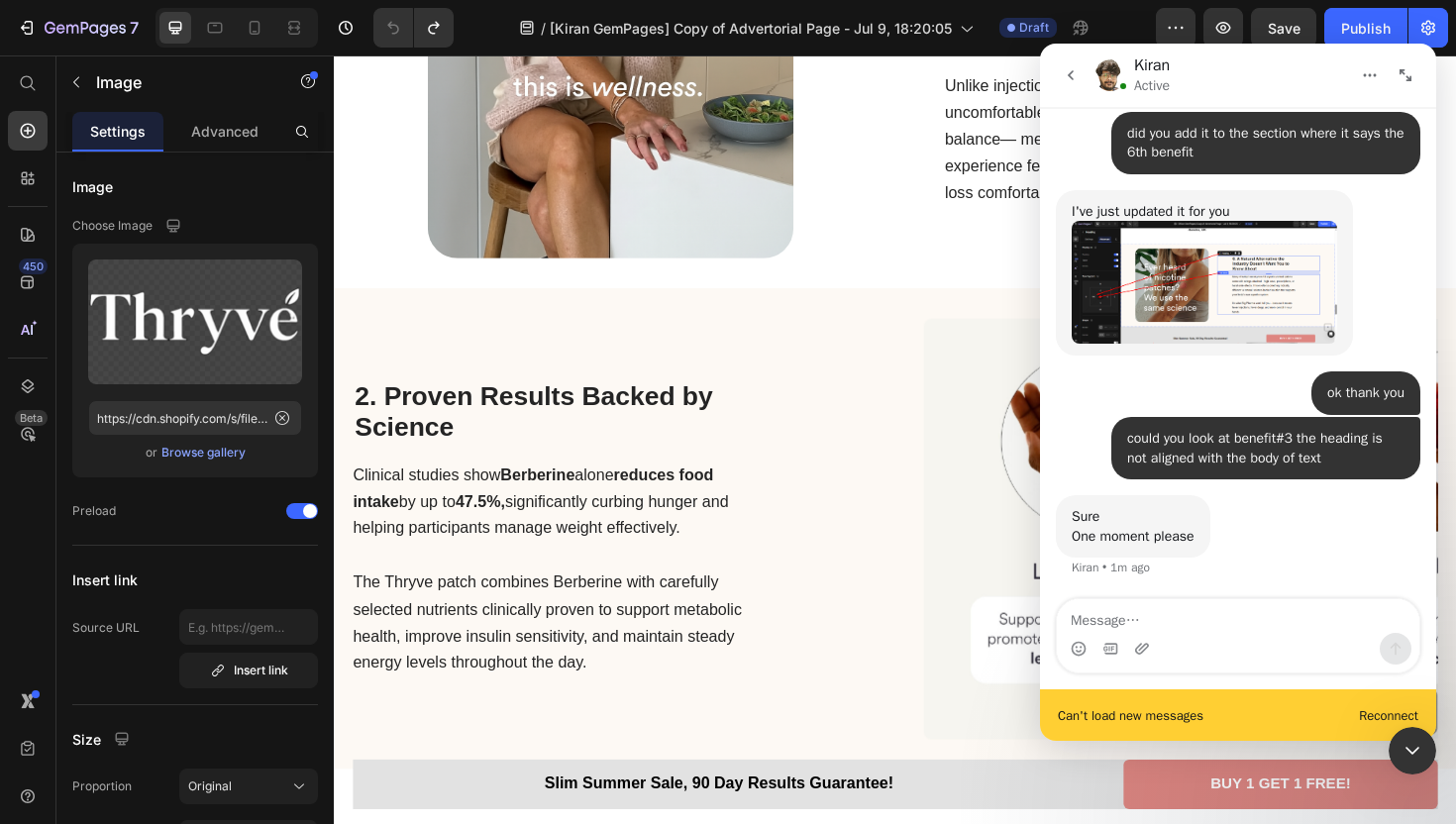 scroll, scrollTop: 9243, scrollLeft: 0, axis: vertical 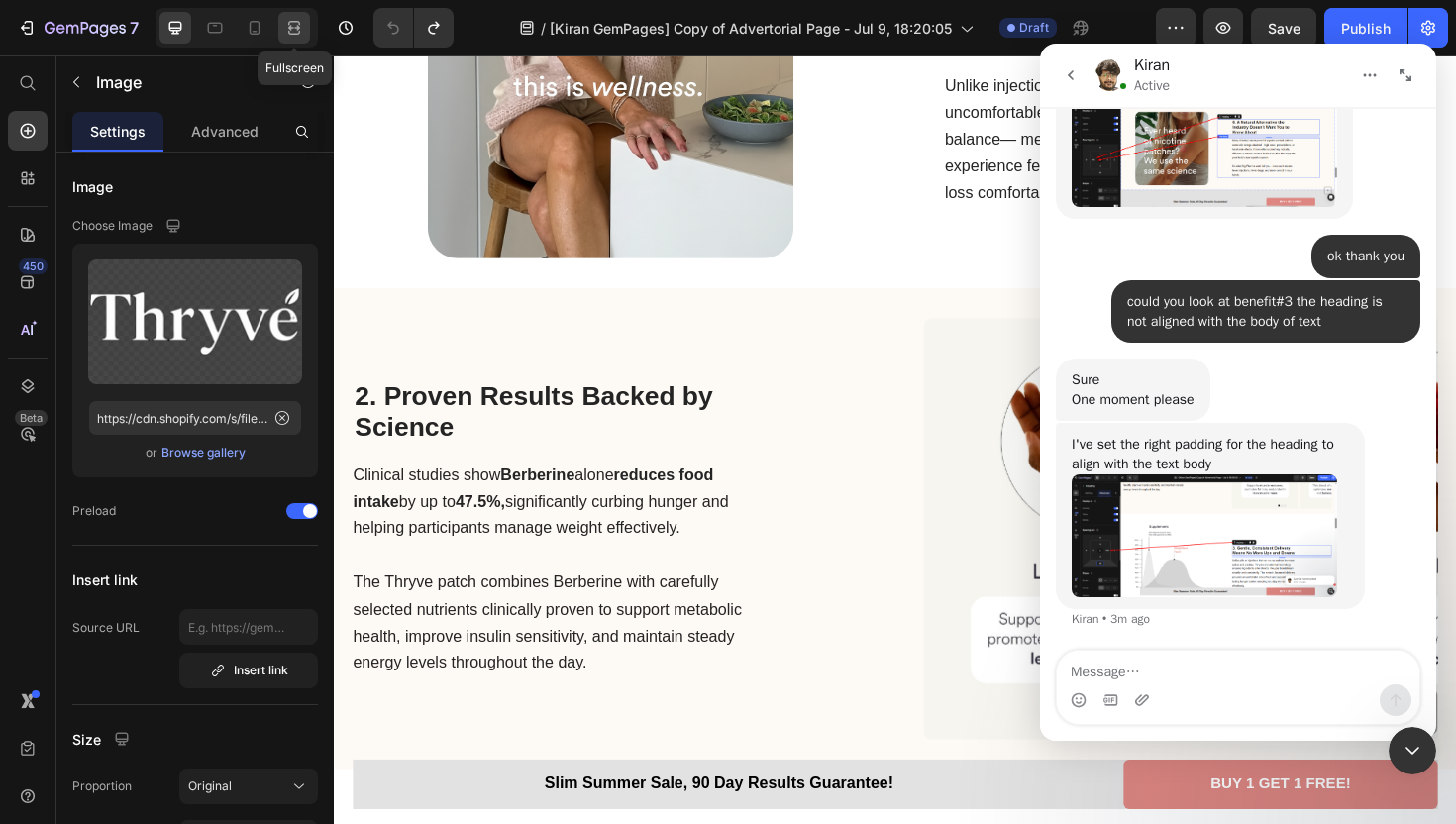 click 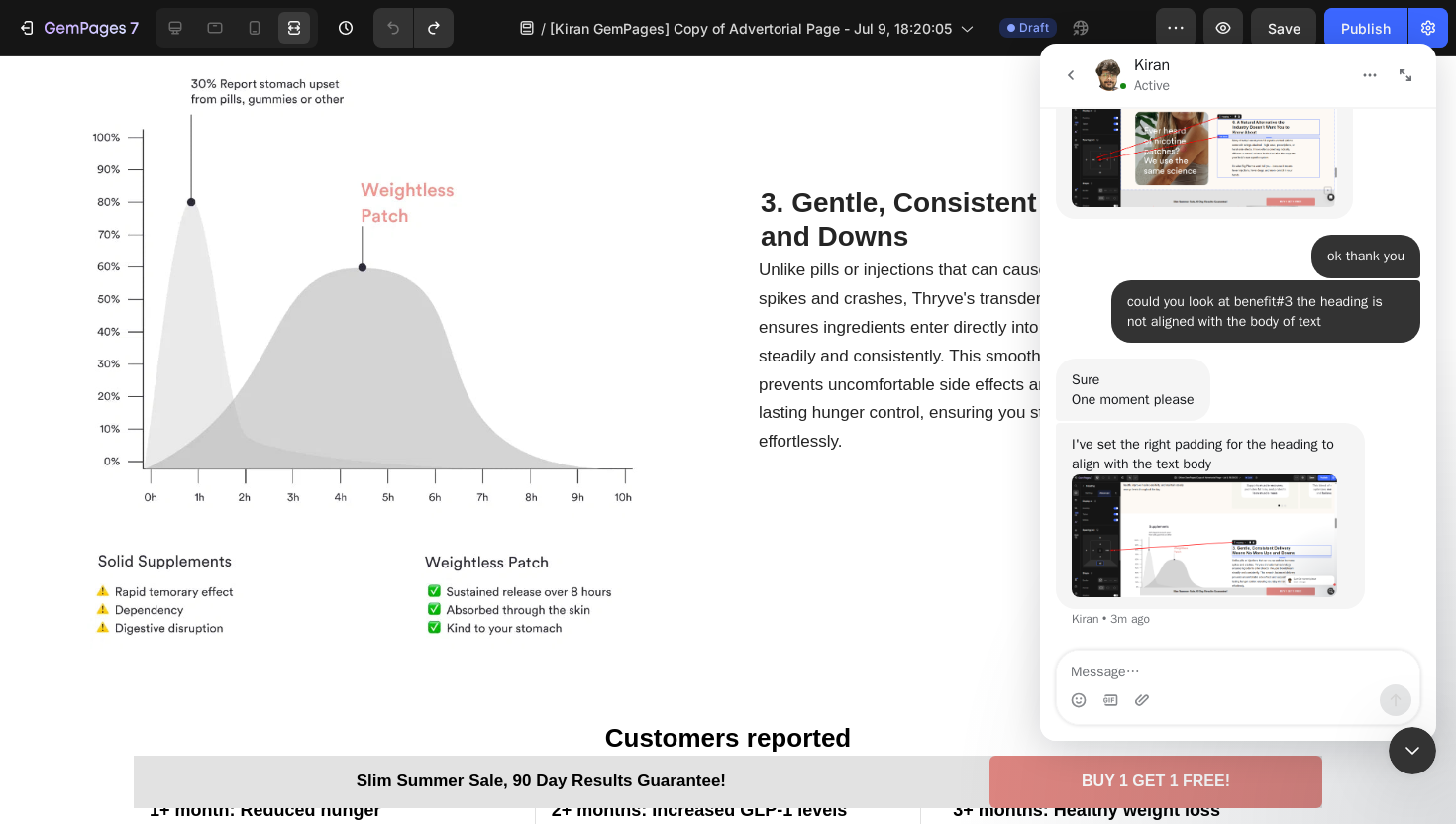 scroll, scrollTop: 2789, scrollLeft: 0, axis: vertical 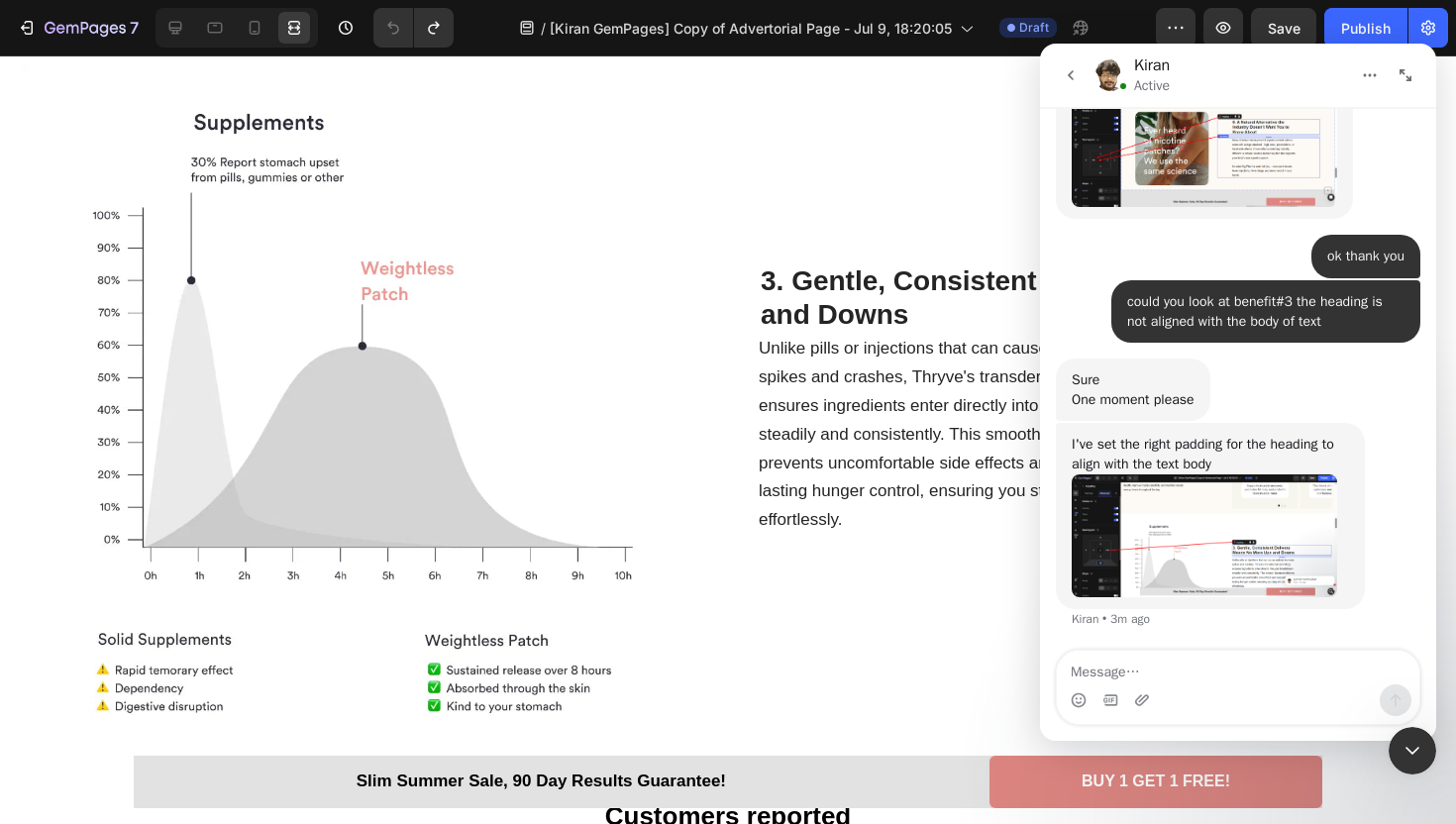 click 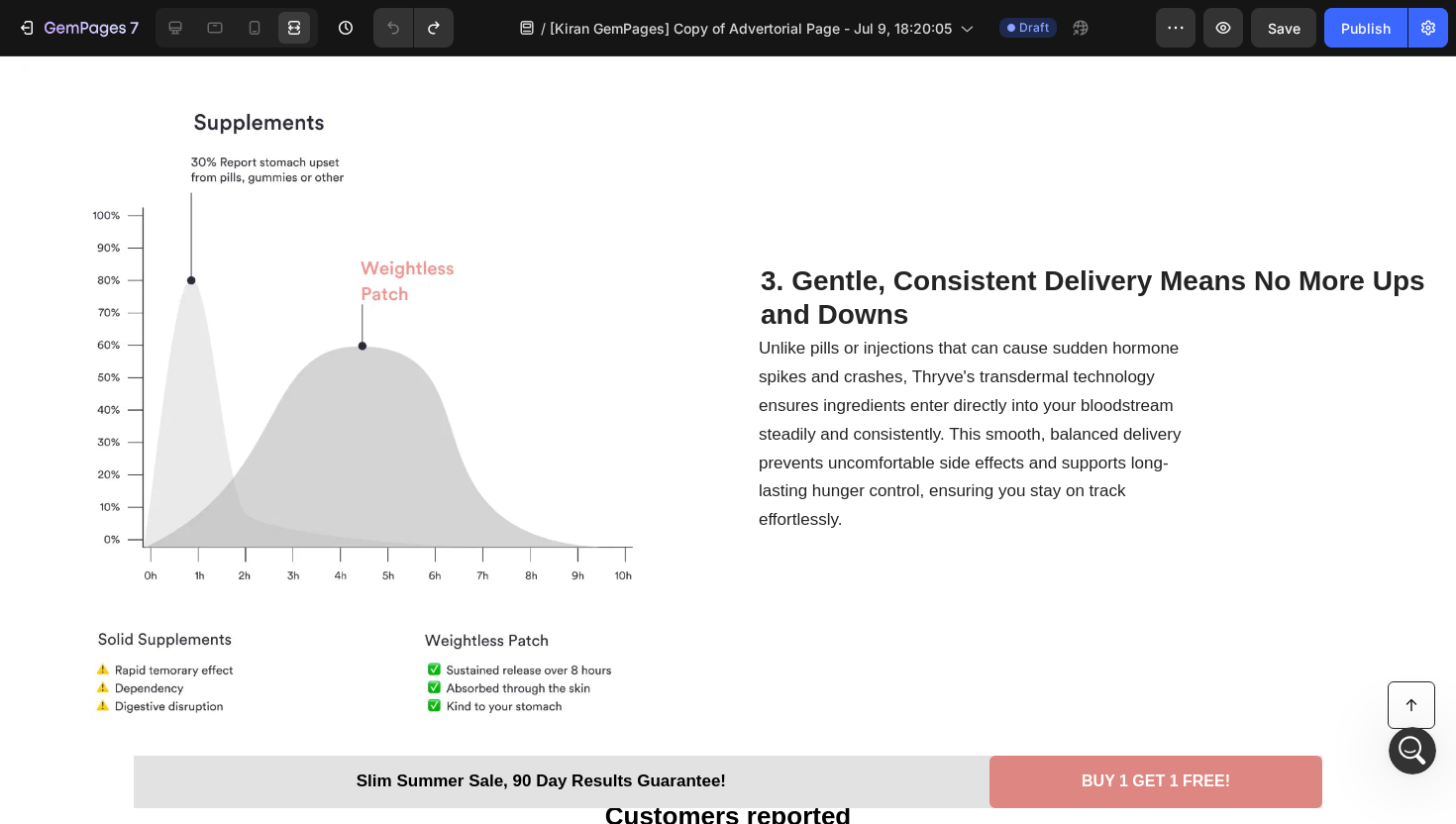 scroll, scrollTop: 0, scrollLeft: 0, axis: both 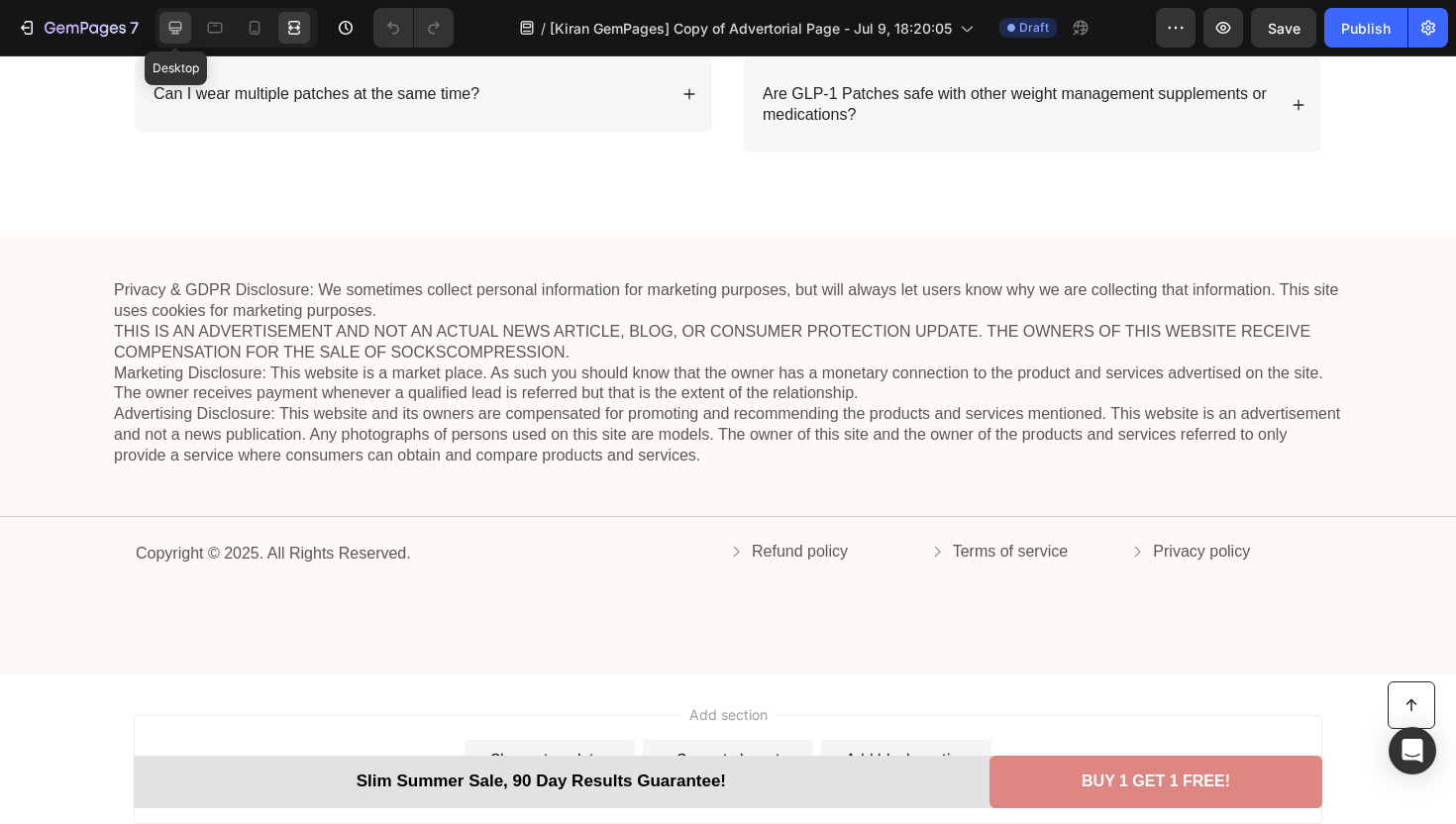 click 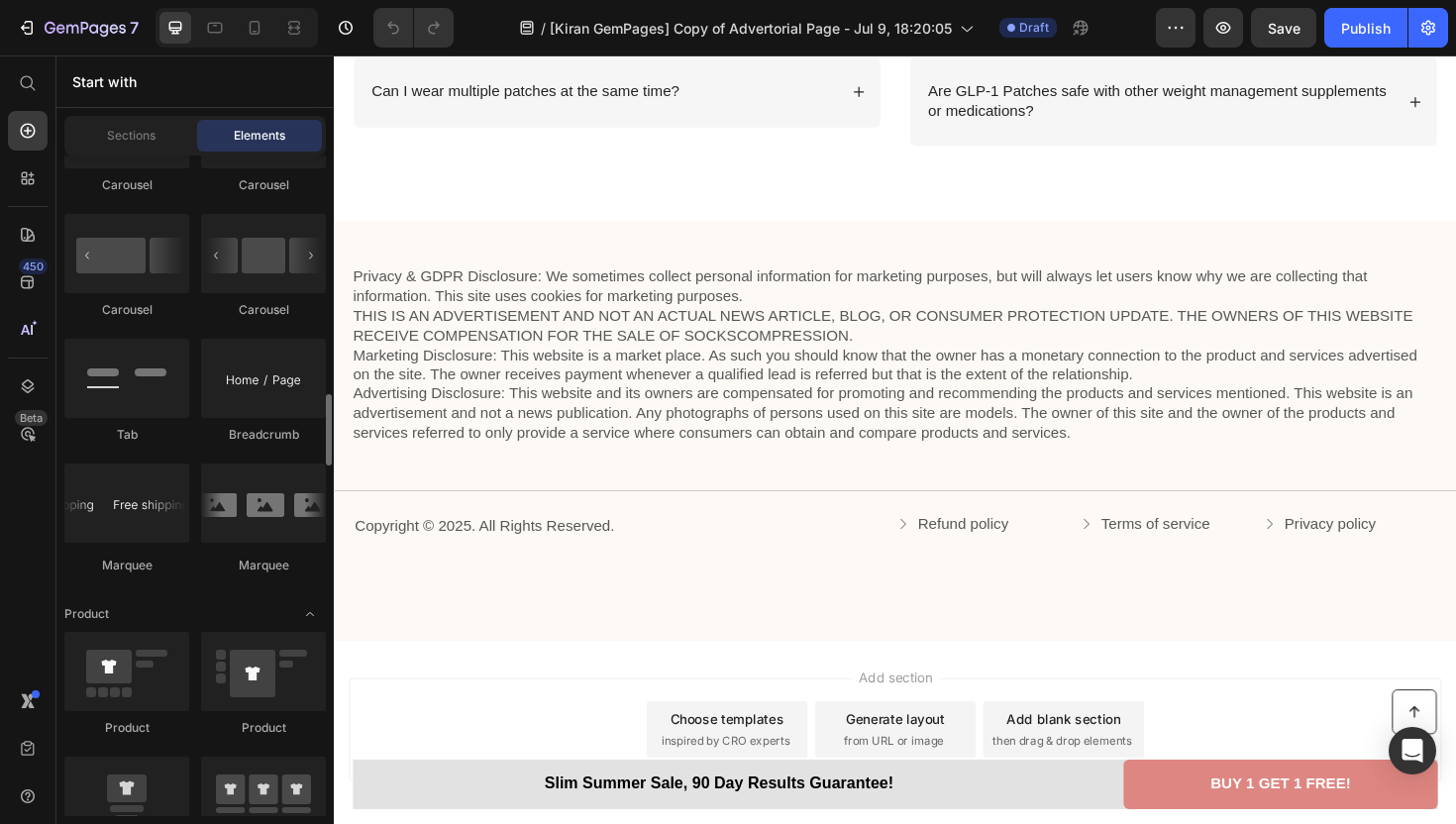 scroll, scrollTop: 2226, scrollLeft: 0, axis: vertical 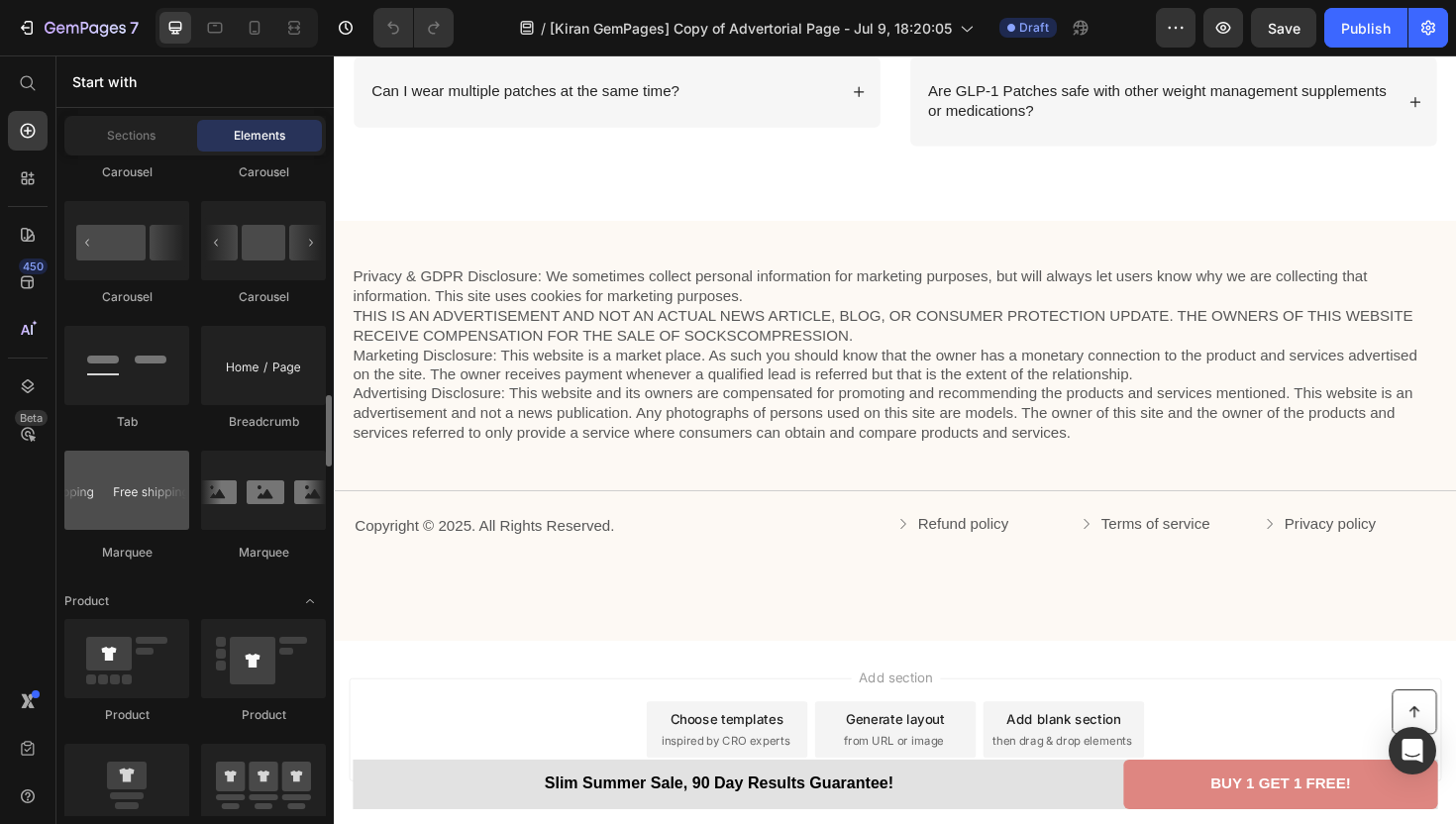 click at bounding box center (127, 490) 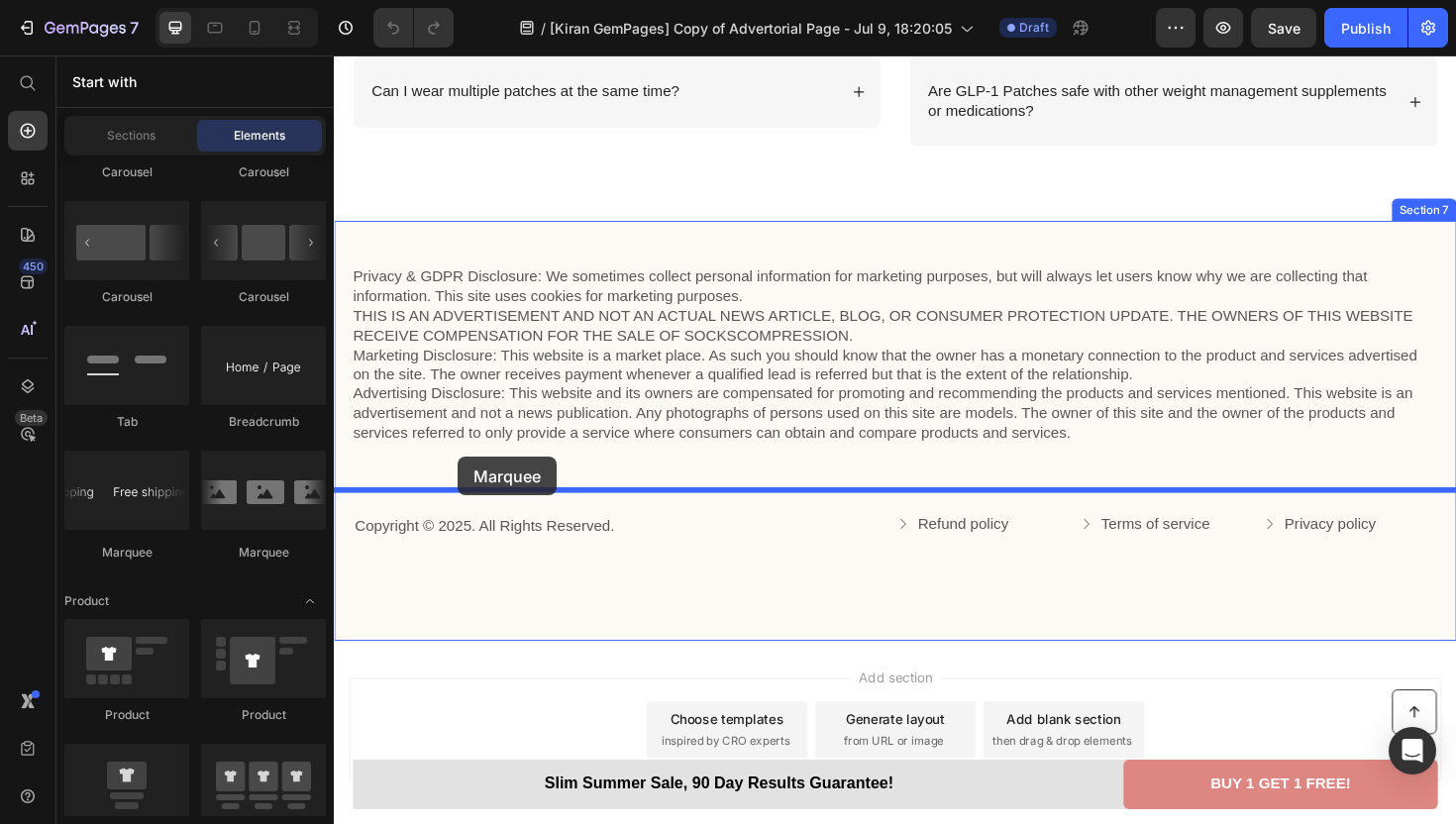 drag, startPoint x: 450, startPoint y: 577, endPoint x: 465, endPoint y: 481, distance: 97.16481 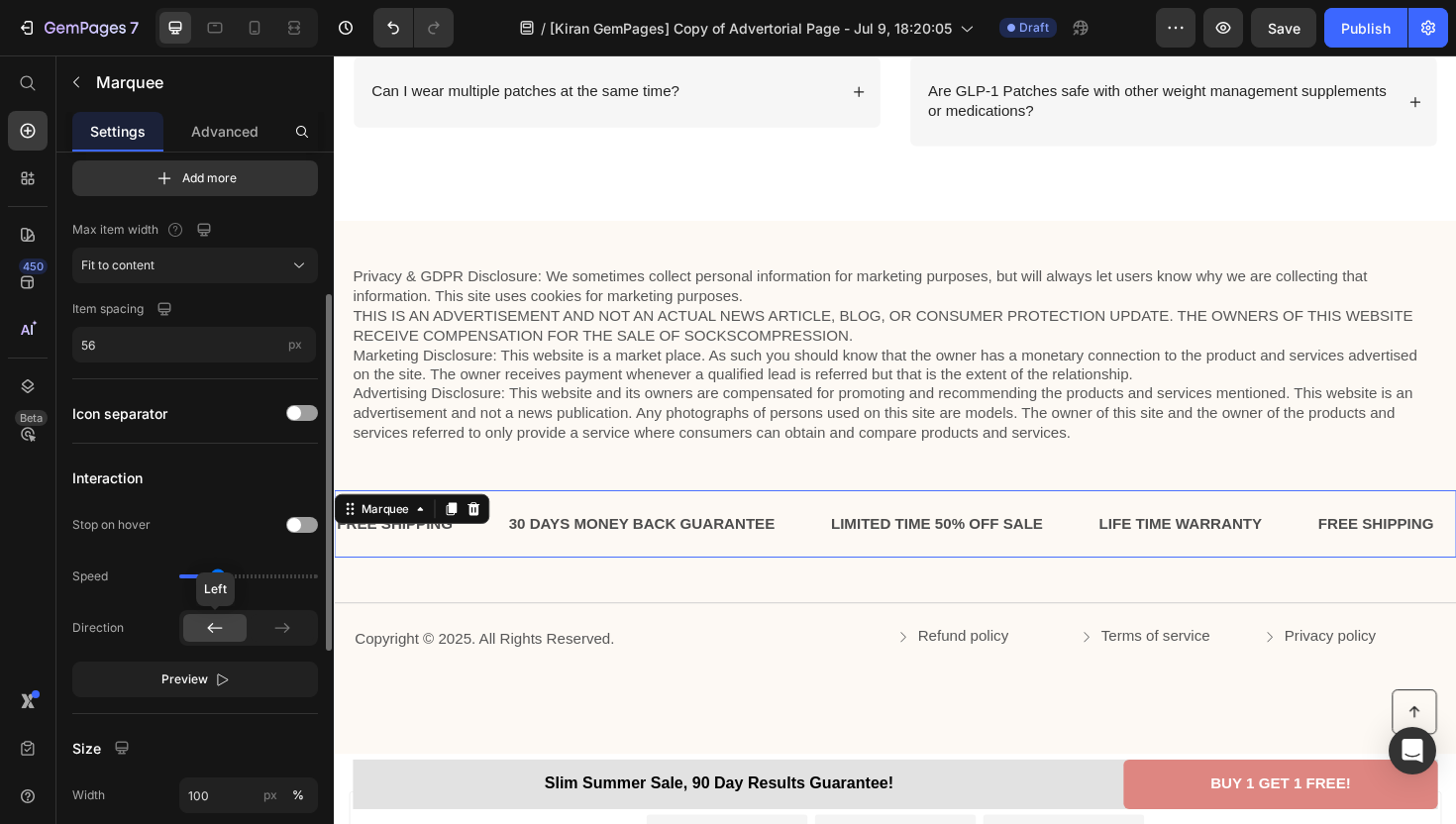 scroll, scrollTop: 262, scrollLeft: 0, axis: vertical 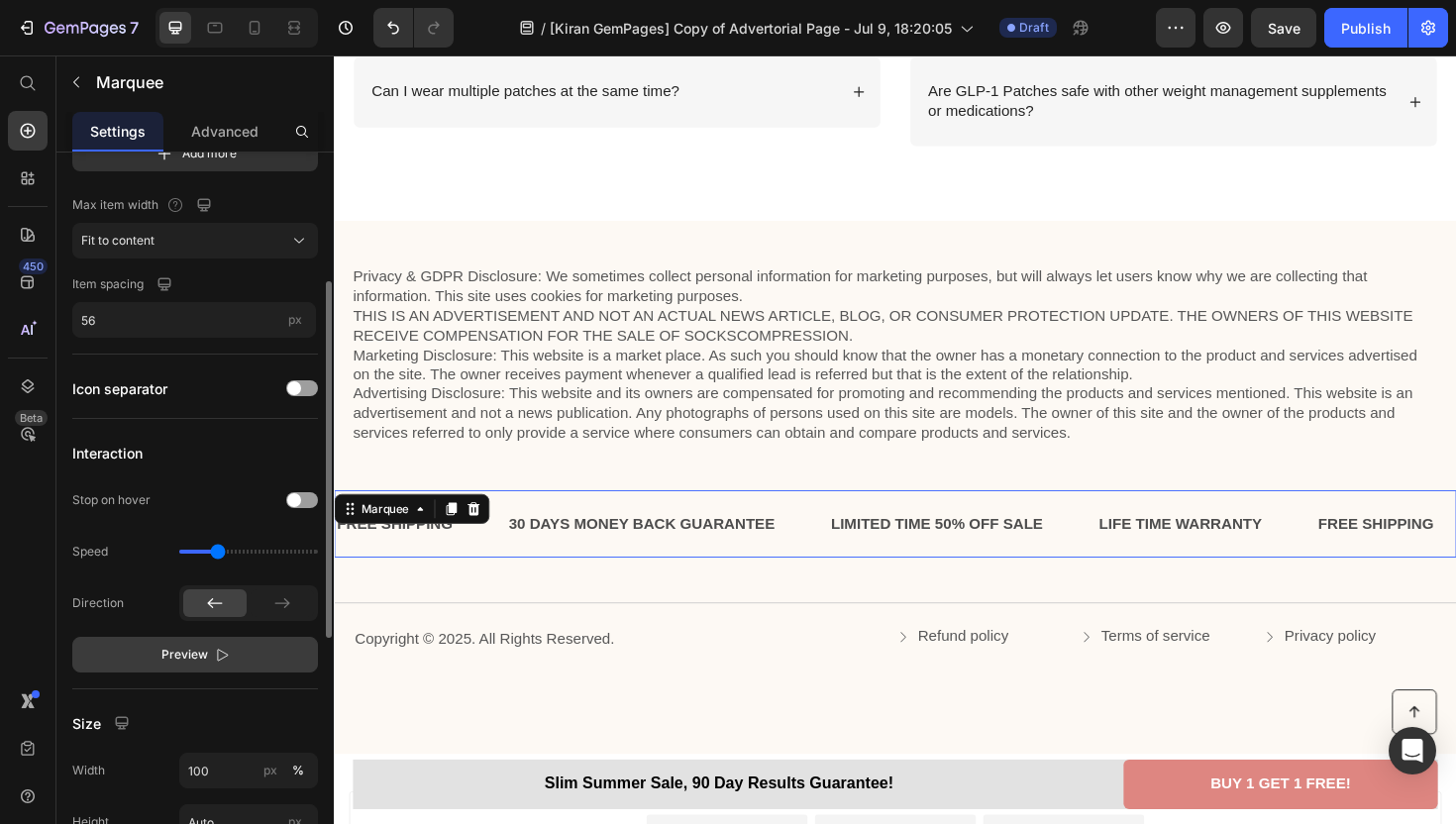 click on "Preview" at bounding box center [195, 655] 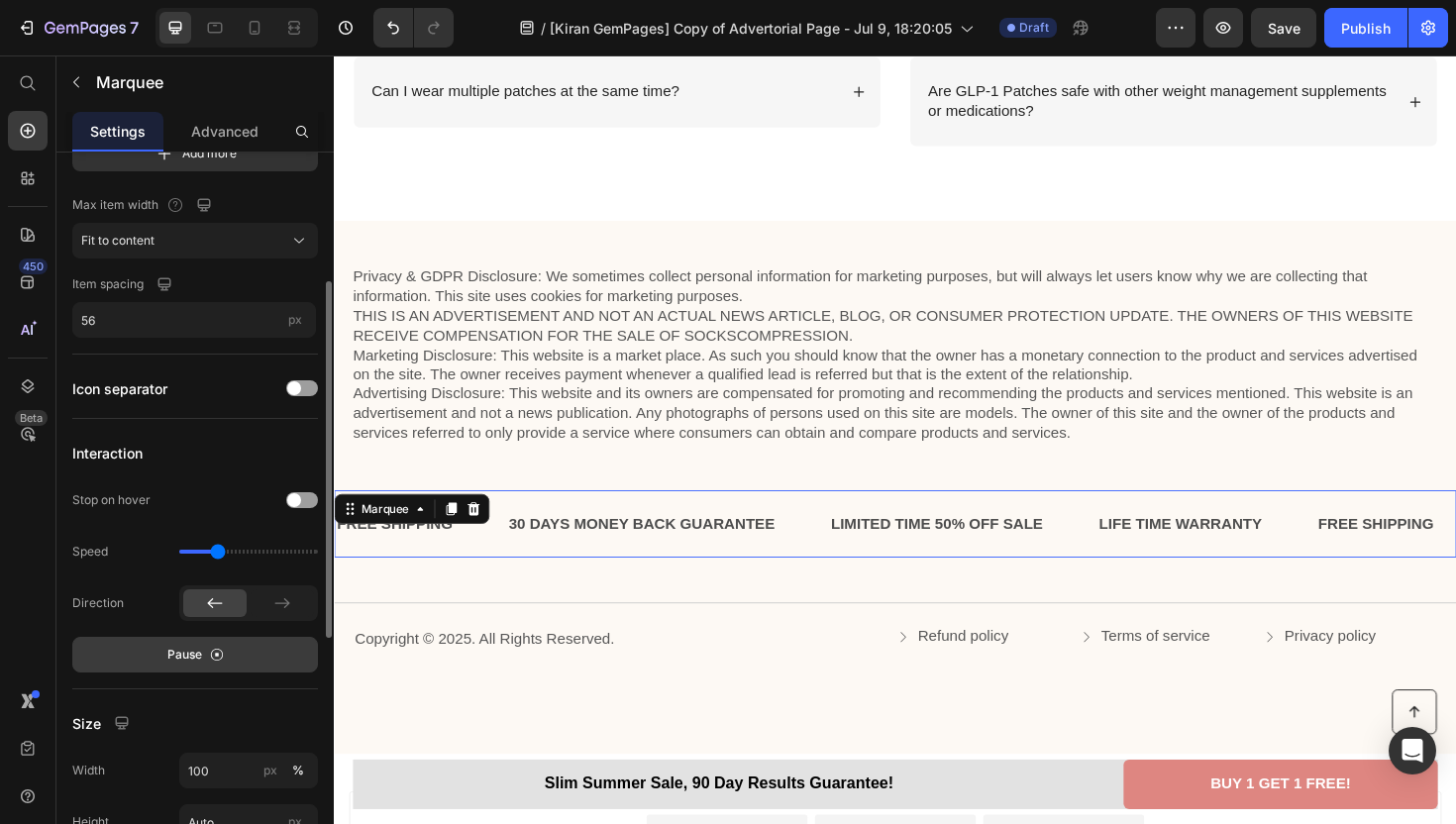 click on "Pause" at bounding box center (195, 655) 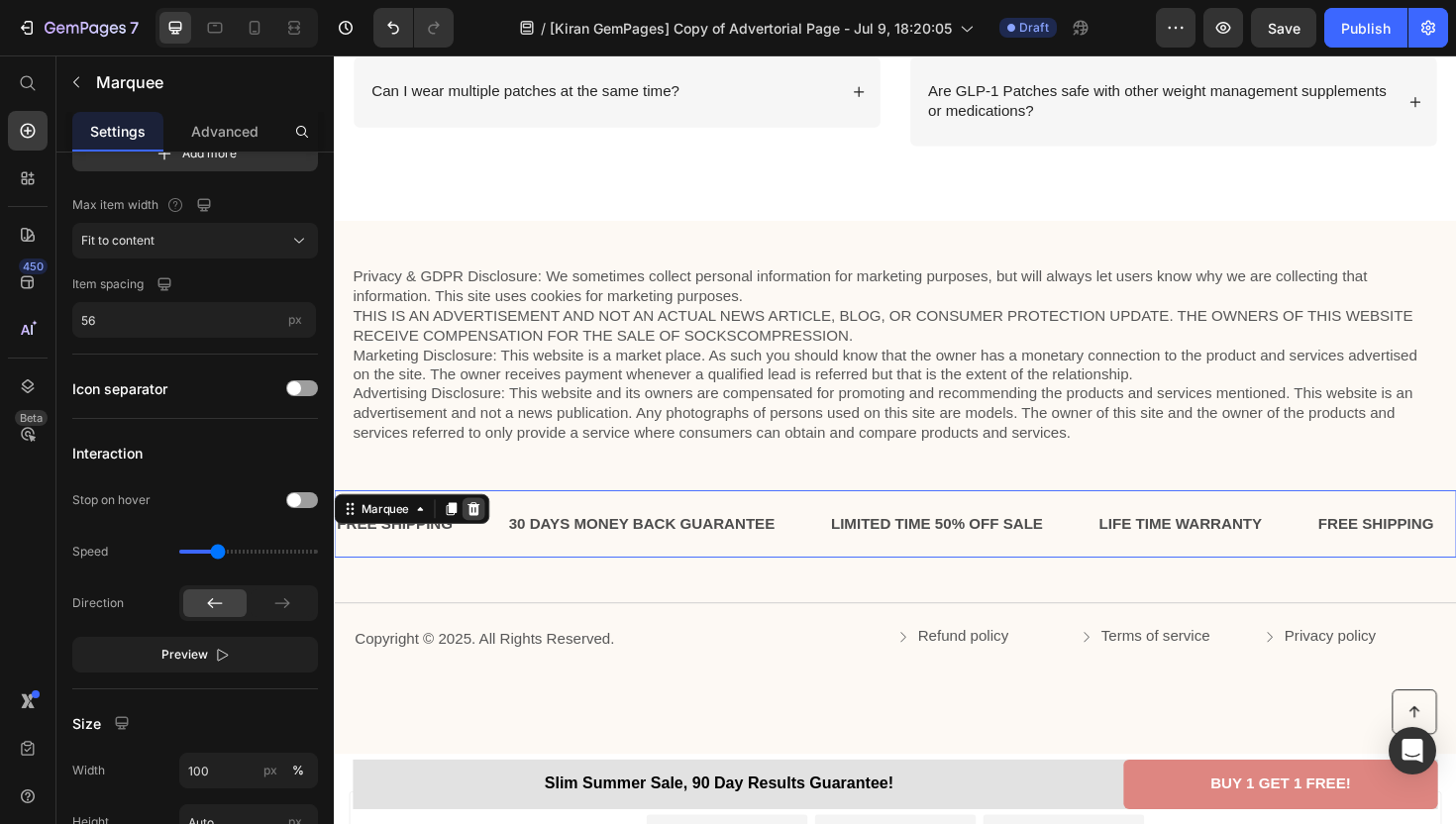 click 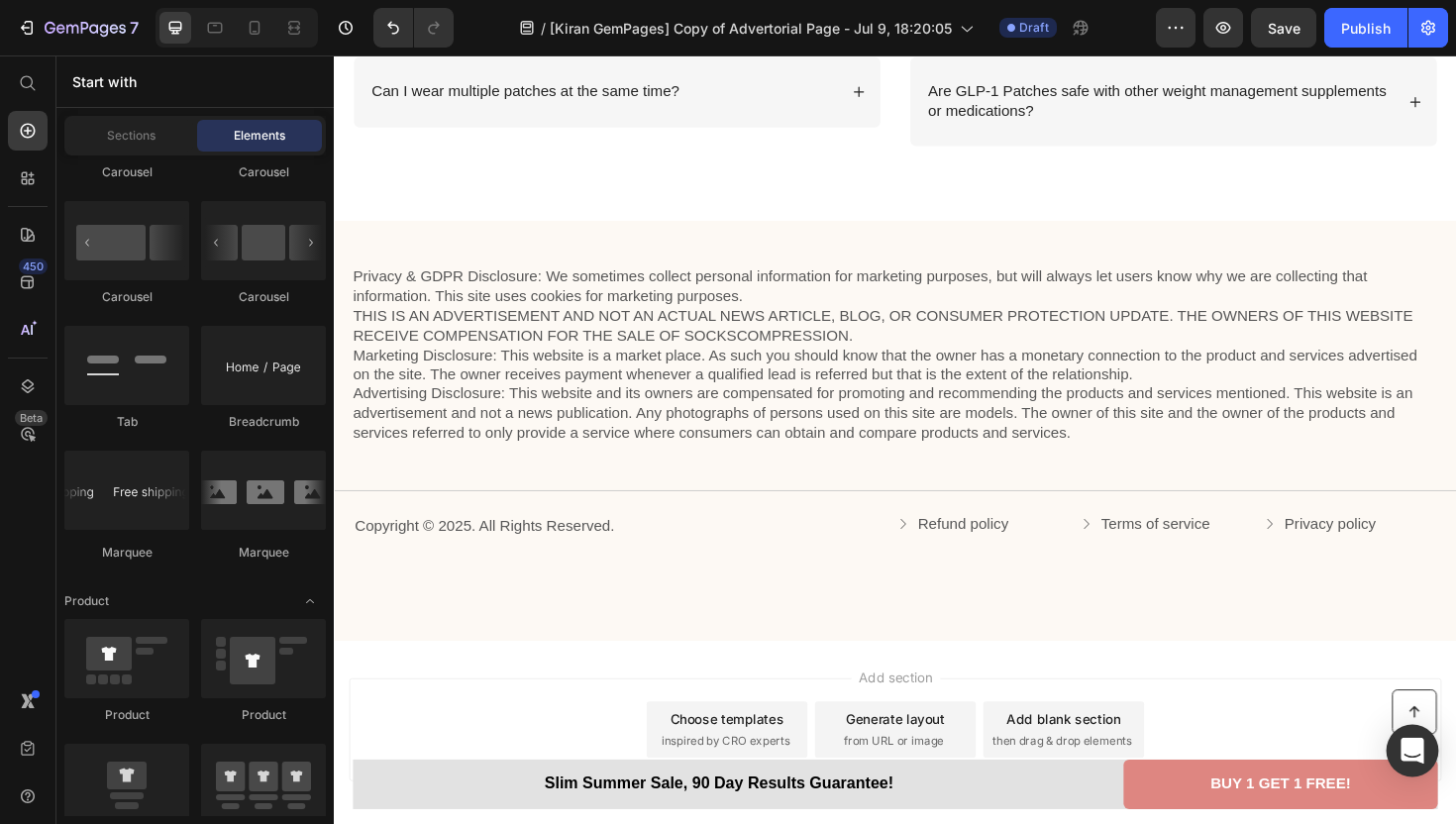click 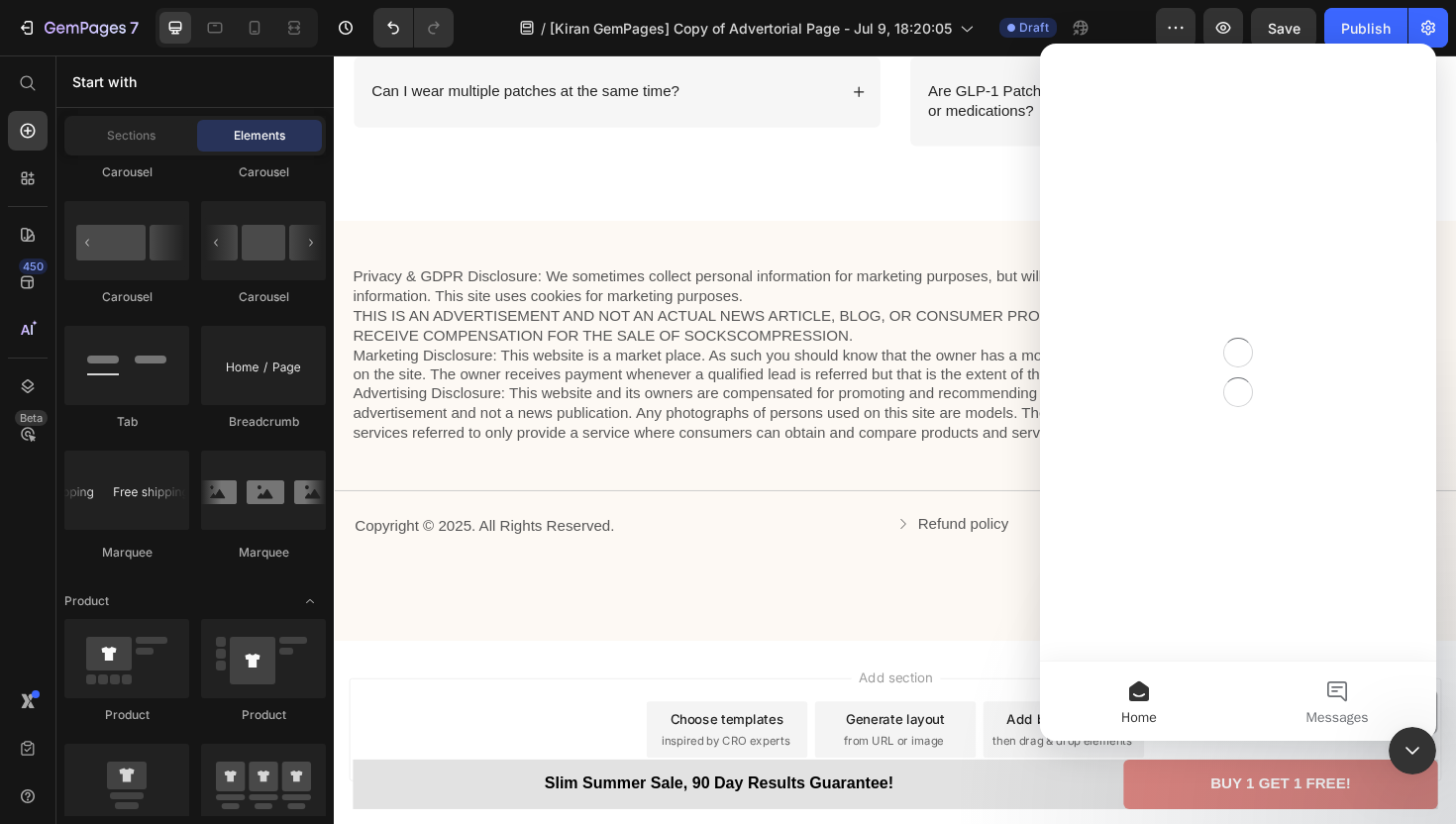 scroll, scrollTop: 0, scrollLeft: 0, axis: both 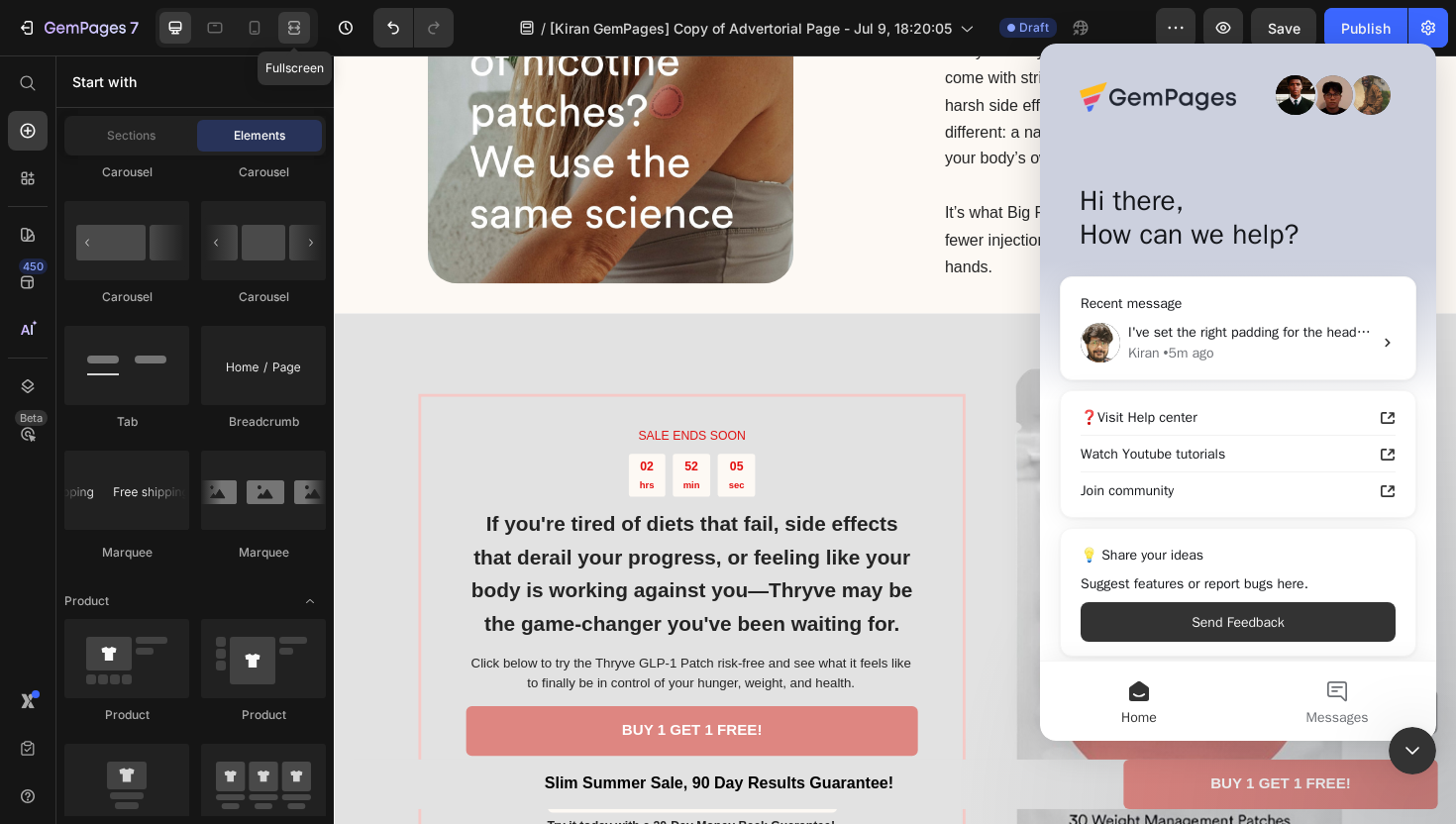 click 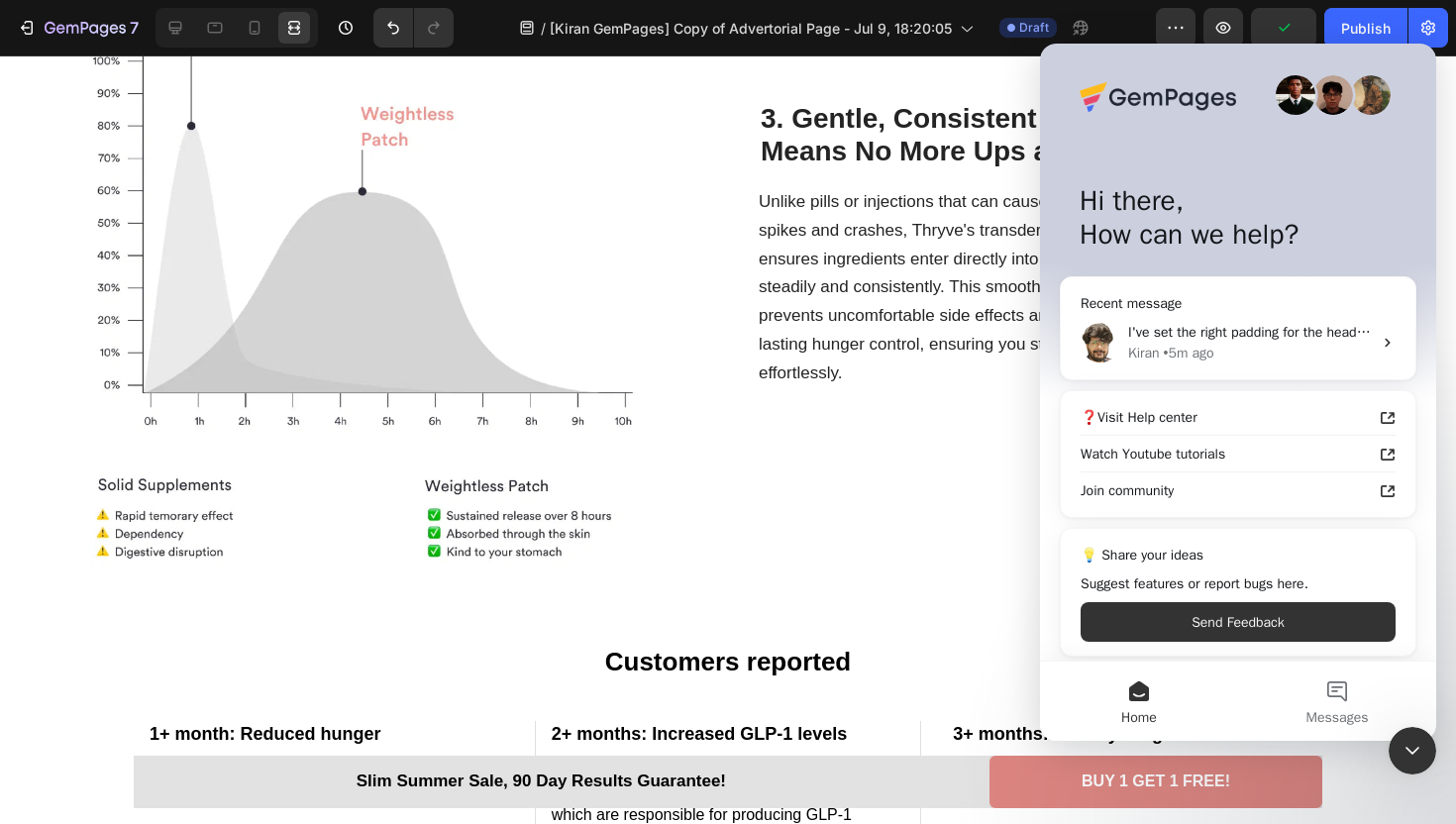 scroll, scrollTop: 2707, scrollLeft: 0, axis: vertical 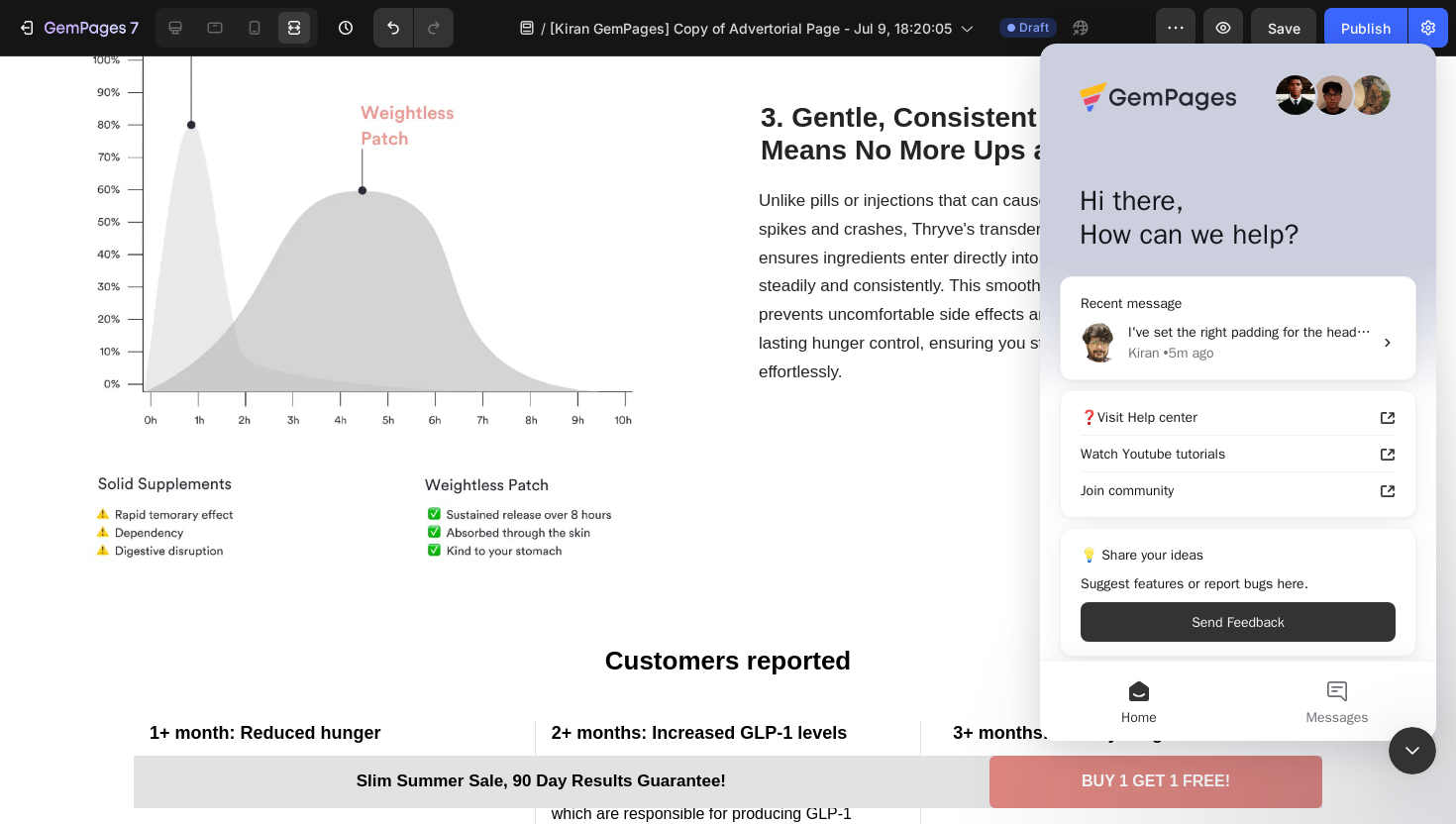 click at bounding box center (1412, 751) 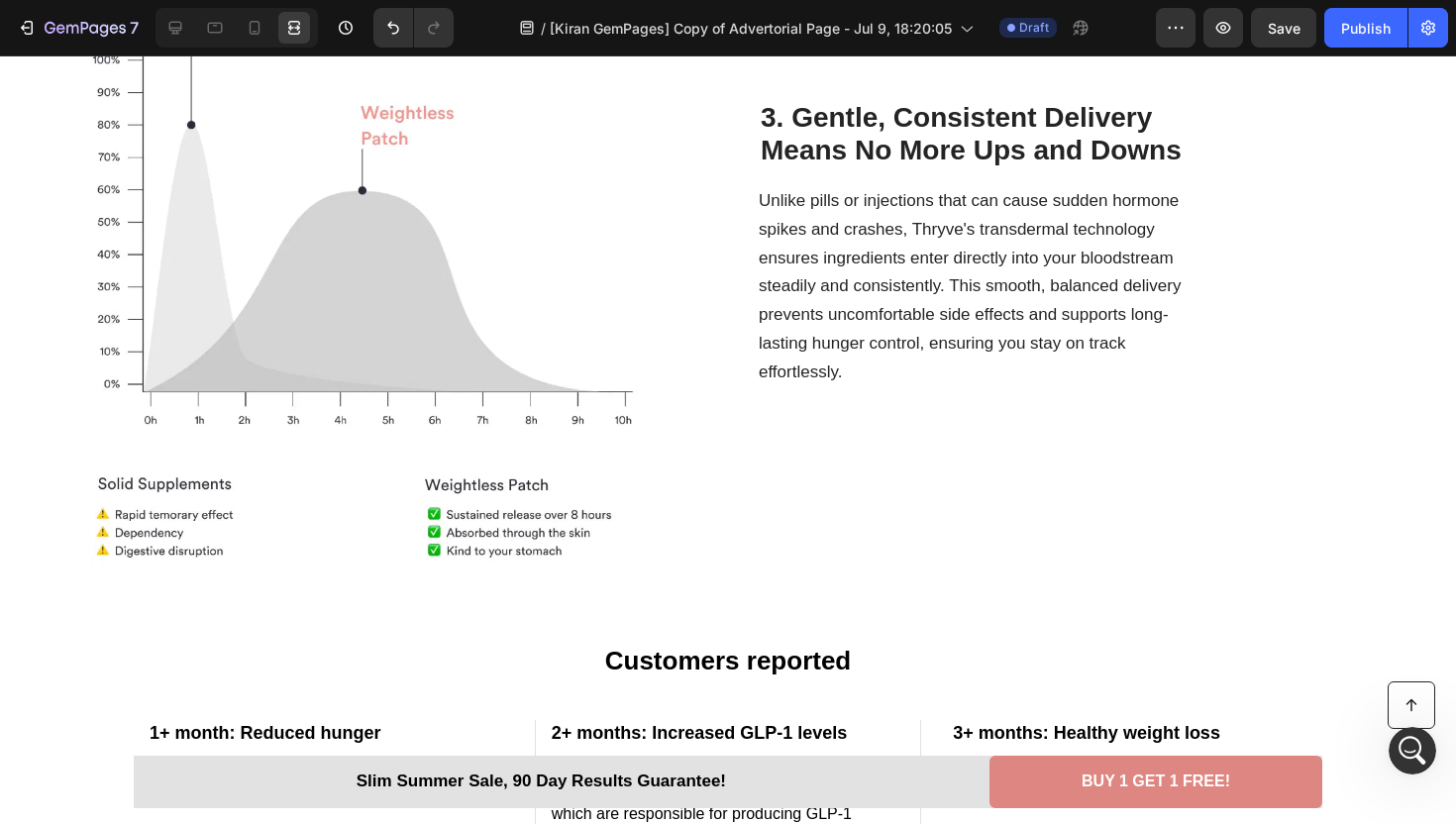 scroll, scrollTop: 0, scrollLeft: 0, axis: both 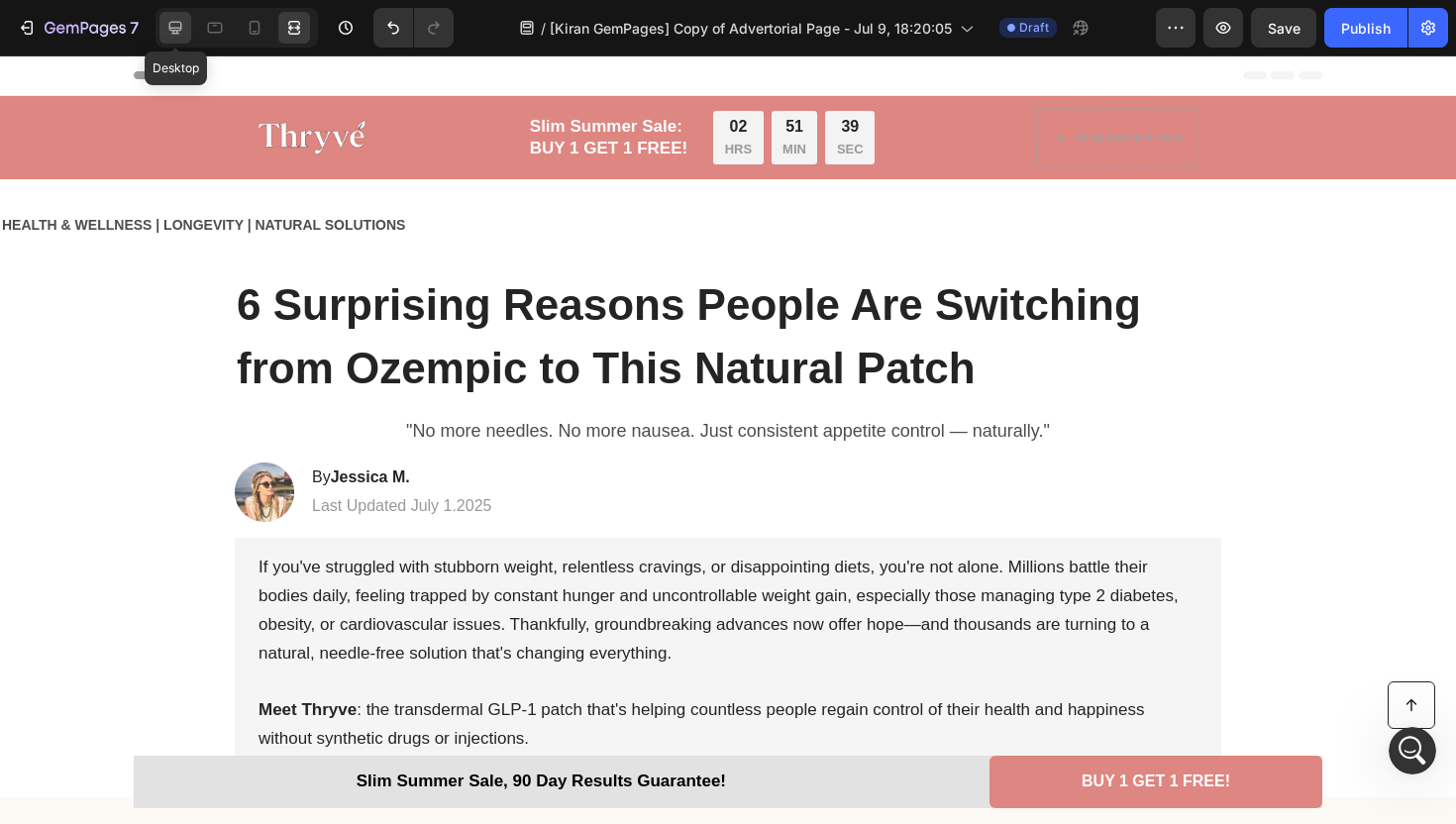 click 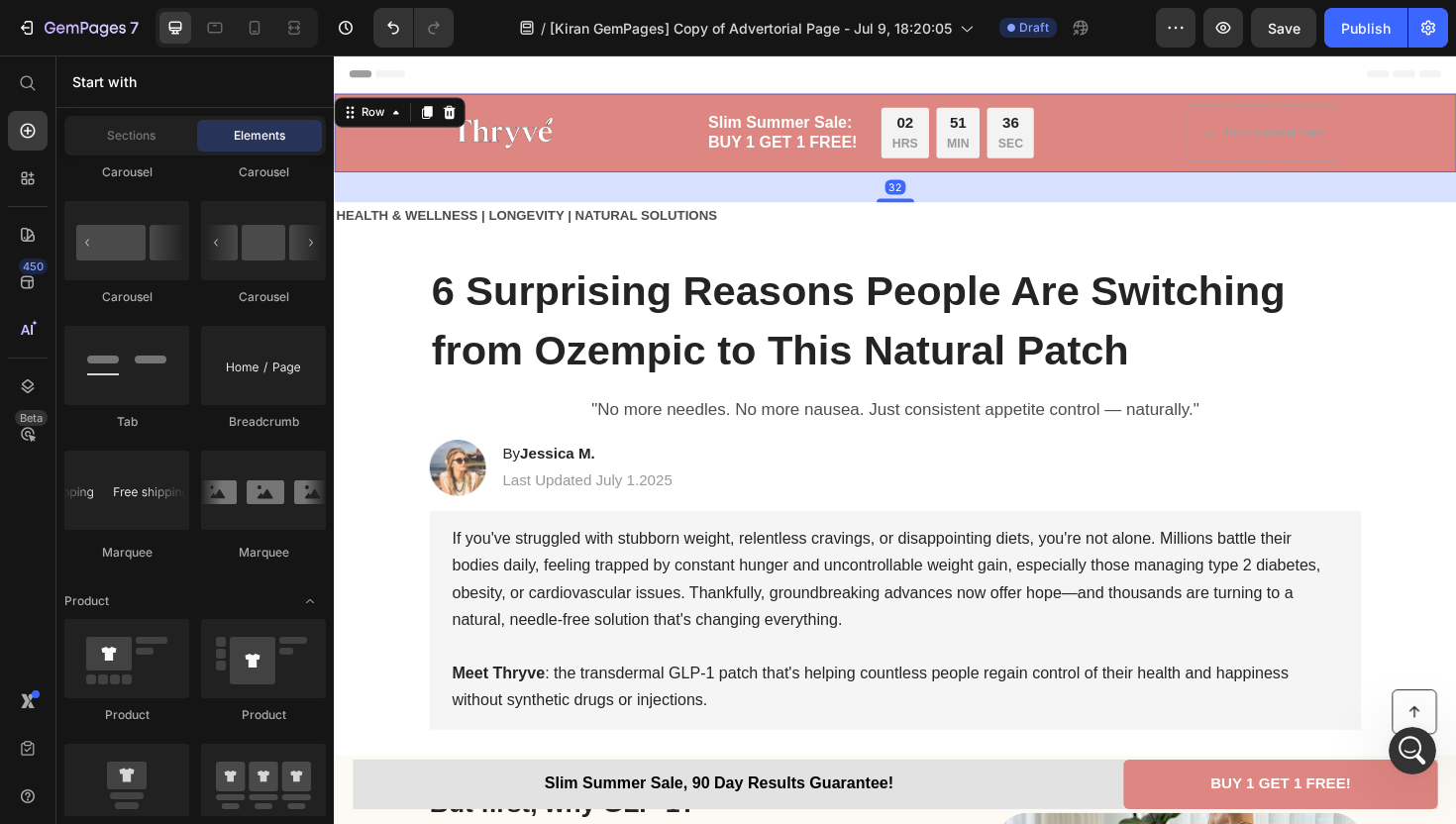 click on "Image Slim Summer Sale:  BUY 1 GET 1 FREE! Text Block 02 HRS 51 MIN 36 SEC Countdown Timer Row
Drop element here Row" at bounding box center (928, 138) 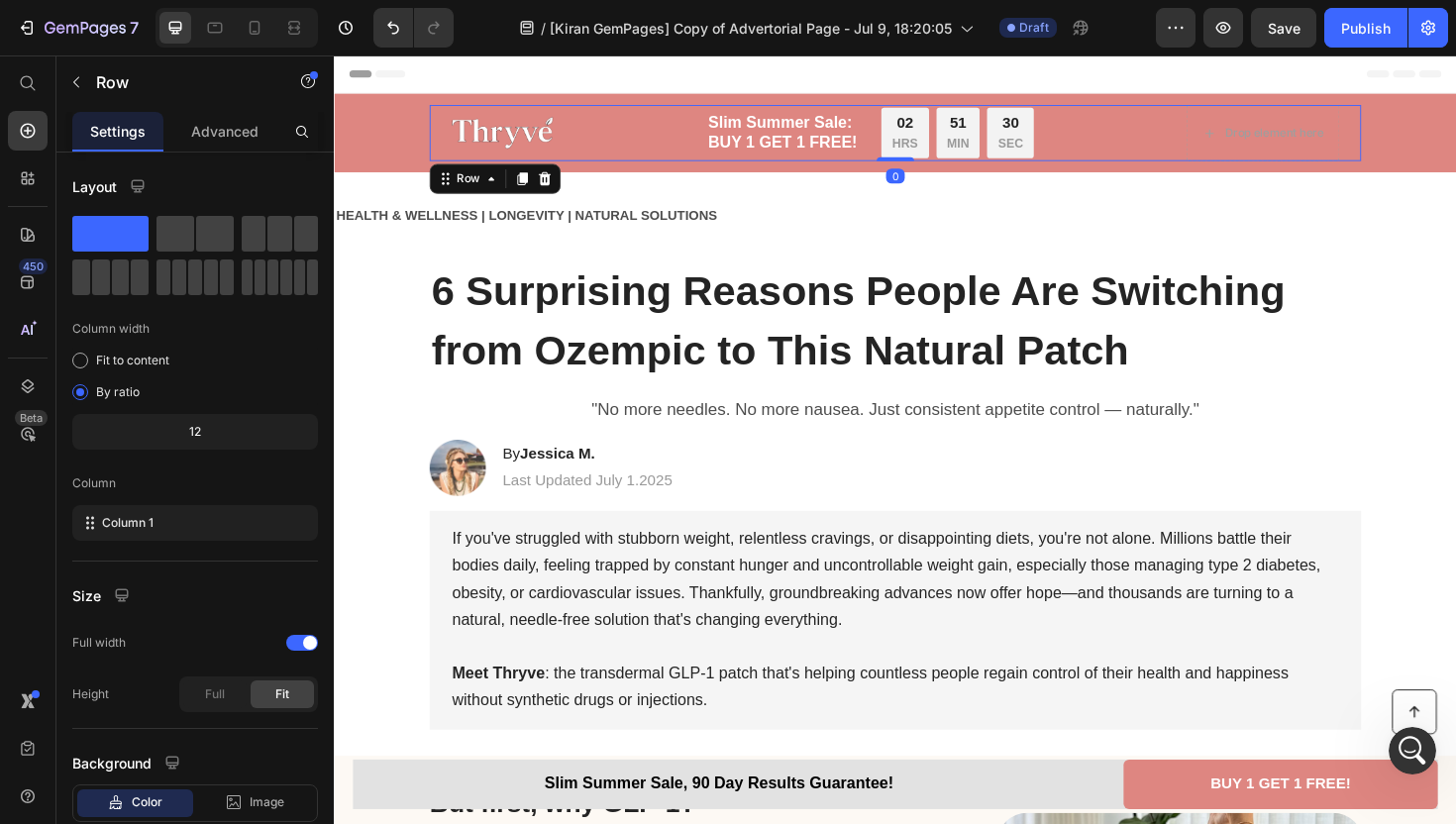 click on "Image Slim Summer Sale:  BUY 1 GET 1 FREE! Text Block 02 HRS 51 MIN 30 SEC Countdown Timer Row
Drop element here Row   0" at bounding box center (928, 138) 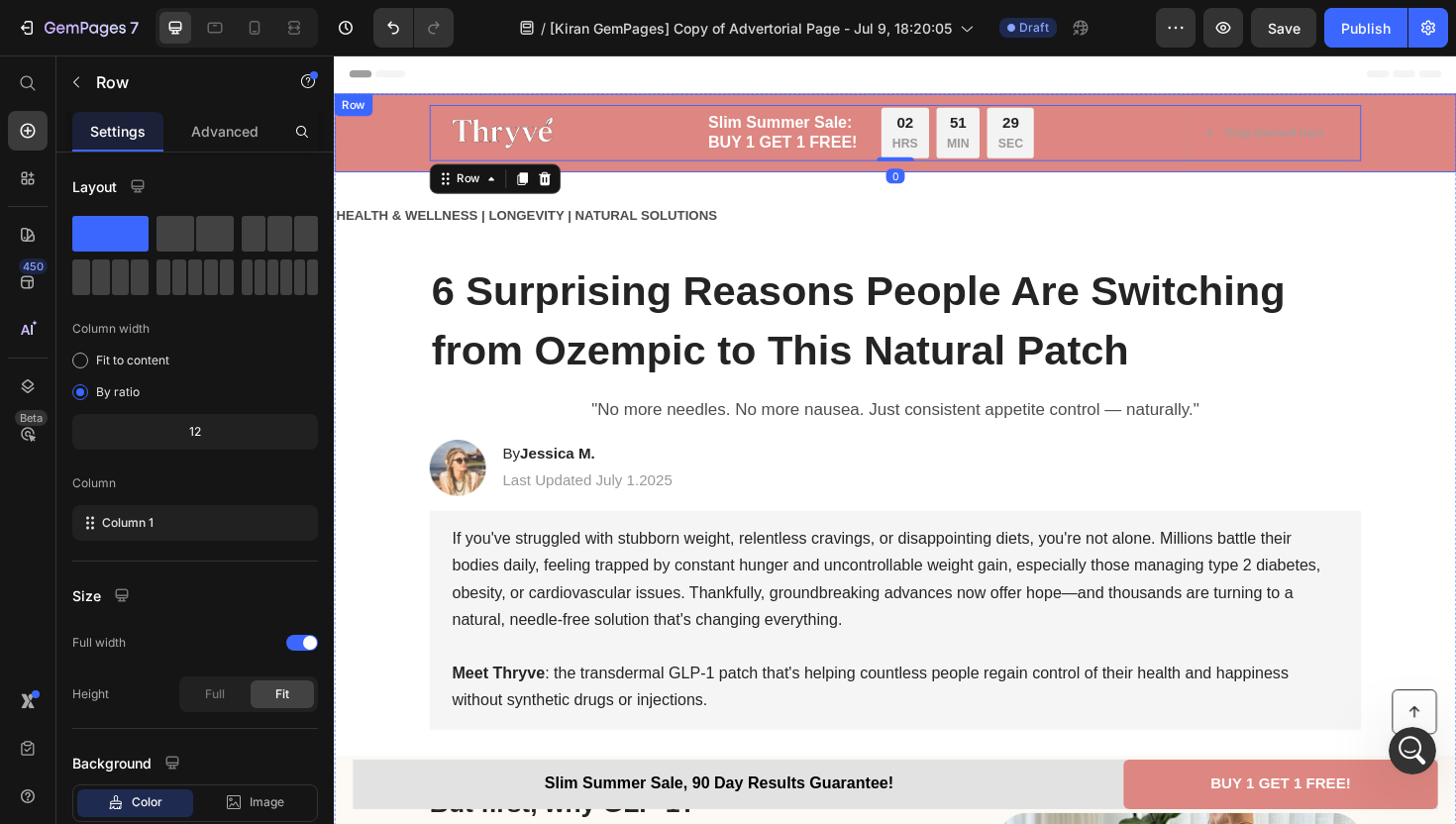click on "Image Slim Summer Sale:  BUY 1 GET 1 FREE! Text Block 02 HRS 51 MIN 29 SEC Countdown Timer Row
Drop element here Row   0" at bounding box center (928, 138) 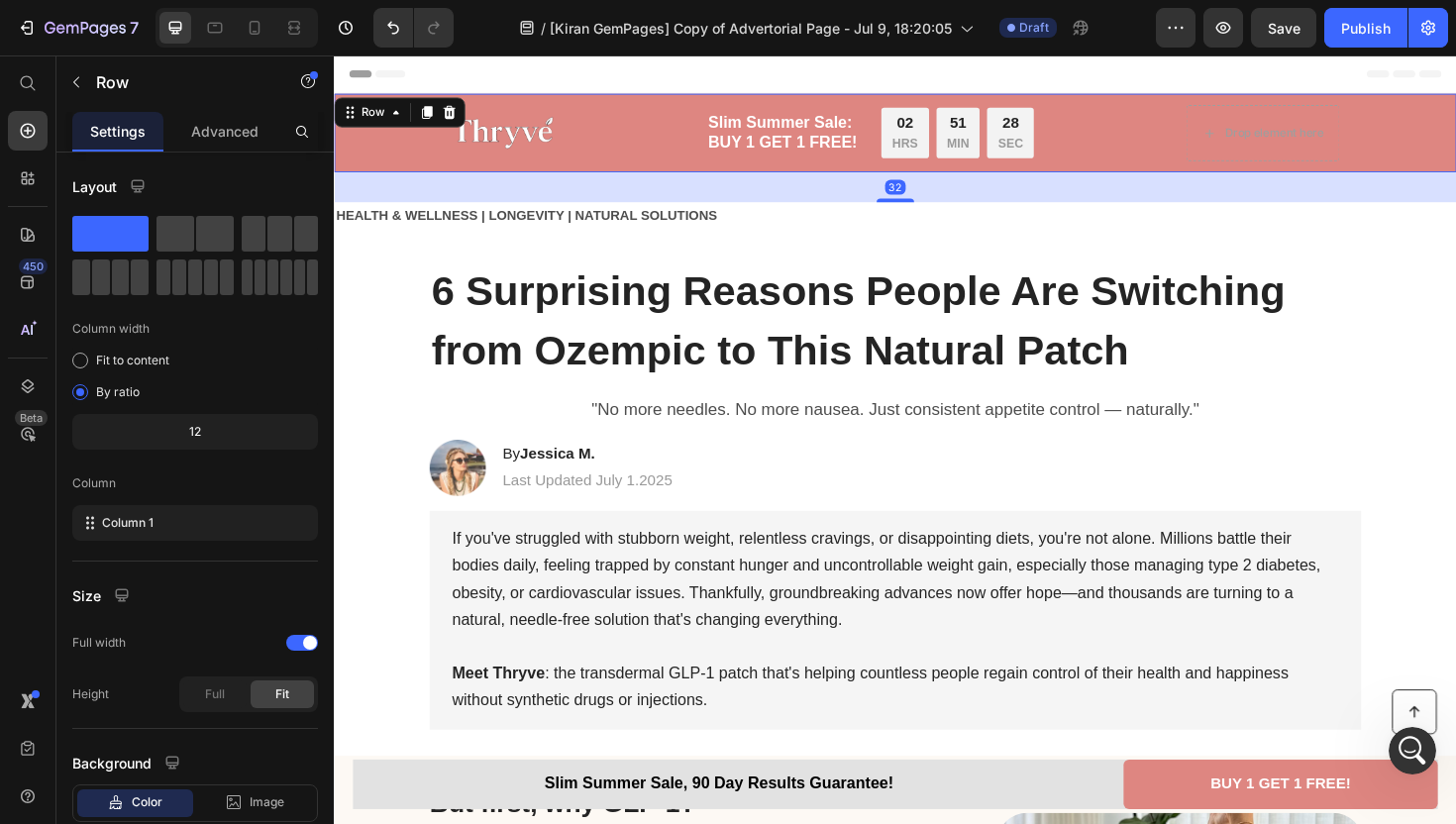 click on "Image Slim Summer Sale:  BUY 1 GET 1 FREE! Text Block 02 HRS 51 MIN 28 SEC Countdown Timer Row
Drop element here Row" at bounding box center [928, 138] 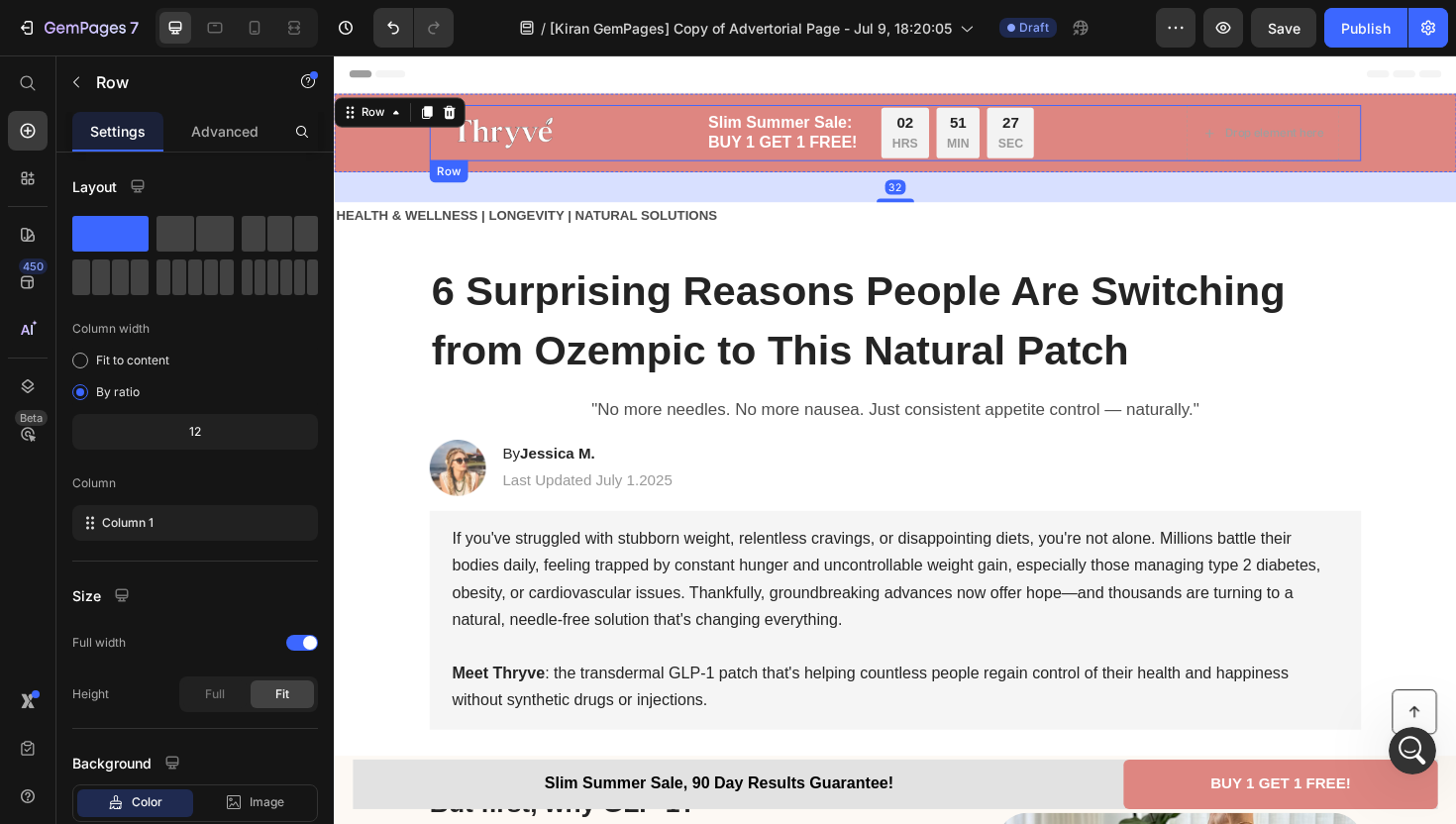 click on "Image Slim Summer Sale:  BUY 1 GET 1 FREE! Text Block 02 HRS 51 MIN 27 SEC Countdown Timer Row
Drop element here Row" at bounding box center (928, 138) 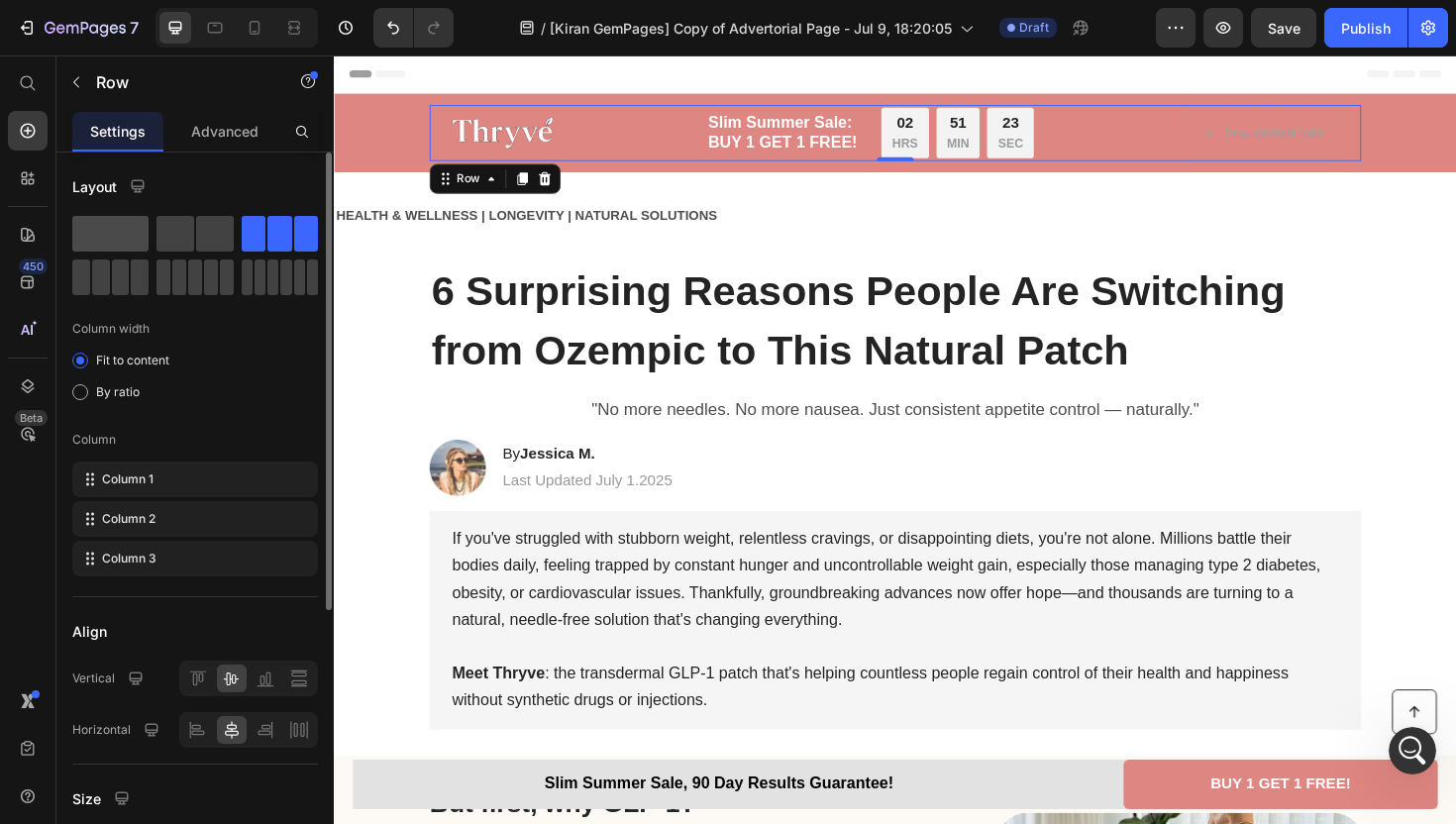 click 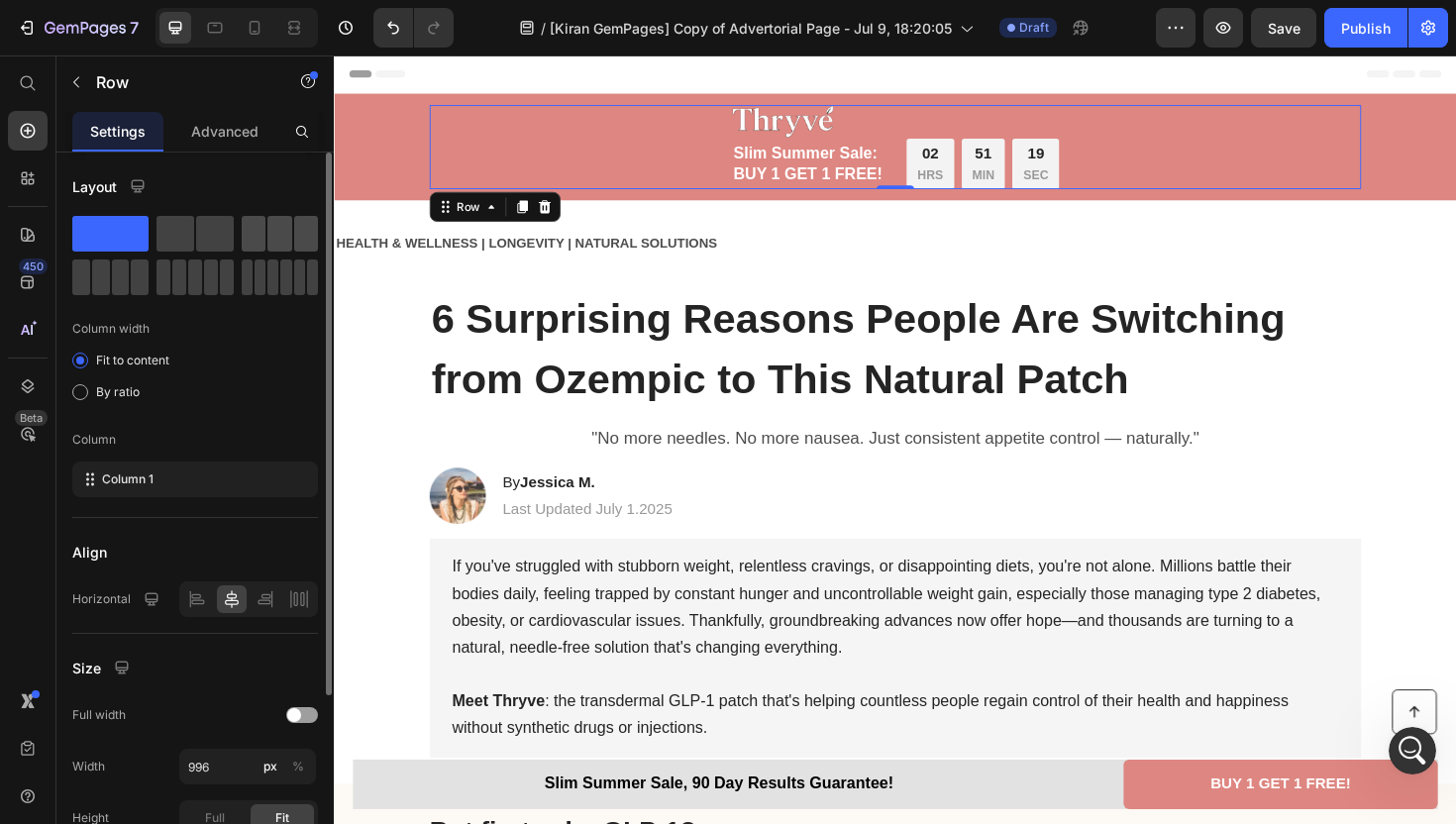 click 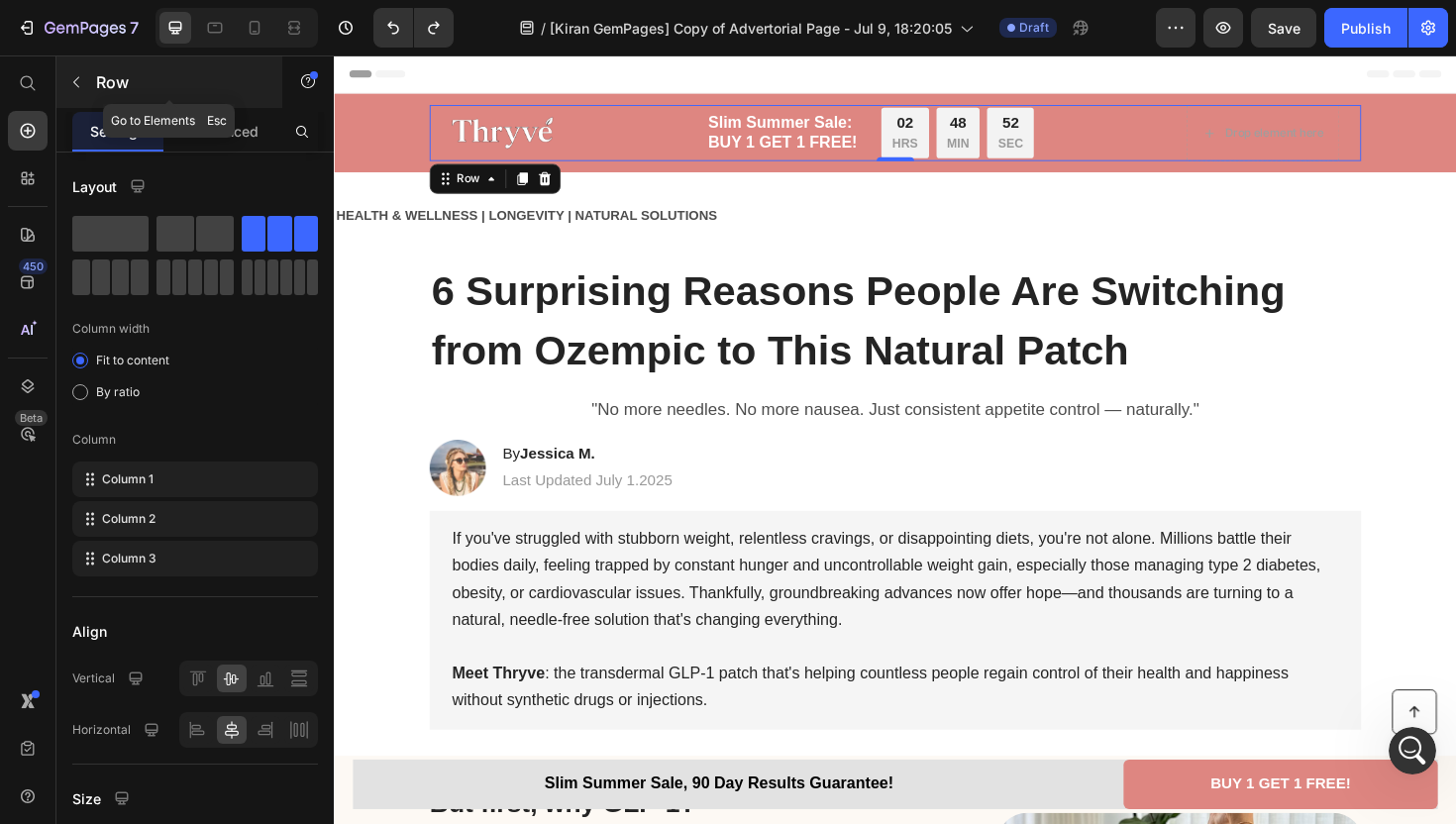 click at bounding box center (76, 82) 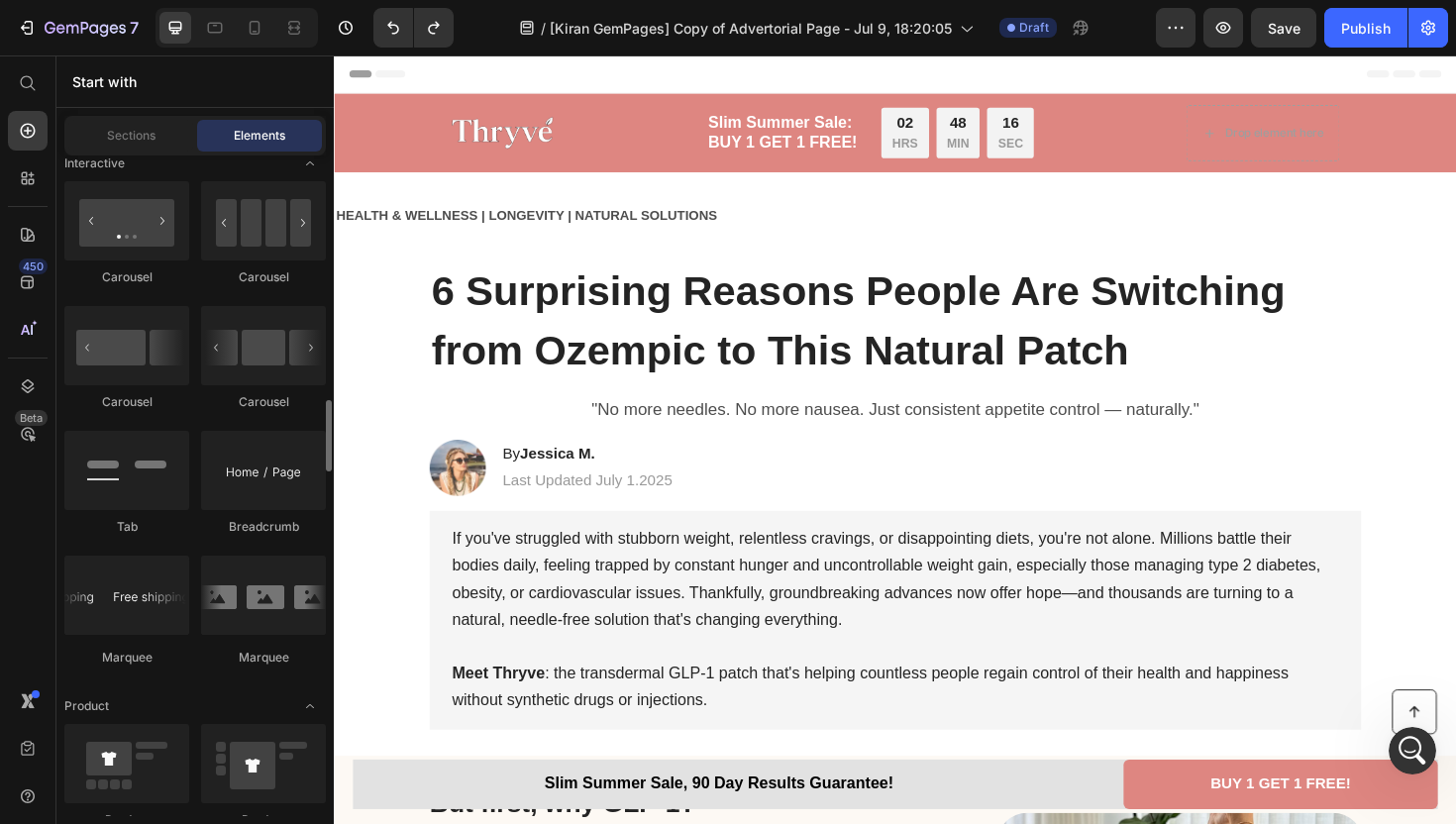 scroll, scrollTop: 2138, scrollLeft: 0, axis: vertical 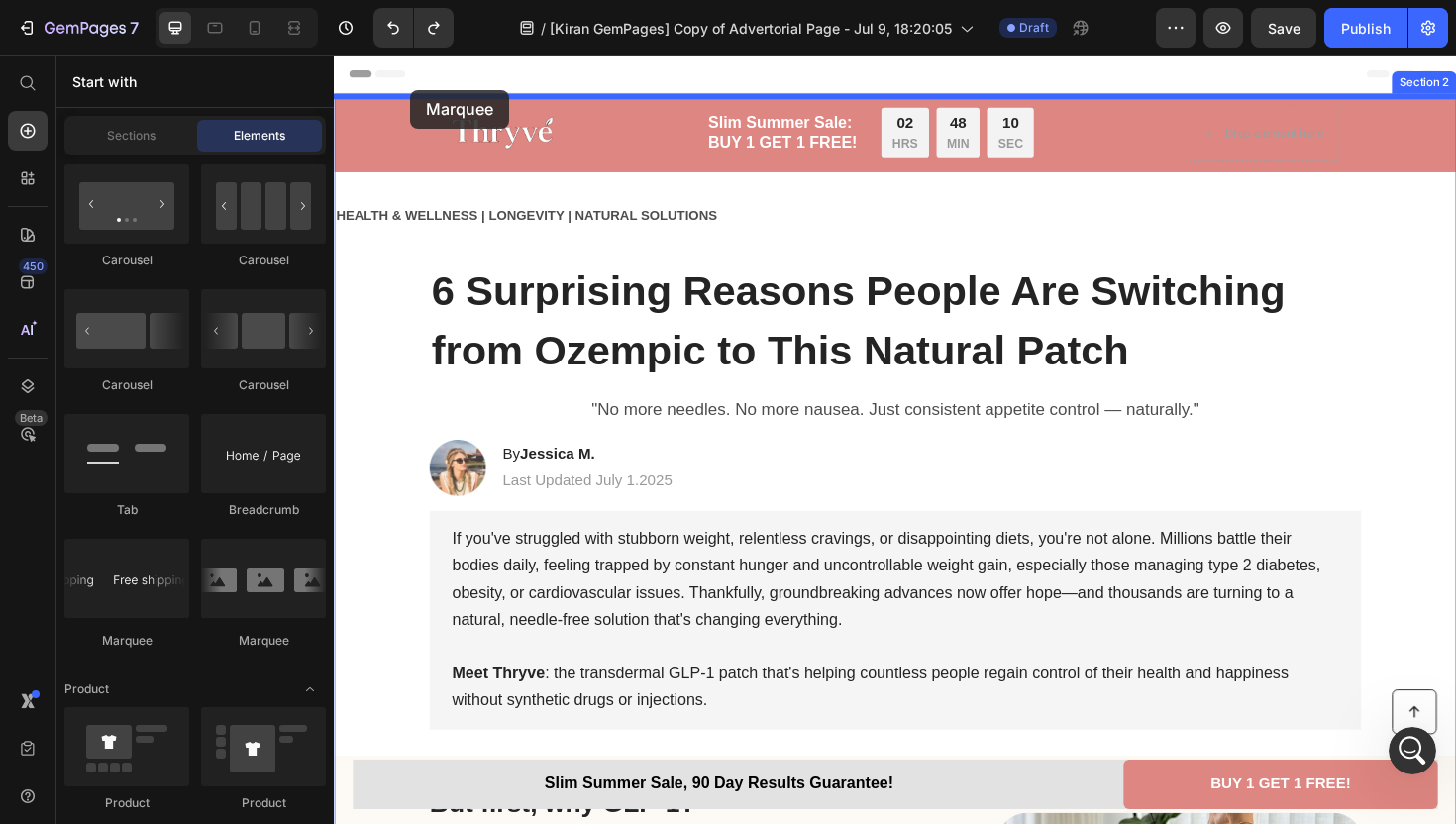 drag, startPoint x: 460, startPoint y: 643, endPoint x: 412, endPoint y: 96, distance: 549.102 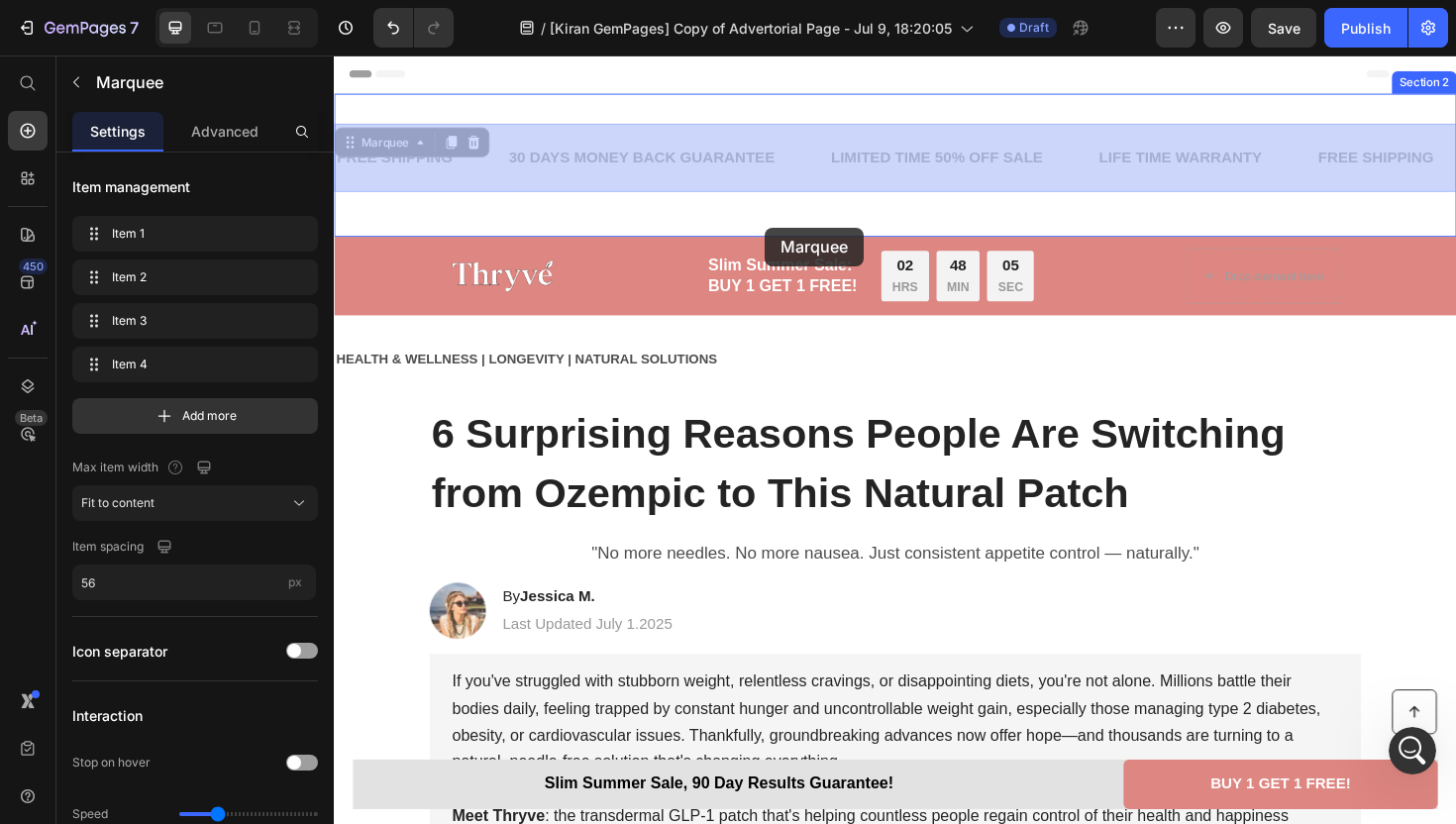 drag, startPoint x: 803, startPoint y: 160, endPoint x: 790, endPoint y: 235, distance: 76.11833 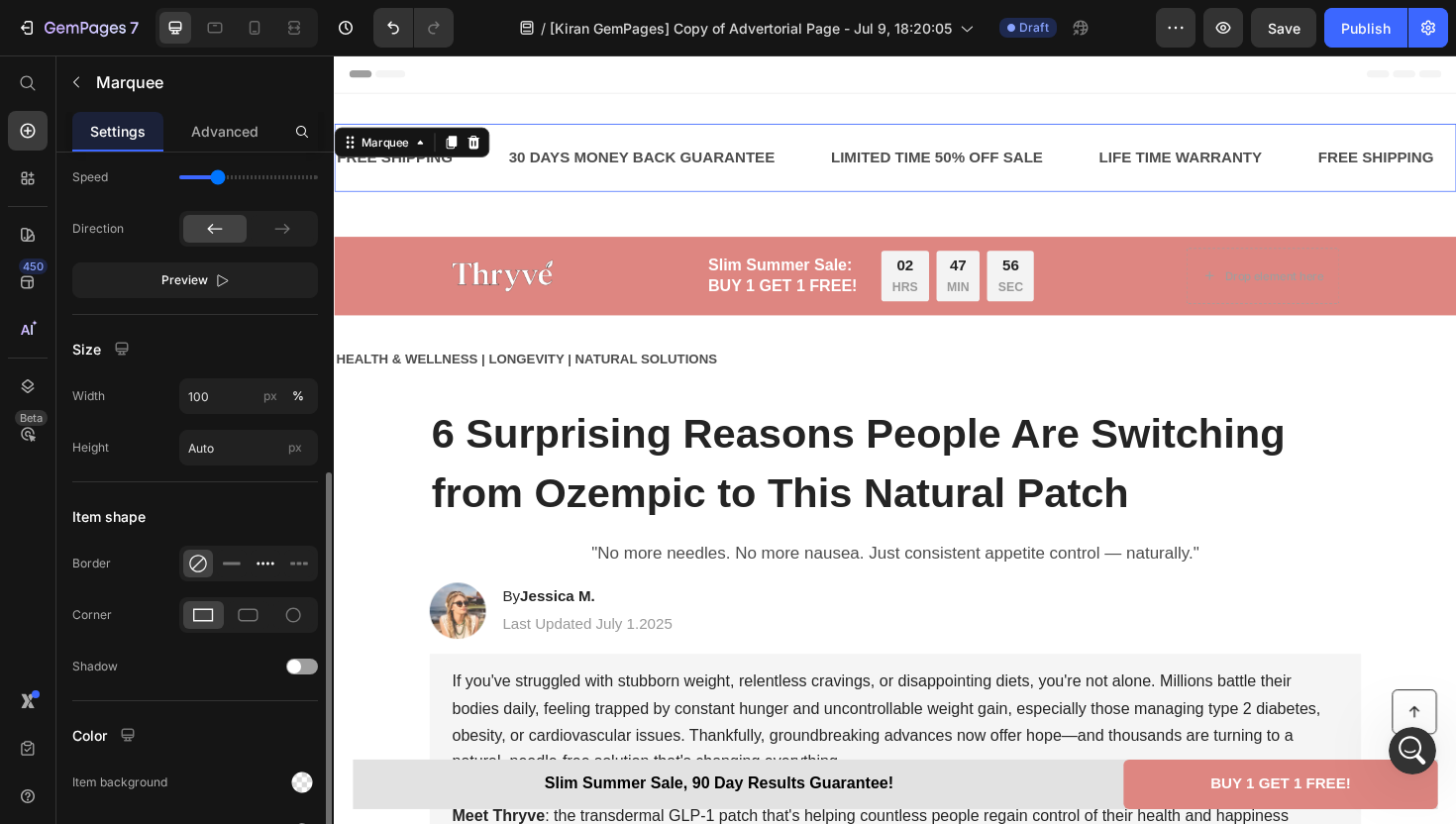 scroll, scrollTop: 755, scrollLeft: 0, axis: vertical 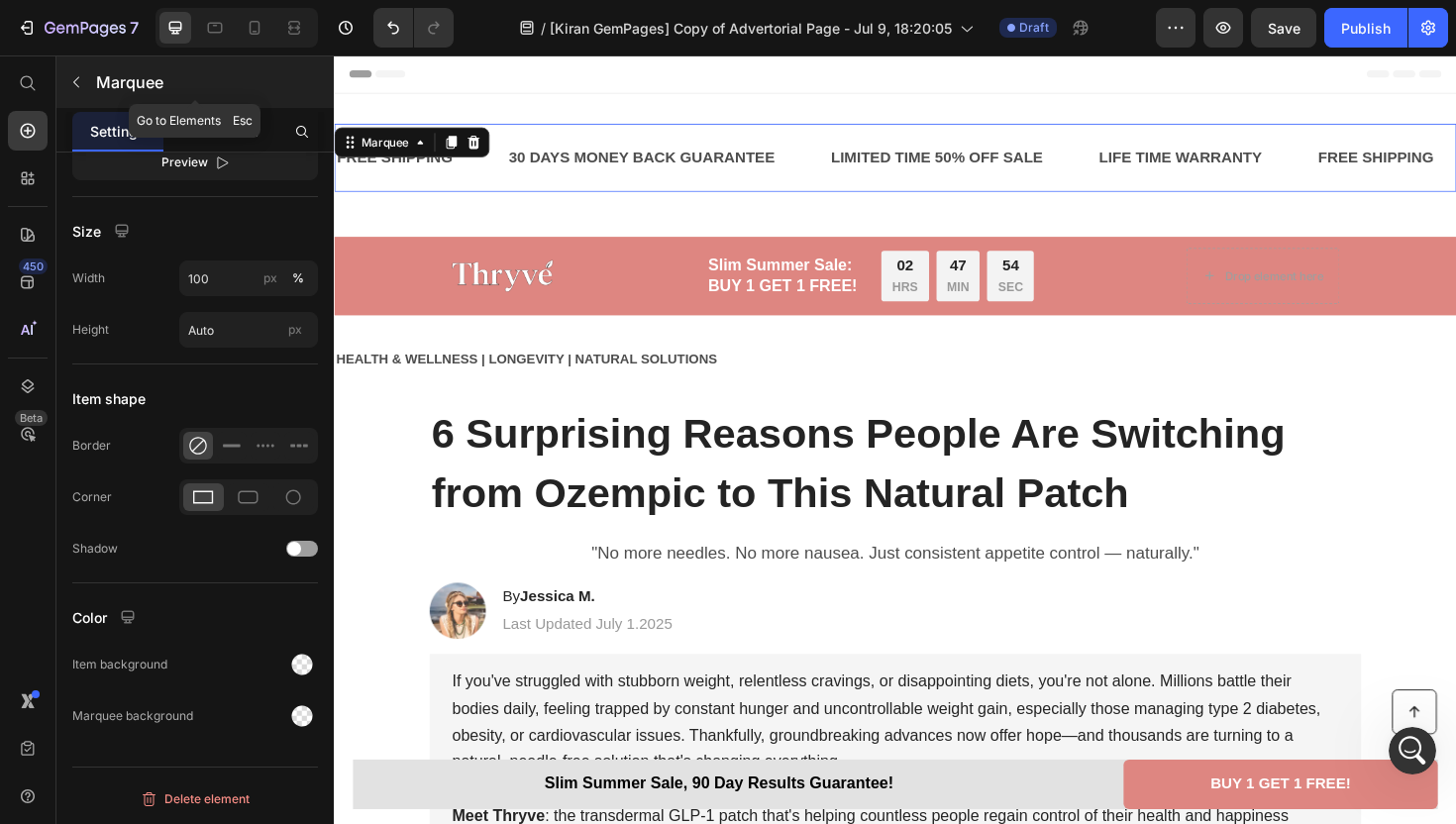 click on "Marquee" at bounding box center (195, 82) 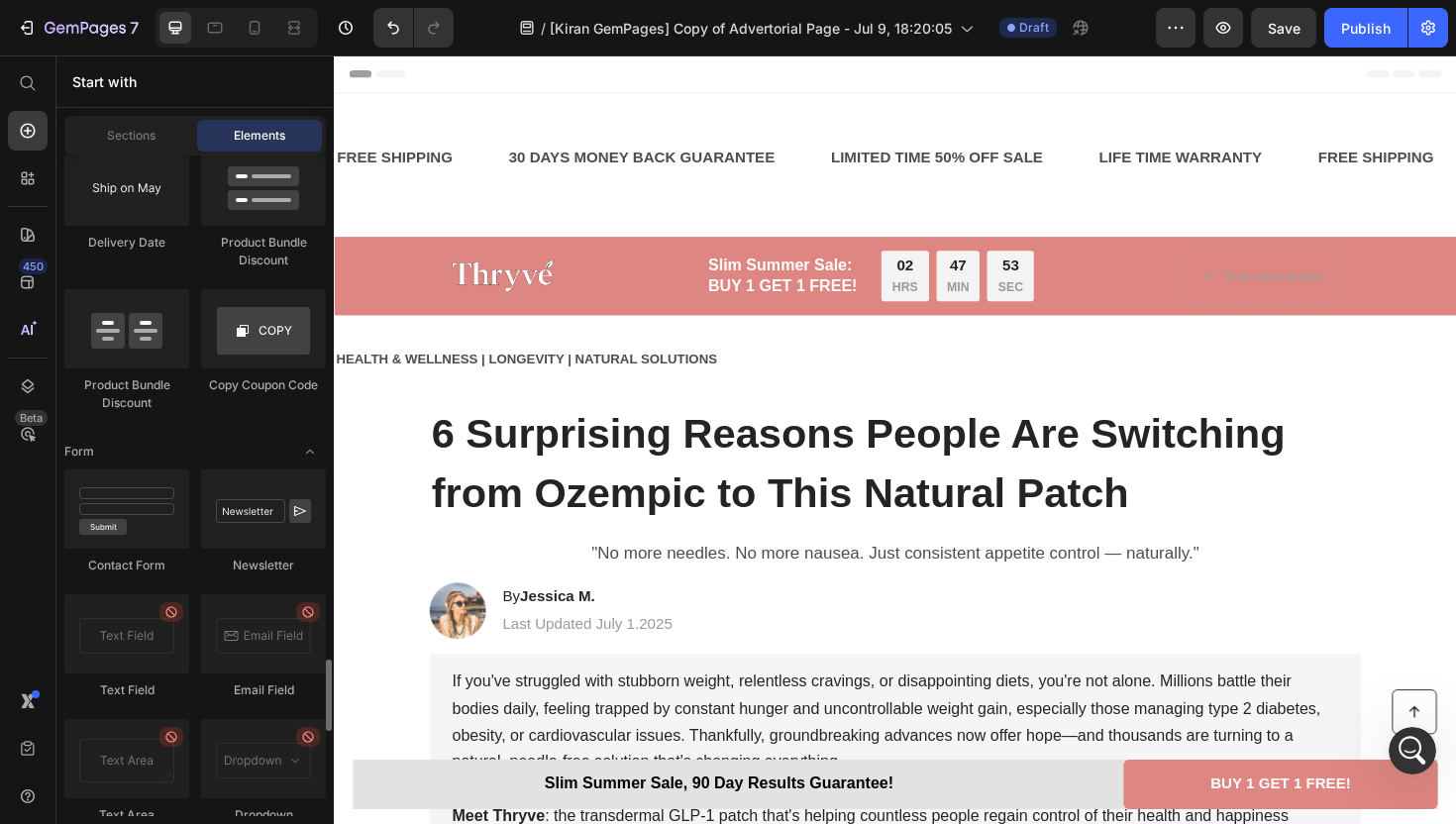 scroll, scrollTop: 4525, scrollLeft: 0, axis: vertical 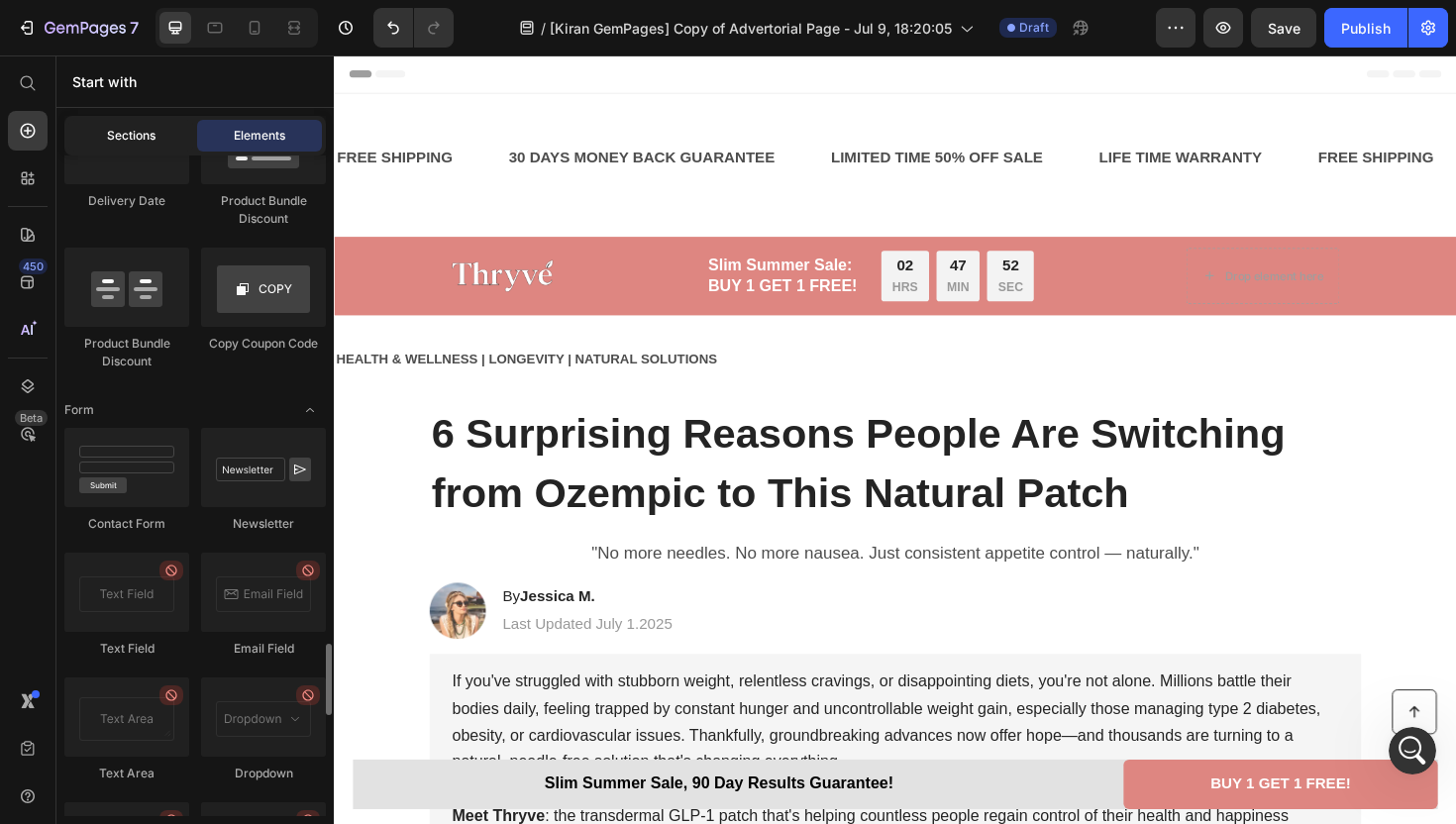 click on "Sections" 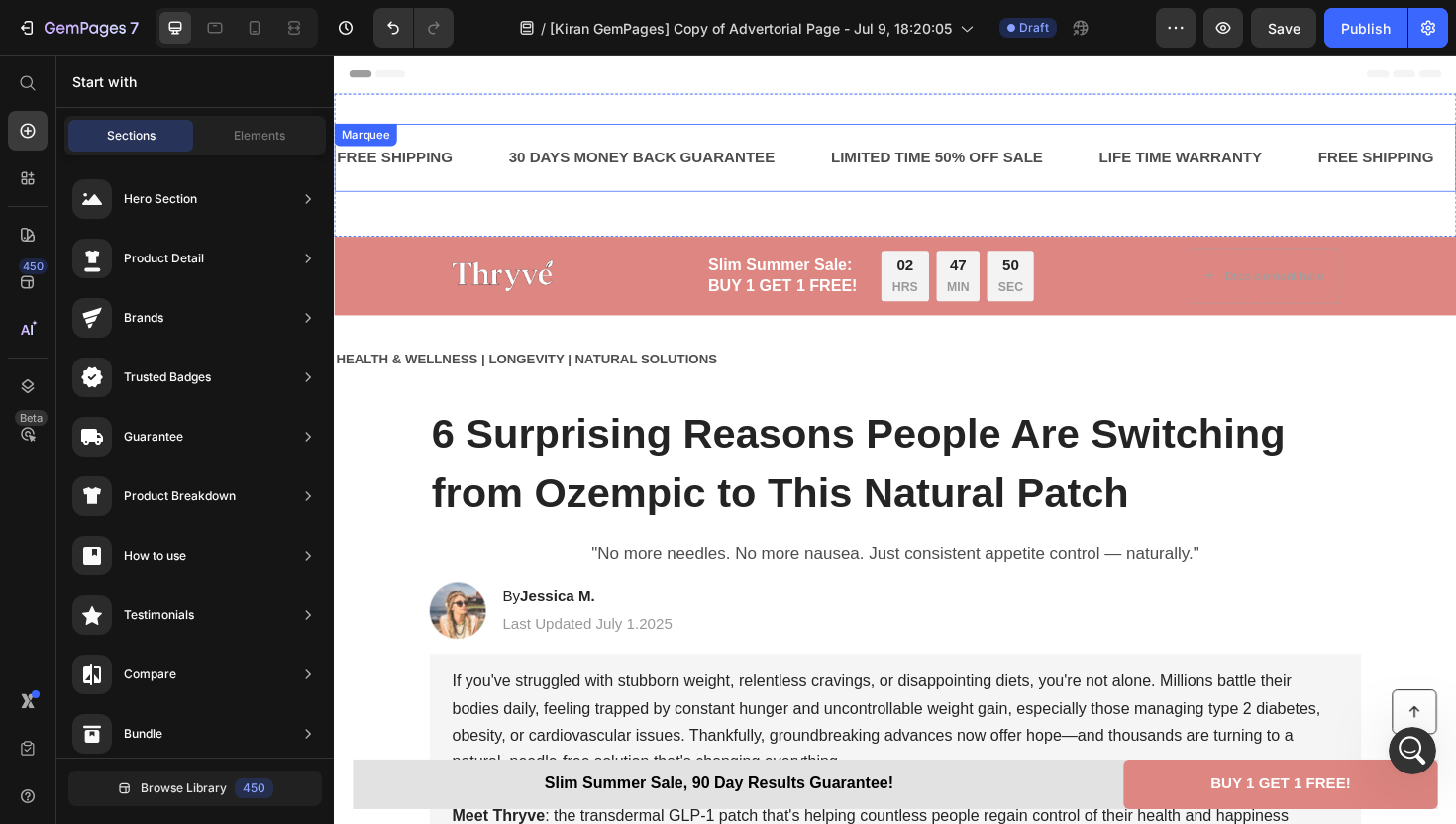 click on "30 DAYS MONEY BACK GUARANTEE Text" at bounding box center [687, 163] 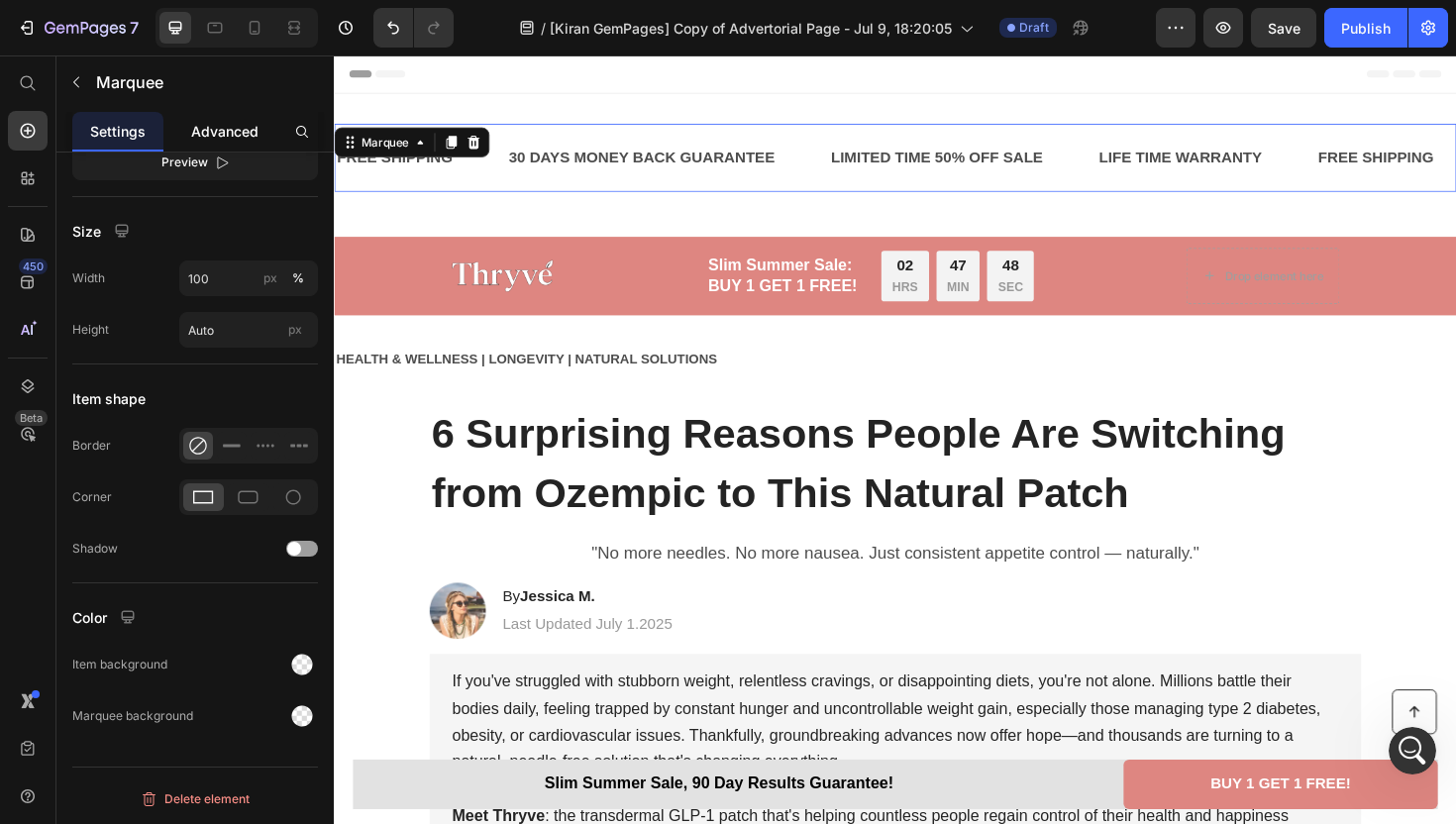 click on "Advanced" at bounding box center [225, 131] 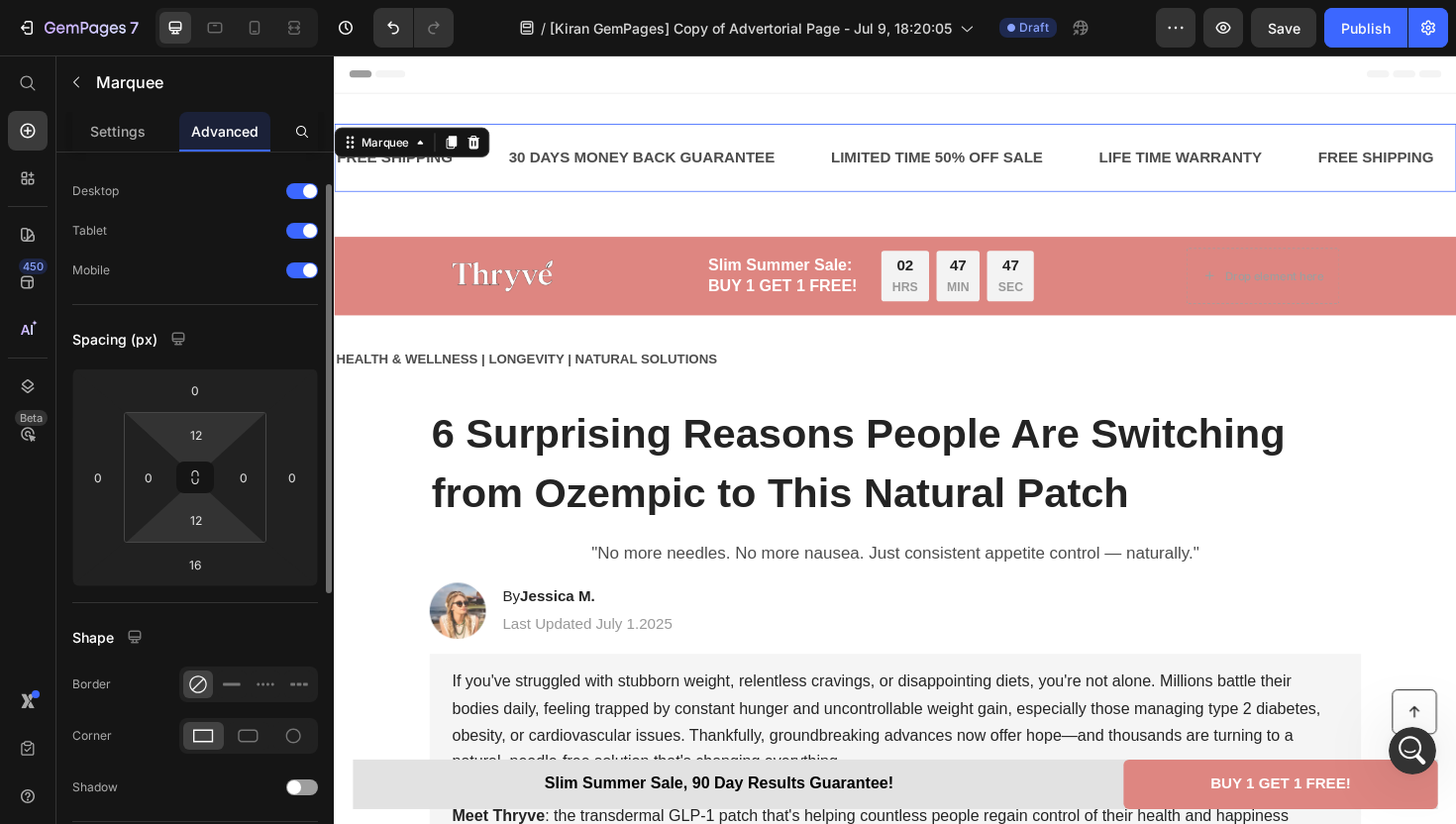 scroll, scrollTop: 51, scrollLeft: 0, axis: vertical 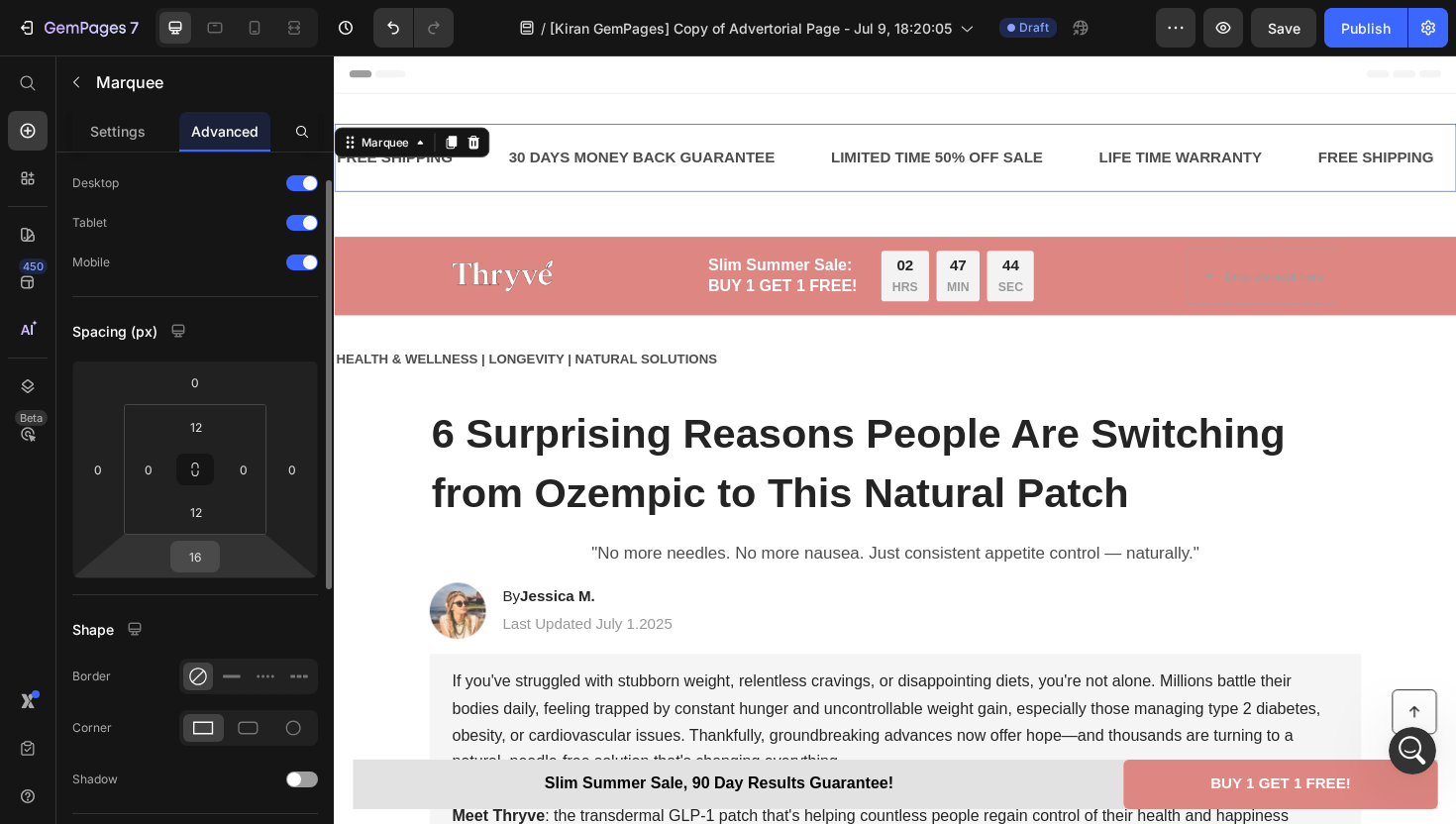 click on "16" at bounding box center [195, 557] 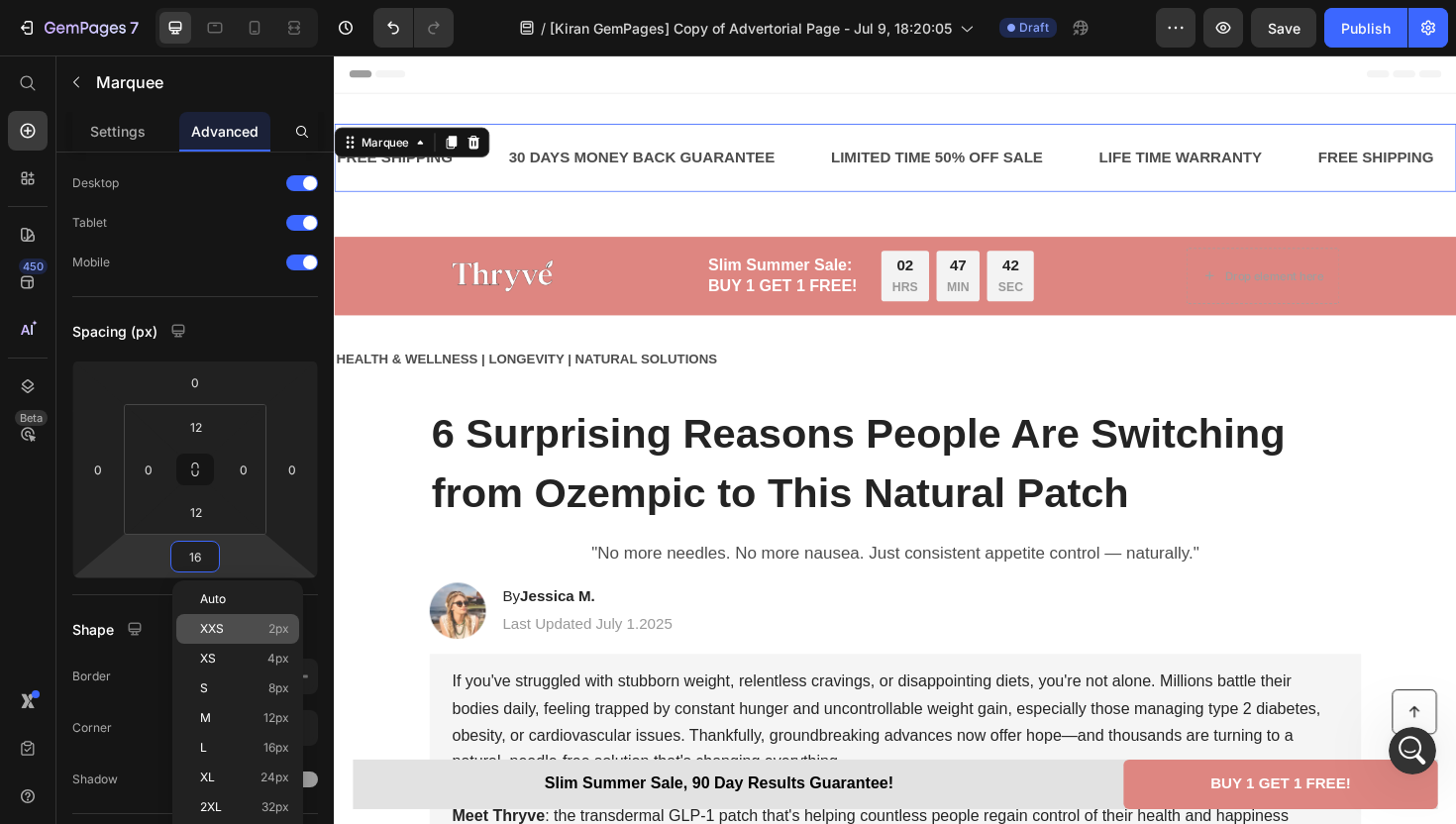 click on "XXS 2px" at bounding box center (245, 629) 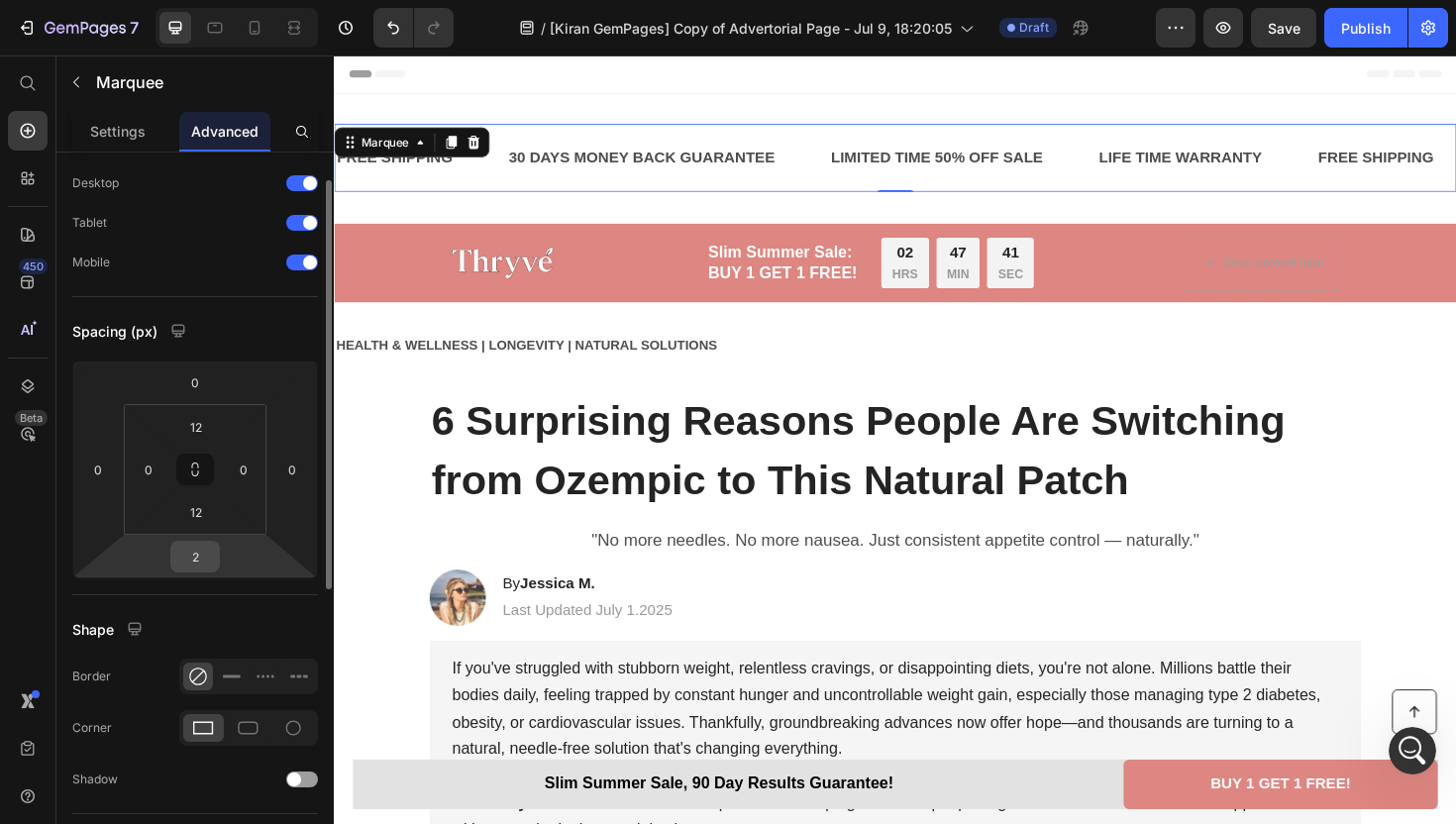 click on "2" at bounding box center (195, 557) 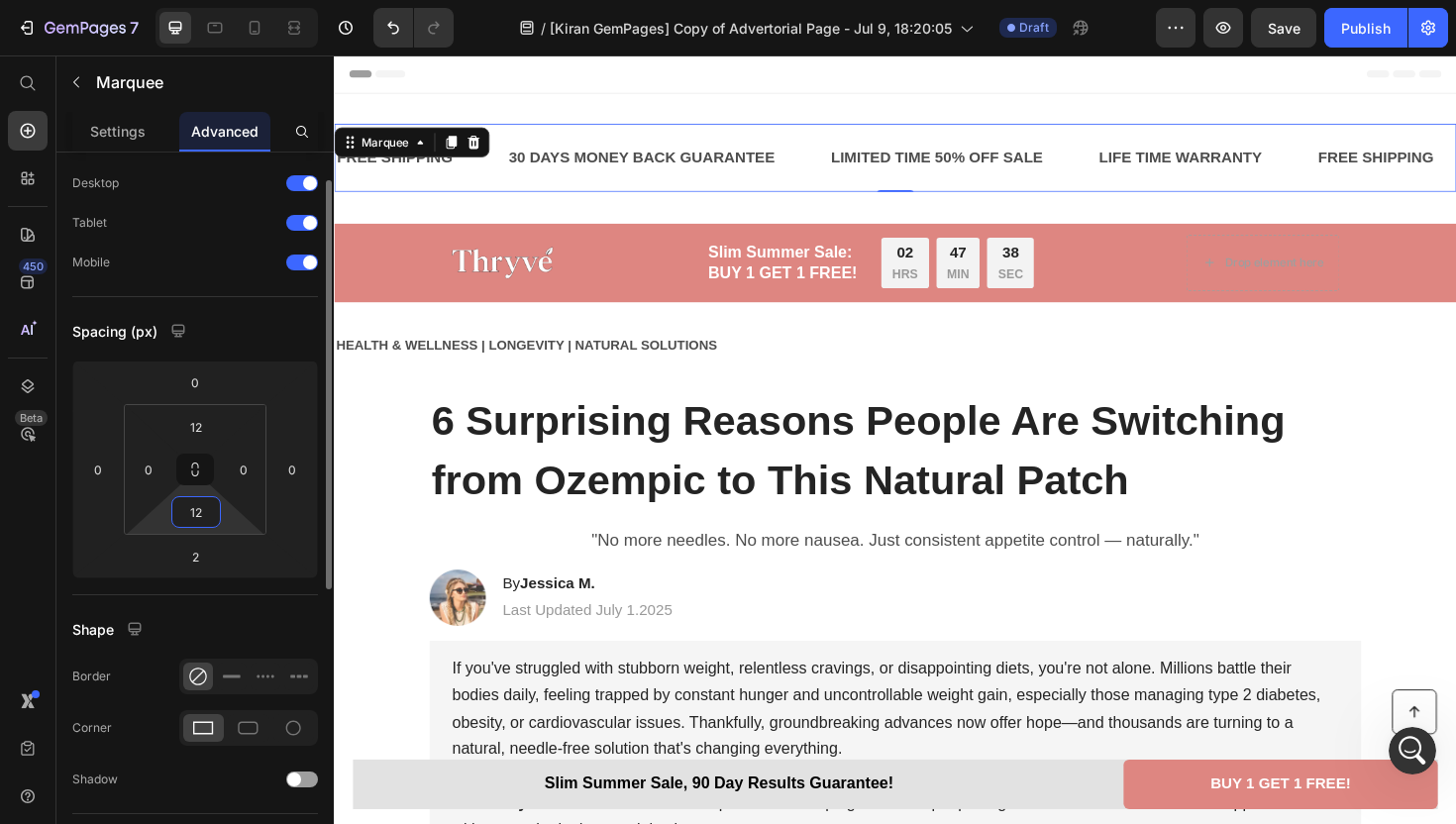 click on "12" at bounding box center (196, 512) 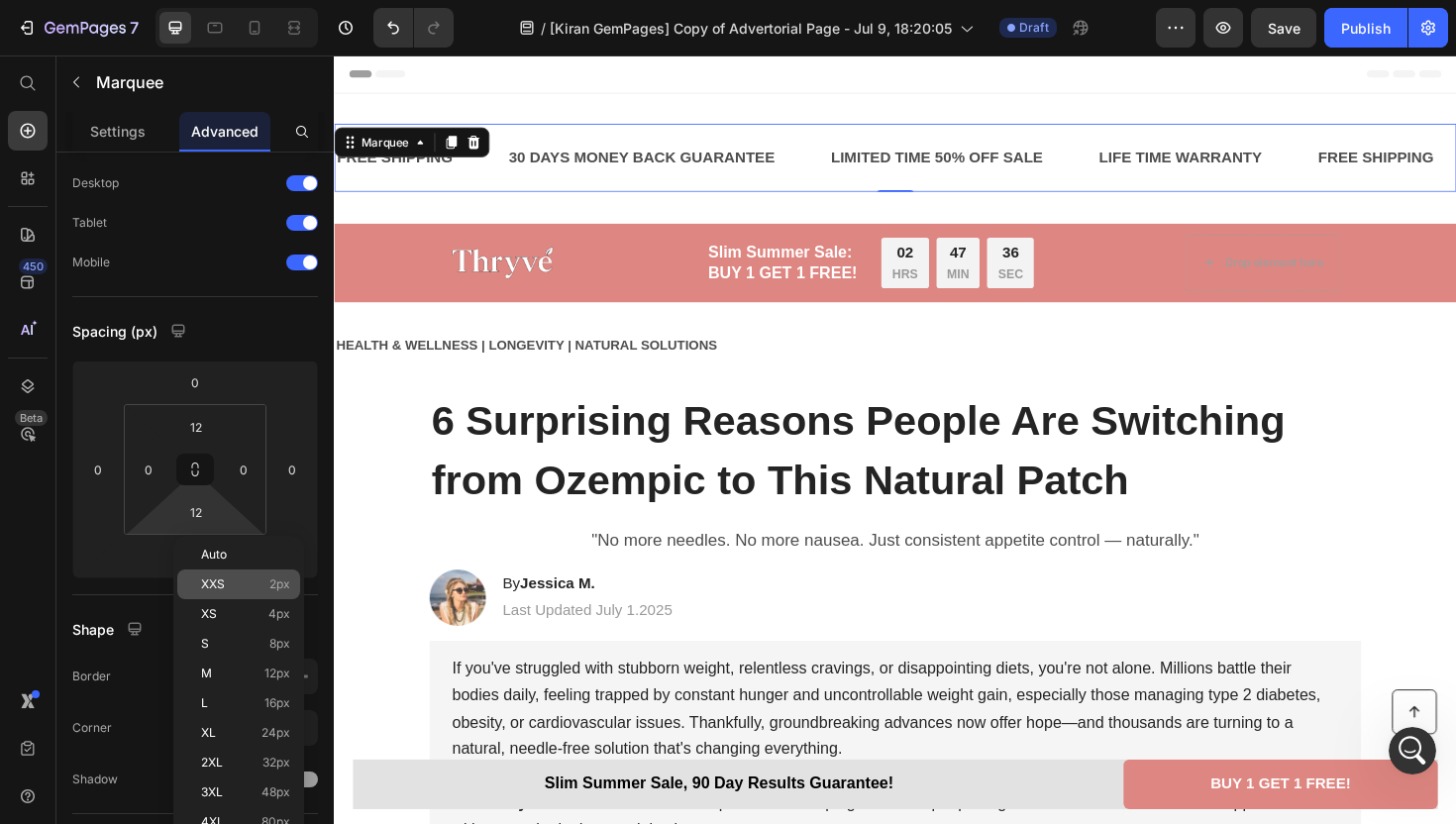 click on "XXS 2px" at bounding box center [246, 584] 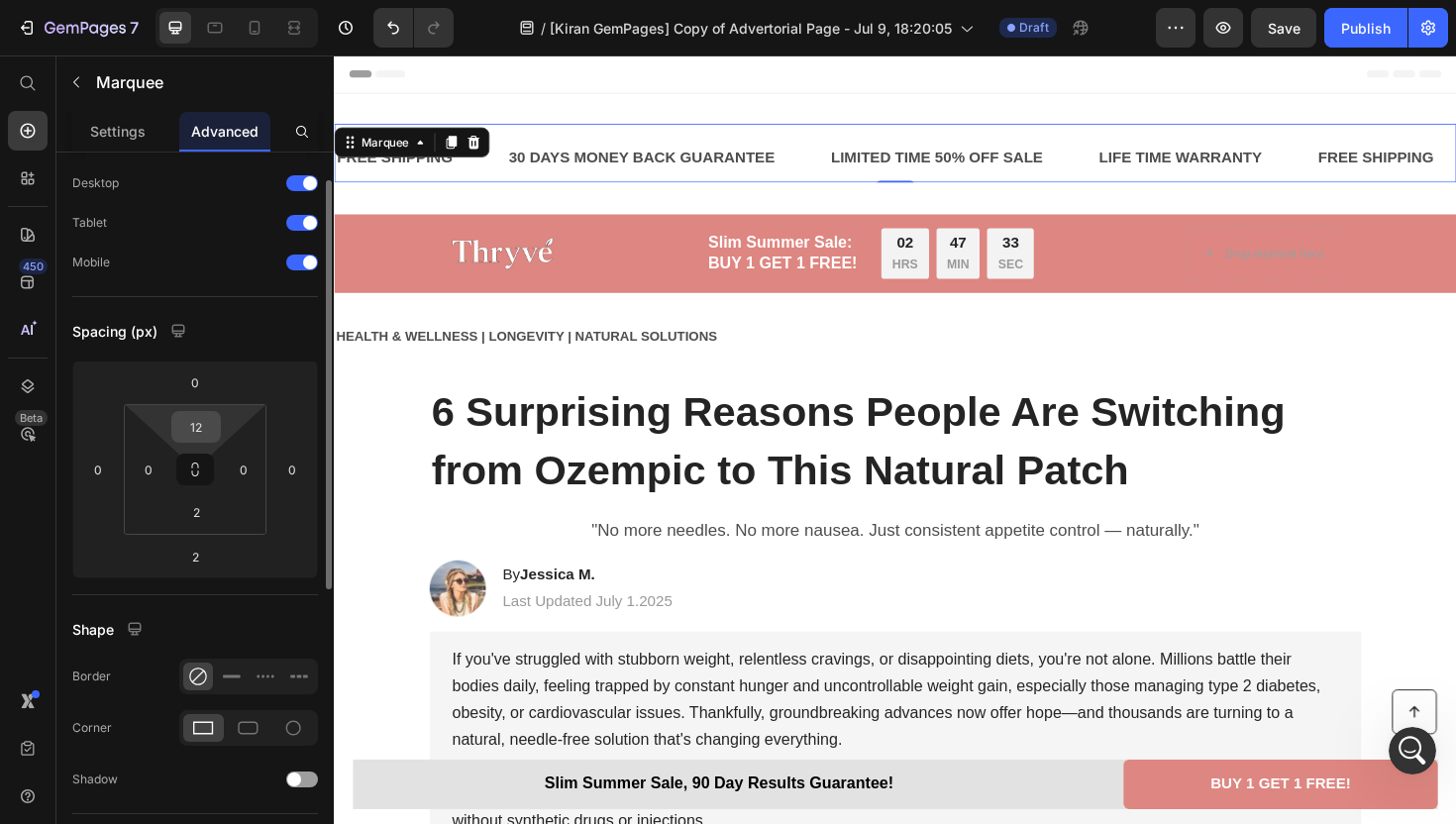 click on "12" at bounding box center [196, 427] 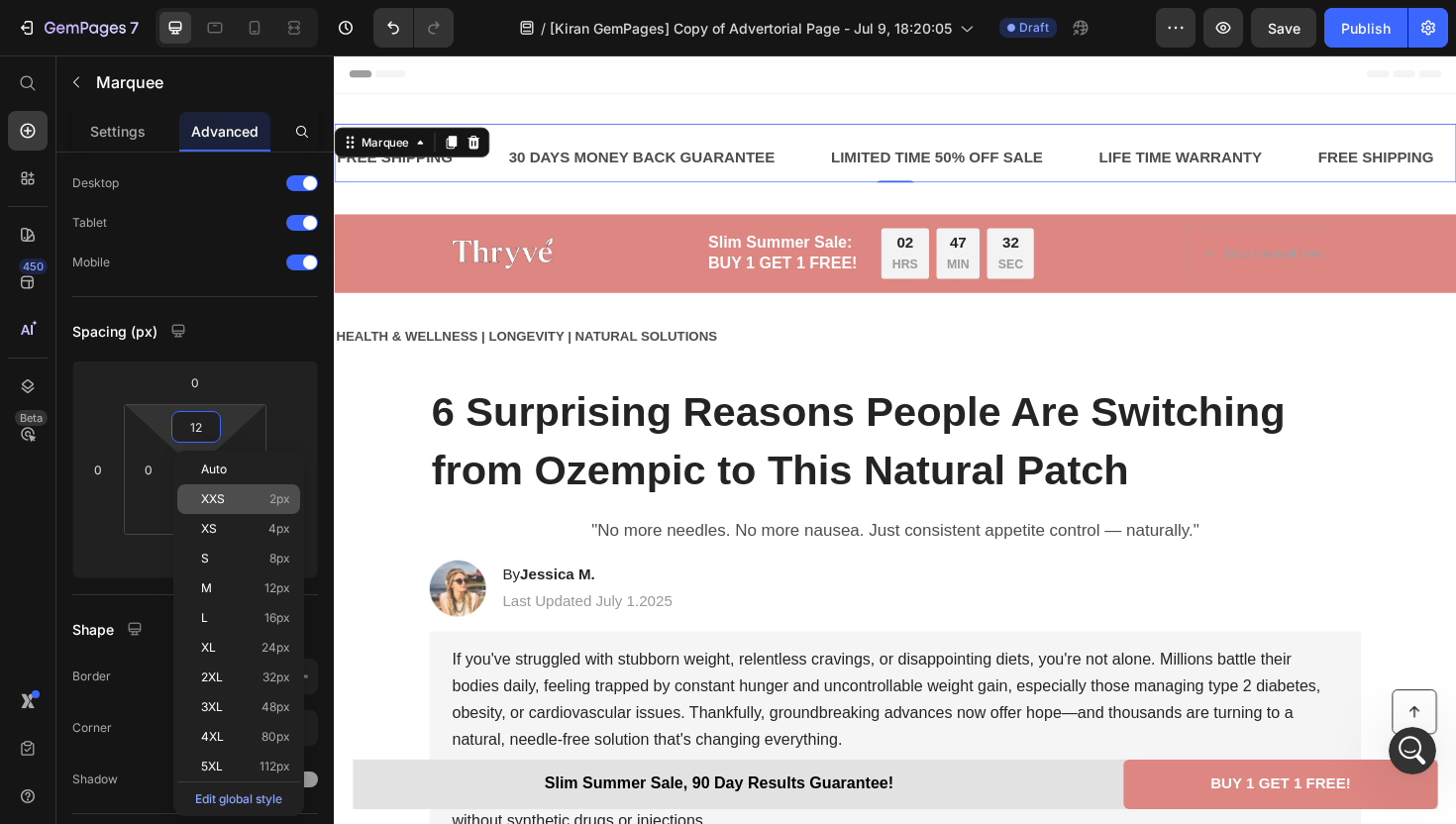 click on "XXS 2px" 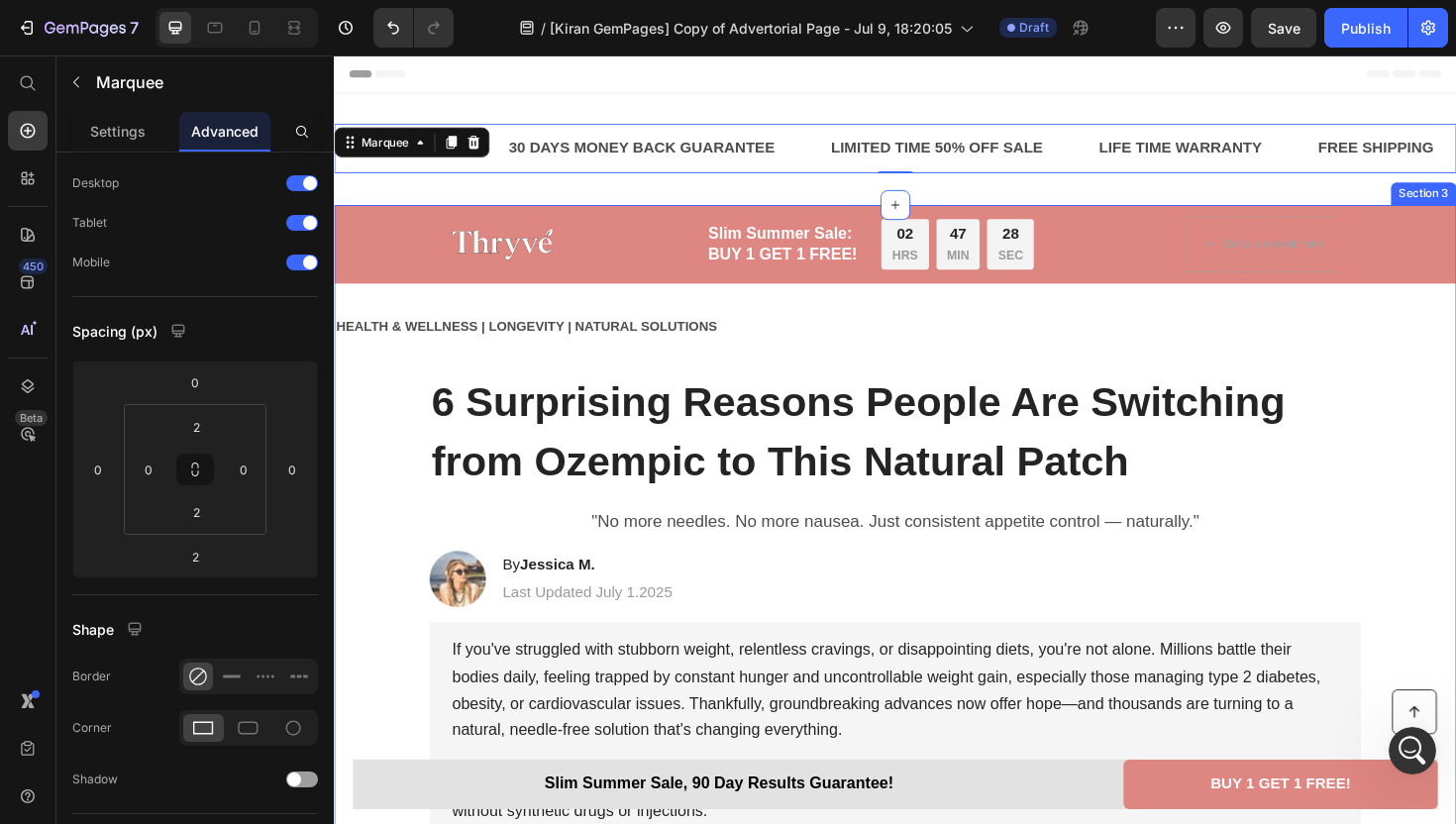 scroll, scrollTop: 10, scrollLeft: 0, axis: vertical 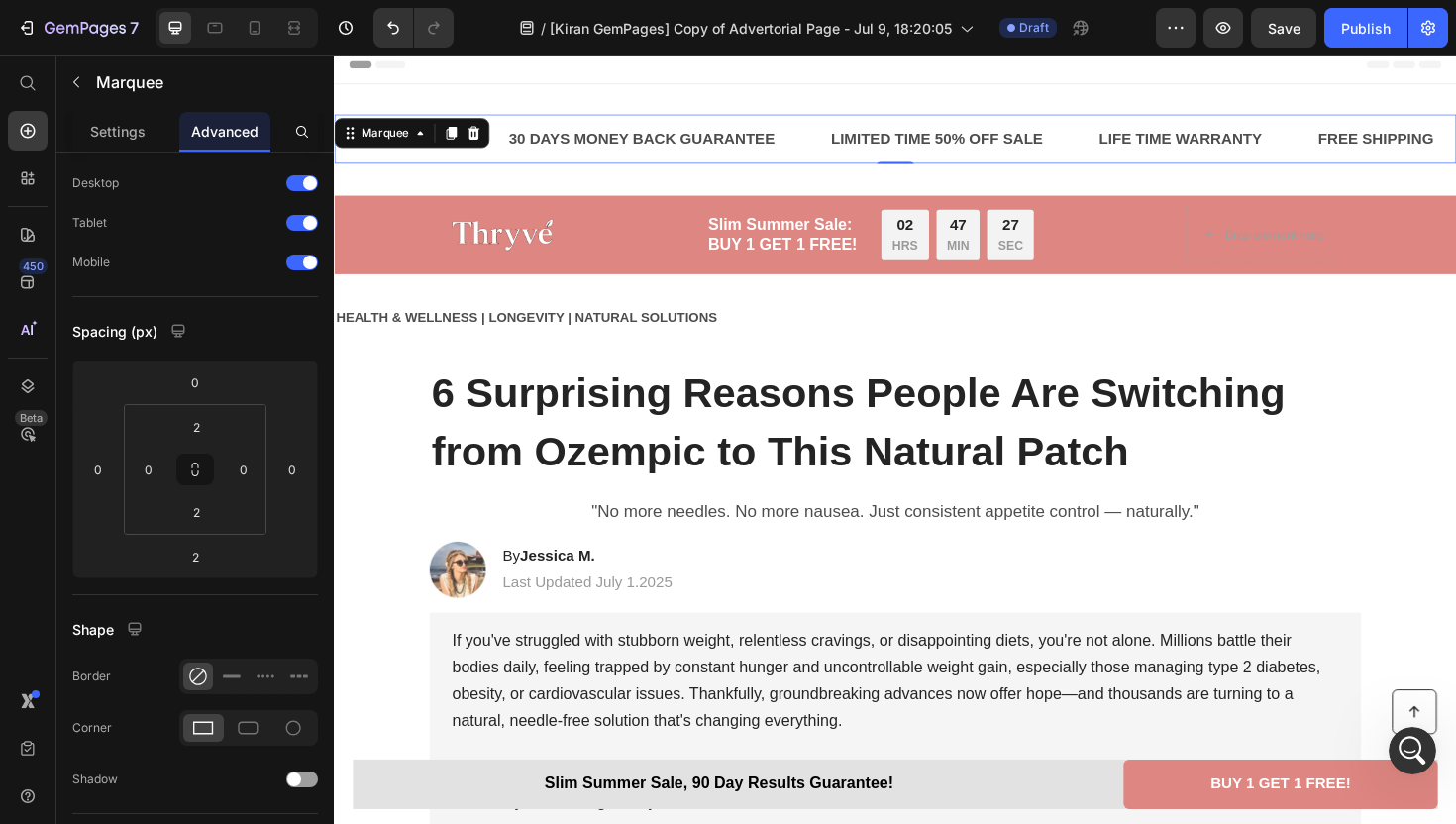 click 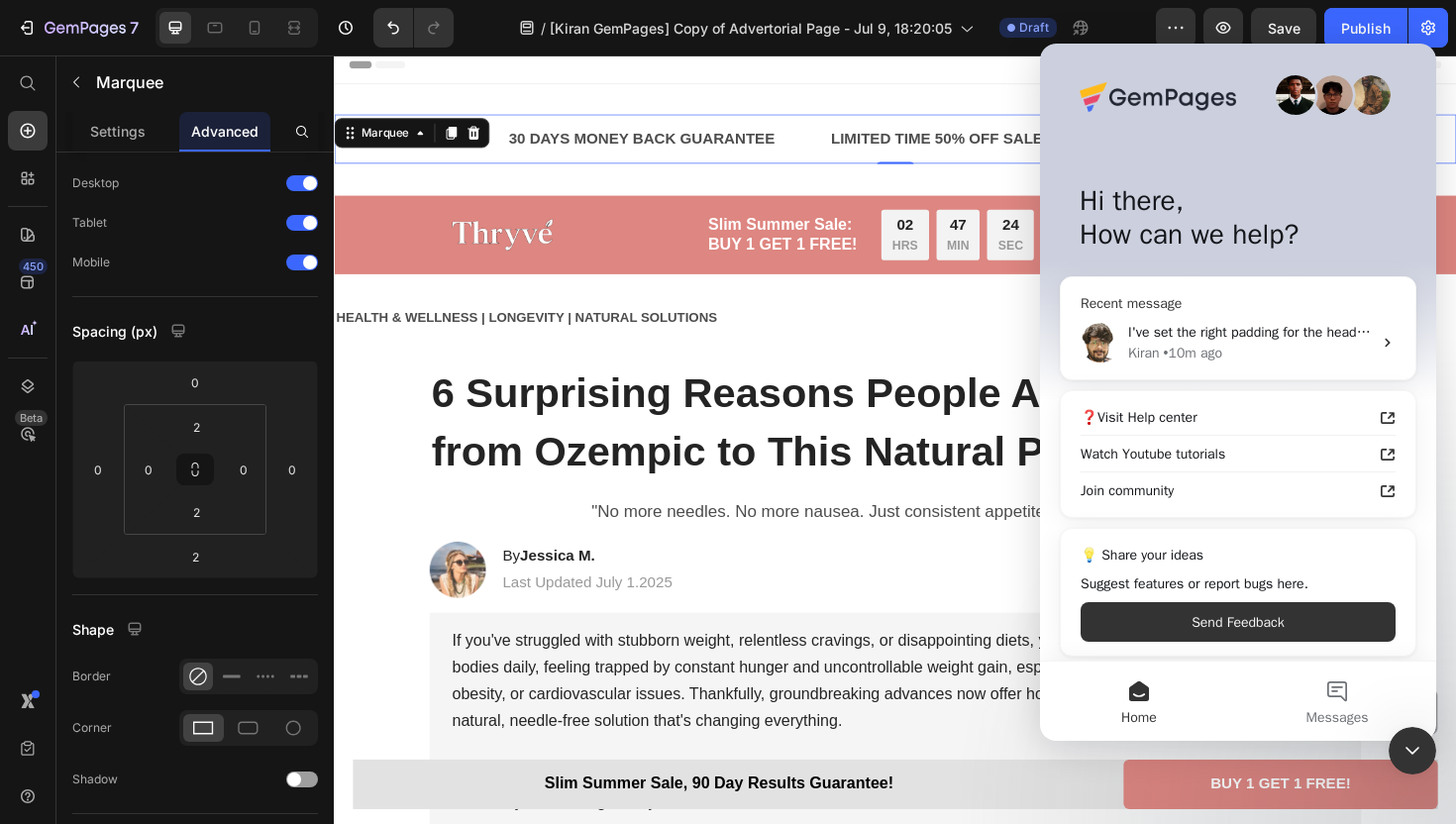 click on "I've set the right padding for the heading to align with the text body Kiran •  10m ago" at bounding box center [1238, 343] 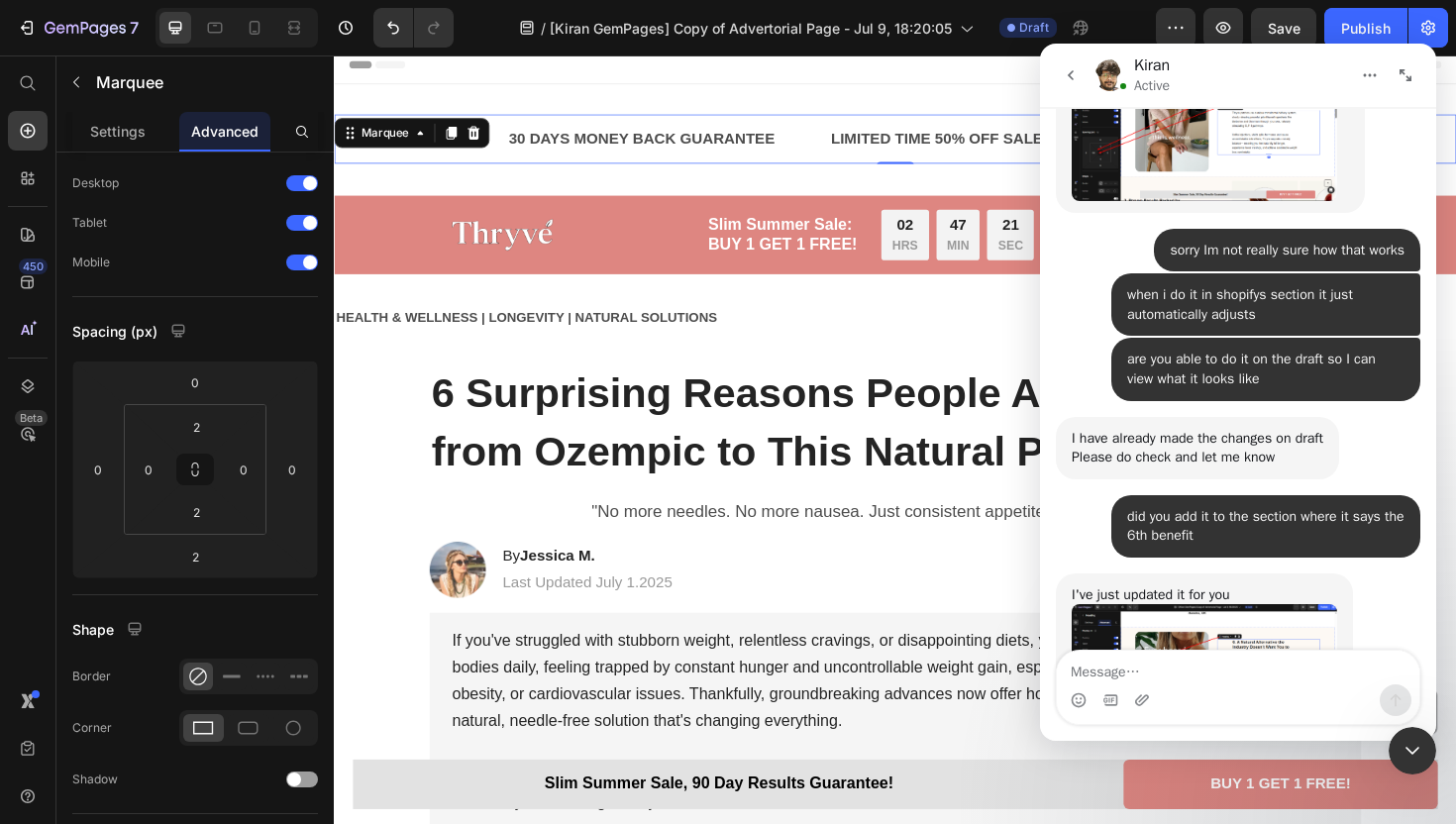 scroll, scrollTop: 9380, scrollLeft: 0, axis: vertical 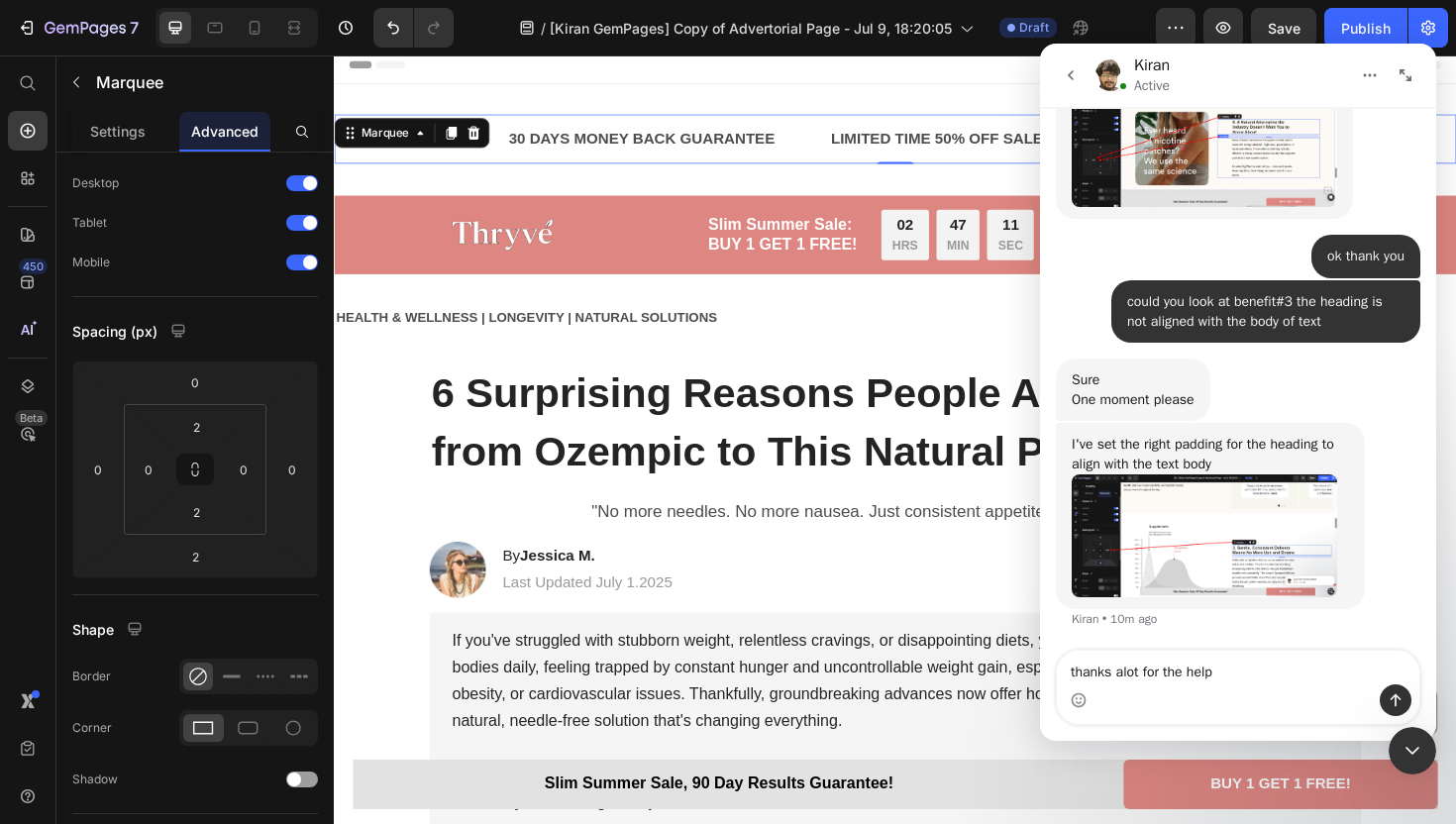 type on "thanks alot for the help" 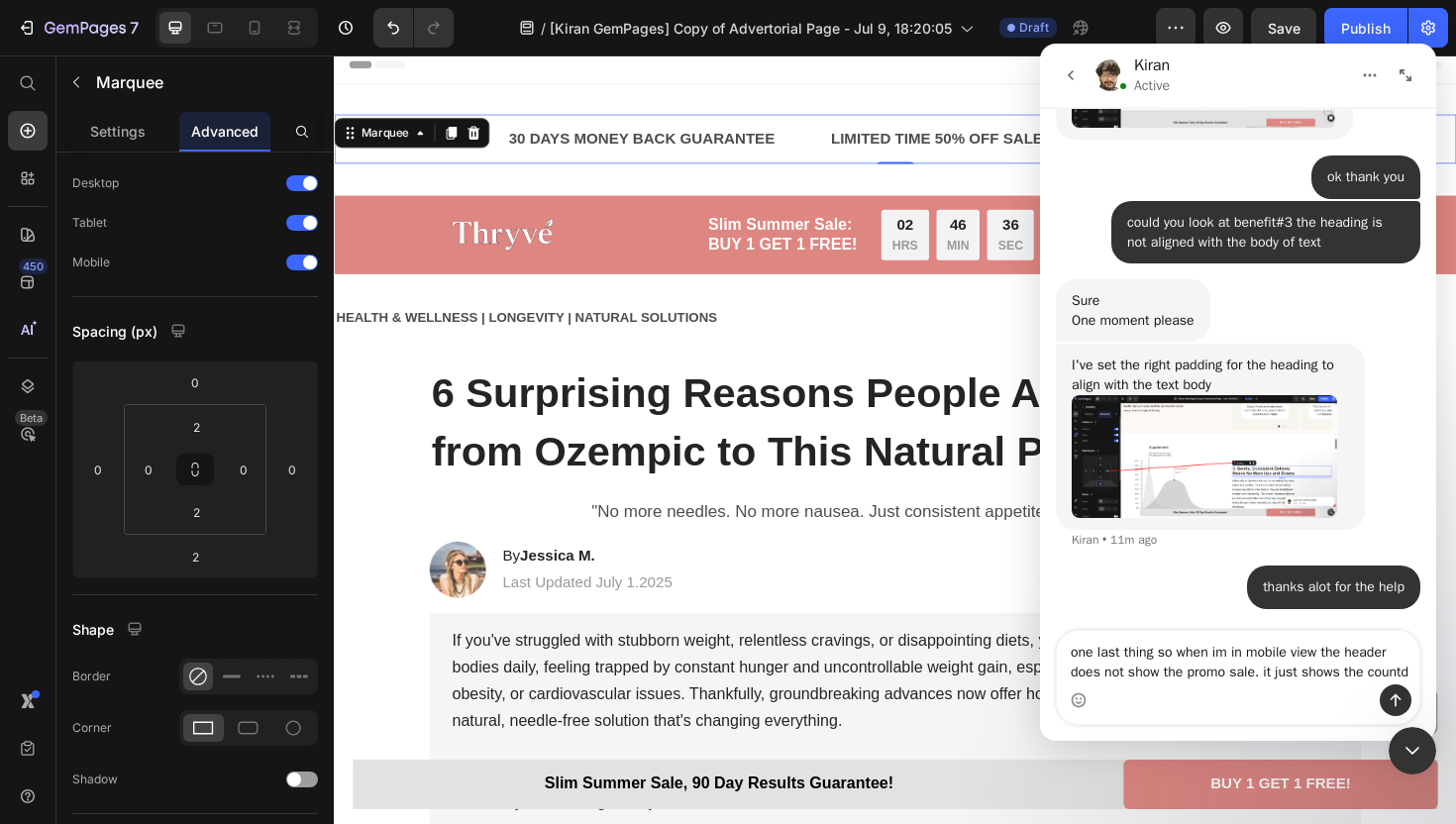scroll, scrollTop: 9478, scrollLeft: 0, axis: vertical 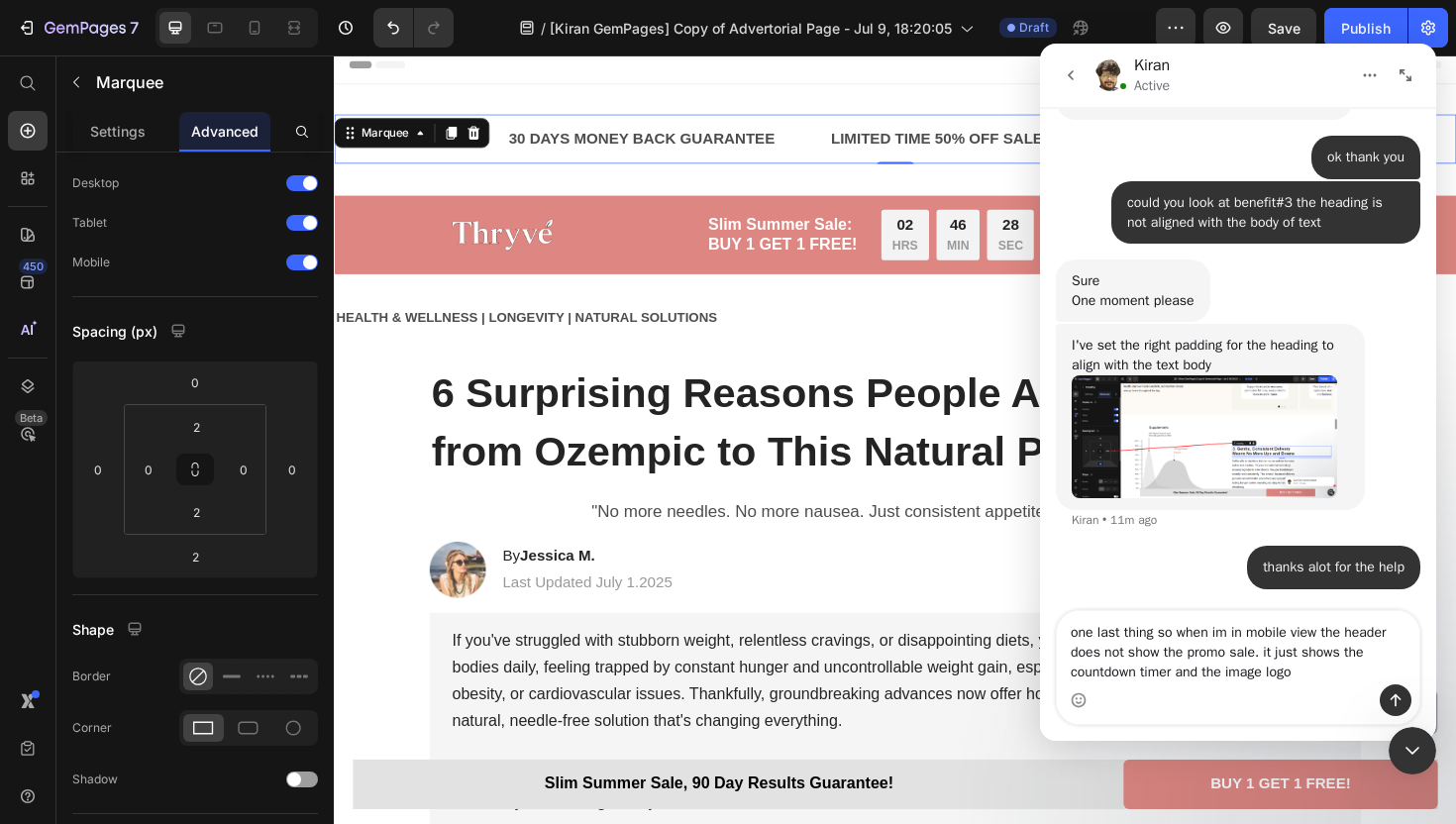 type on "one last thing so when im in mobile view the header does not show the promo sale. it just shows the countdown timer and the image logo" 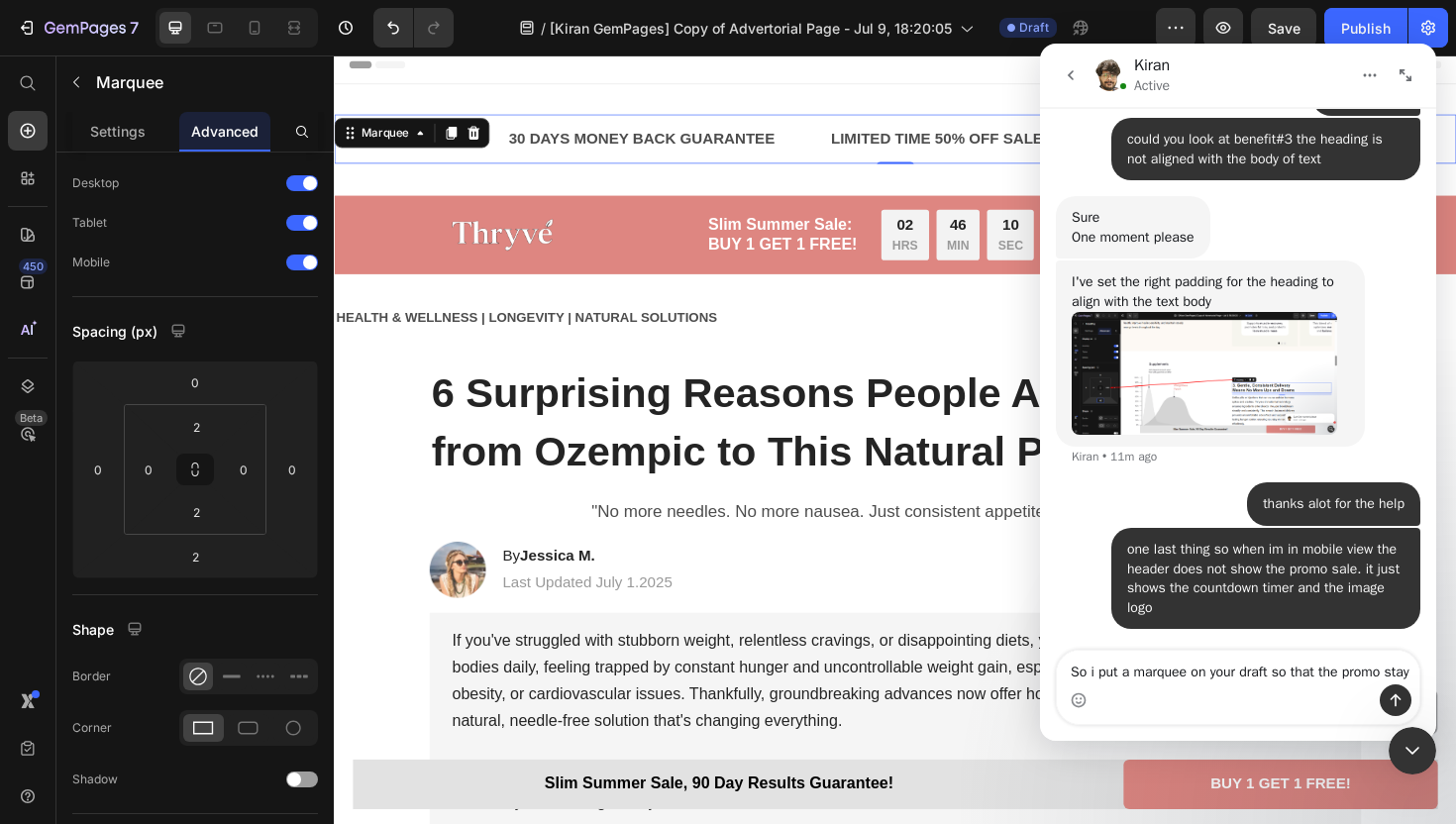 scroll, scrollTop: 9562, scrollLeft: 0, axis: vertical 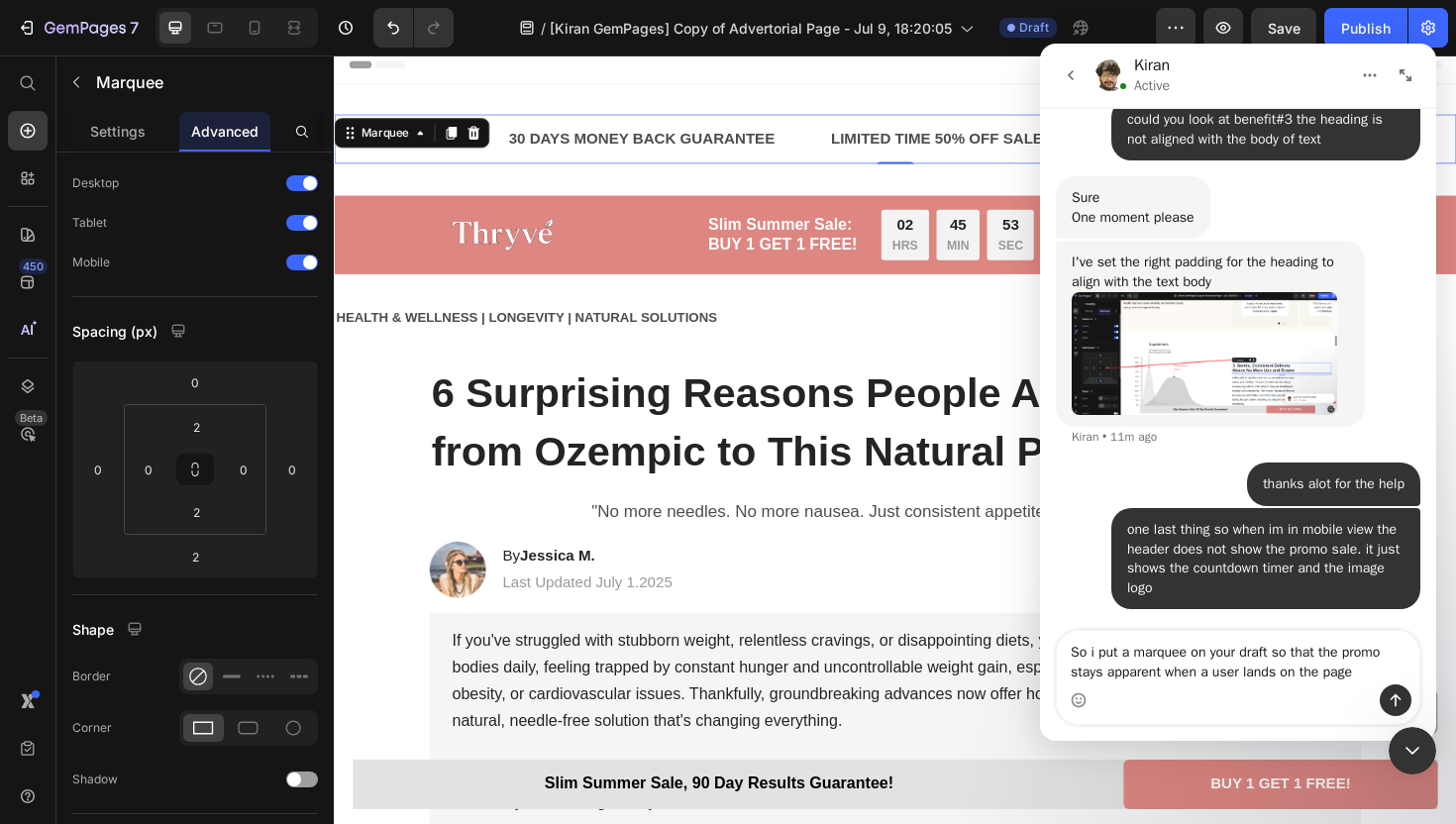 type on "So i put a marquee on your draft so that the promo stays apparent when a user lands on the page" 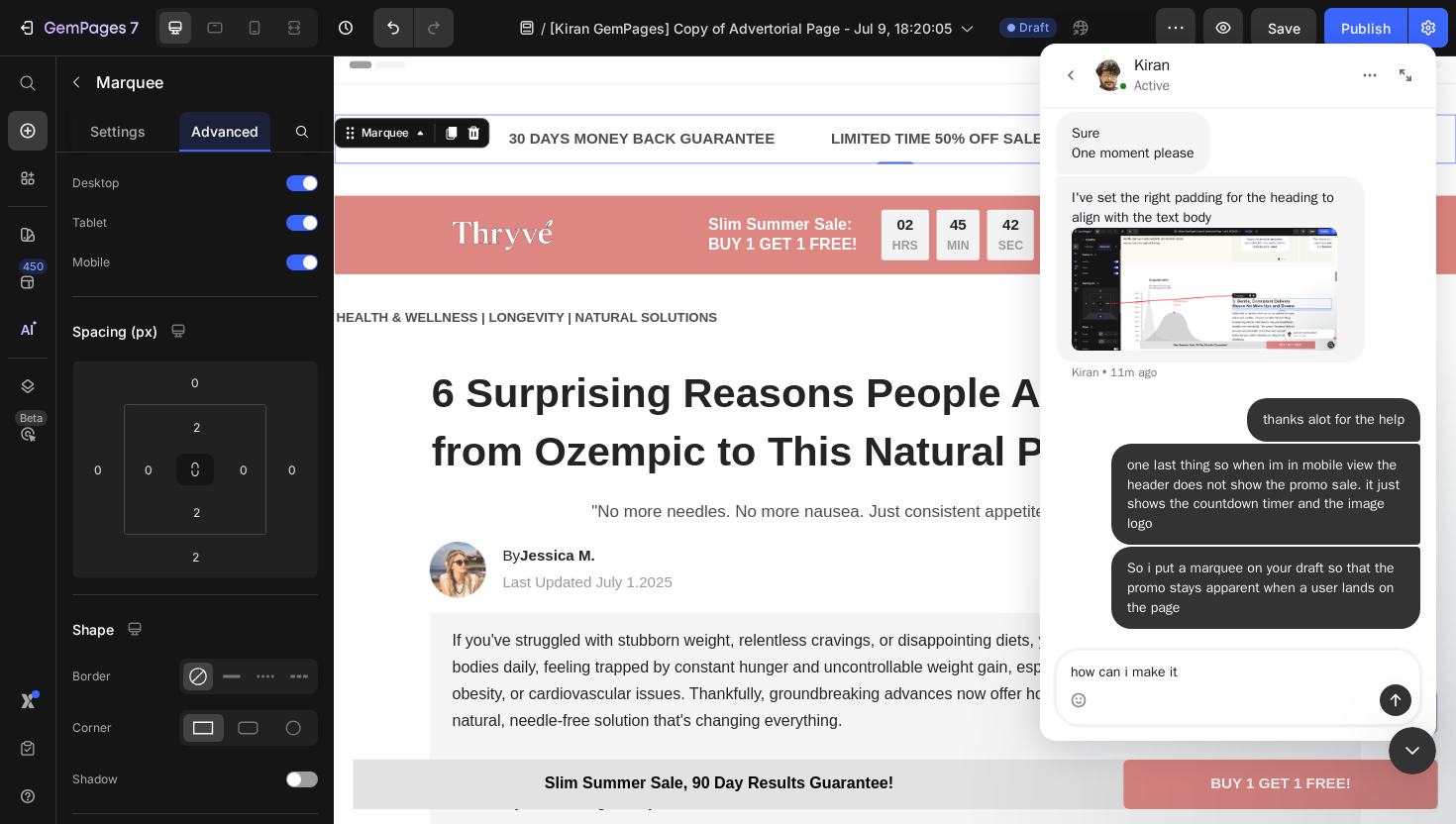 type on "how can i make it" 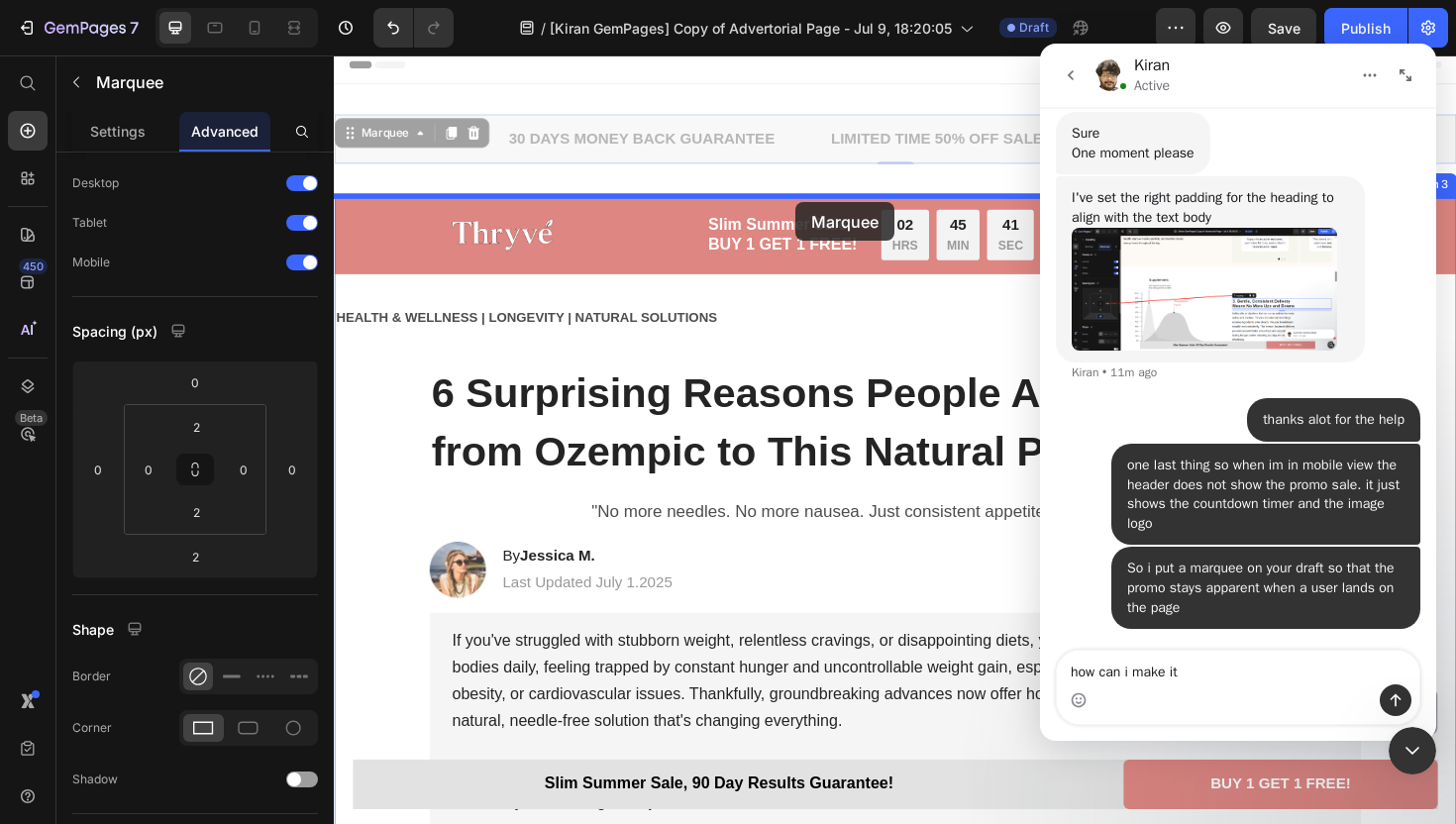 drag, startPoint x: 832, startPoint y: 155, endPoint x: 823, endPoint y: 211, distance: 56.718604 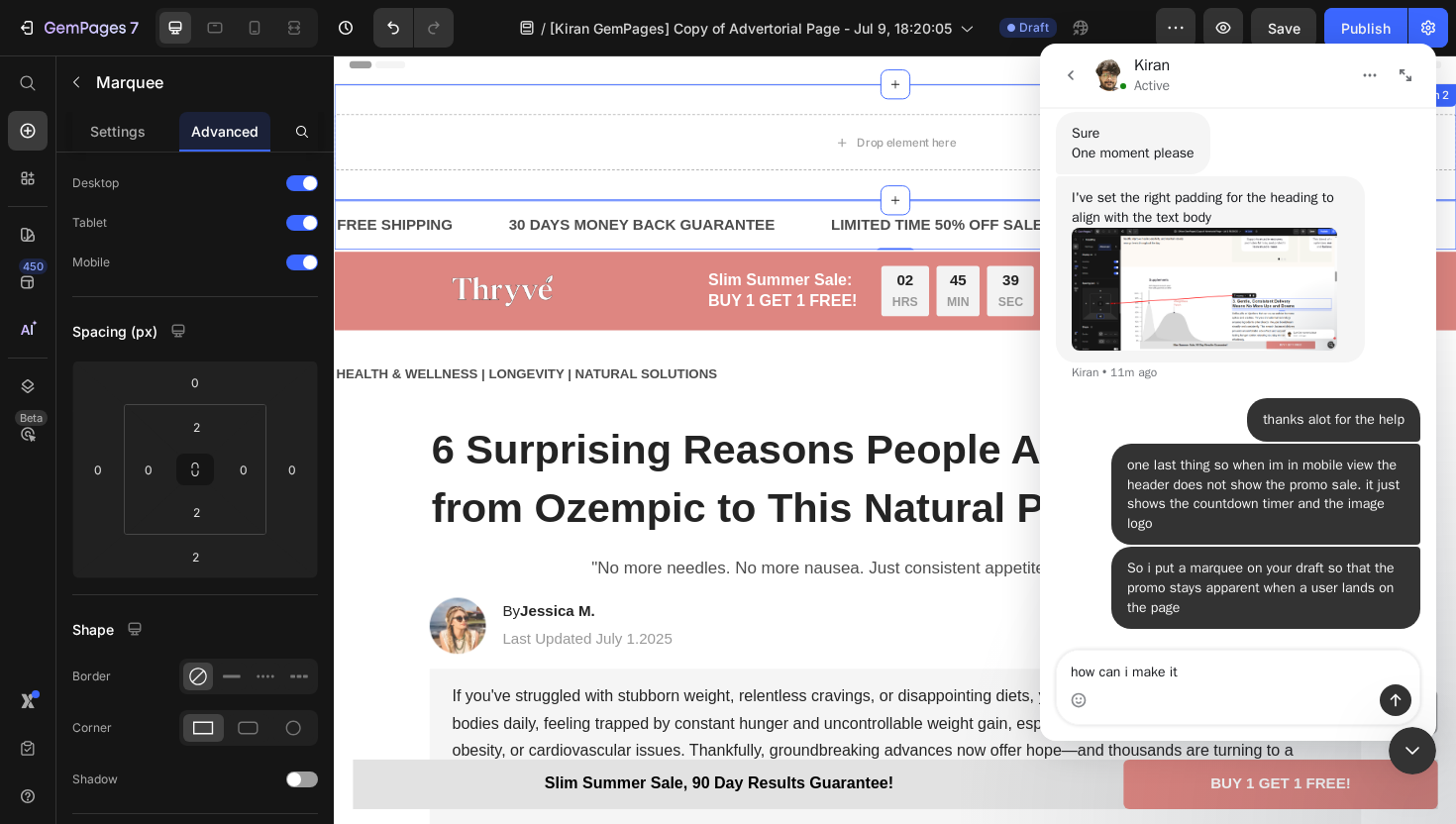 click on "Drop element here Section 2" at bounding box center (928, 148) 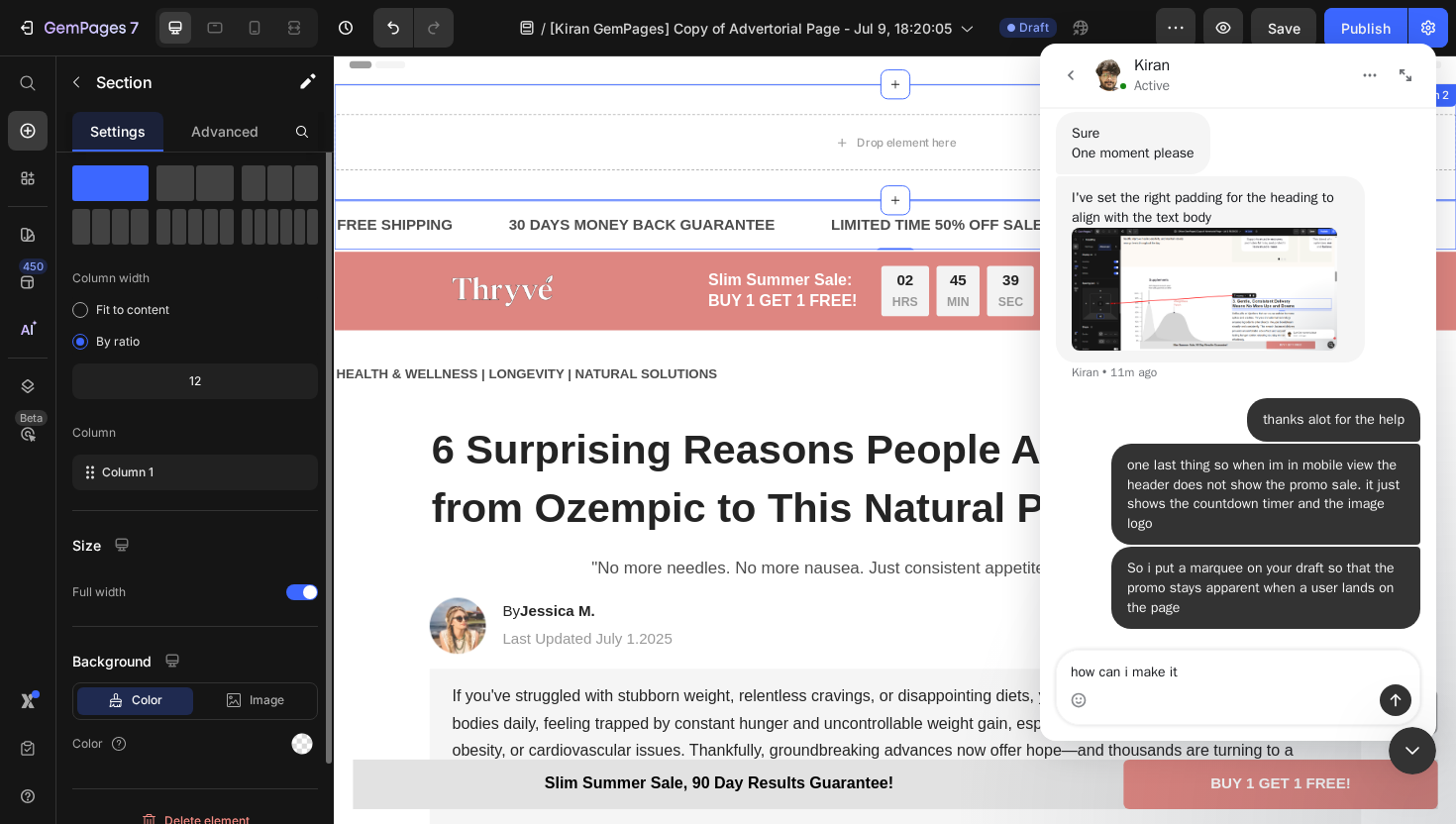 scroll, scrollTop: 0, scrollLeft: 0, axis: both 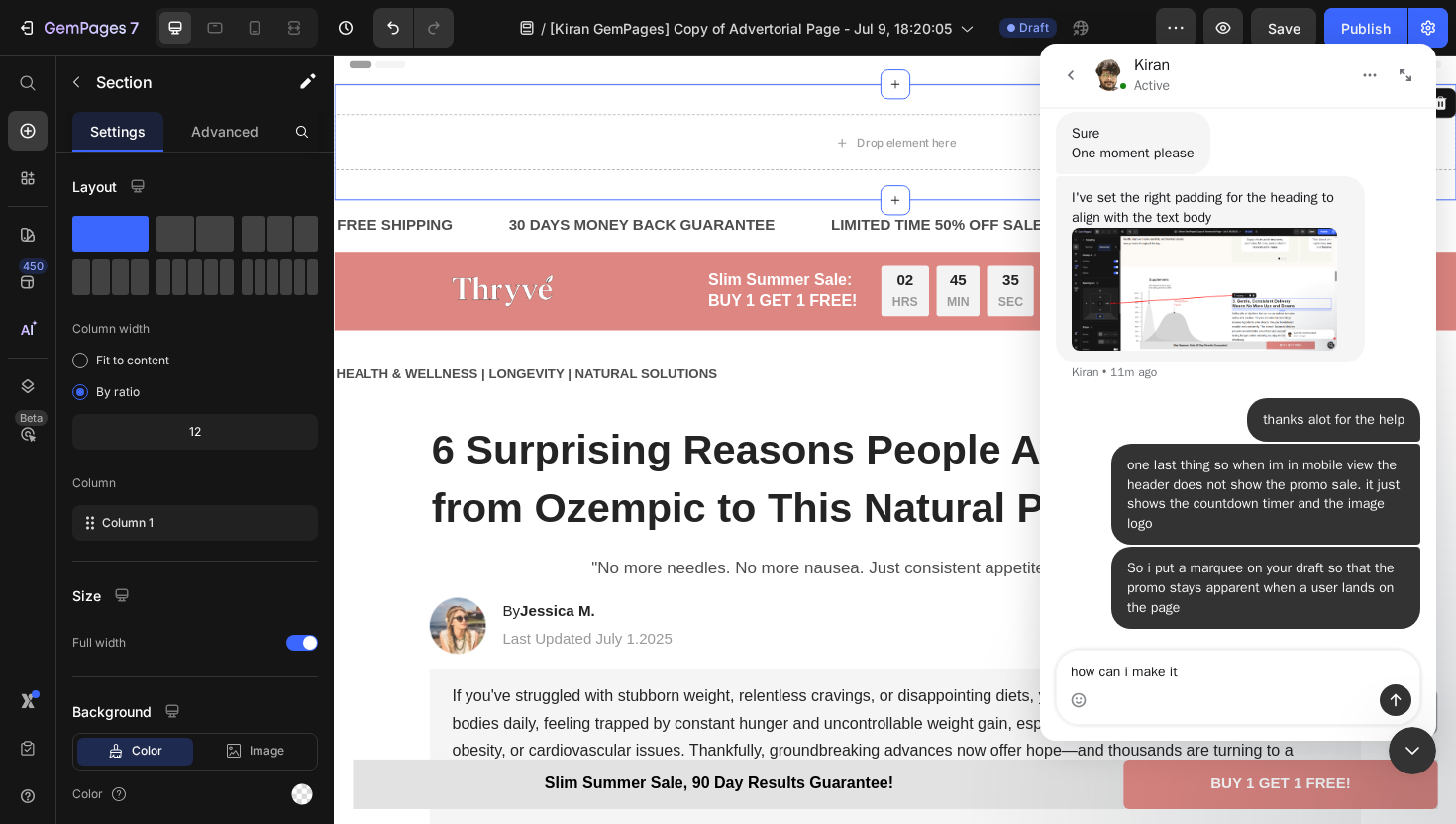 click 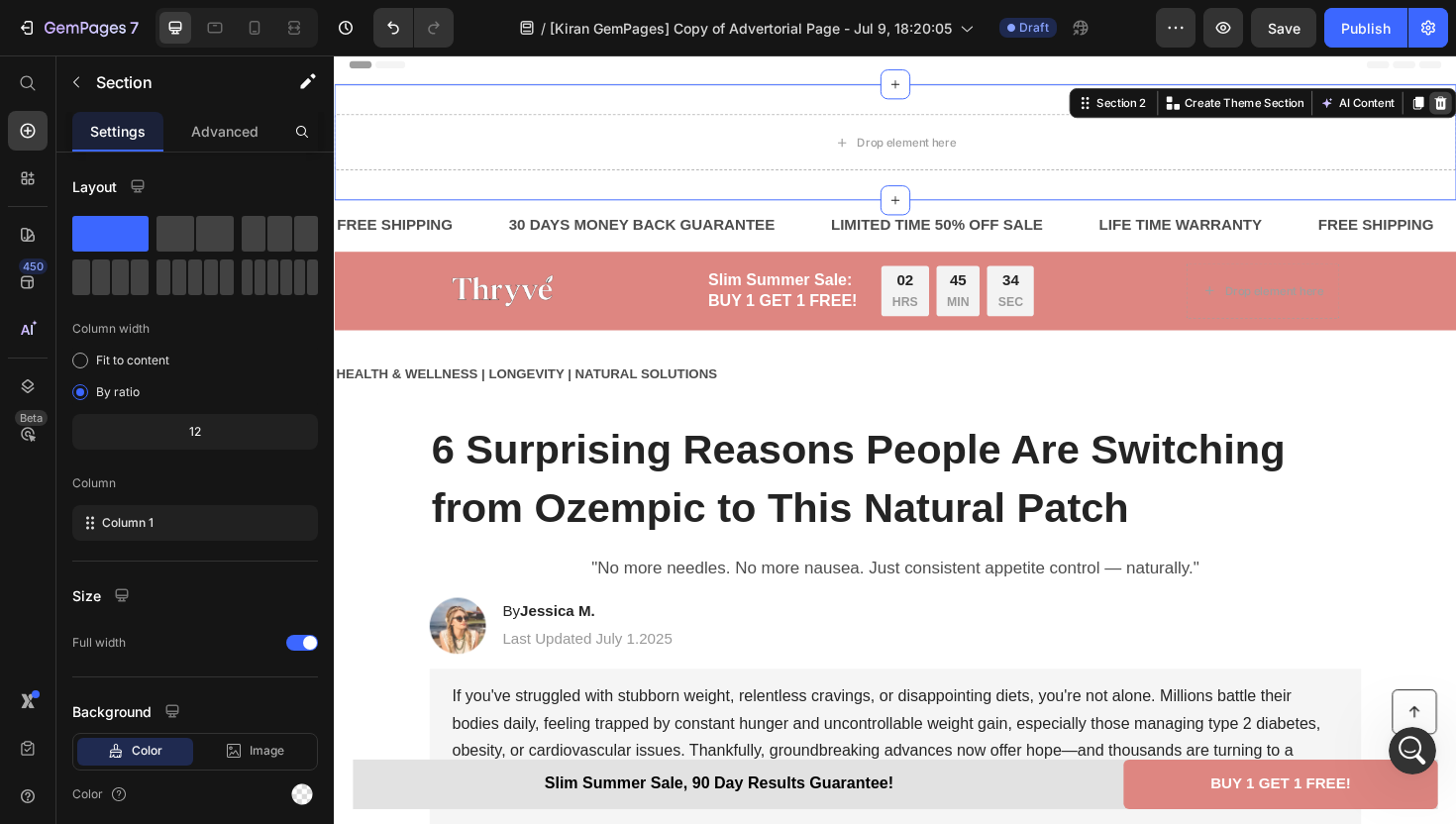 click 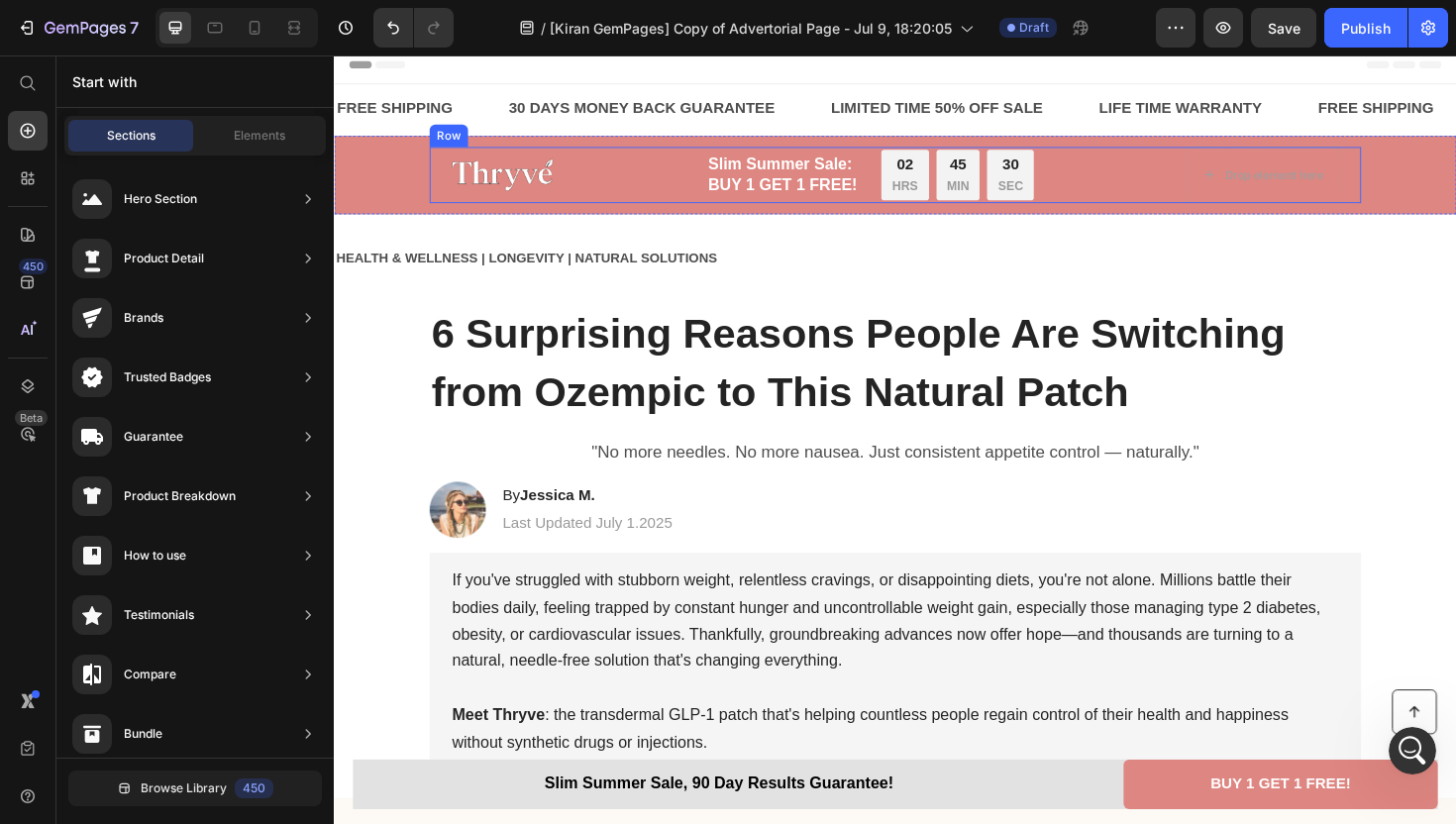 click on "Image Slim Summer Sale:  BUY 1 GET 1 FREE! Text Block 02 HRS 45 MIN 30 SEC Countdown Timer Row
Drop element here Row" at bounding box center (928, 182) 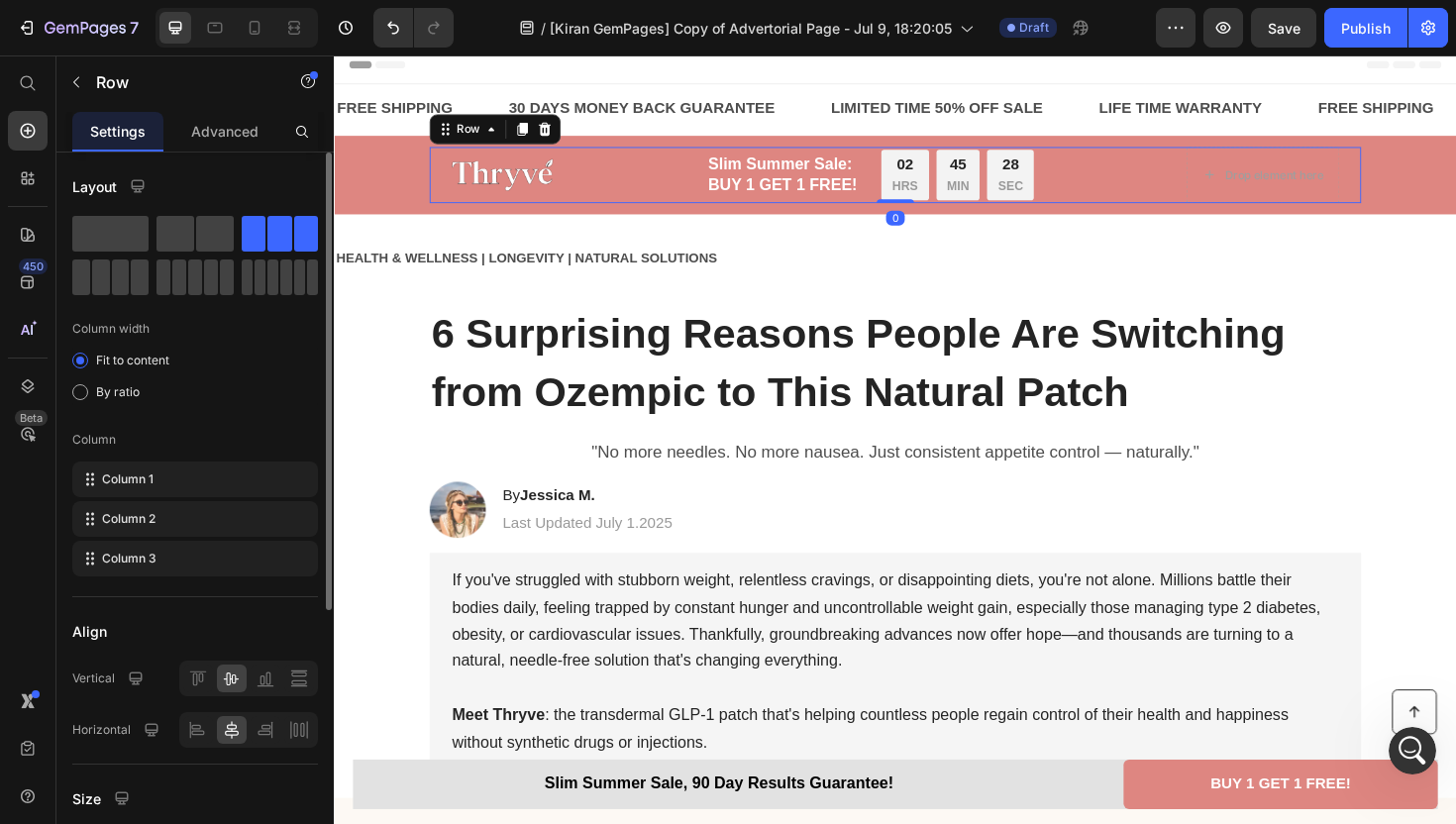 click on "Layout Column width Fit to content By ratio Column Column 1 Column 2 Column 3" 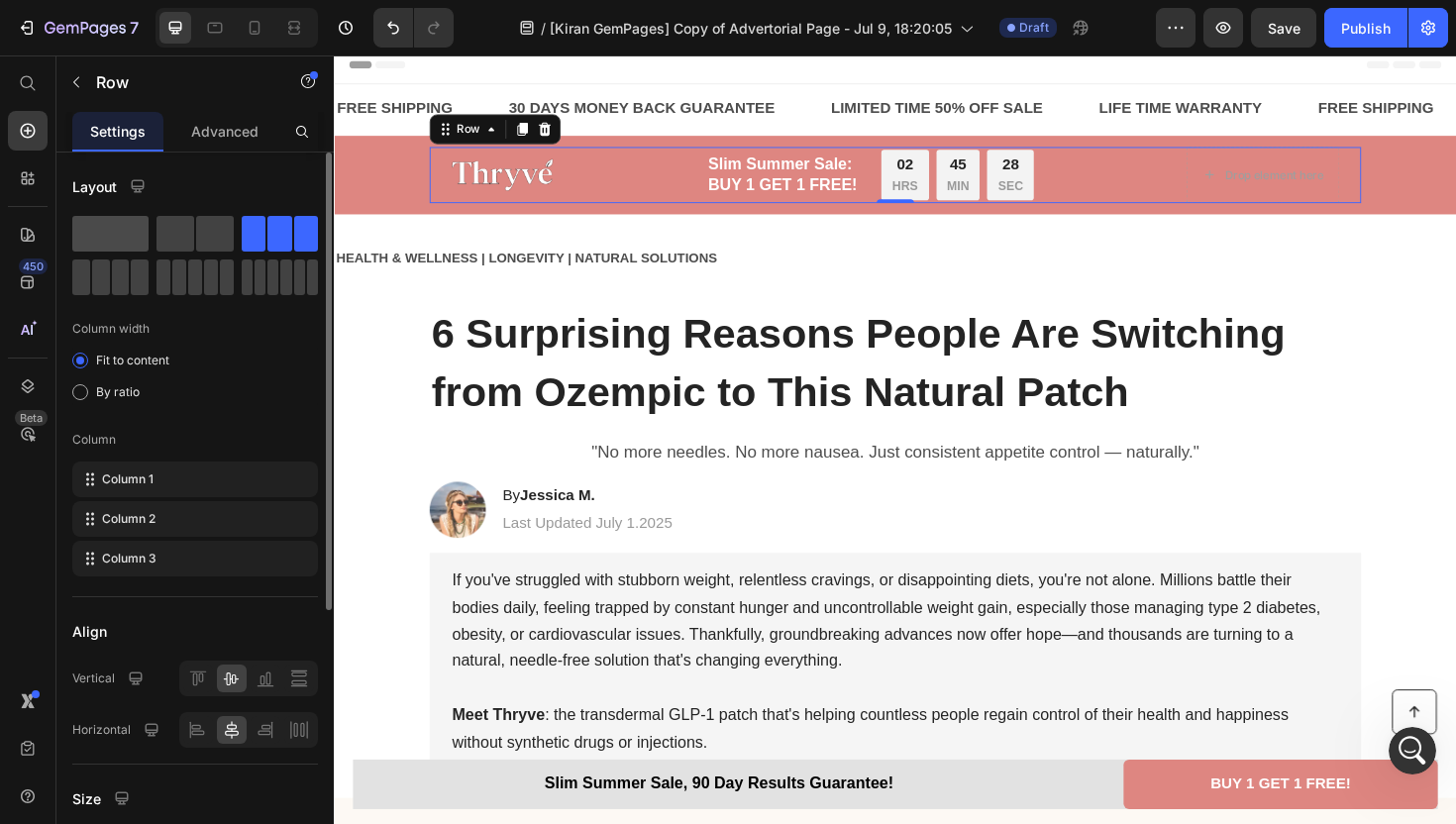 click 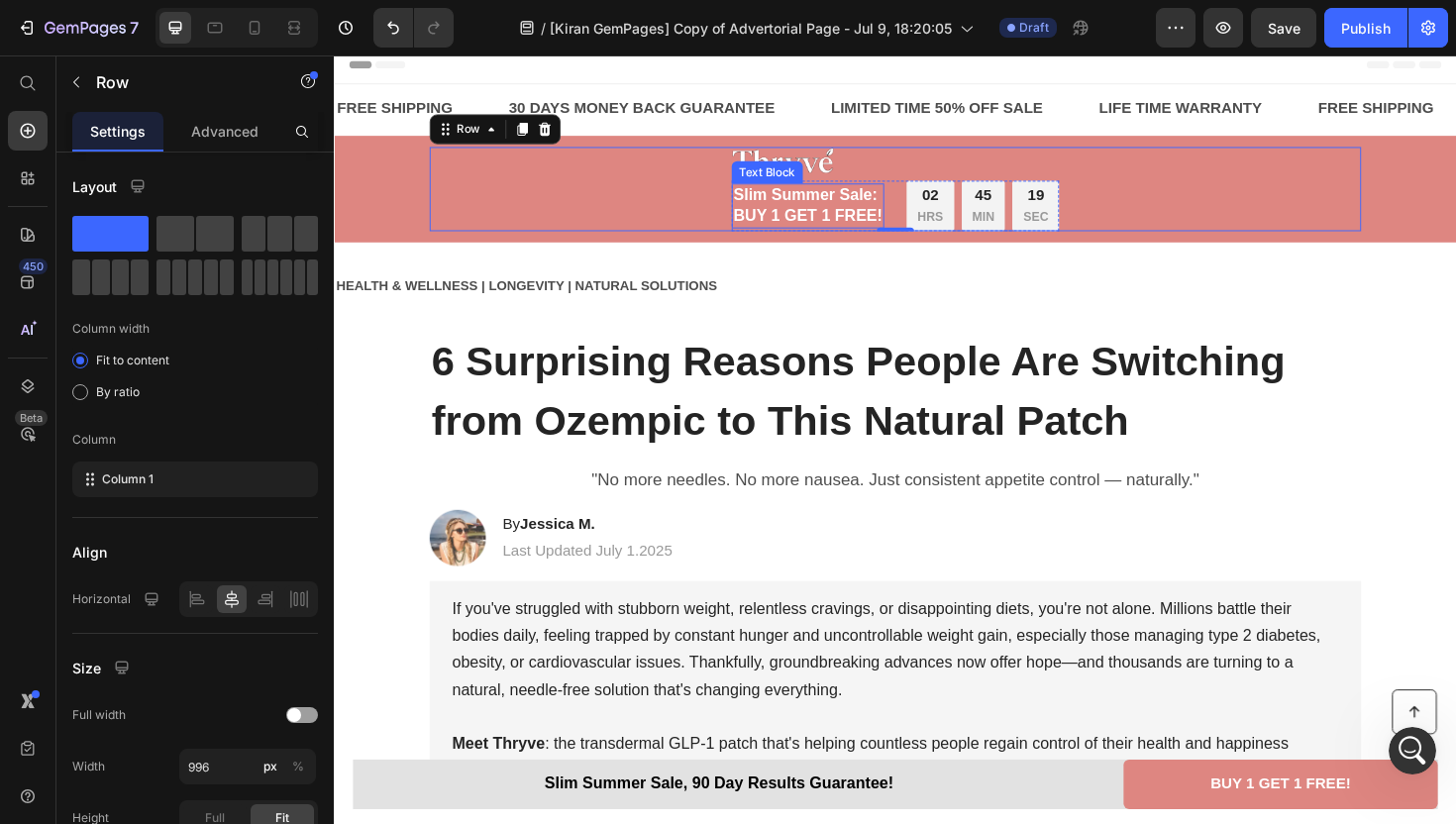 click on "Slim Summer Sale:" at bounding box center [835, 204] 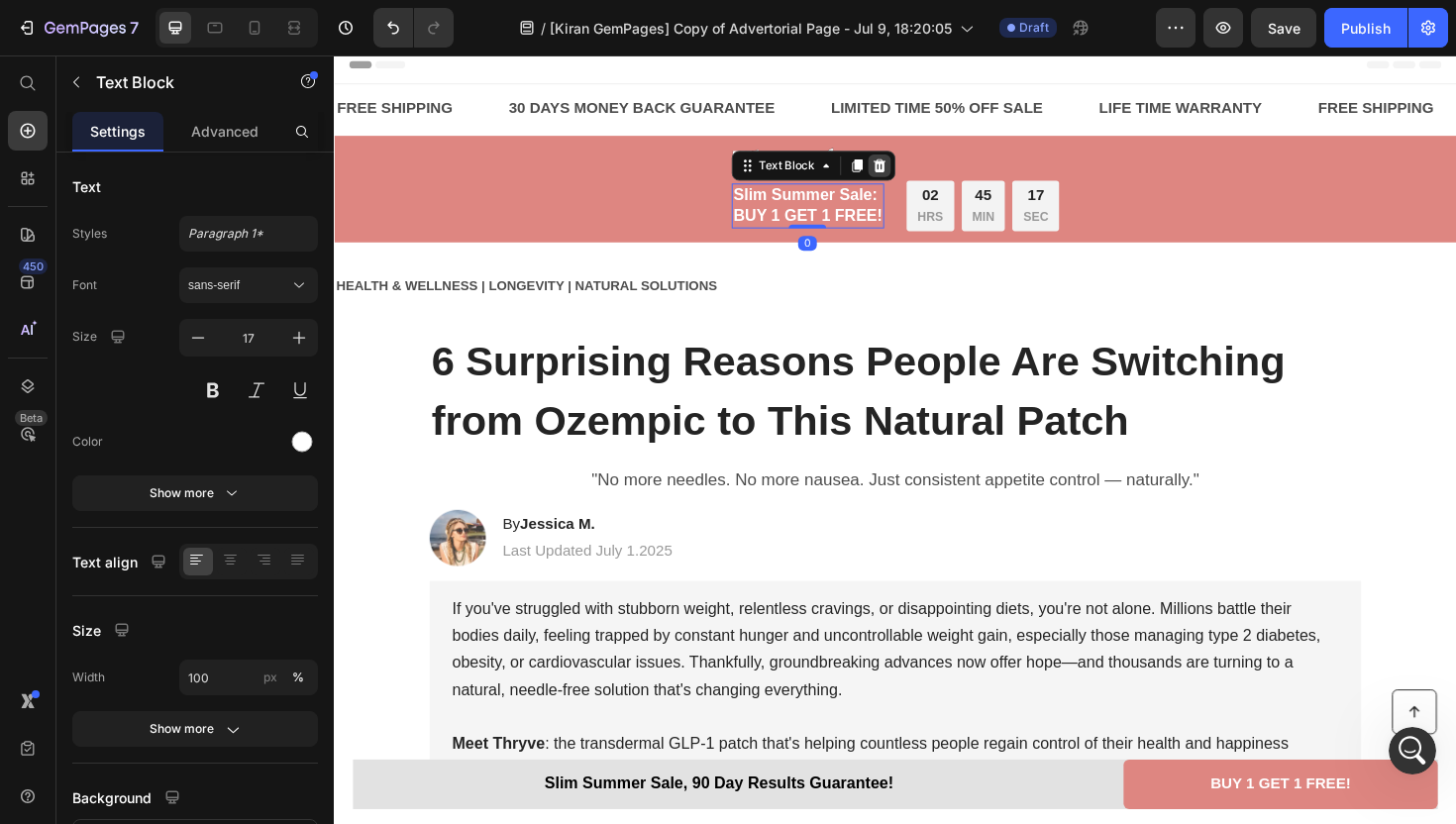 click at bounding box center (911, 172) 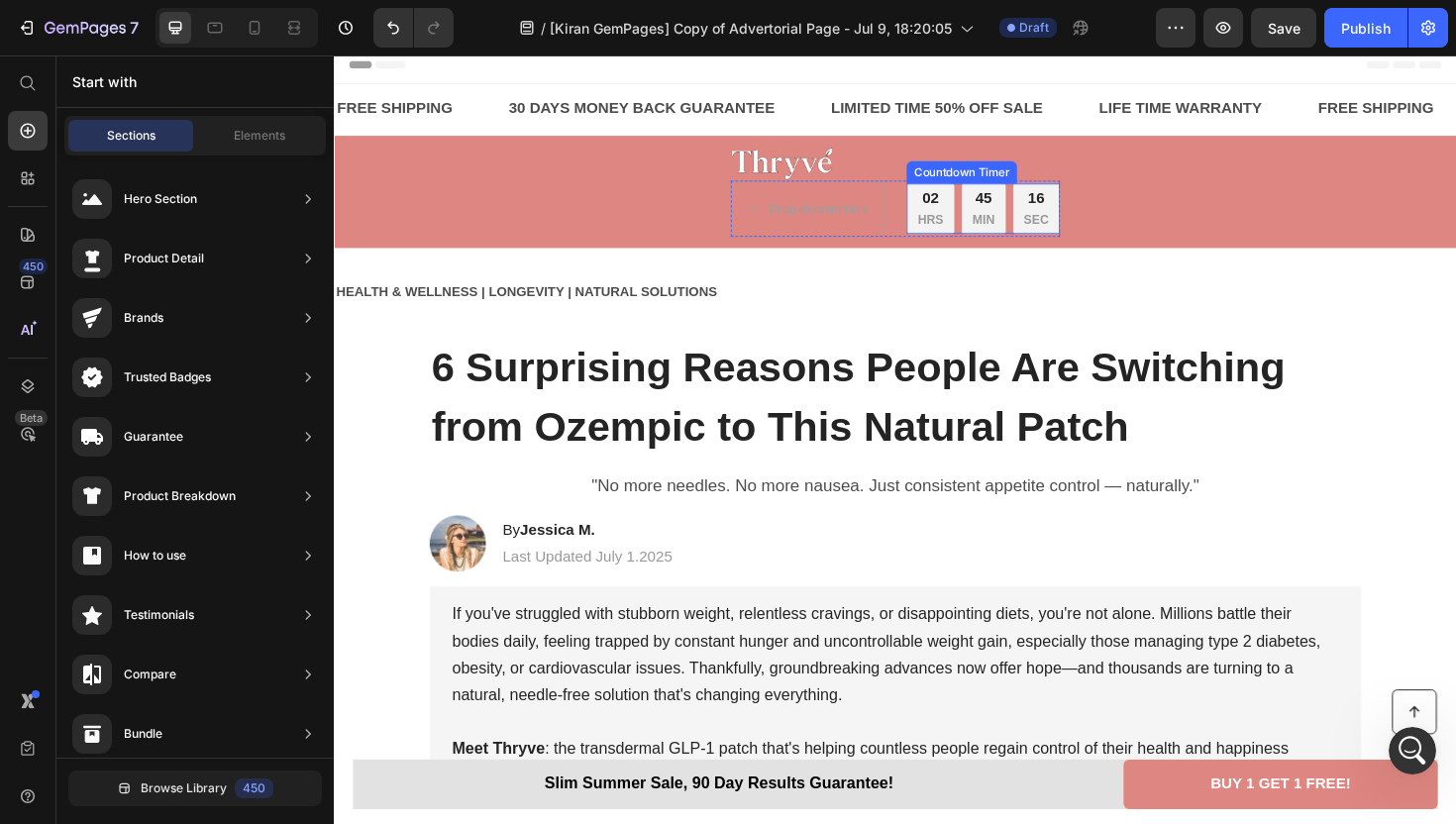 click on "02" at bounding box center (965, 207) 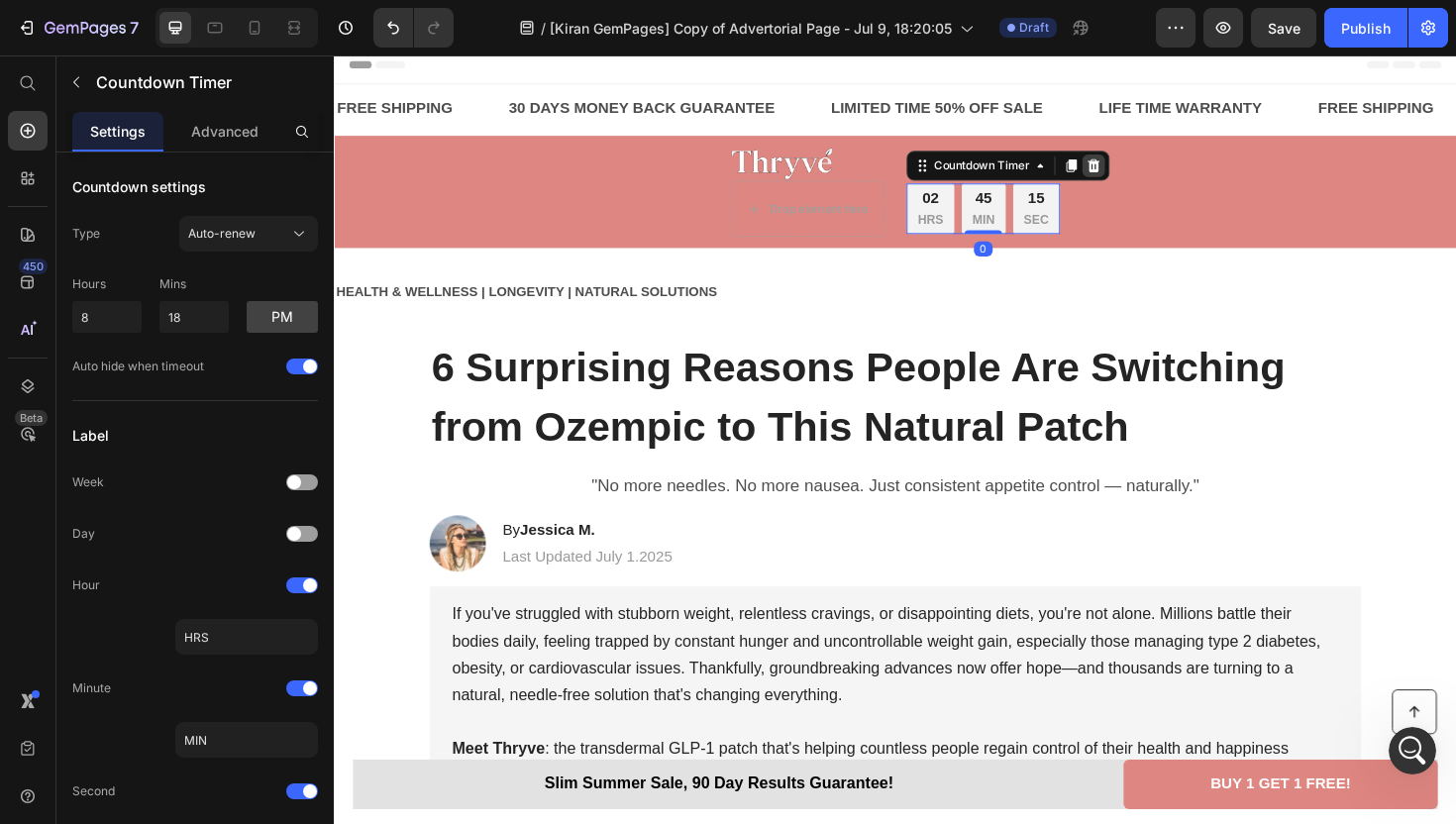 click 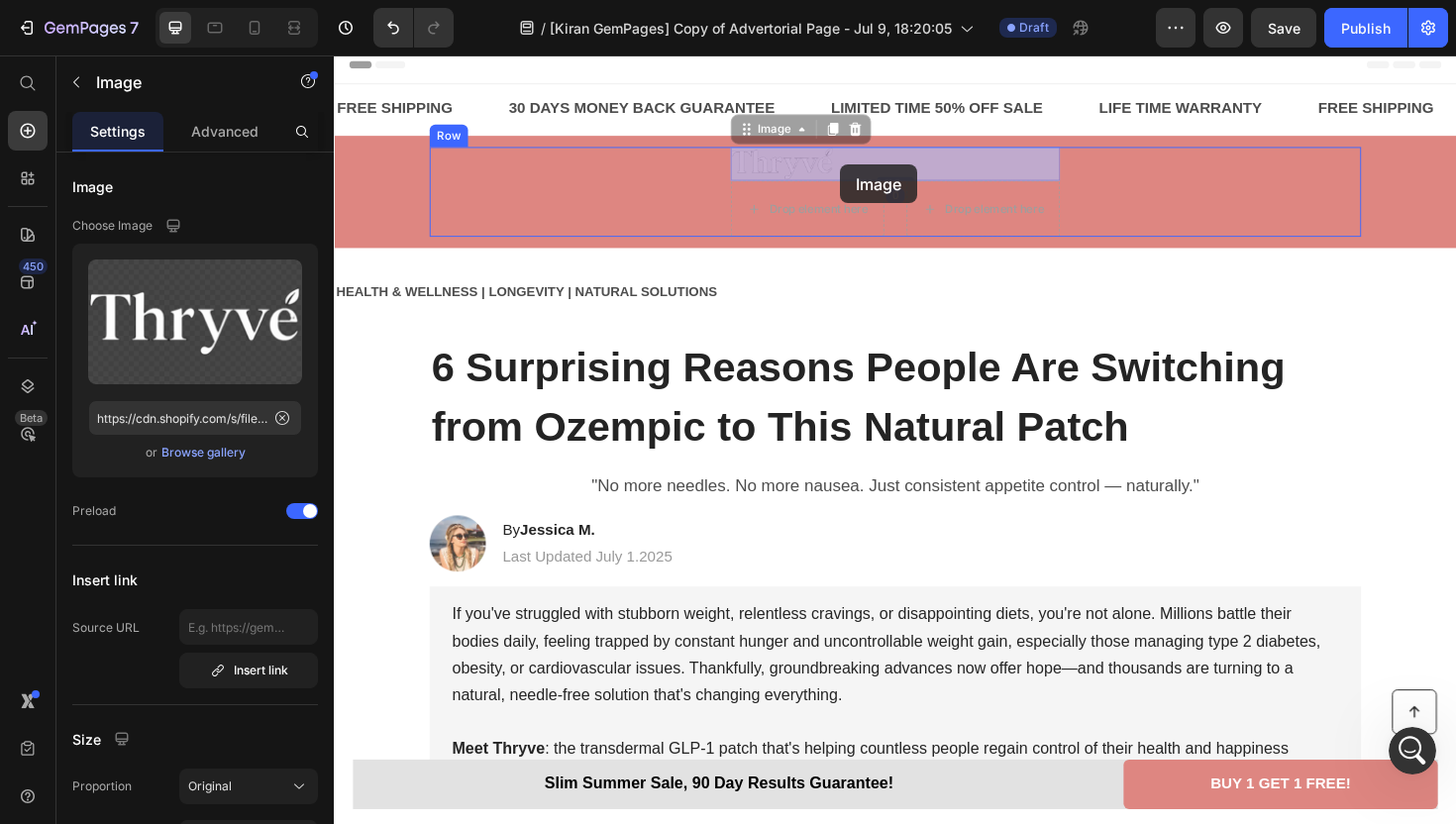 drag, startPoint x: 869, startPoint y: 160, endPoint x: 870, endPoint y: 171, distance: 11.045361 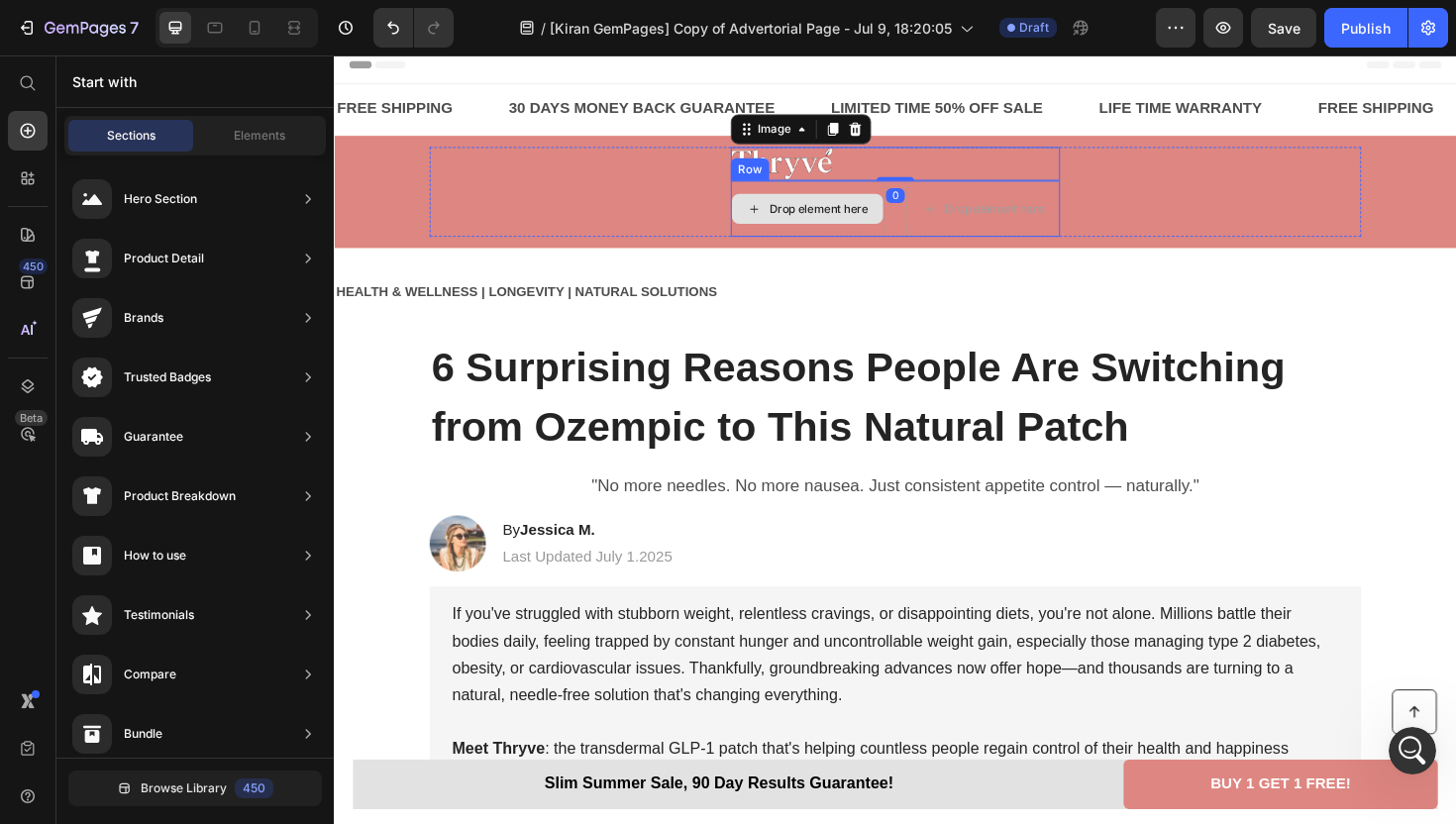 click on "Drop element here" at bounding box center (847, 218) 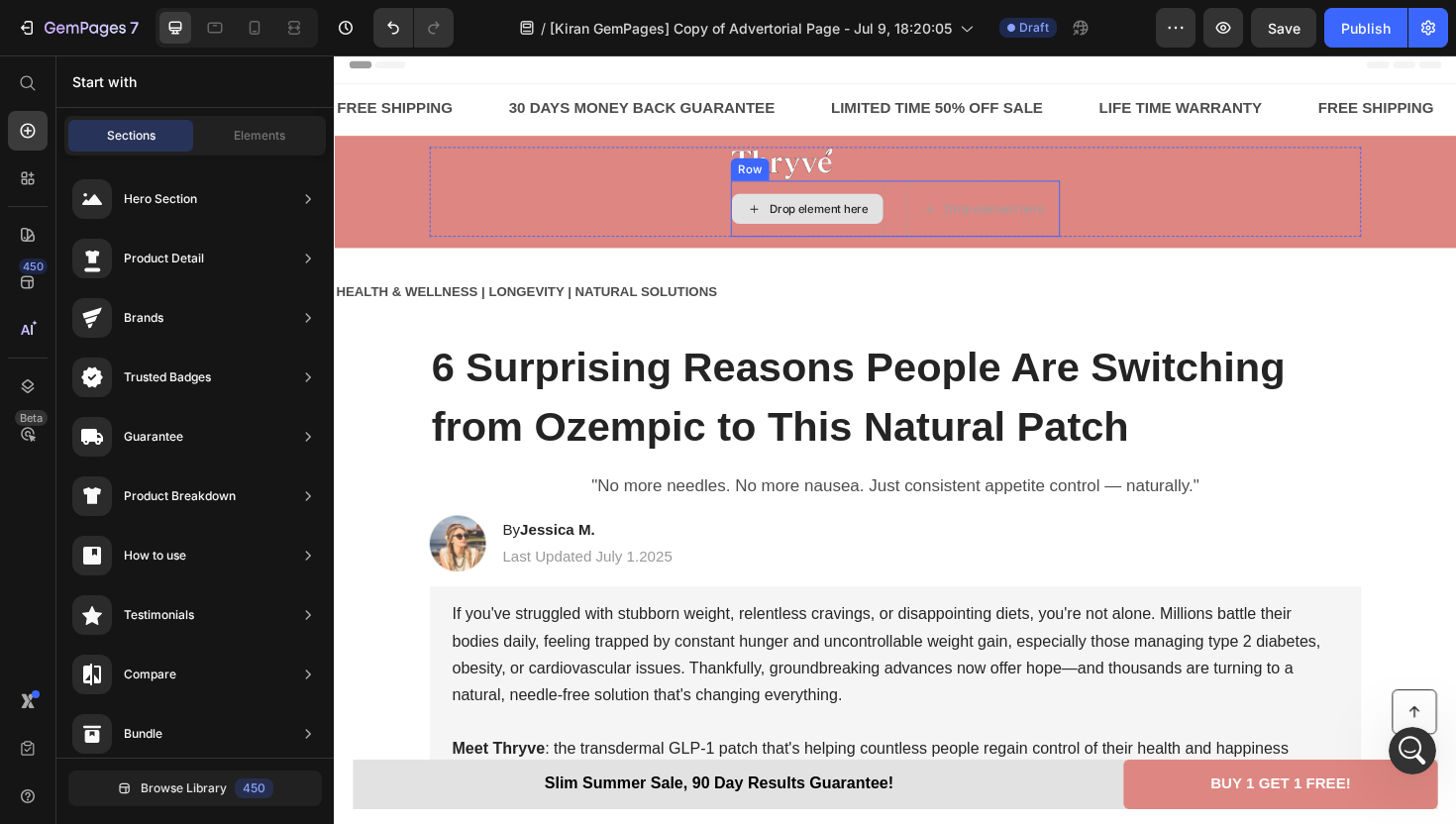 click on "Drop element here" at bounding box center [835, 218] 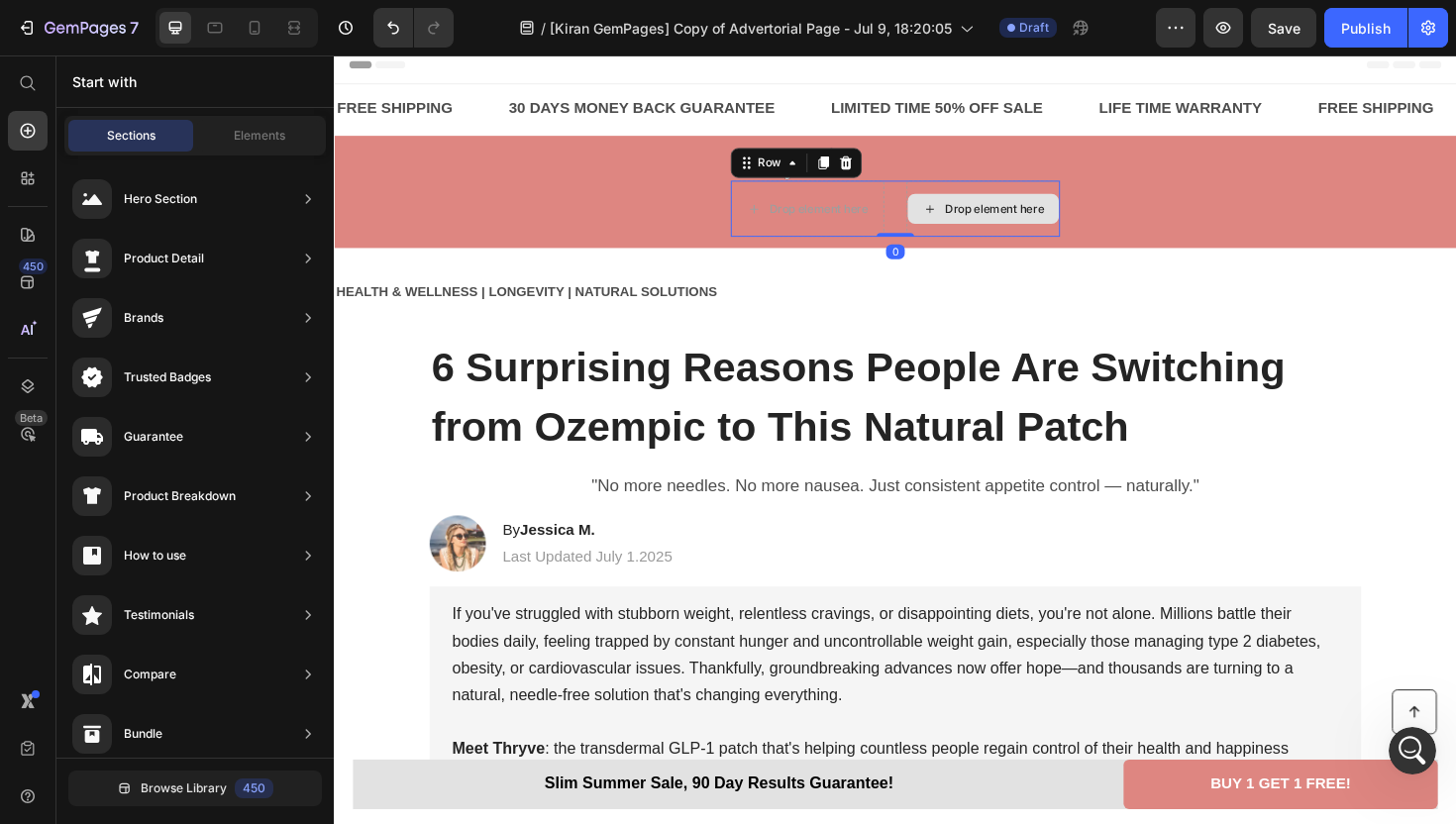 click on "Drop element here" at bounding box center (1021, 218) 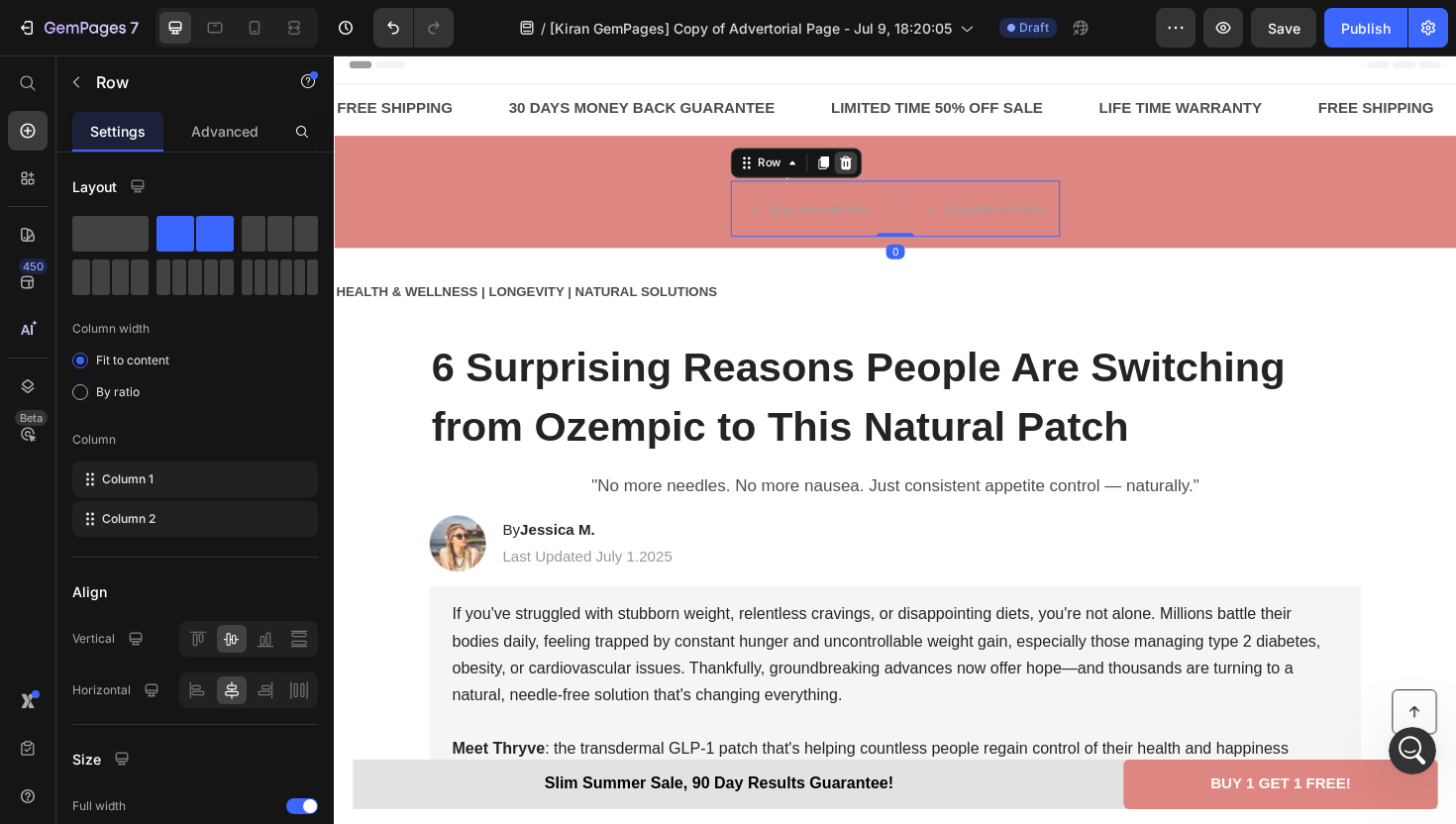 click 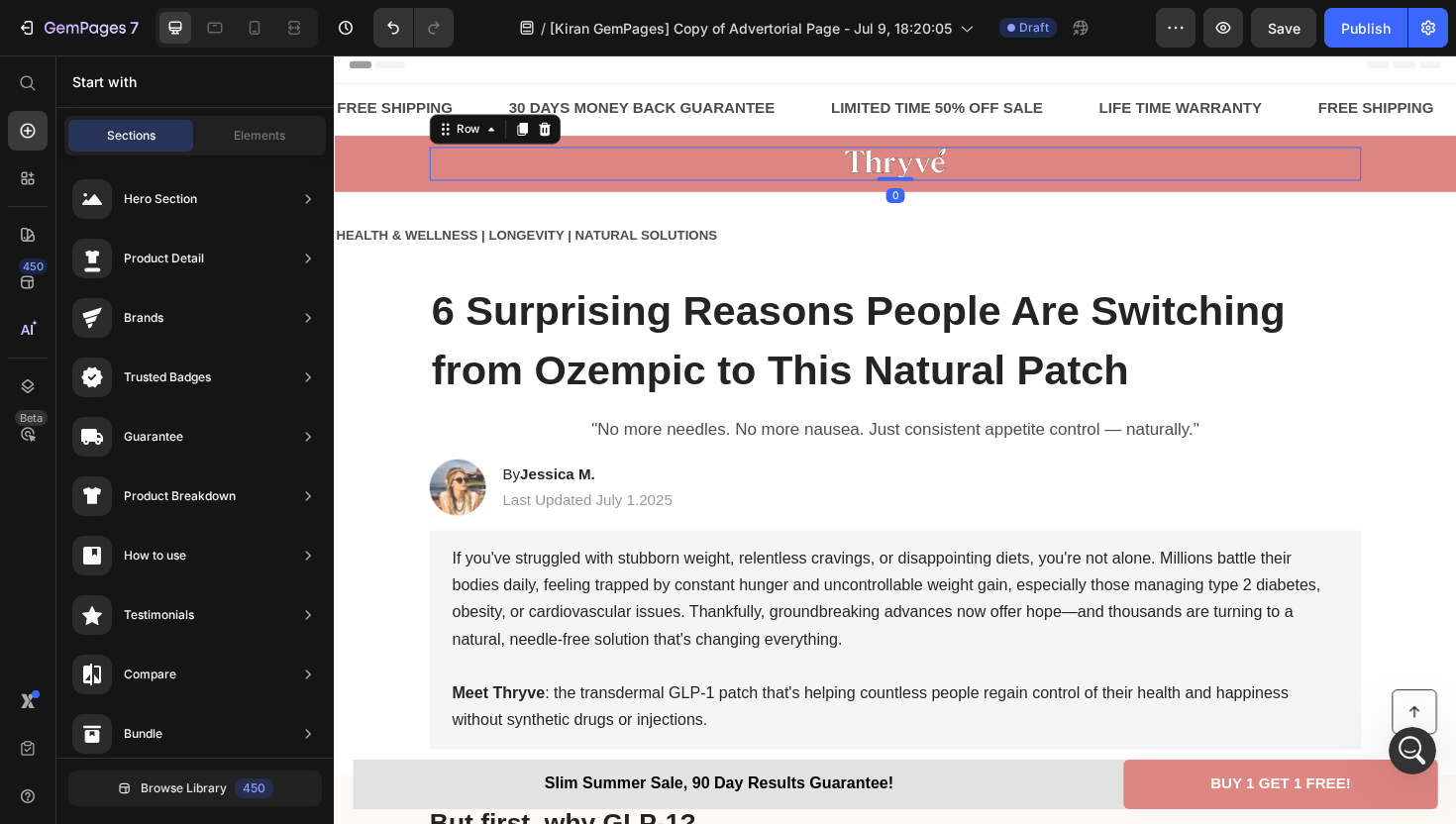 click on "Image Row   0" at bounding box center (928, 170) 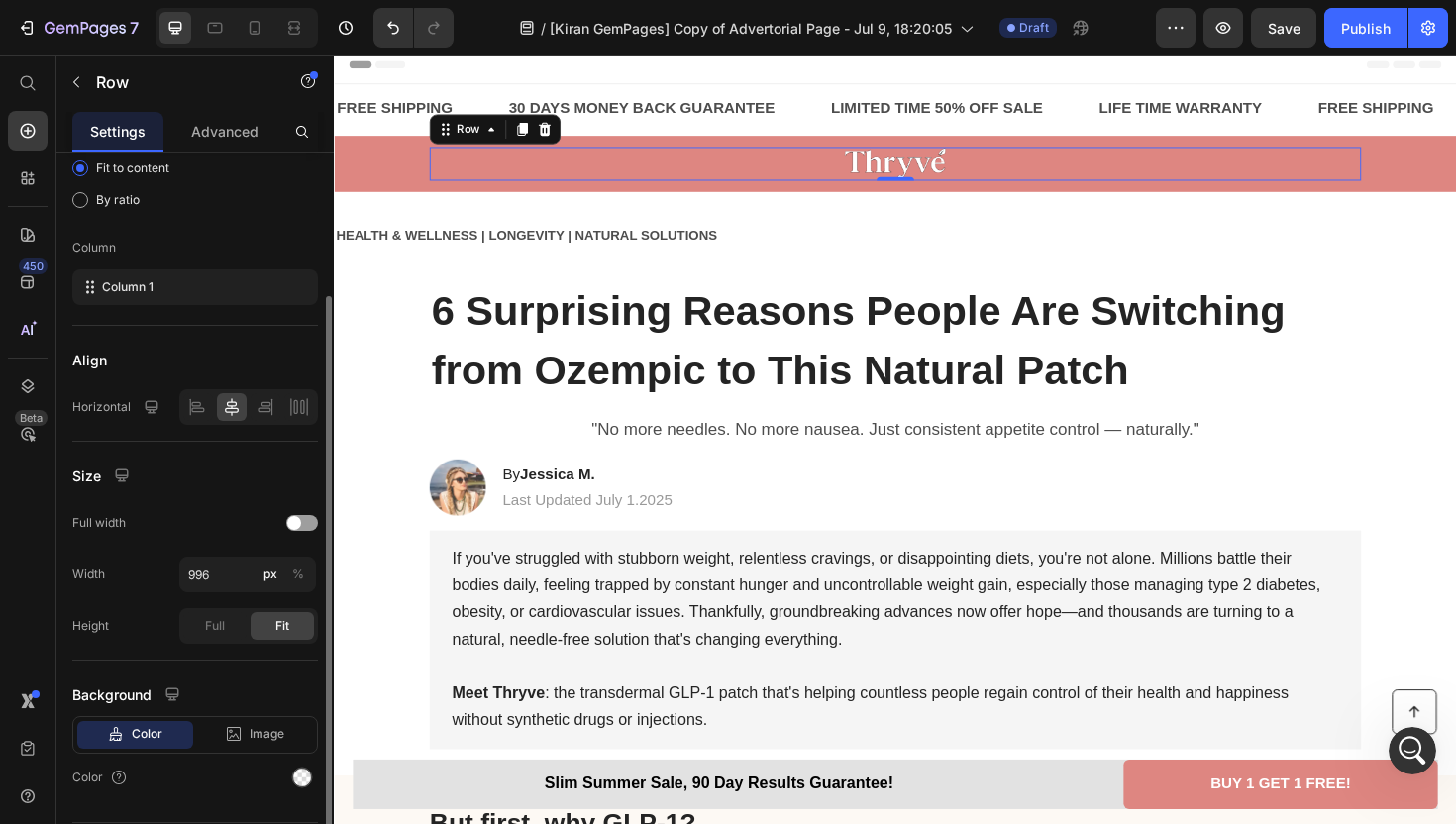 scroll, scrollTop: 248, scrollLeft: 0, axis: vertical 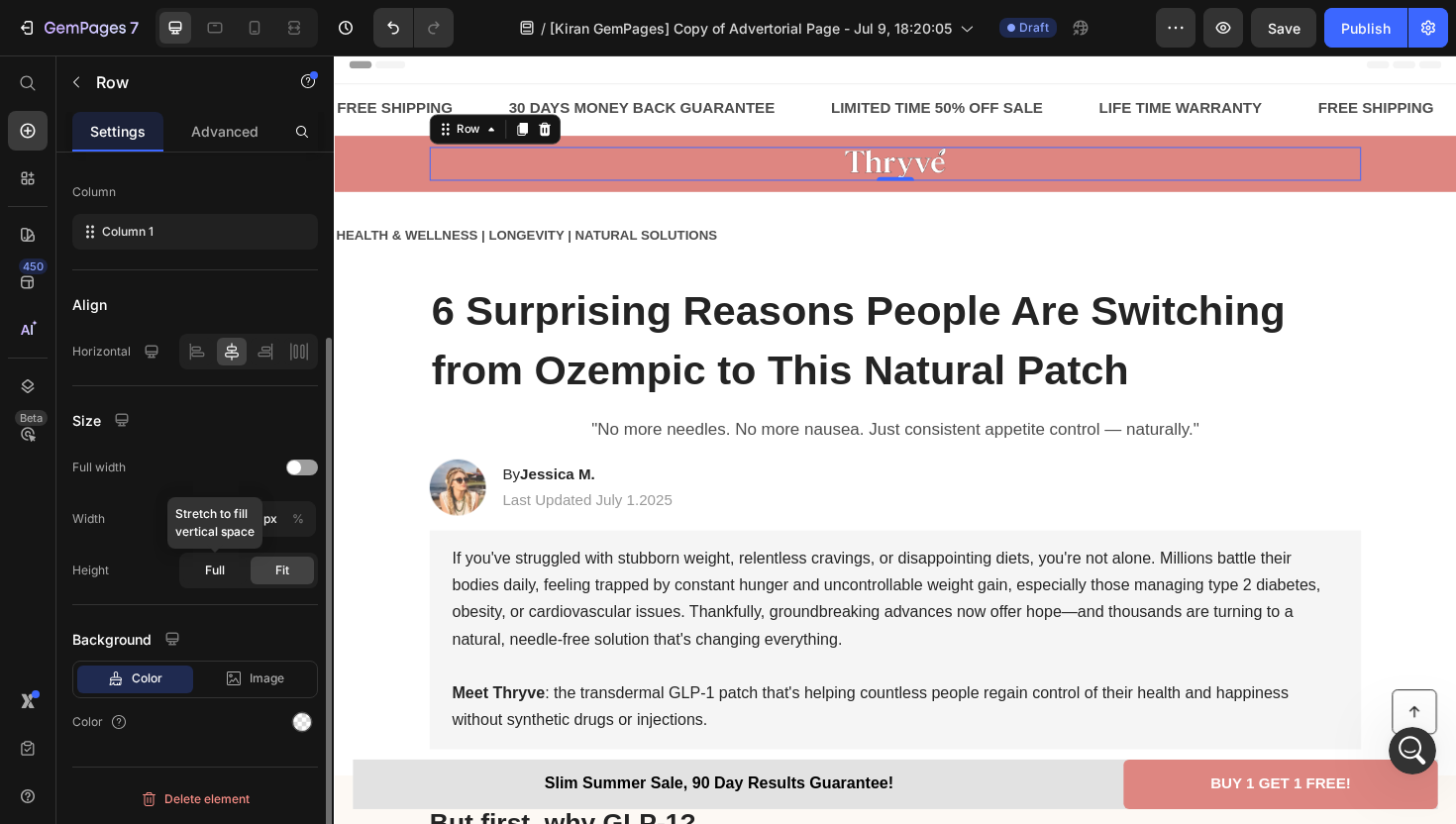 click on "Full" 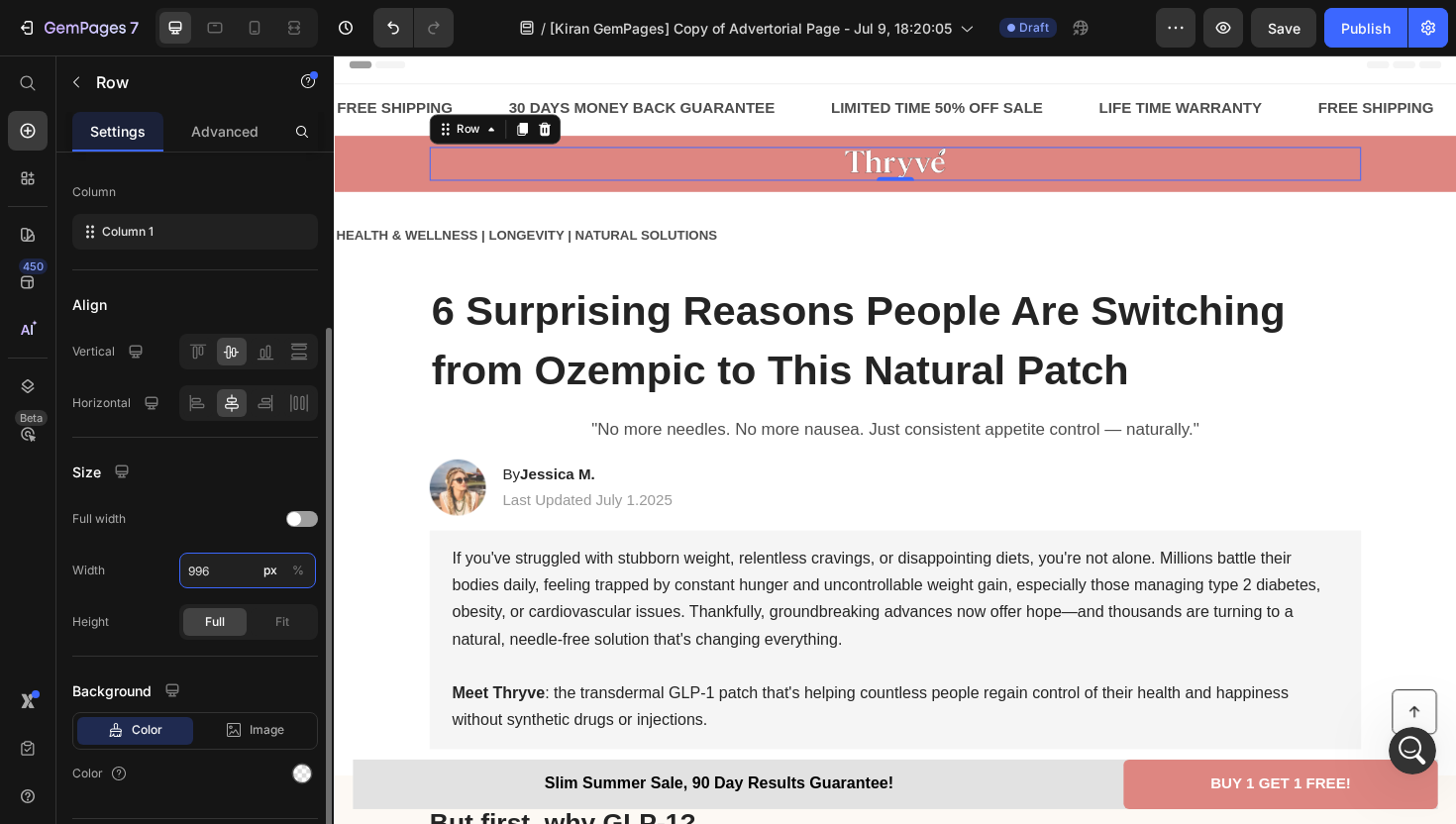 click on "996" at bounding box center (248, 570) 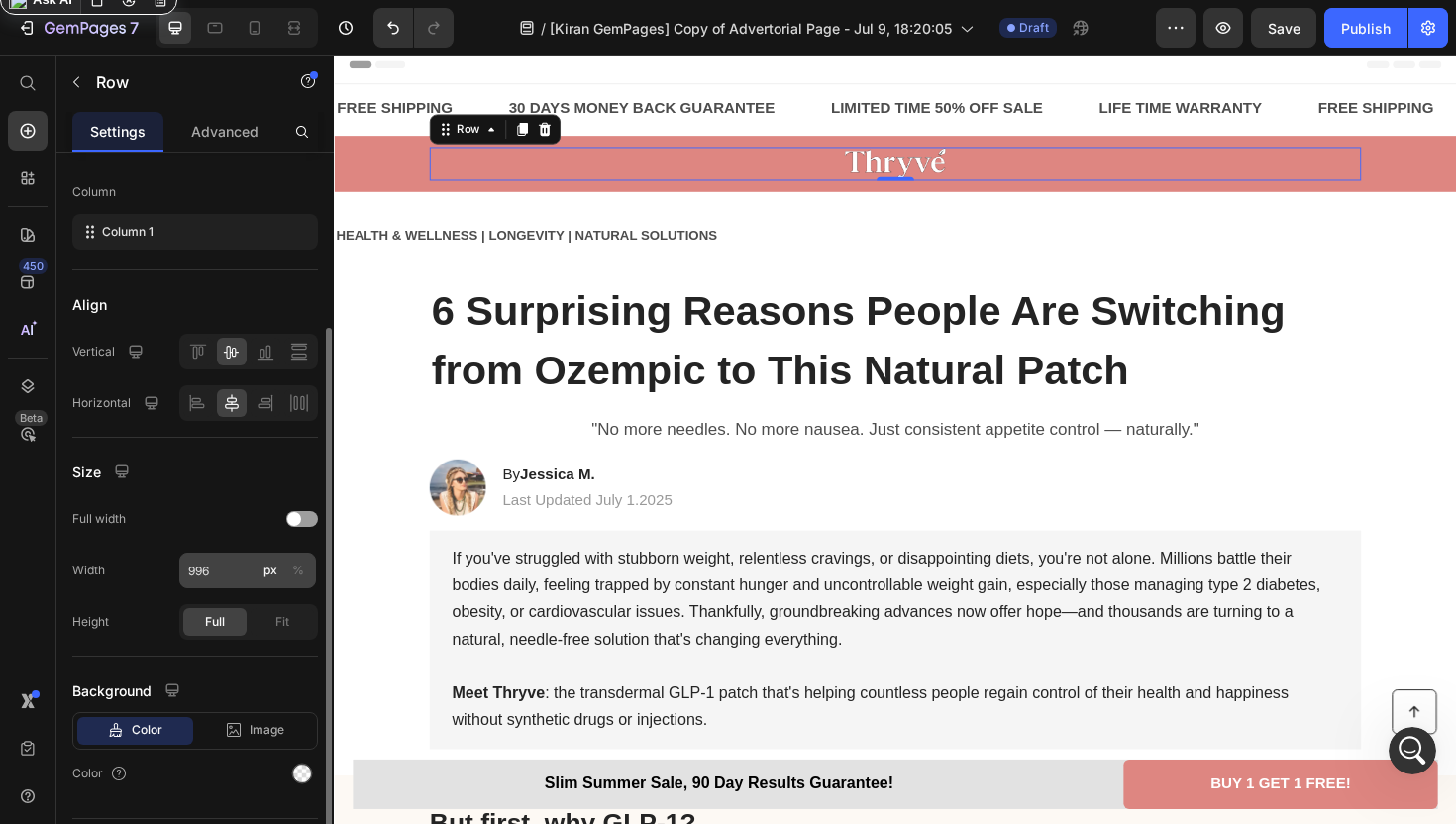 click on "%" 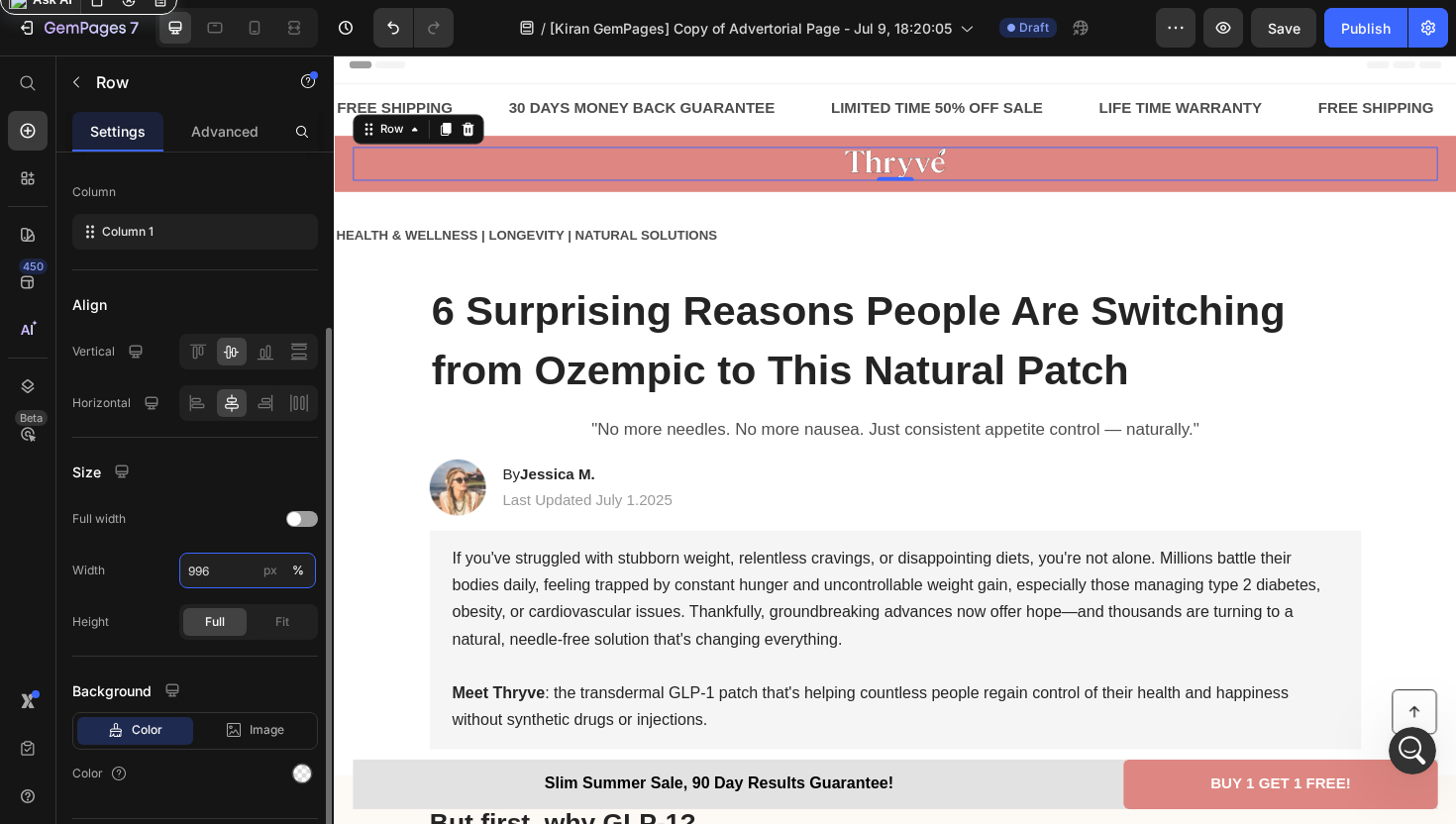 click on "996" at bounding box center (248, 570) 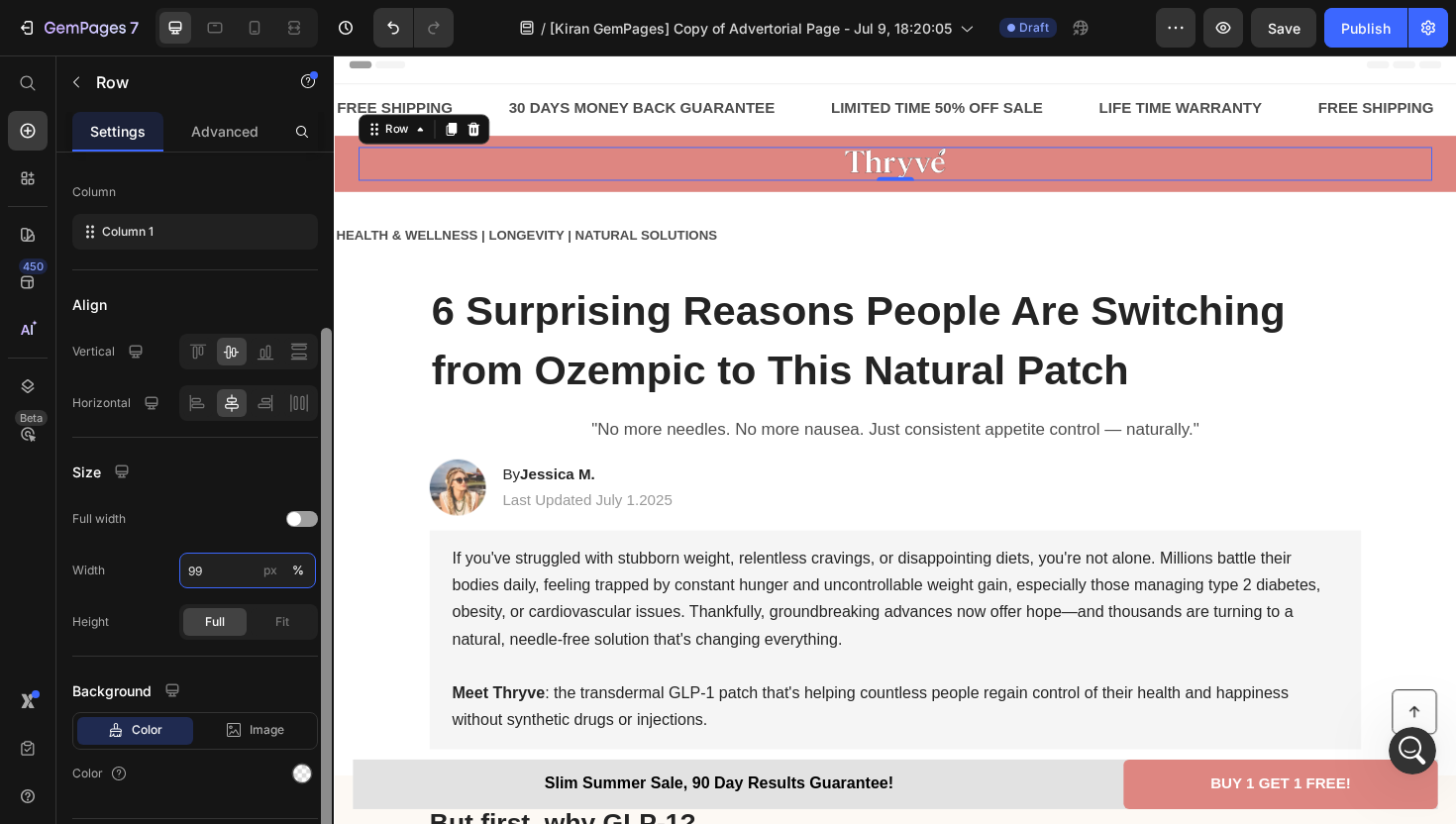 type on "9" 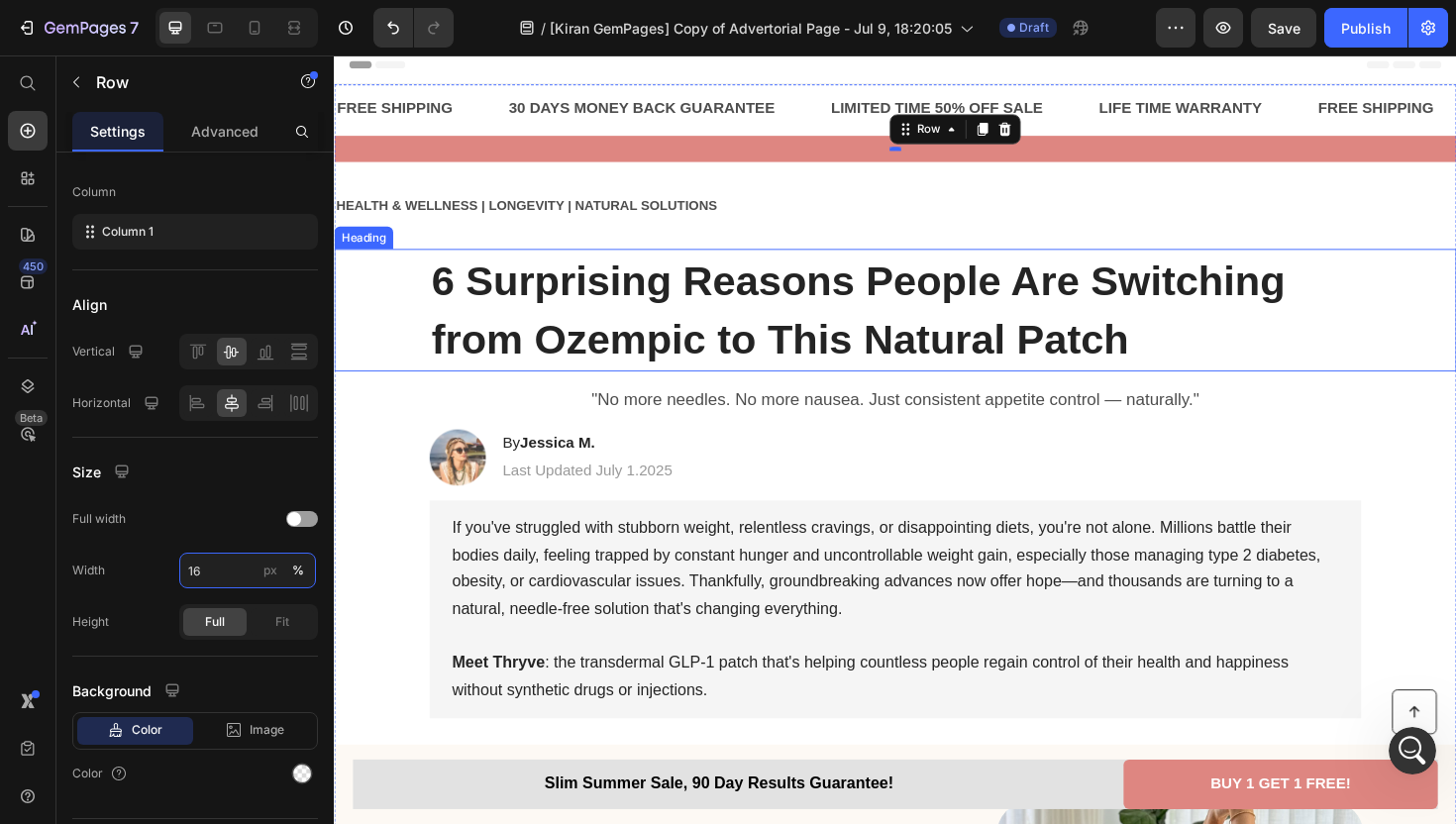 type on "160" 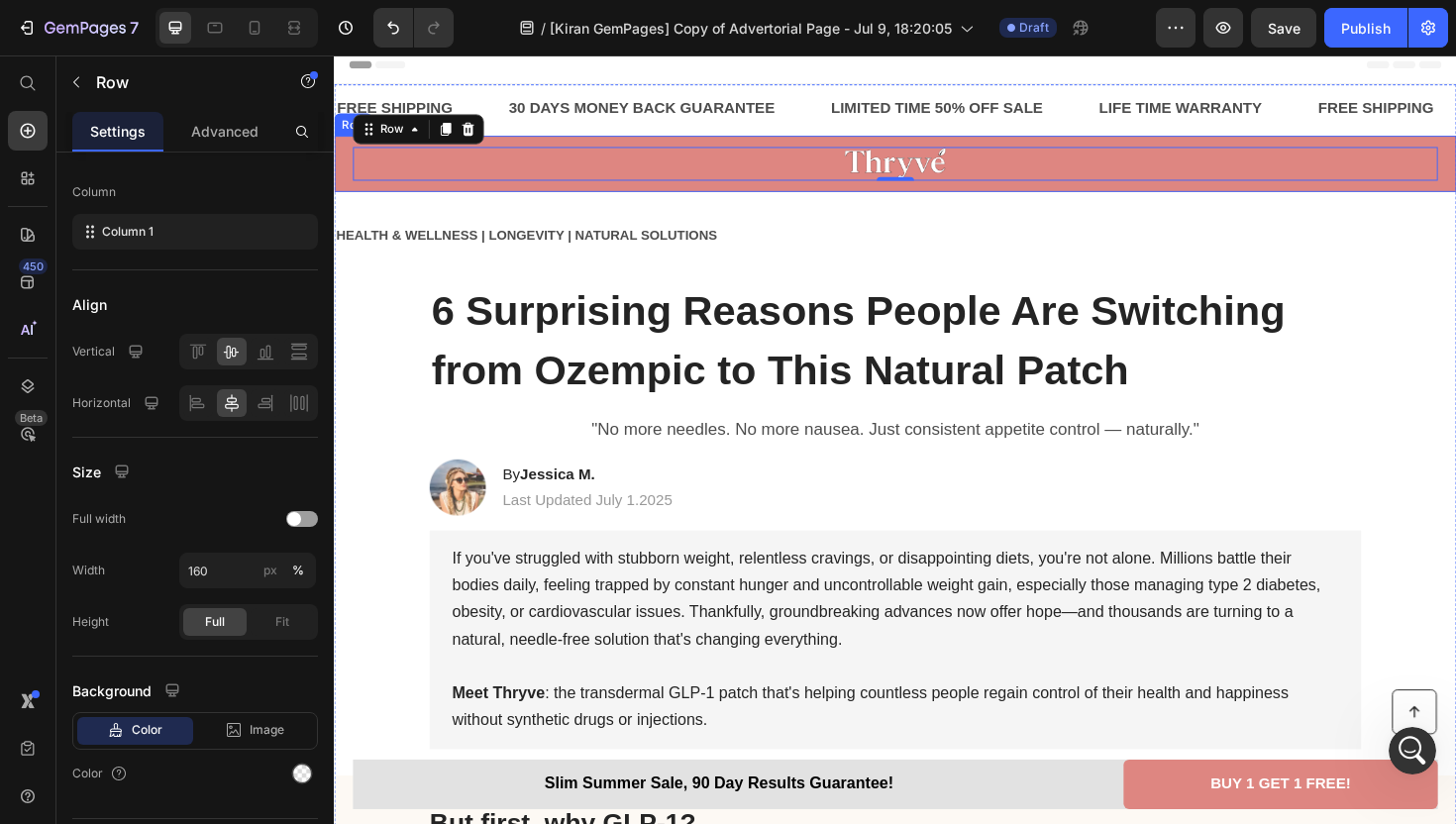 click on "Image Row   0 Row" at bounding box center [928, 170] 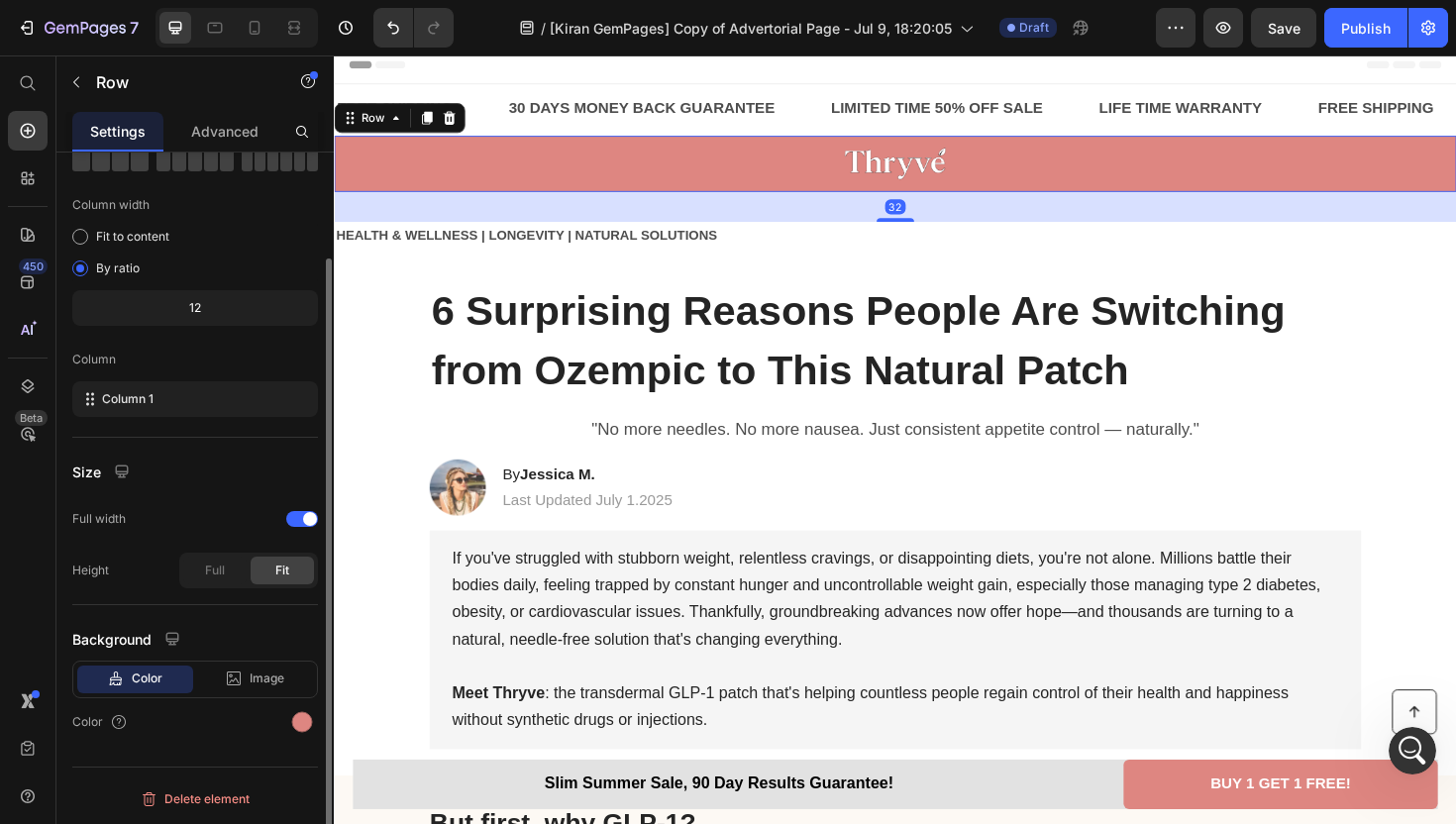 scroll, scrollTop: 124, scrollLeft: 0, axis: vertical 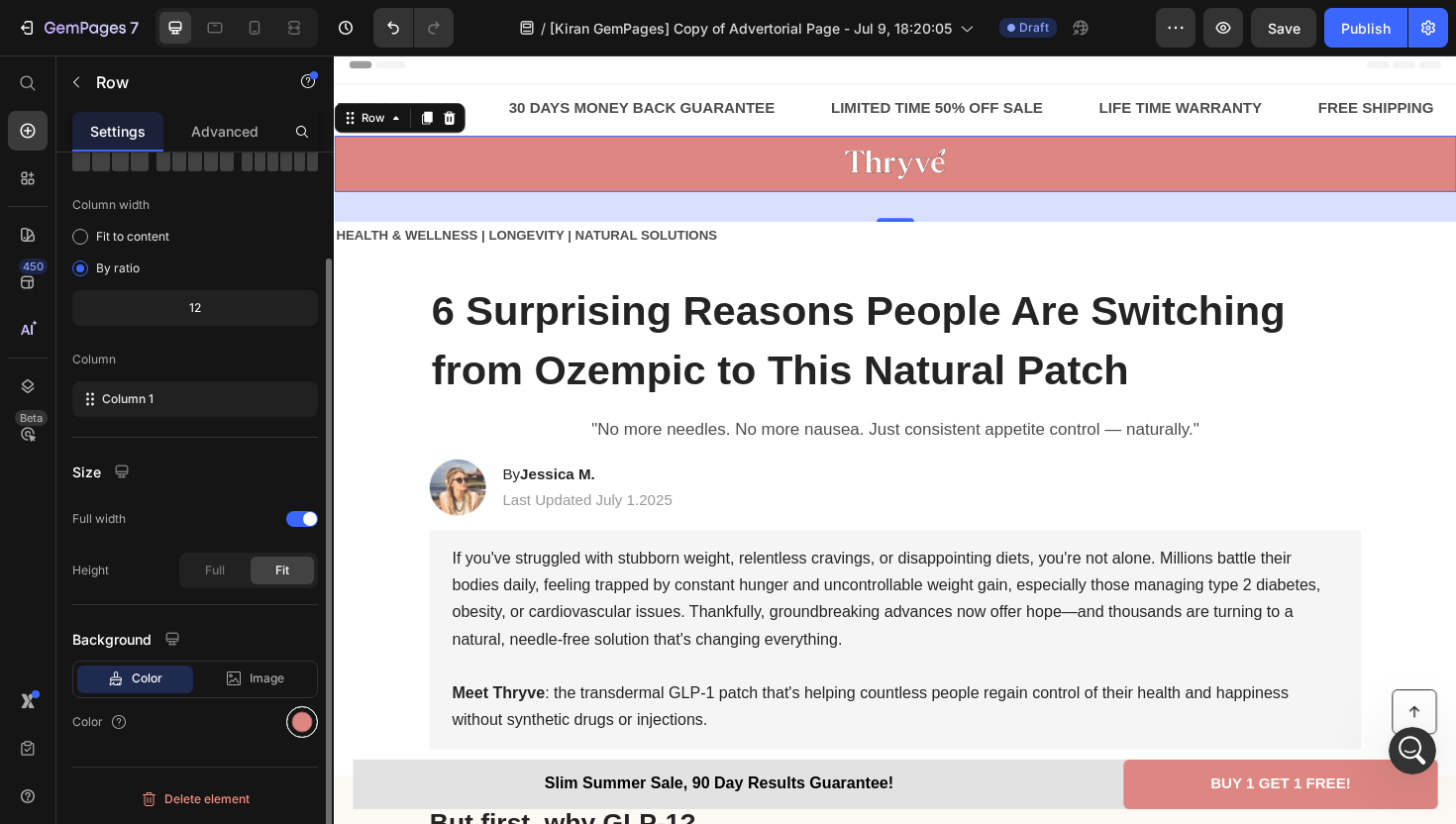 click at bounding box center [302, 722] 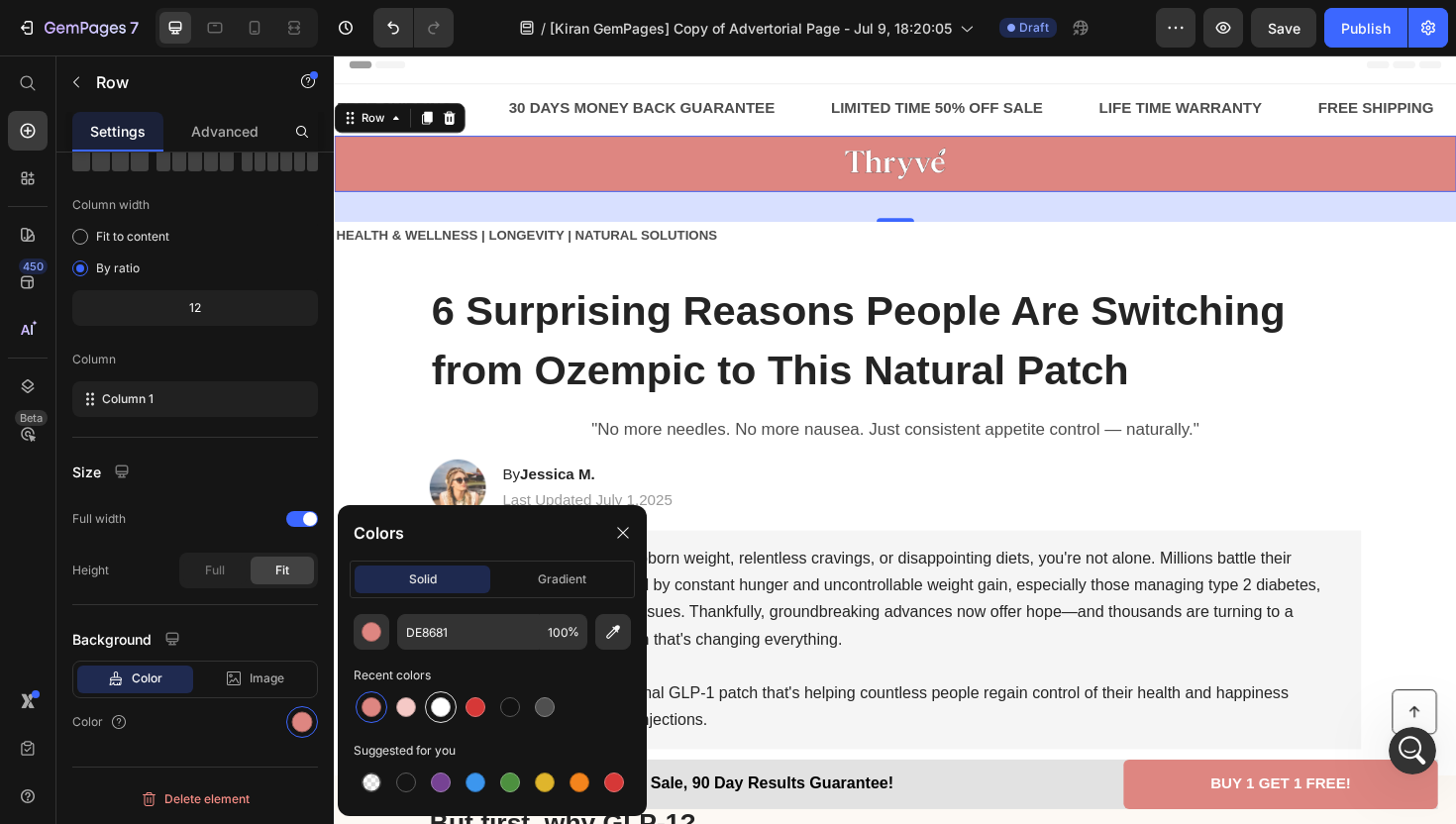 click at bounding box center (441, 707) 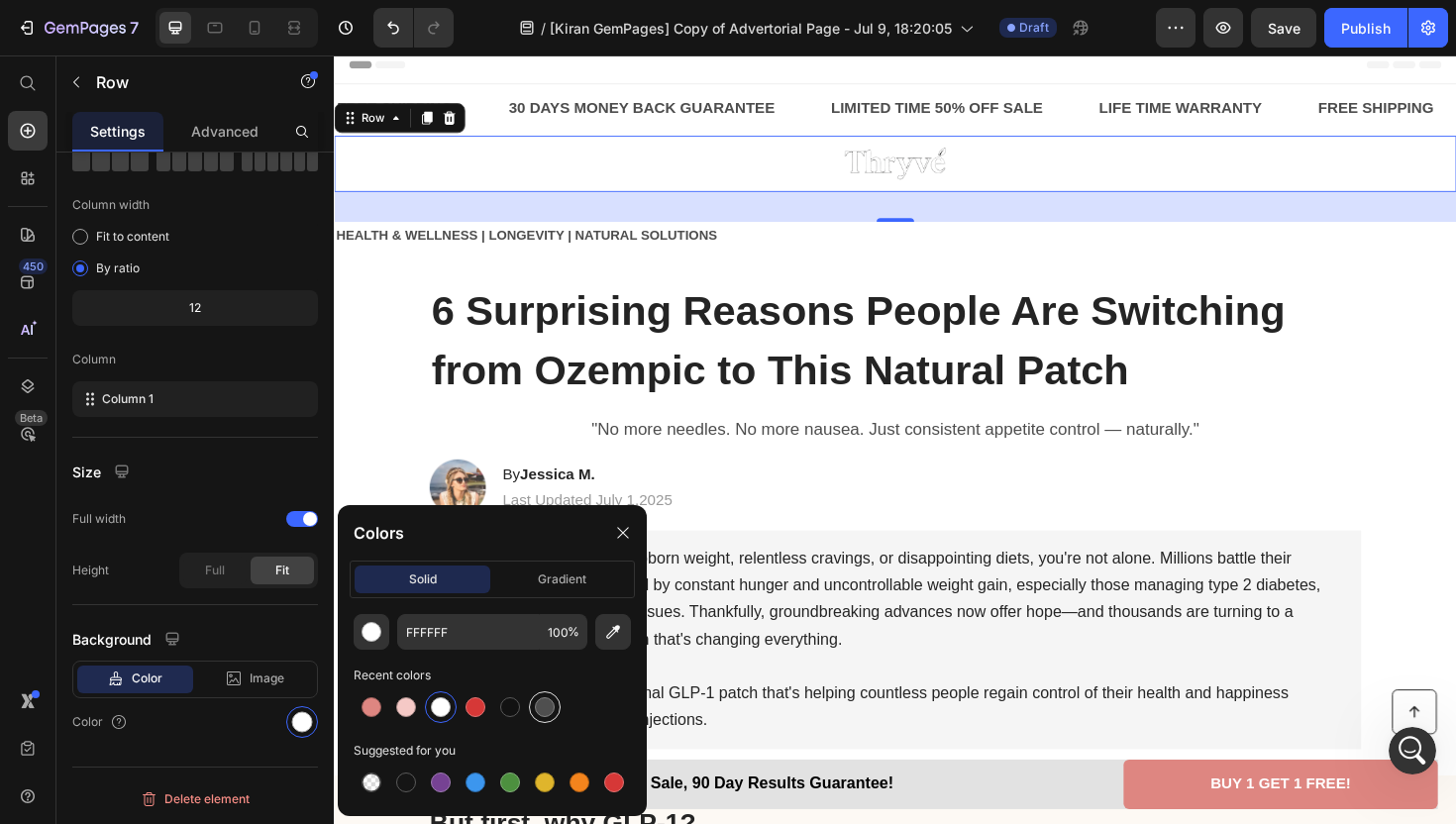 click at bounding box center [545, 707] 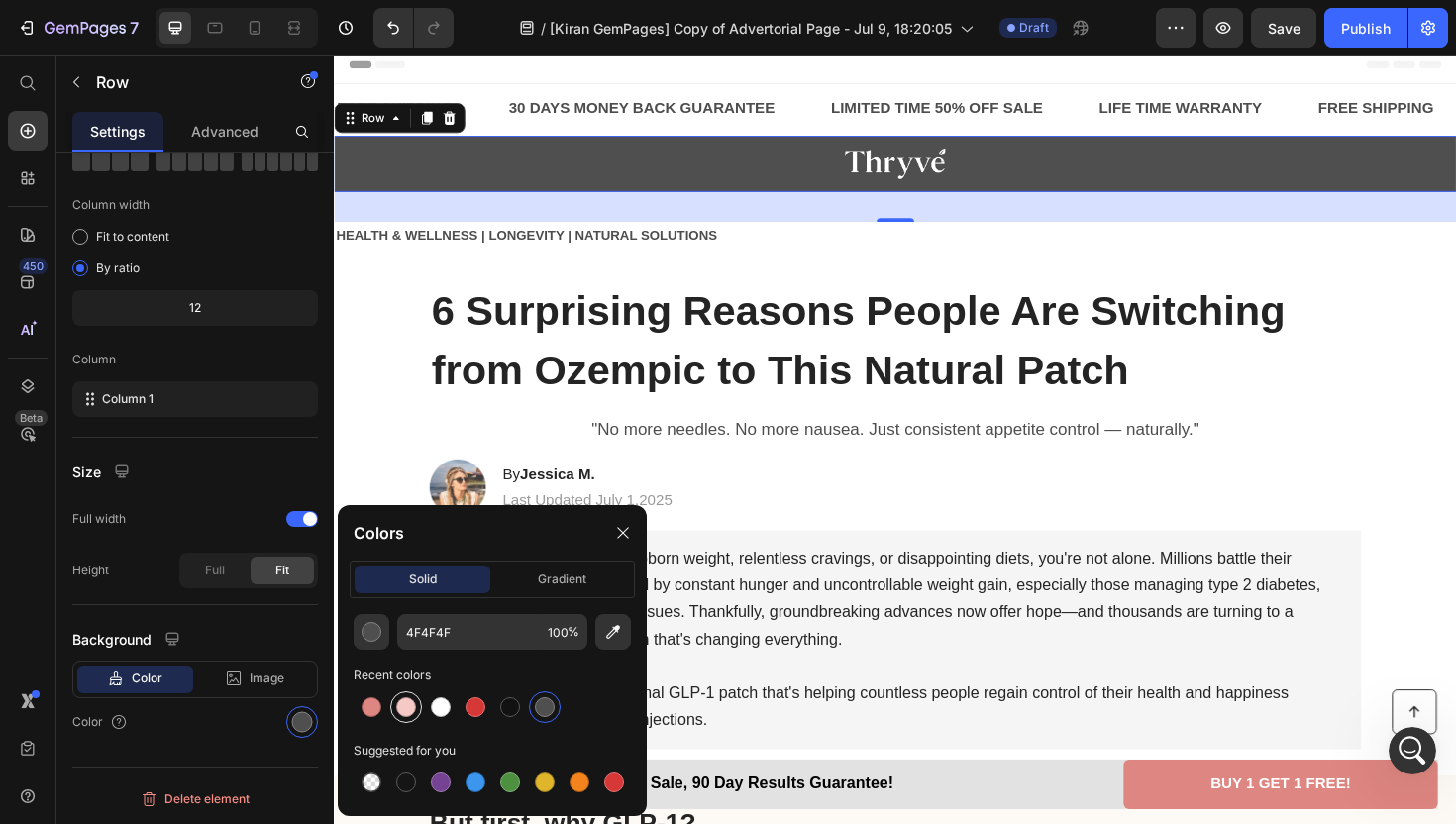 click at bounding box center (406, 707) 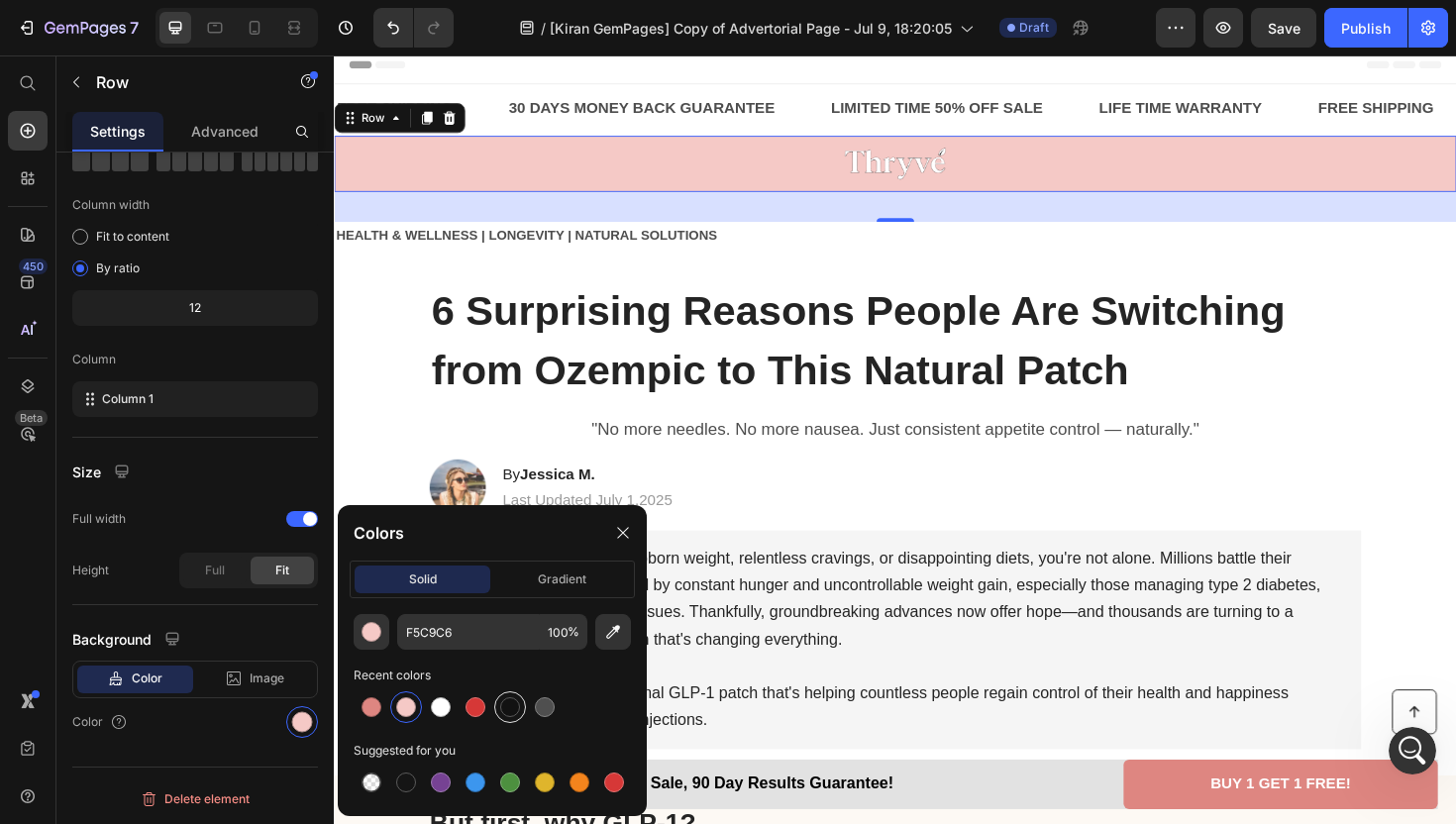 click at bounding box center [510, 707] 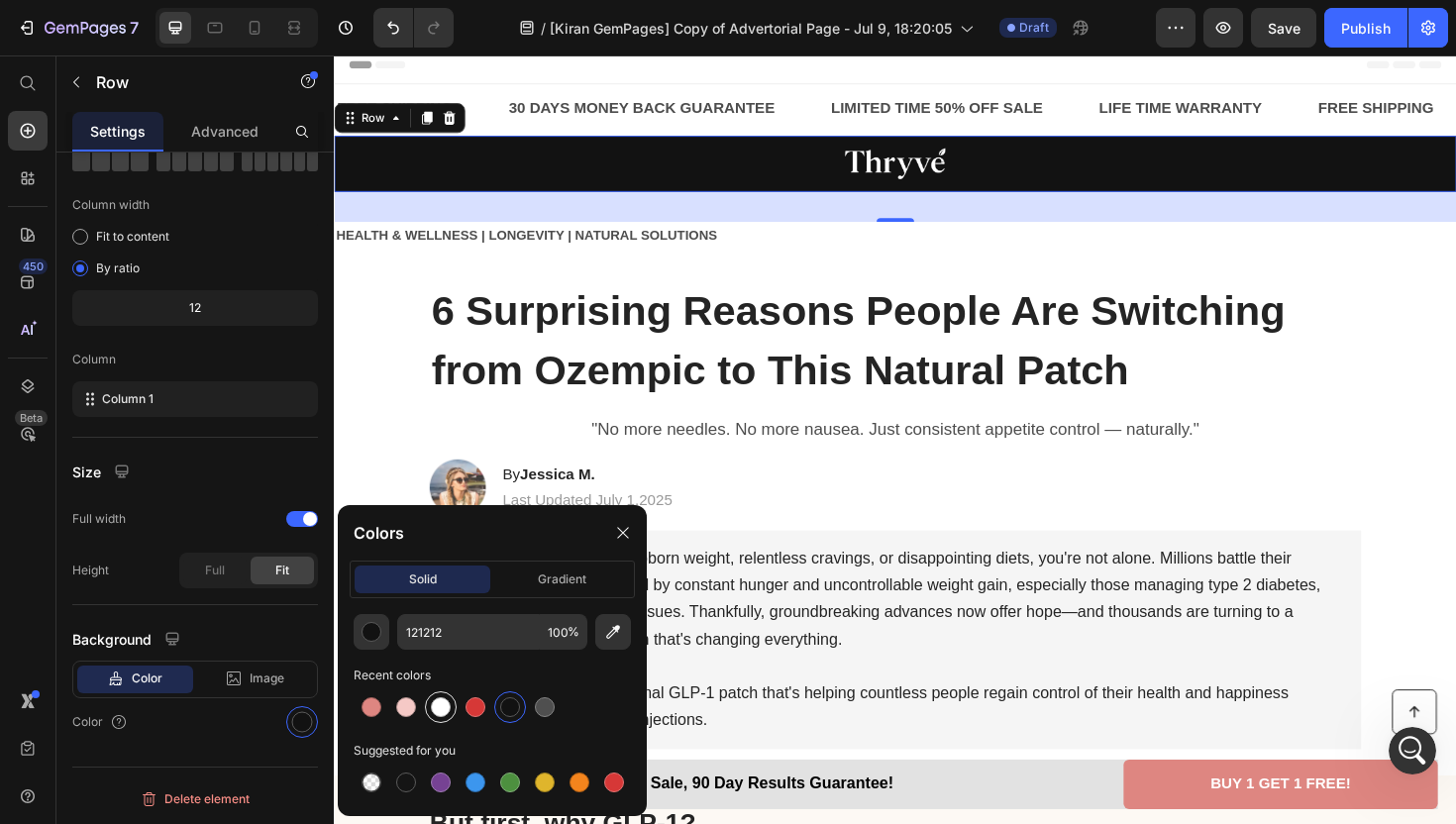 click at bounding box center [441, 707] 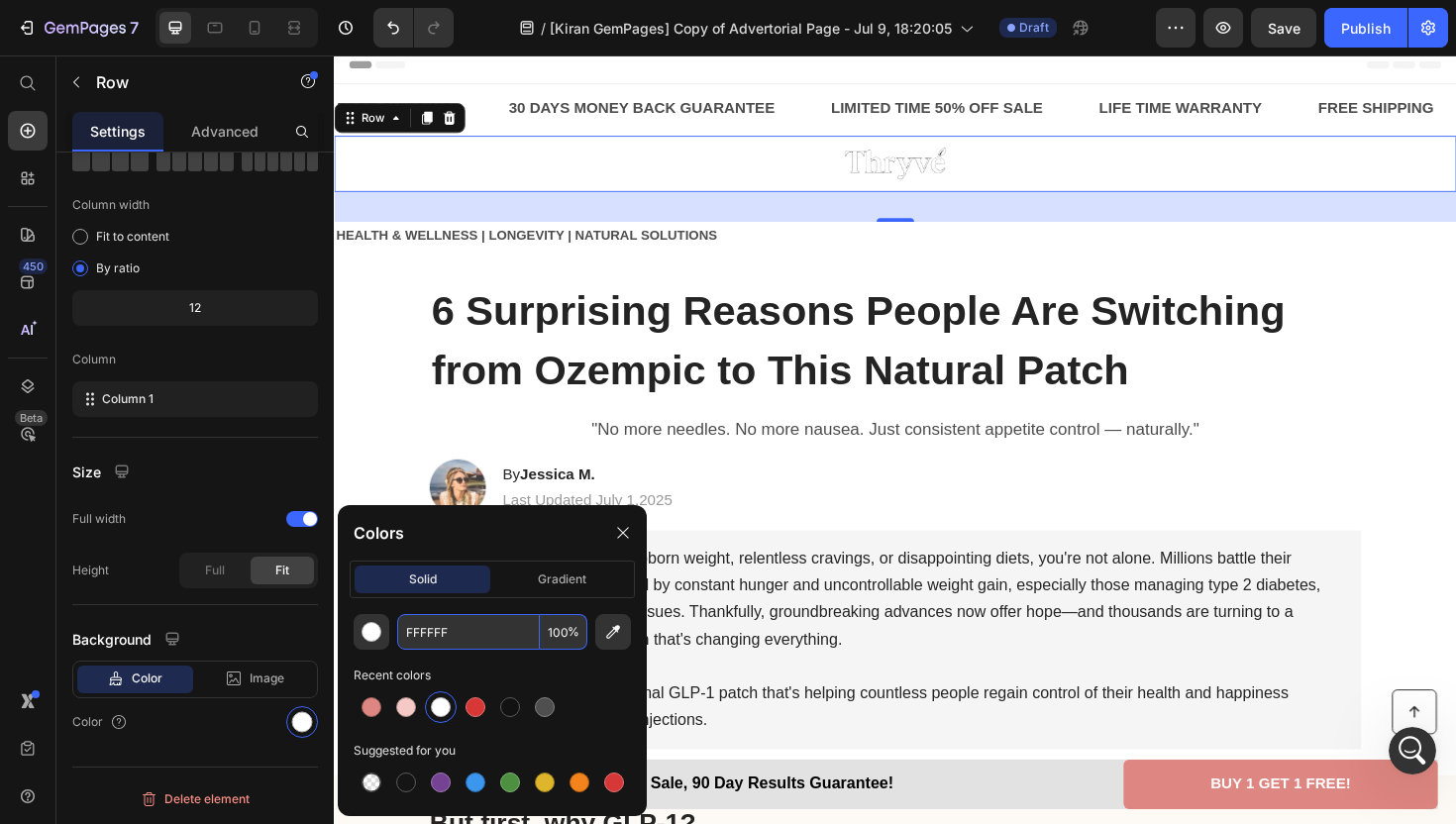 click on "FFFFFF" at bounding box center [468, 632] 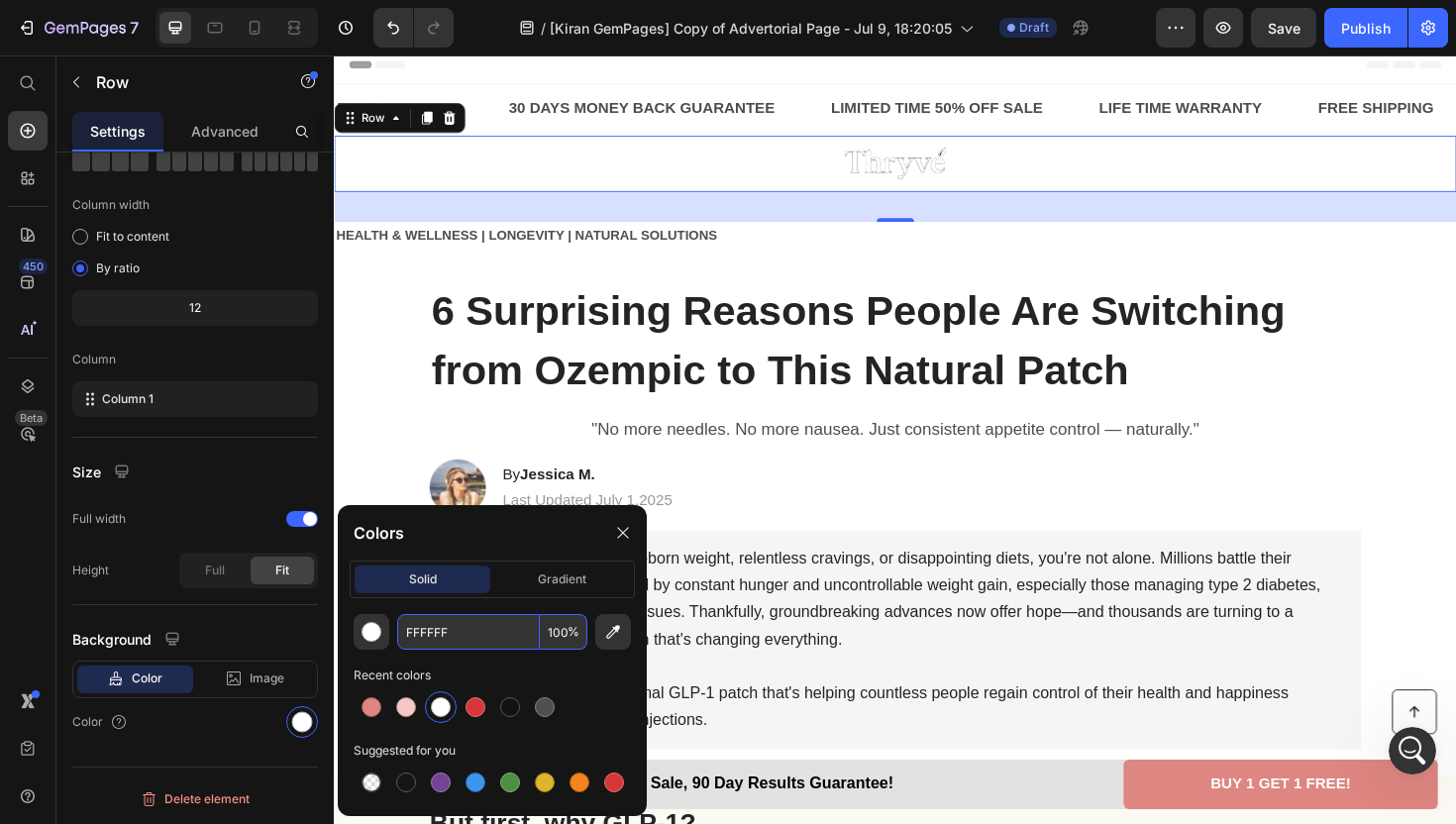 click on "FFFFFF 100 %" 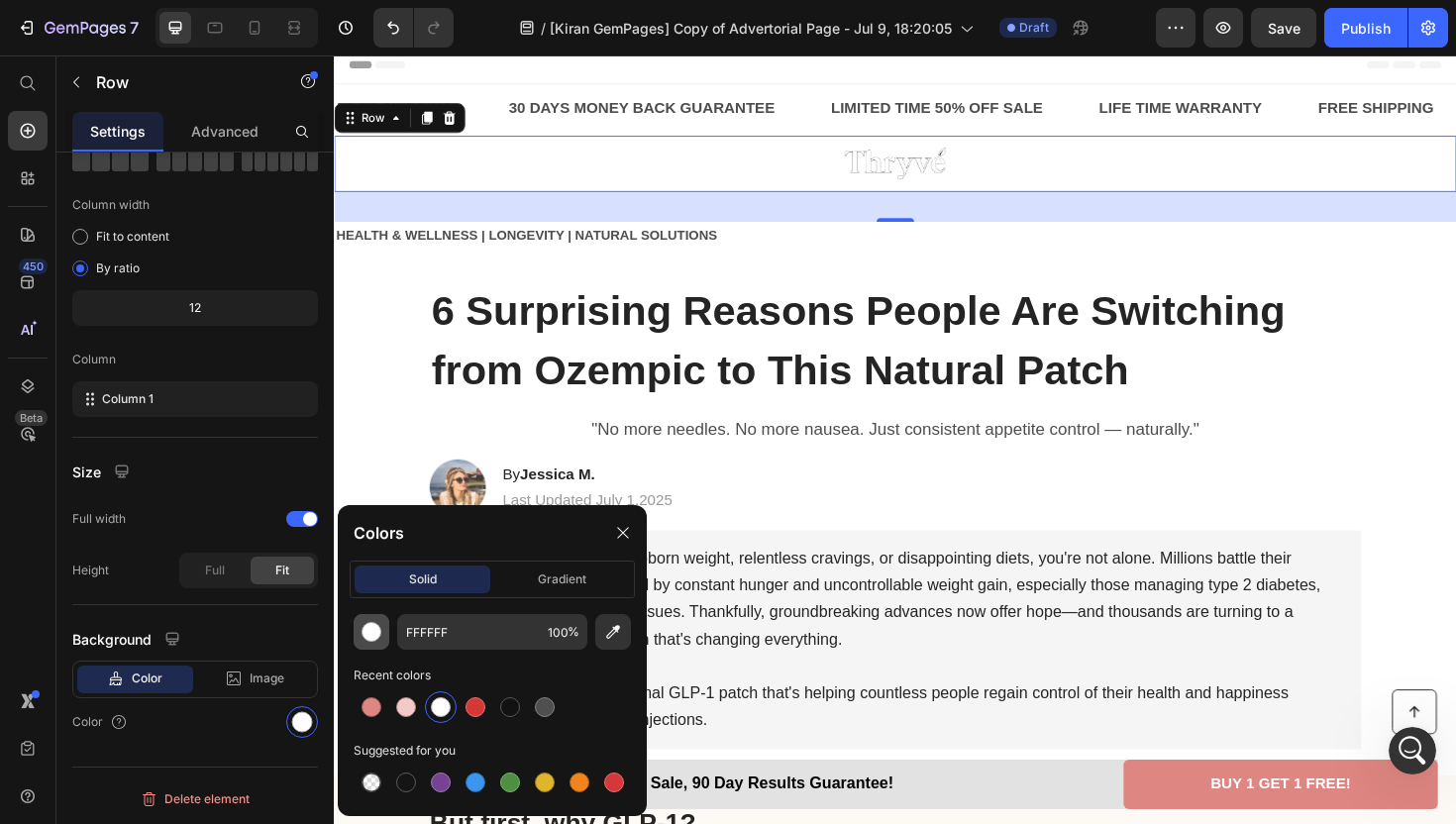 click at bounding box center [371, 632] 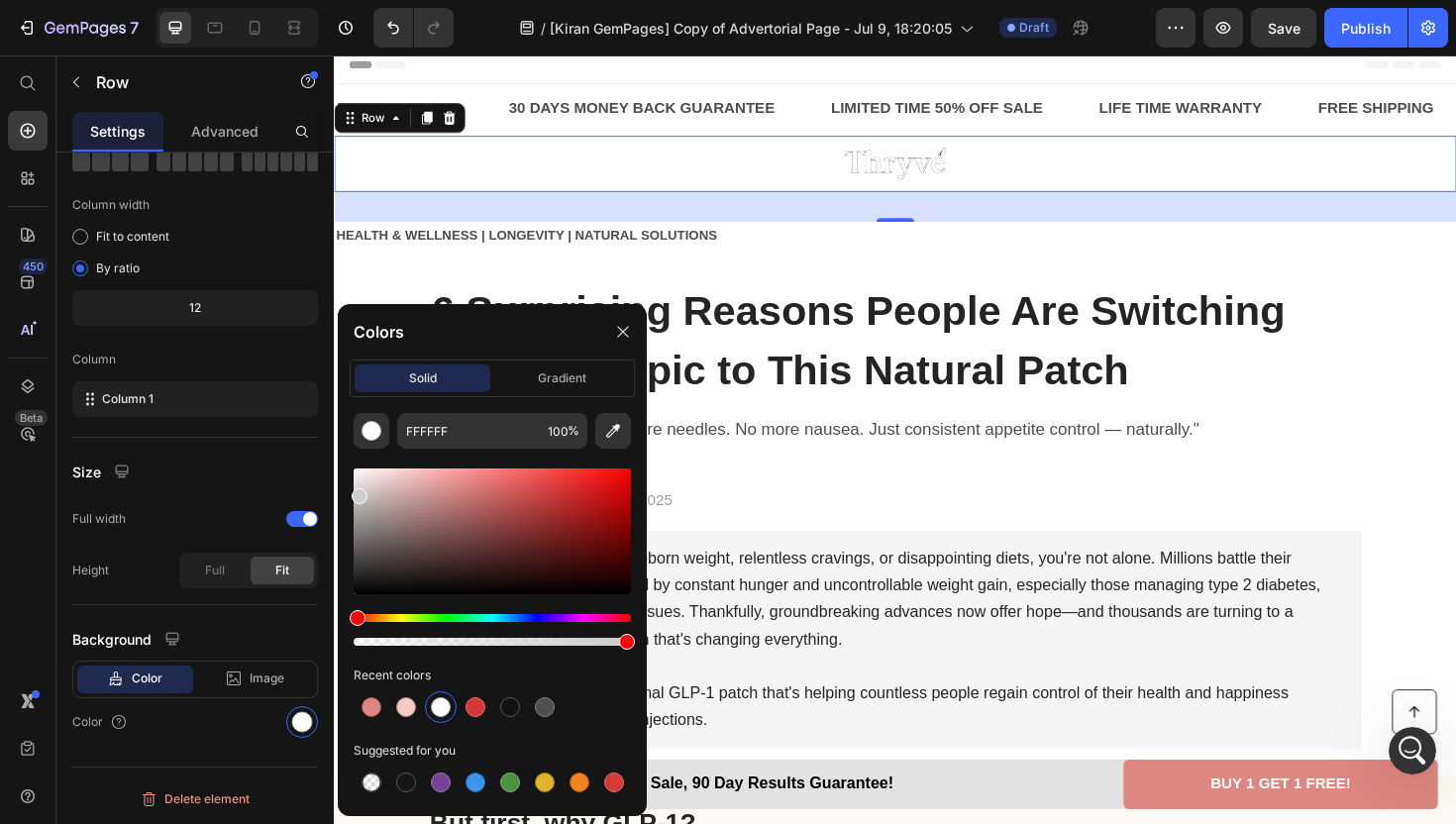 drag, startPoint x: 362, startPoint y: 469, endPoint x: 357, endPoint y: 492, distance: 23.537205 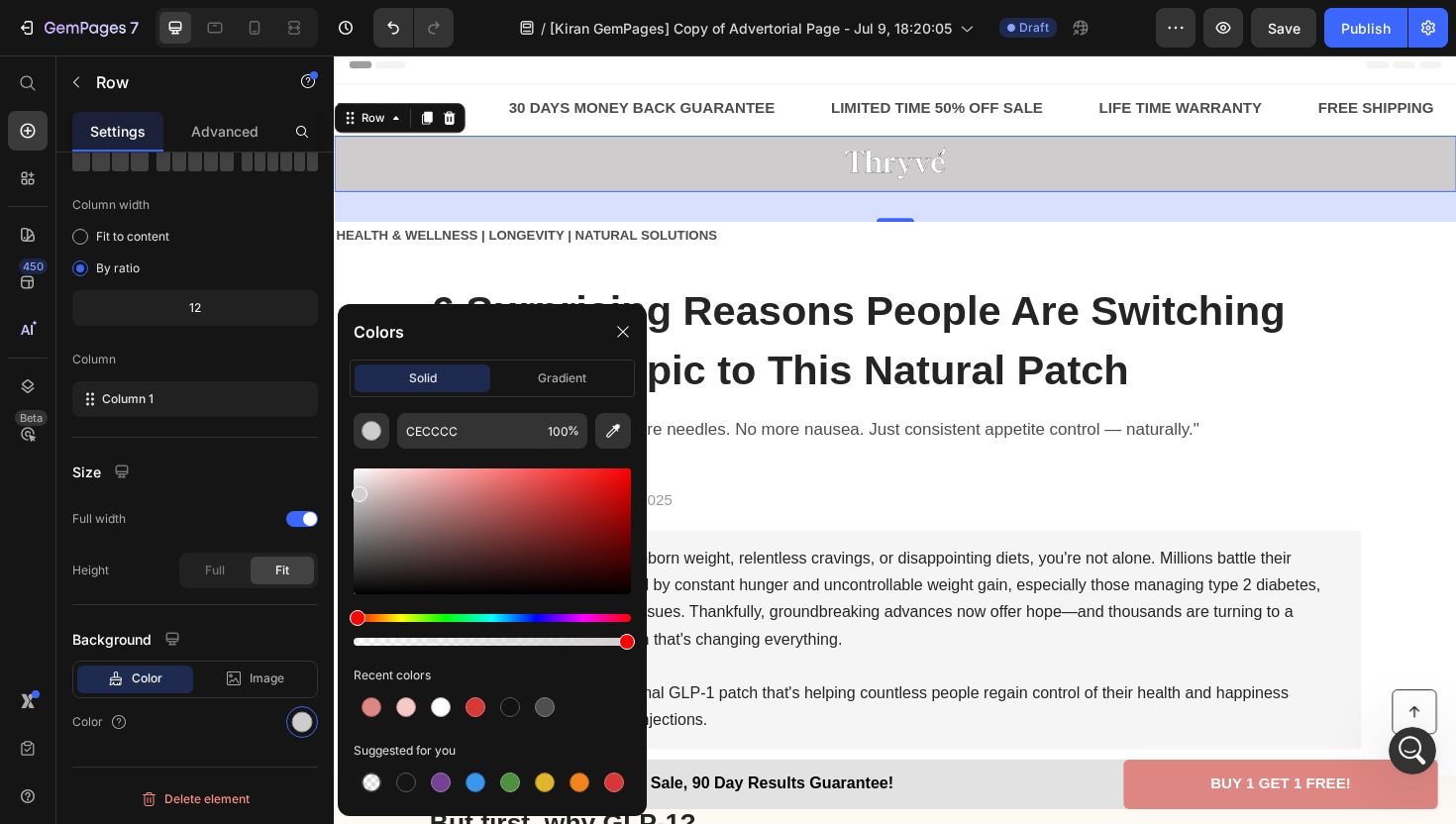 click at bounding box center [360, 494] 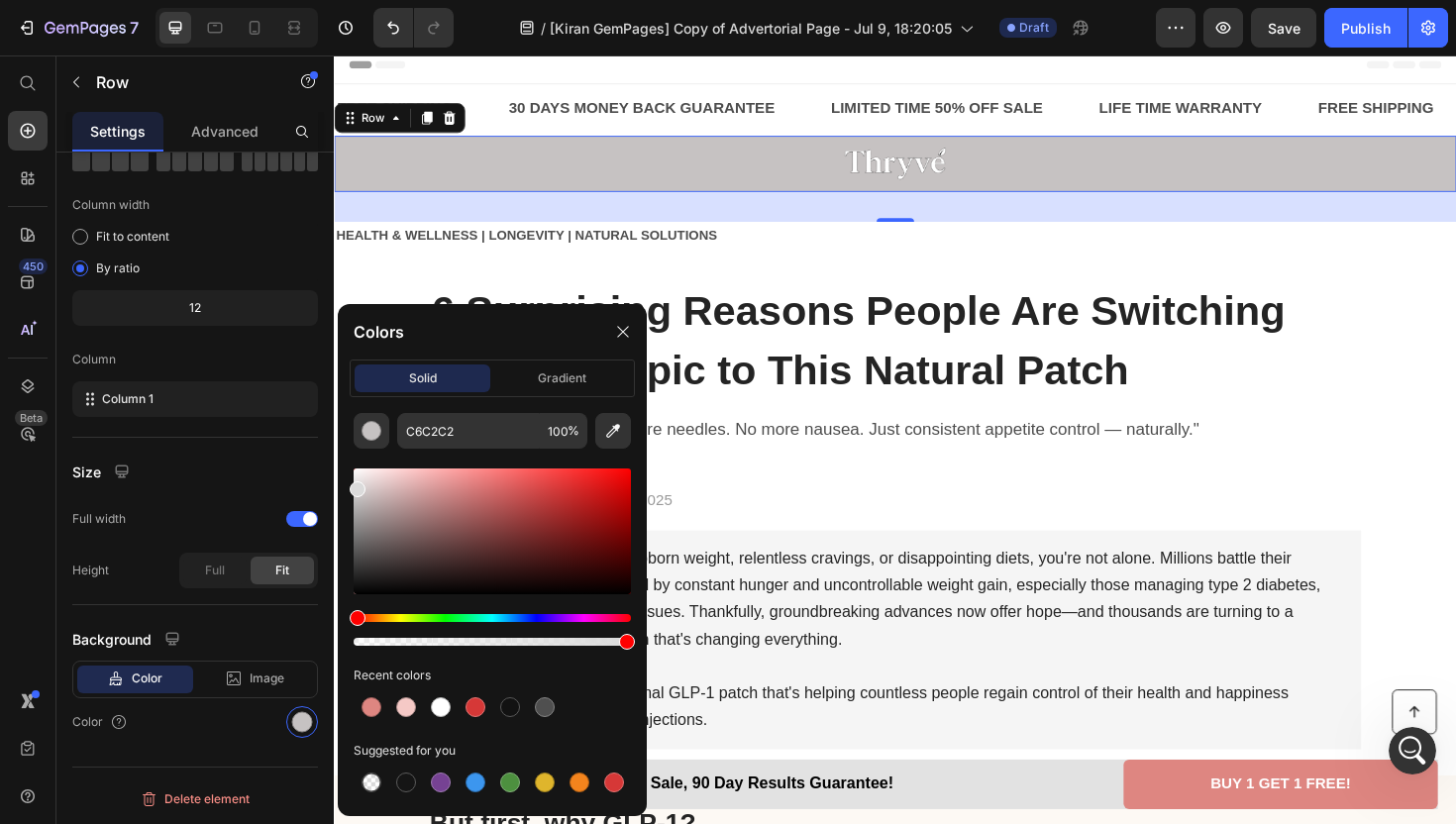 drag, startPoint x: 361, startPoint y: 495, endPoint x: 351, endPoint y: 485, distance: 14.142136 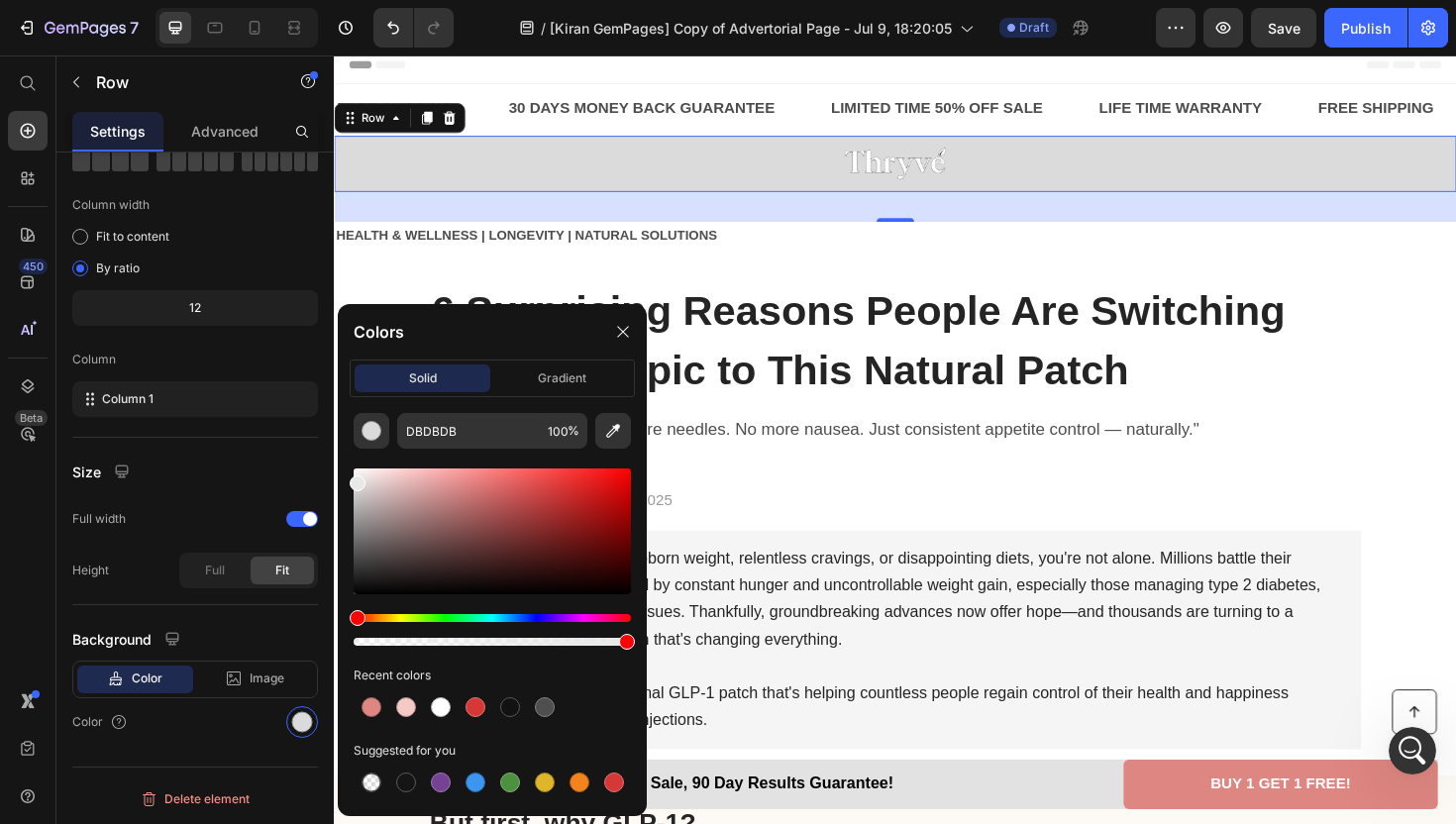 click on "DBDBDB 100 % Recent colors Suggested for you" 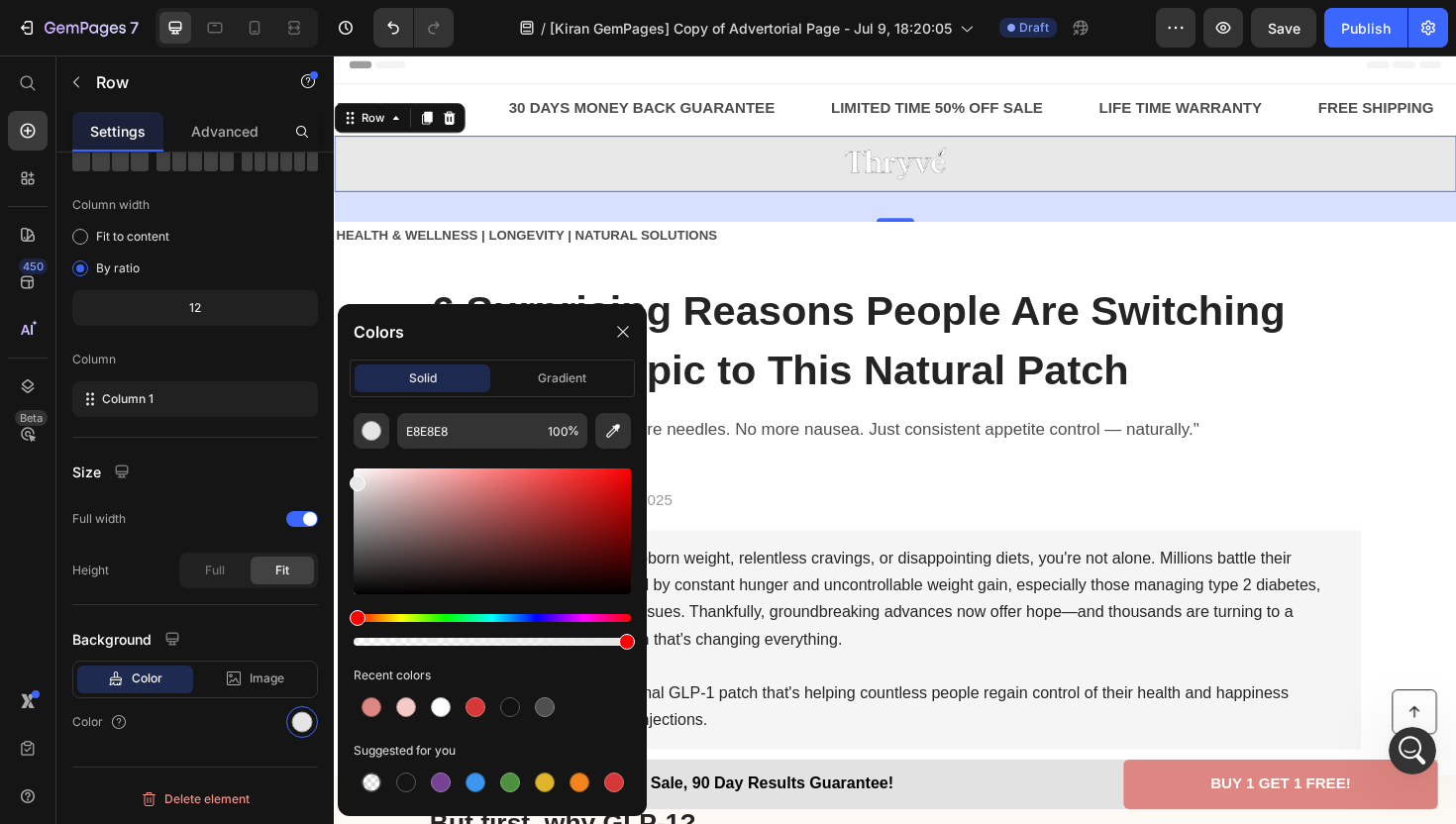 click at bounding box center [358, 483] 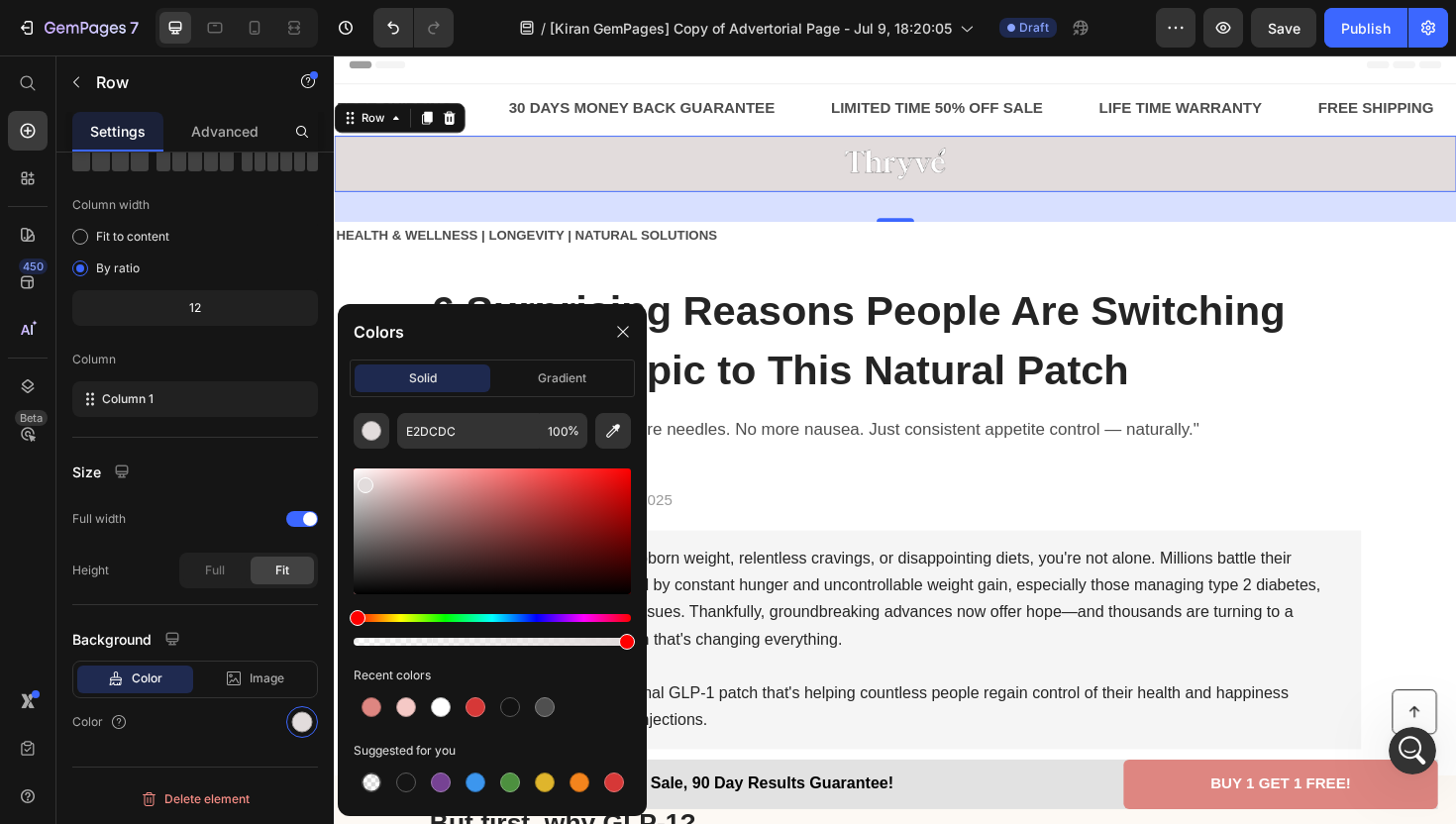 click at bounding box center [365, 485] 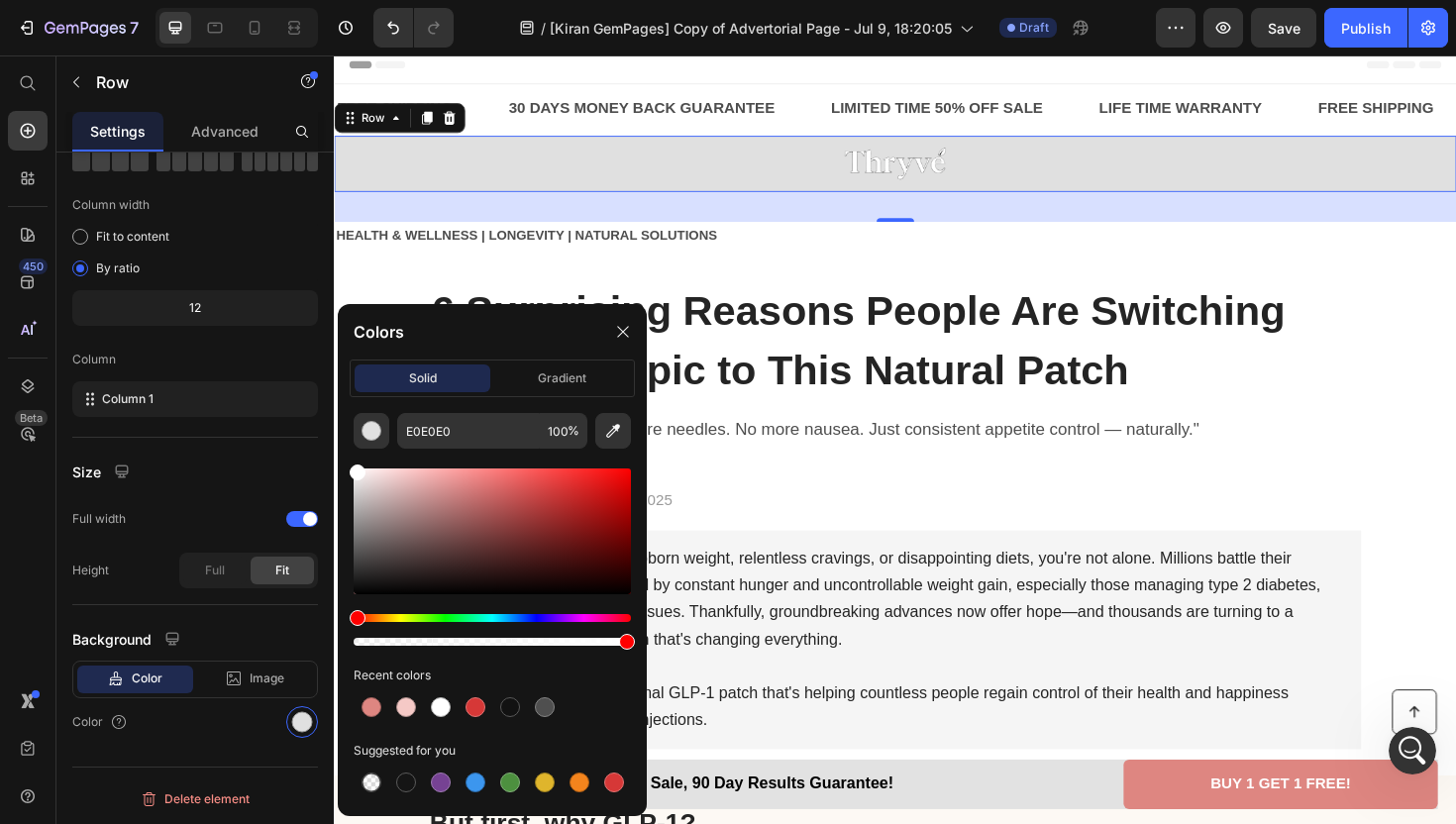 drag, startPoint x: 366, startPoint y: 482, endPoint x: 342, endPoint y: 461, distance: 31.89044 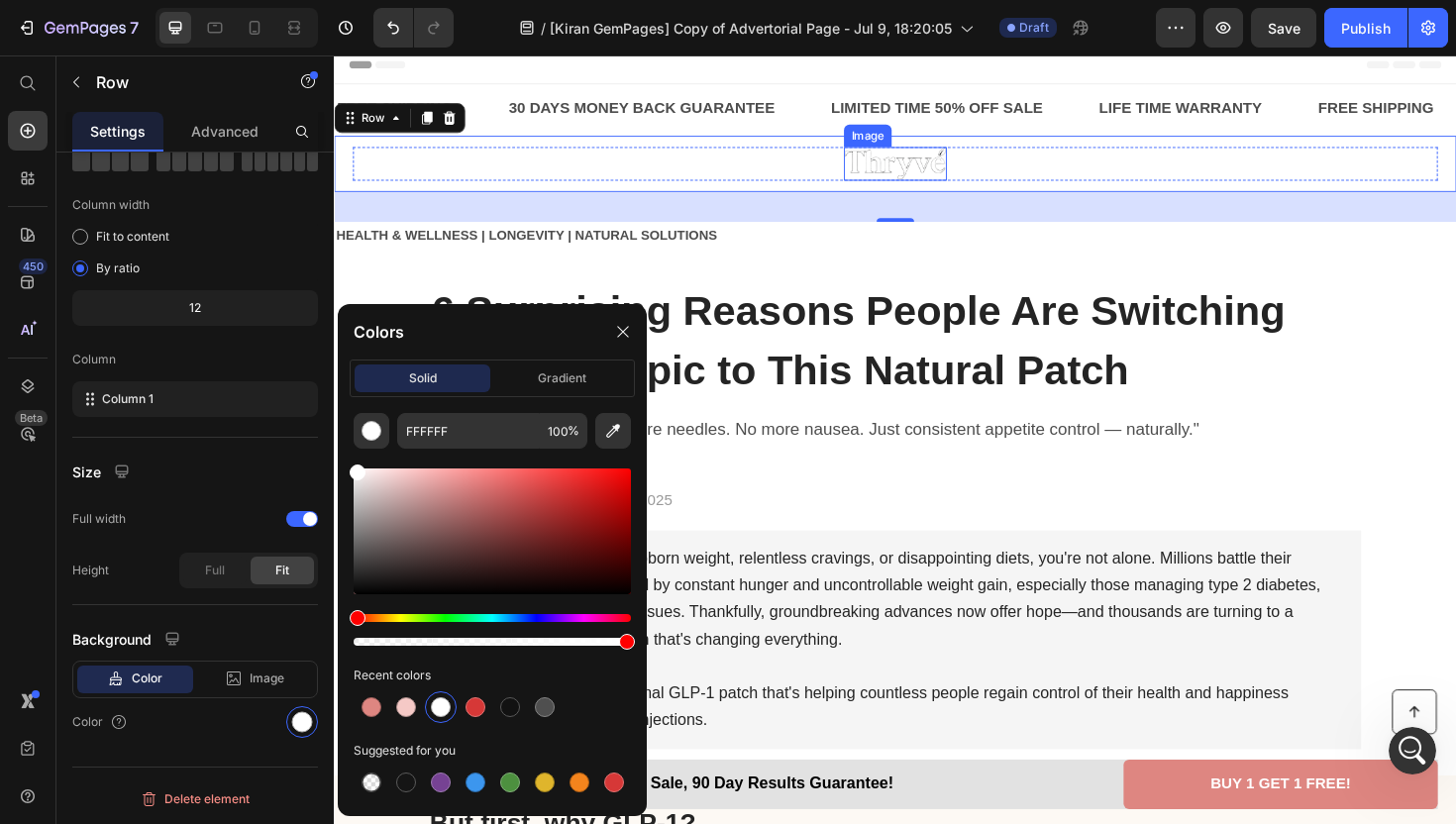 click at bounding box center (928, 170) 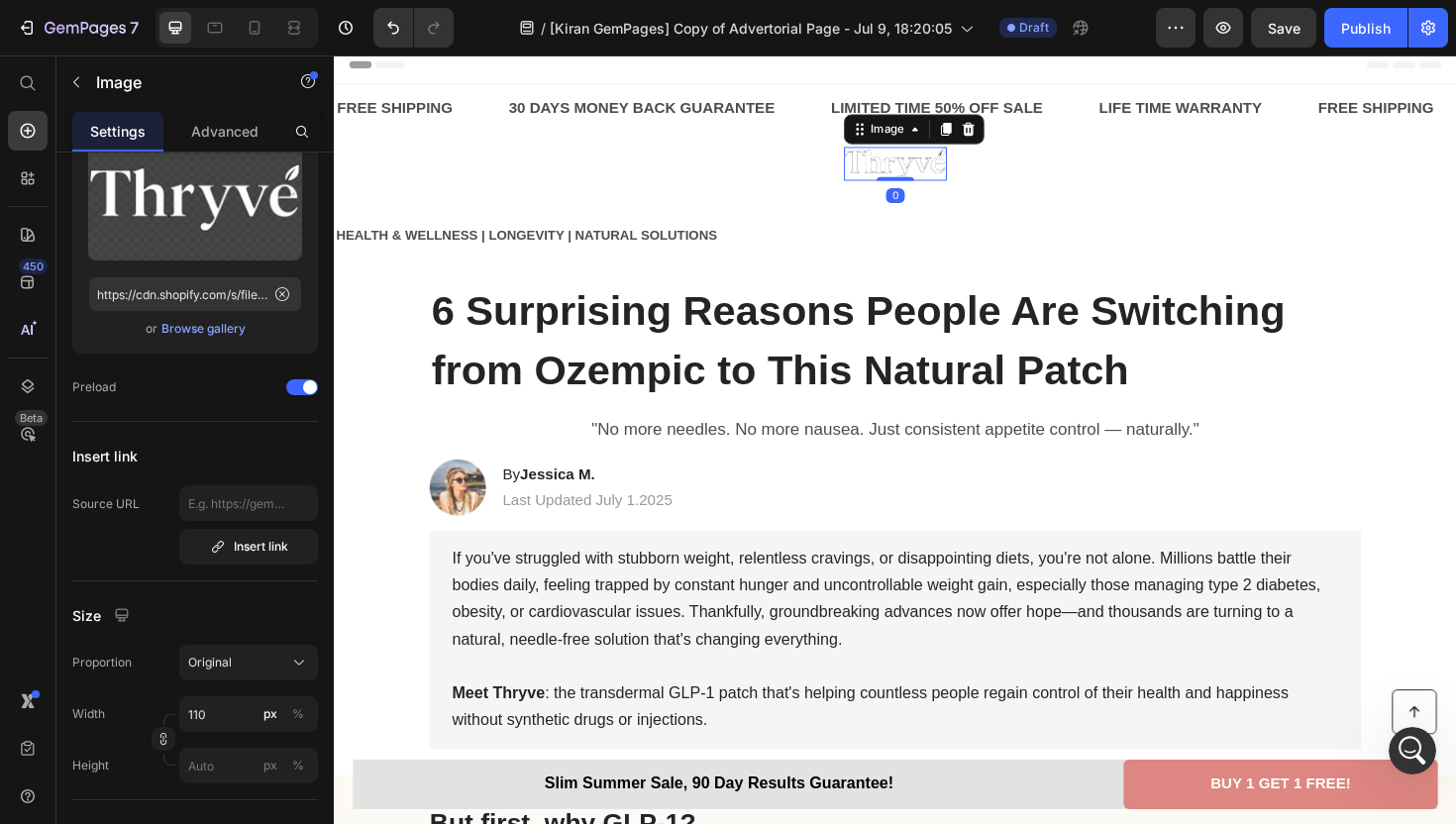 scroll, scrollTop: 0, scrollLeft: 0, axis: both 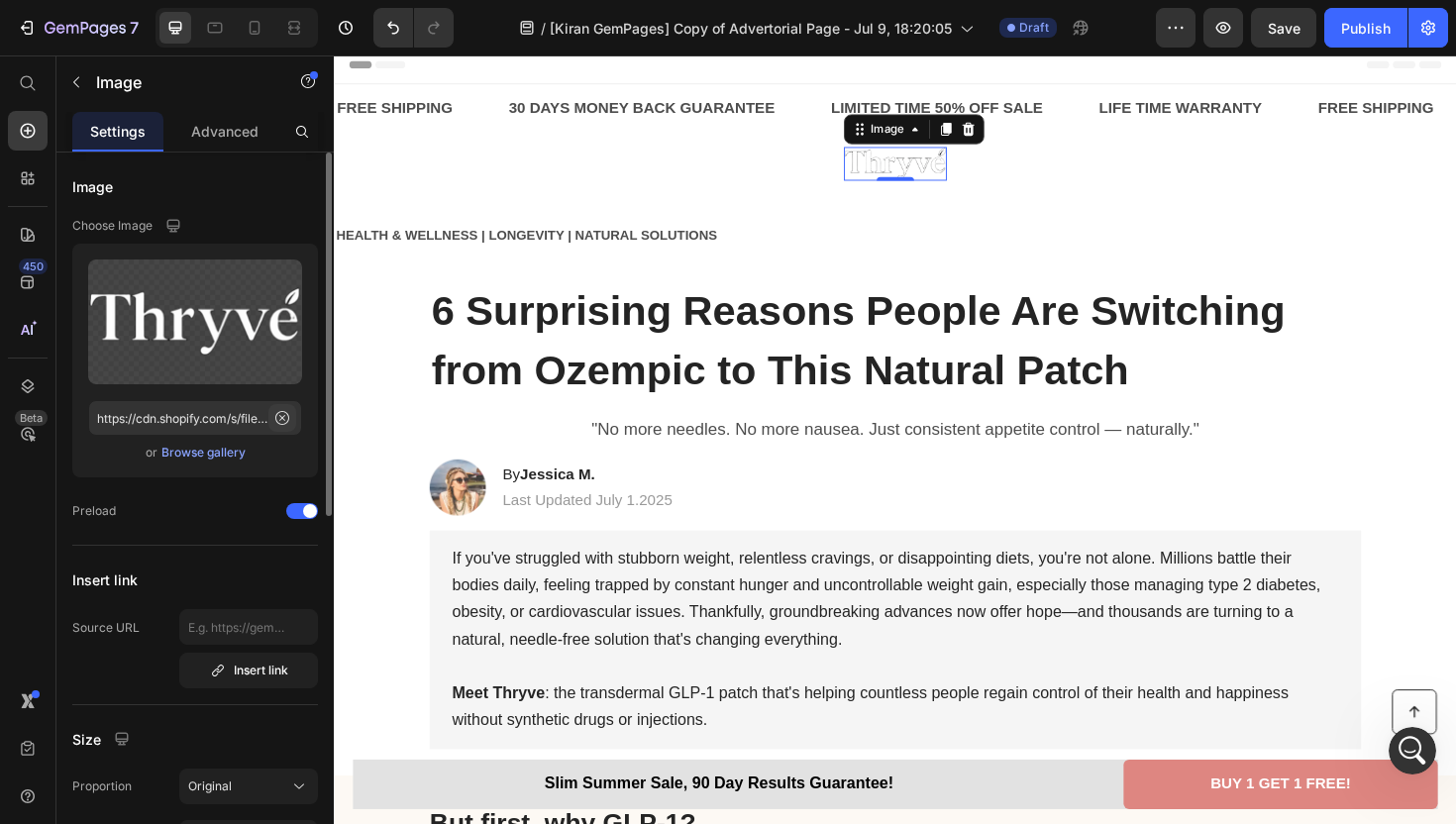 click 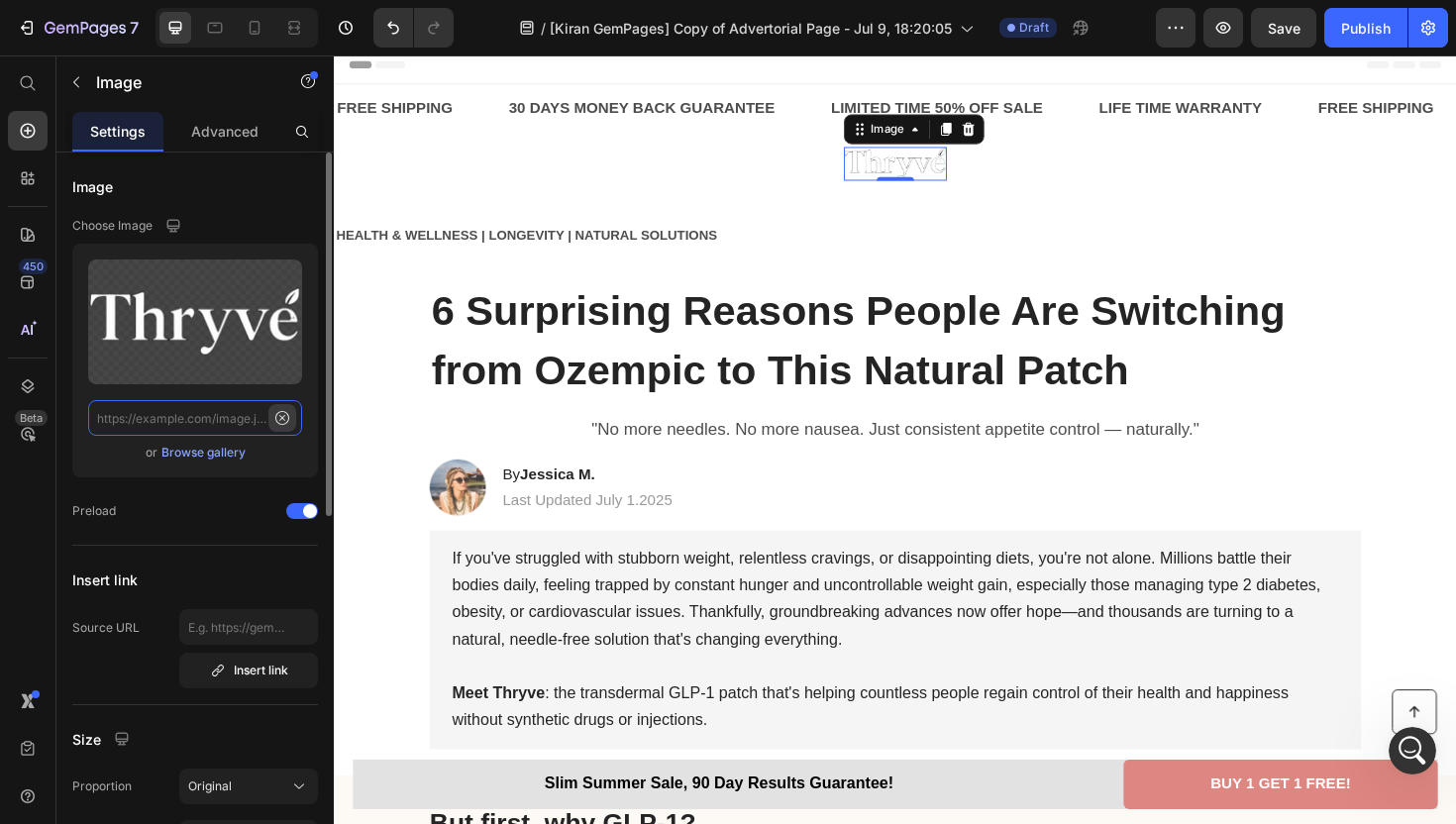 scroll, scrollTop: 0, scrollLeft: 0, axis: both 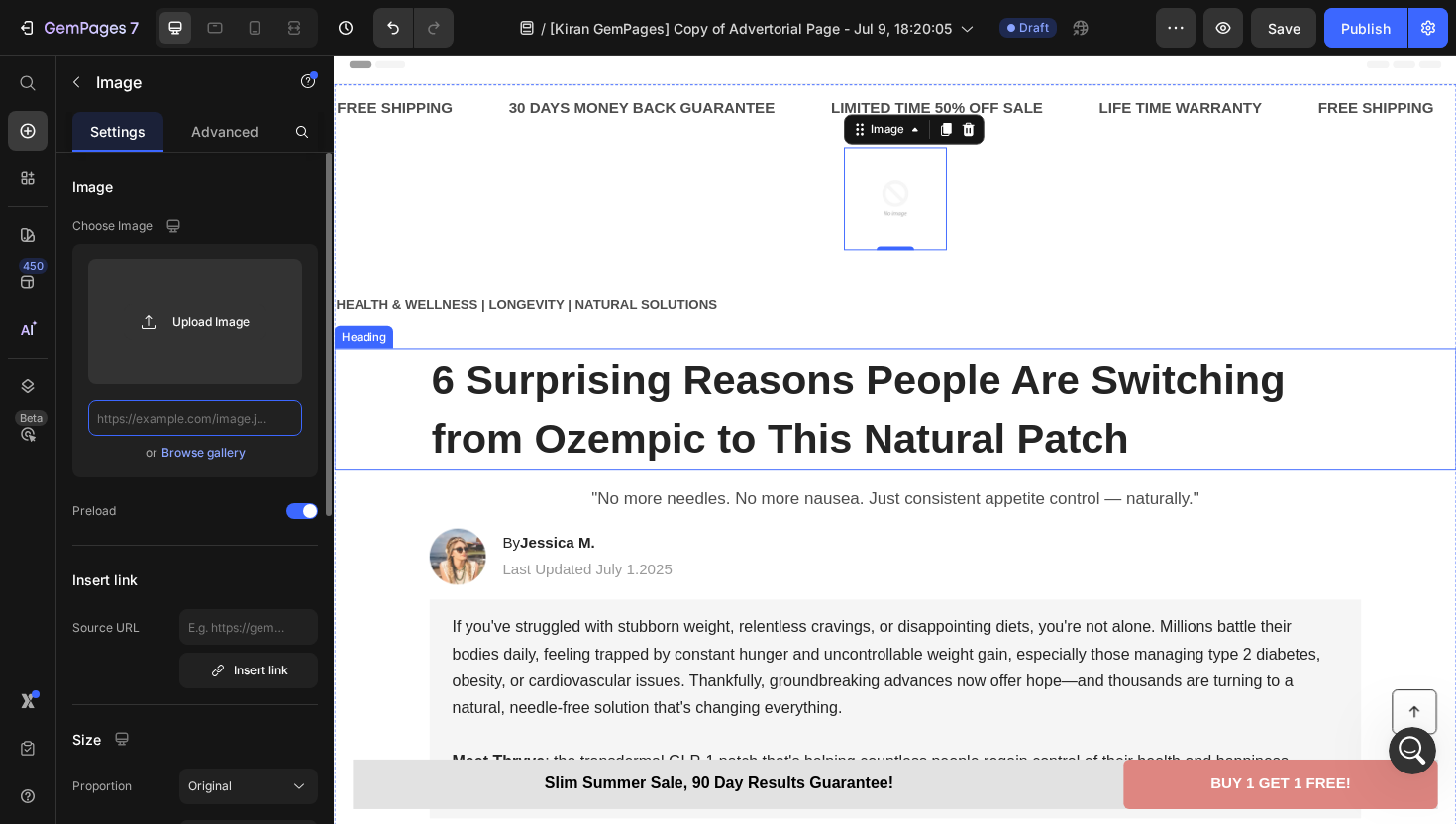 paste on "https://cdn.shopify.com/s/files/1/0941/7451/1398/files/thryveblack.png?v=1750795003" 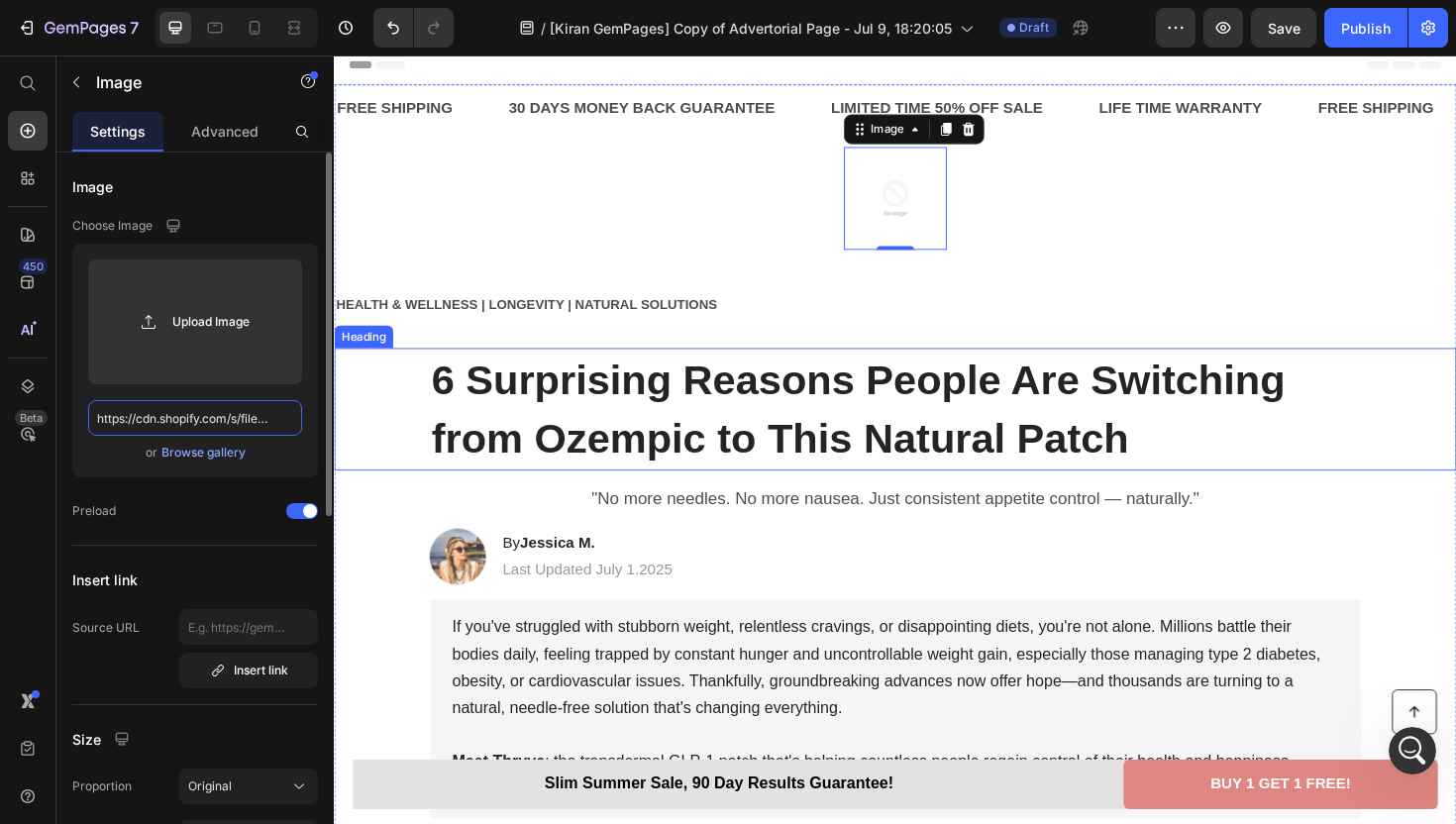 scroll, scrollTop: 0, scrollLeft: 313, axis: horizontal 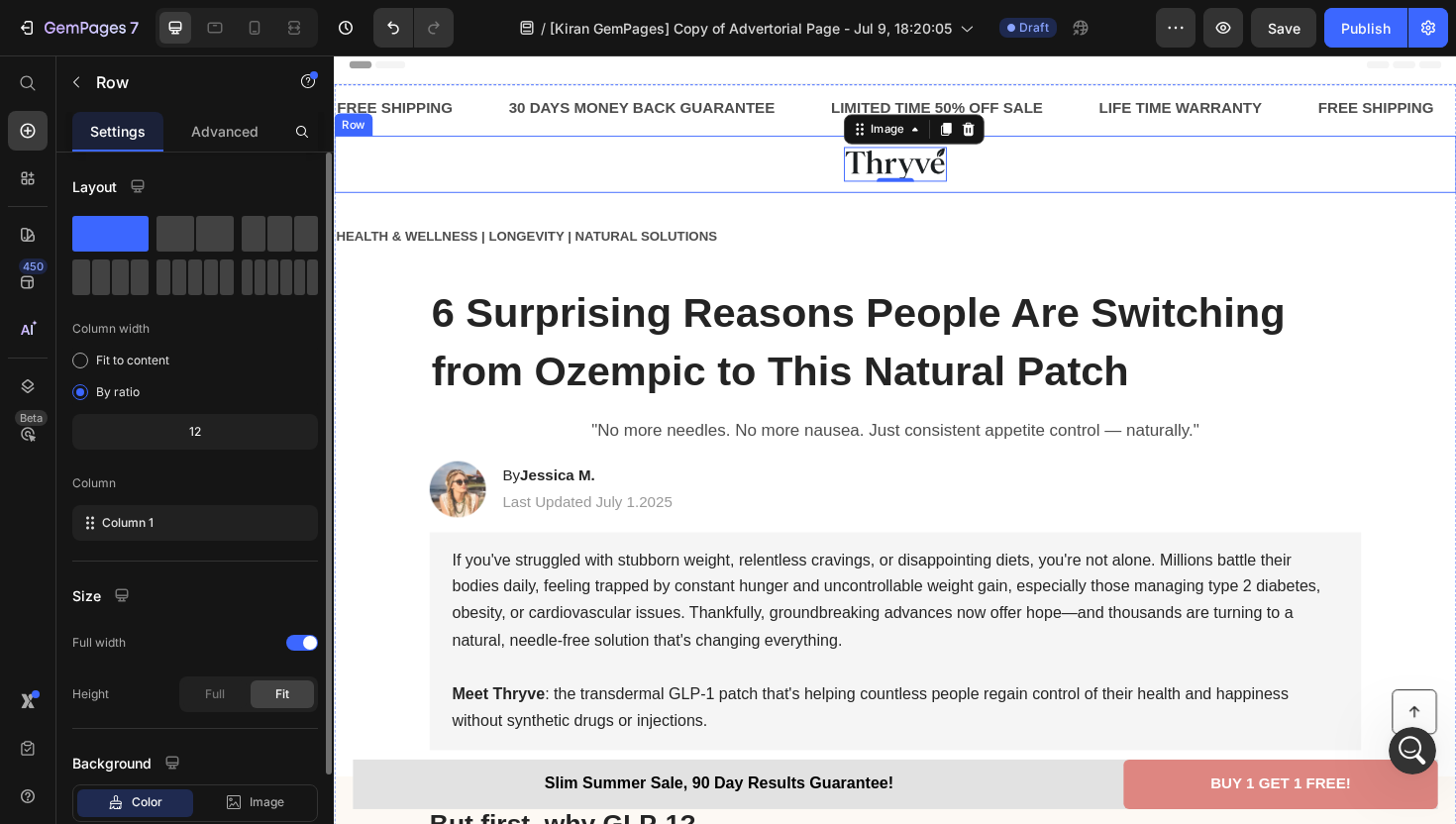 click on "Image   0 Row Row" at bounding box center [928, 171] 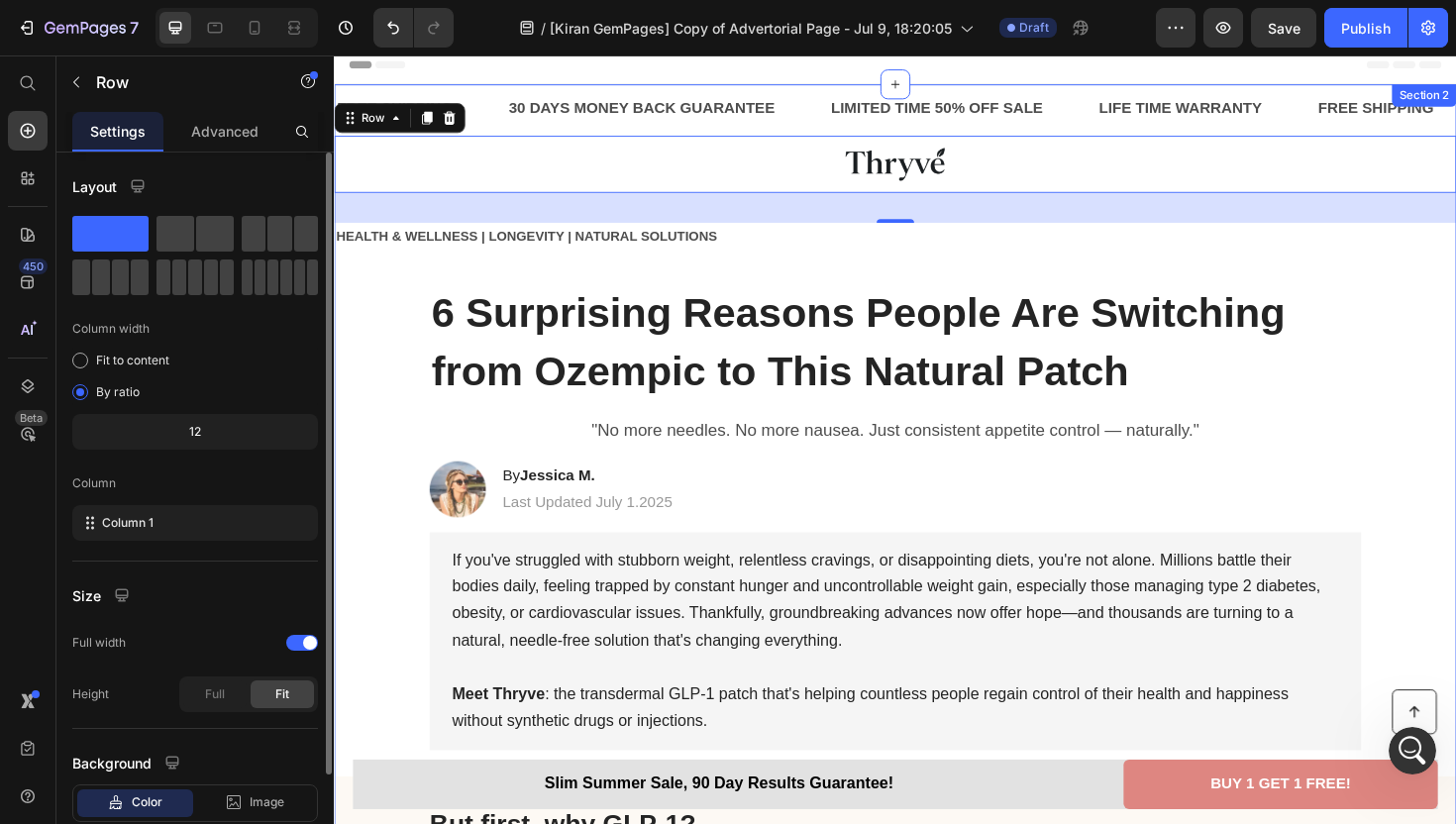 click on "FREE SHIPPING Text 30 DAYS MONEY BACK GUARANTEE Text LIMITED TIME 50% OFF SALE Text LIFE TIME WARRANTY Text FREE SHIPPING Text 30 DAYS MONEY BACK GUARANTEE Text LIMITED TIME 50% OFF SALE Text LIFE TIME WARRANTY Text FREE SHIPPING Text 30 DAYS MONEY BACK GUARANTEE Text LIMITED TIME 50% OFF SALE Text LIFE TIME WARRANTY Text FREE SHIPPING Text 30 DAYS MONEY BACK GUARANTEE Text LIMITED TIME 50% OFF SALE Text LIFE TIME WARRANTY Text FREE SHIPPING Text 30 DAYS MONEY BACK GUARANTEE Text LIMITED TIME 50% OFF SALE Text LIFE TIME WARRANTY Text FREE SHIPPING Text 30 DAYS MONEY BACK GUARANTEE Text LIMITED TIME 50% OFF SALE Text LIFE TIME WARRANTY Text Marquee Image Row Row   32 HEALTH & WELLNESS | LONGEVITY | NATURAL SOLUTIONS Text Block 6 Surprising Reasons People Are Switching from Ozempic to This Natural Patch Heading  "No more needles. No more nausea. Just consistent appetite control — naturally." Text Block Image By  Jessica M. Heading Last Updated July 1.2025 Text Block Row   Meet Thryve Text Block Heading" at bounding box center [928, 1967] 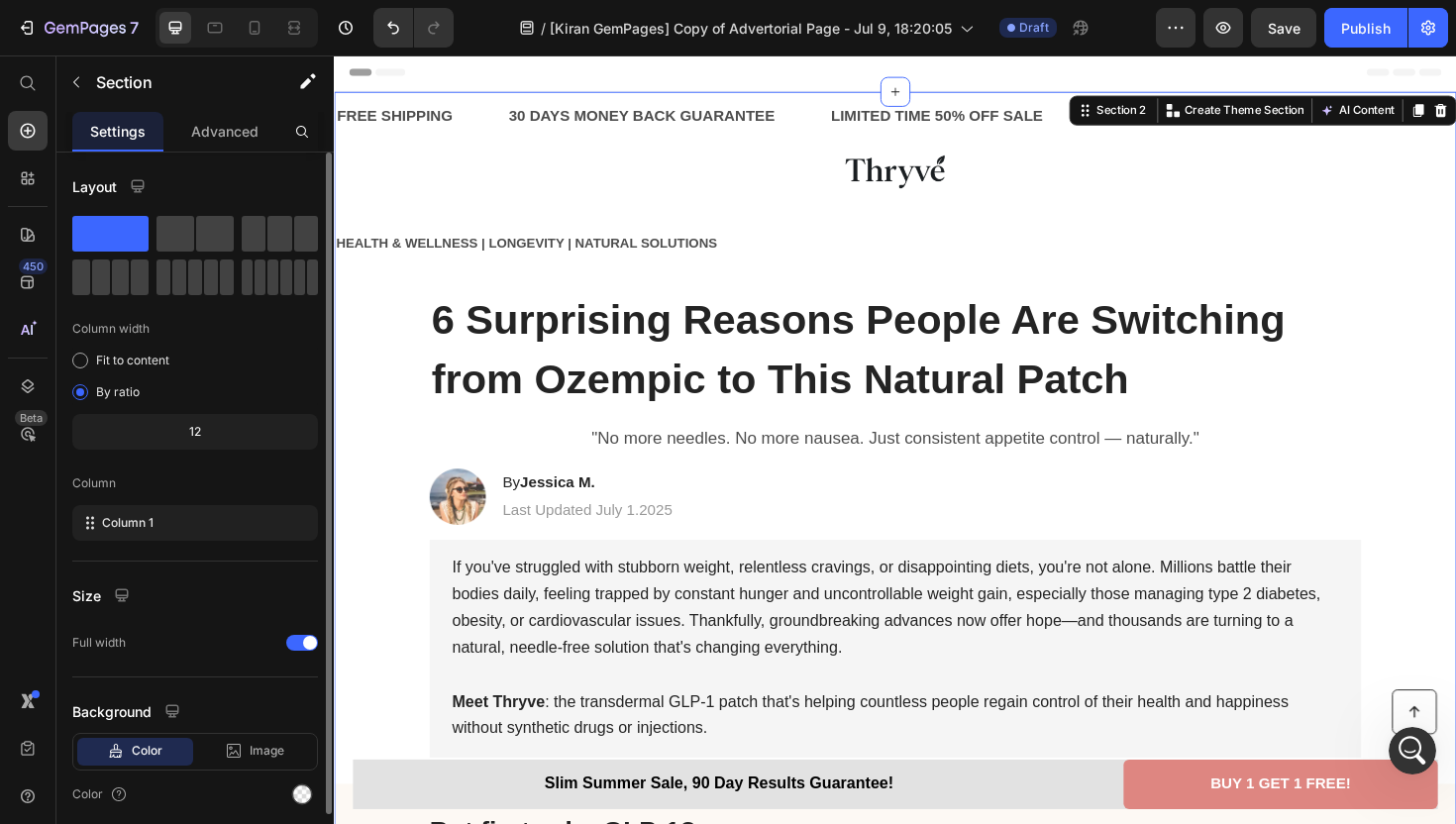 scroll, scrollTop: 0, scrollLeft: 0, axis: both 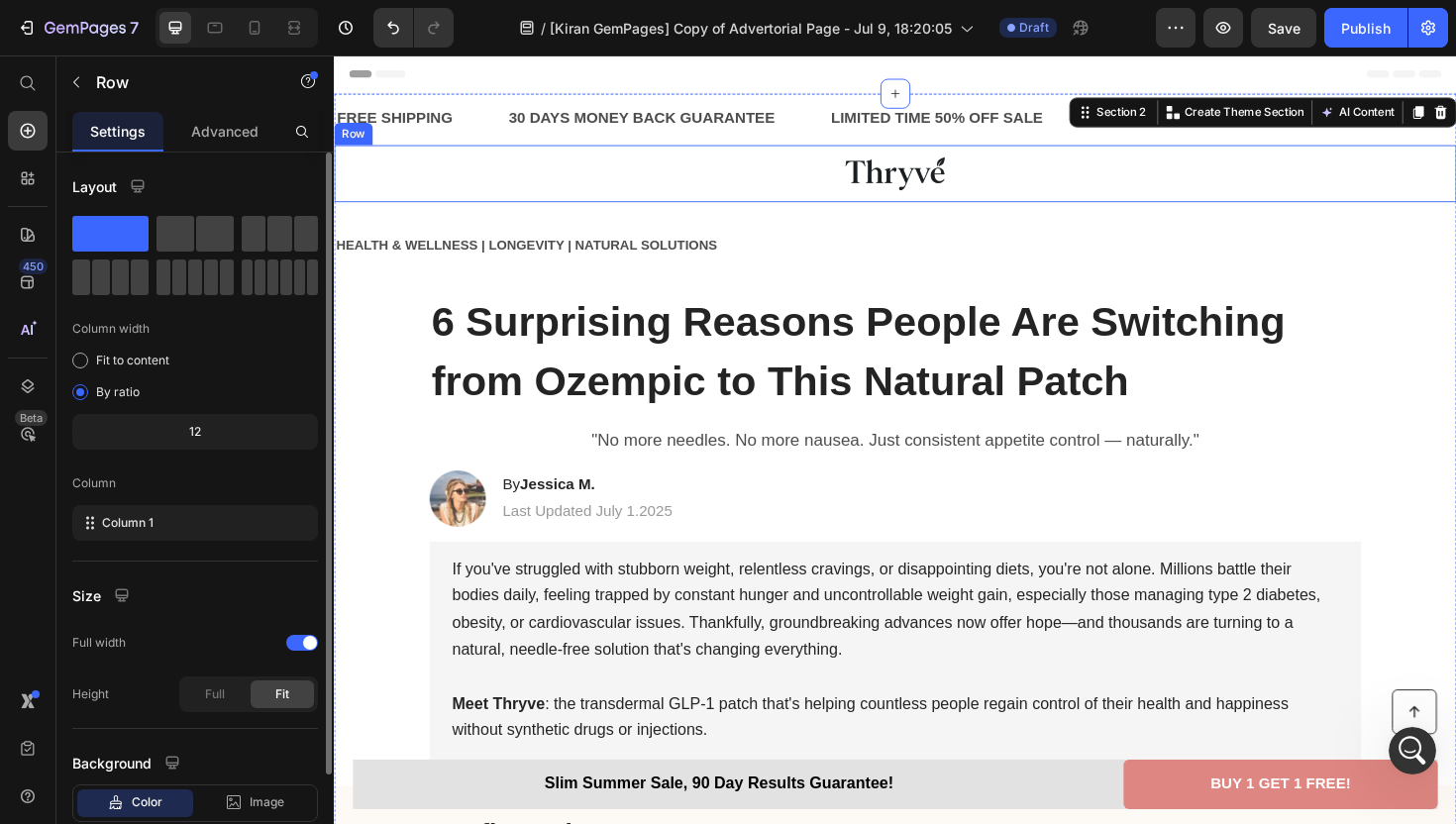 click on "Image Row Row" at bounding box center (928, 181) 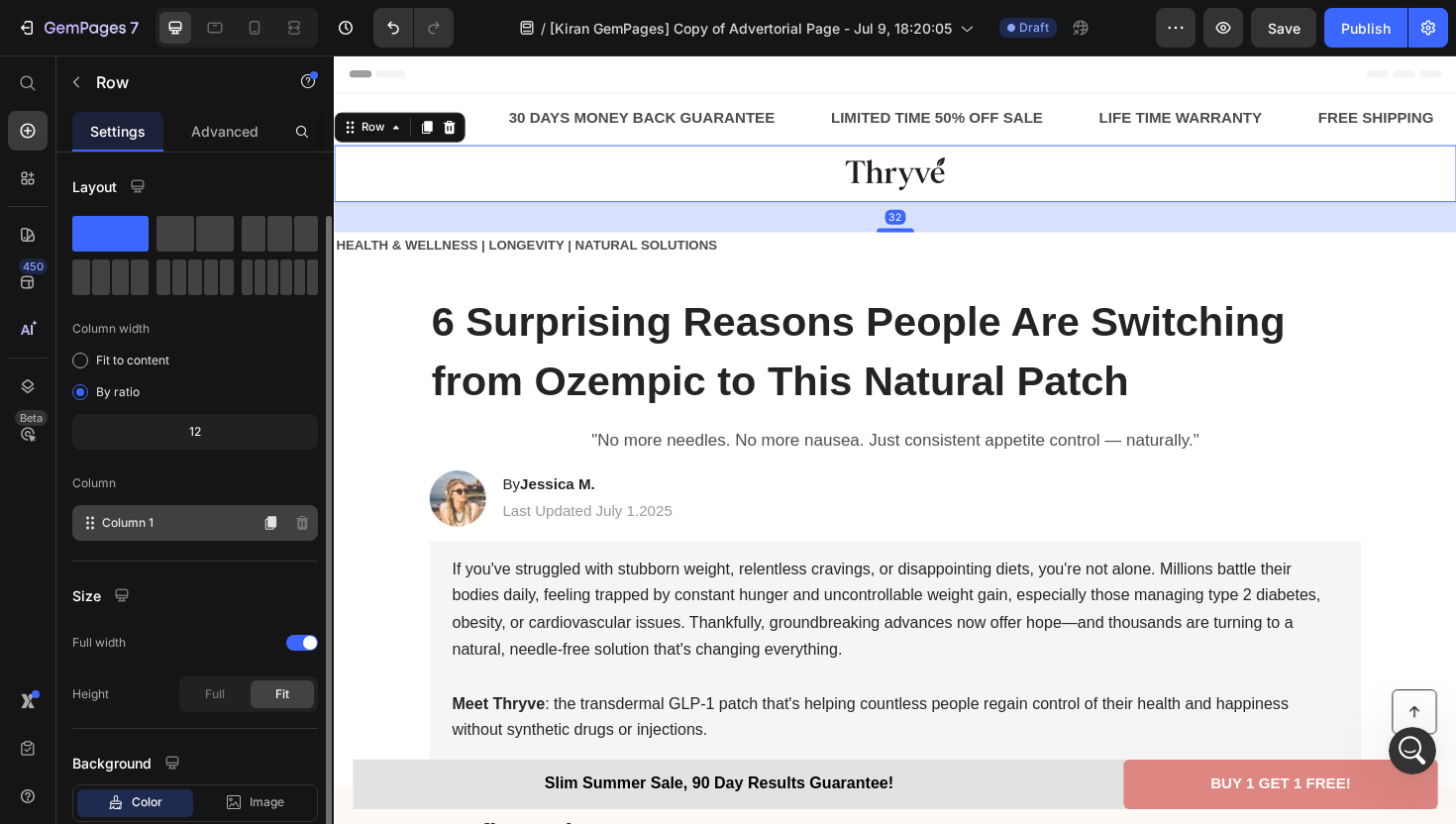scroll, scrollTop: 124, scrollLeft: 0, axis: vertical 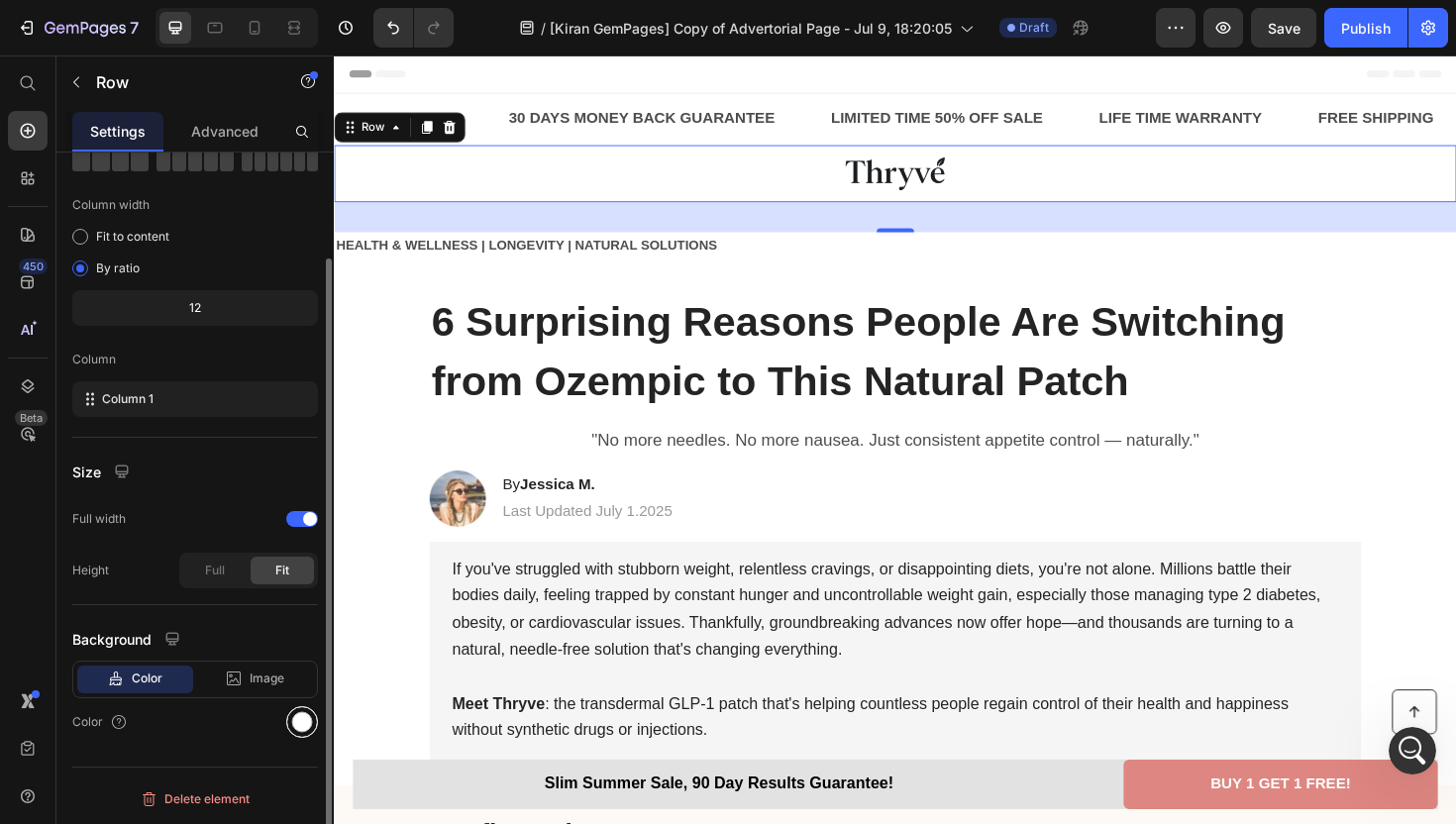 click at bounding box center [302, 722] 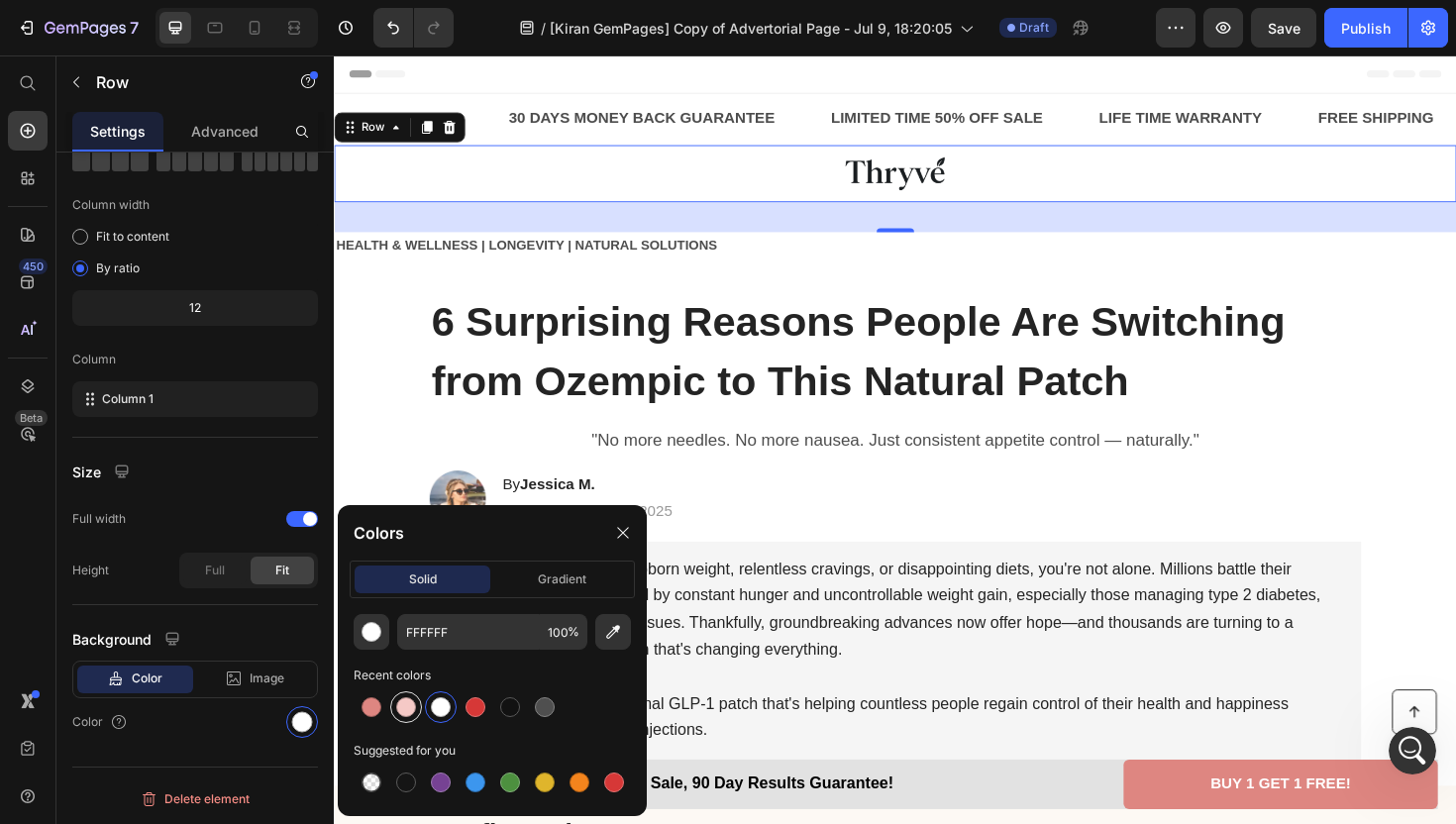 click at bounding box center (406, 707) 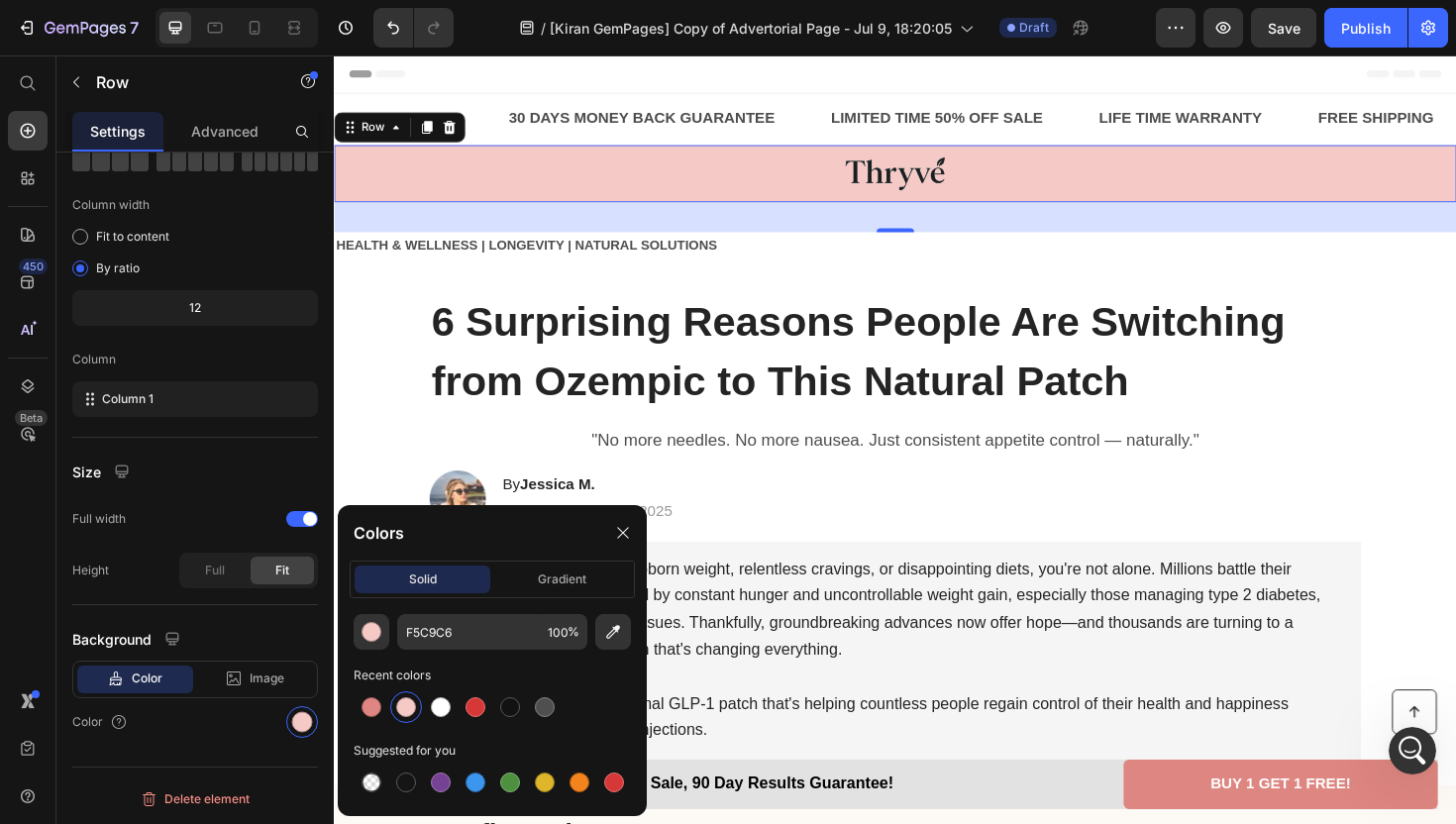 click at bounding box center (406, 707) 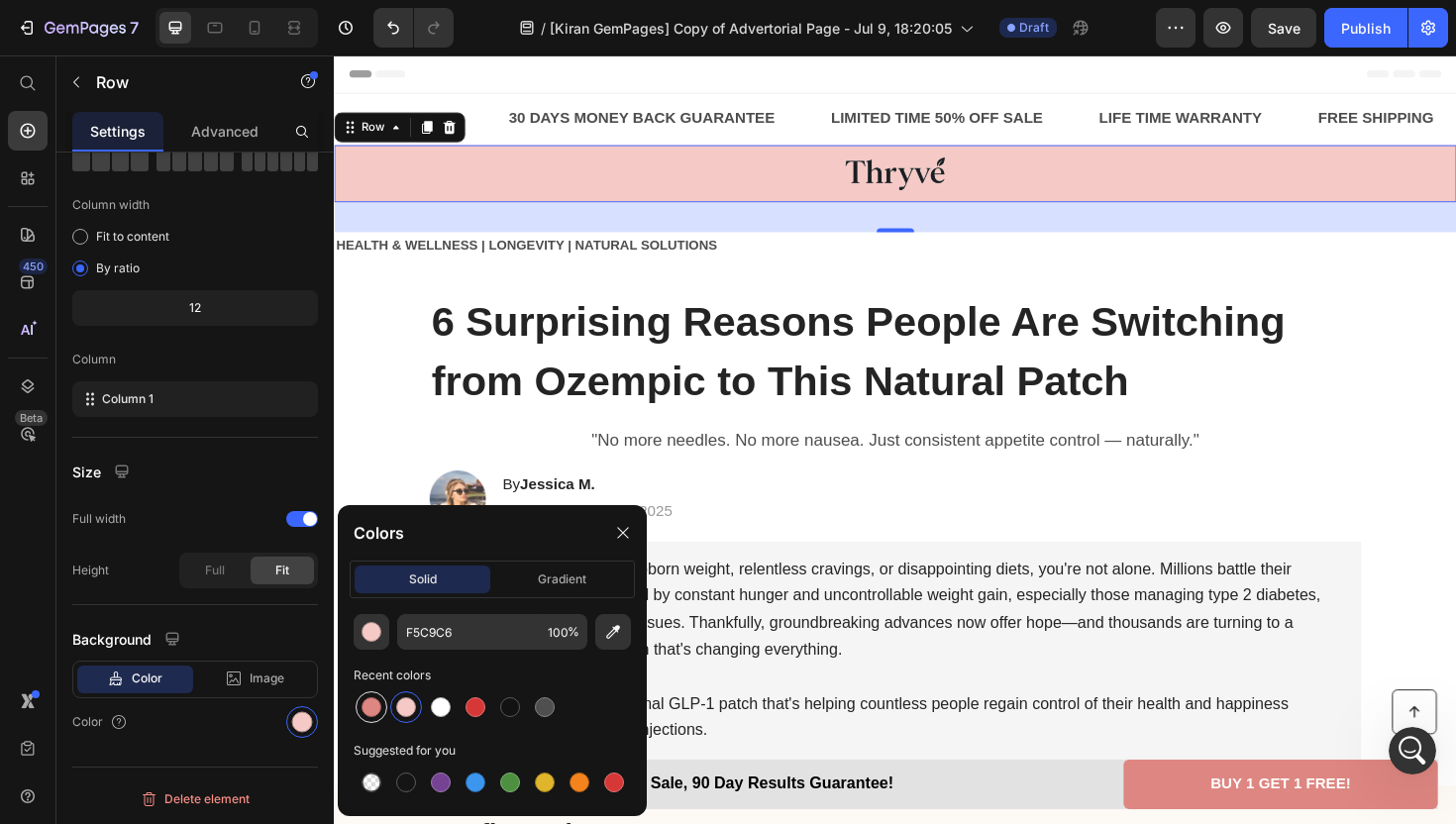 click at bounding box center (371, 707) 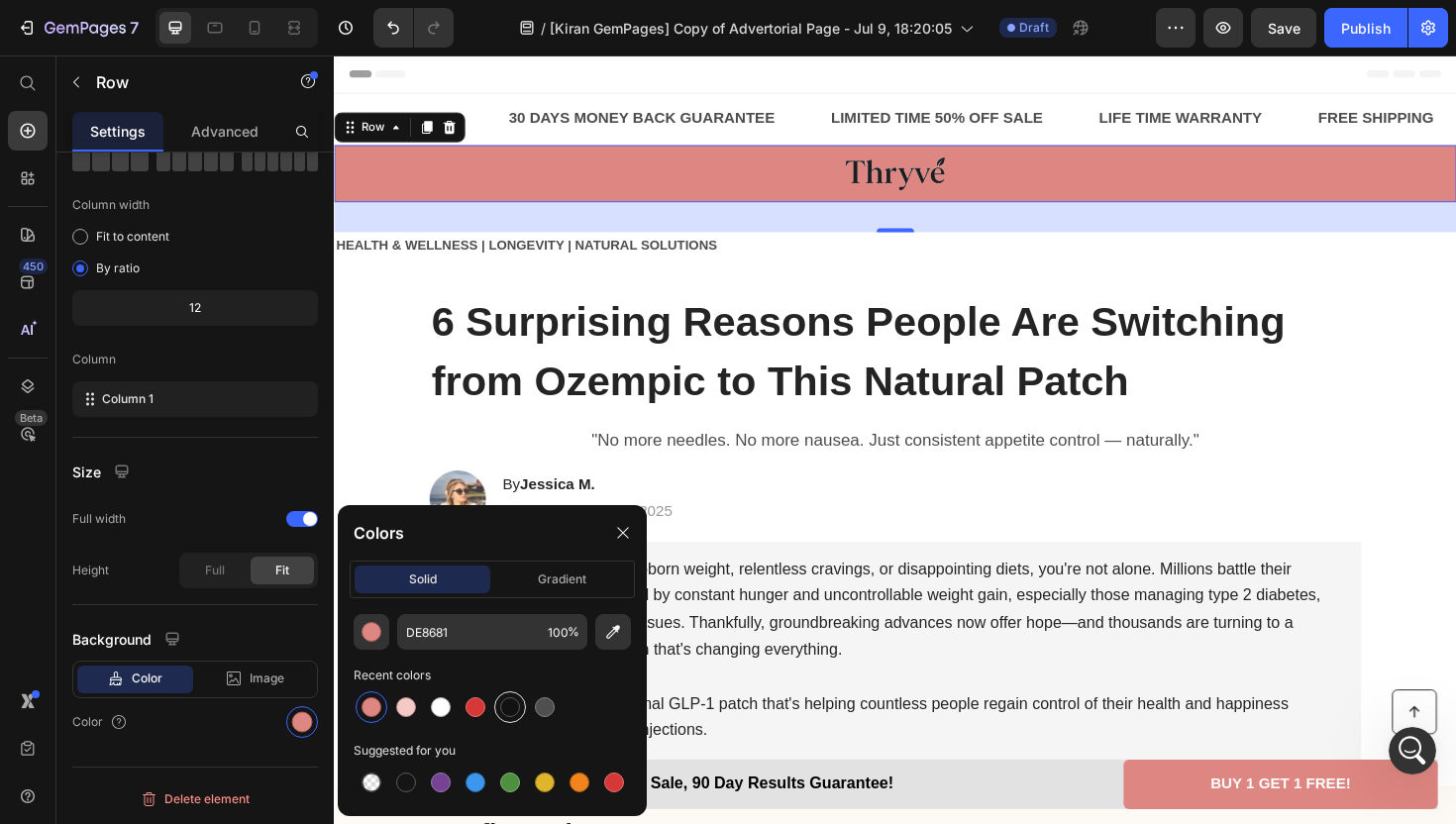 click at bounding box center (510, 707) 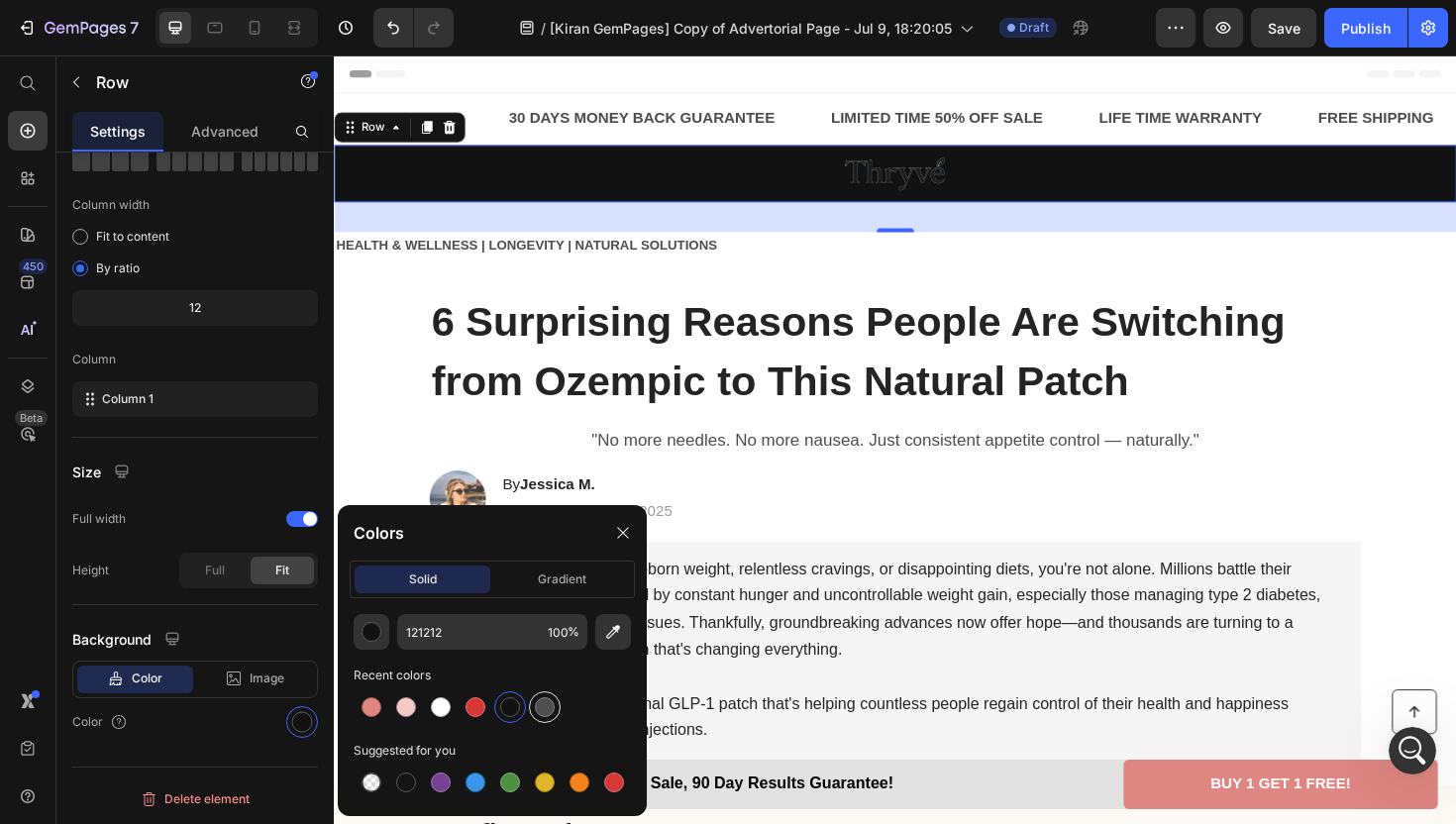 click at bounding box center (545, 707) 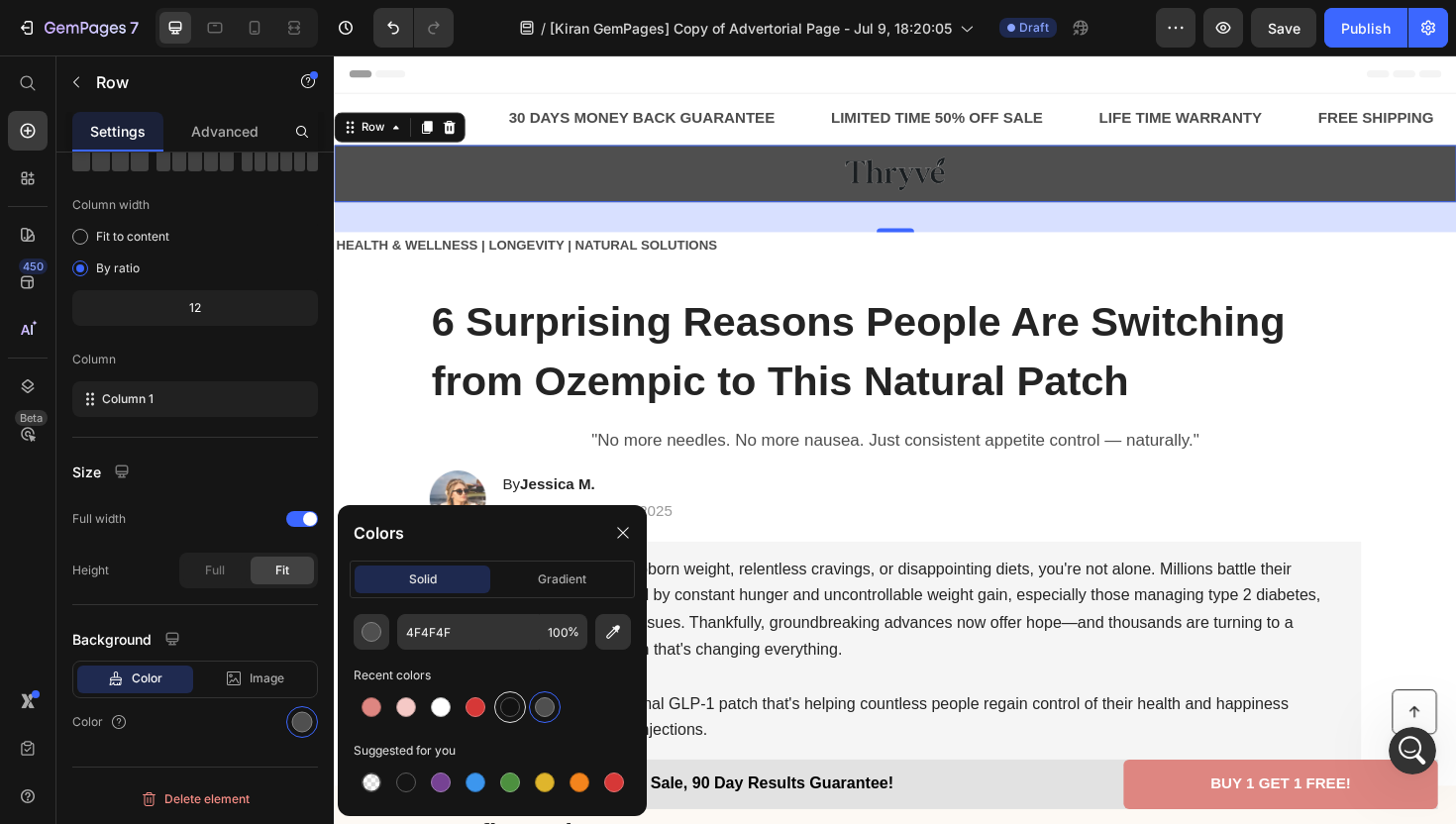 click at bounding box center (510, 707) 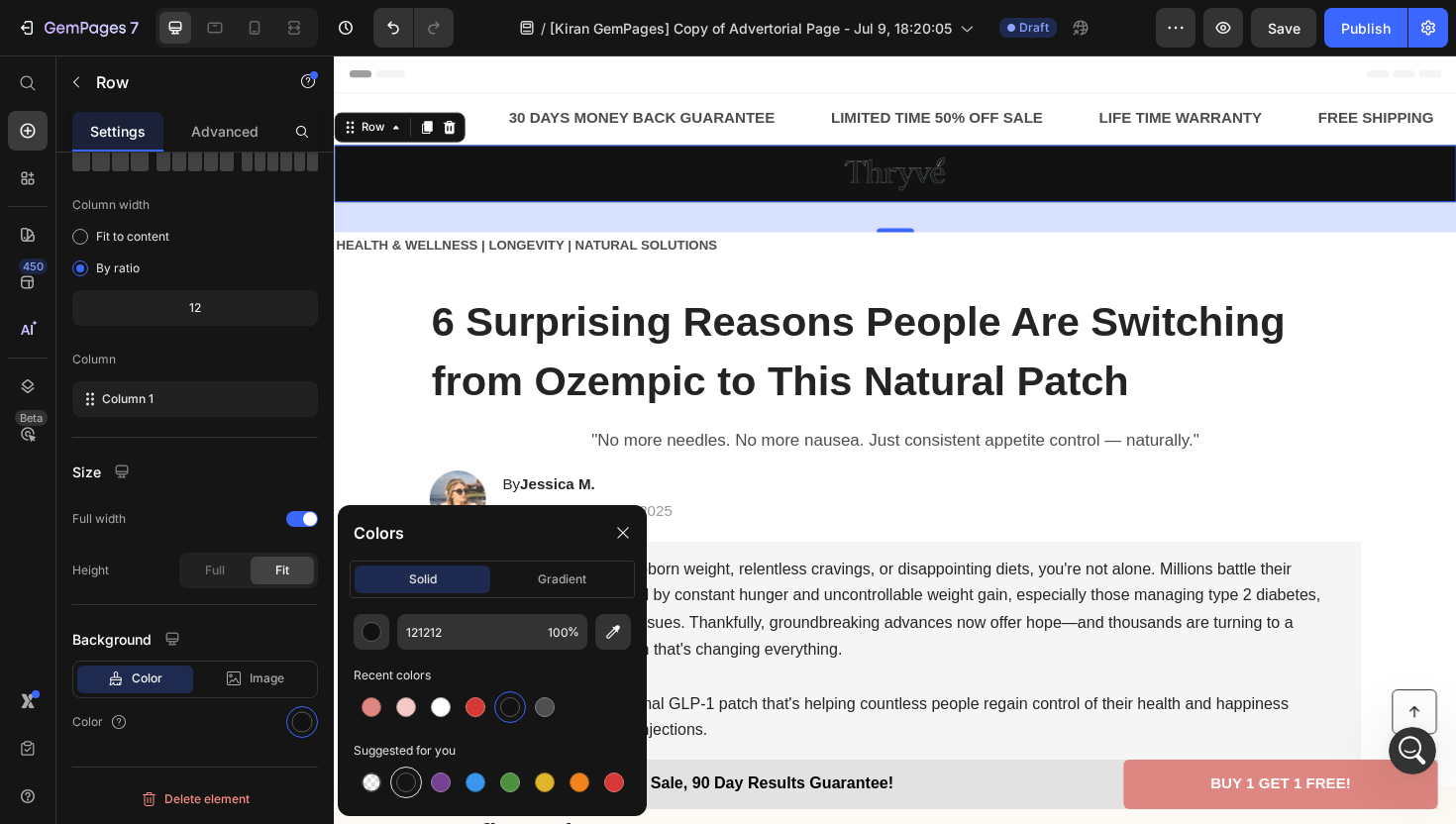 click at bounding box center (406, 782) 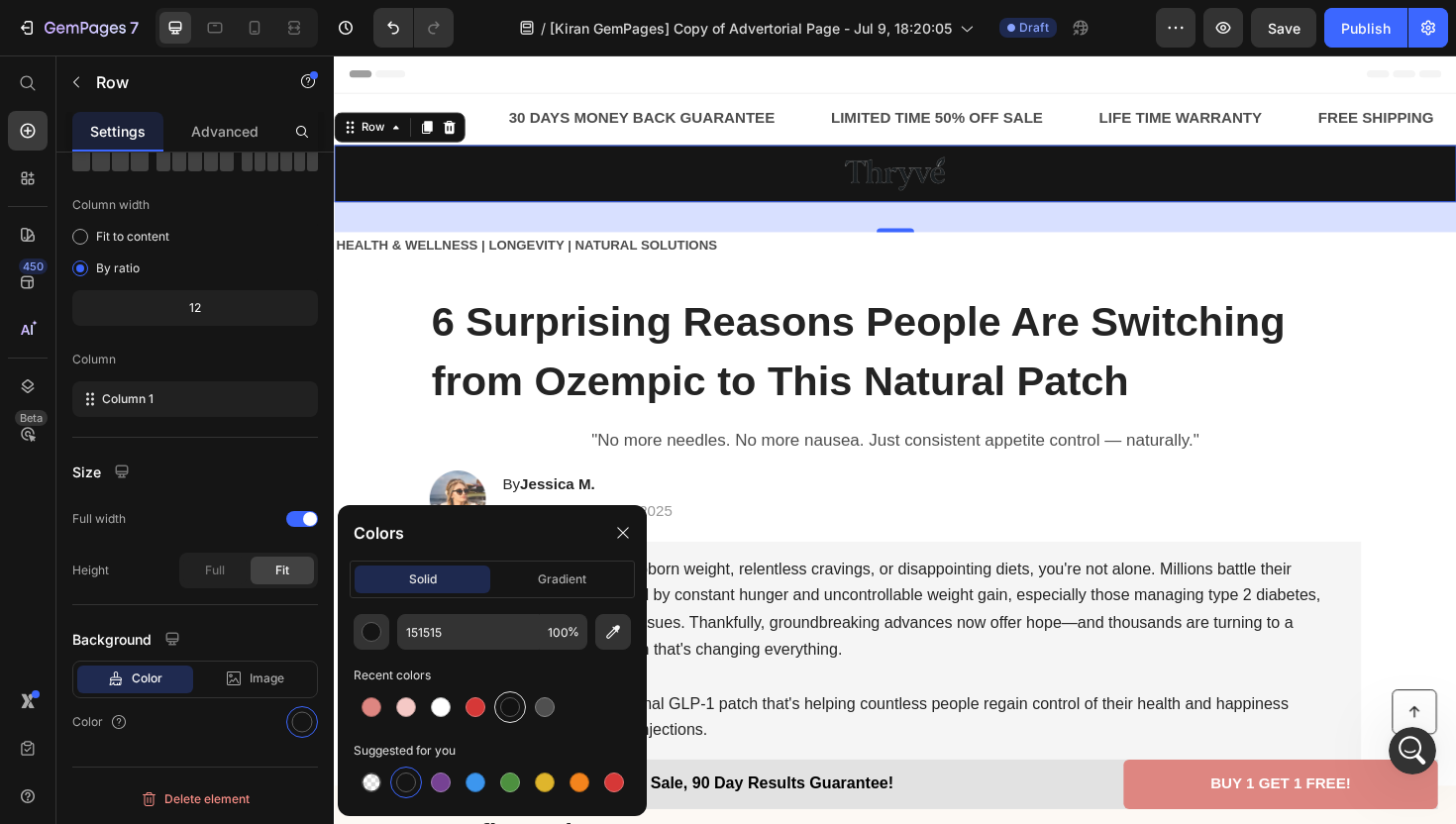 click at bounding box center [510, 707] 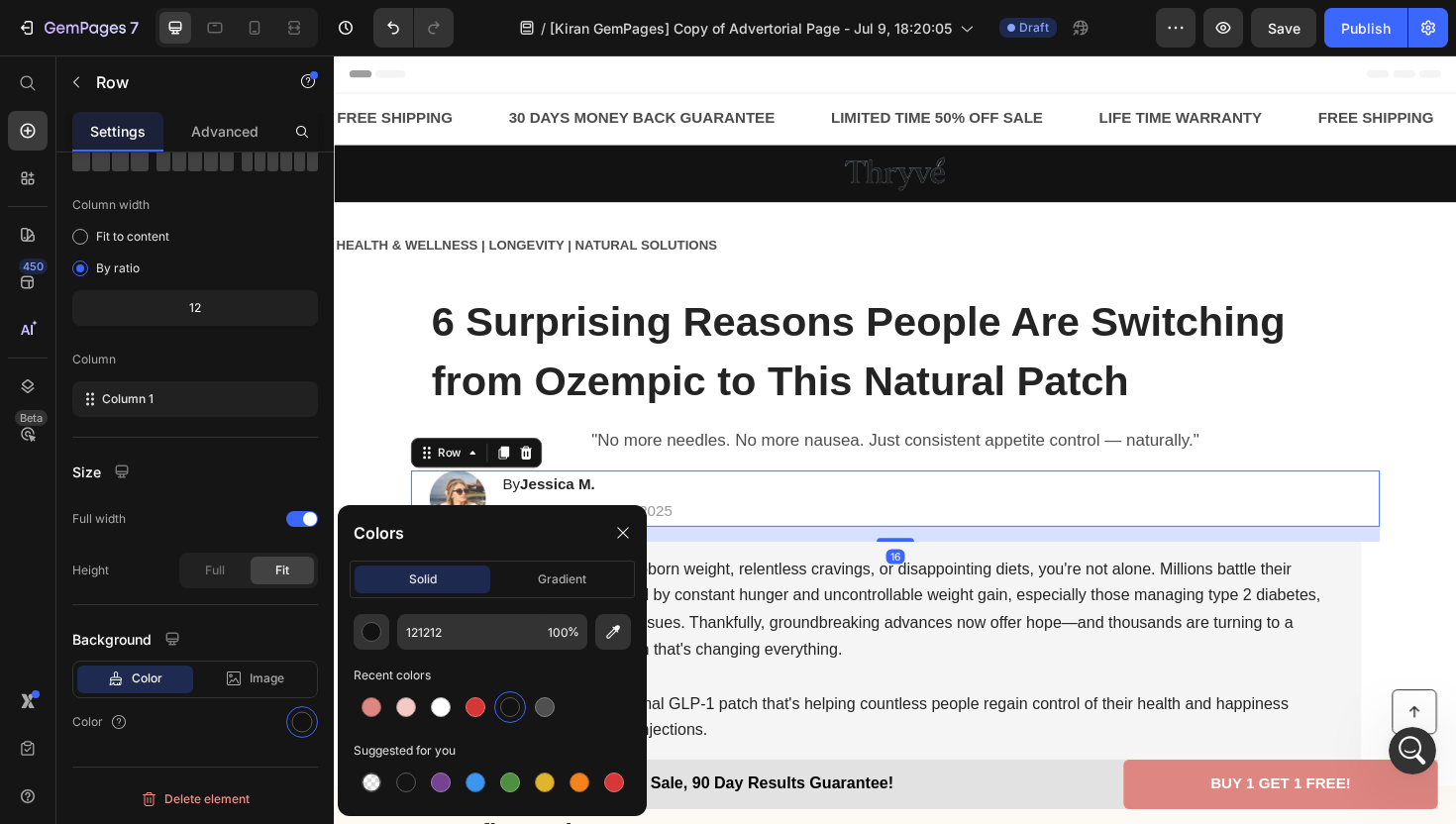 click on "Image By  Jessica M. Heading Last Updated July 1.2025 Text Block Row   16" at bounding box center [928, 525] 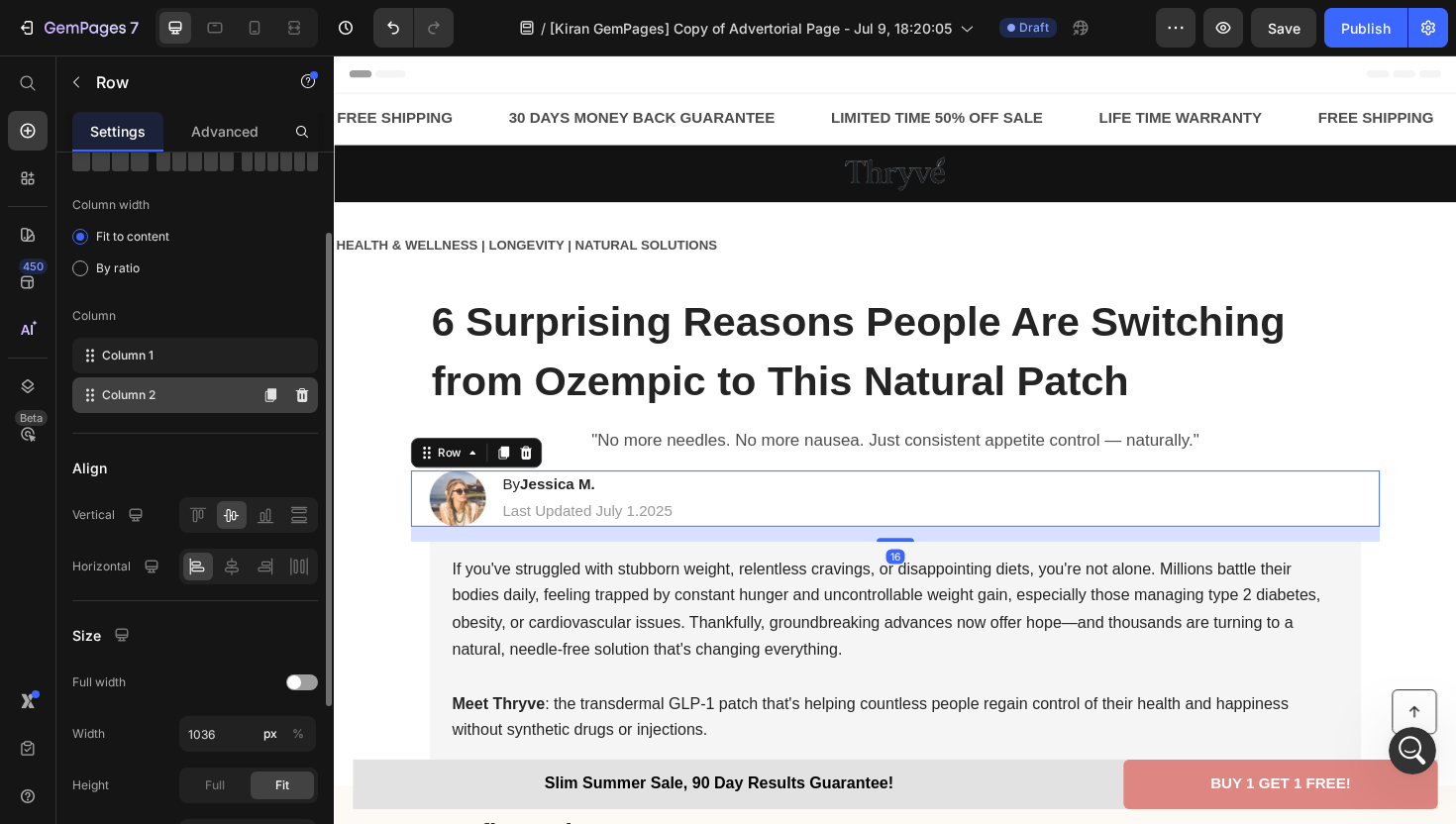 scroll, scrollTop: 0, scrollLeft: 0, axis: both 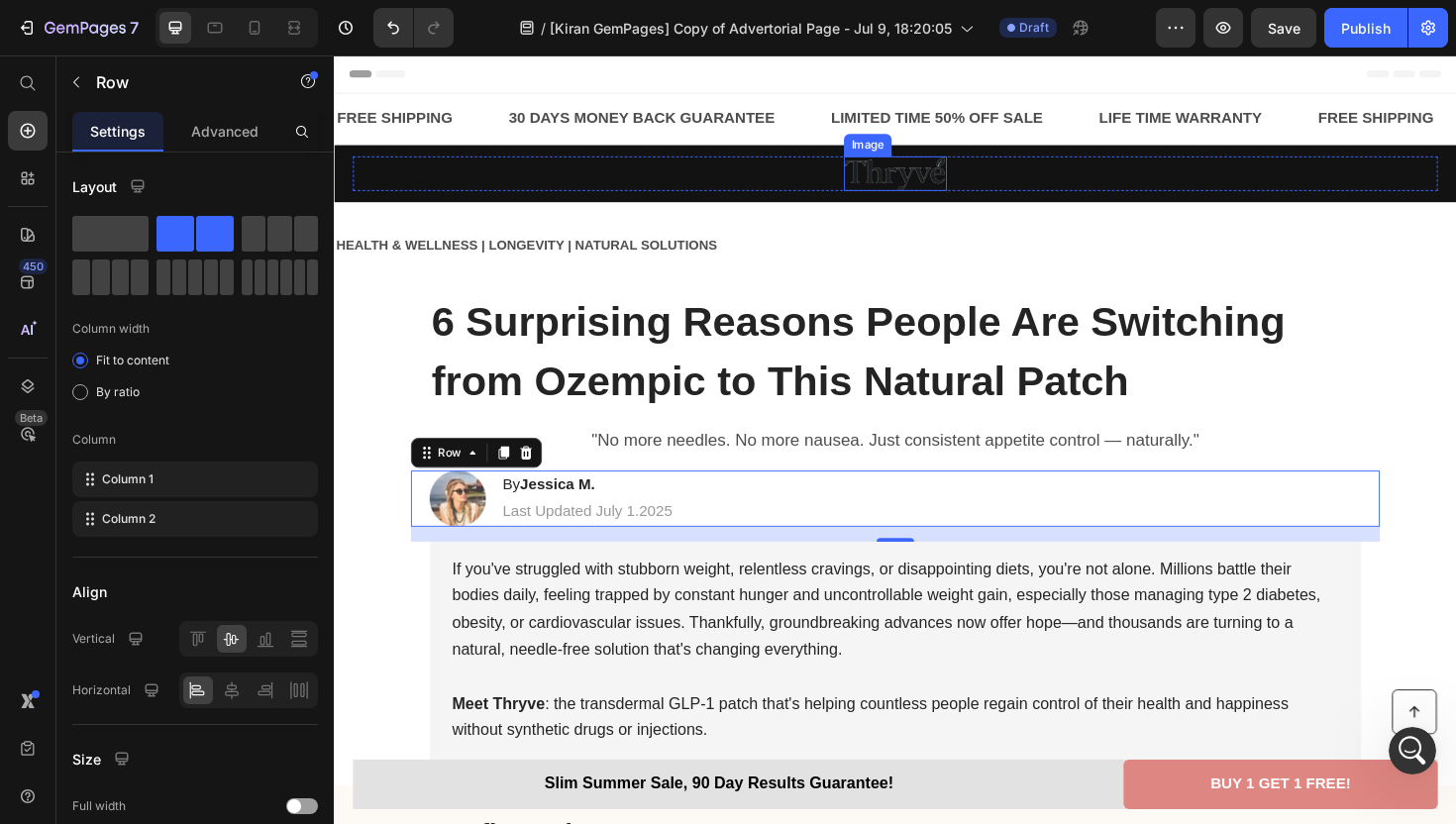 click at bounding box center [928, 181] 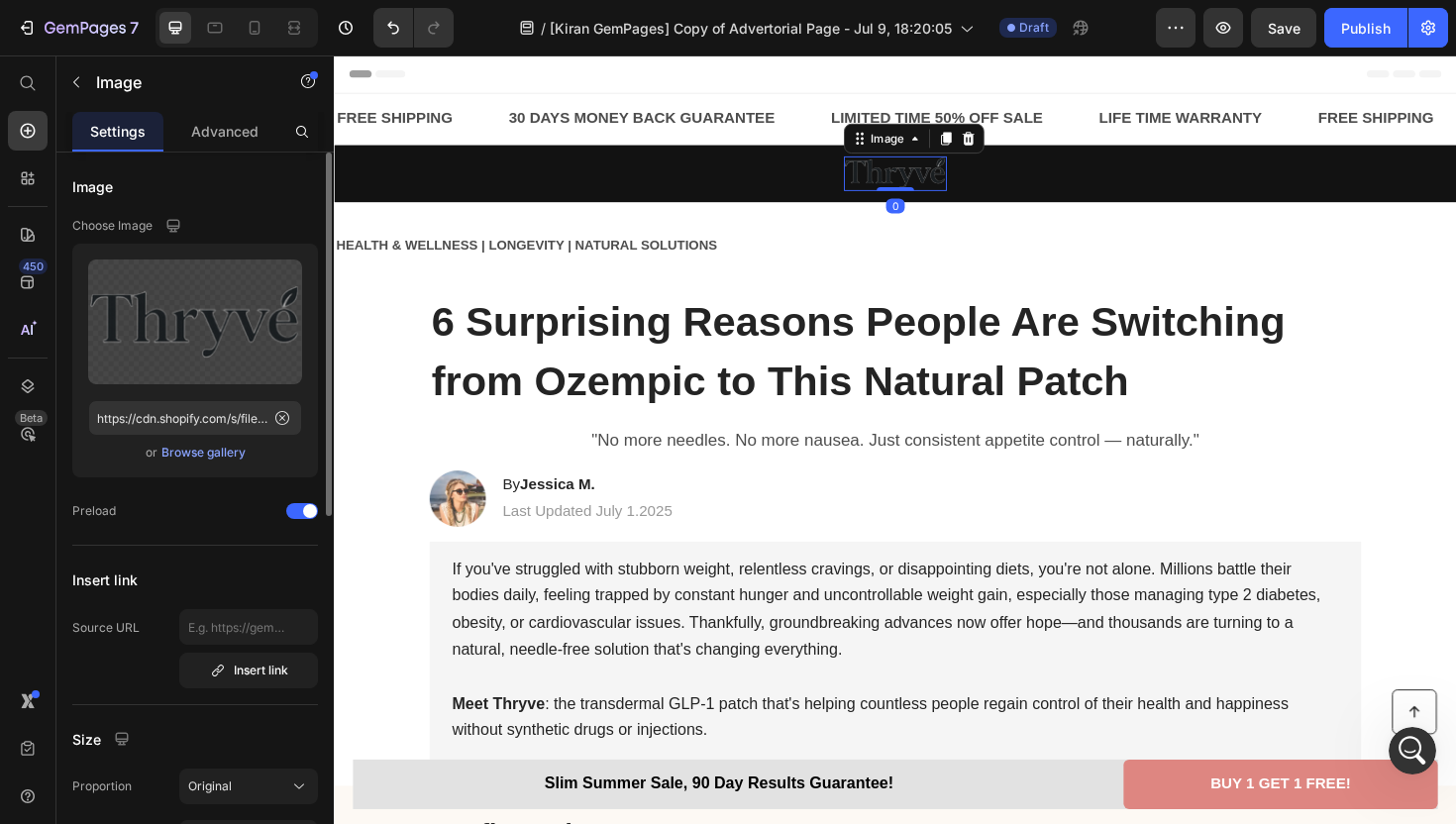 click on "Browse gallery" at bounding box center [203, 453] 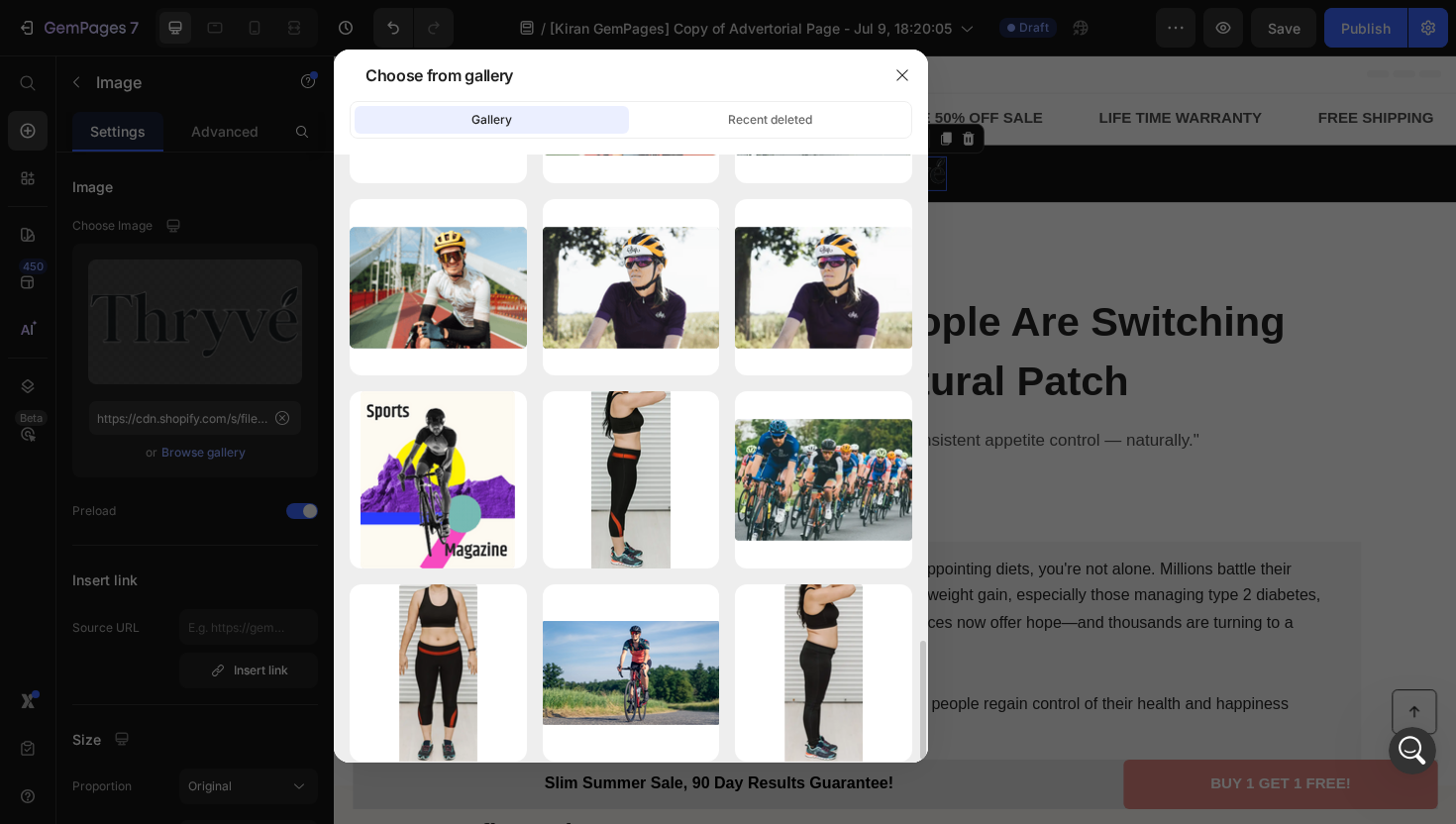 scroll, scrollTop: 2493, scrollLeft: 0, axis: vertical 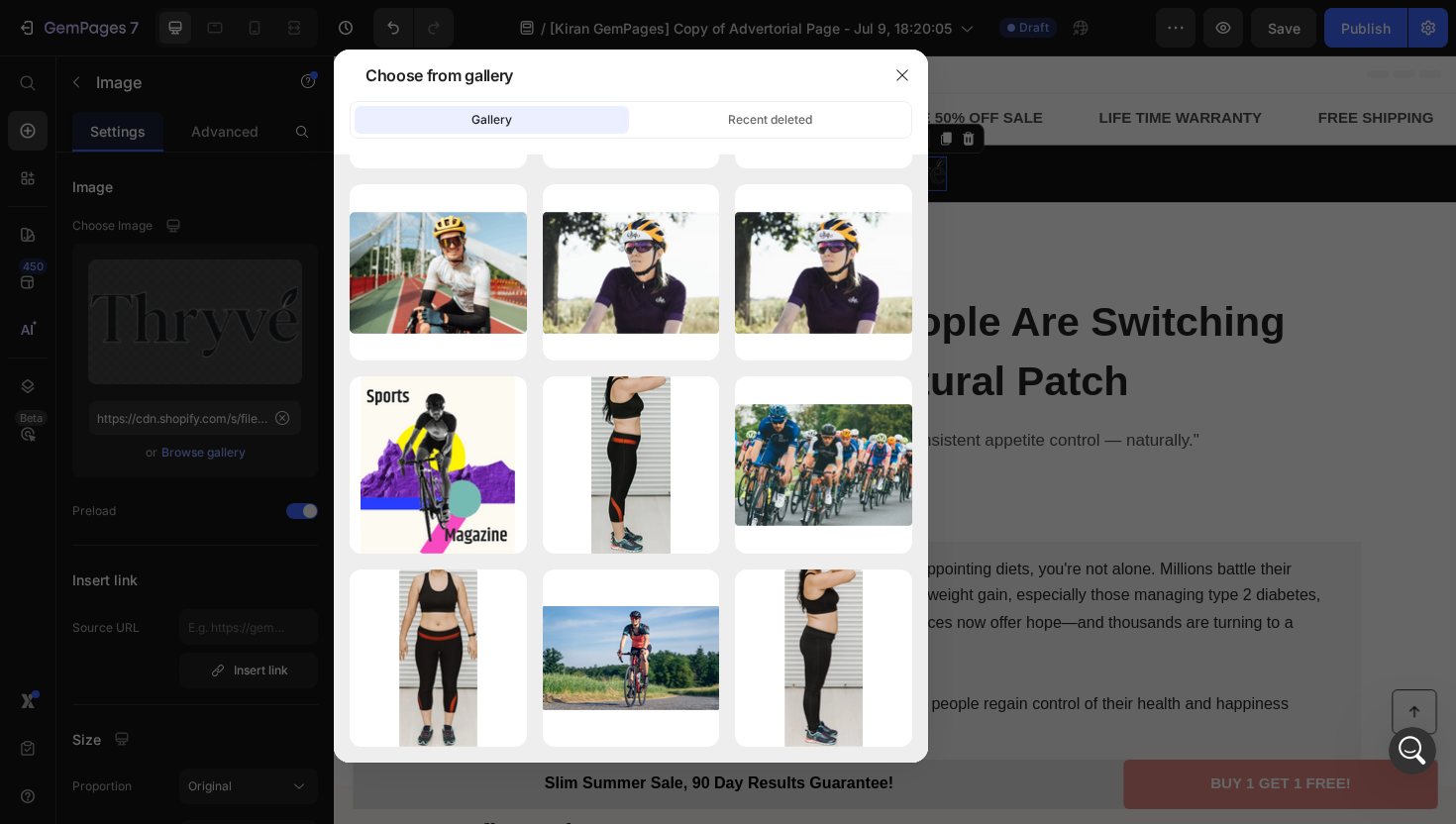 click on "Gallery Recent deleted" 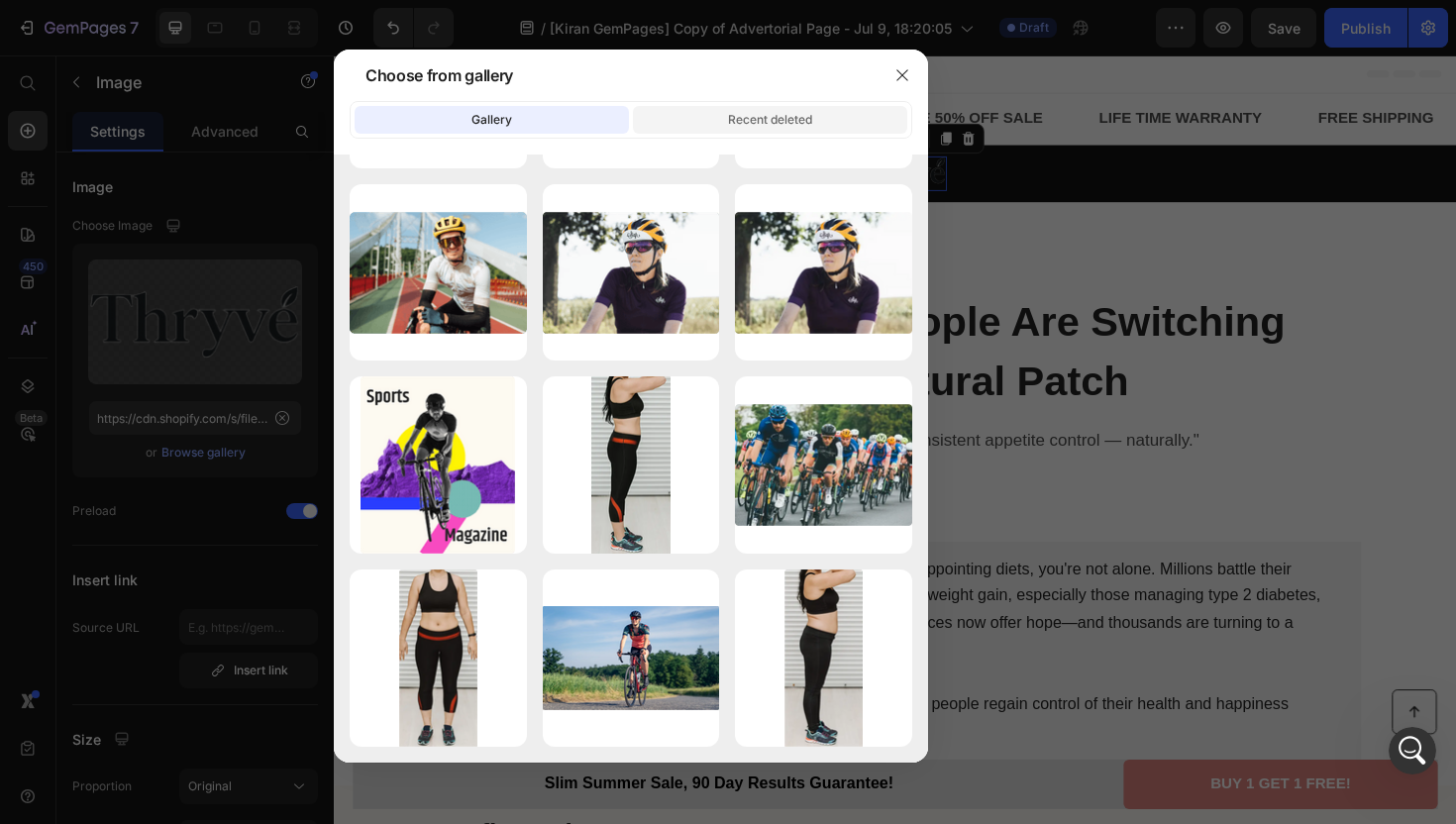 click on "Recent deleted" 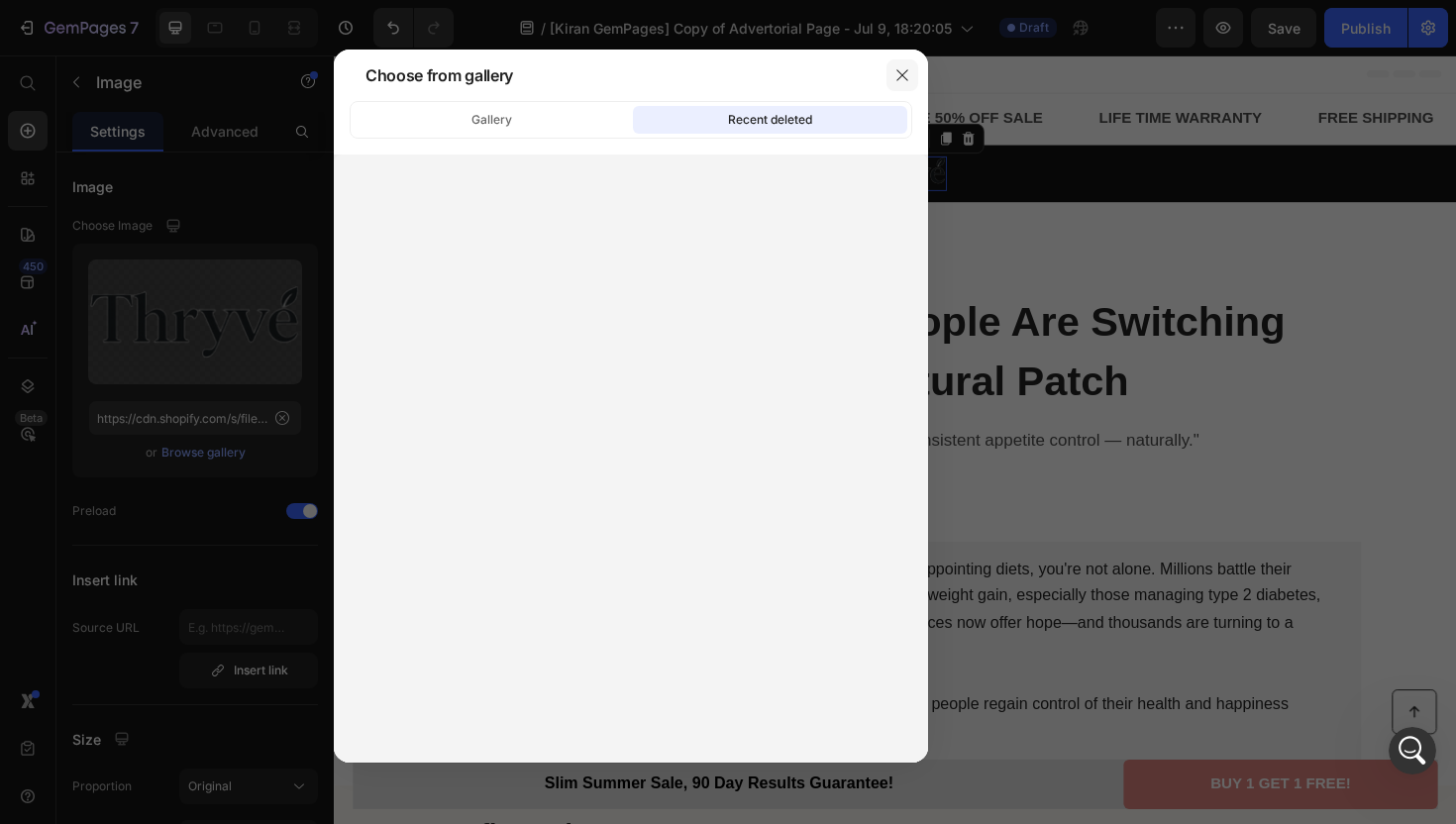 click at bounding box center (902, 75) 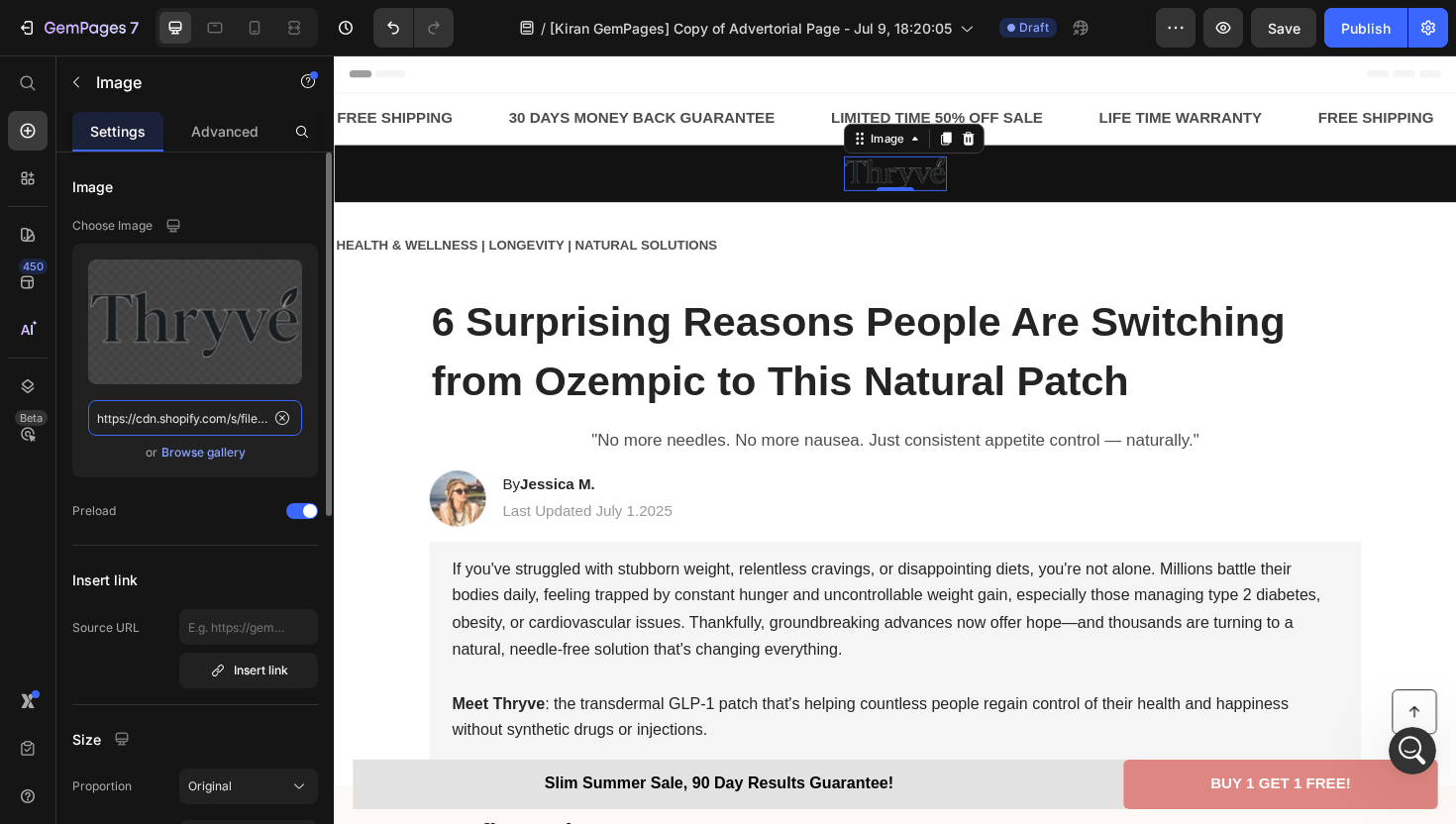 click on "https://cdn.shopify.com/s/files/1/0941/7451/1398/files/thryveblack.png?v=1750795003" 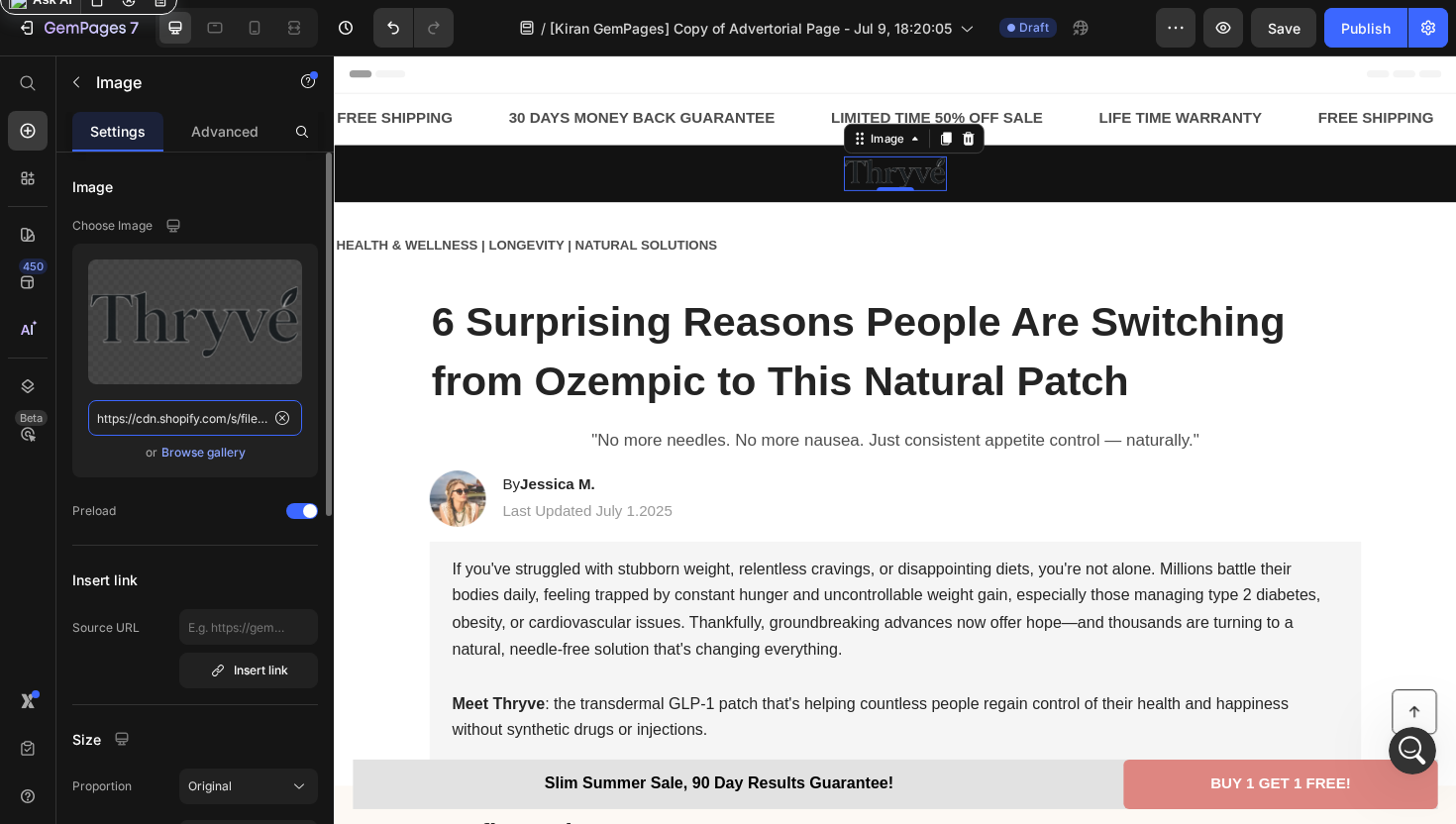 paste on "_w_logo.png?v=1750864636" 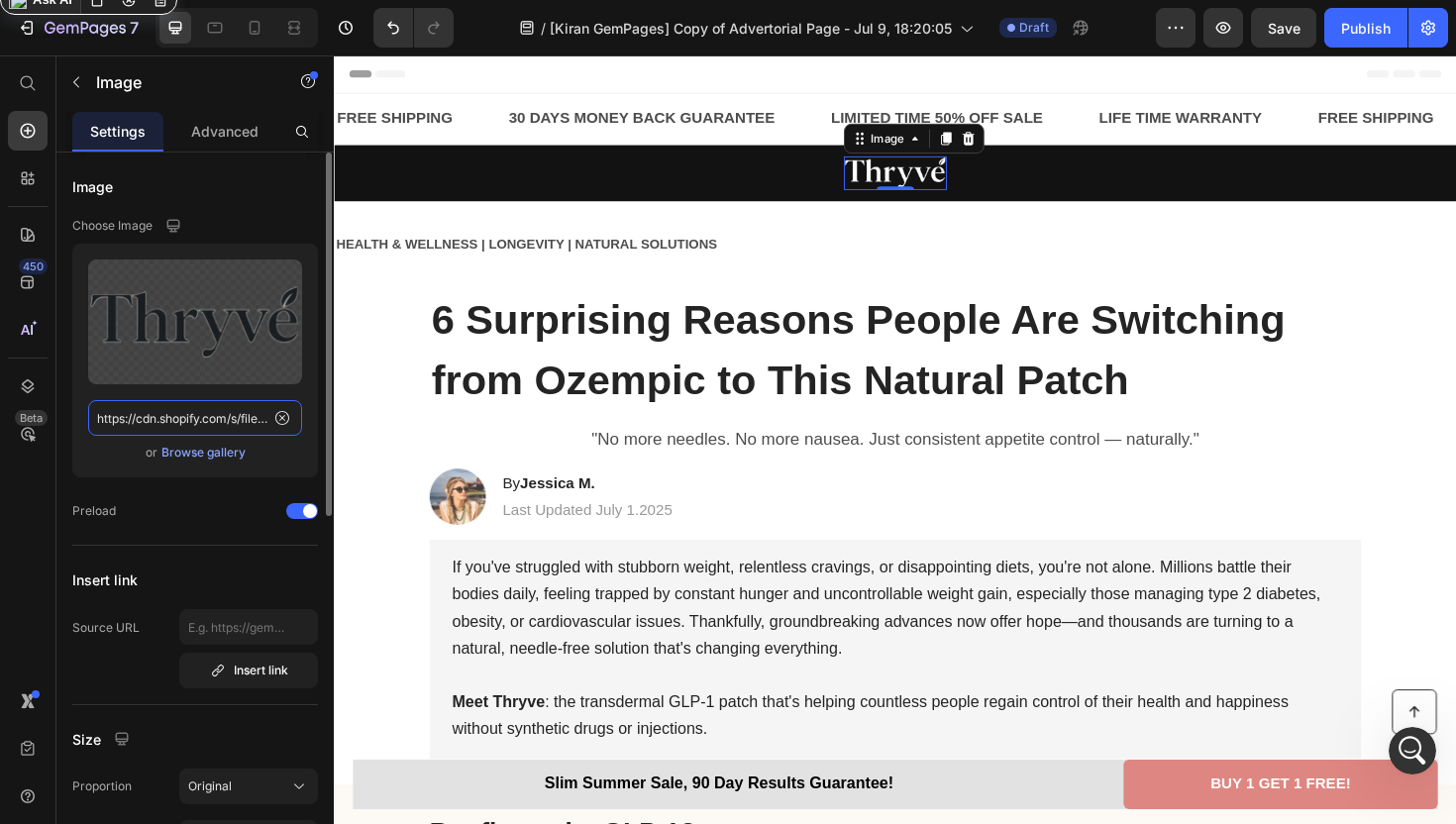 scroll, scrollTop: 0, scrollLeft: 329, axis: horizontal 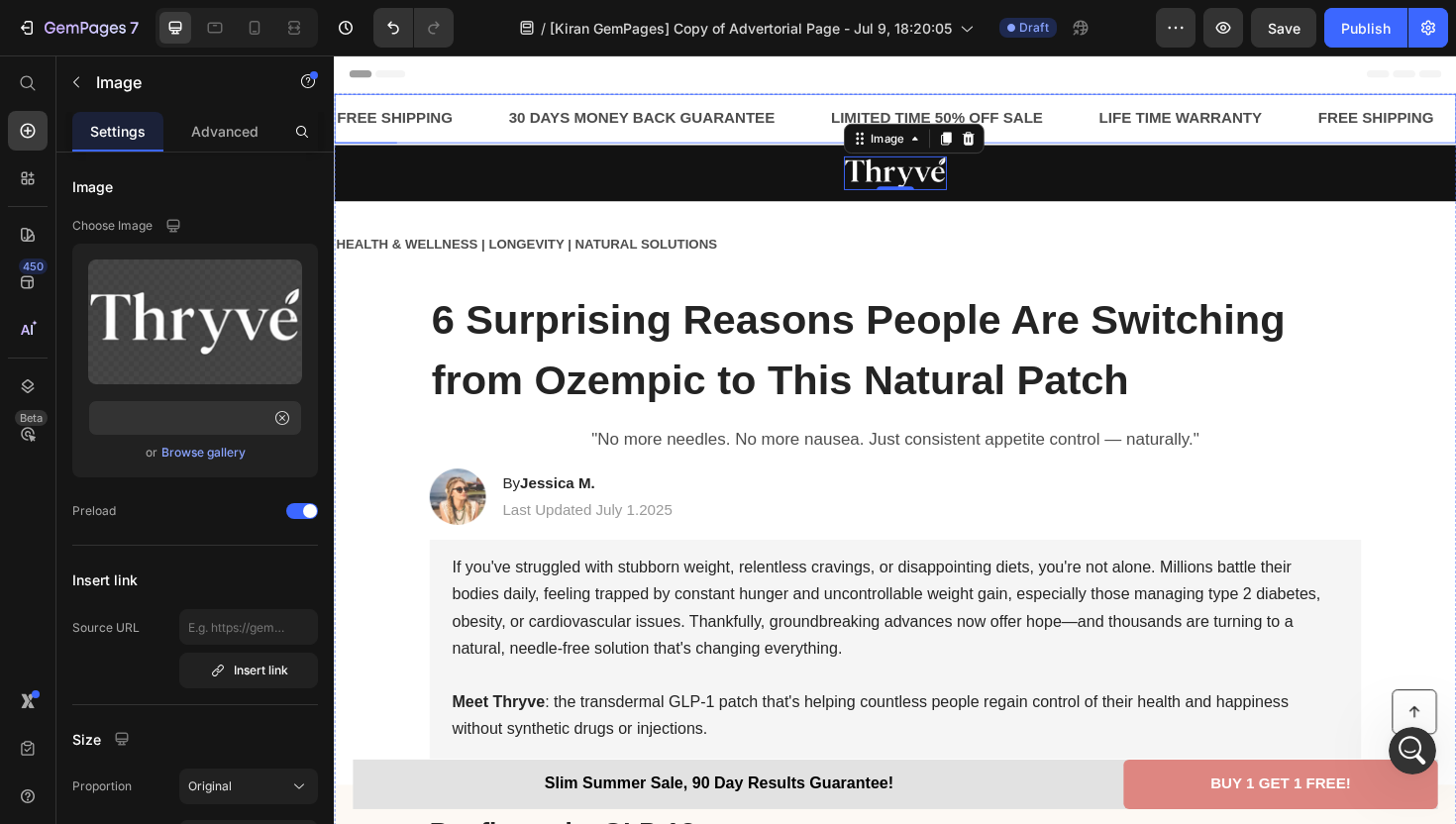 click on "FREE SHIPPING Text" at bounding box center [426, 122] 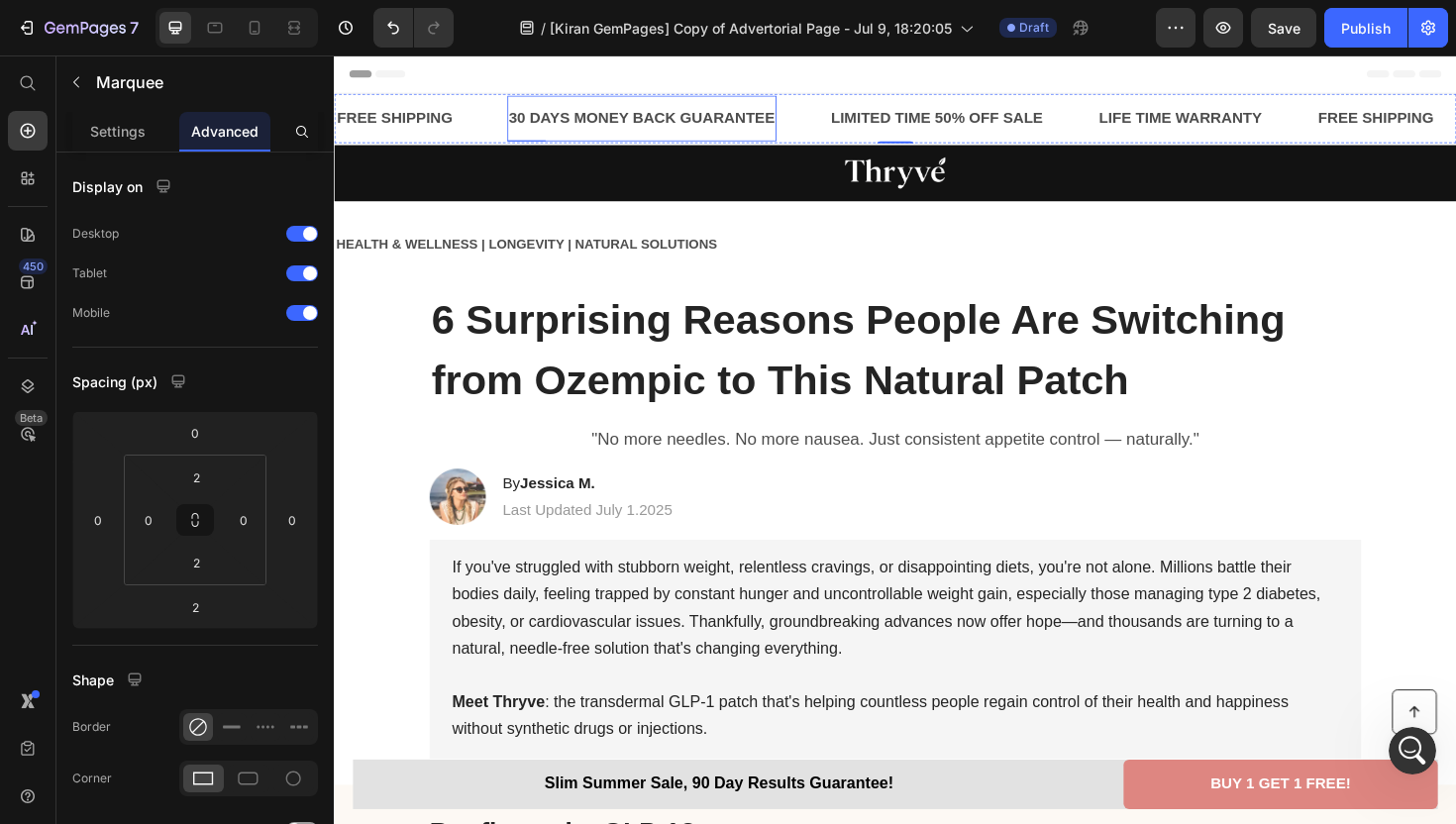 click on "30 DAYS MONEY BACK GUARANTEE" at bounding box center [660, 122] 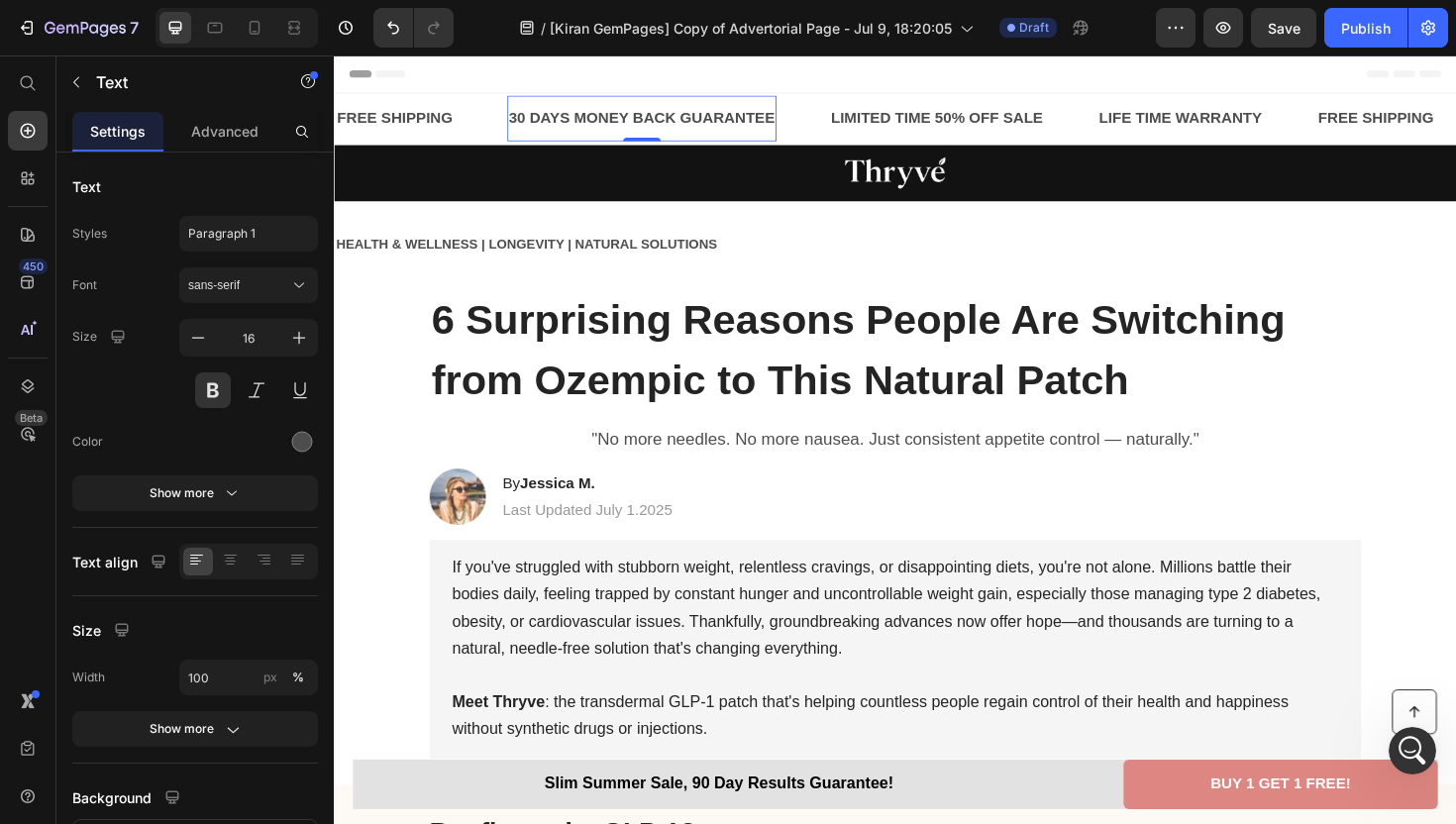 click on "30 DAYS MONEY BACK GUARANTEE" at bounding box center [660, 122] 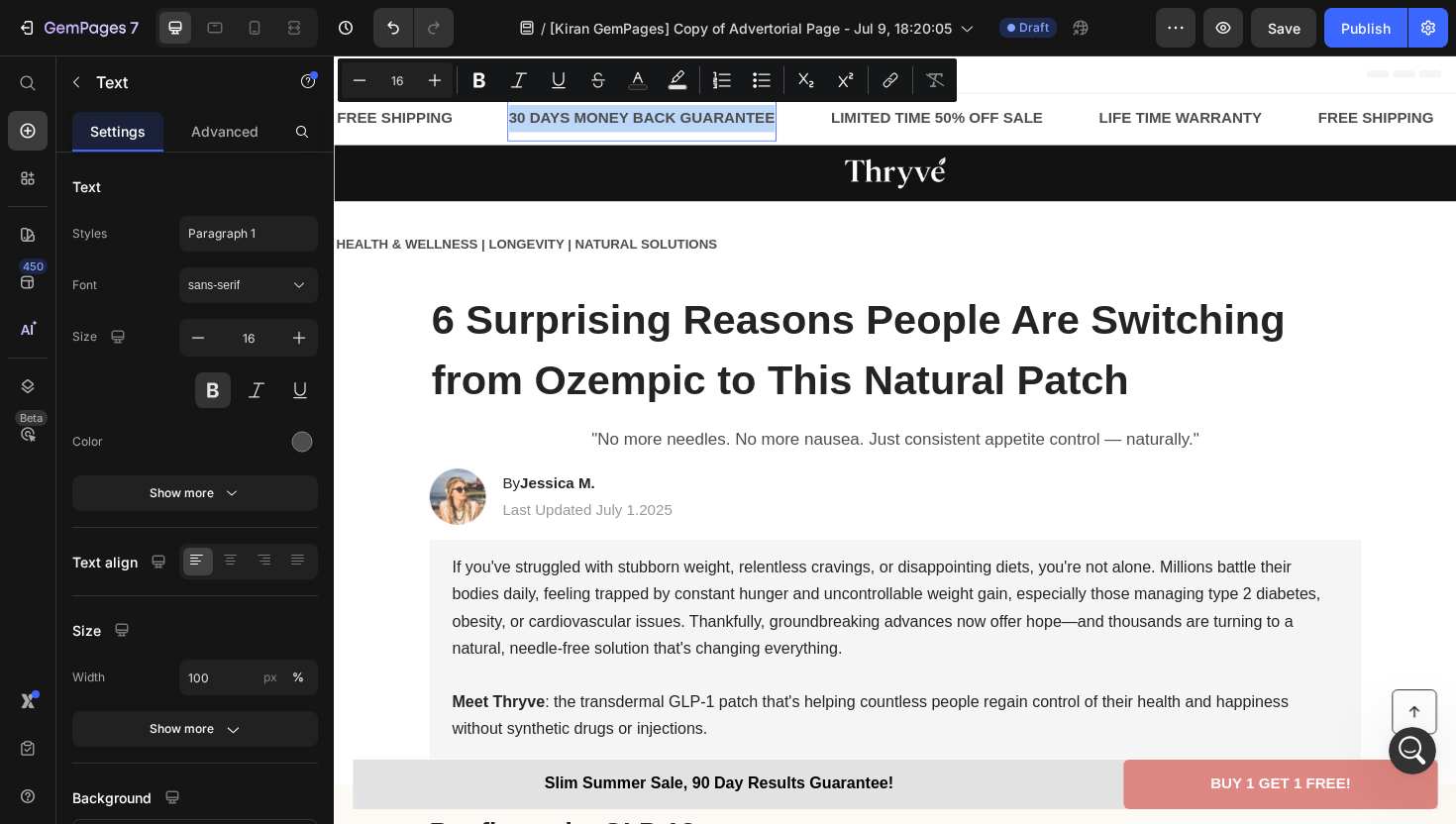 click on "30 DAYS MONEY BACK GUARANTEE" at bounding box center (660, 122) 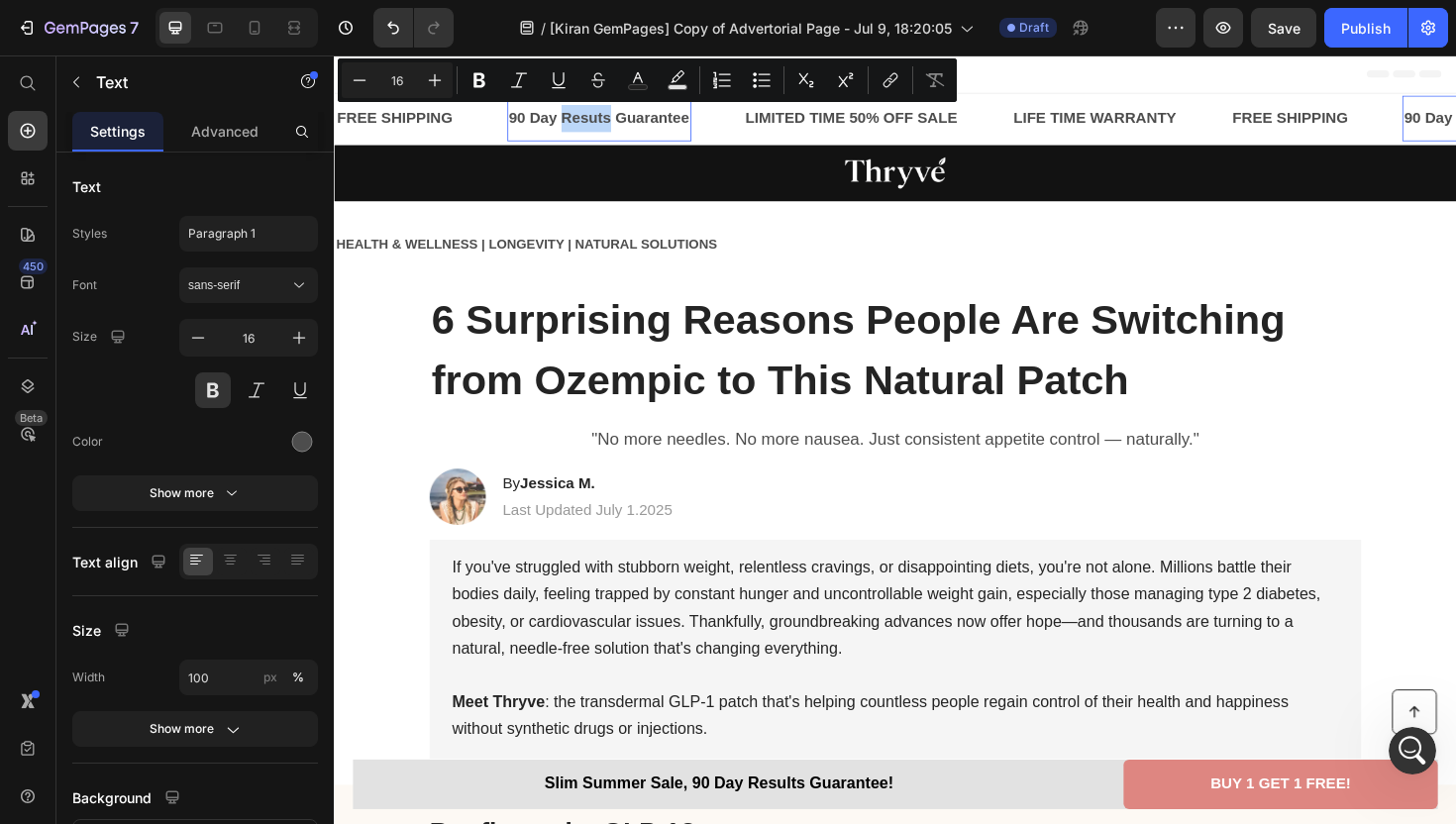 click on "90 Day Resuts Guarantee" at bounding box center (614, 122) 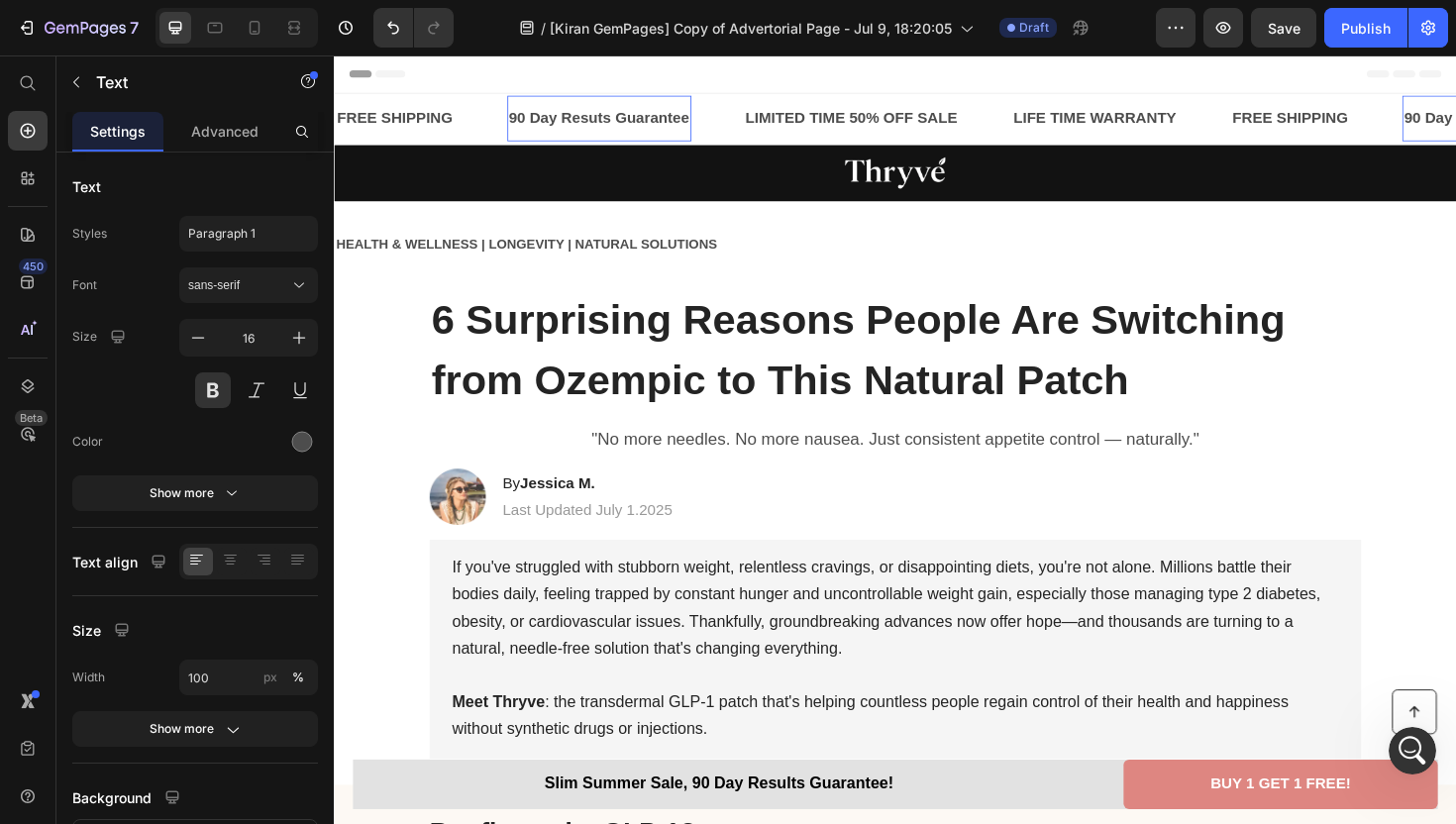 click on "90 Day Resuts Guarantee" at bounding box center [614, 122] 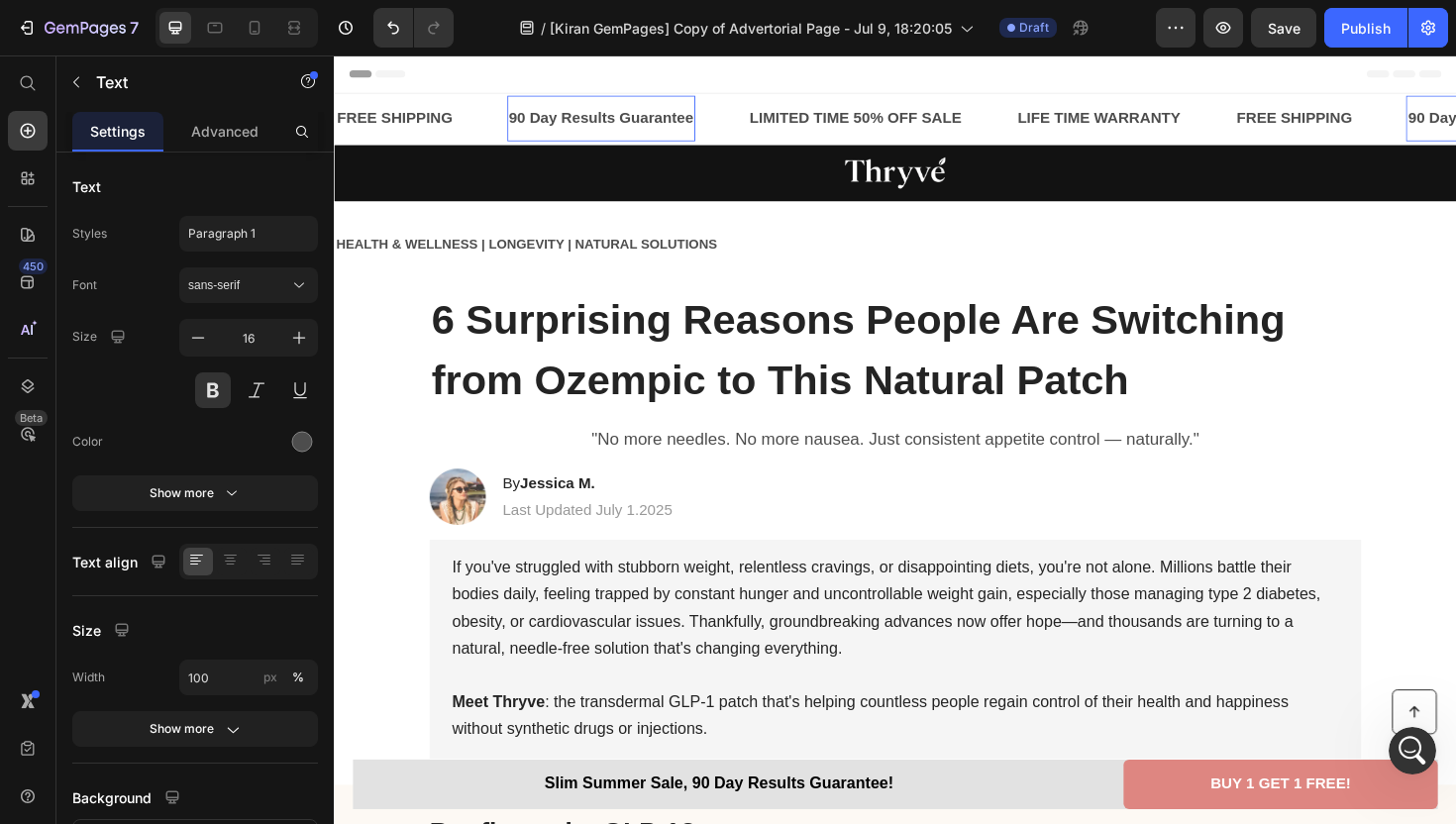 click on "90 Day Results Guarantee" at bounding box center [616, 122] 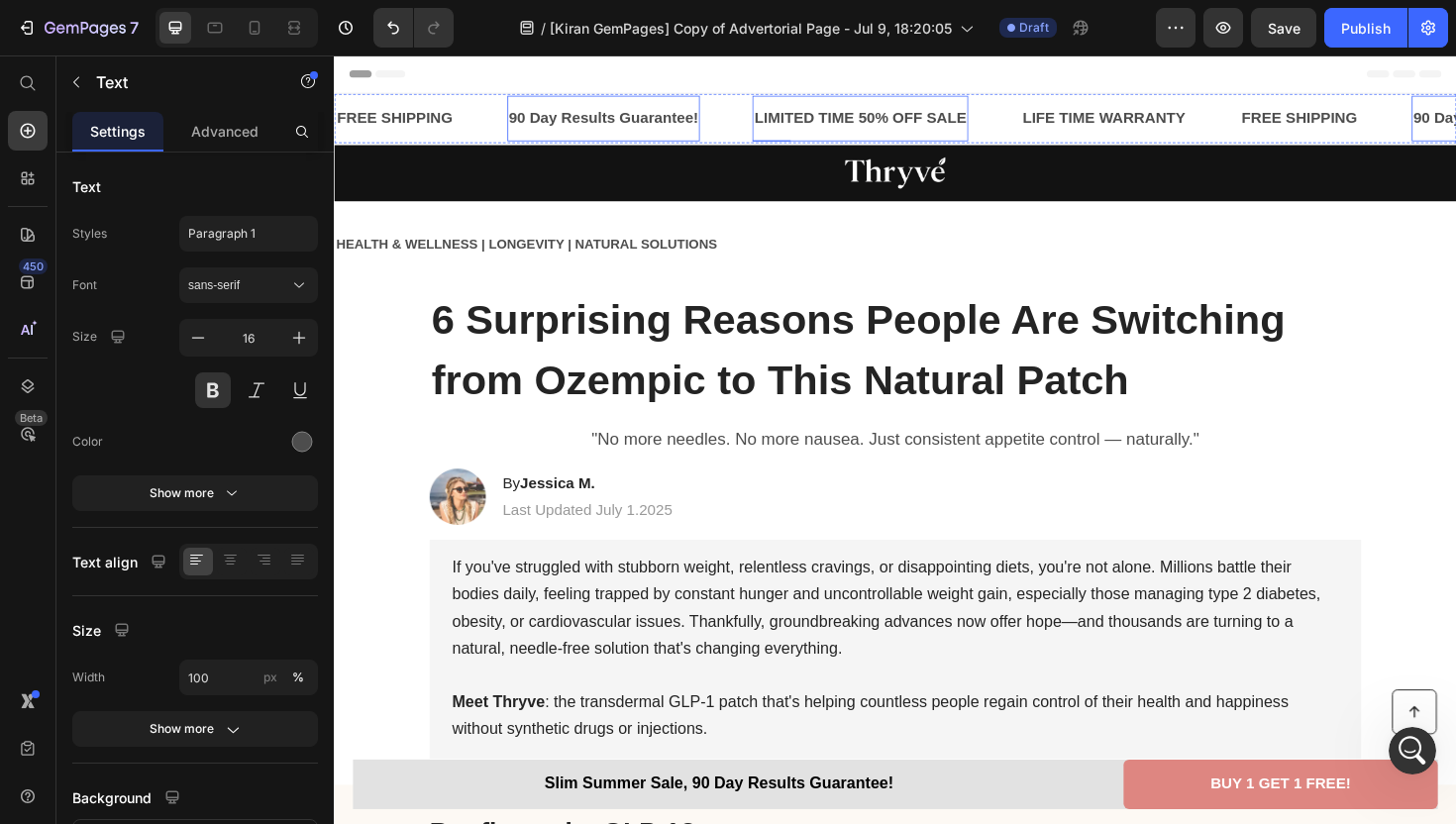 click on "LIMITED TIME 50% OFF SALE" at bounding box center [890, 122] 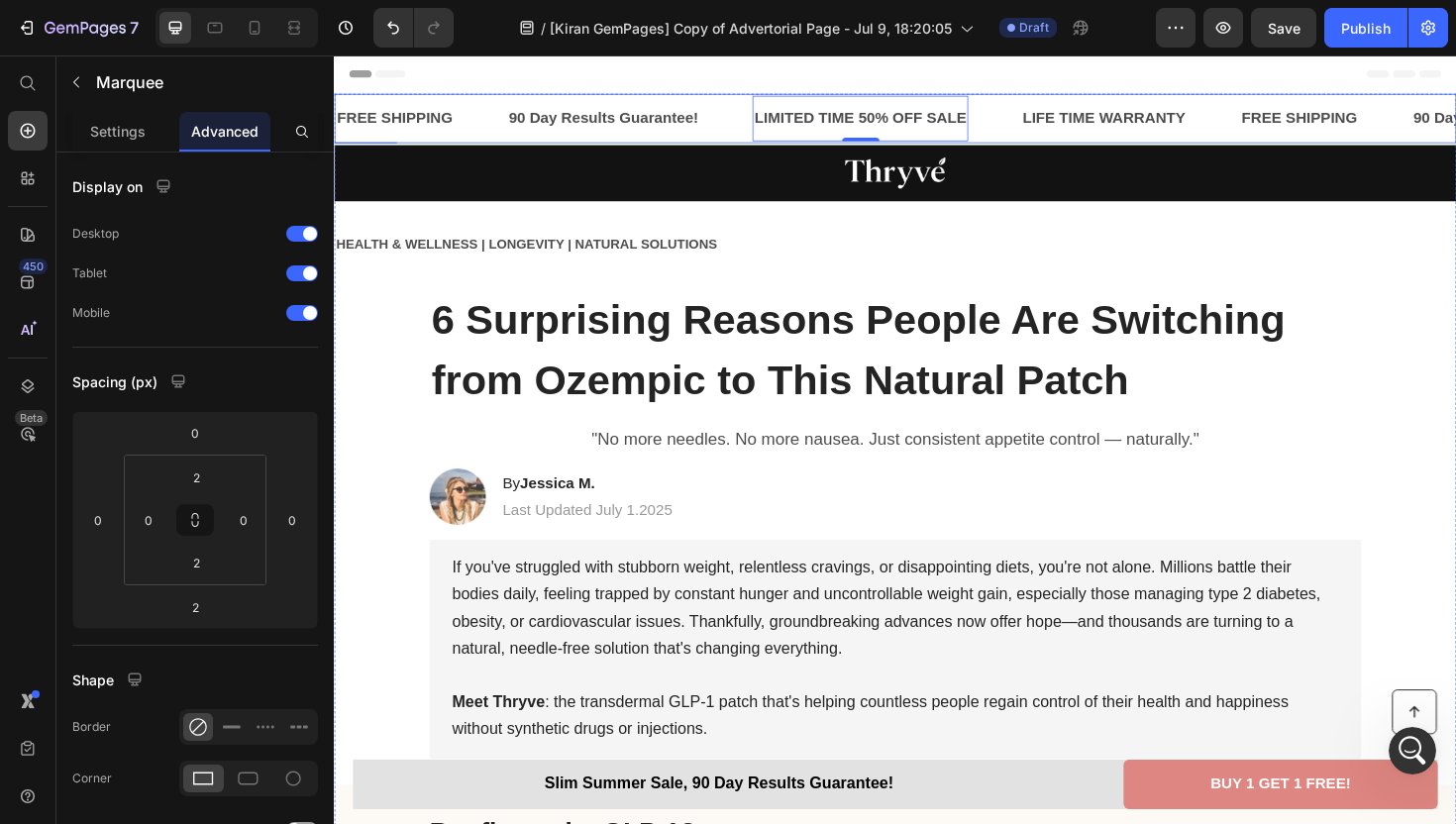 click on "90 Day Results Guarantee!  Text" at bounding box center [647, 122] 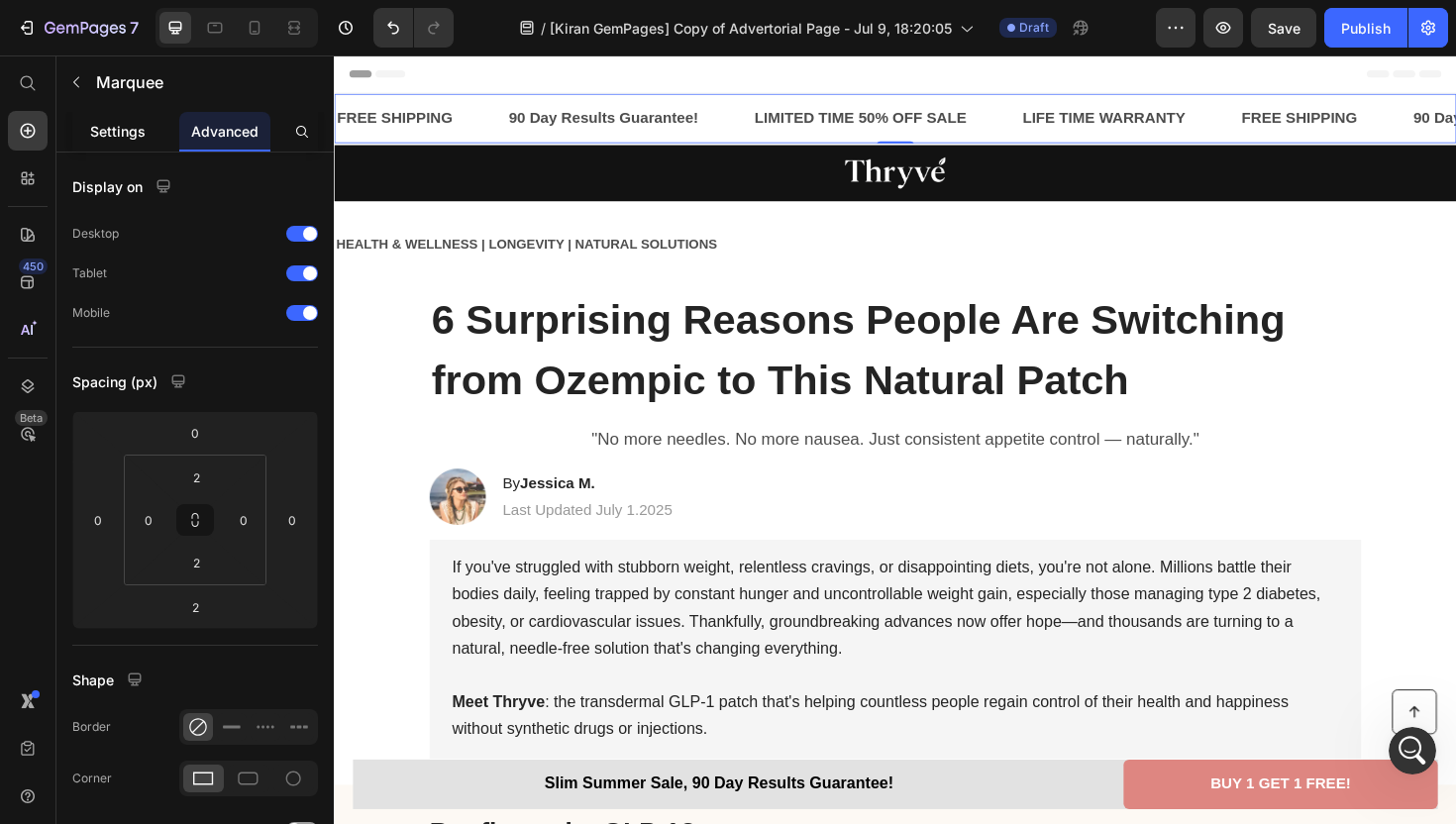 click on "Settings" 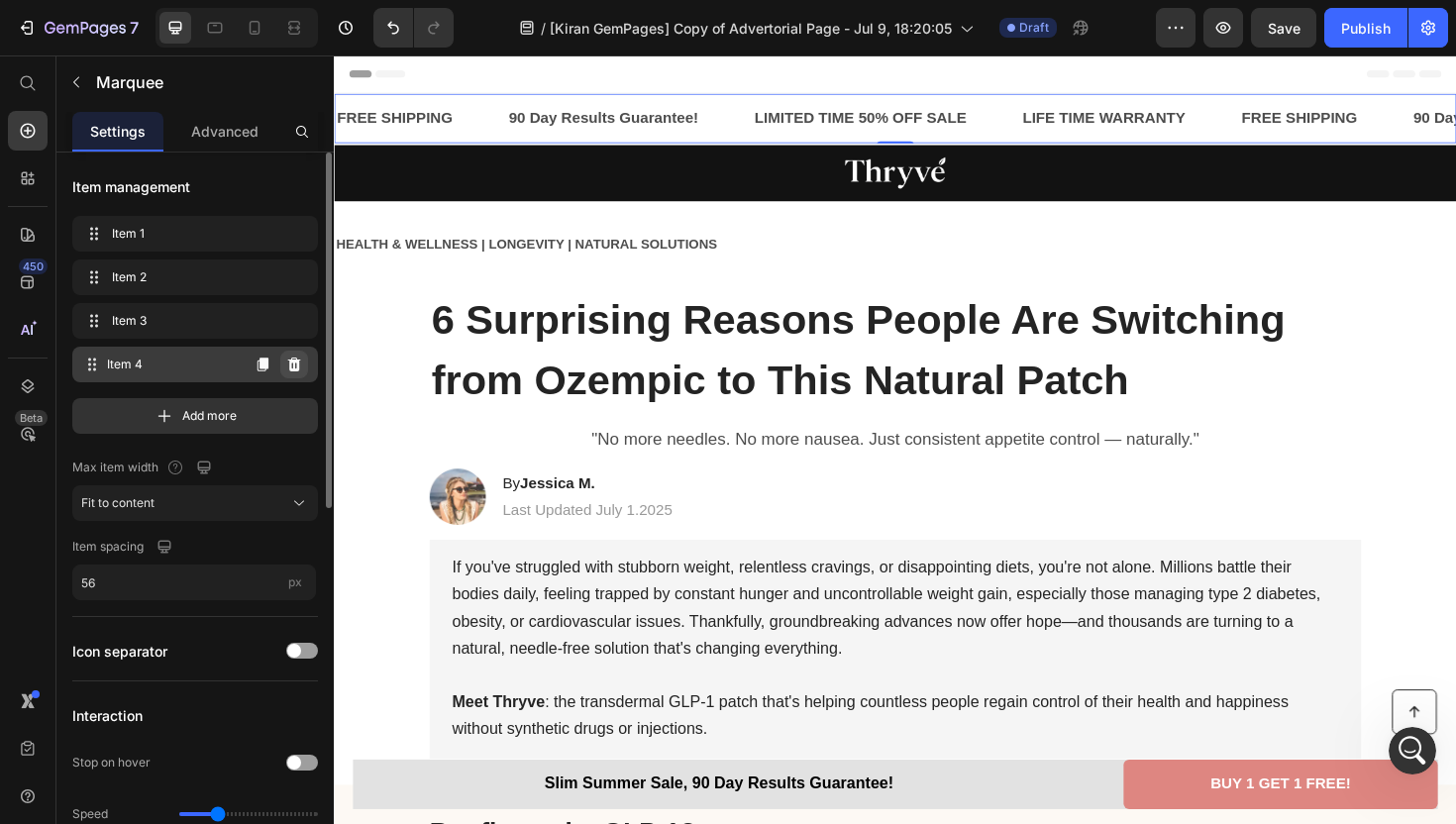 click 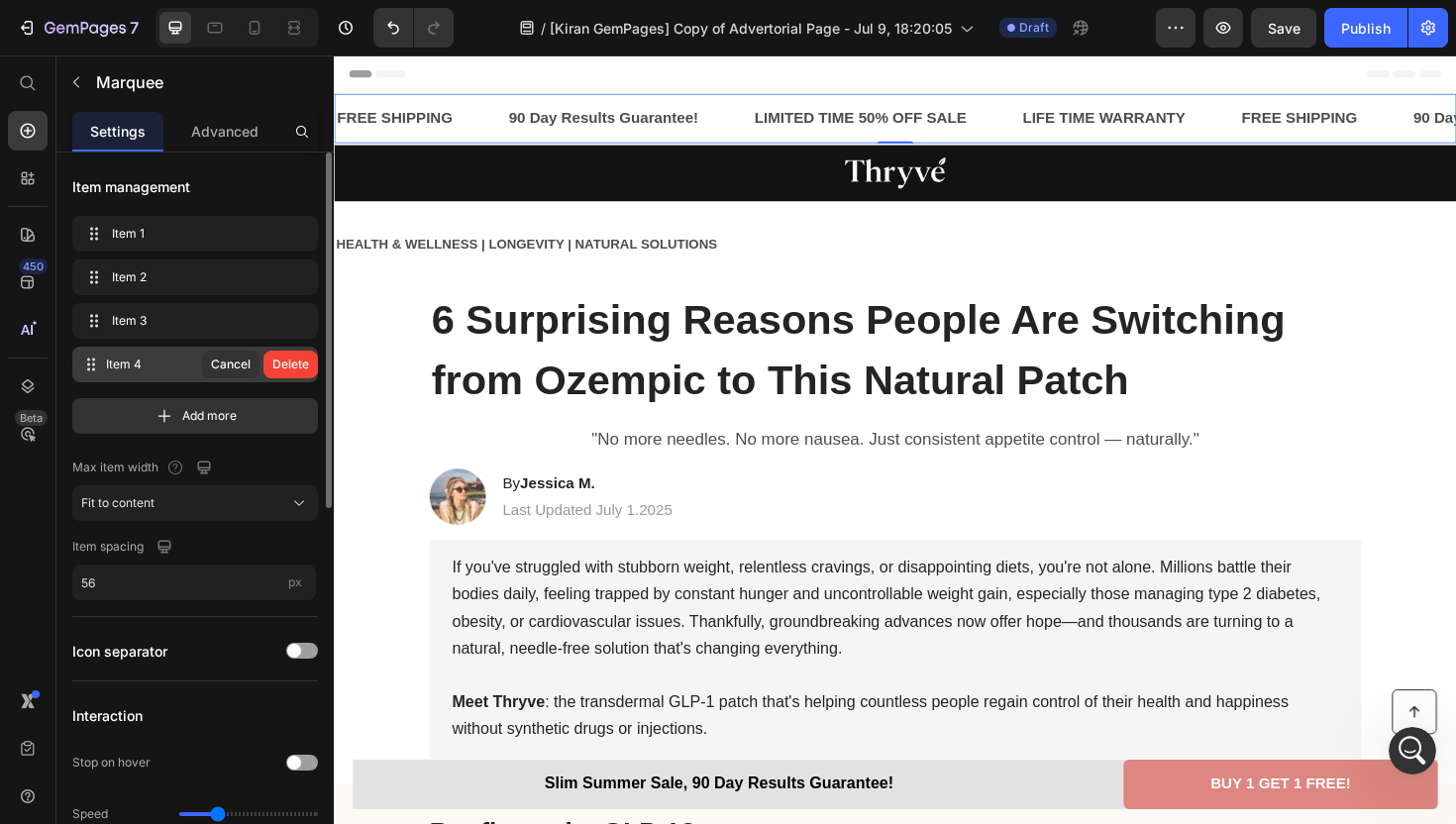 click on "Delete" at bounding box center [290, 364] 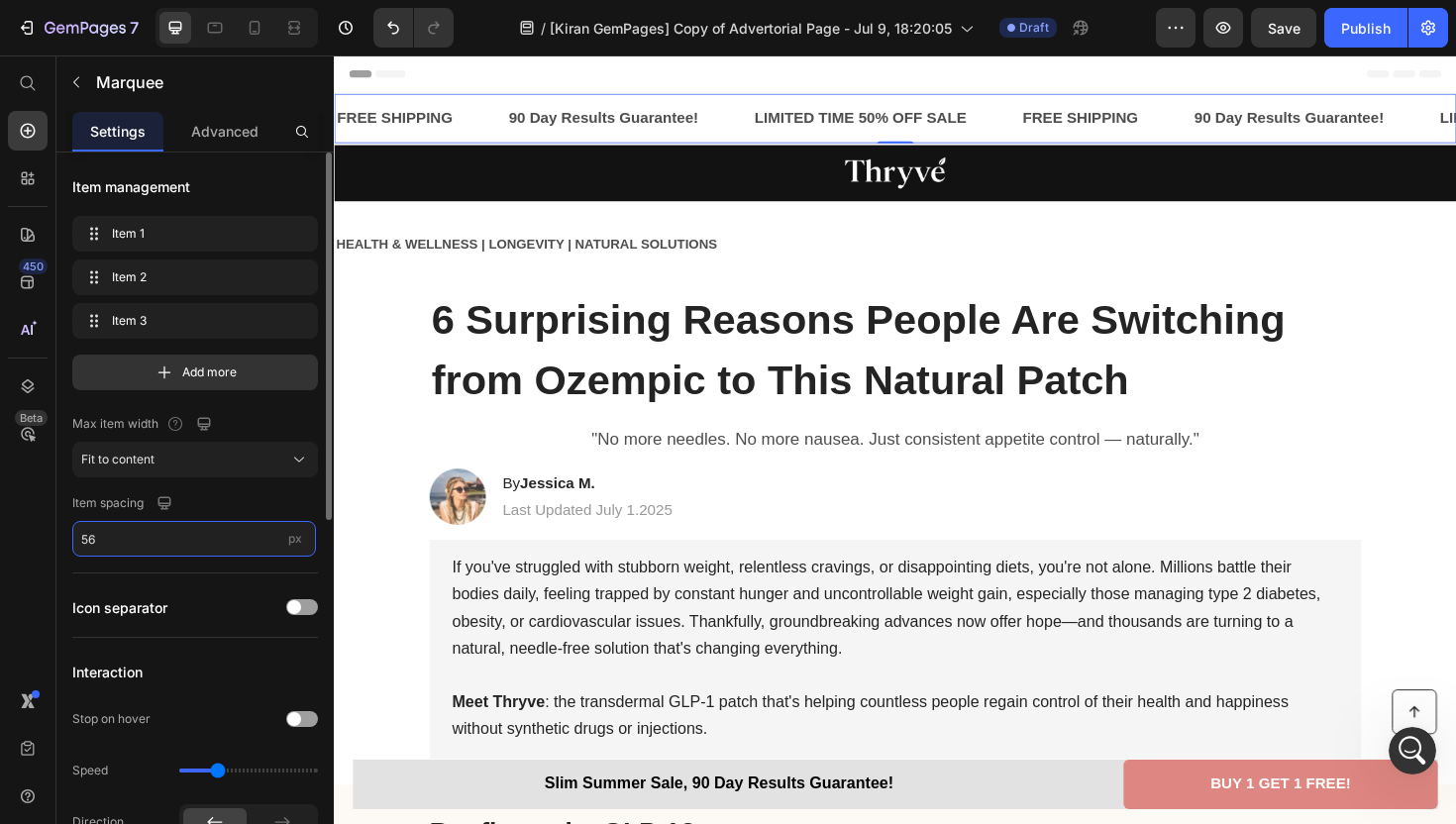 click on "56" at bounding box center [194, 539] 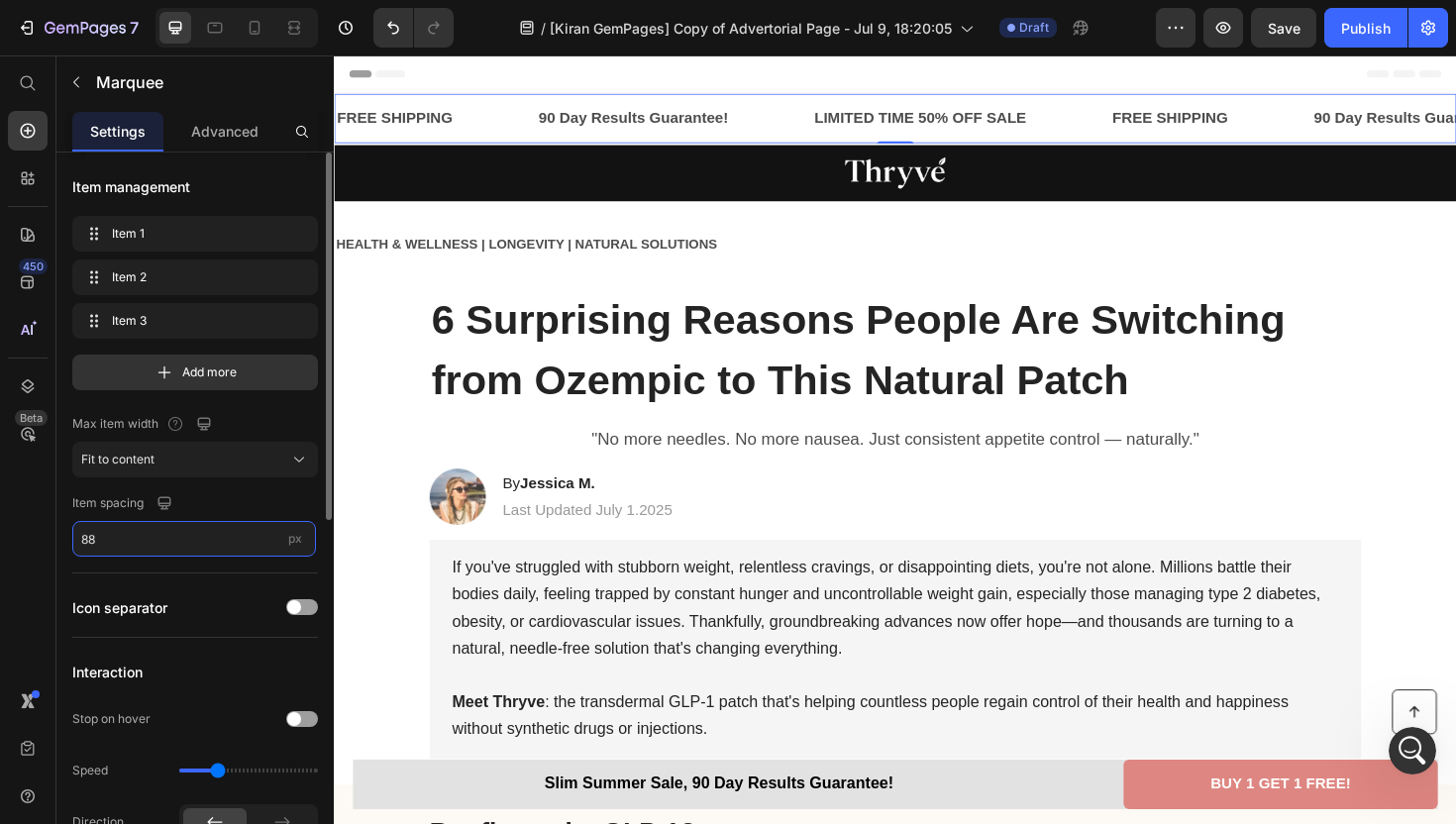 type on "88" 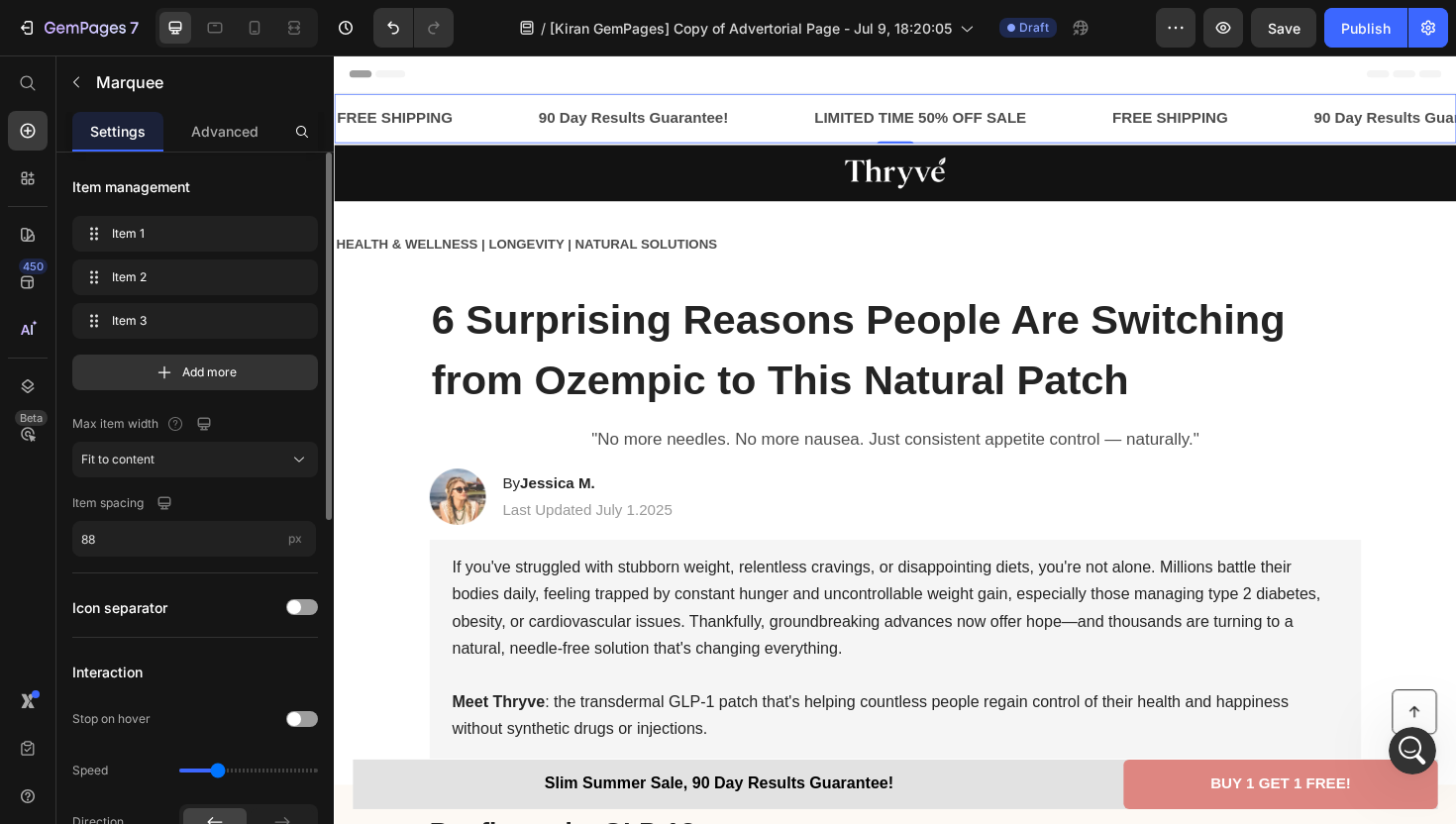 click on "Item management Item 1 Item 1 Item 2 Item 2 Item 3 Item 3 Add more Max item width Fit to content Item spacing 88 px Icon separator Interaction Stop on hover Speed Direction Preview Size Width 100 px % Height Auto px Item shape Border Corner Shadow Color Item background Marquee background" at bounding box center (195, 823) 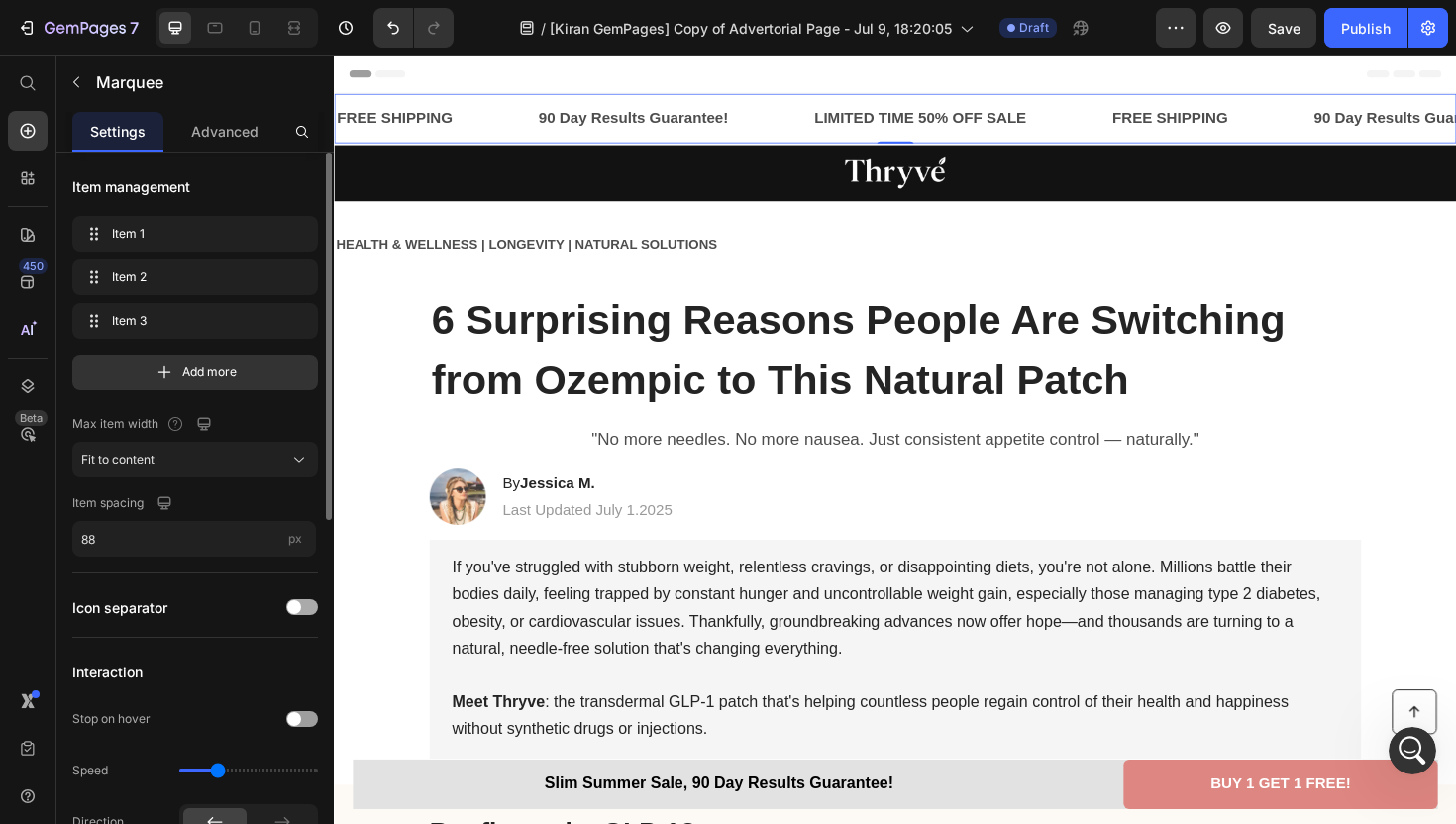 click at bounding box center [302, 607] 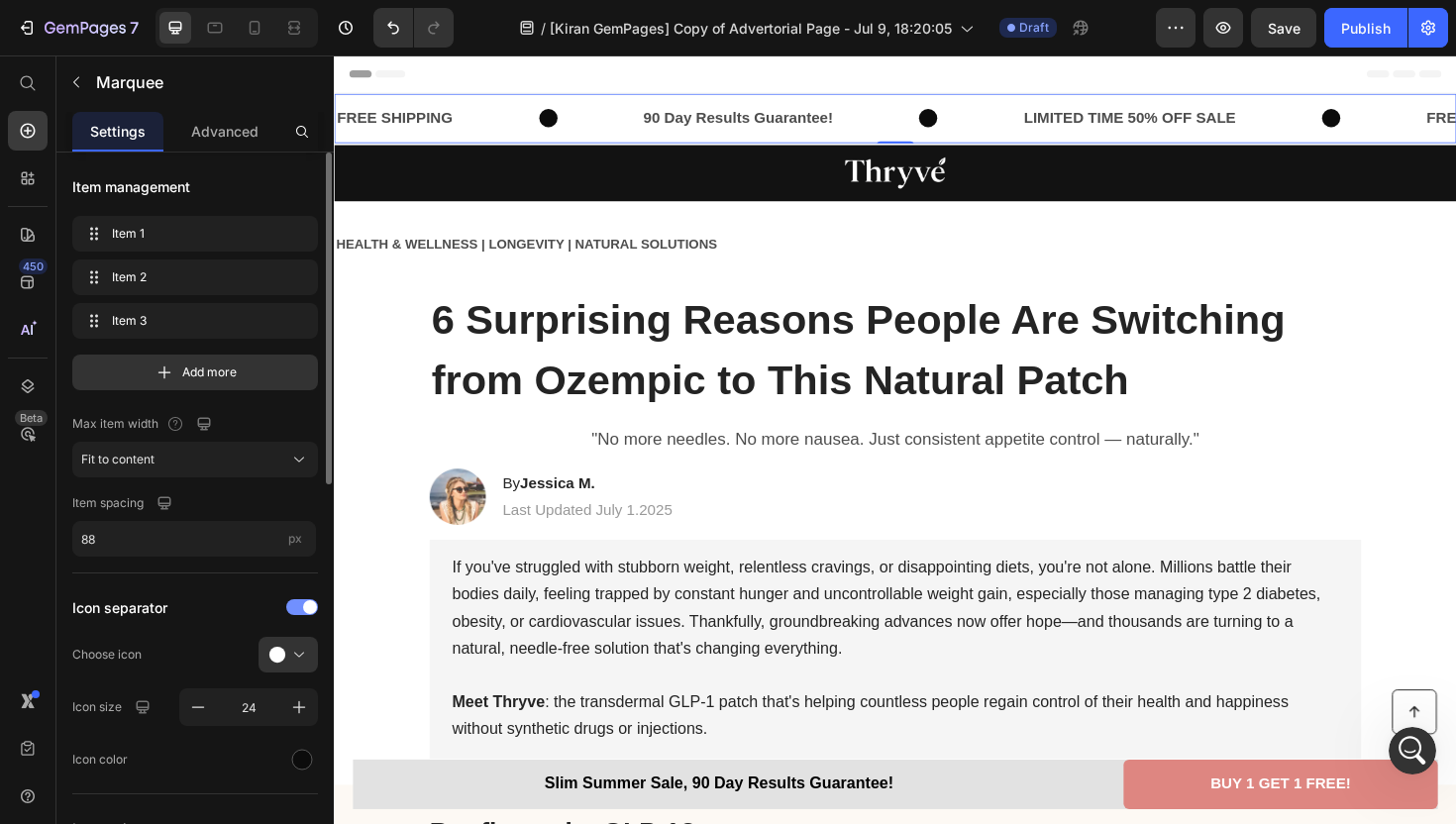 click at bounding box center [310, 607] 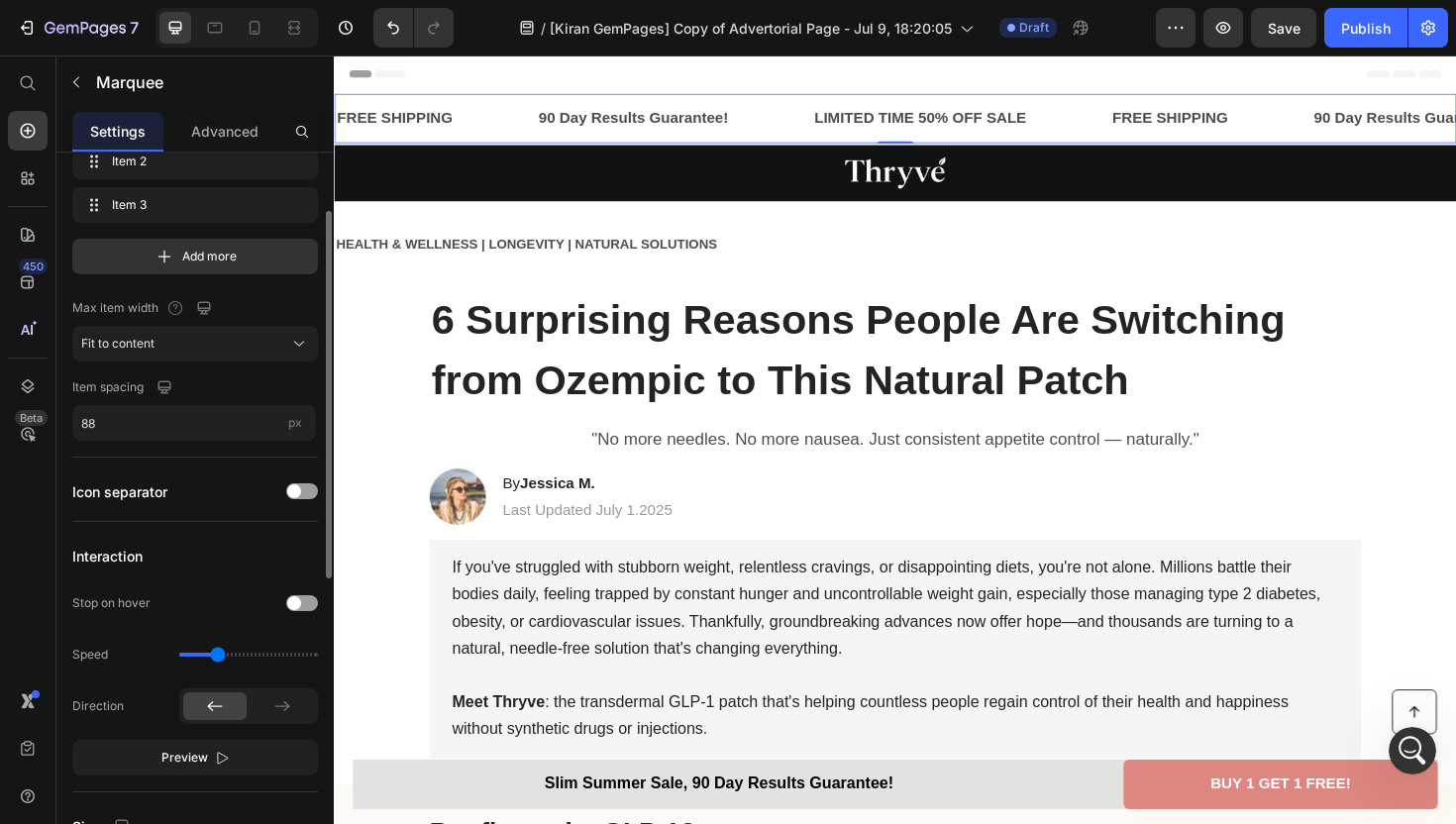scroll, scrollTop: 133, scrollLeft: 0, axis: vertical 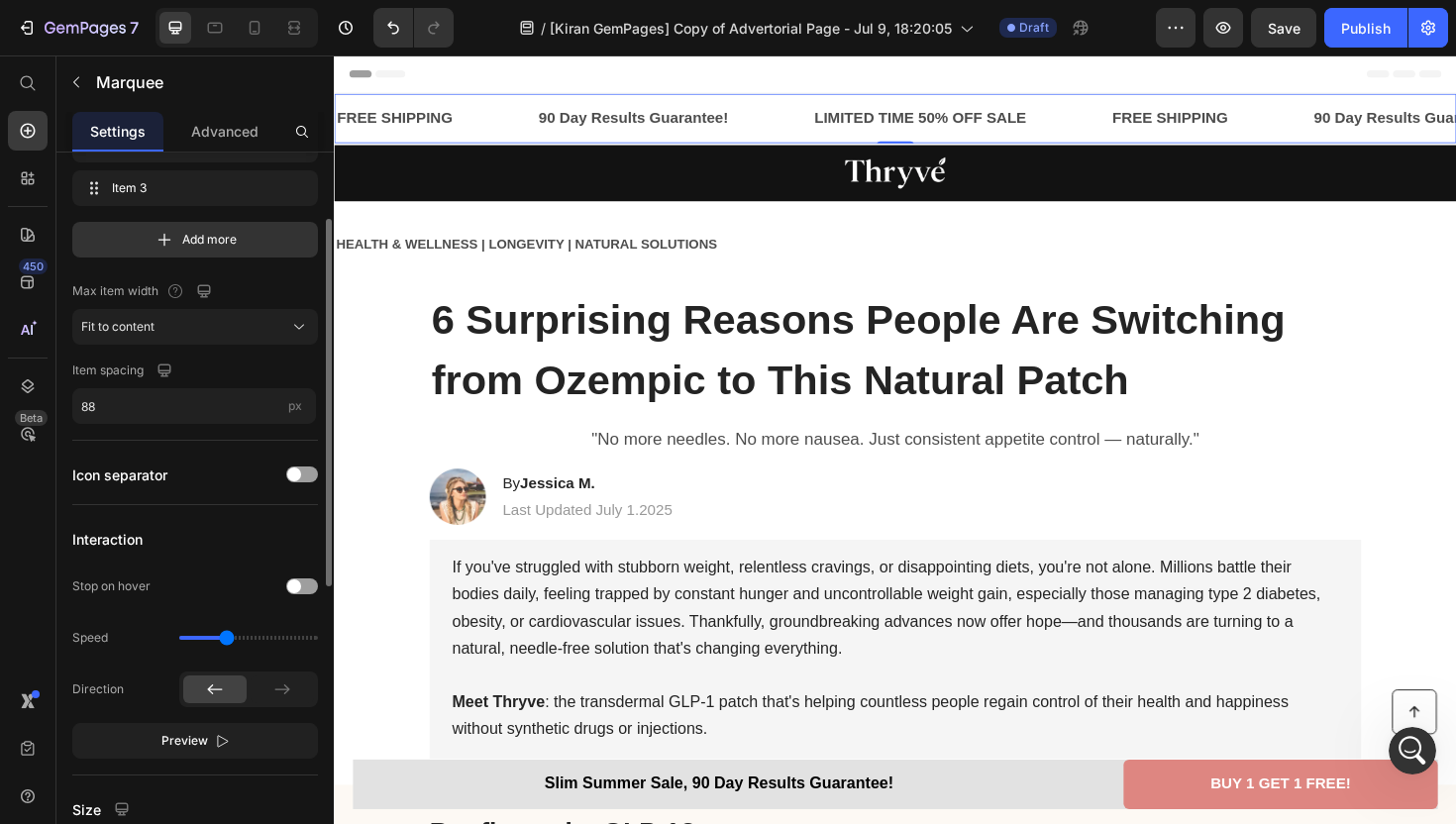 type on "1.3" 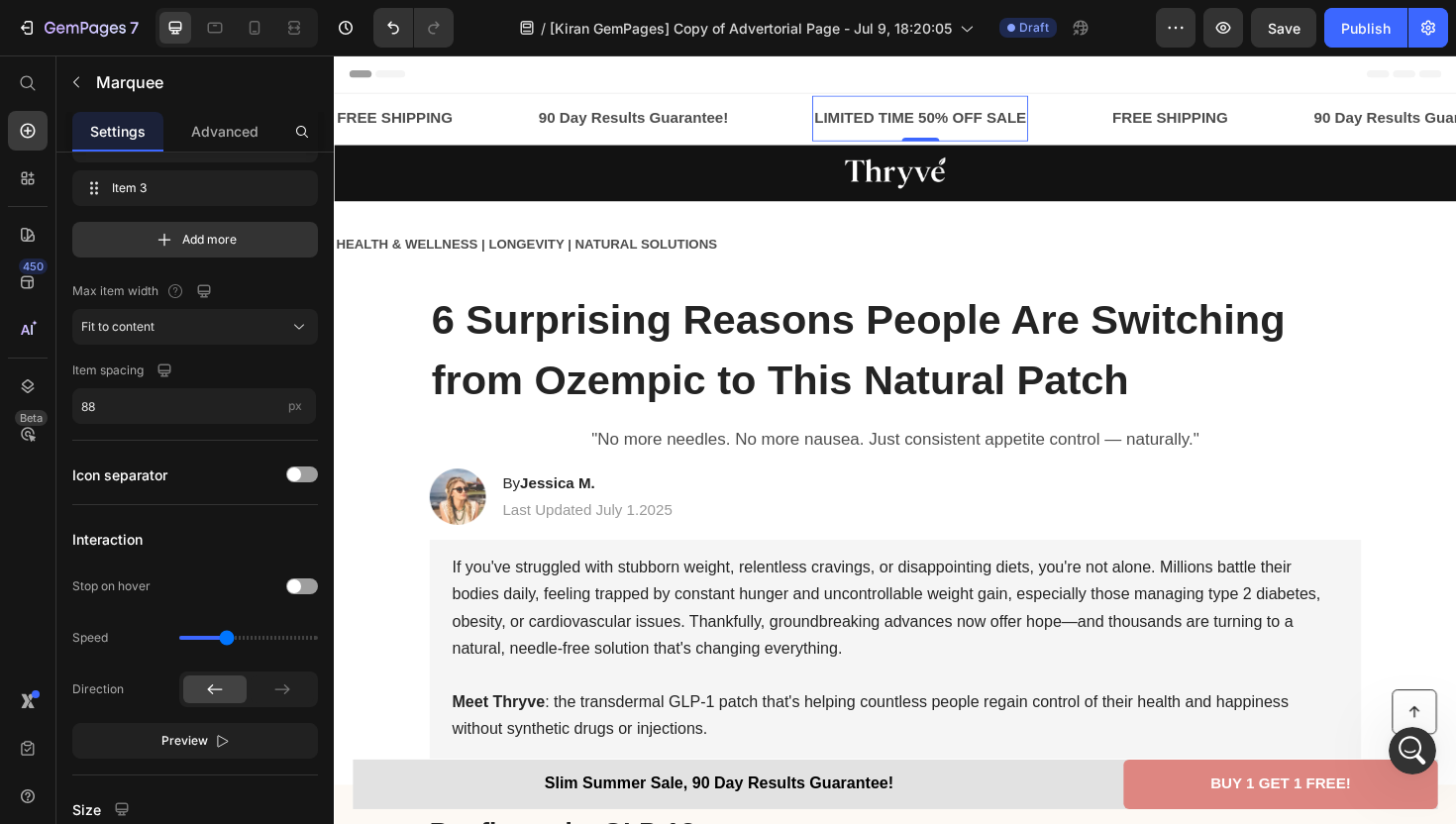 click on "LIMITED TIME 50% OFF SALE" at bounding box center (954, 122) 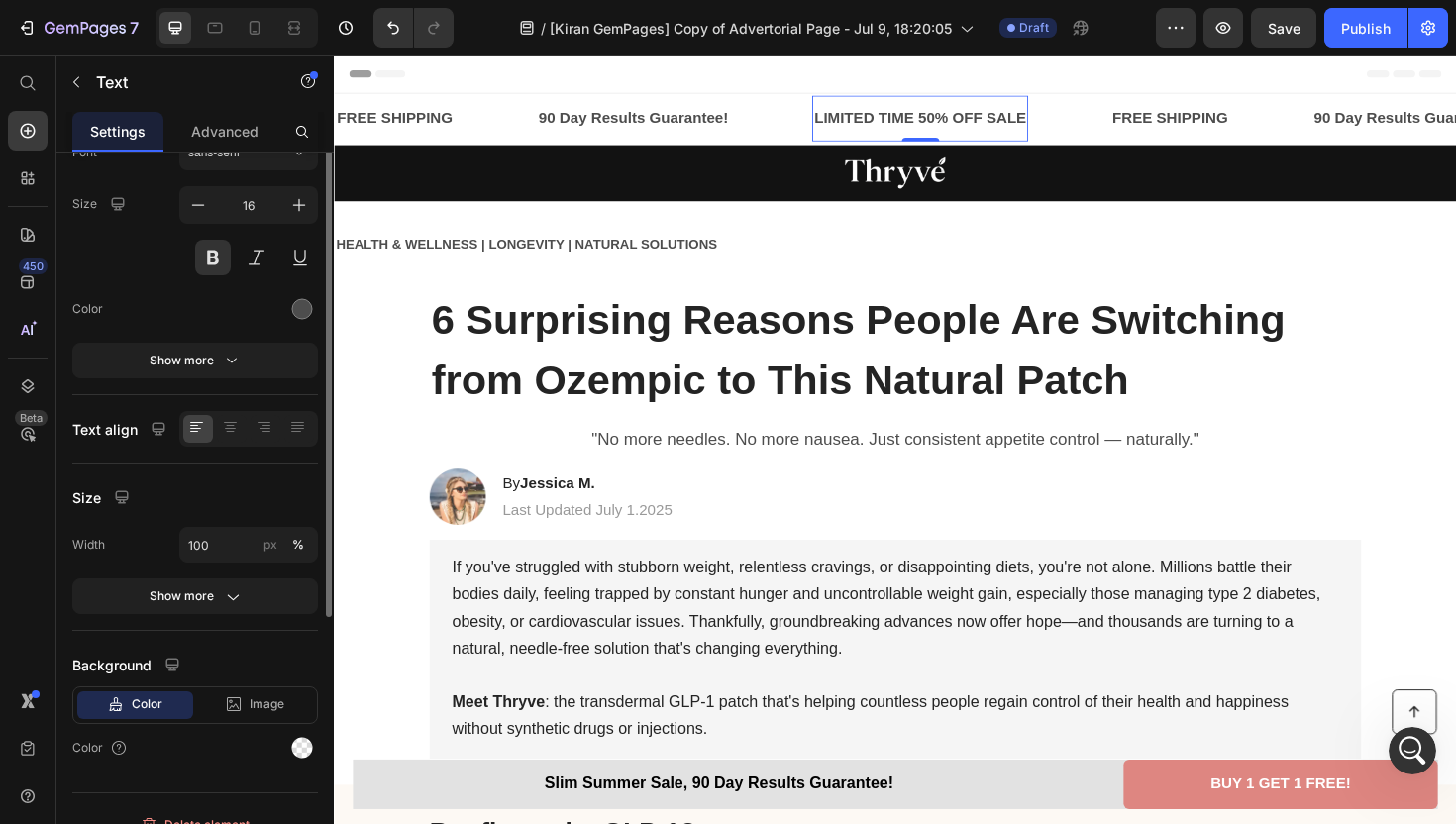 scroll, scrollTop: 0, scrollLeft: 0, axis: both 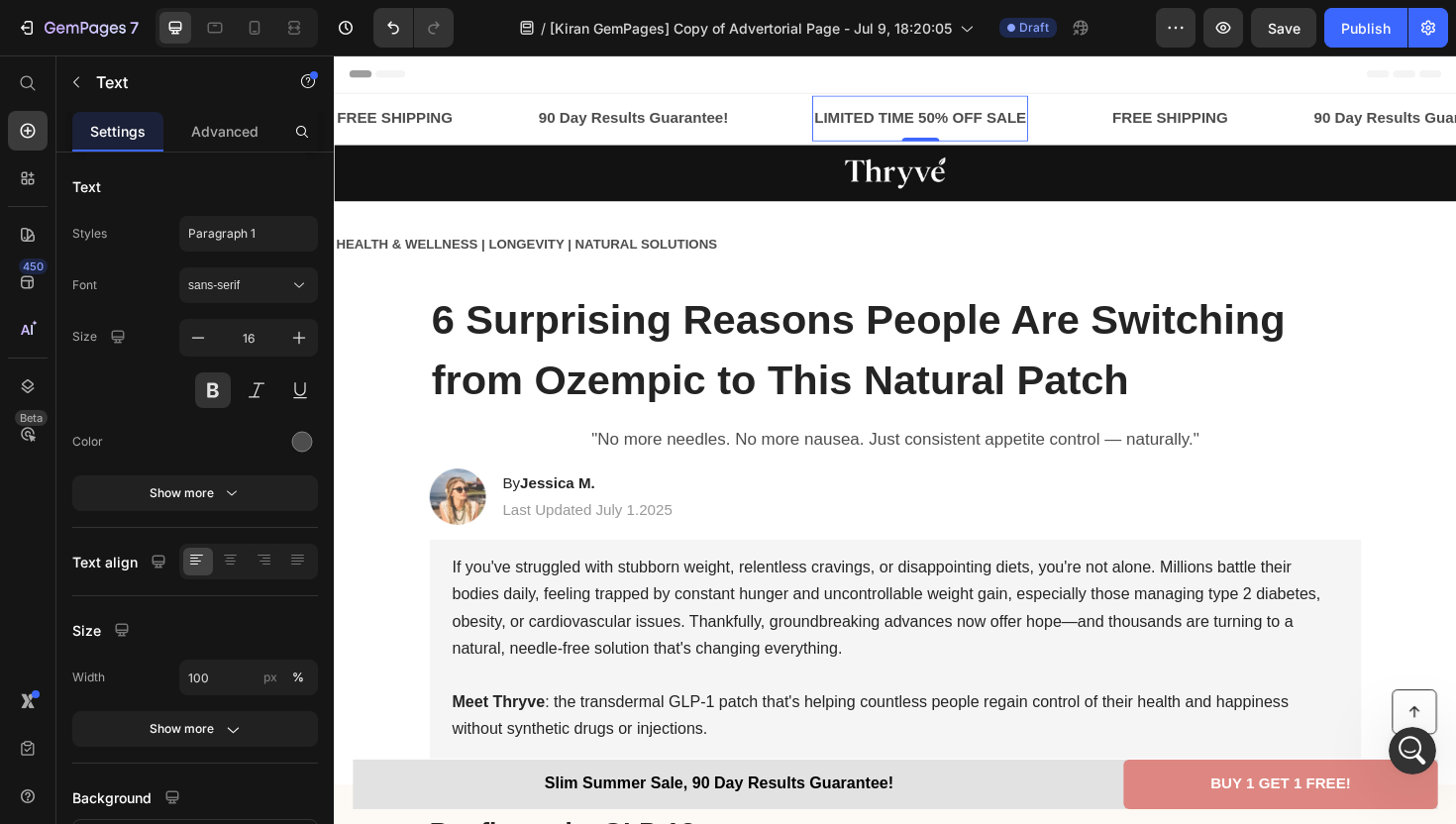 click on "LIMITED TIME 50% OFF SALE" at bounding box center (954, 122) 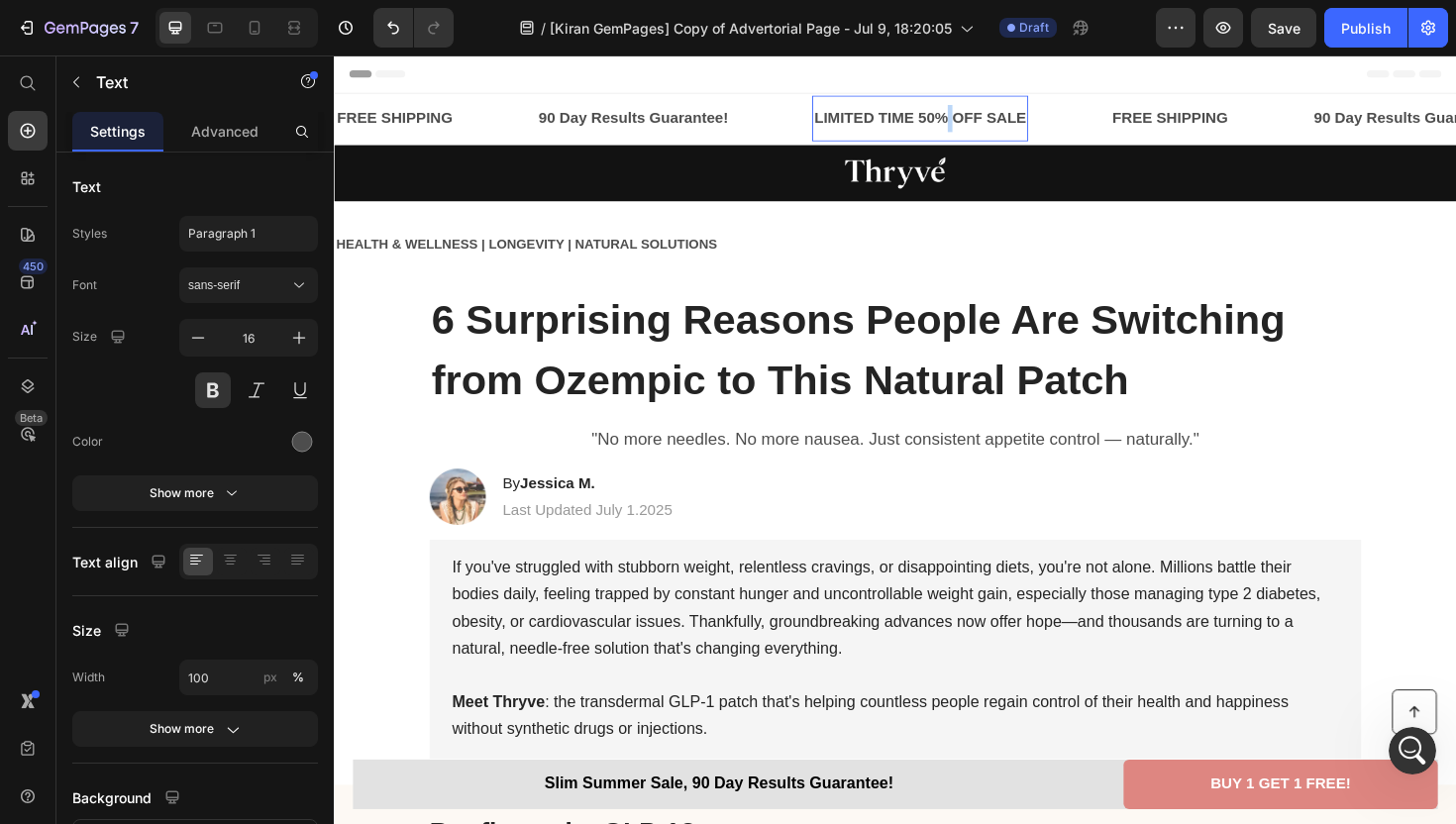 click on "LIMITED TIME 50% OFF SALE" at bounding box center [954, 122] 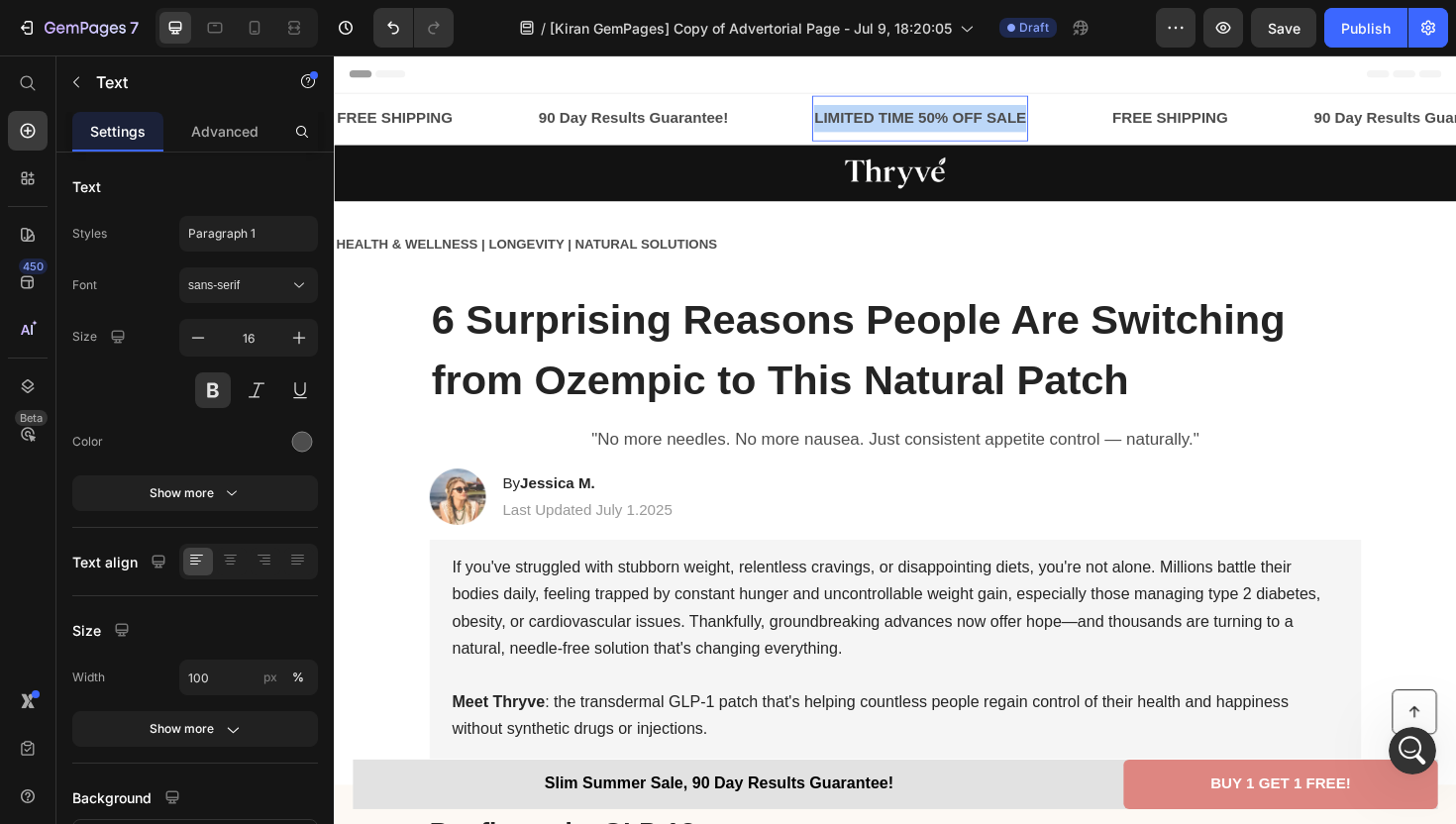 click on "LIMITED TIME 50% OFF SALE" at bounding box center [954, 122] 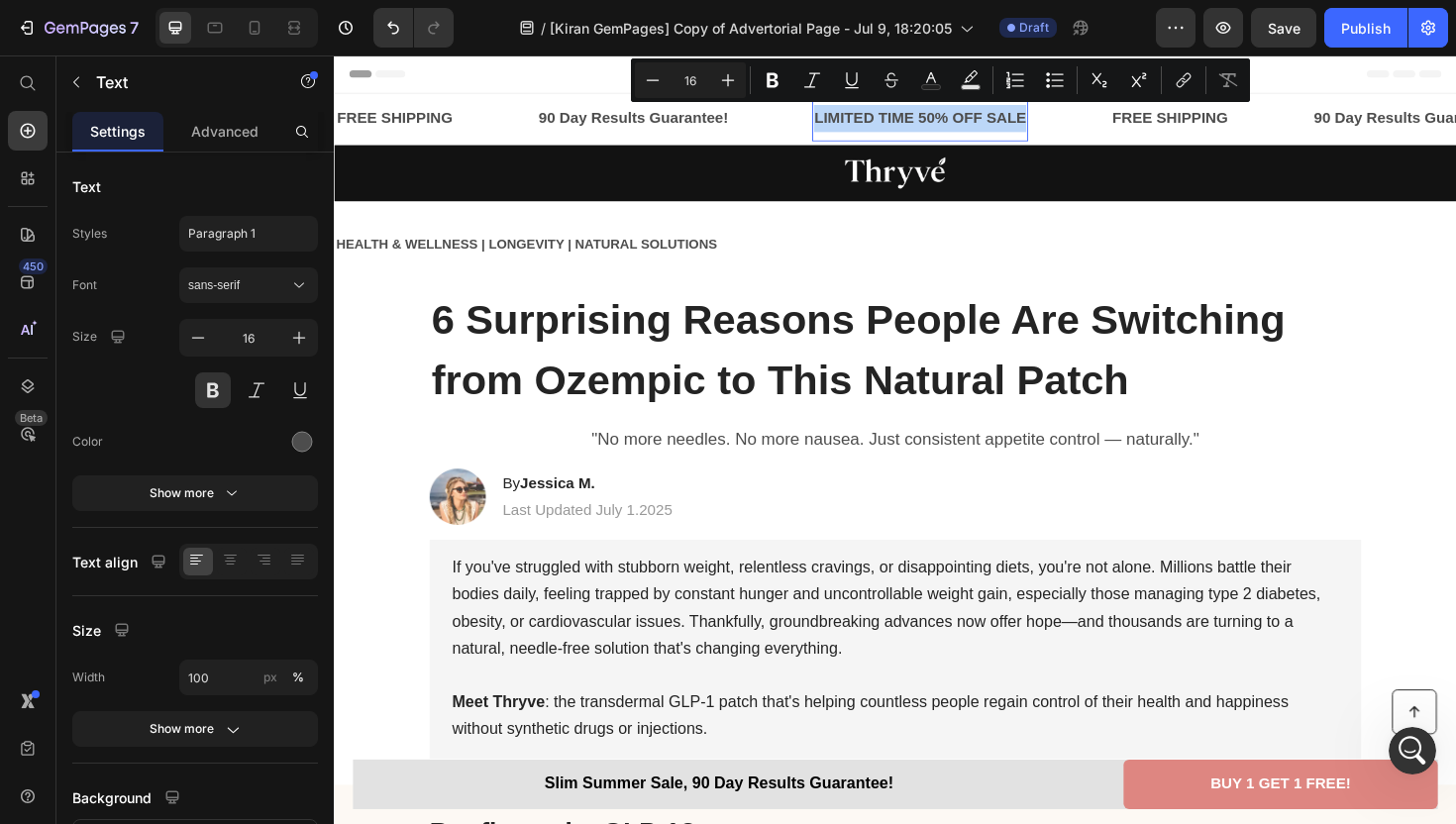 click on "LIMITED TIME 50% OFF SALE" at bounding box center [954, 122] 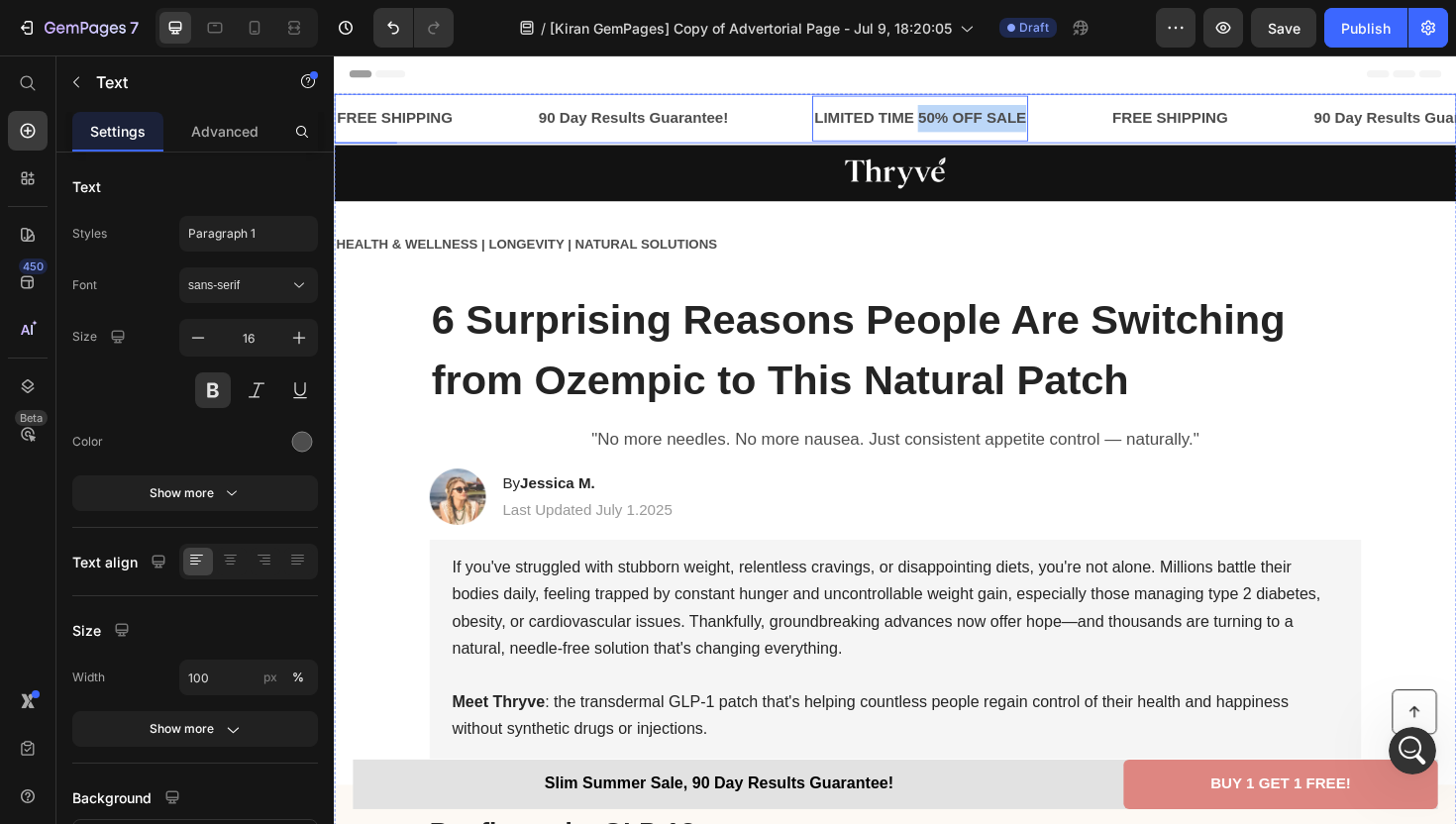 drag, startPoint x: 955, startPoint y: 118, endPoint x: 1085, endPoint y: 132, distance: 130.75167 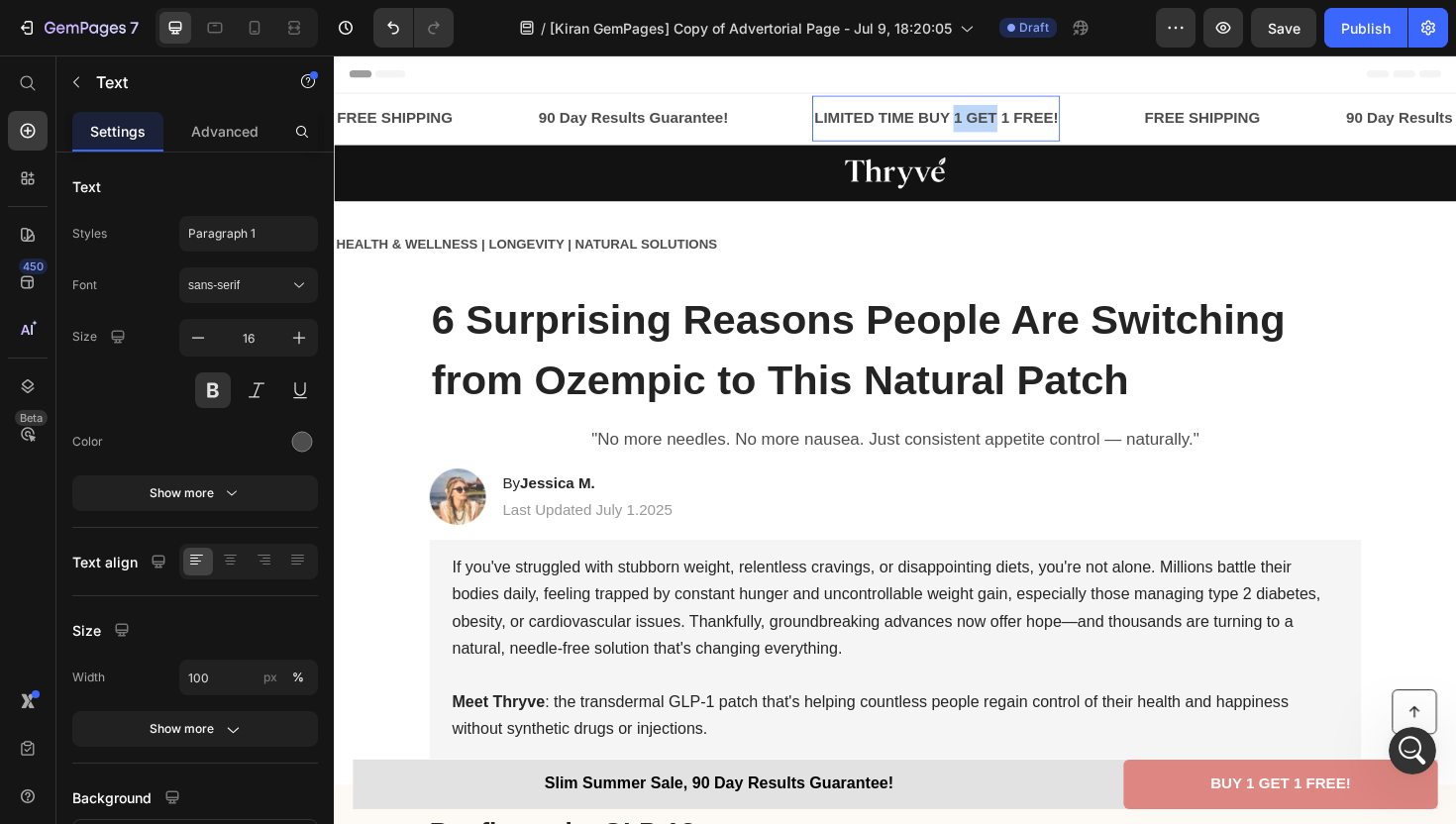 drag, startPoint x: 994, startPoint y: 128, endPoint x: 1038, endPoint y: 126, distance: 44.04543 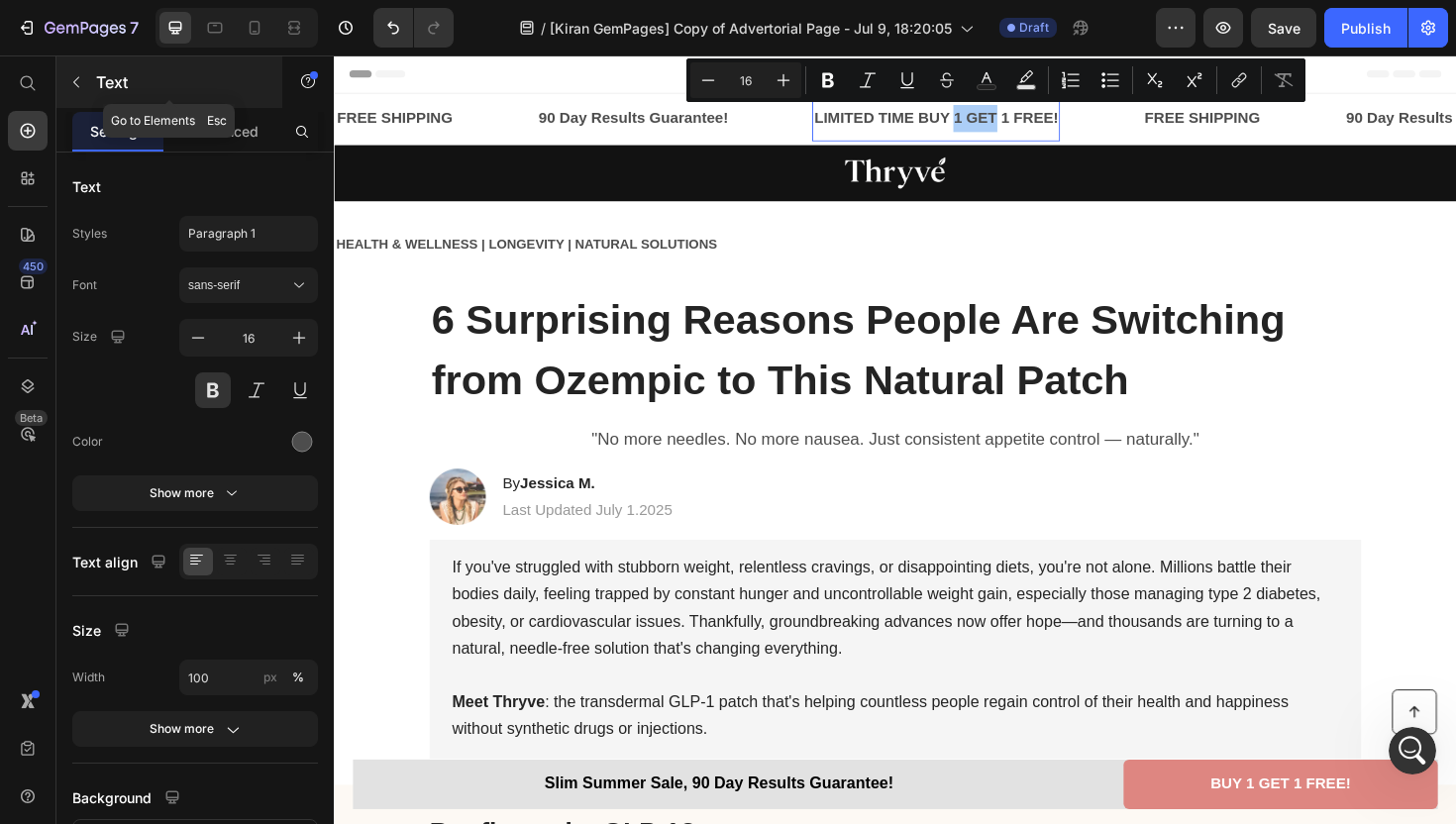 click 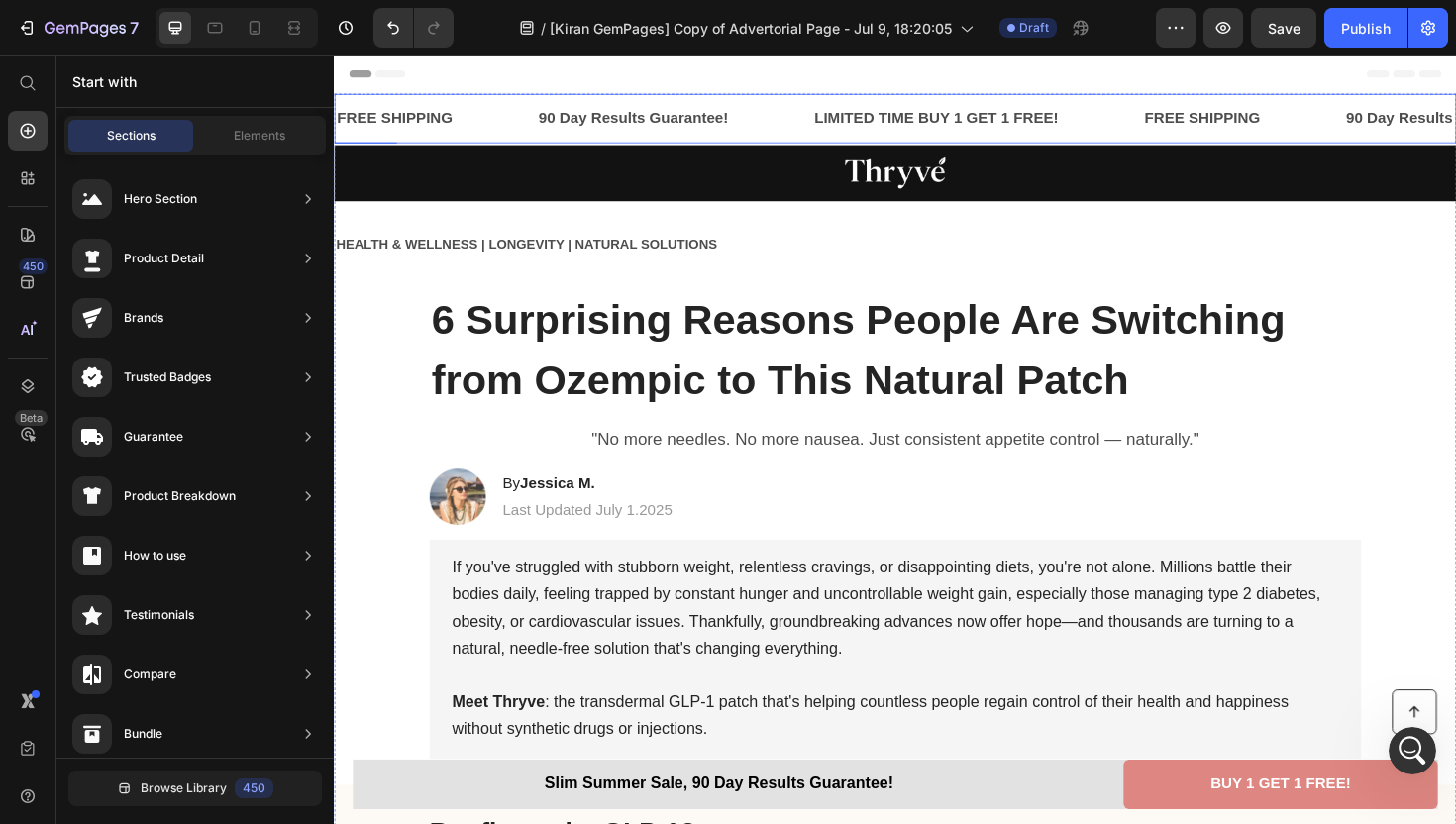 click on "90 Day Results Guarantee!  Text" at bounding box center [694, 122] 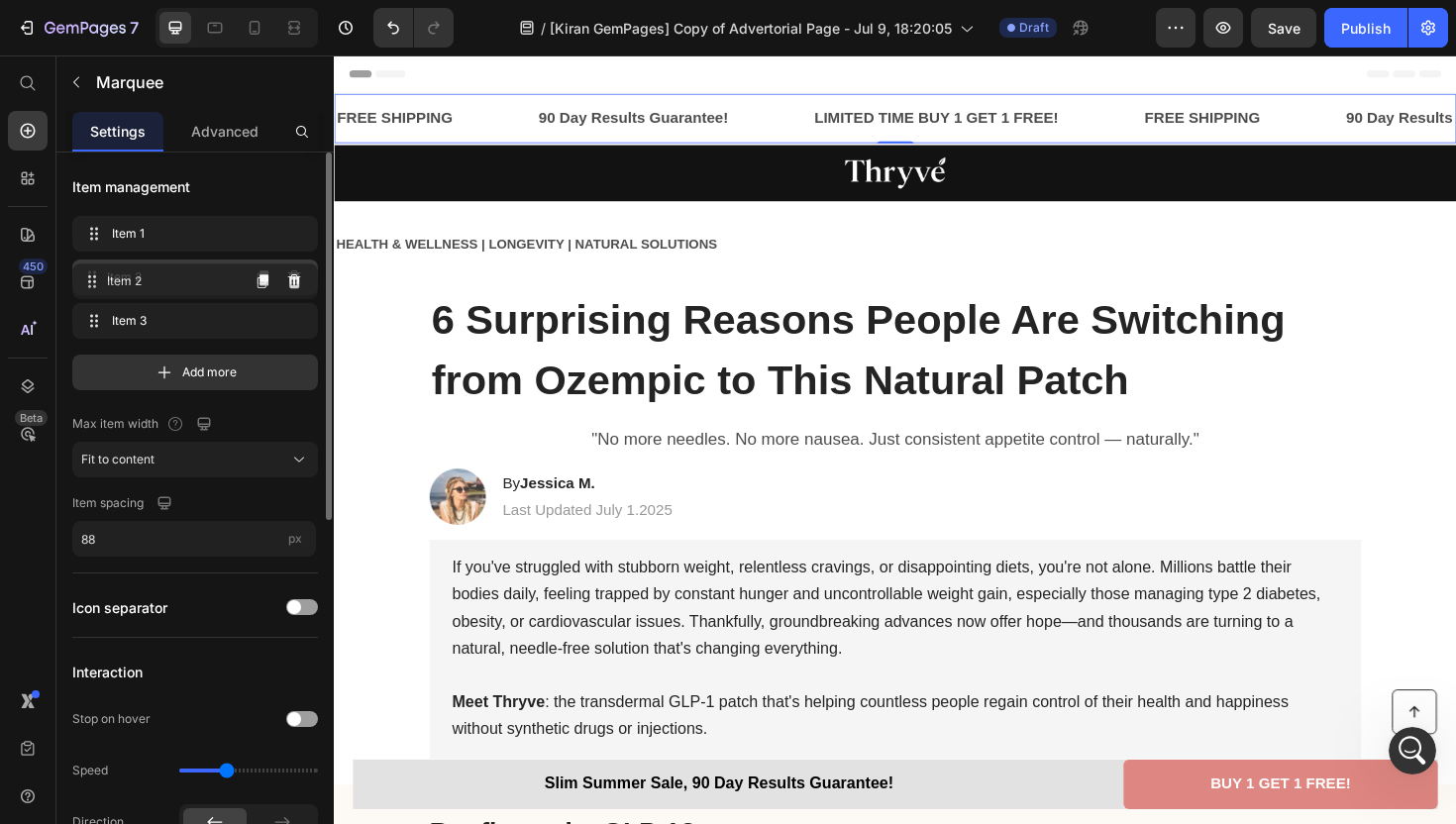 type 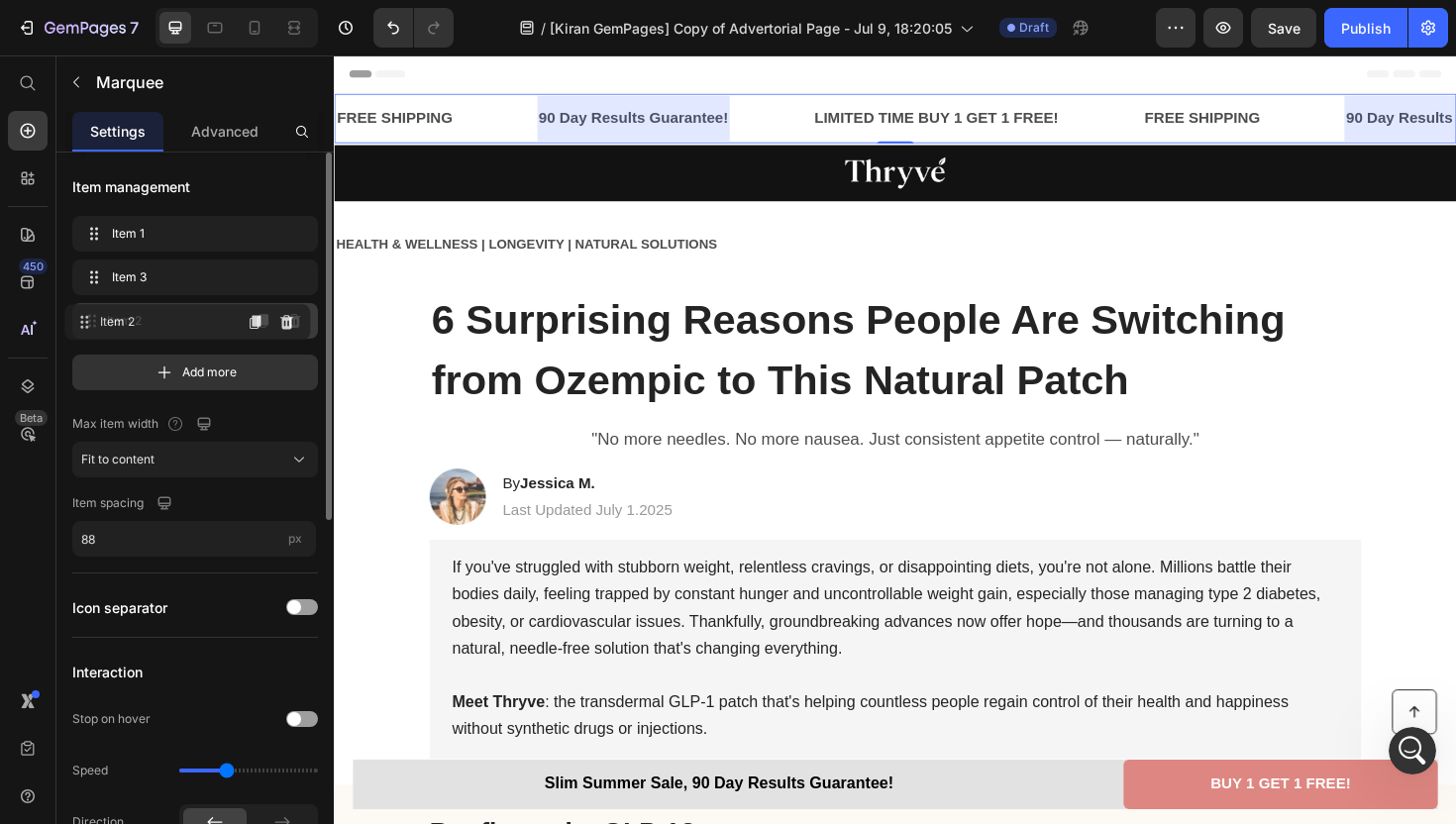 drag, startPoint x: 189, startPoint y: 266, endPoint x: 181, endPoint y: 313, distance: 47.67599 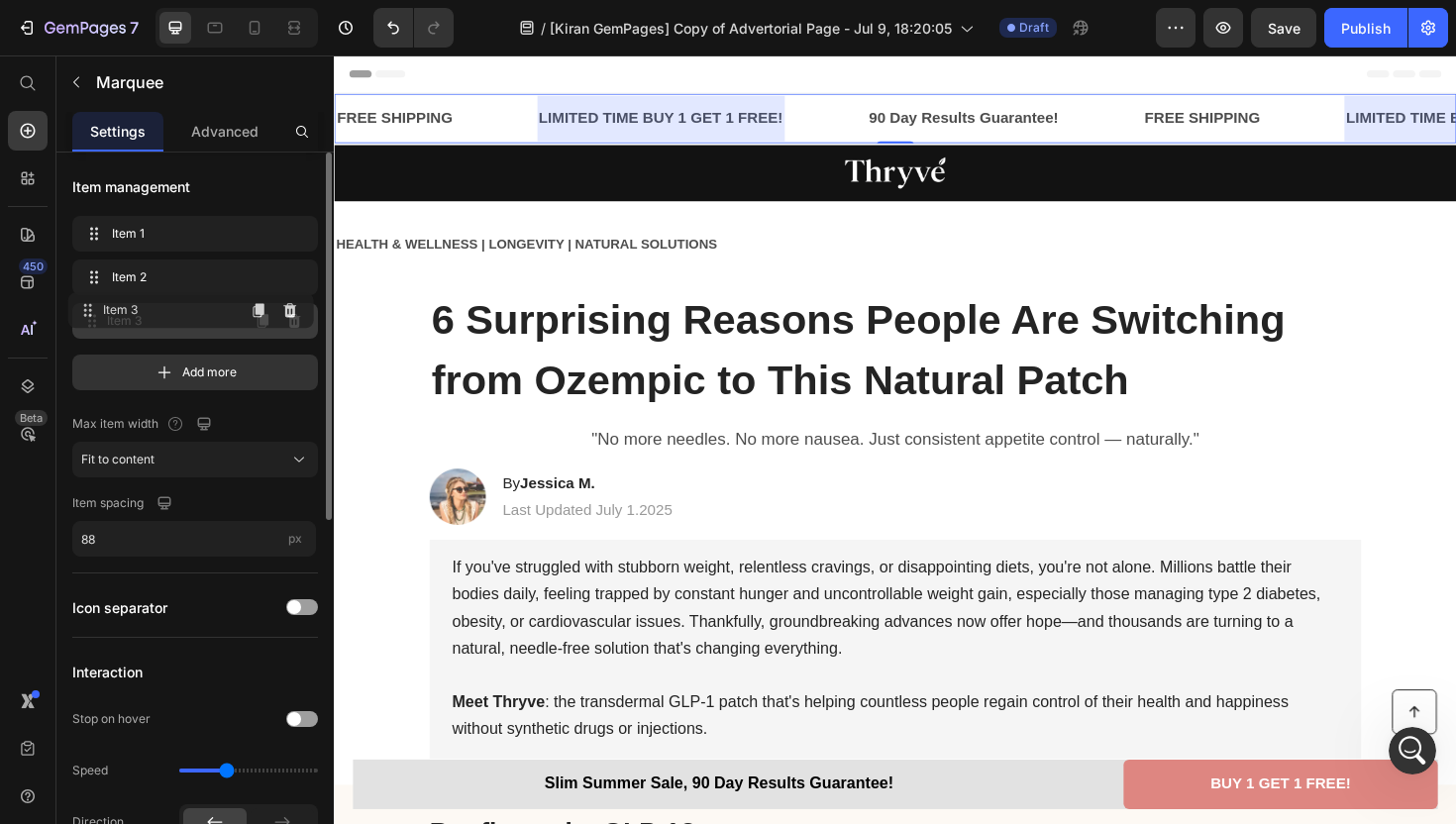 drag, startPoint x: 226, startPoint y: 286, endPoint x: 221, endPoint y: 325, distance: 39.319207 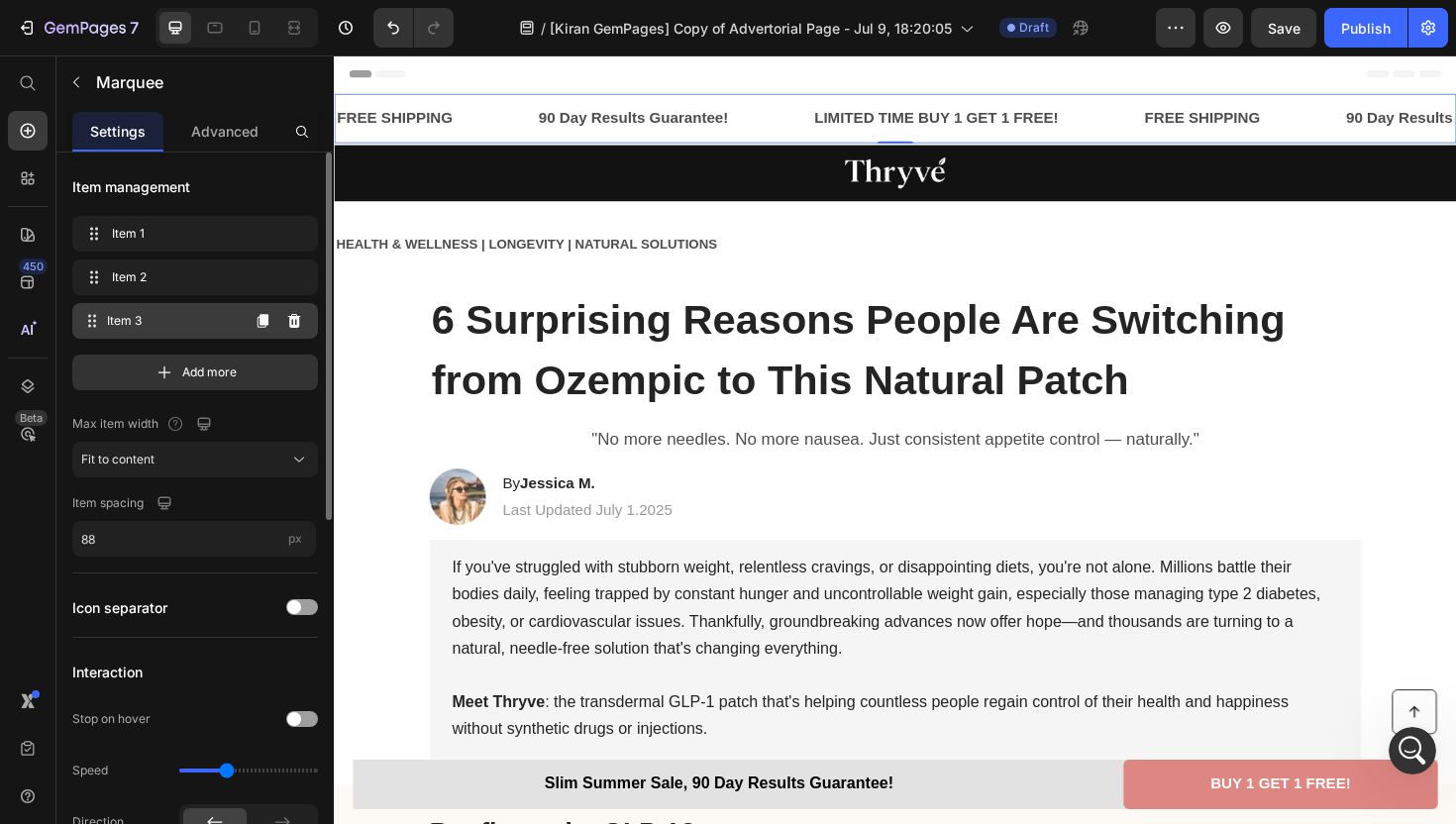 scroll, scrollTop: 9702, scrollLeft: 0, axis: vertical 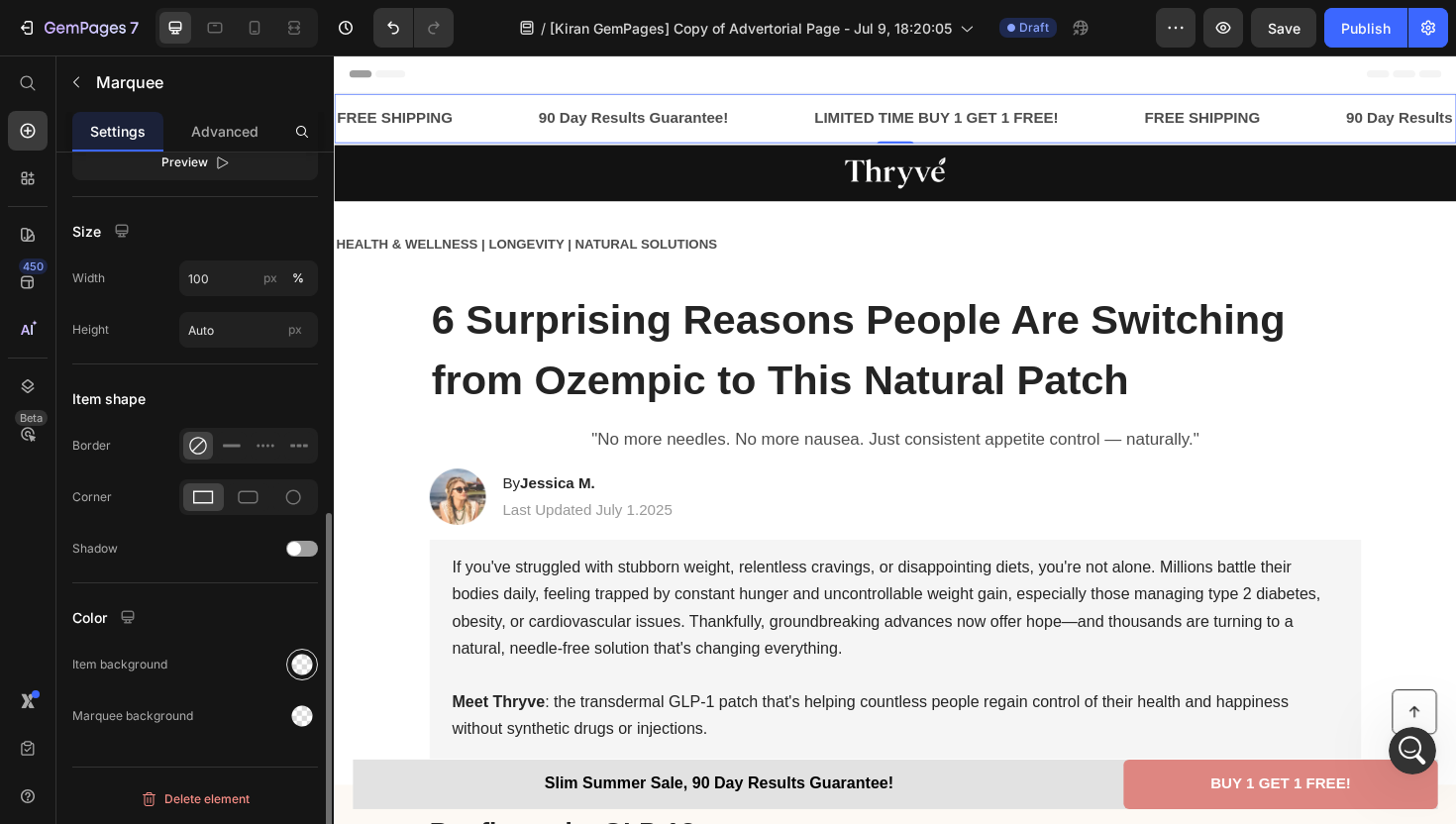 click at bounding box center [302, 665] 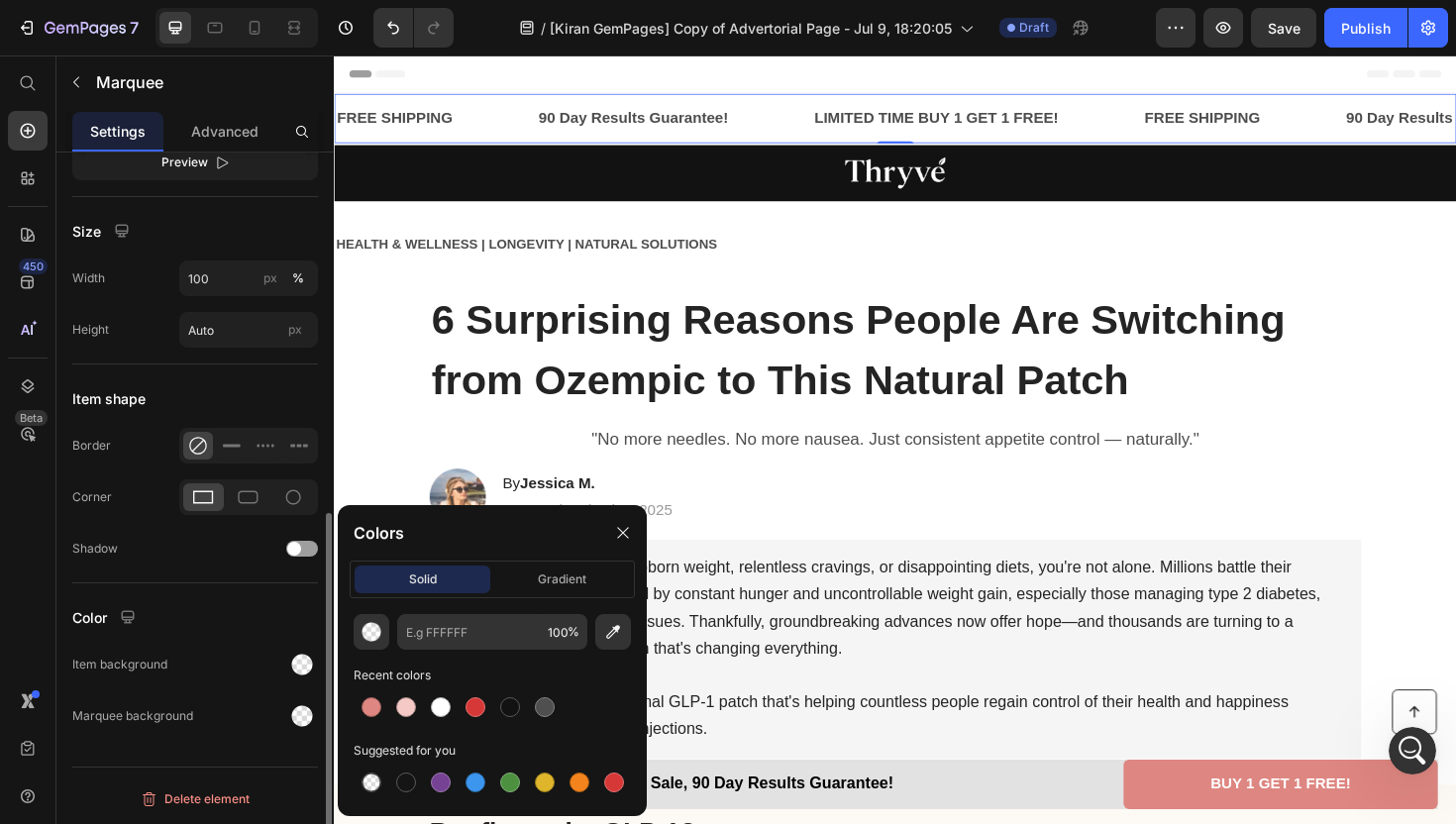 click at bounding box center (249, 665) 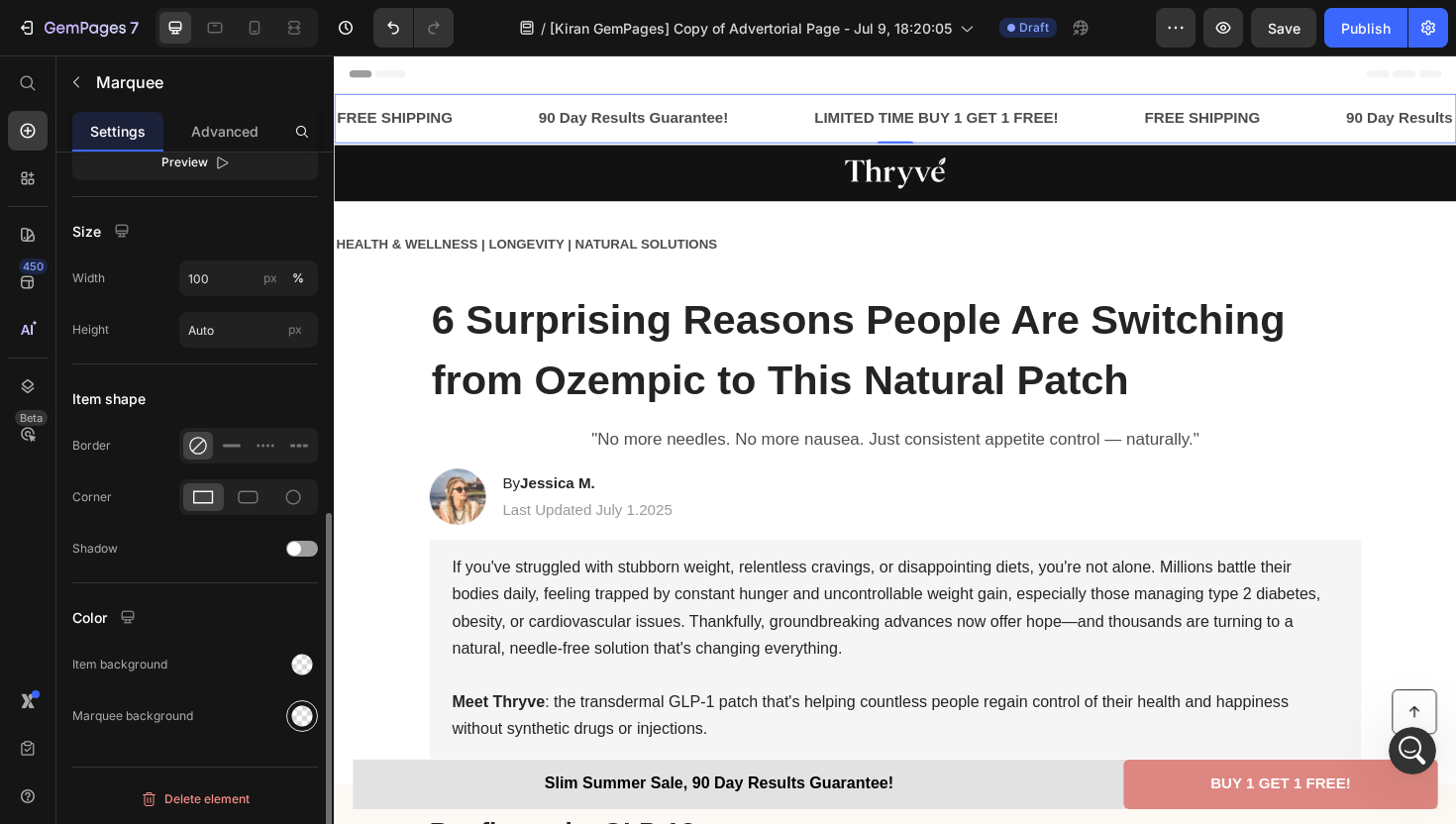 scroll, scrollTop: 9626, scrollLeft: 0, axis: vertical 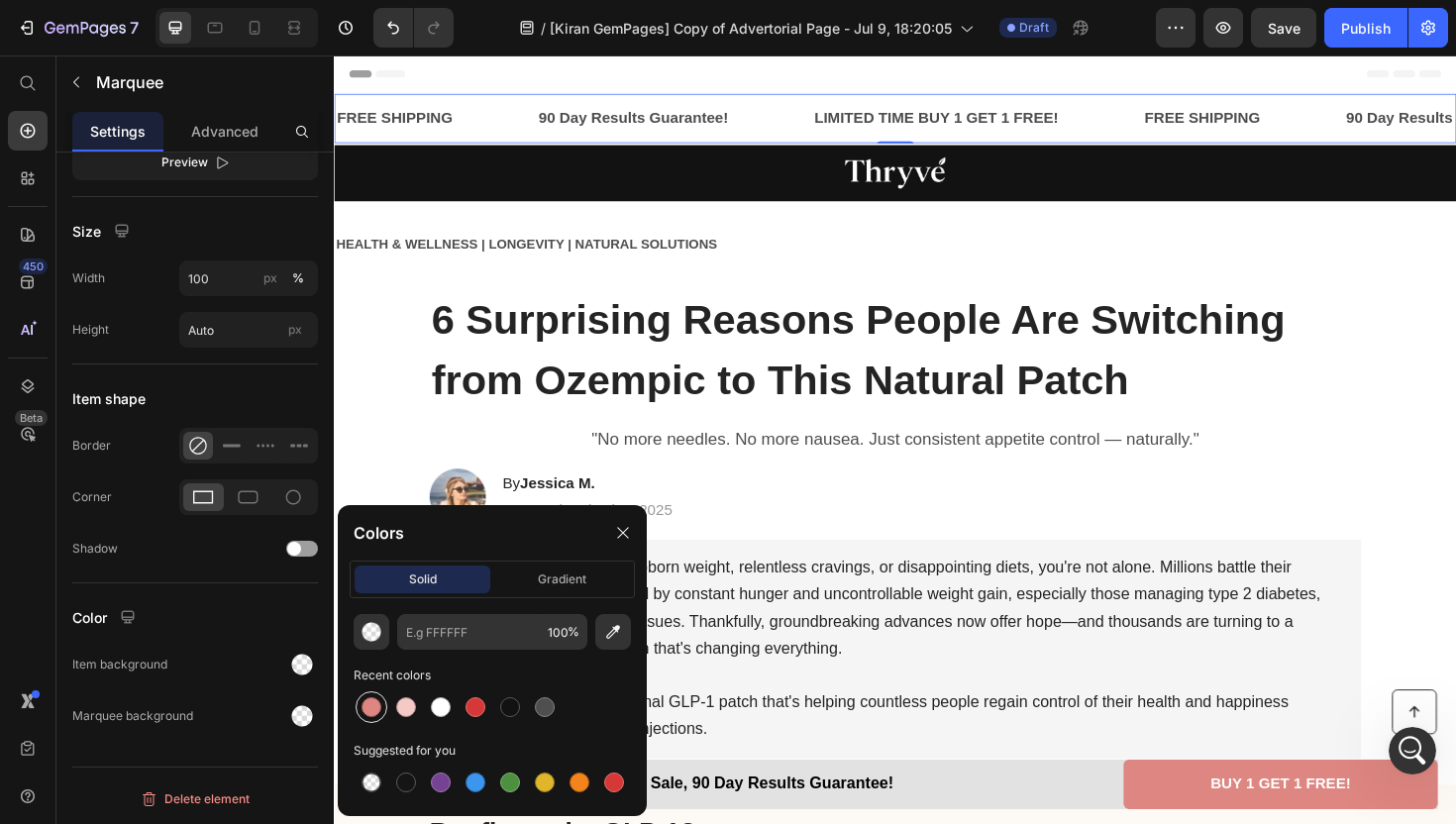 click at bounding box center (371, 707) 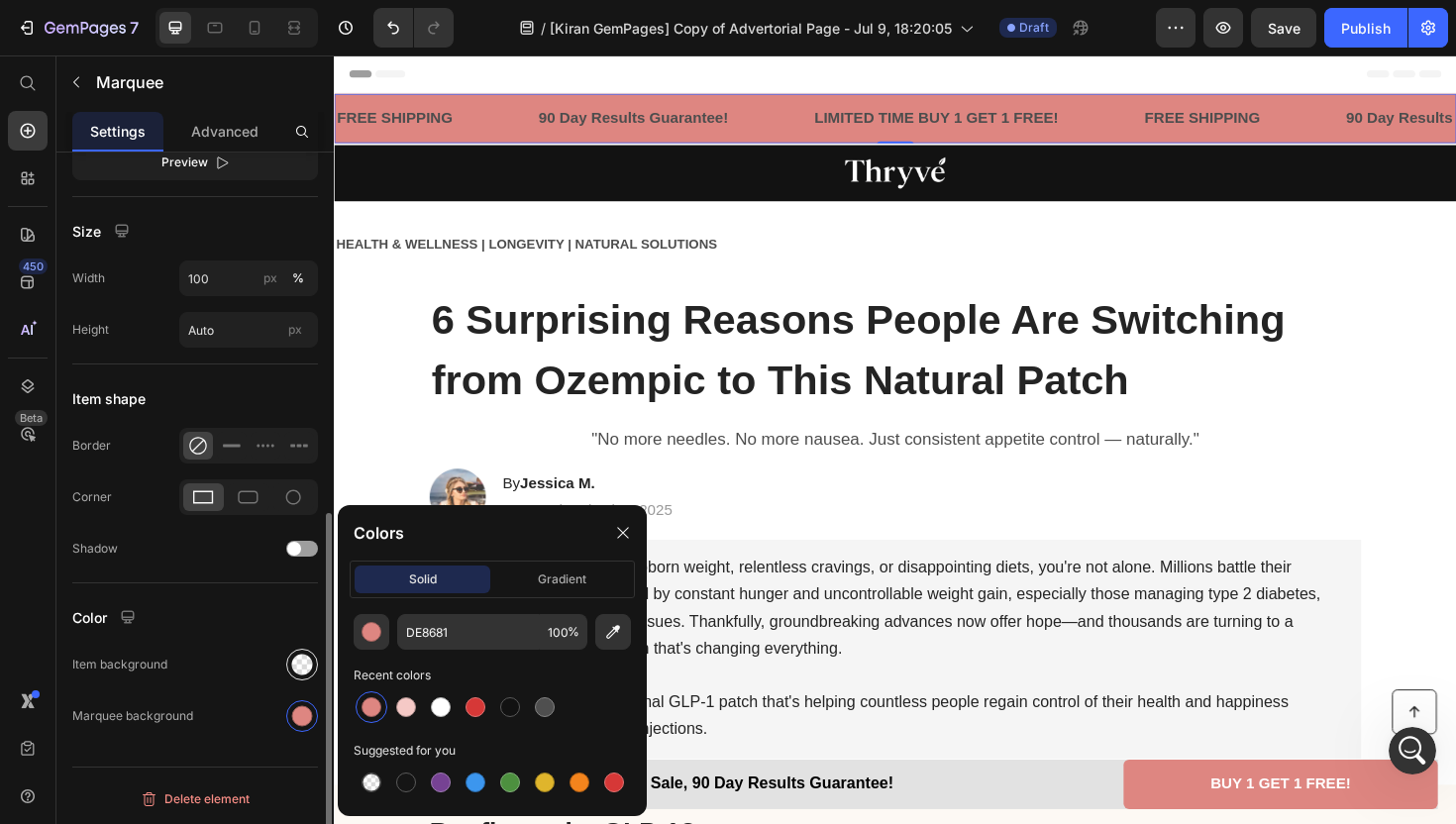 click at bounding box center [302, 665] 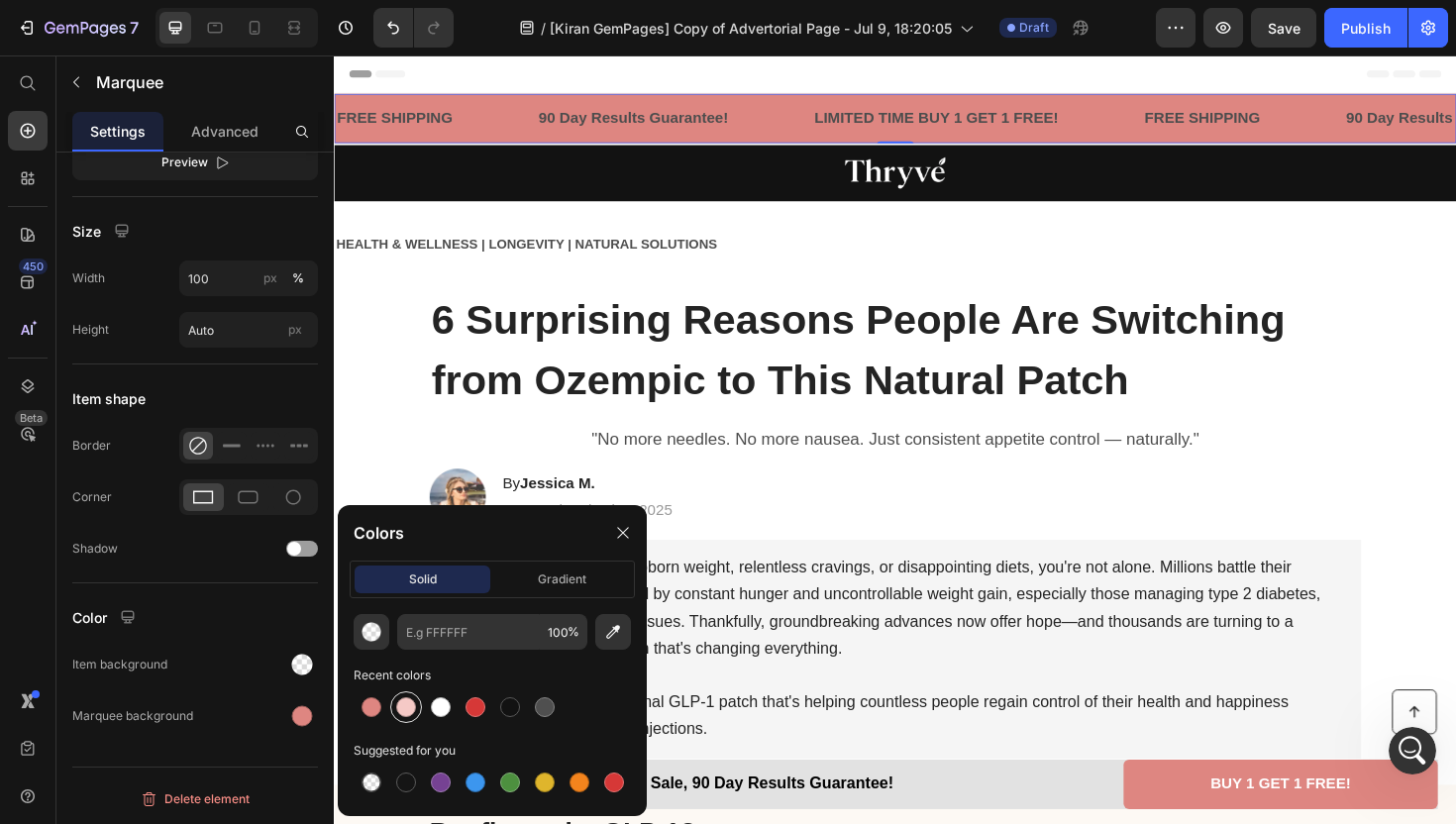 click at bounding box center [406, 707] 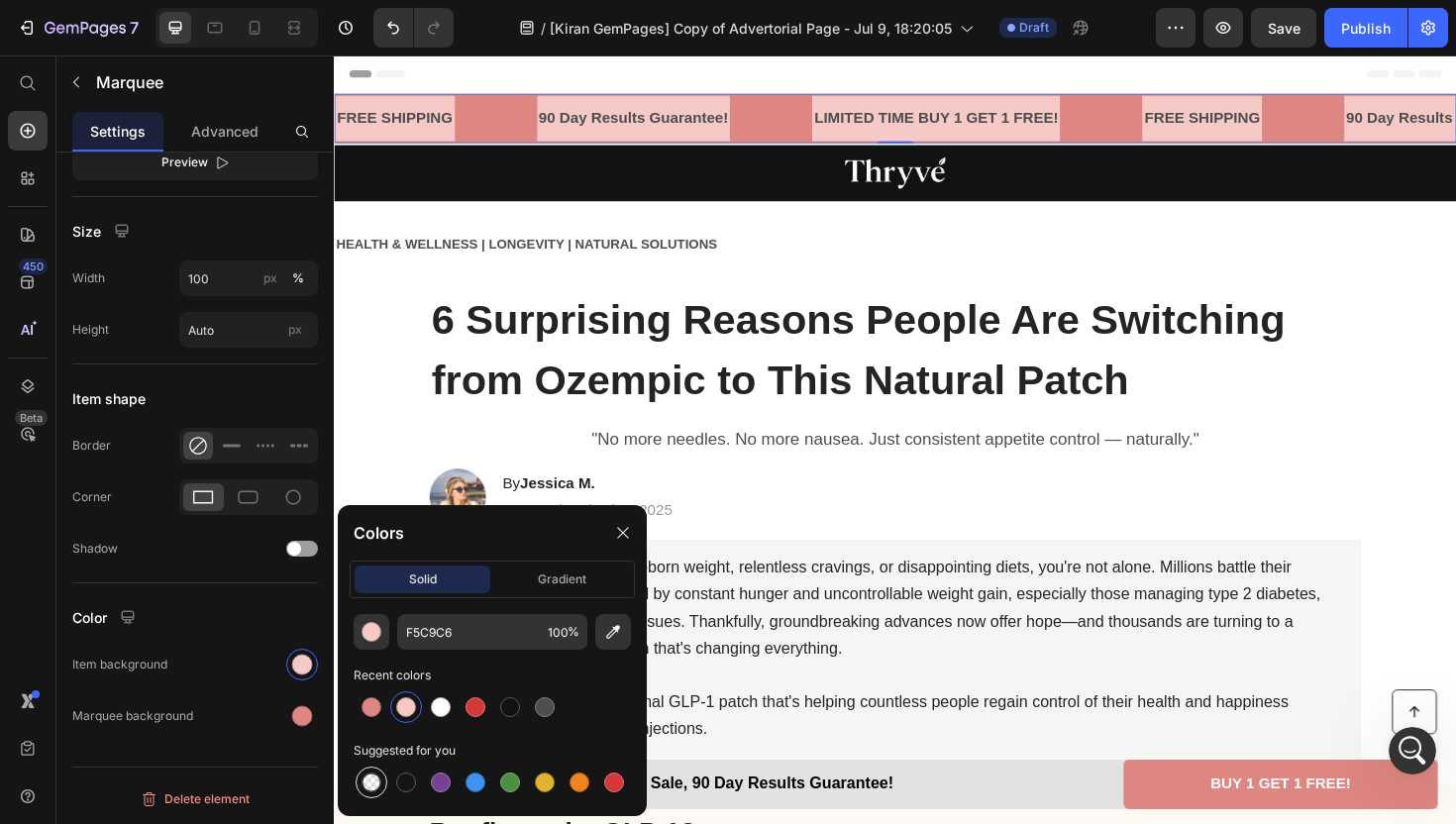 click at bounding box center [371, 782] 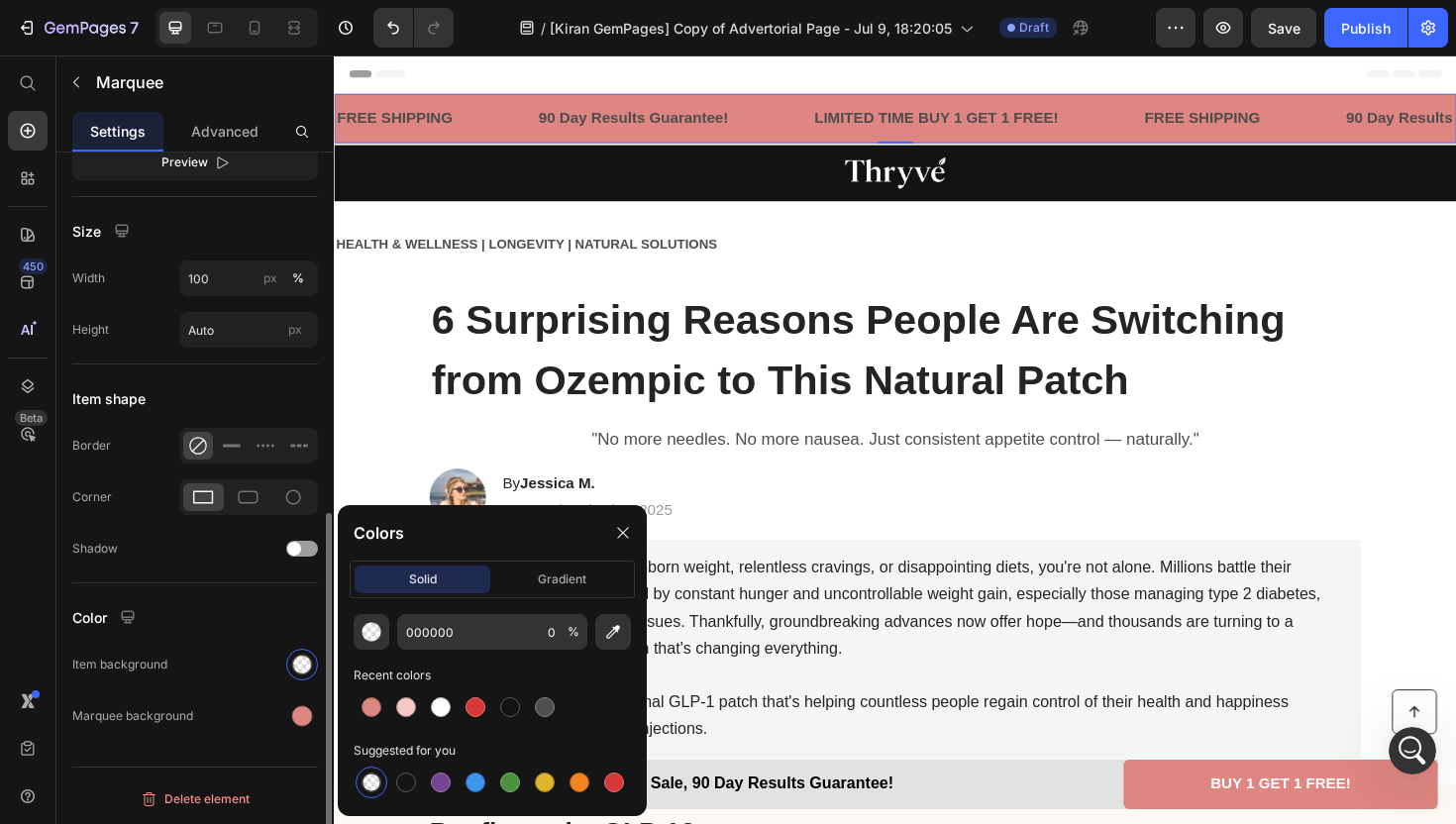click at bounding box center (249, 665) 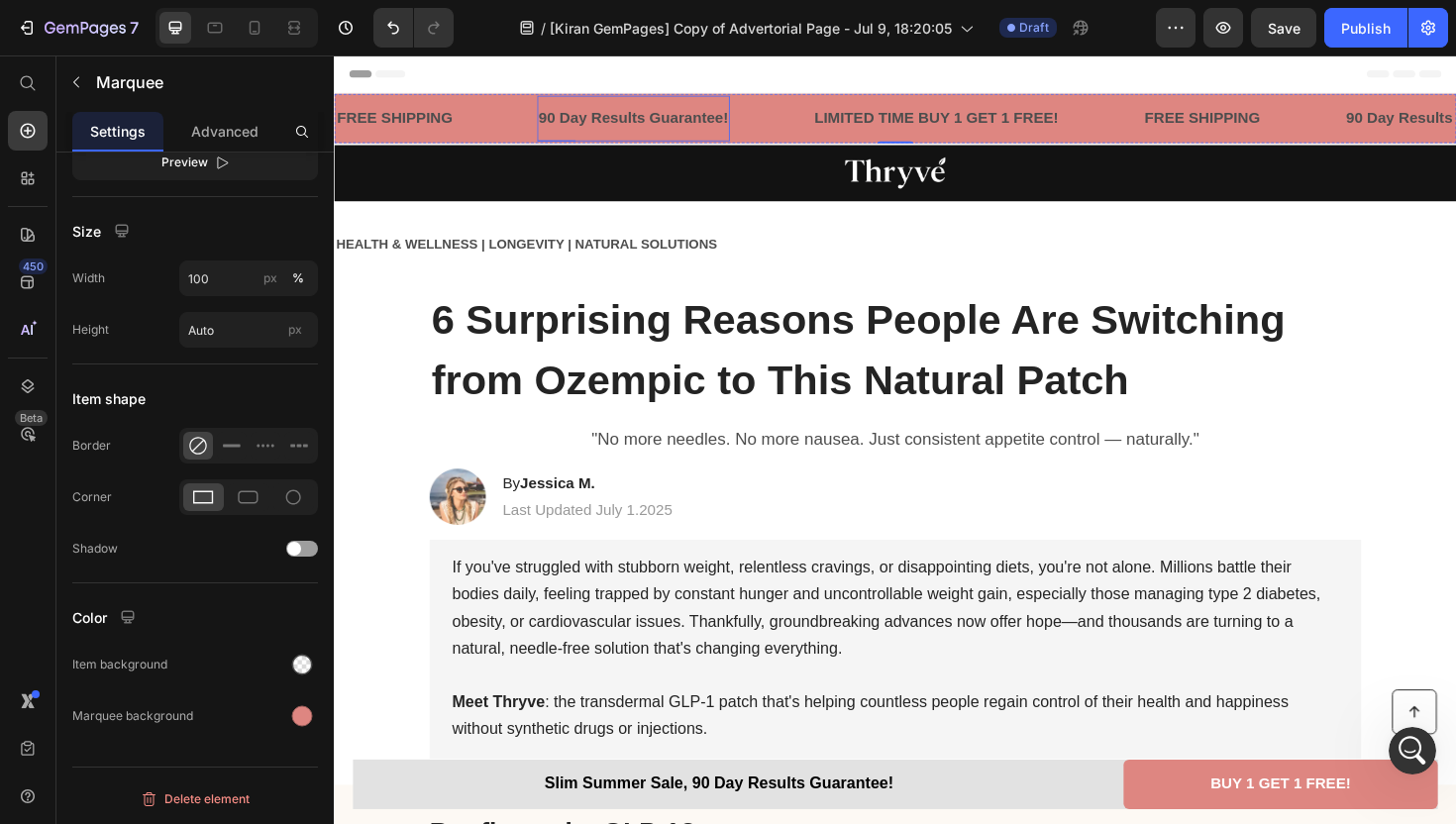 click on "90 Day Results Guarantee!" at bounding box center [651, 122] 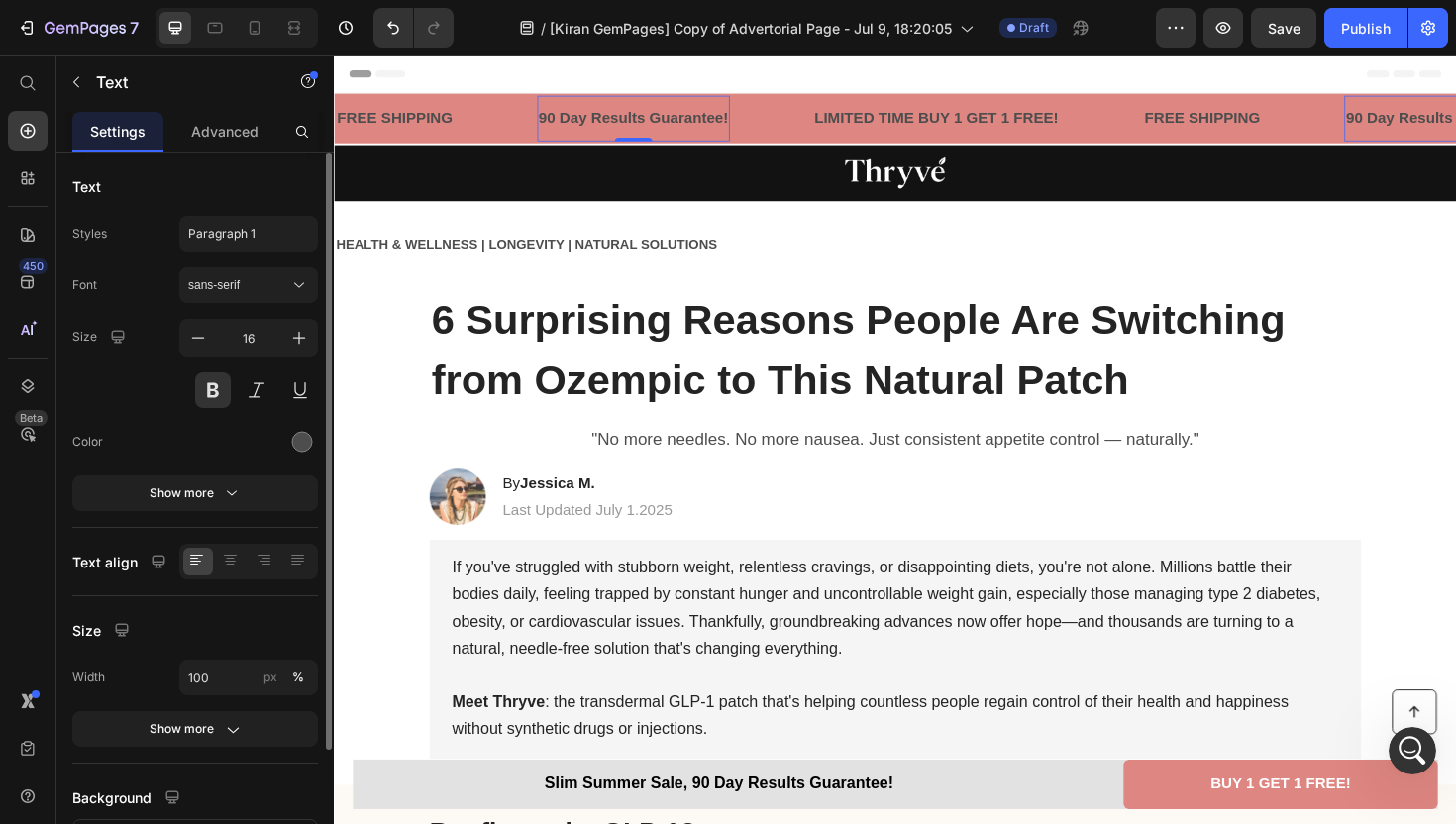 scroll, scrollTop: 158, scrollLeft: 0, axis: vertical 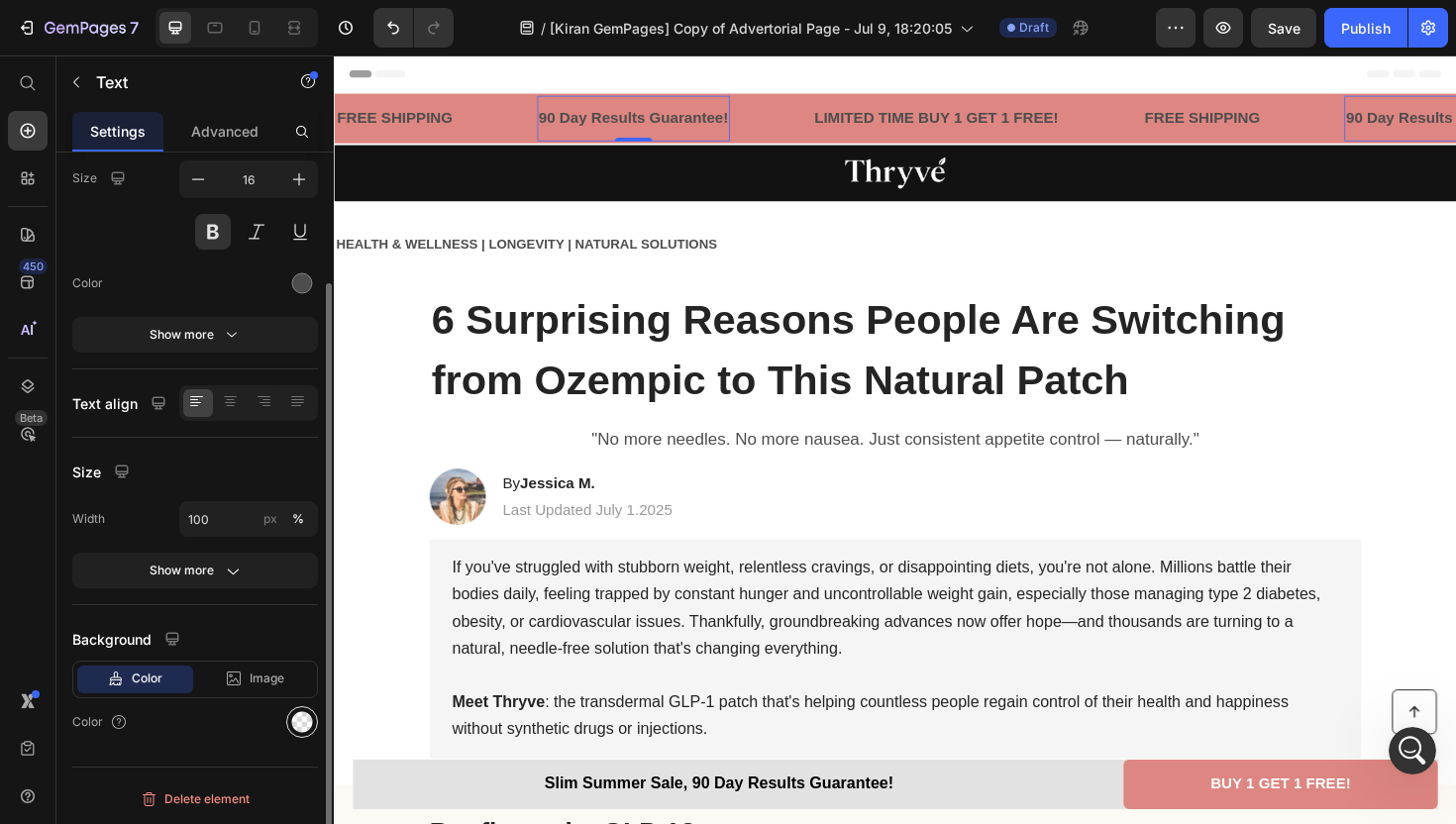 click at bounding box center [302, 722] 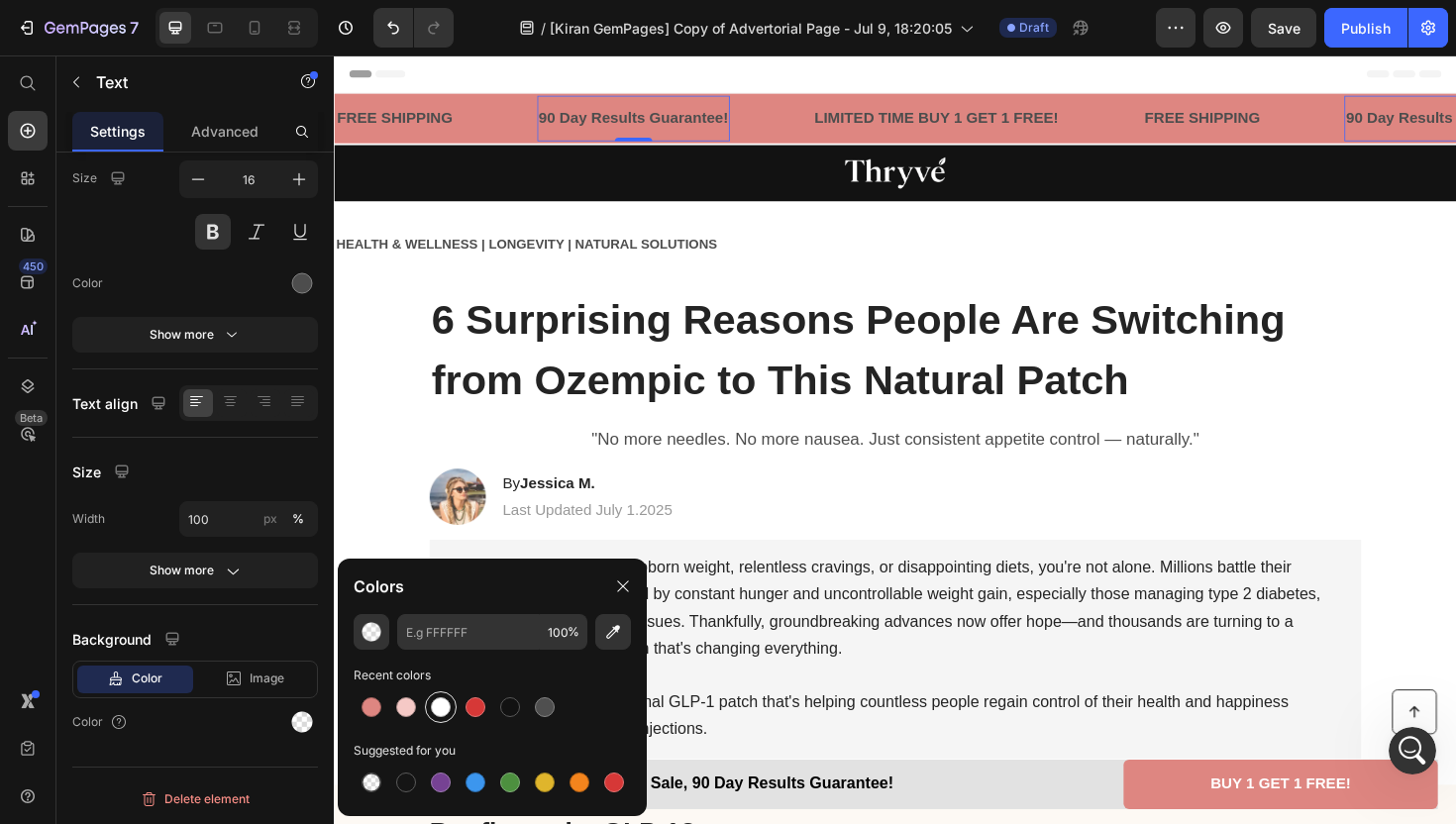 click at bounding box center (441, 707) 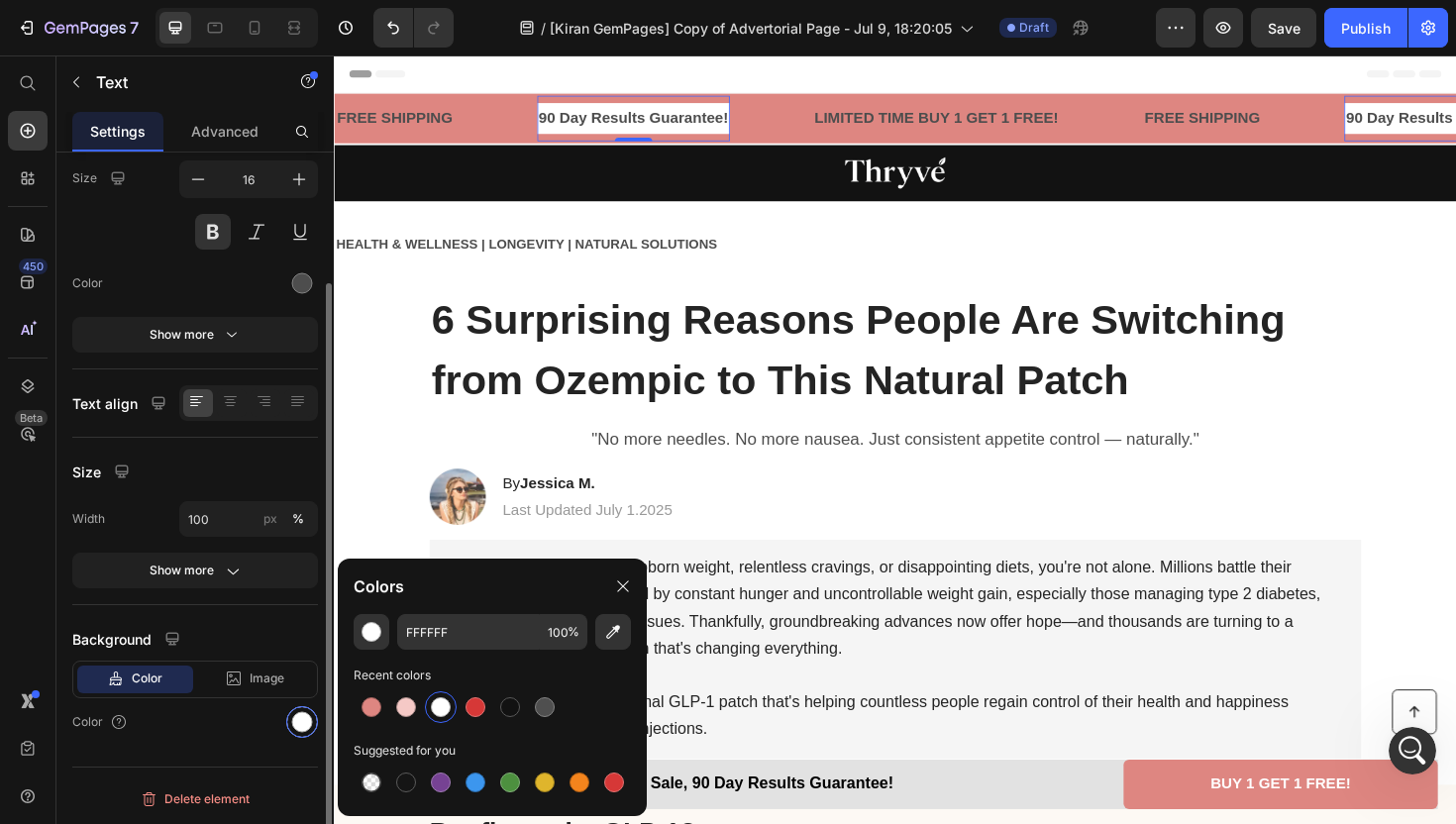 type on "000000" 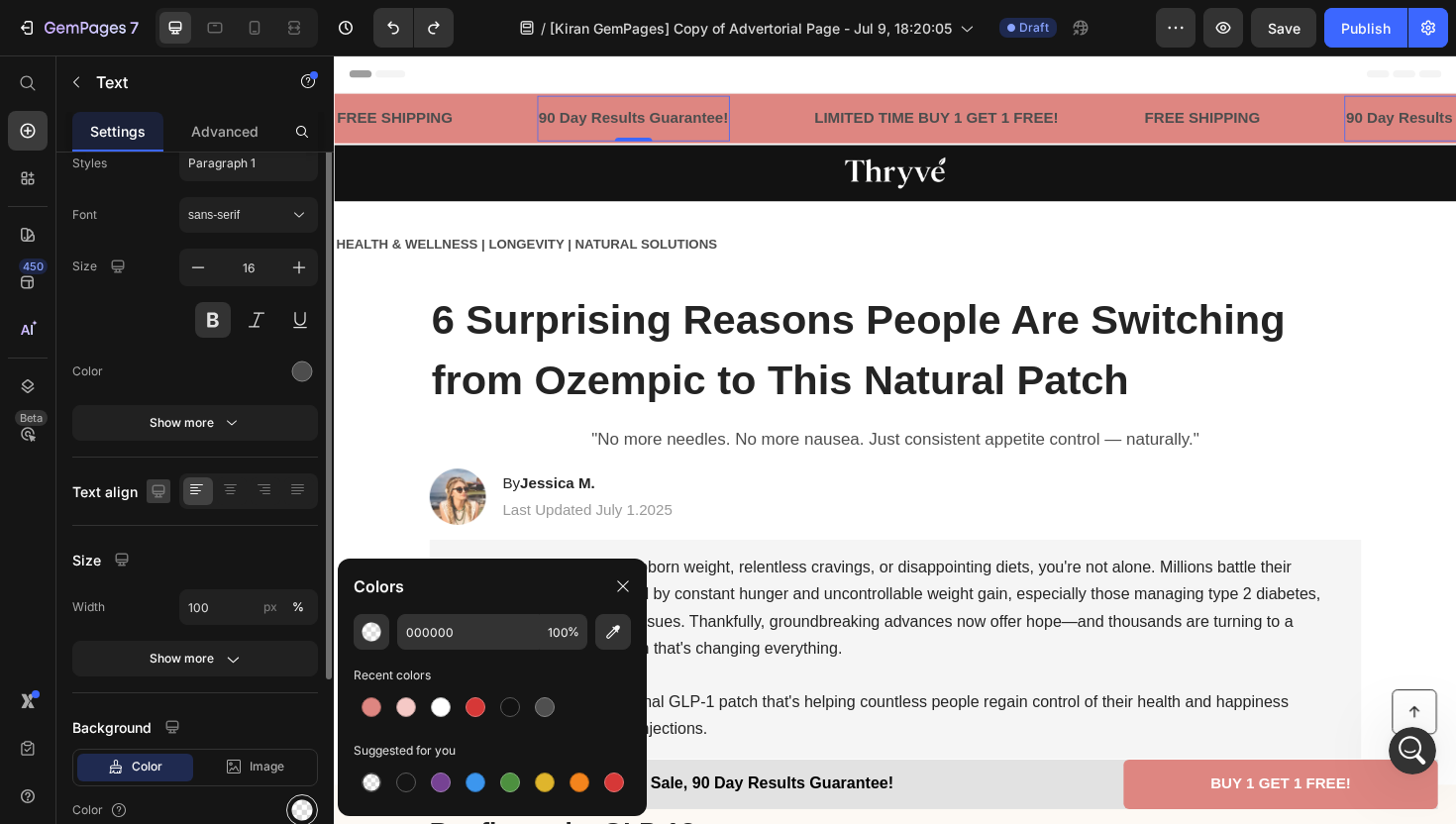 scroll, scrollTop: 0, scrollLeft: 0, axis: both 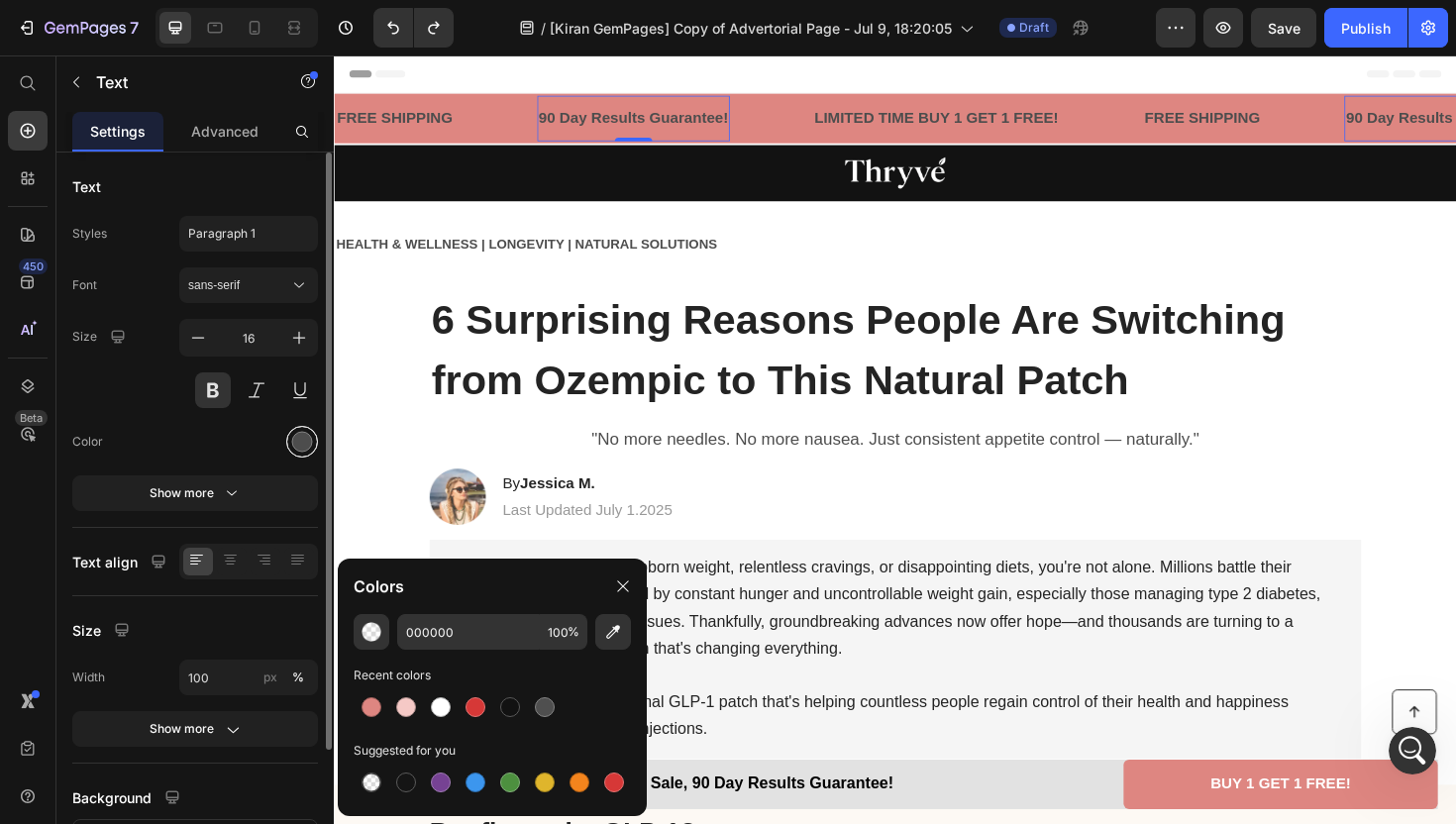 click at bounding box center [302, 442] 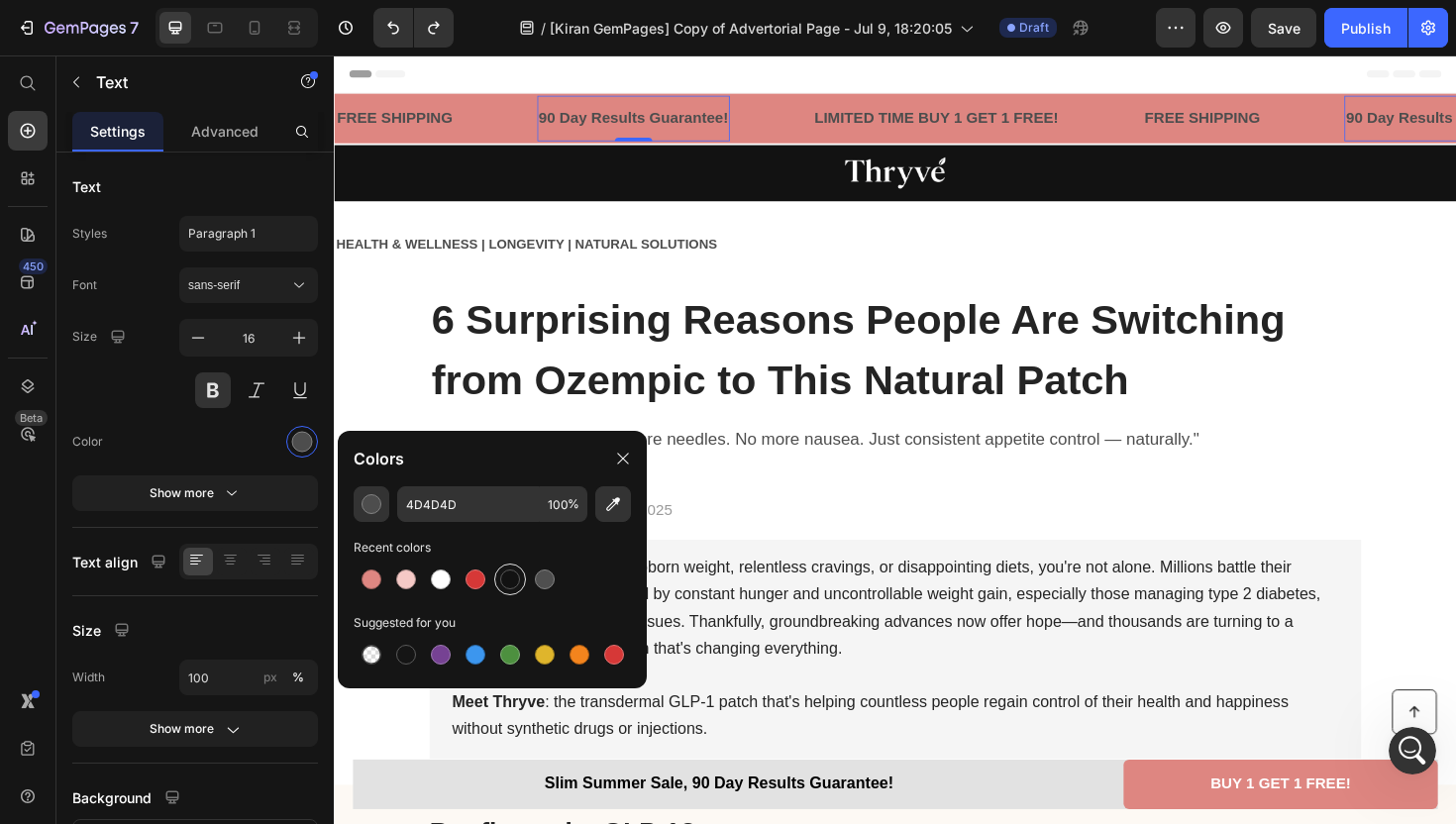 click at bounding box center [510, 579] 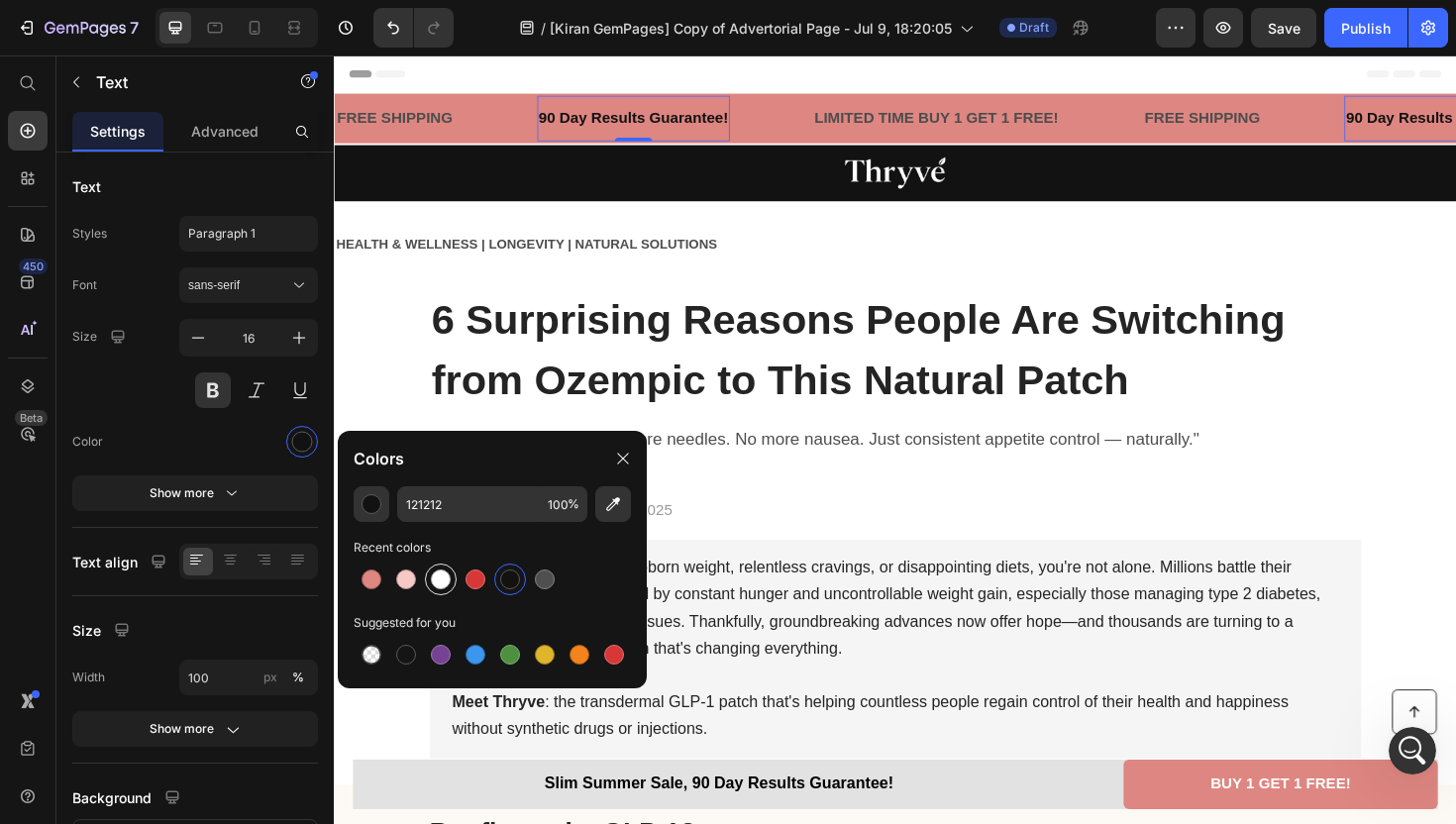 click at bounding box center [441, 579] 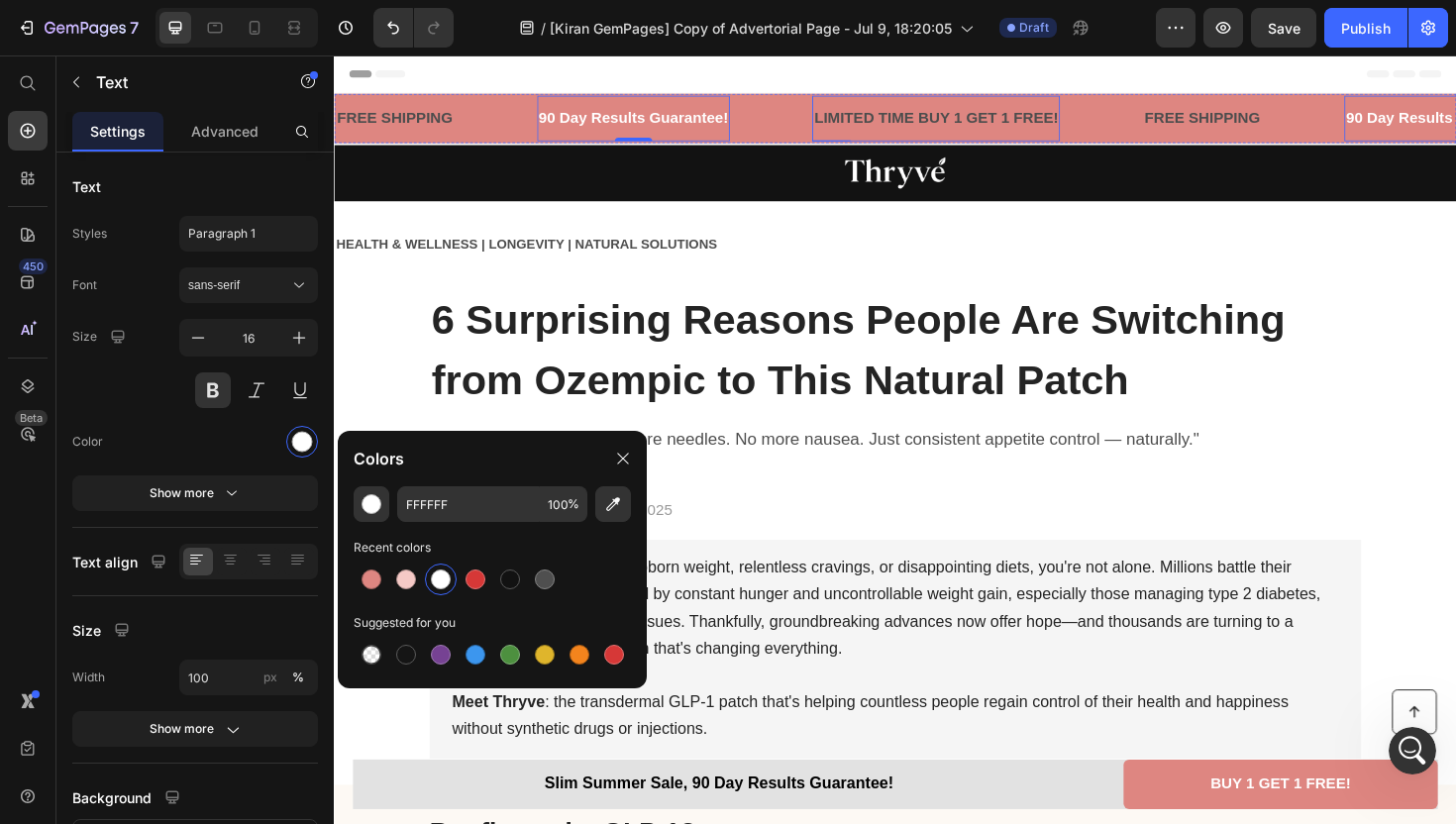 click on "LIMITED TIME BUY 1 GET 1 FREE!" at bounding box center (971, 122) 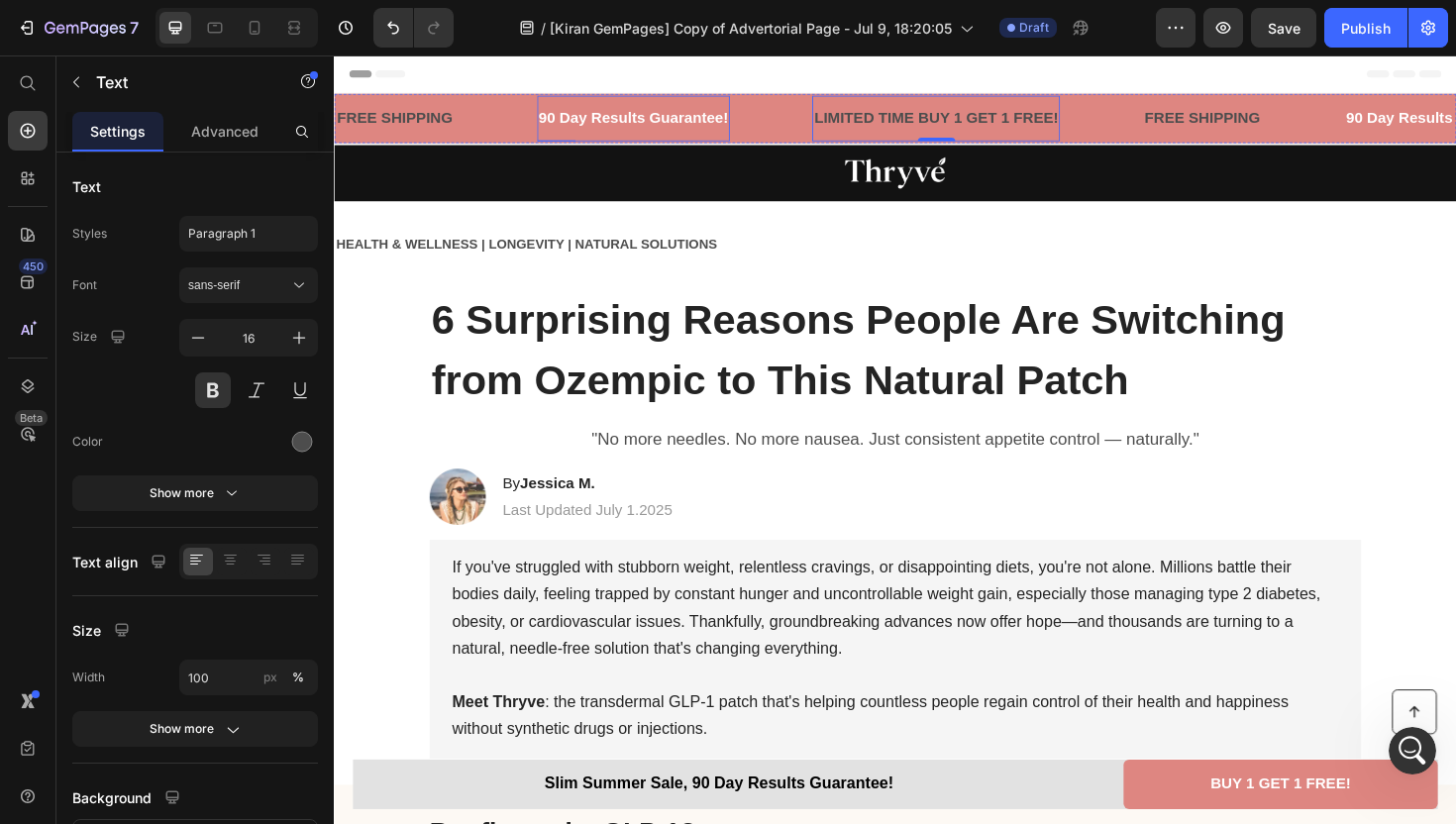 click on "90 Day Results Guarantee!" at bounding box center (651, 122) 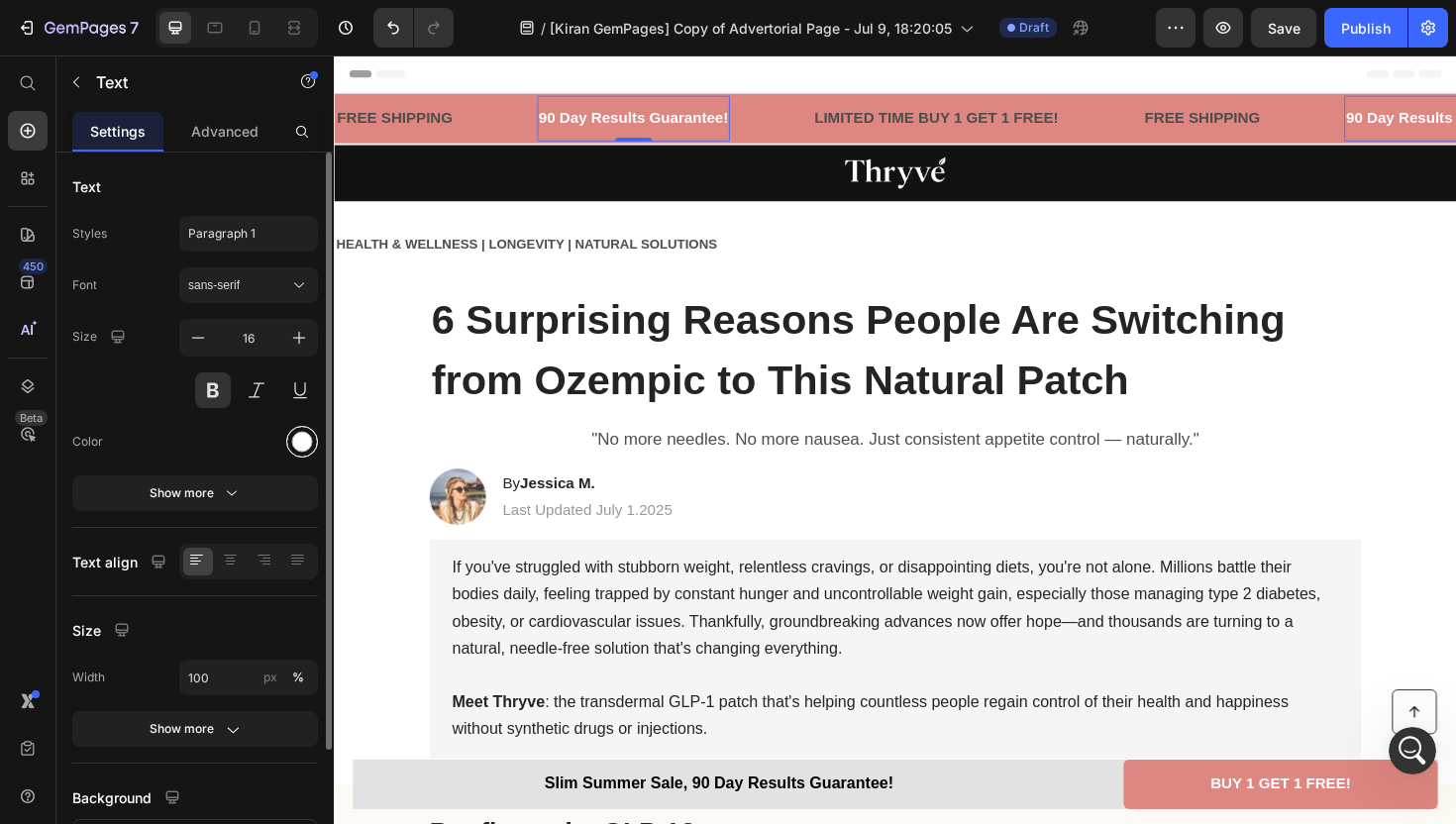click at bounding box center (302, 442) 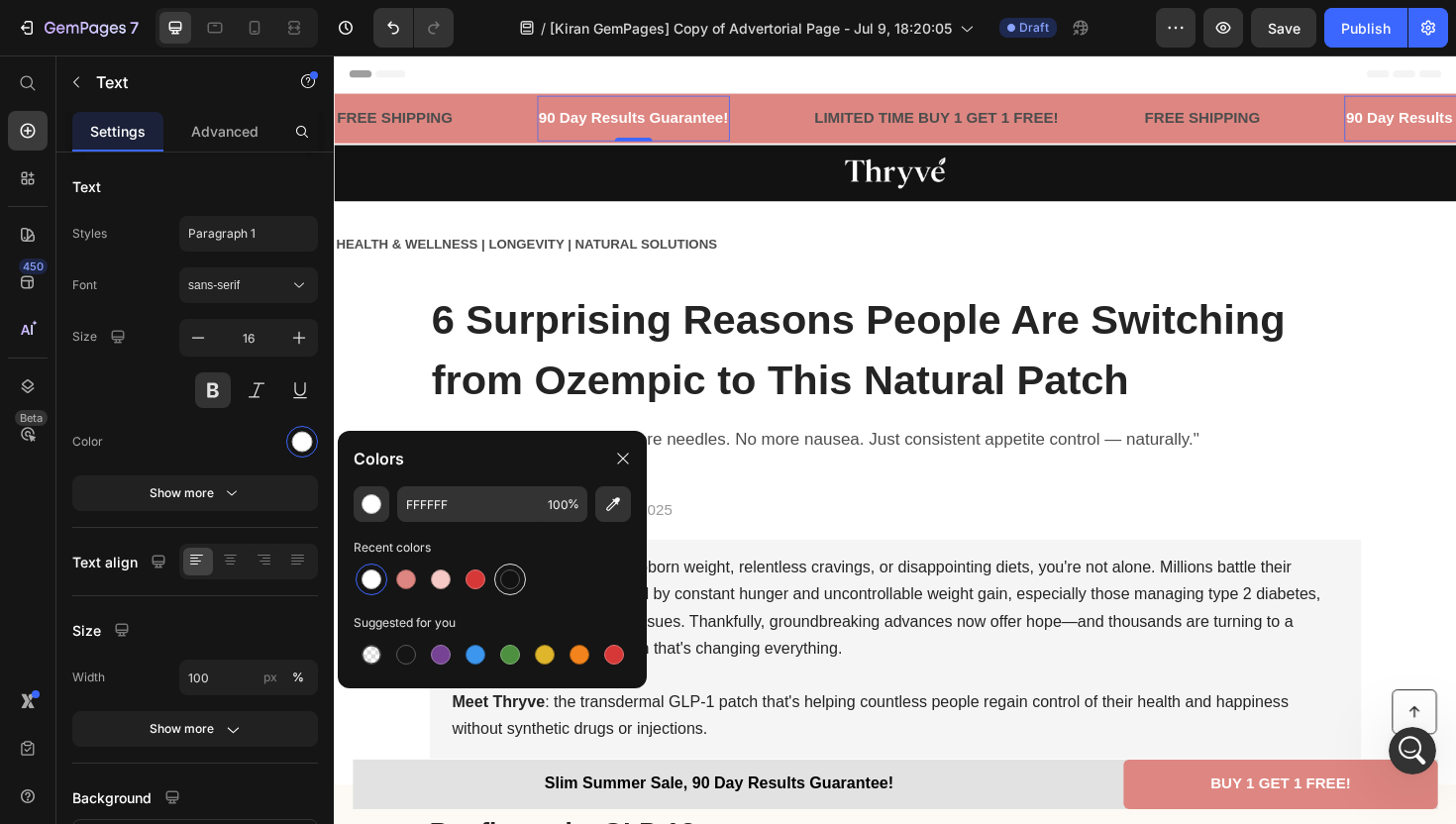 click at bounding box center [510, 579] 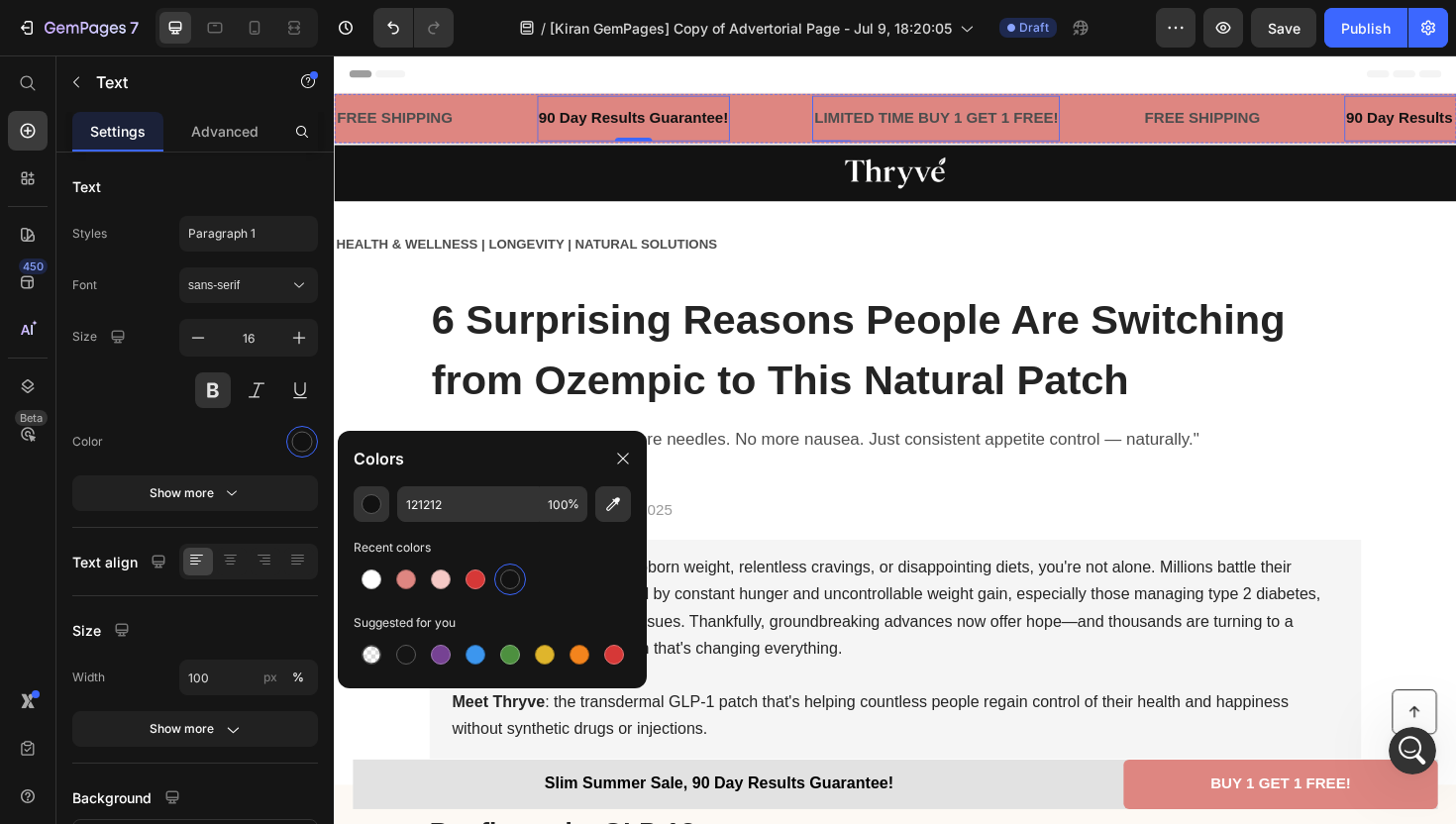 click on "LIMITED TIME BUY 1 GET 1 FREE!" at bounding box center [971, 122] 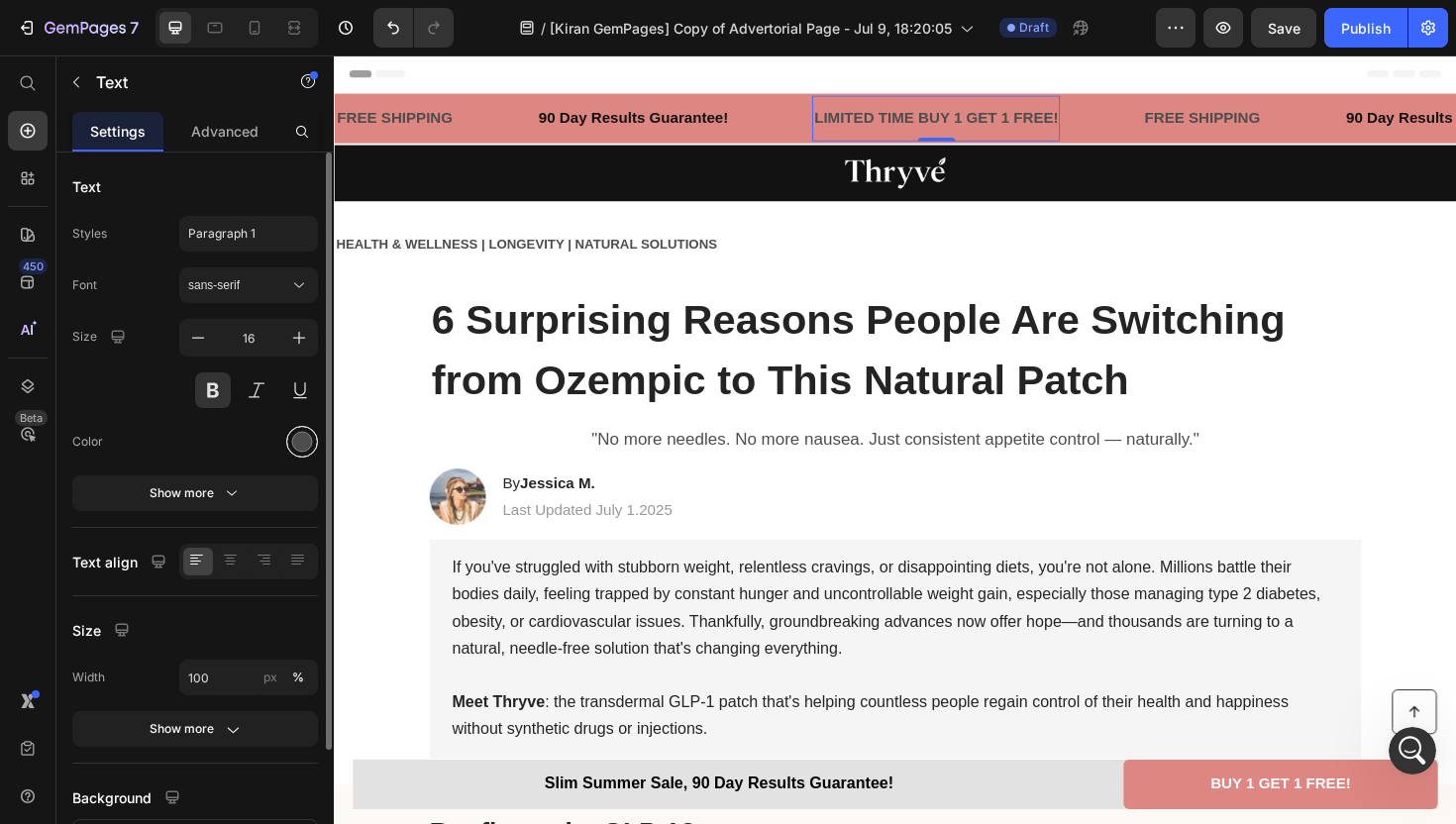 click at bounding box center (302, 442) 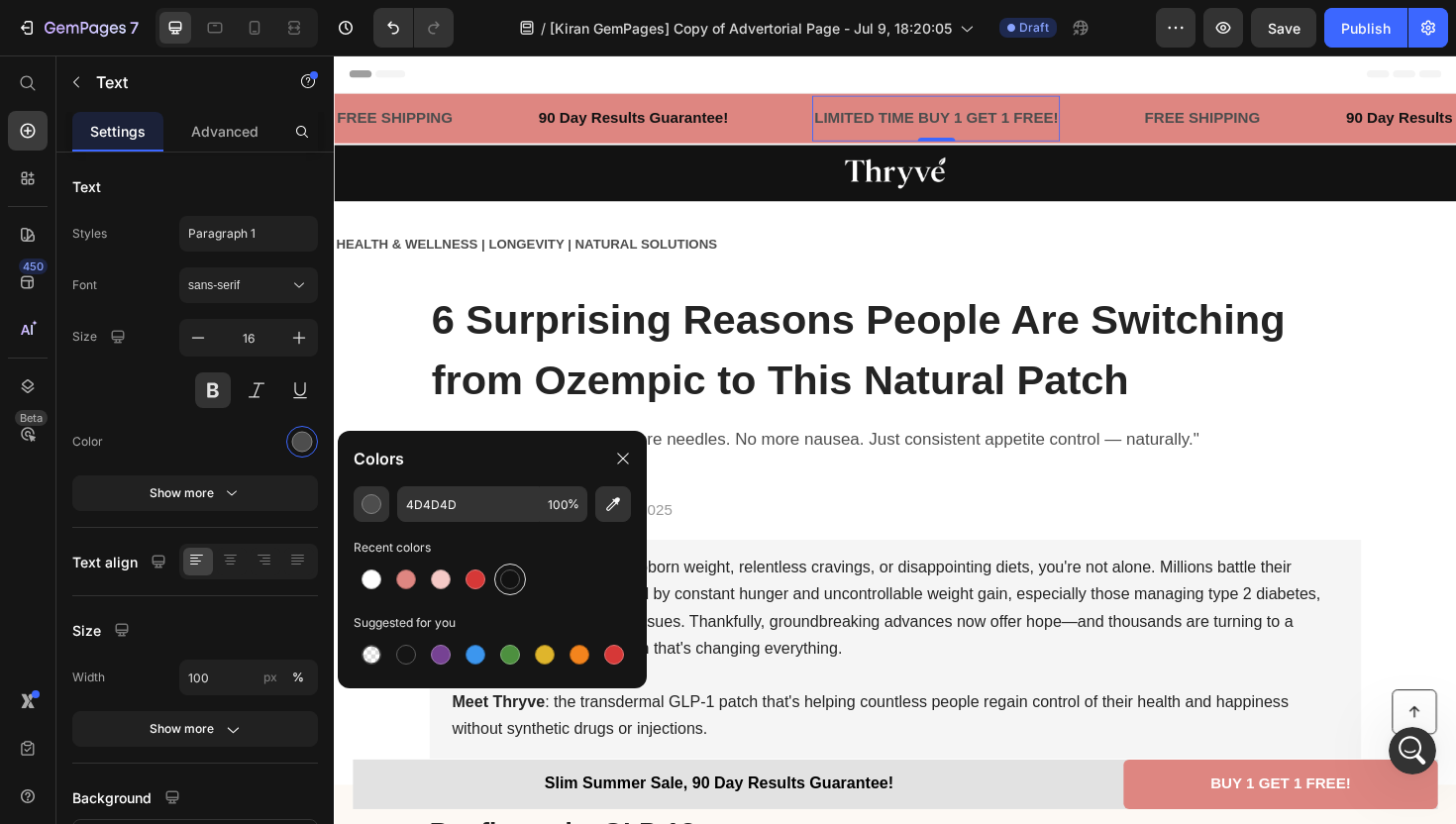 click at bounding box center (510, 579) 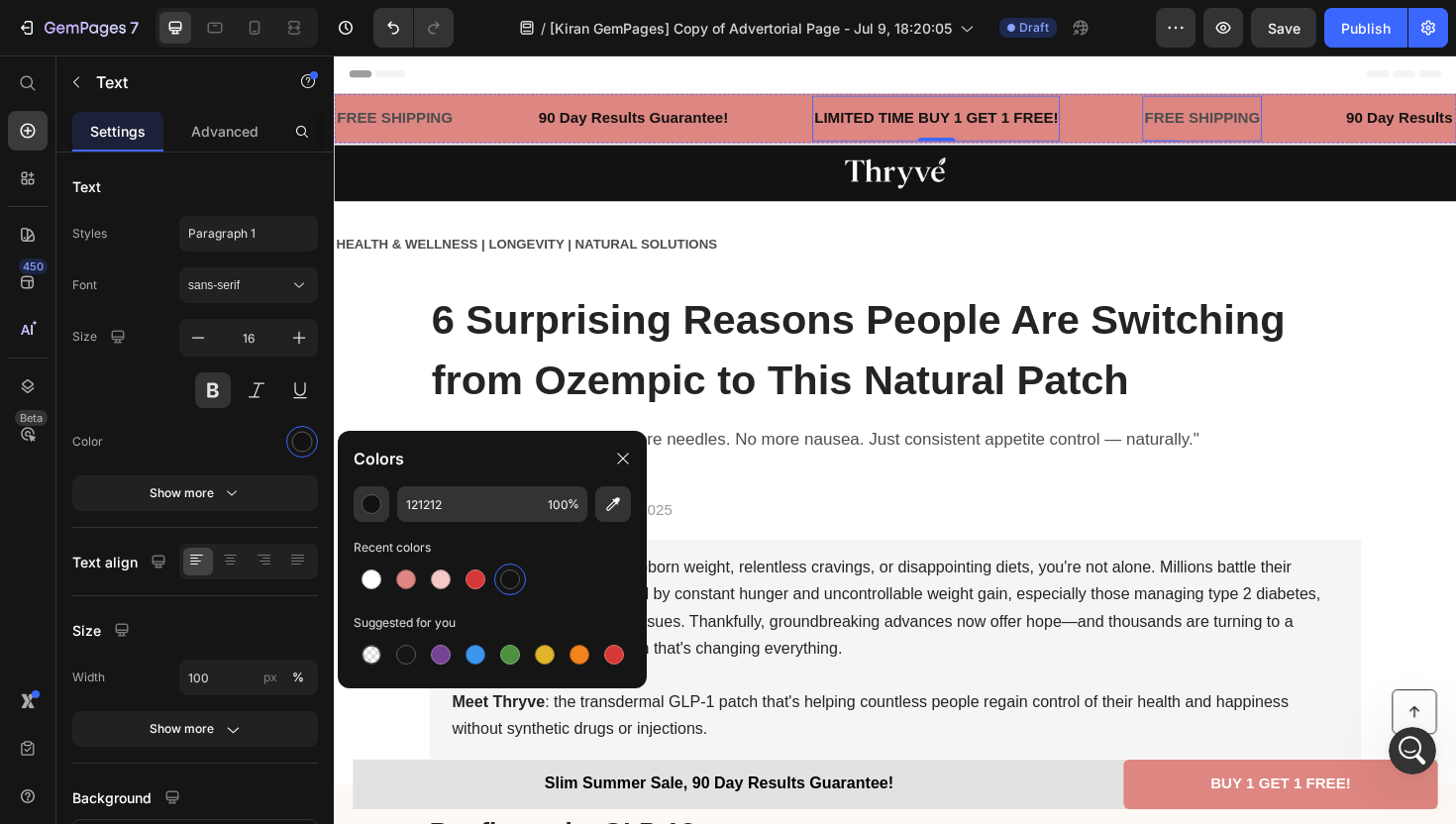 click on "FREE SHIPPING" at bounding box center (1253, 122) 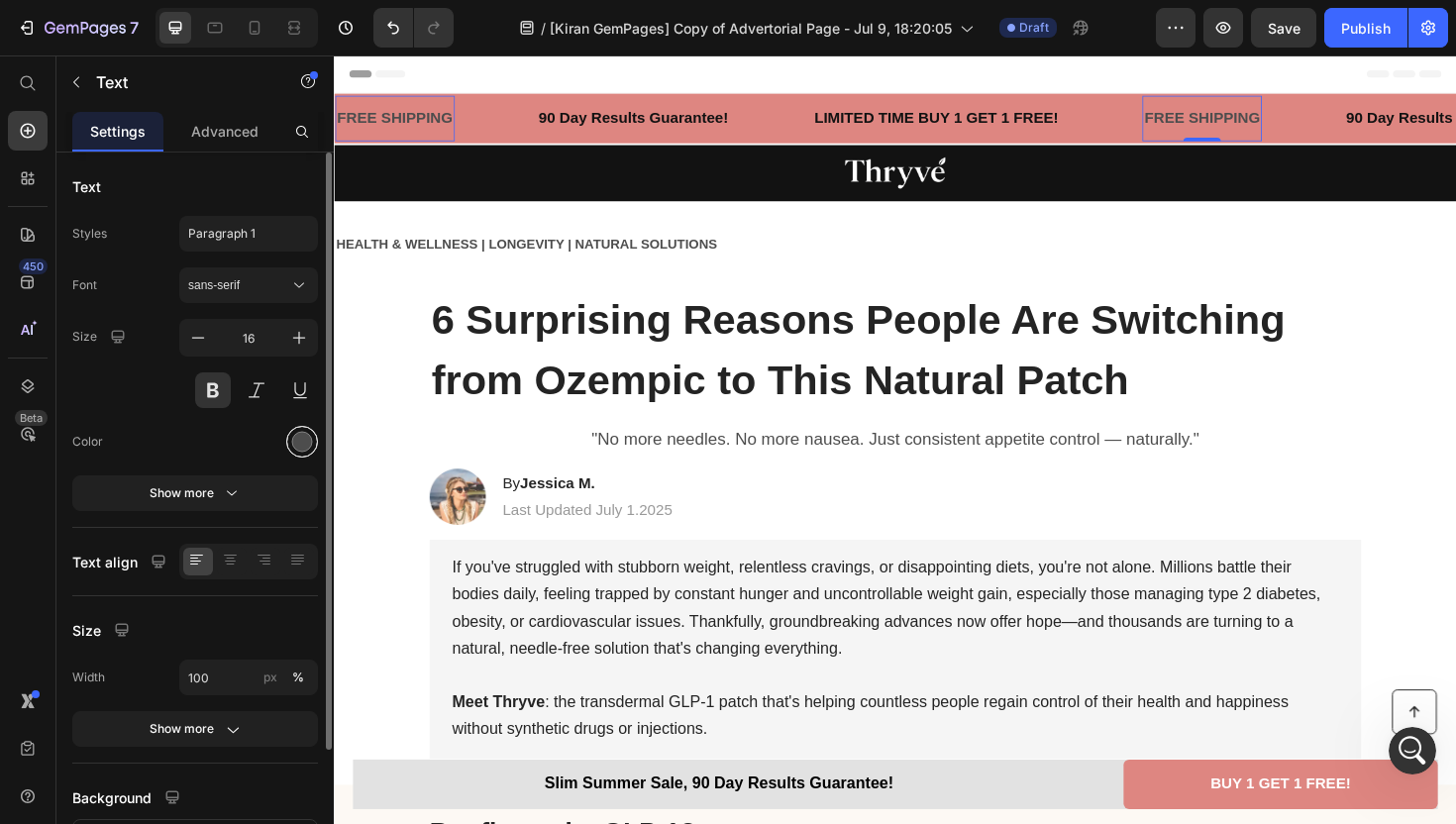 click at bounding box center [302, 442] 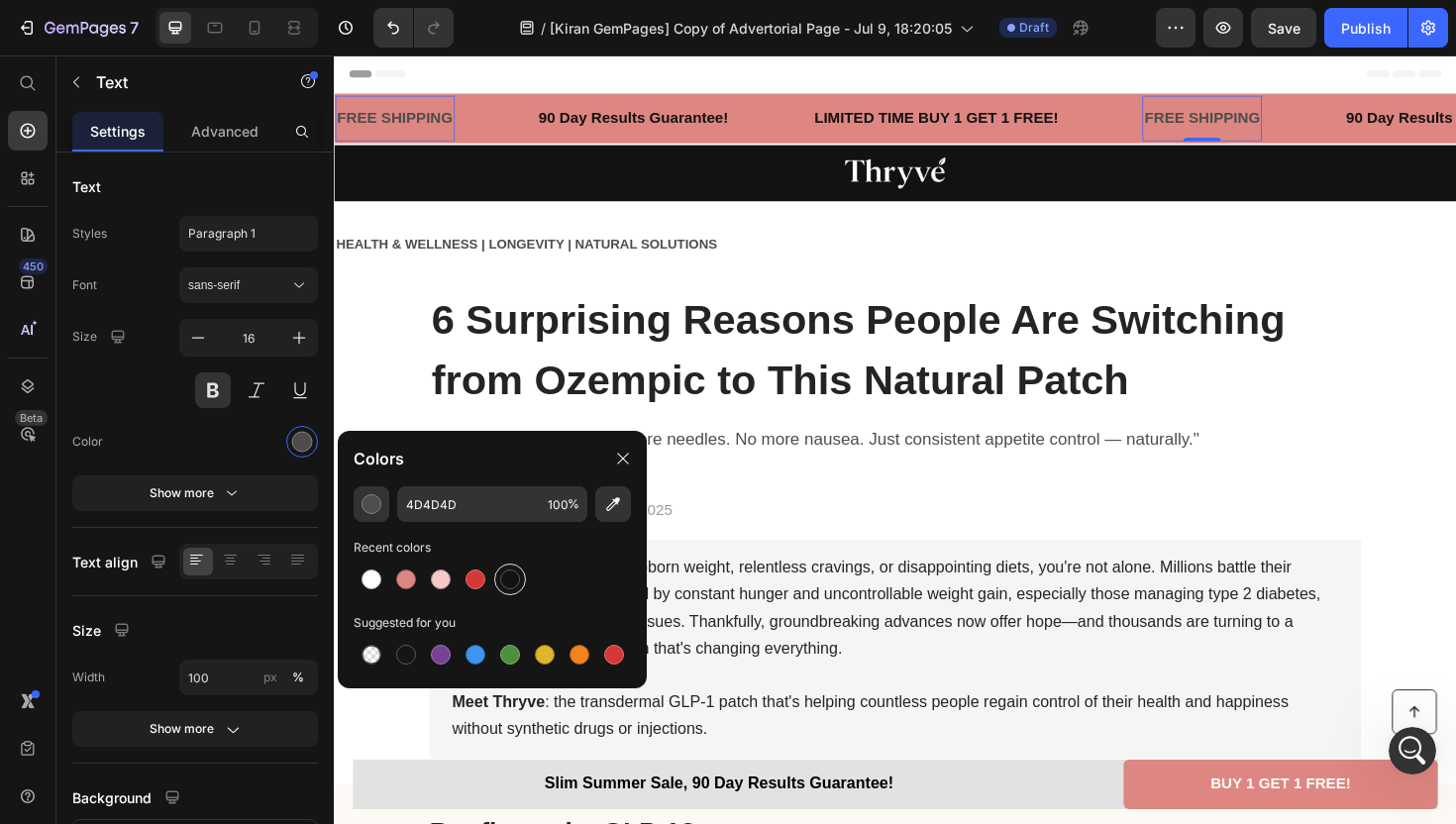 click at bounding box center (510, 579) 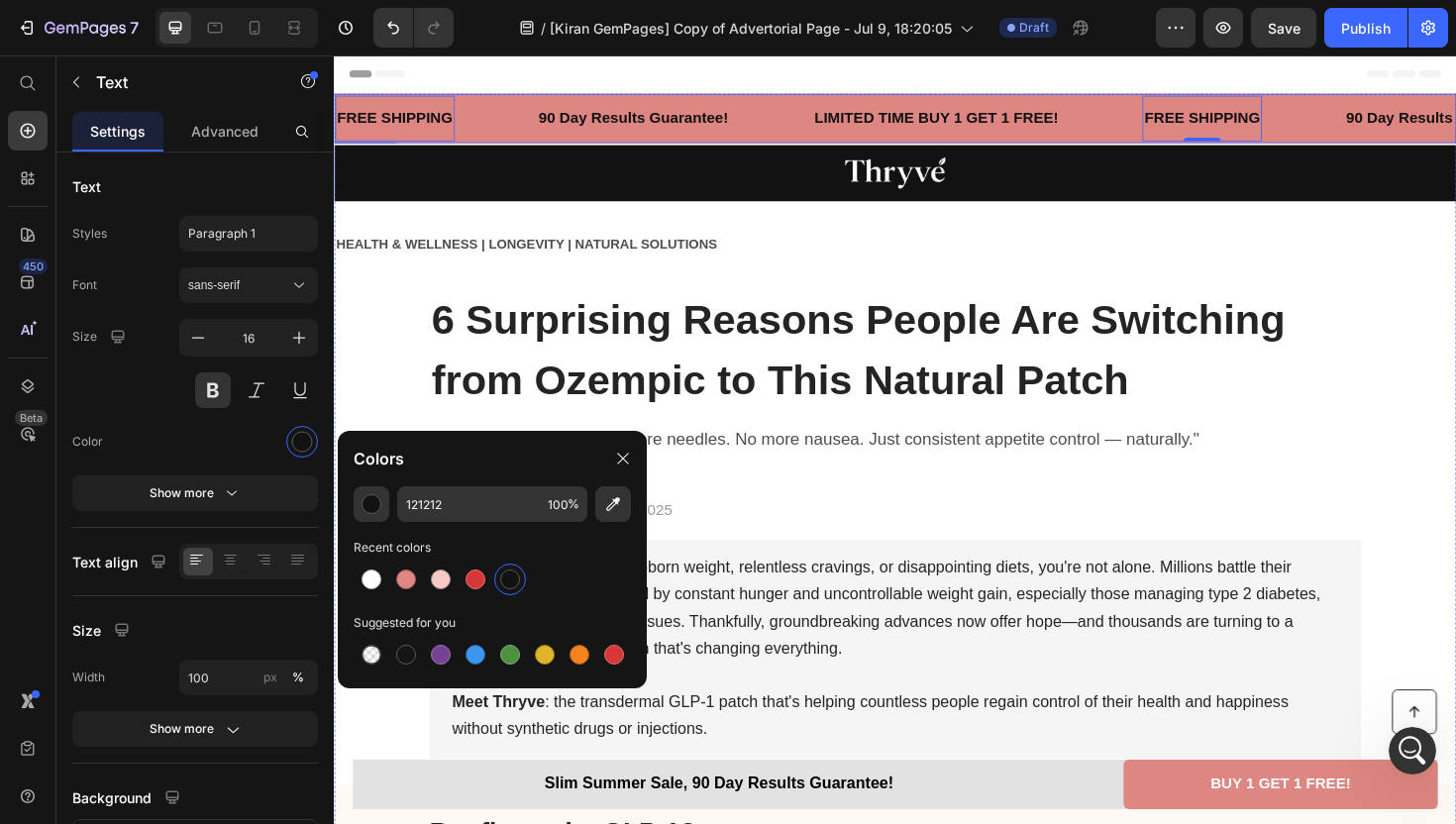 click on "LIMITED TIME BUY 1 GET 1 FREE! Text" at bounding box center [1014, 122] 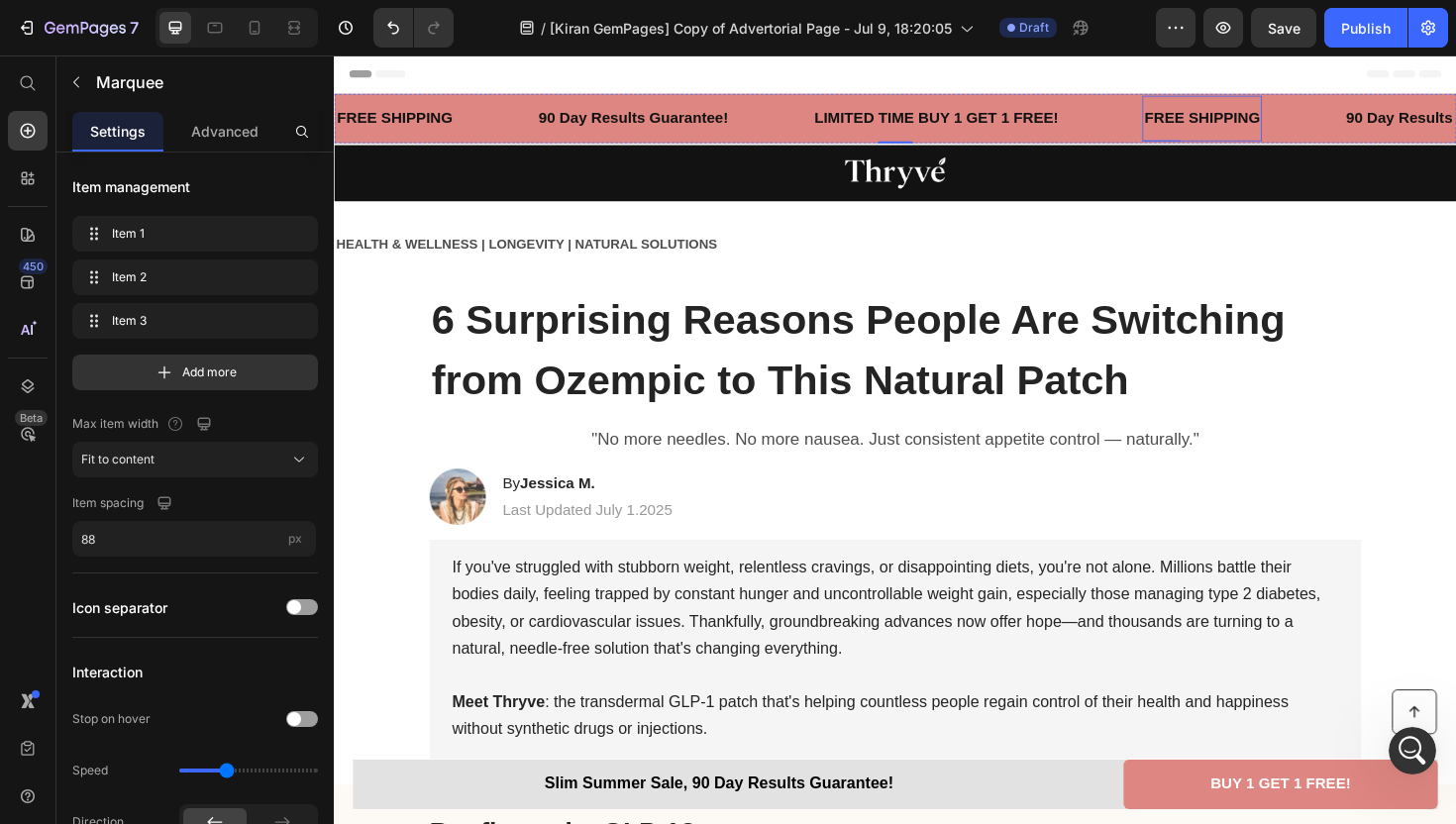 click on "FREE SHIPPING" at bounding box center [1253, 122] 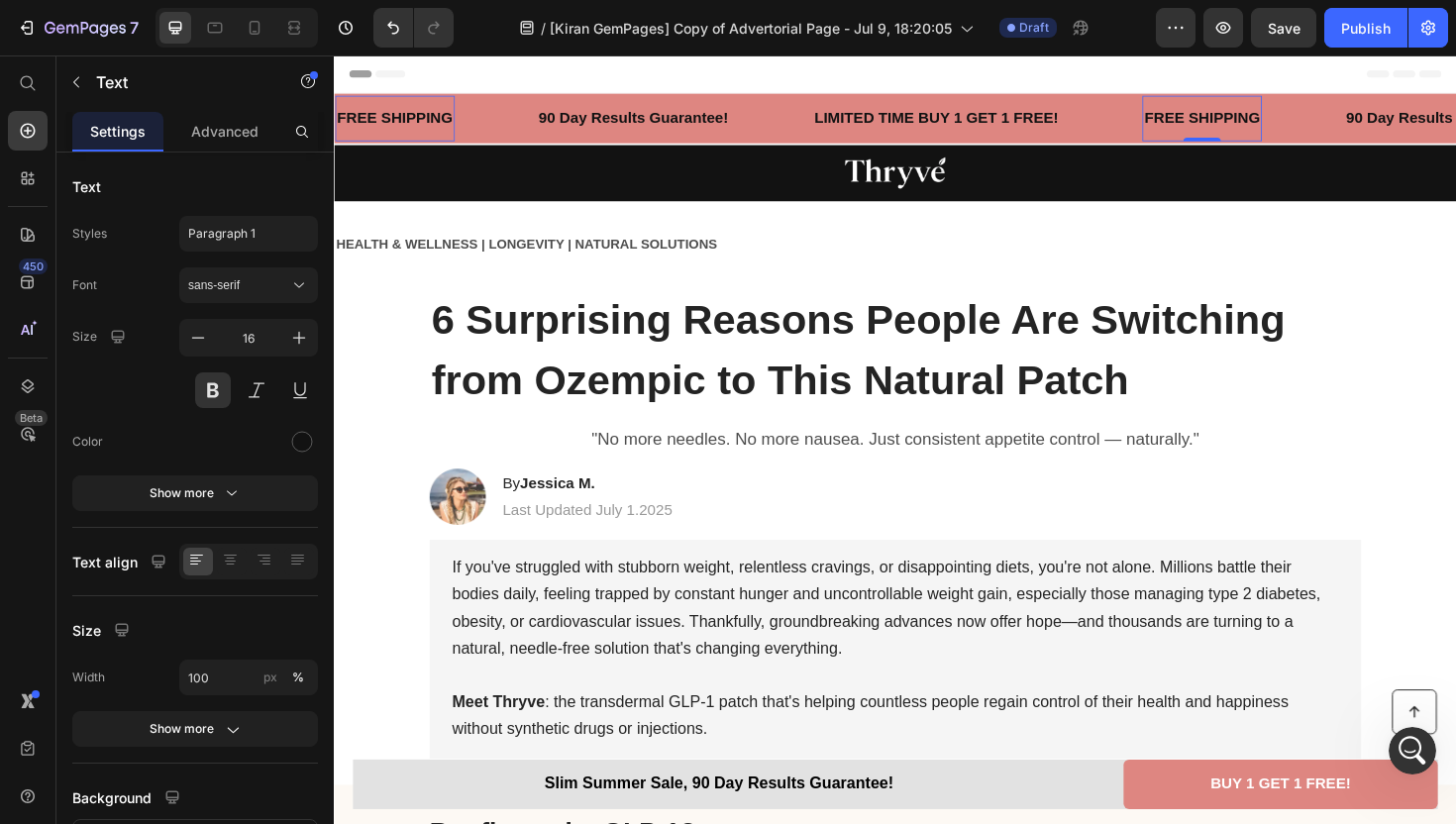 click on "FREE SHIPPING" at bounding box center (1253, 122) 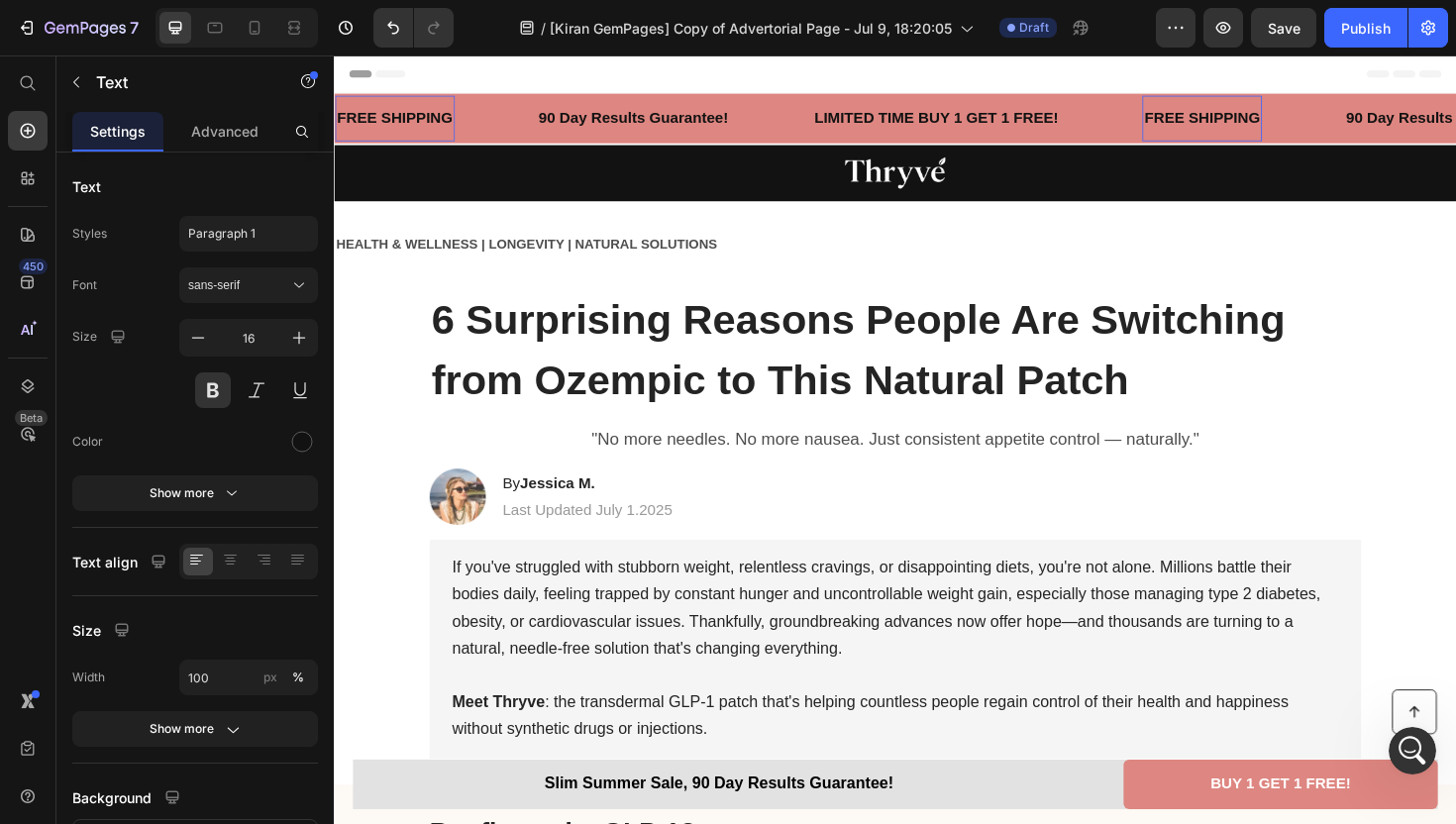 click on "FREE SHIPPING" at bounding box center (1253, 122) 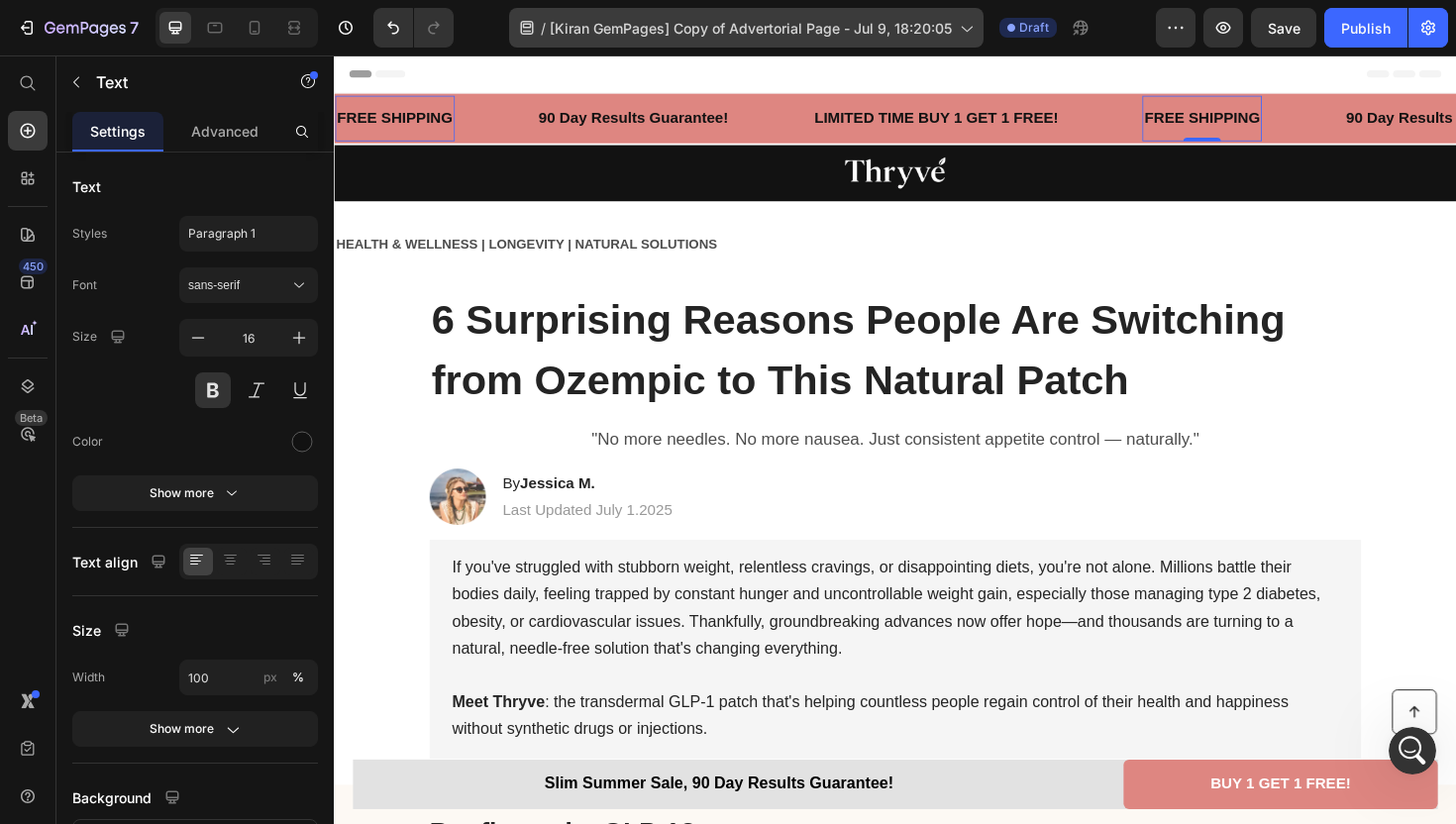 scroll, scrollTop: 9702, scrollLeft: 0, axis: vertical 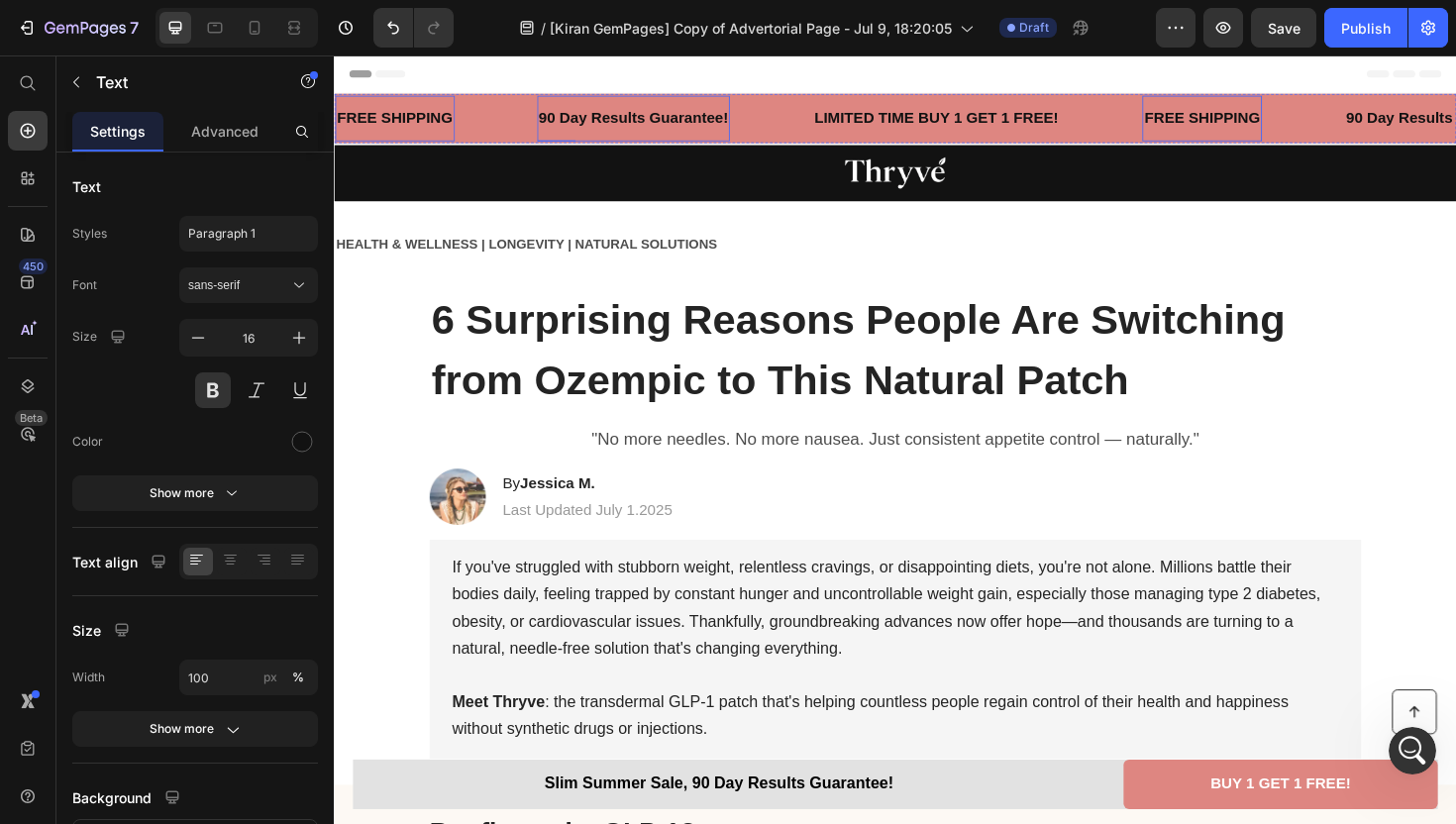 click on "90 Day Results Guarantee!" at bounding box center (651, 122) 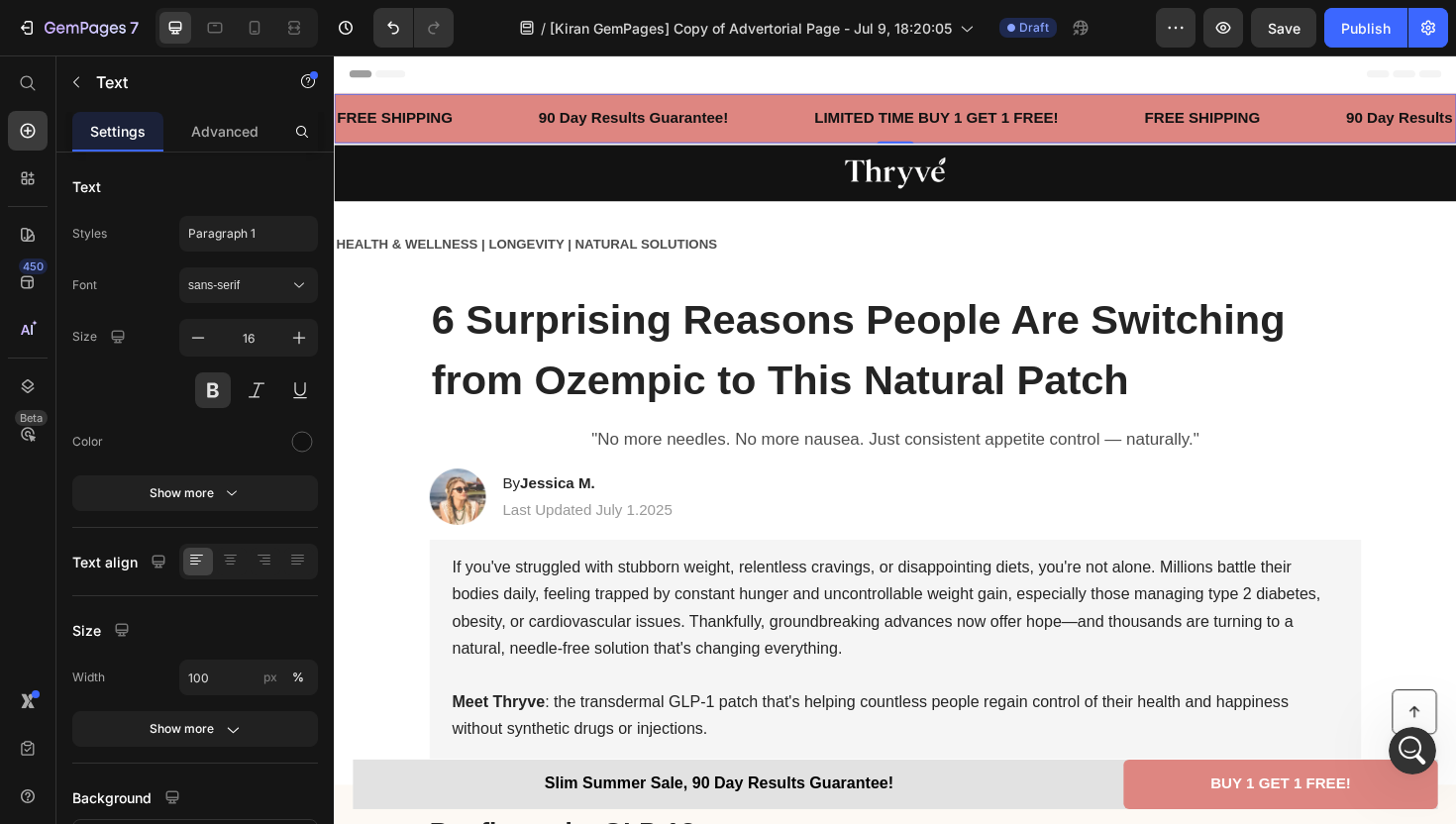 click on "90 Day Results Guarantee!  Text" at bounding box center (694, 122) 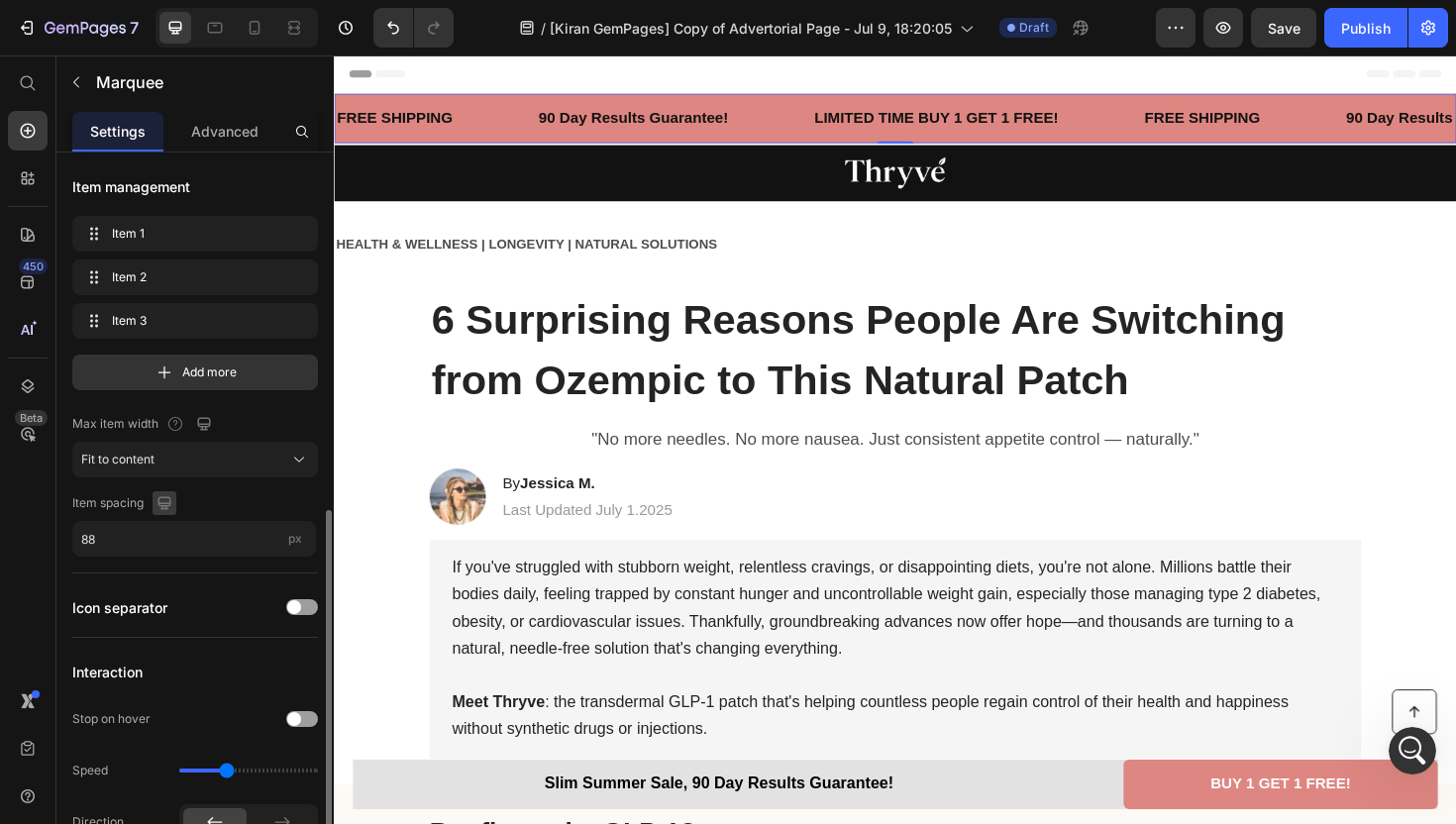 scroll, scrollTop: 711, scrollLeft: 0, axis: vertical 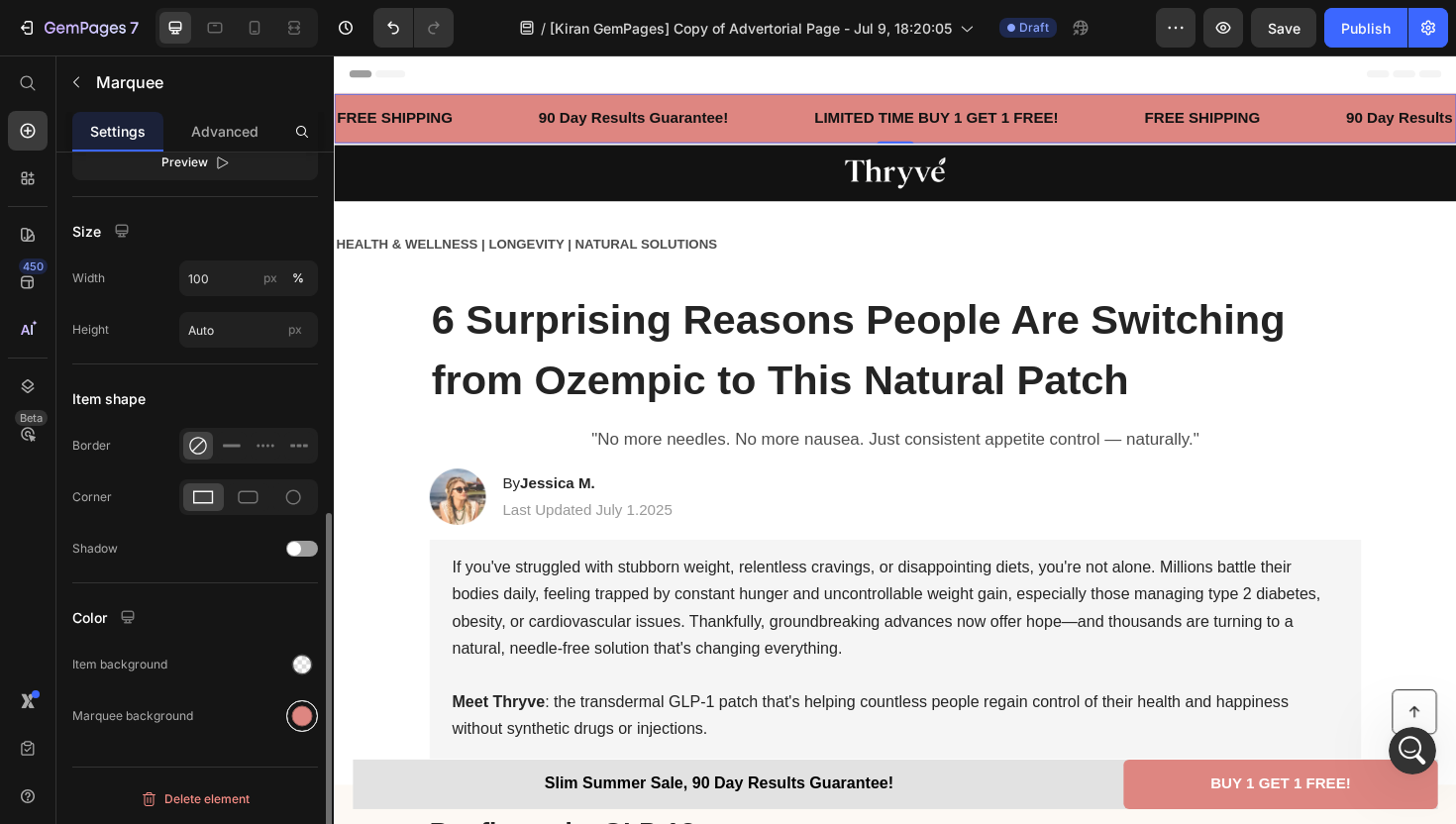 click at bounding box center (302, 716) 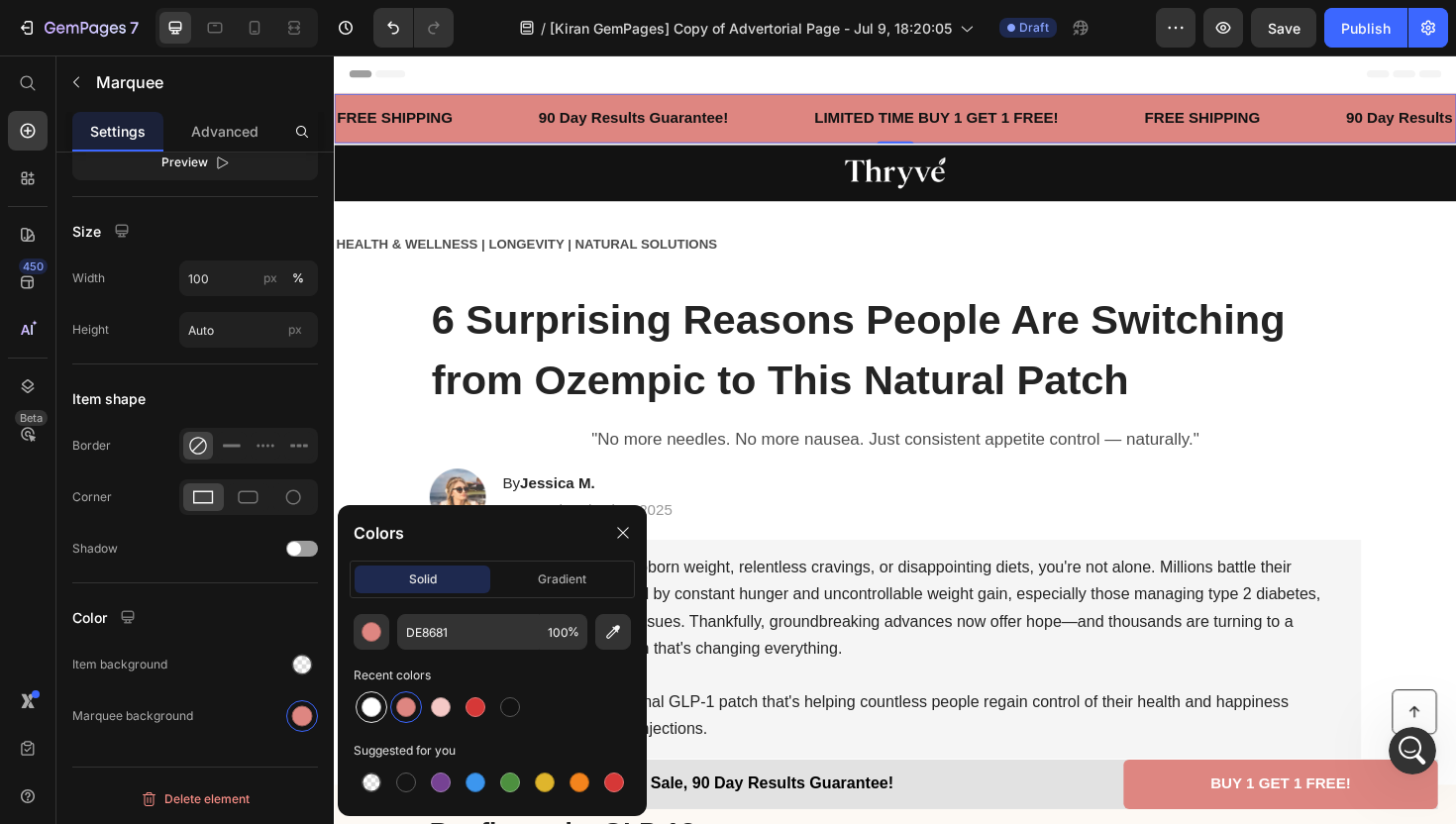 click at bounding box center (371, 707) 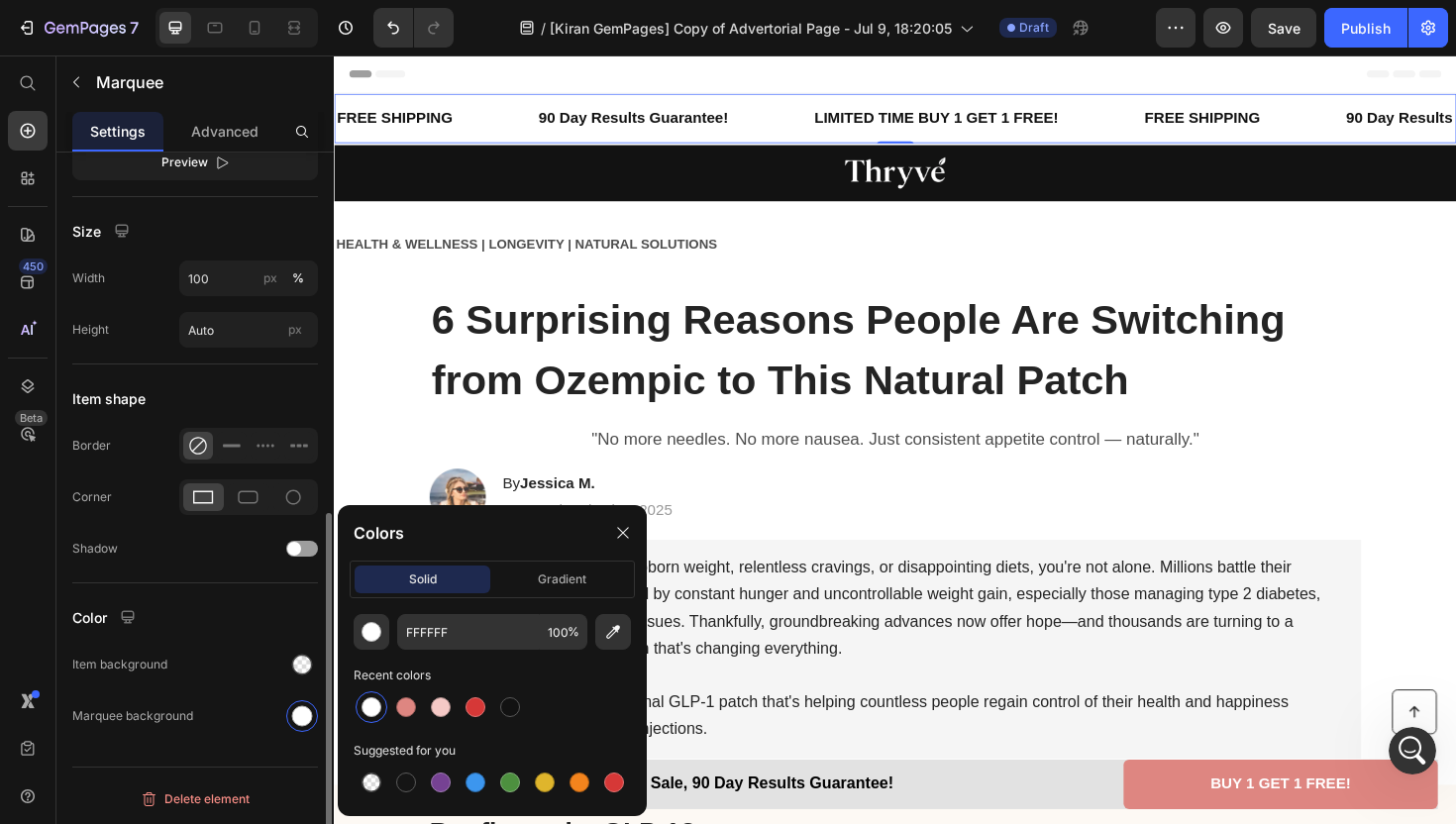 click on "Color Item background Marquee background" 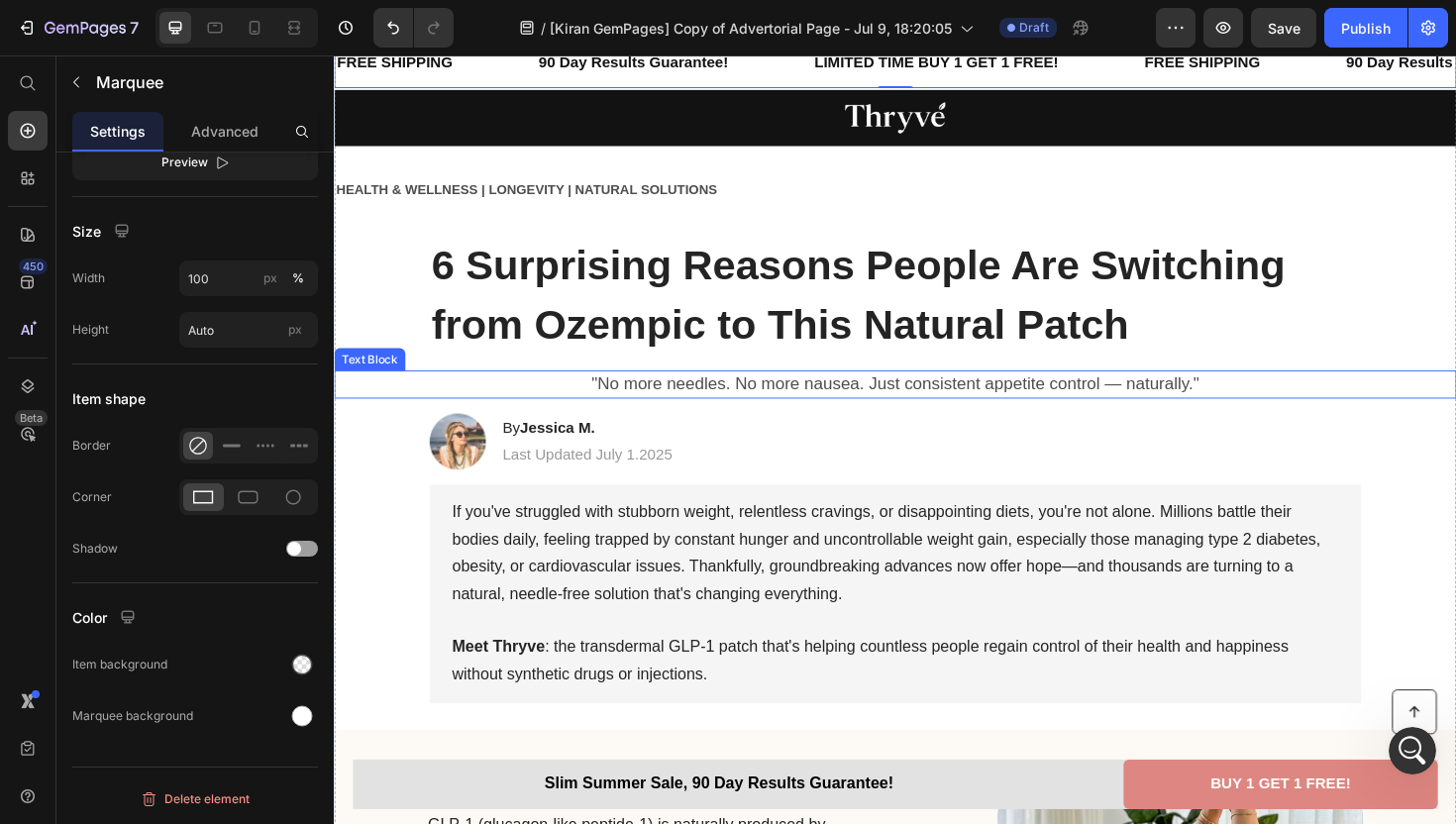 scroll, scrollTop: 0, scrollLeft: 0, axis: both 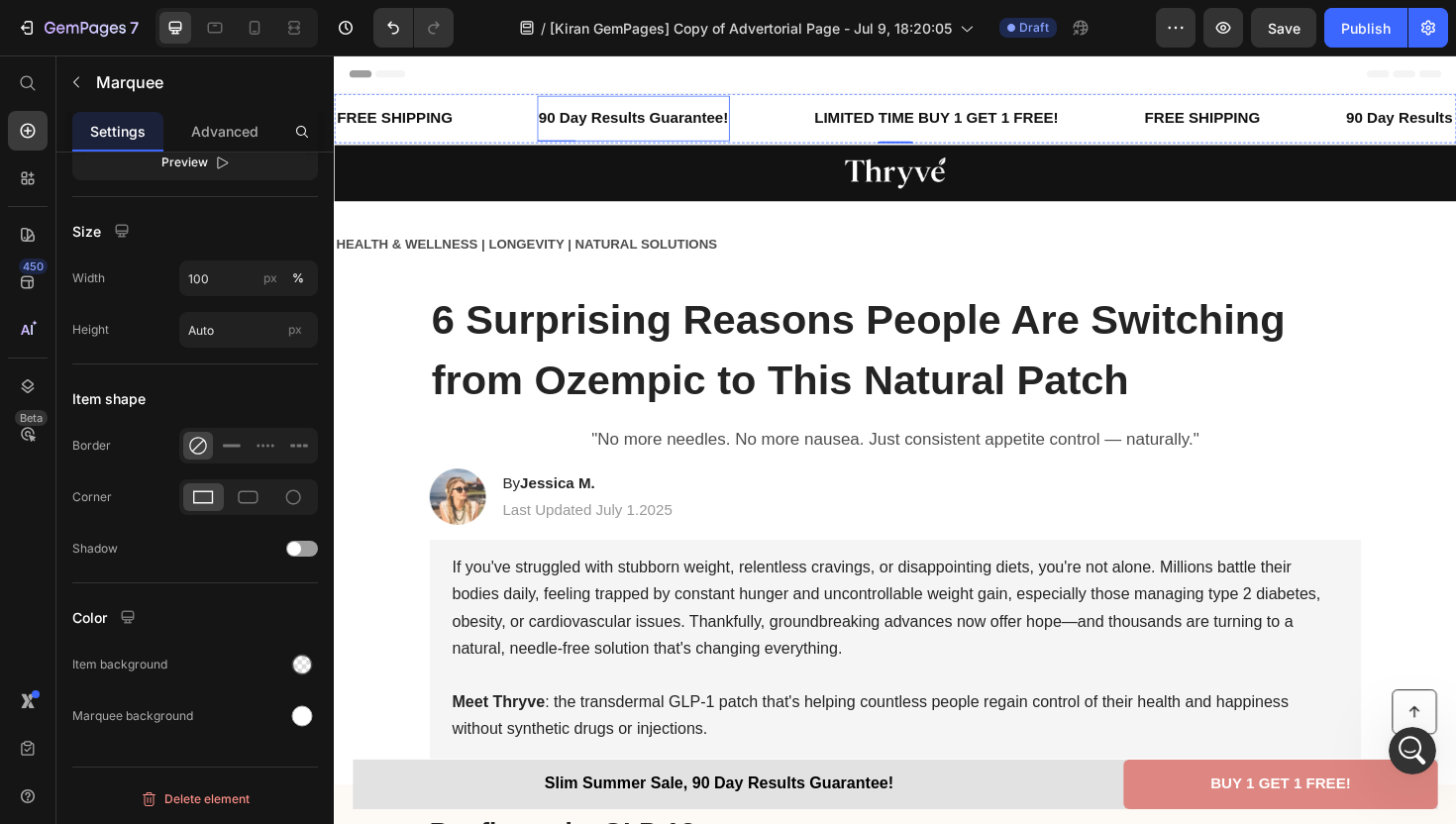 click on "90 Day Results Guarantee!" at bounding box center [651, 122] 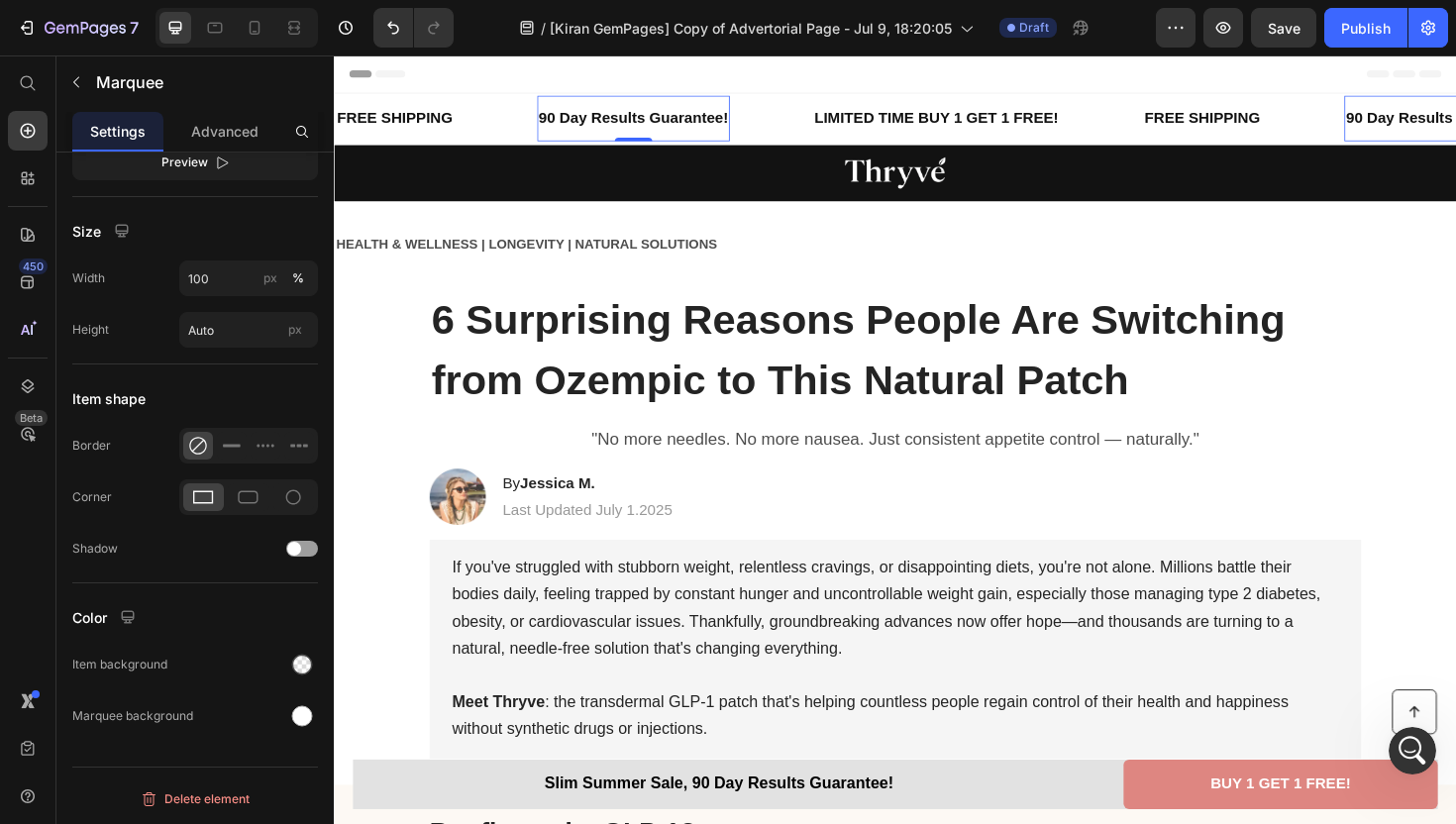 scroll, scrollTop: 0, scrollLeft: 0, axis: both 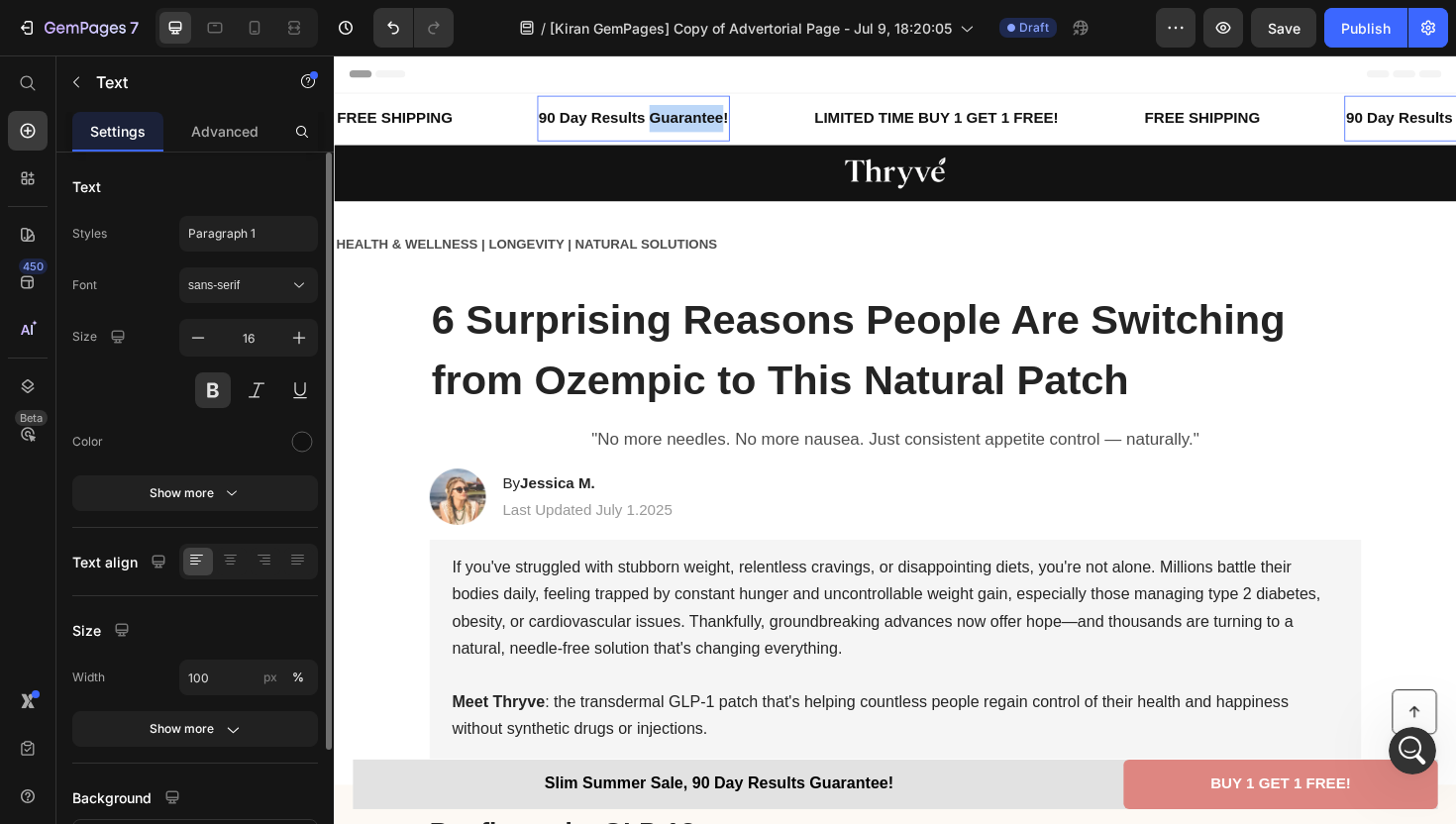 click on "90 Day Results Guarantee!" at bounding box center (651, 122) 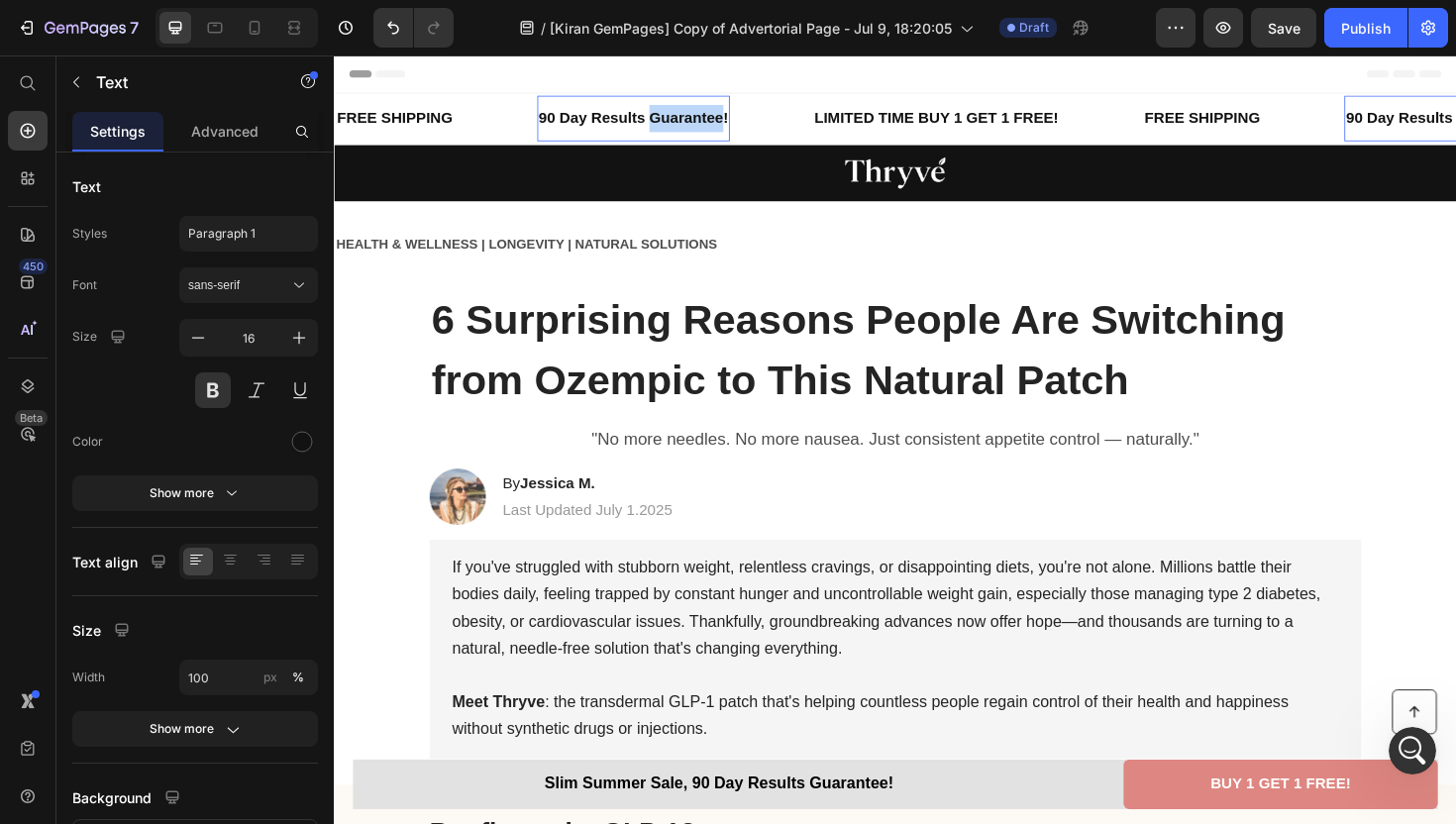 click on "90 Day Results Guarantee!" at bounding box center (651, 122) 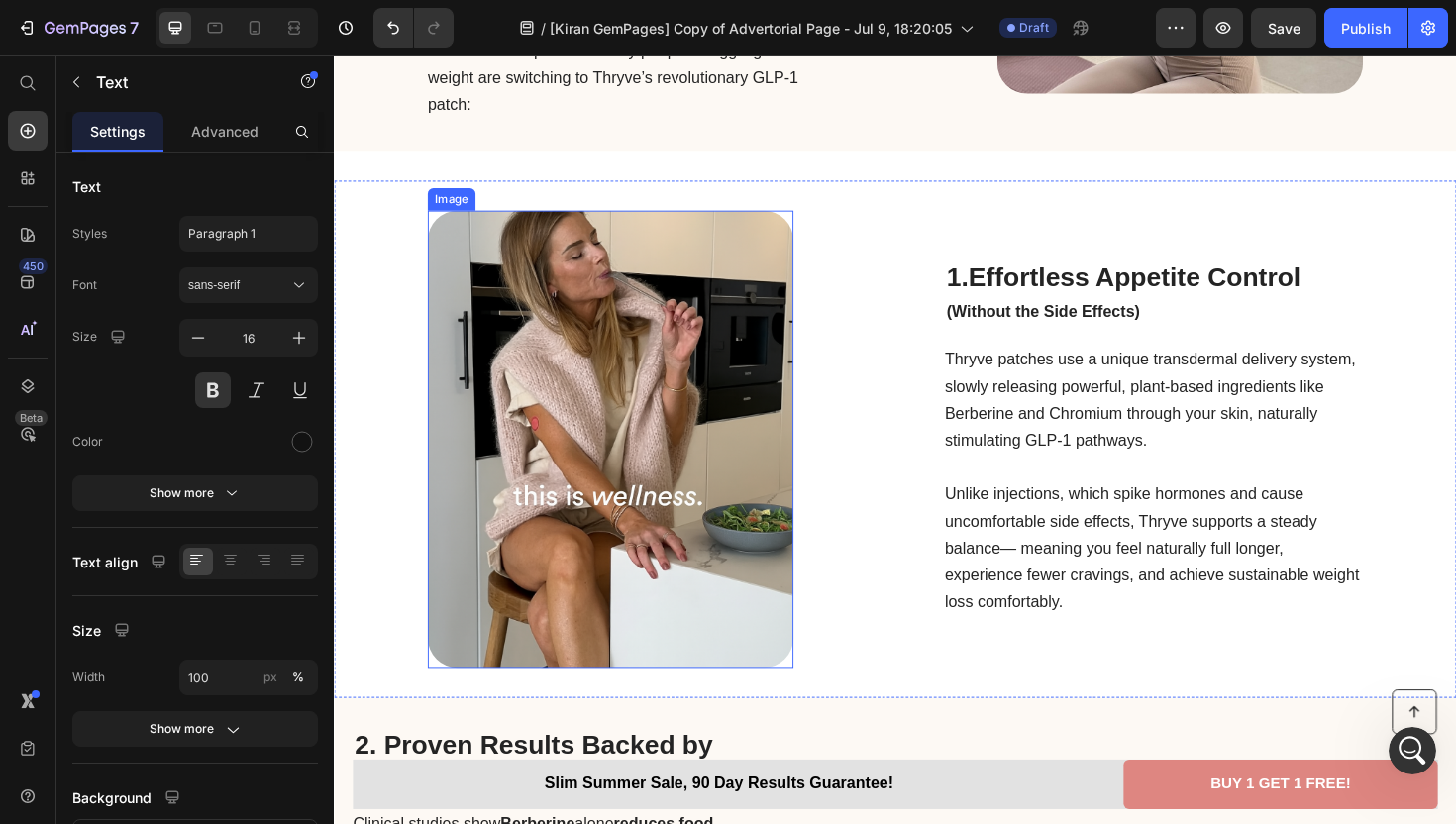 scroll, scrollTop: 0, scrollLeft: 0, axis: both 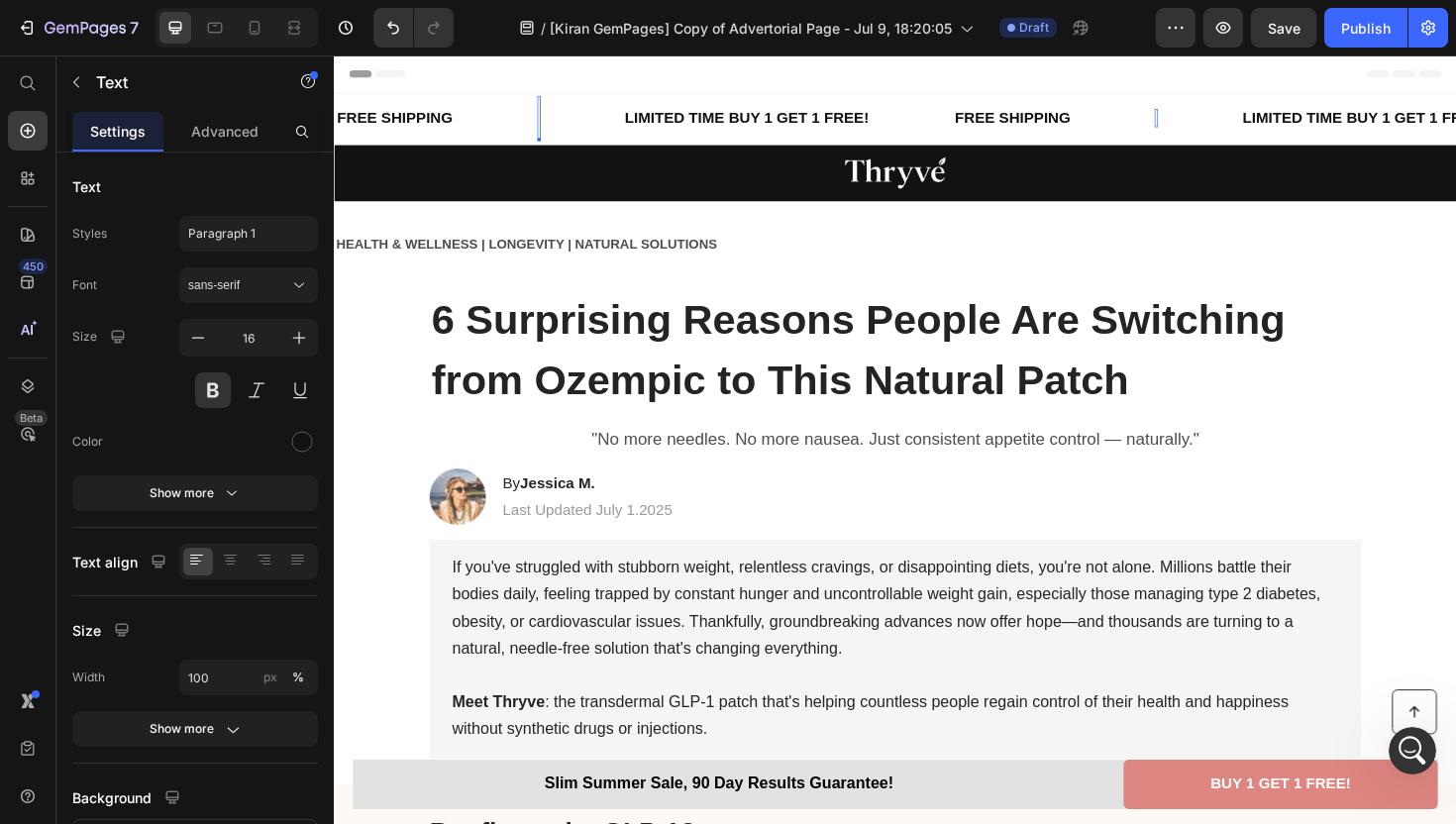 click on "Text   0" at bounding box center [594, 122] 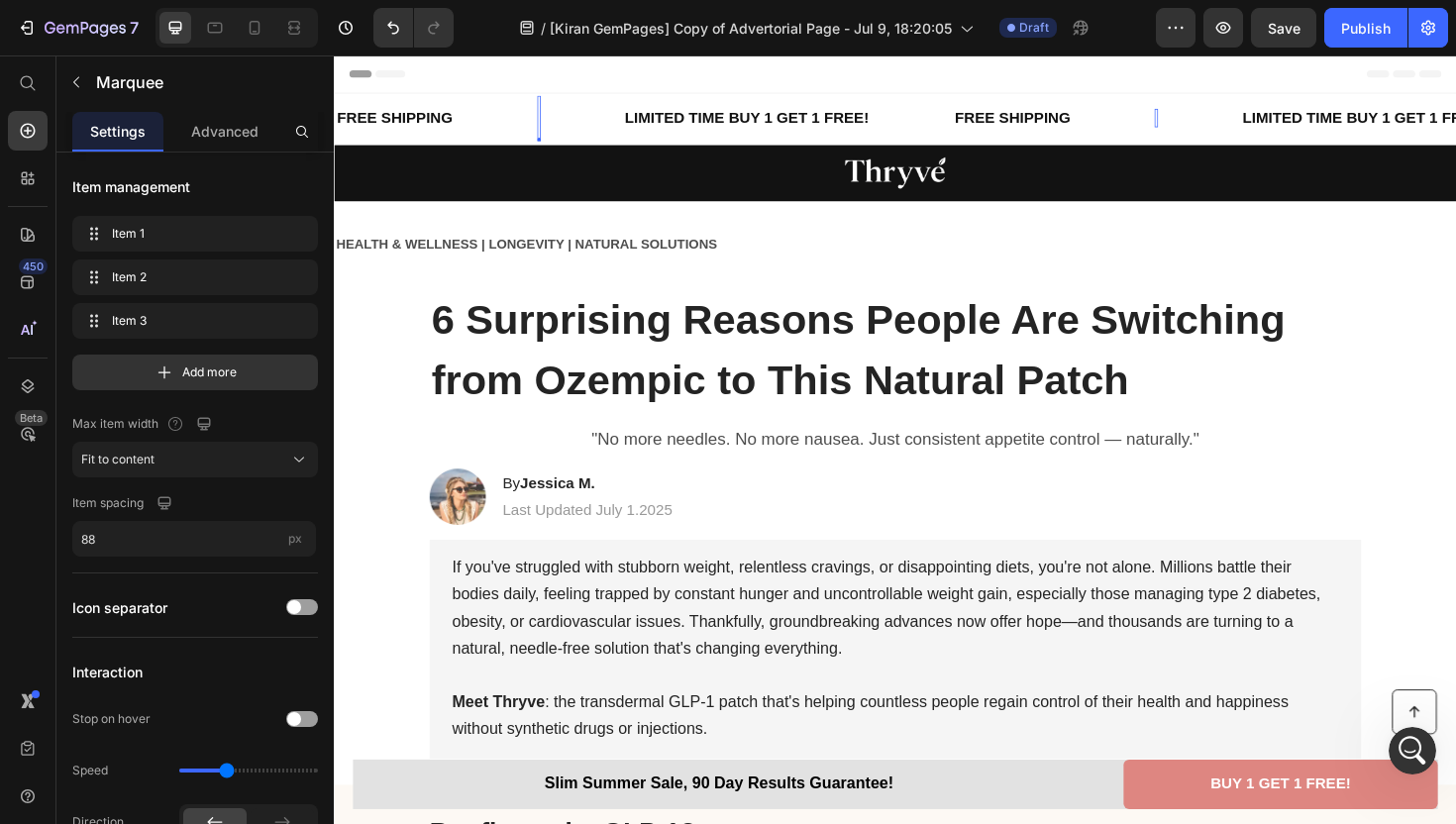 click at bounding box center (551, 122) 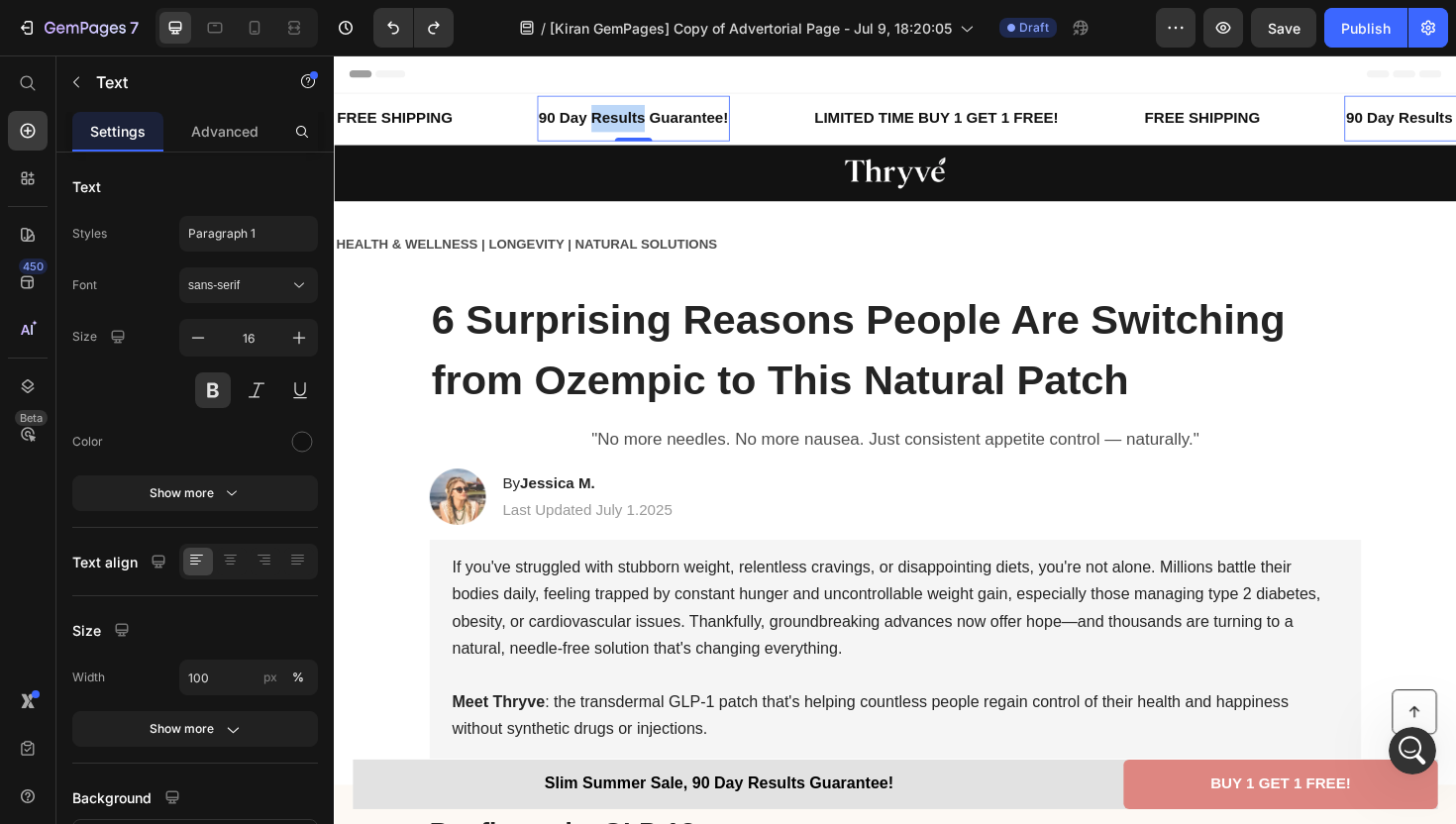 click on "90 Day Results Guarantee!" at bounding box center [651, 122] 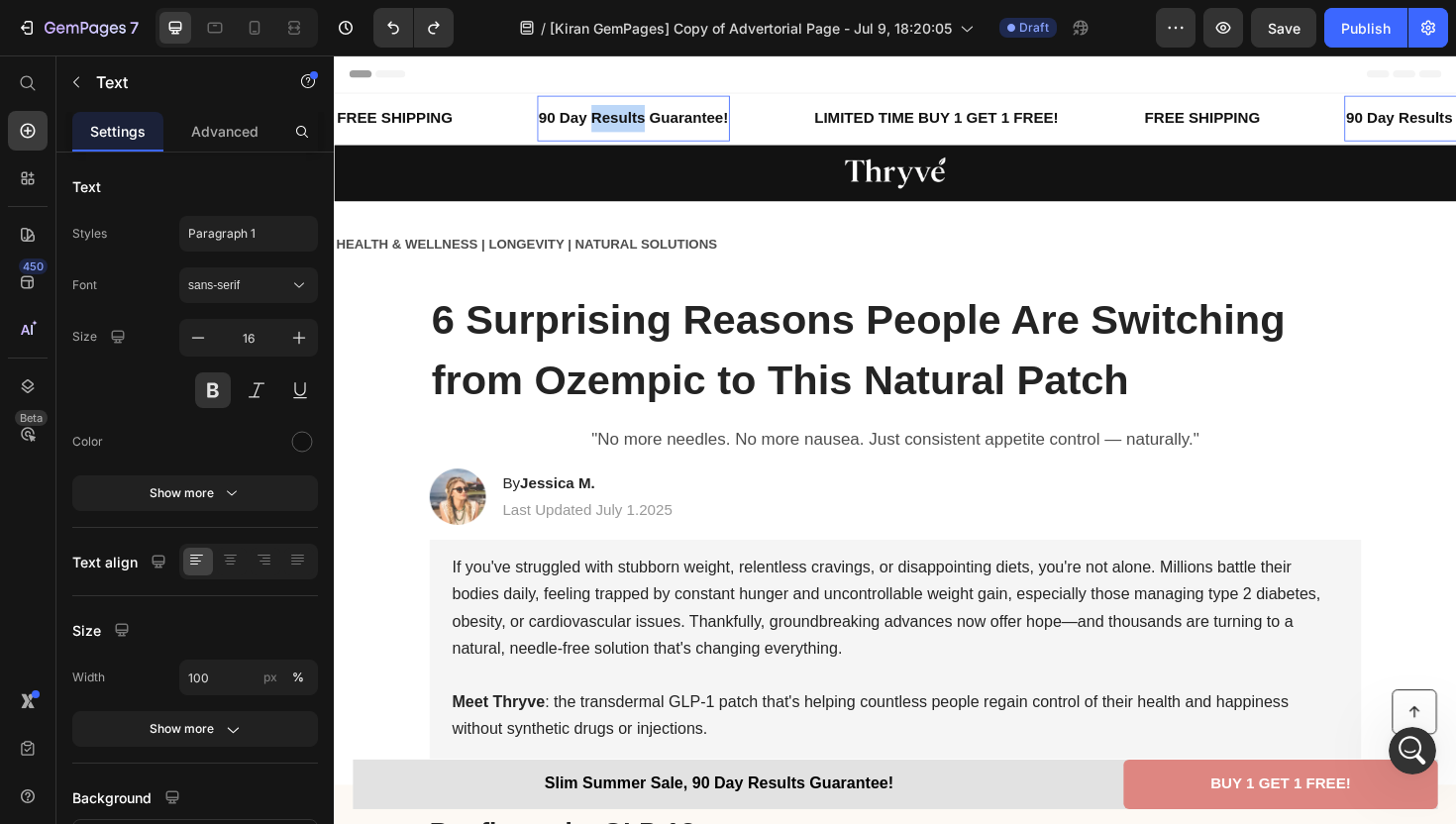 click on "90 Day Results Guarantee!" at bounding box center (651, 122) 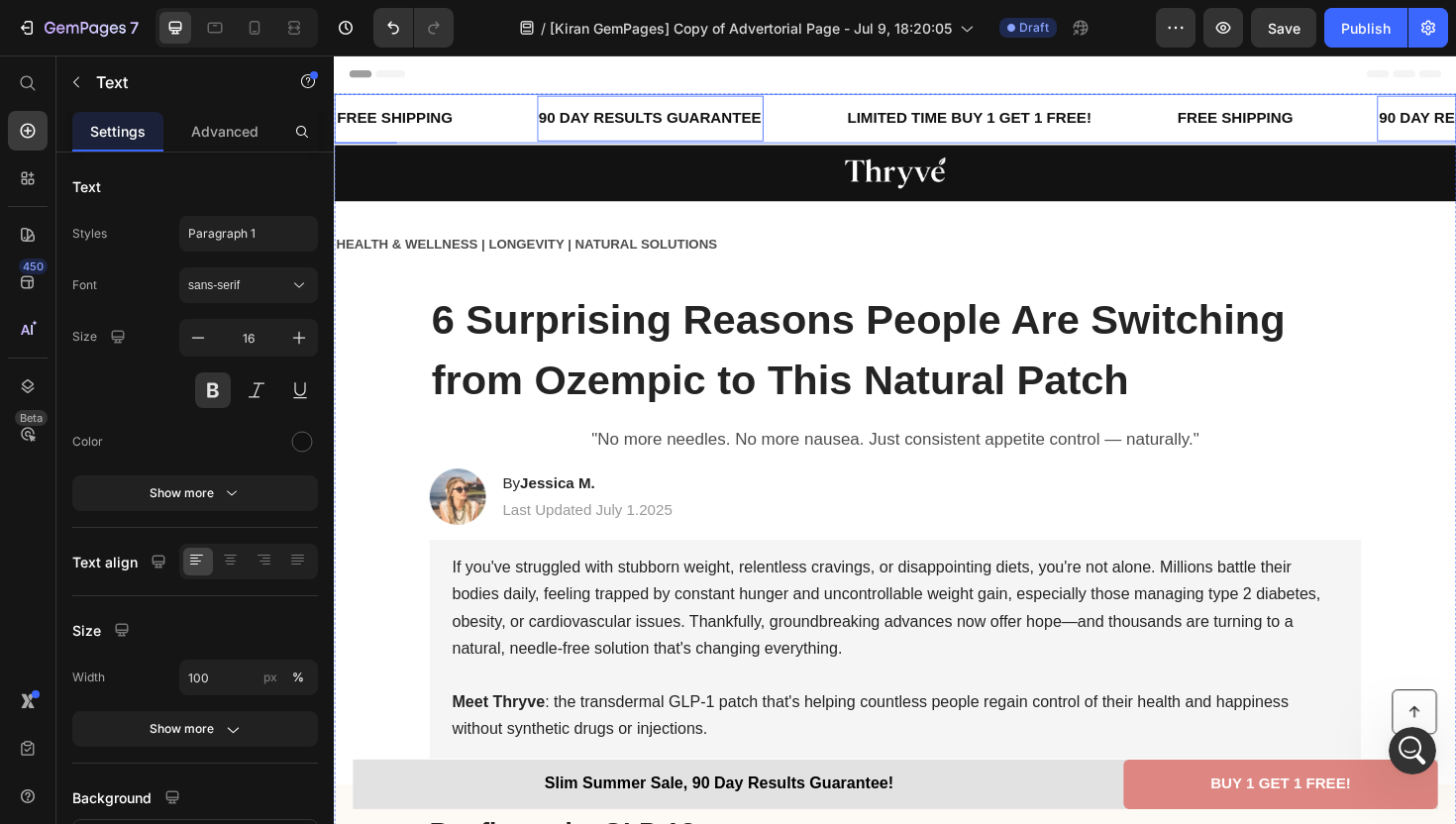 click on "90 DAY RESULTS GUARANTEE Text   0" at bounding box center (712, 122) 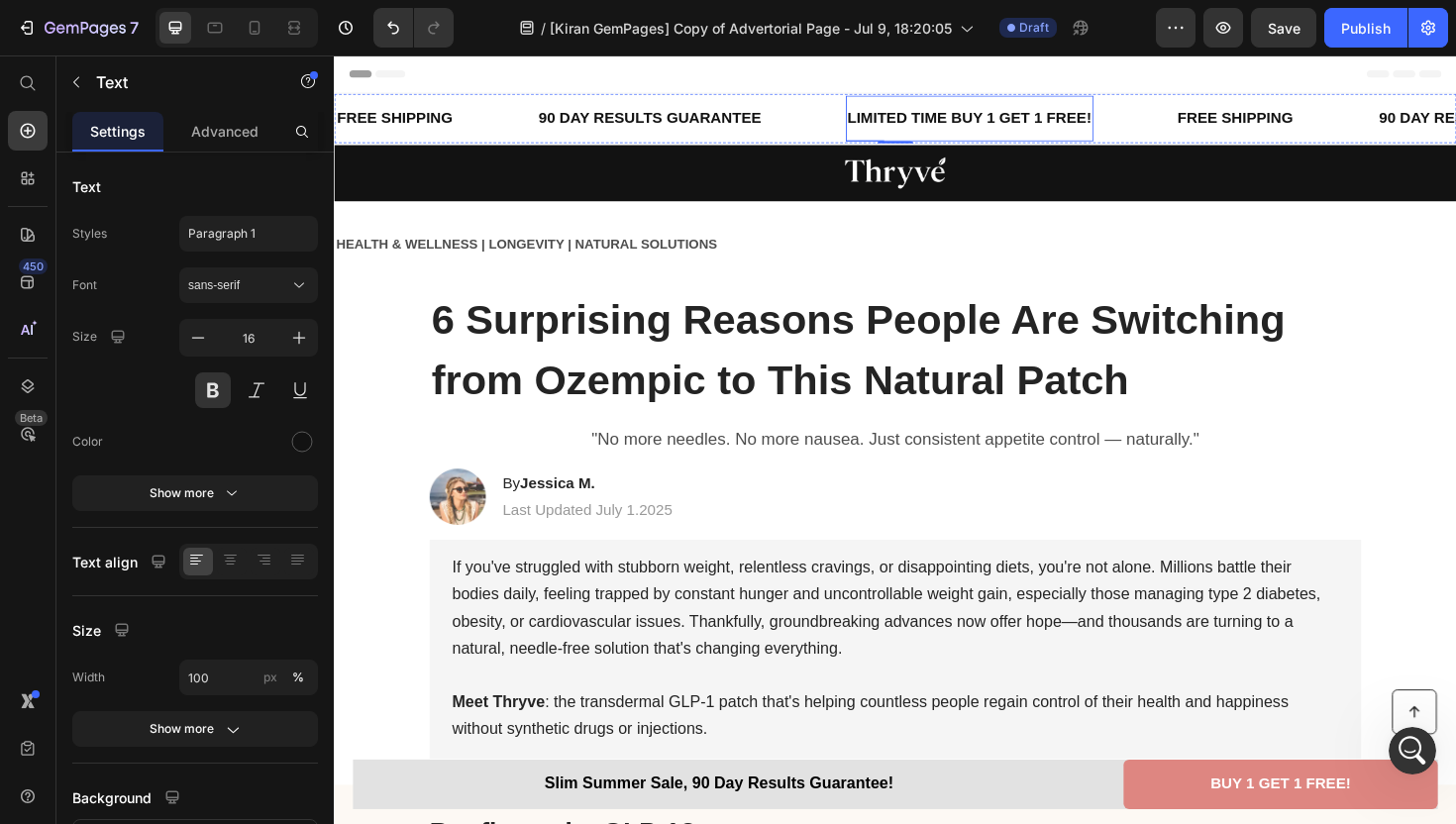 click on "LIMITED TIME BUY 1 GET 1 FREE!" at bounding box center [1006, 122] 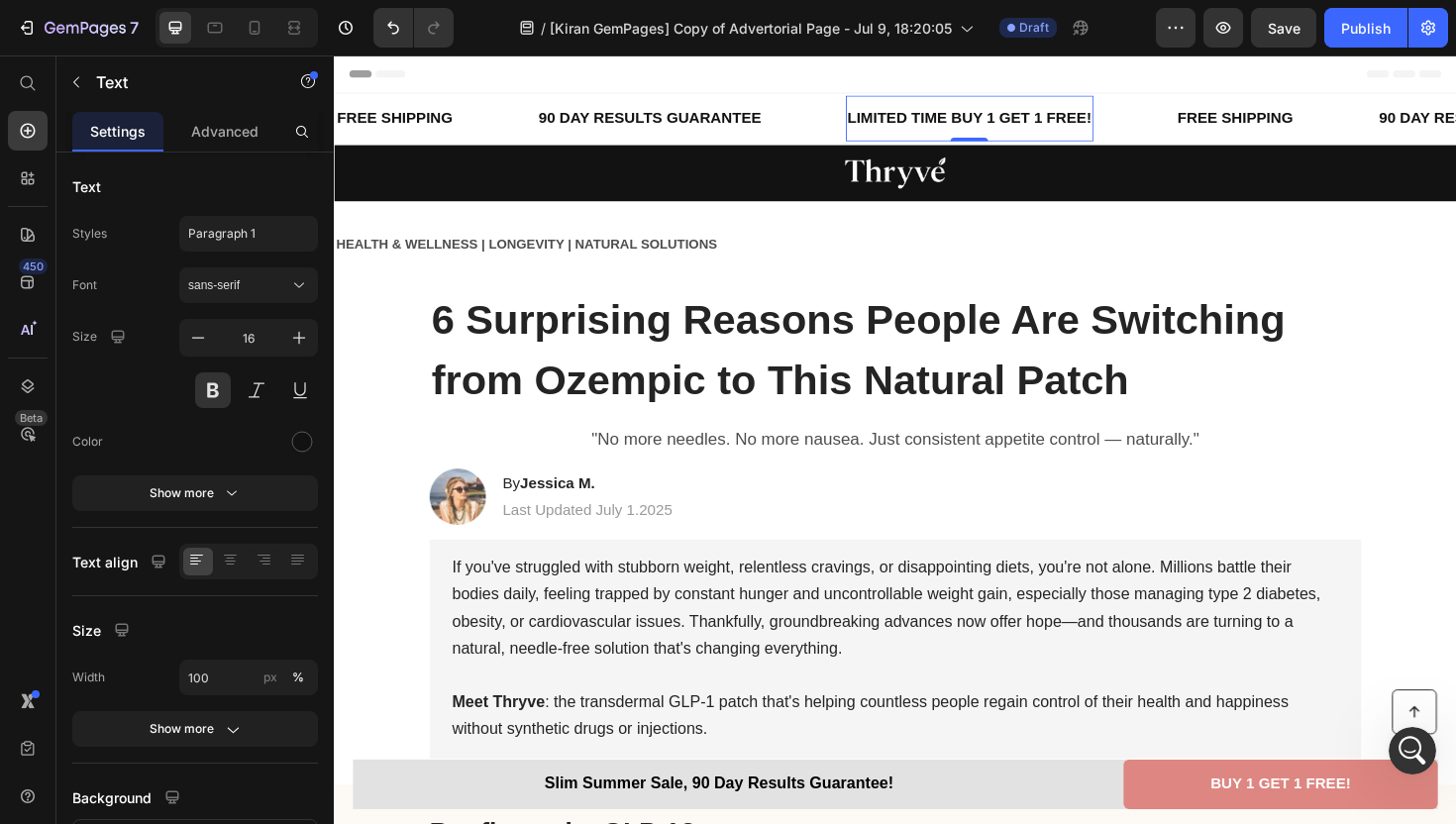 scroll, scrollTop: 9626, scrollLeft: 0, axis: vertical 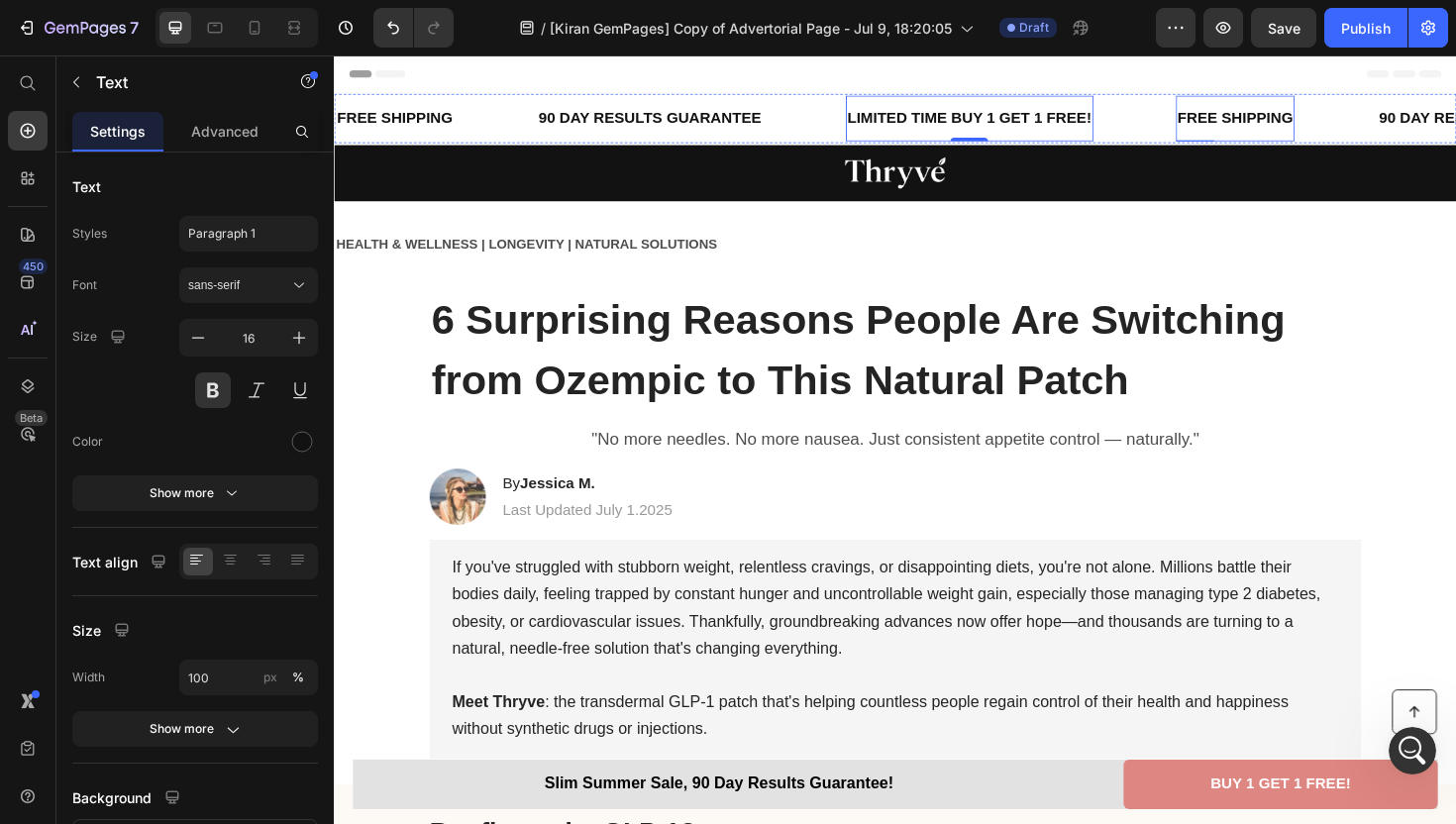 click on "FREE SHIPPING" at bounding box center [1289, 122] 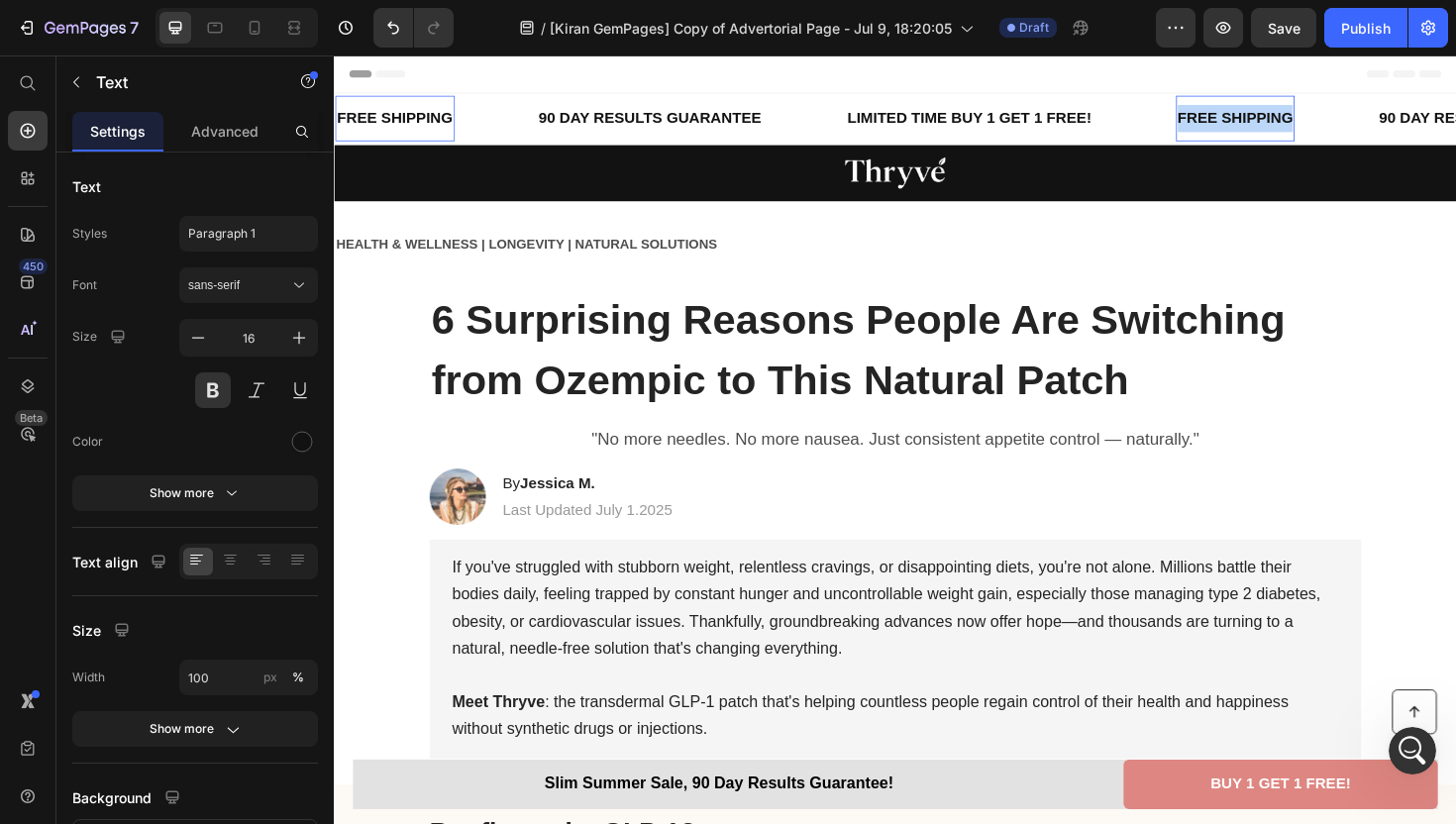 click on "FREE SHIPPING" at bounding box center (1289, 122) 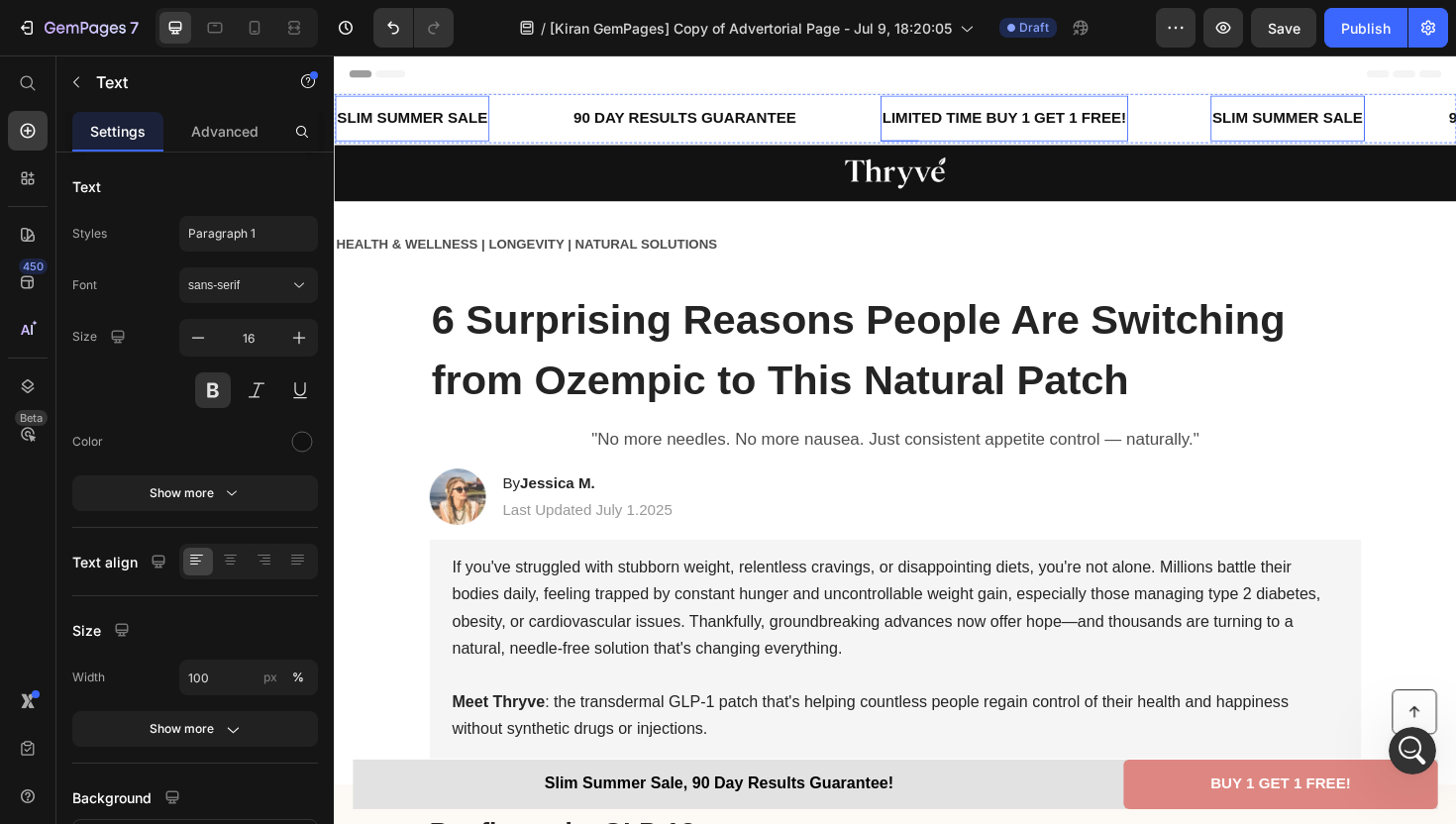 click on "LIMITED TIME BUY 1 GET 1 FREE!" at bounding box center (1043, 122) 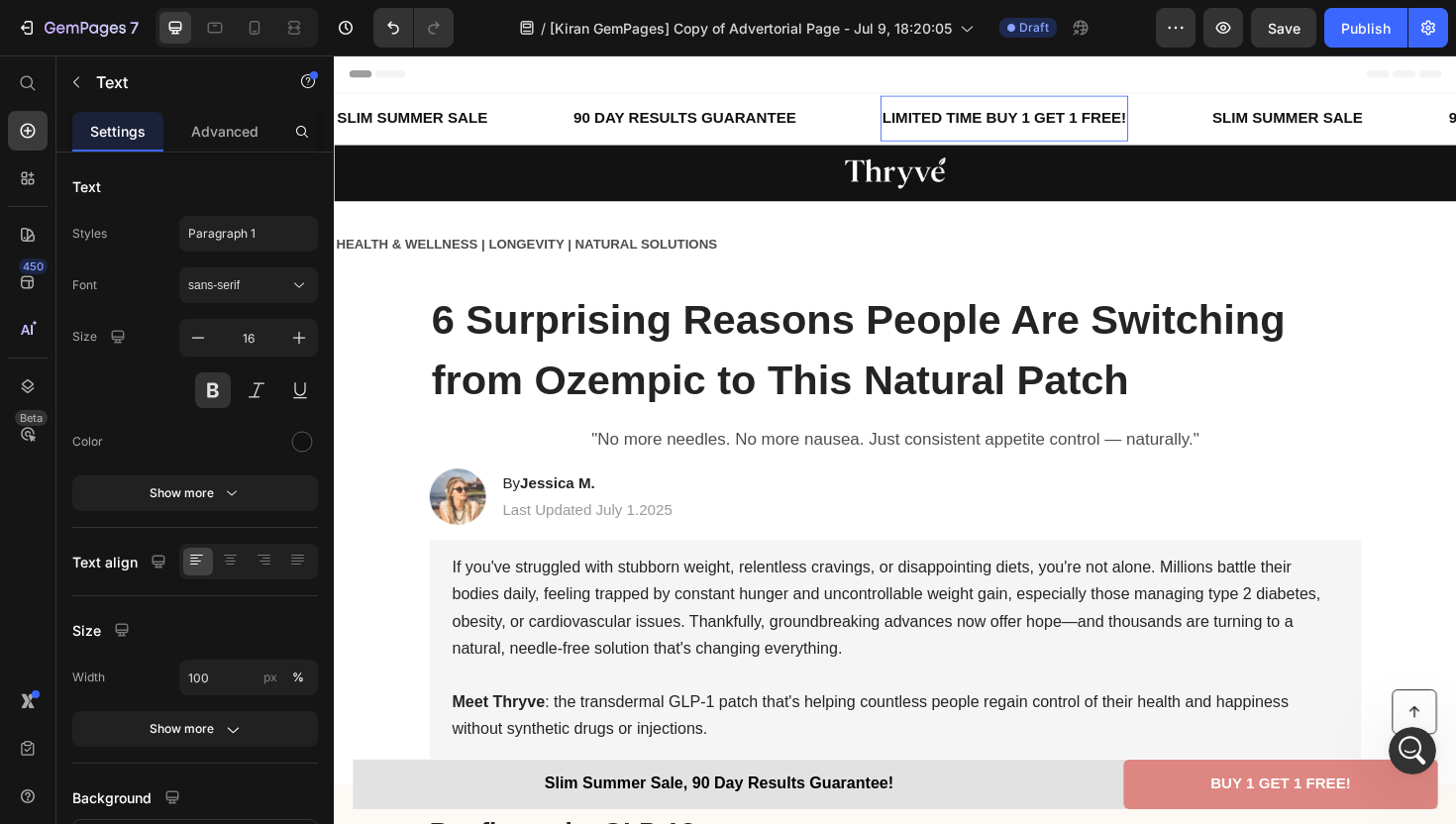 click on "LIMITED TIME BUY 1 GET 1 FREE!" at bounding box center [1043, 122] 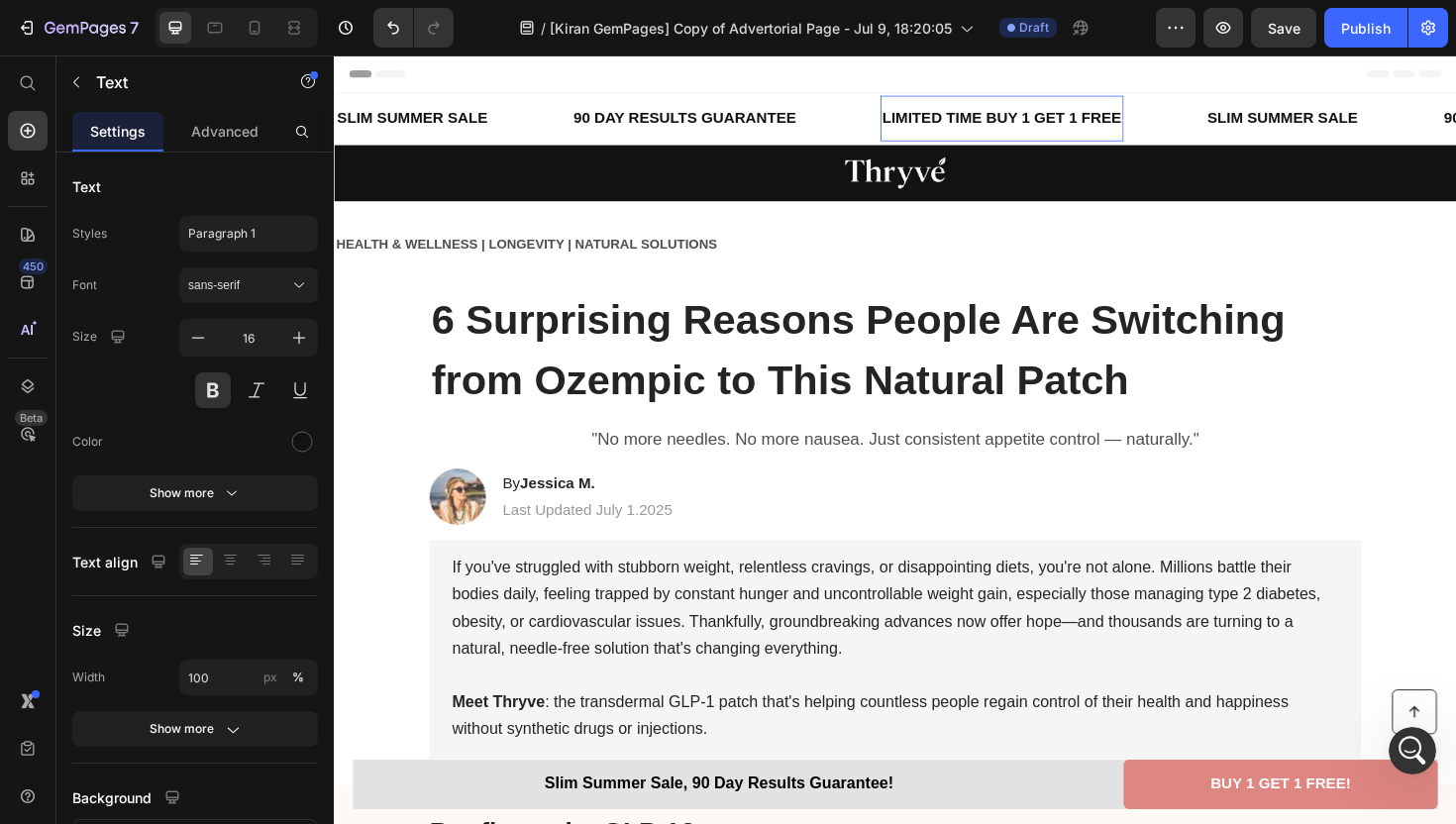 click on "LIMITED TIME BUY 1 GET 1 FREE" at bounding box center (1041, 122) 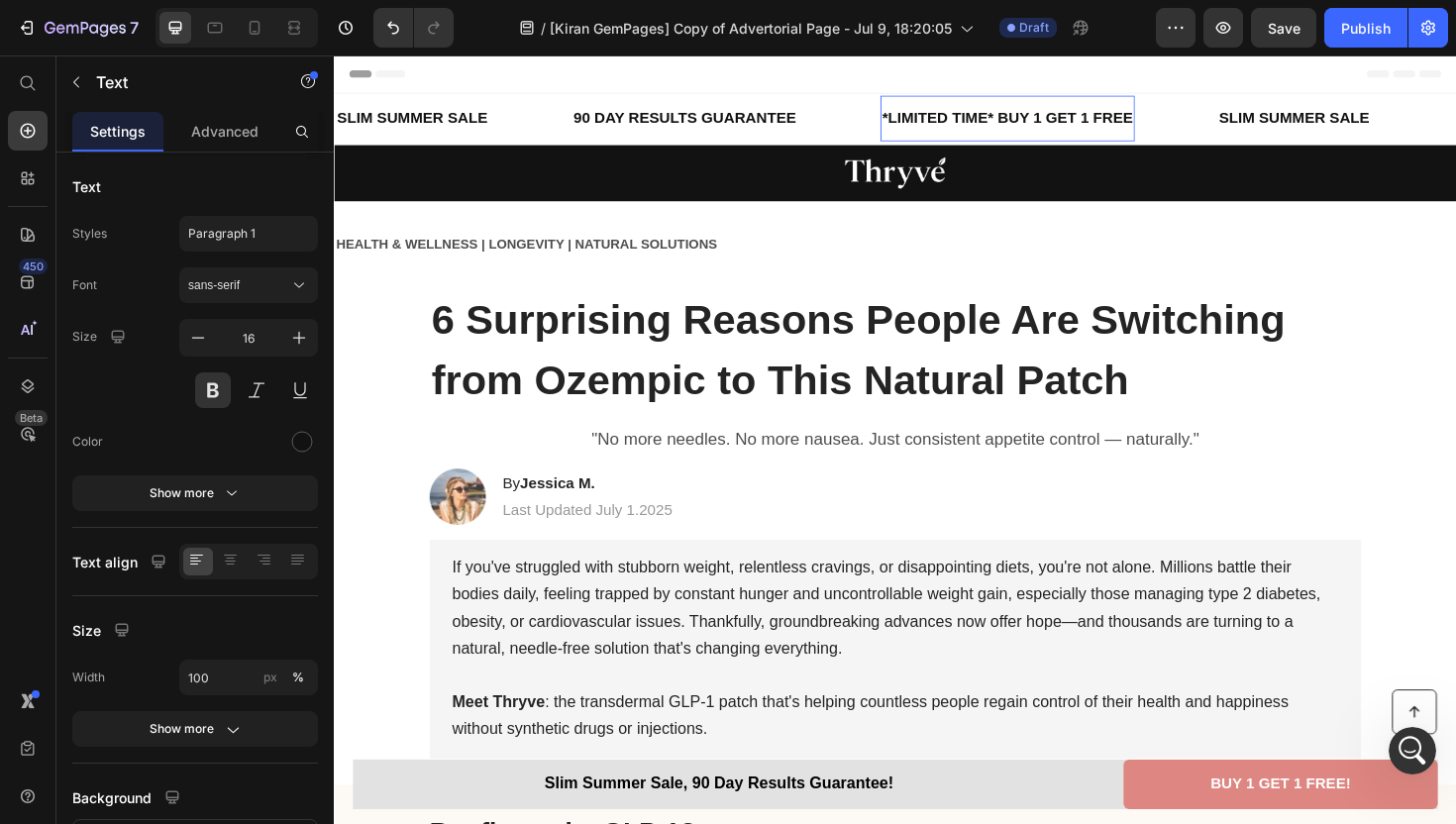 click on "Header" at bounding box center [928, 75] 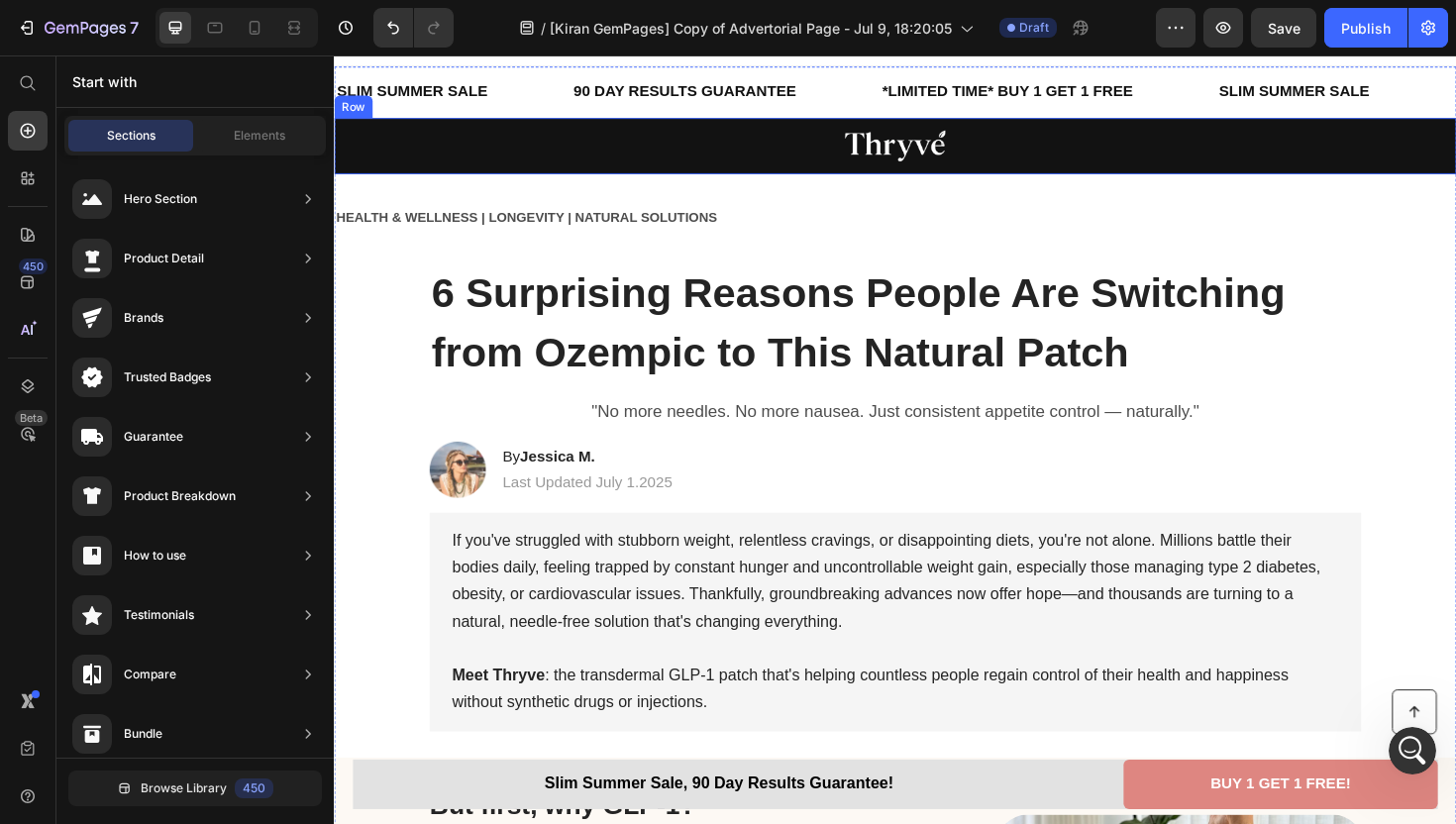 scroll, scrollTop: 0, scrollLeft: 0, axis: both 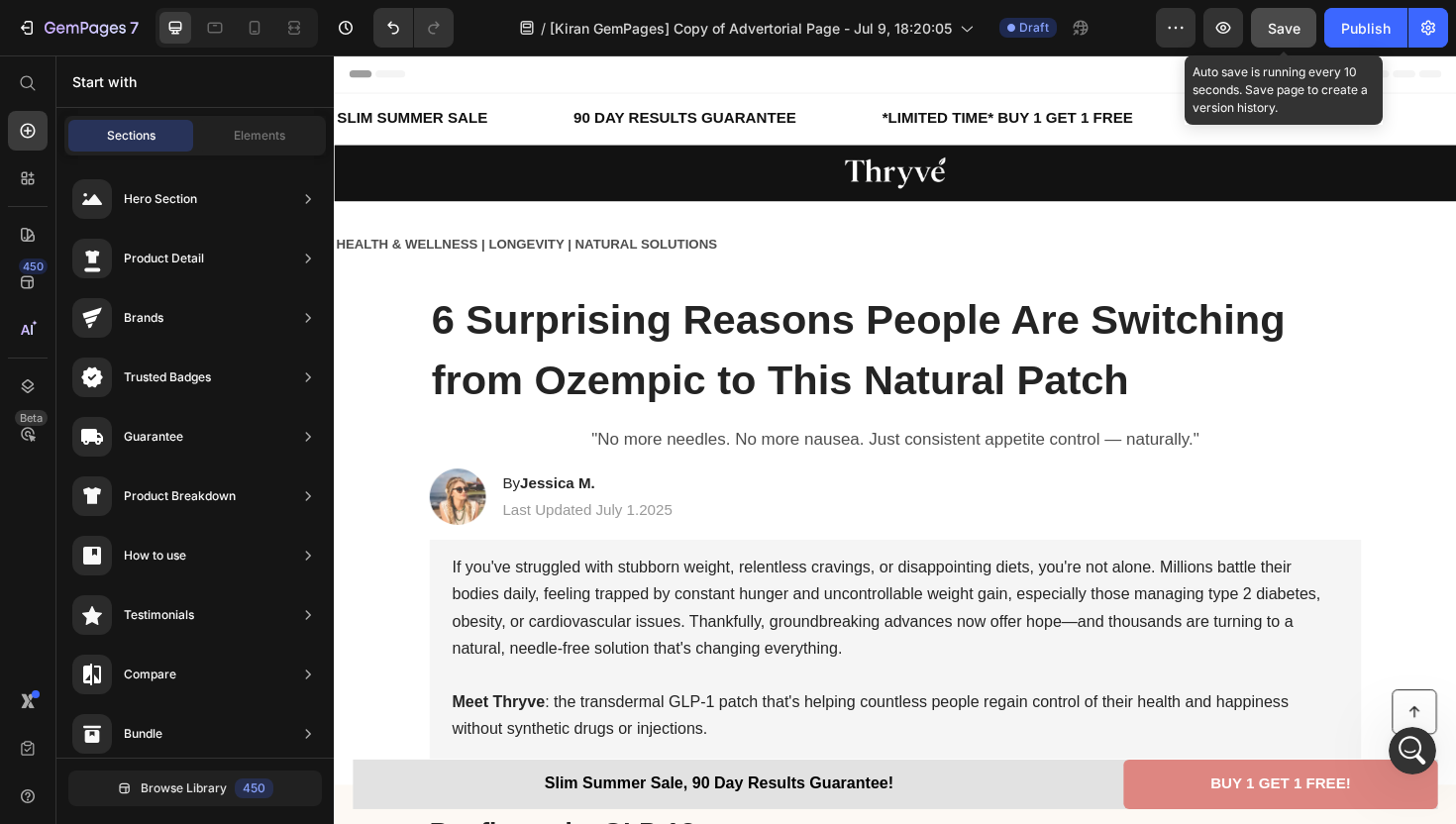 click on "Save" at bounding box center [1284, 28] 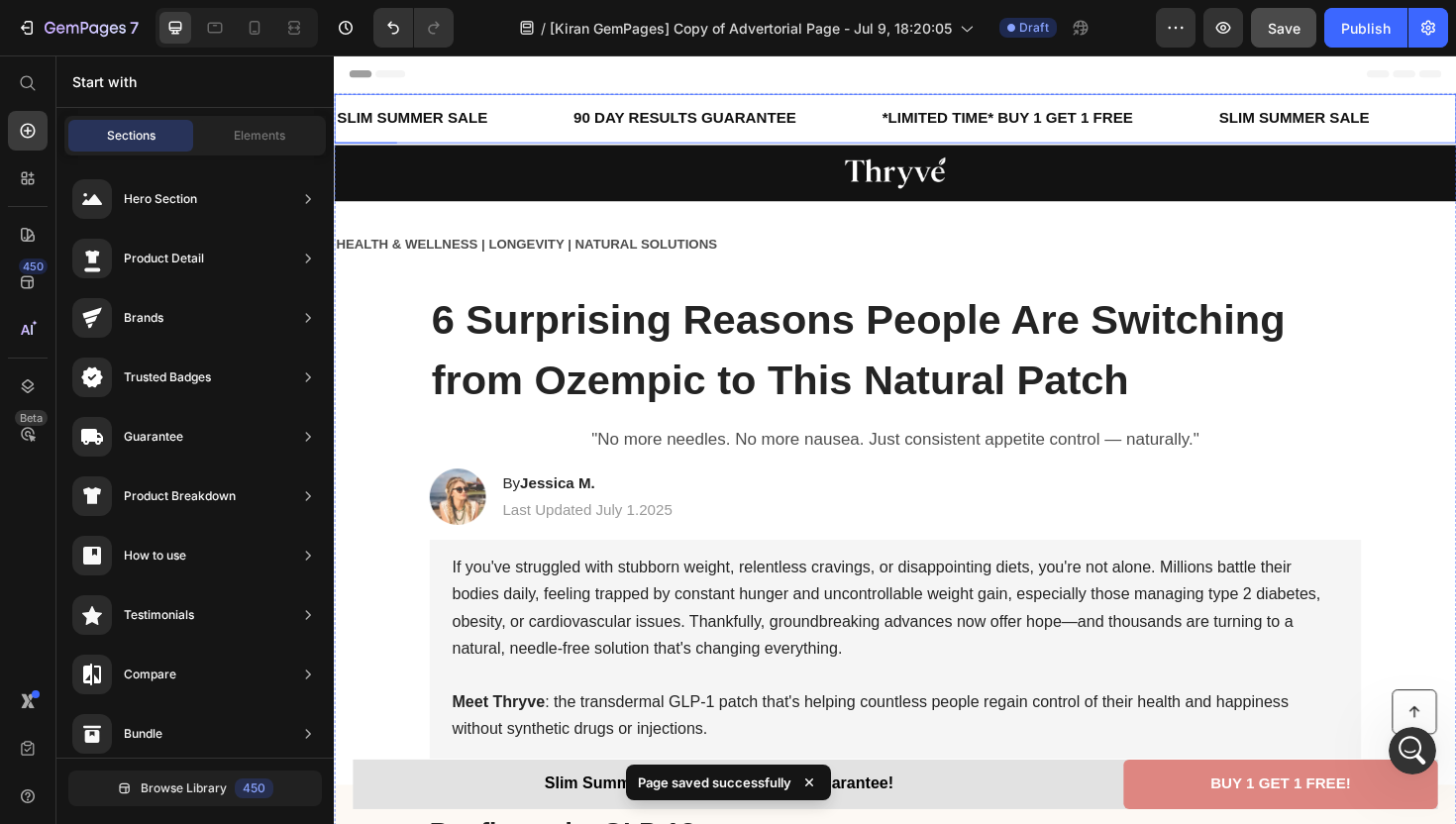 click on "SLIM SUMMER SALE Text" at bounding box center [460, 122] 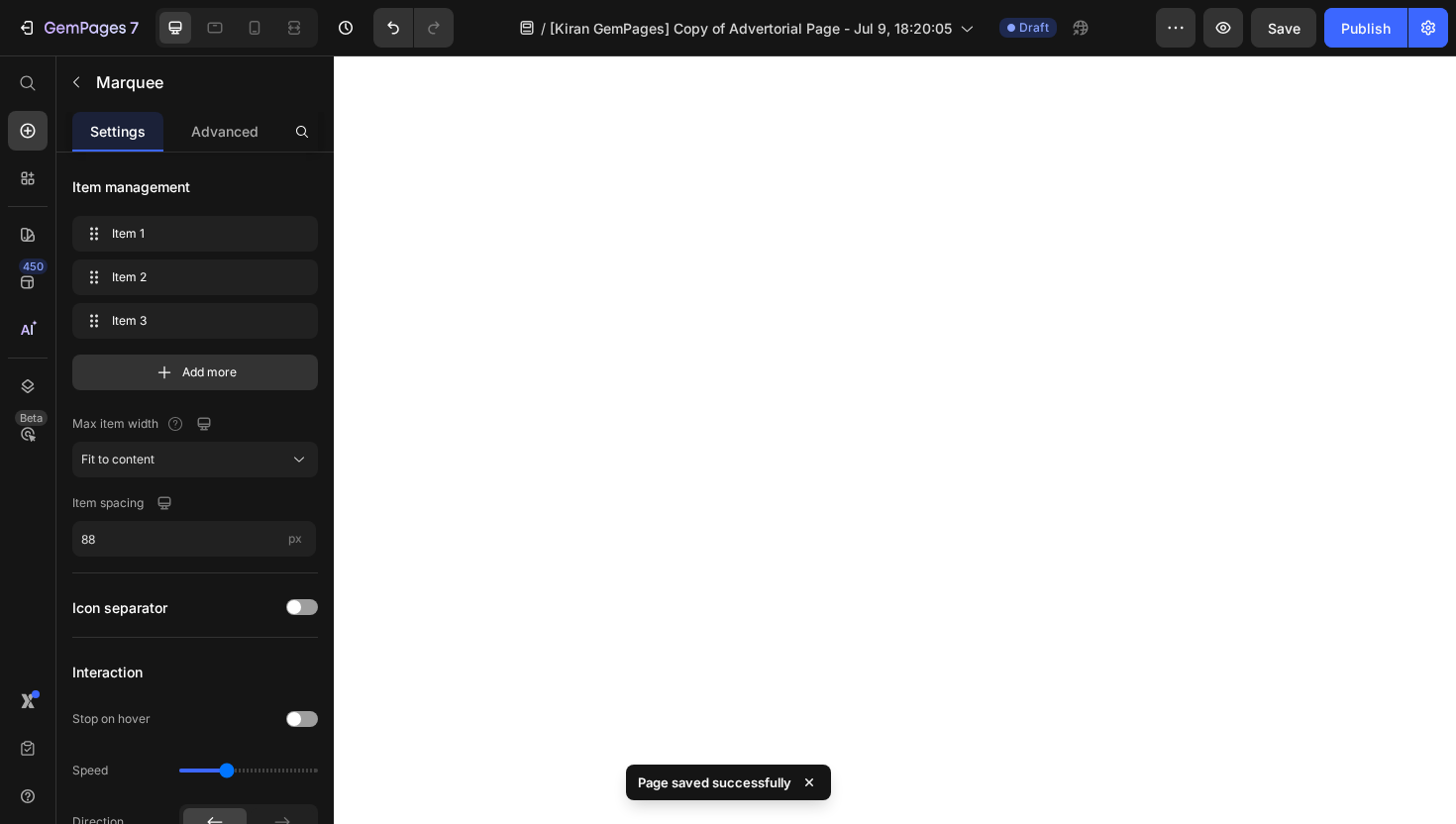 scroll, scrollTop: 0, scrollLeft: 0, axis: both 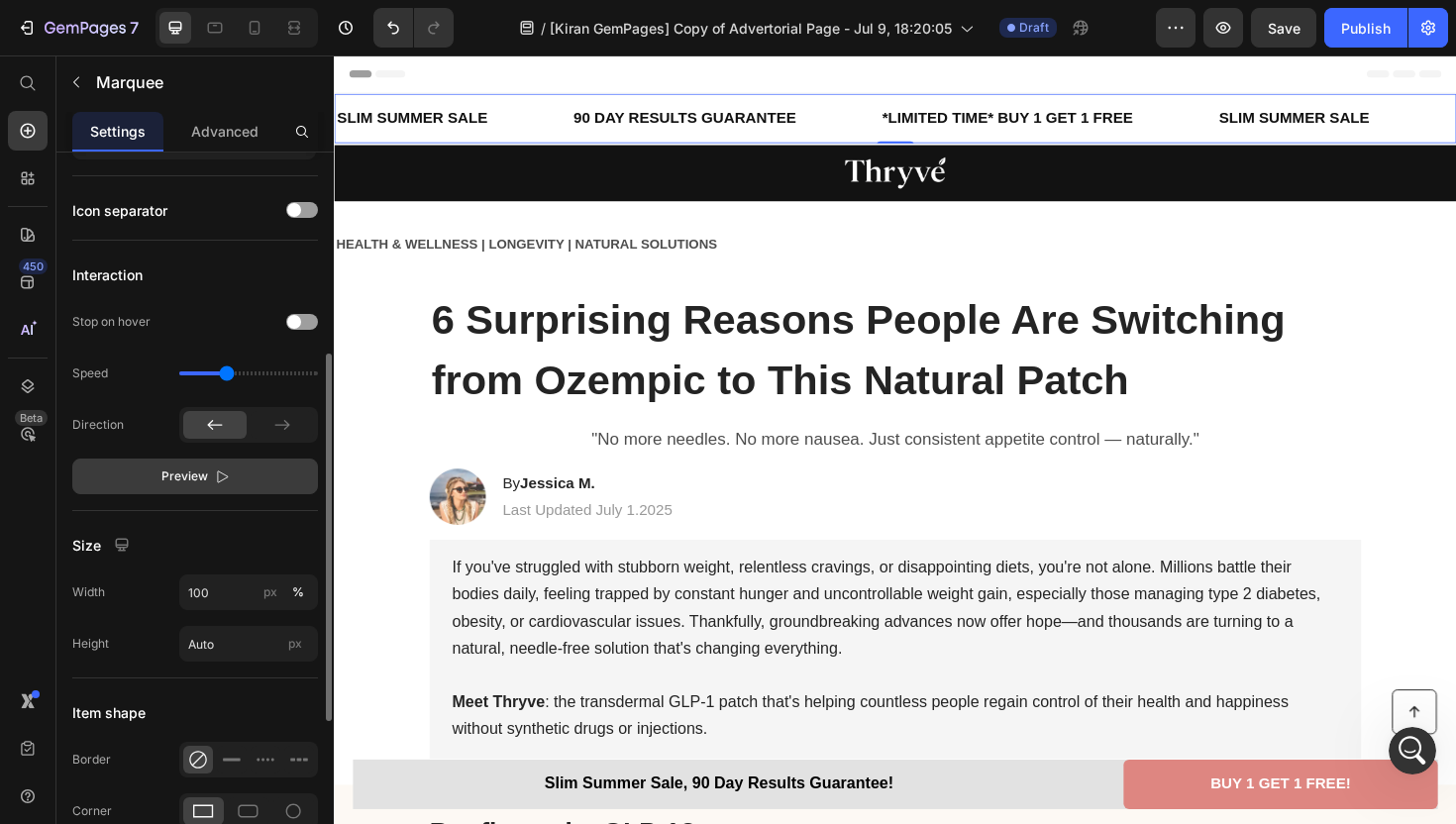 click on "Preview" at bounding box center [195, 476] 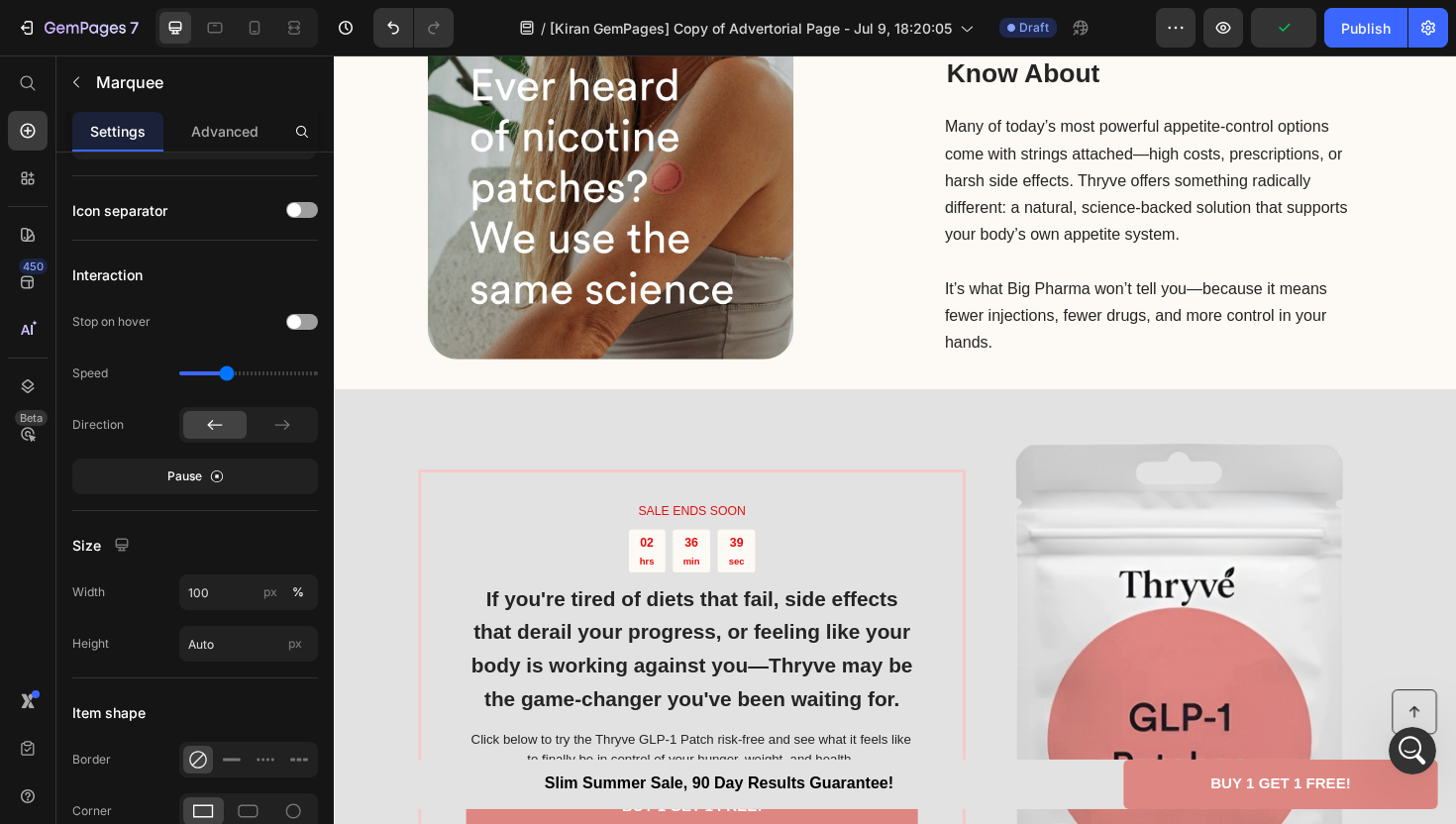 scroll, scrollTop: 5193, scrollLeft: 0, axis: vertical 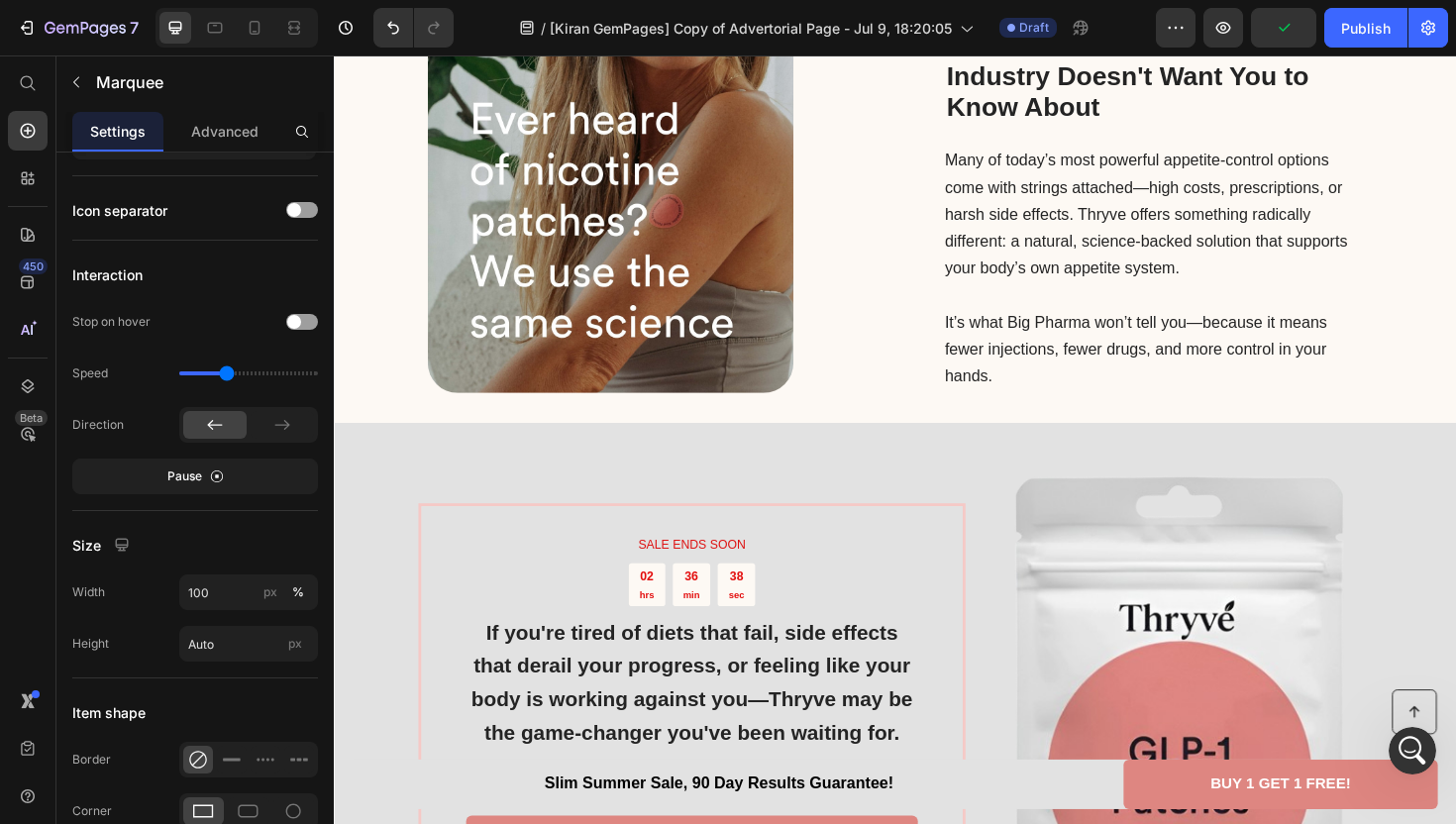 click at bounding box center [237, 28] 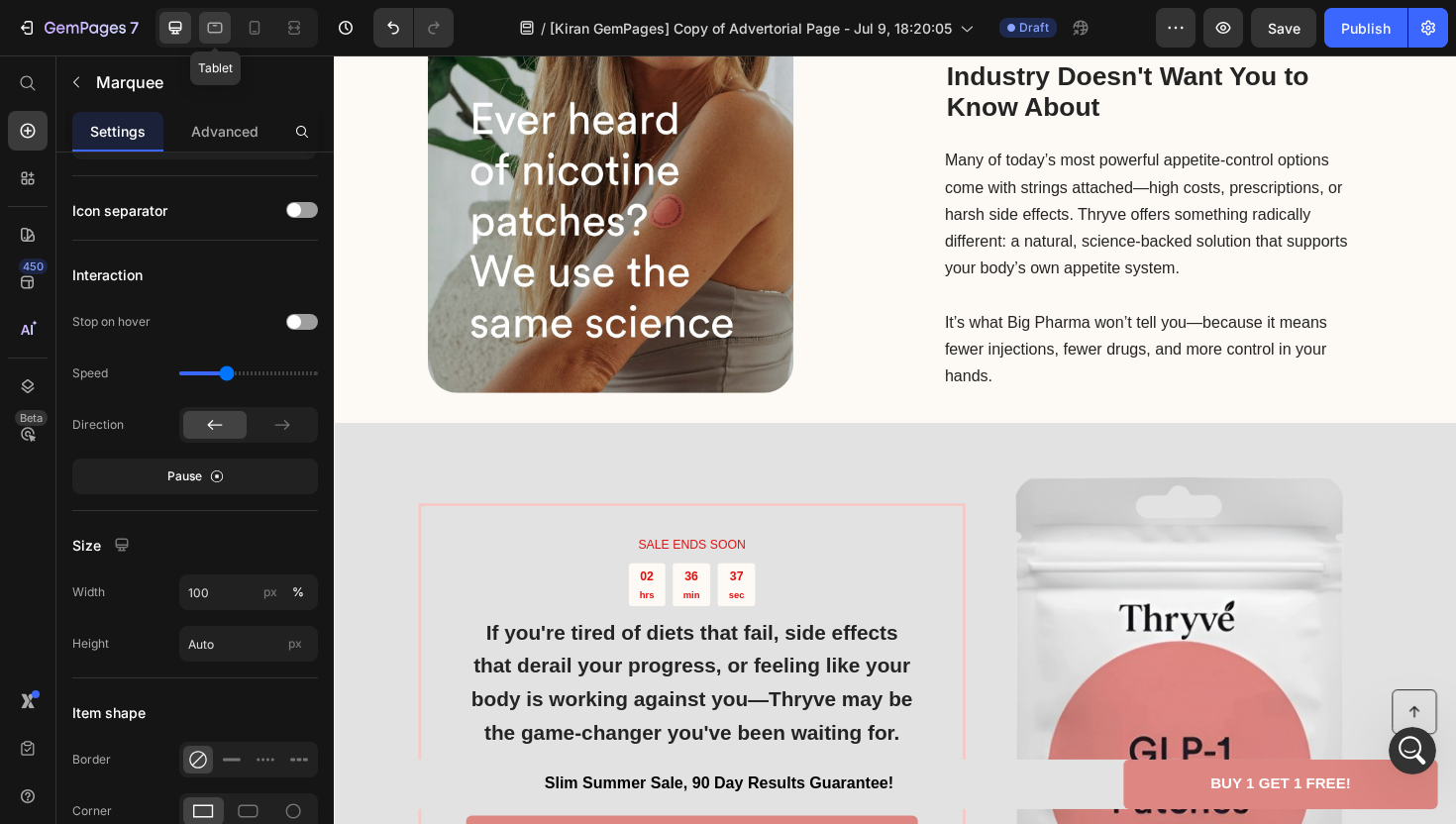 click 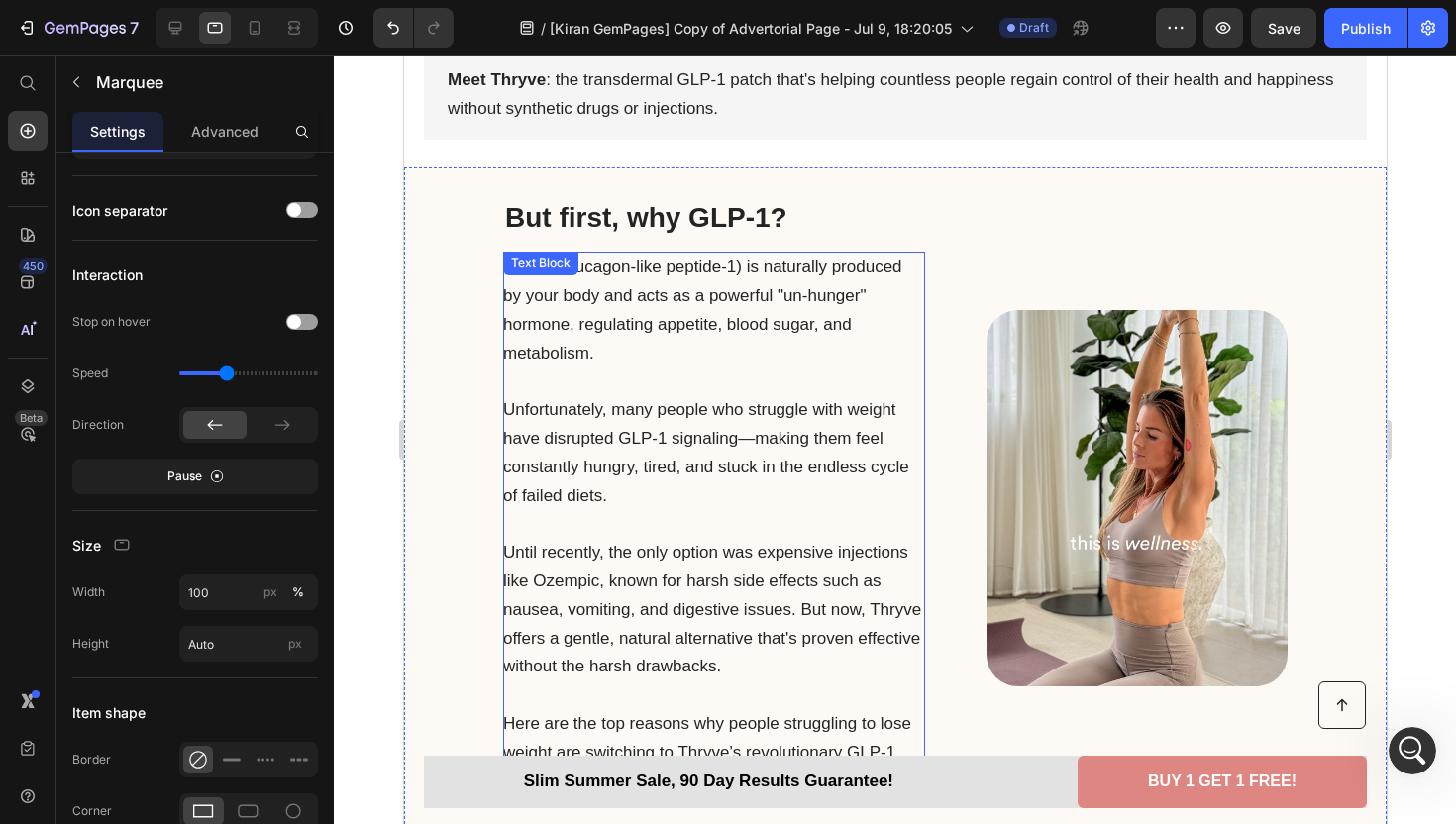 scroll, scrollTop: 658, scrollLeft: 0, axis: vertical 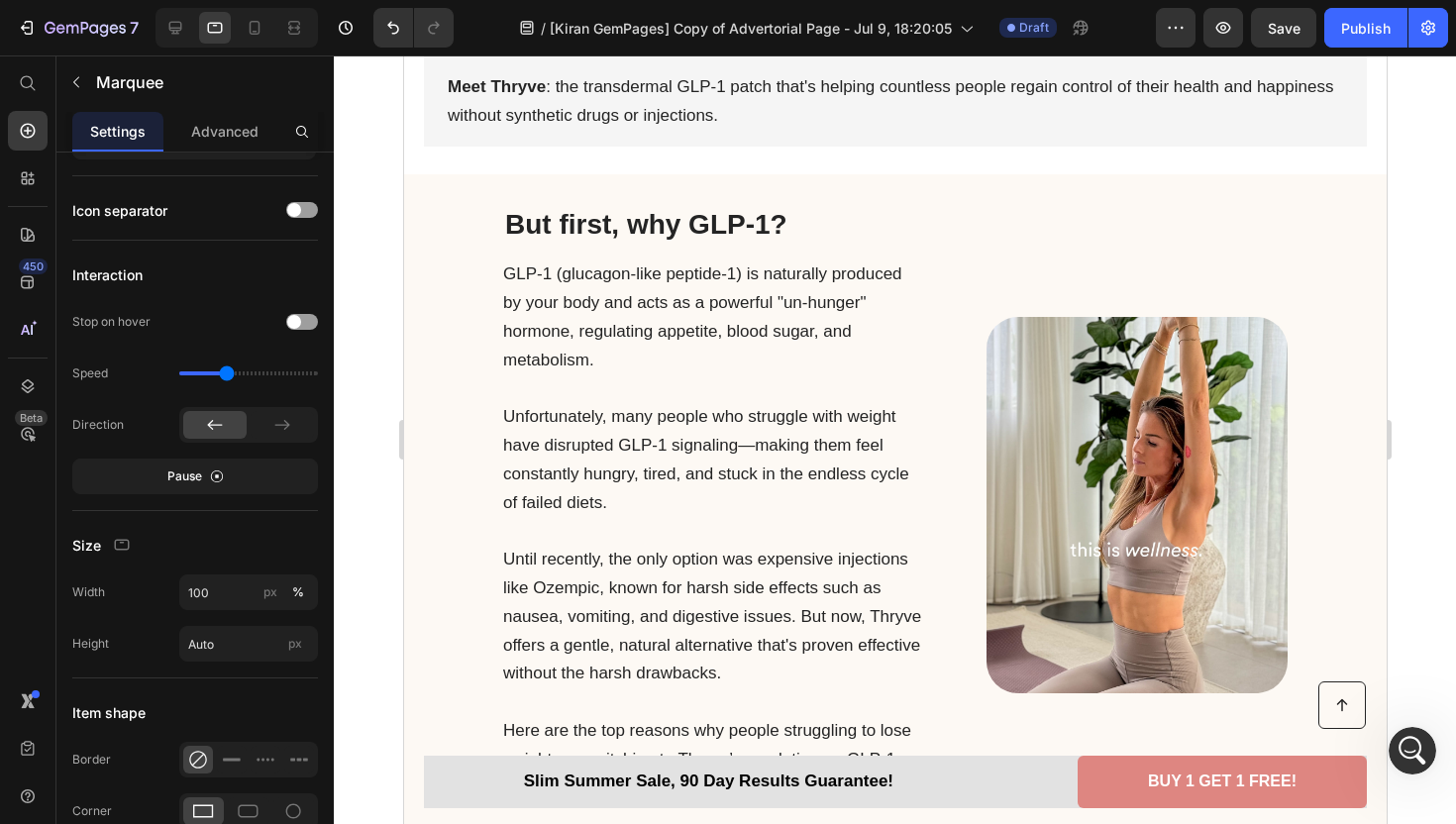 click at bounding box center [1412, 751] 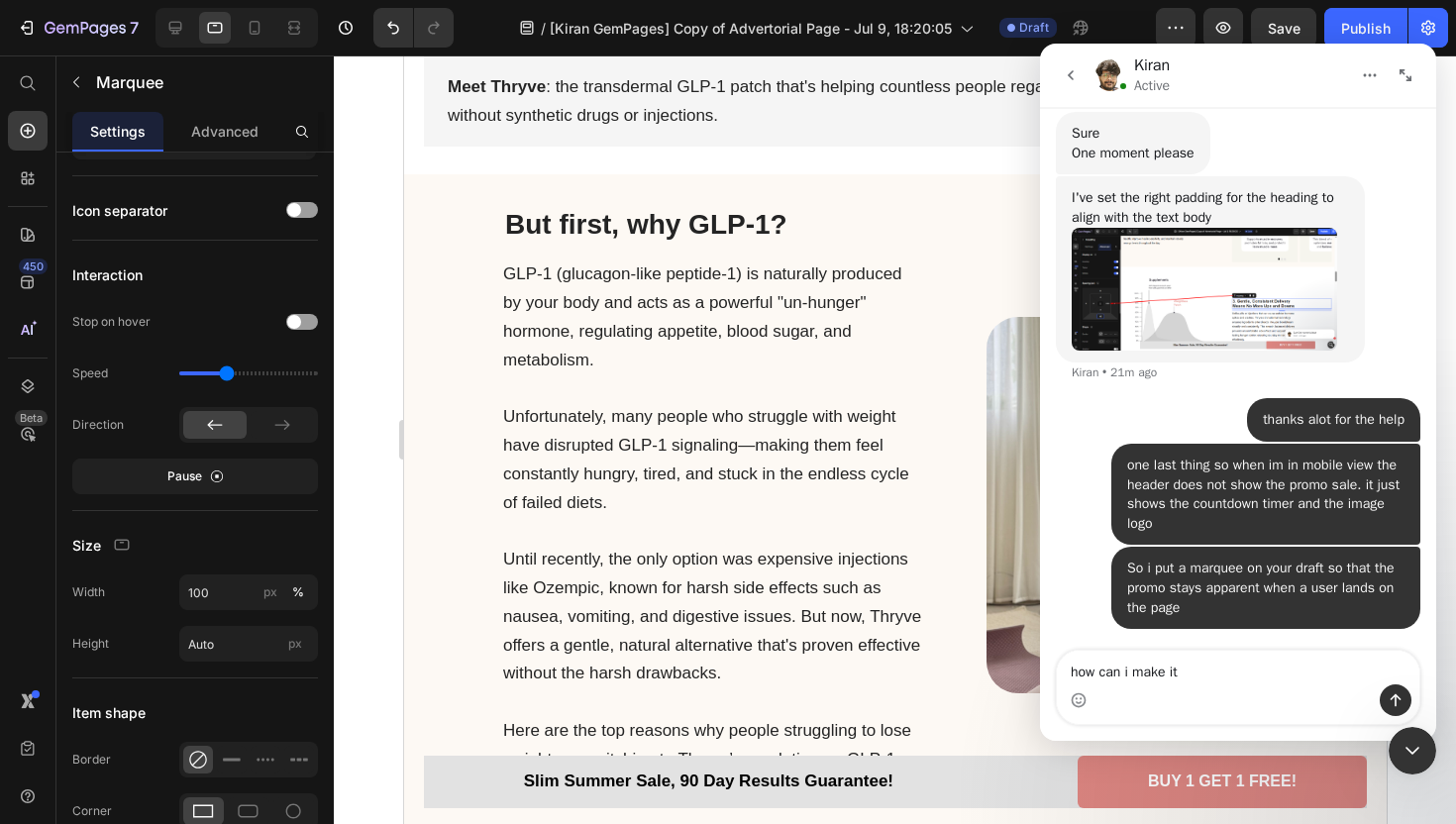 scroll, scrollTop: 9626, scrollLeft: 0, axis: vertical 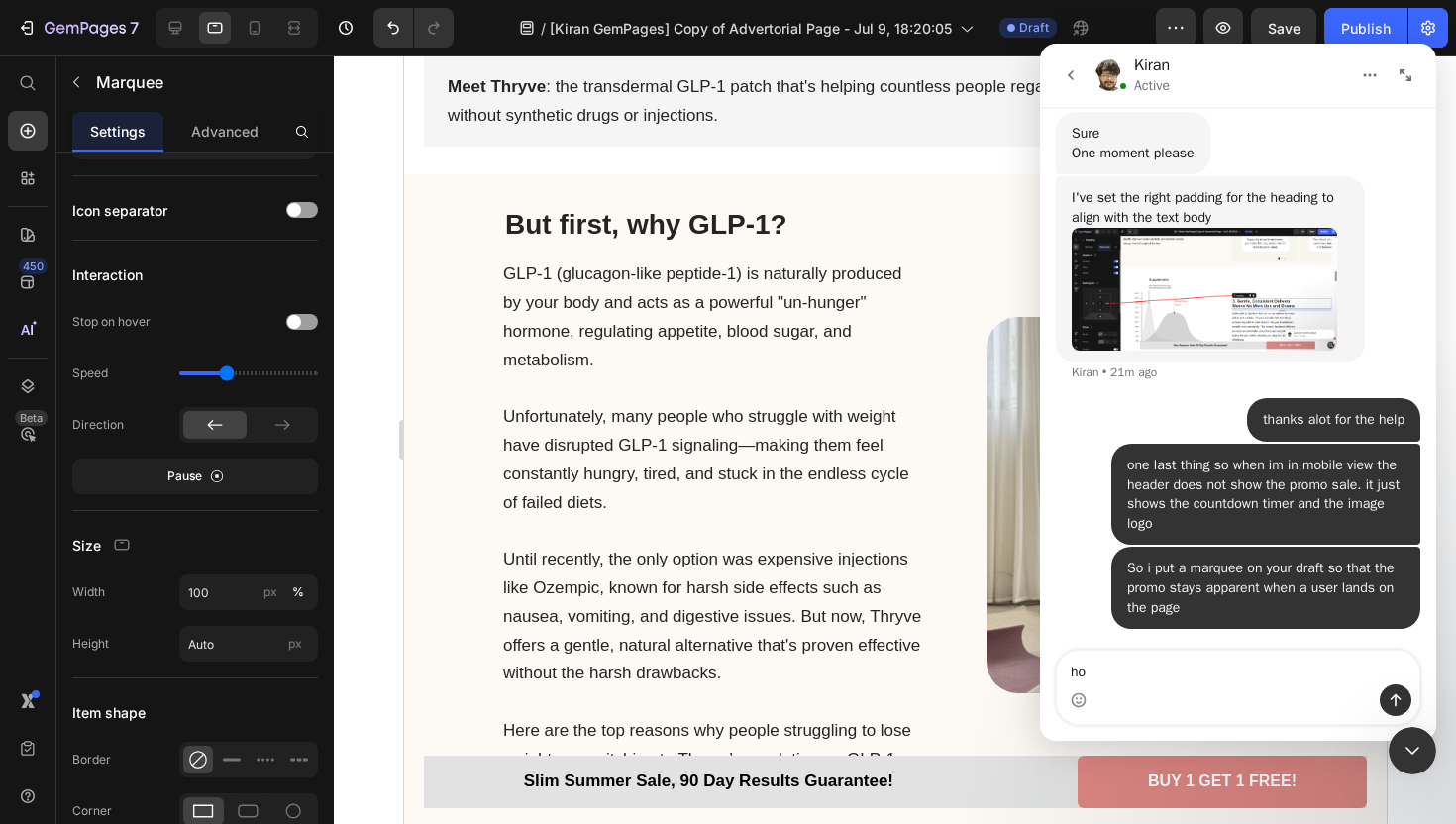 type on "h" 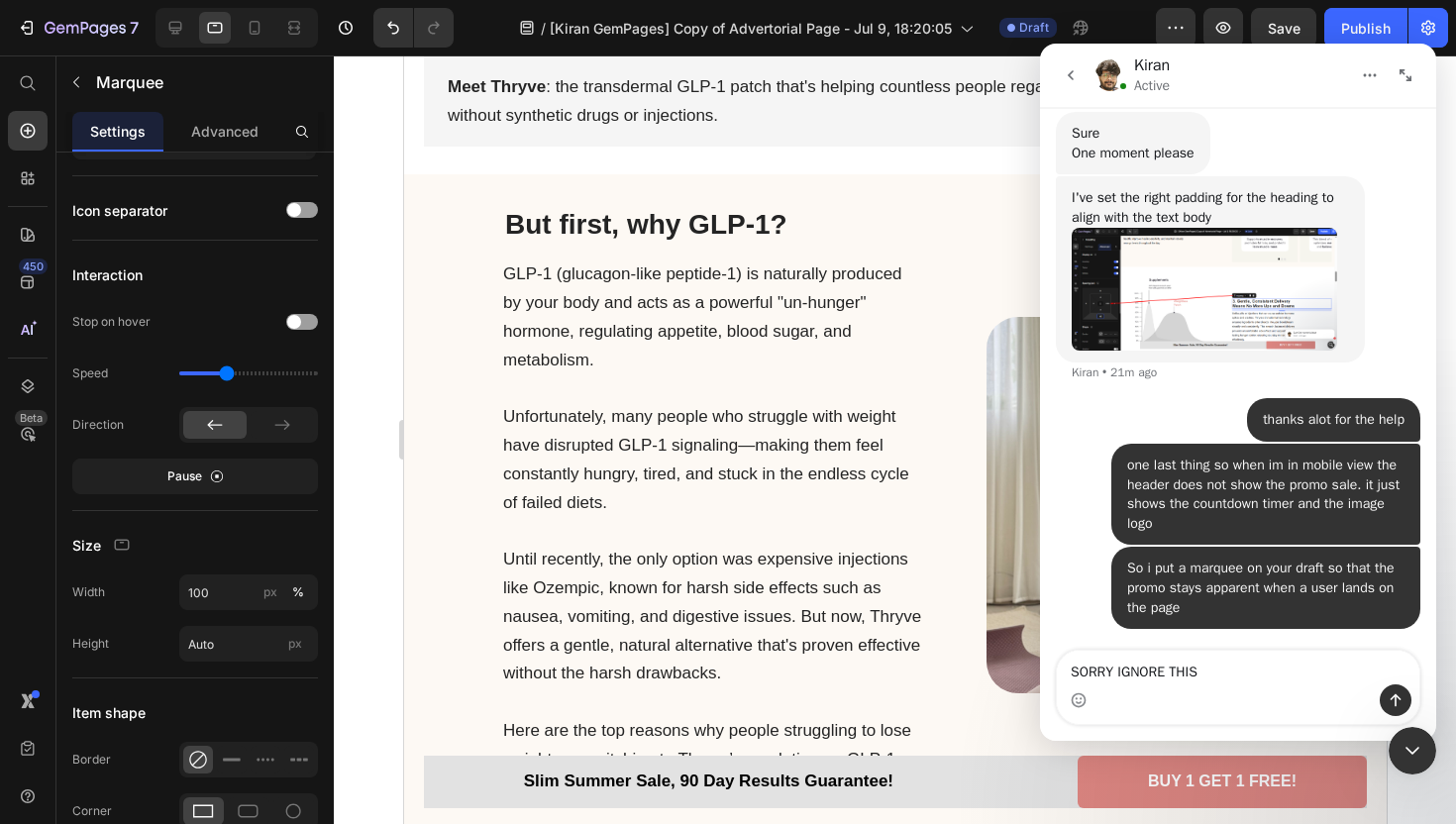 type on "SORRY IGNORE THIS^" 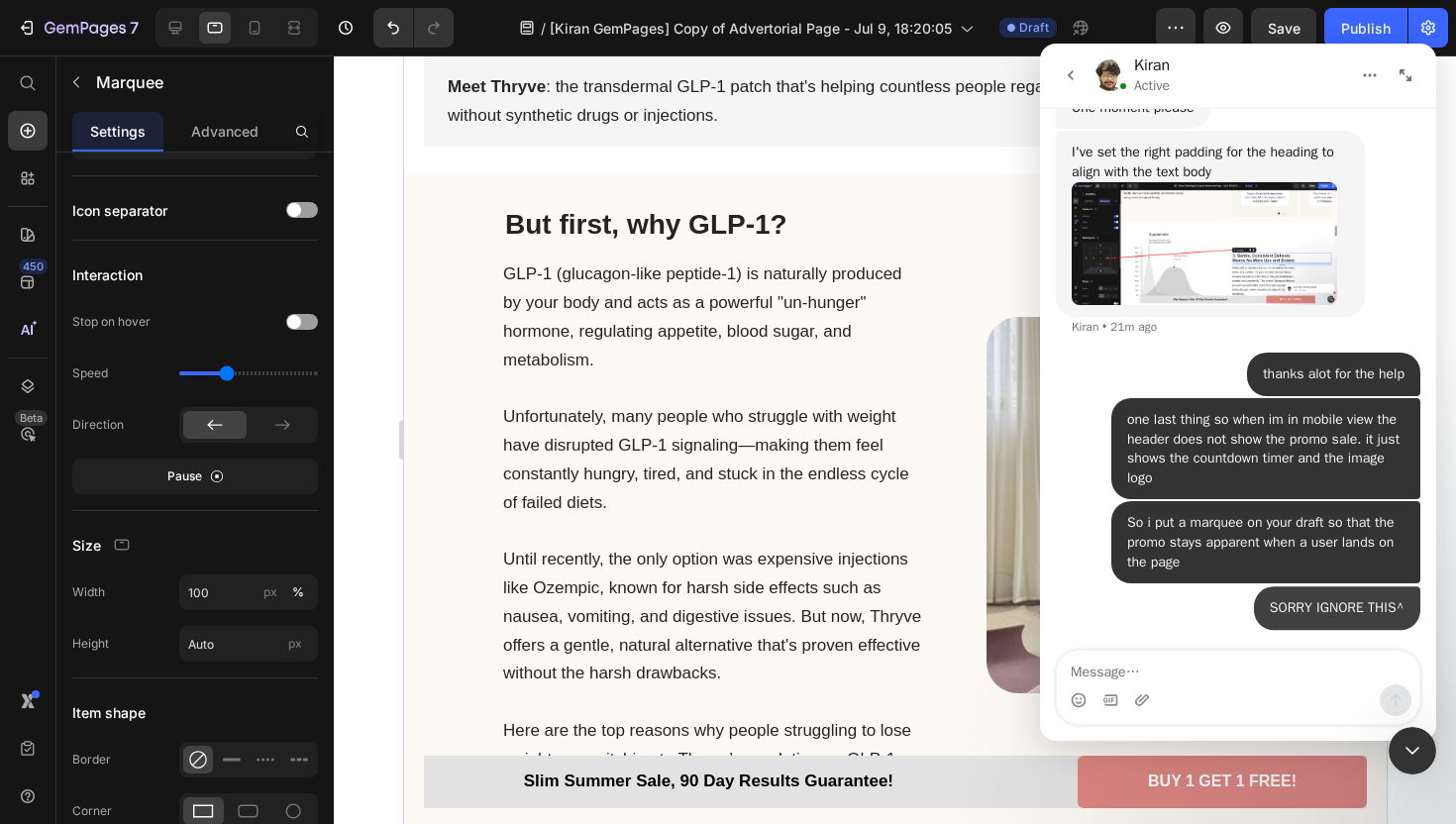 scroll, scrollTop: 9671, scrollLeft: 0, axis: vertical 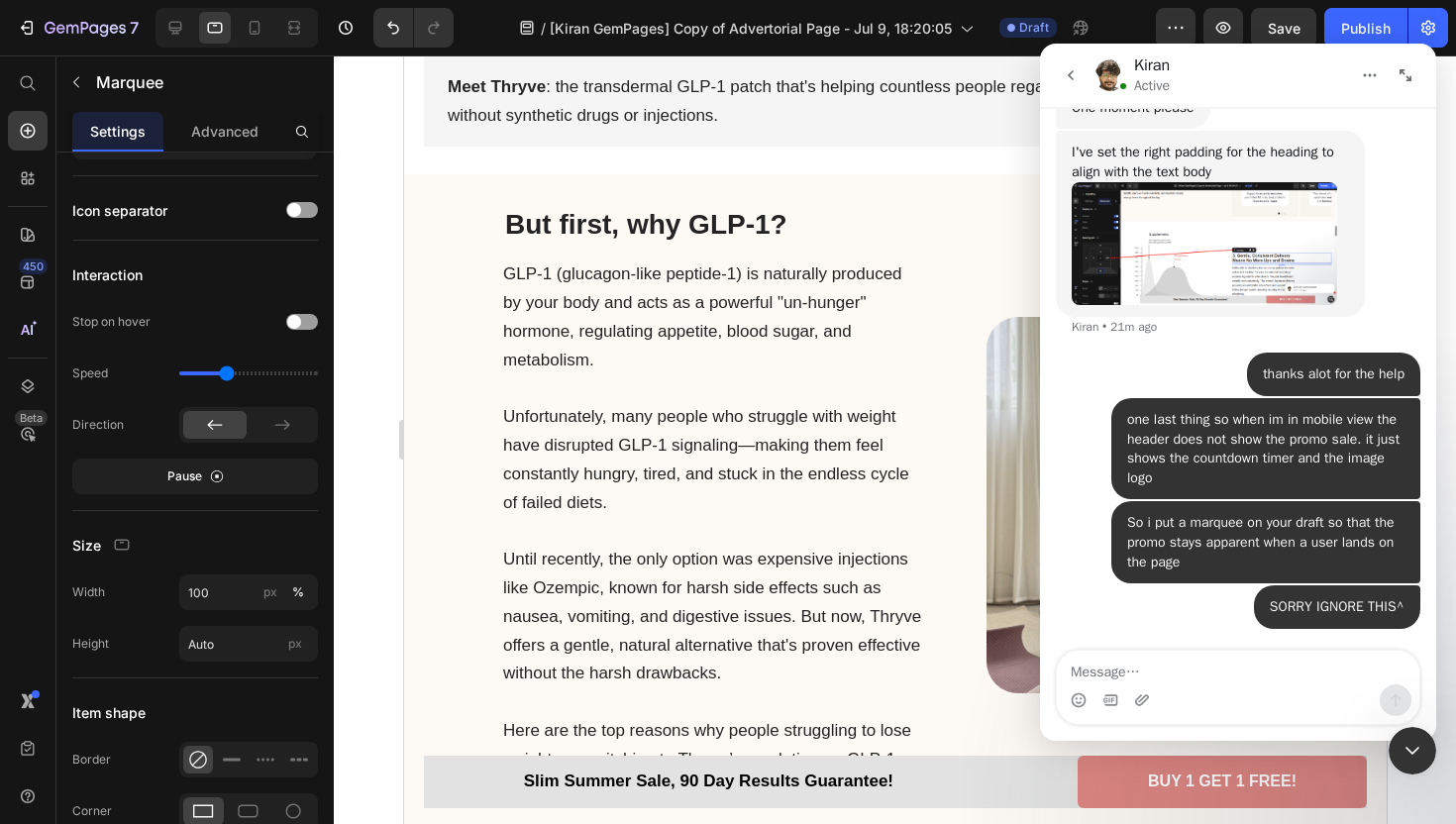 type on "O" 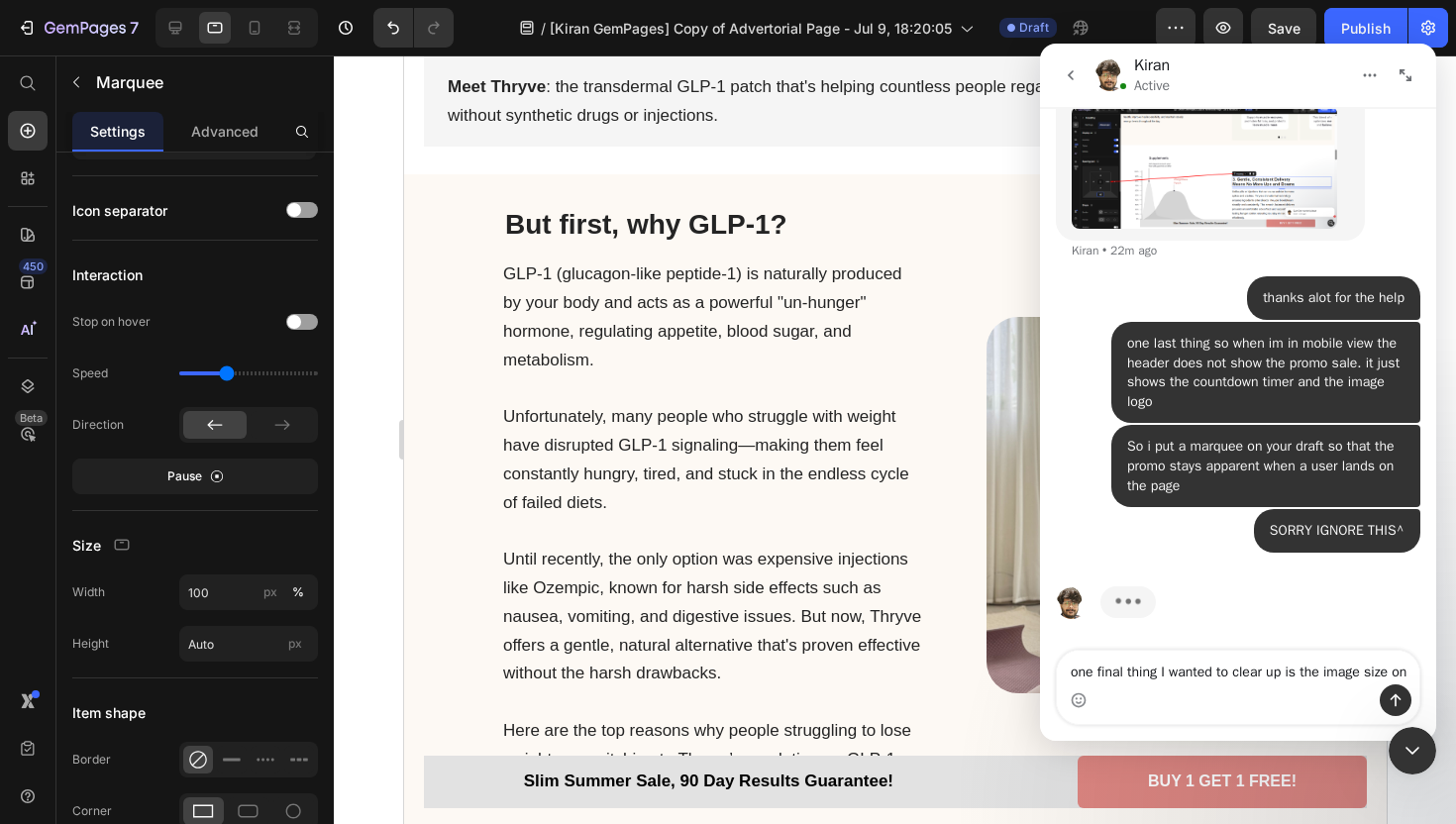 scroll, scrollTop: 9767, scrollLeft: 0, axis: vertical 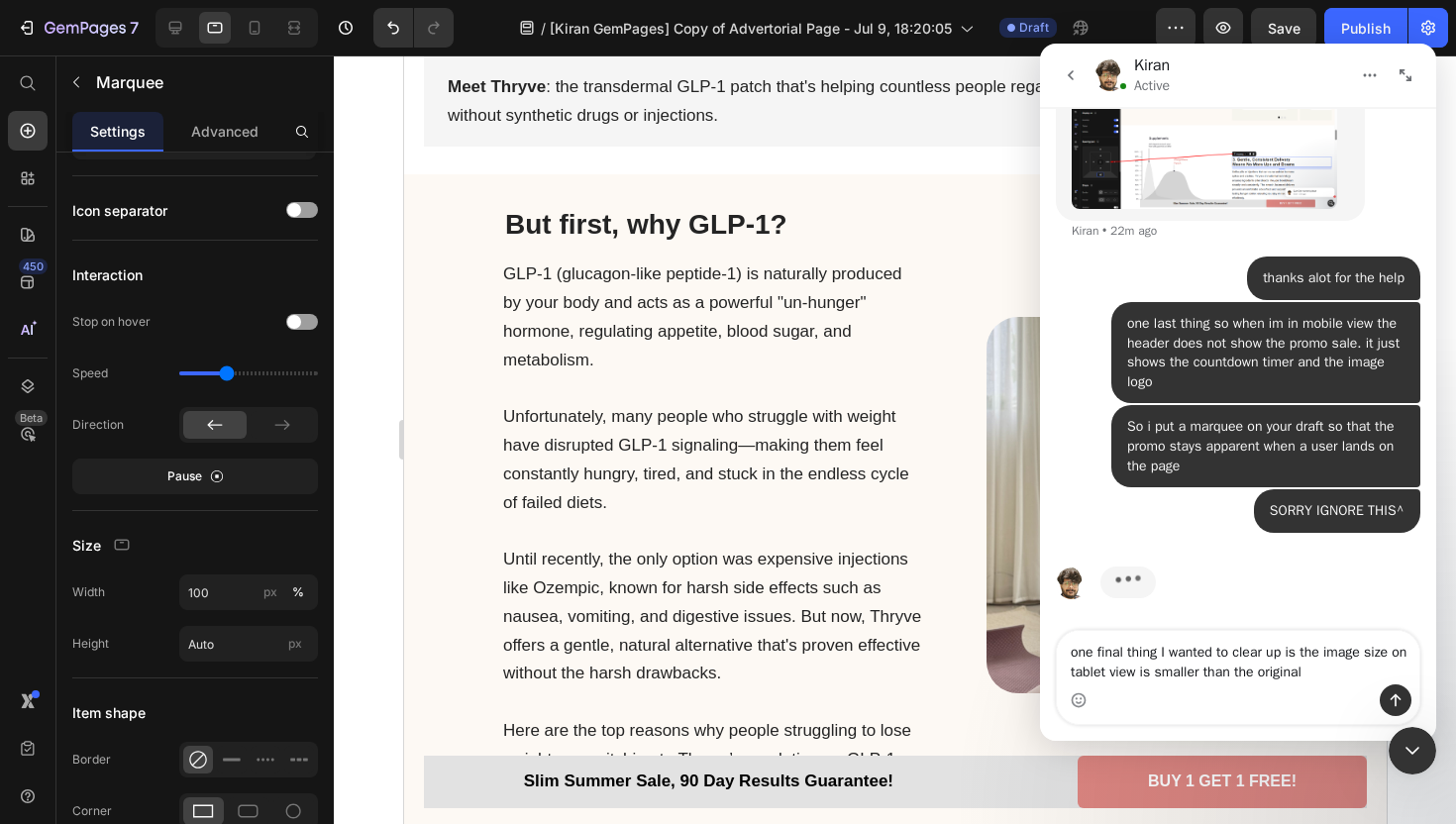type on "one final thing I wanted to clear up is the image size on tablet view is smaller than the original" 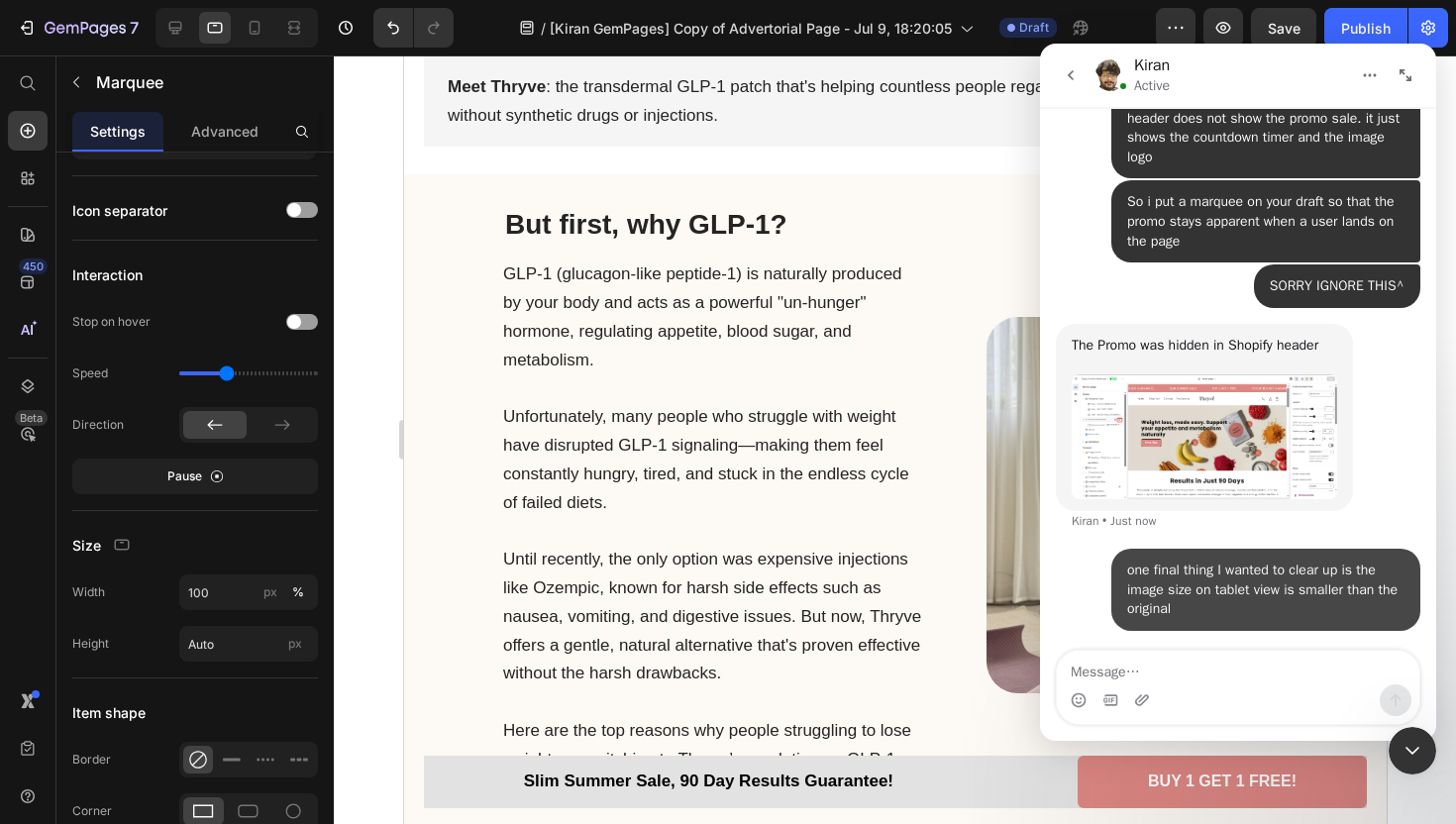 scroll, scrollTop: 9972, scrollLeft: 0, axis: vertical 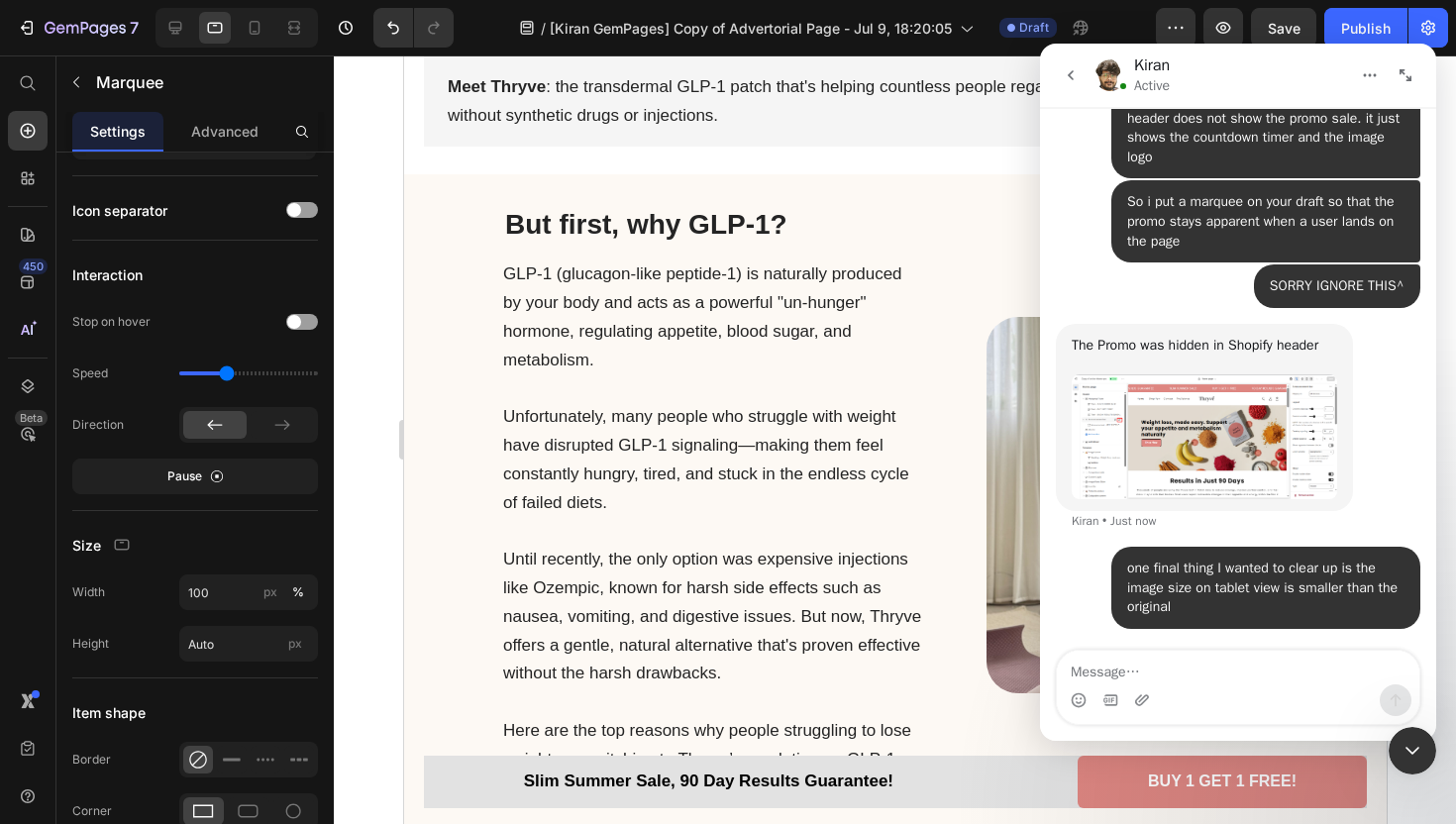 type 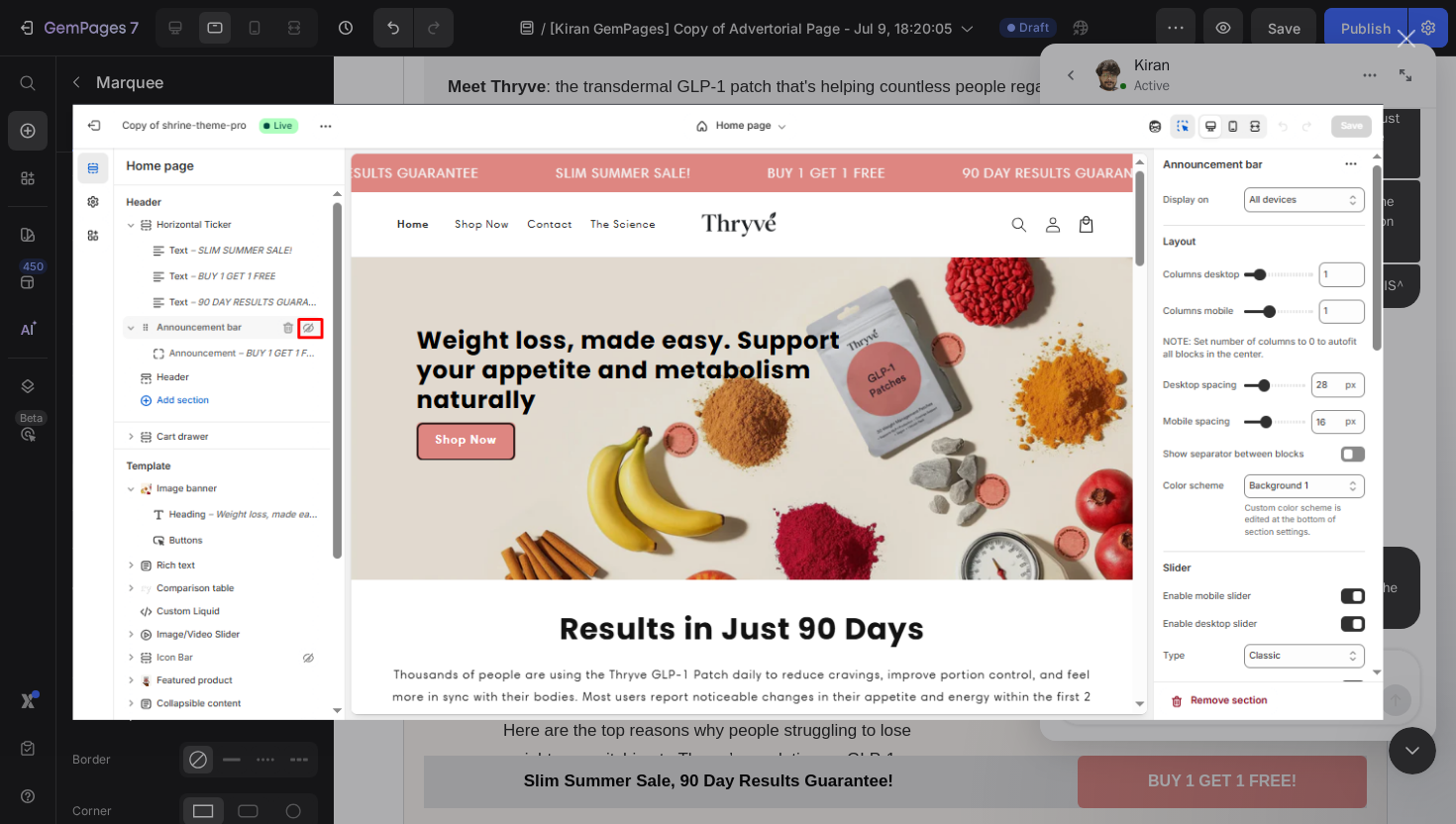 scroll, scrollTop: 0, scrollLeft: 0, axis: both 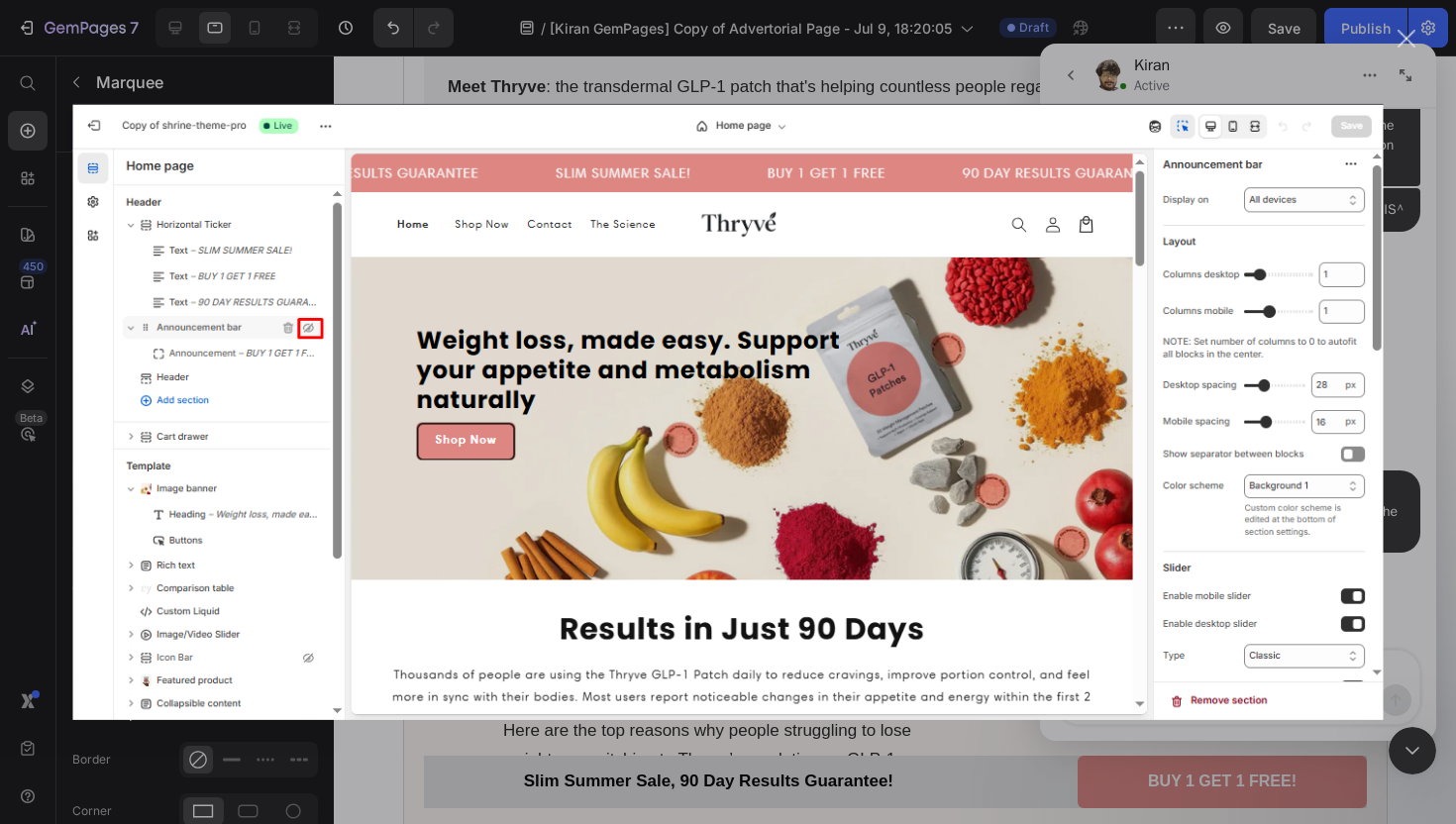 click at bounding box center (728, 412) 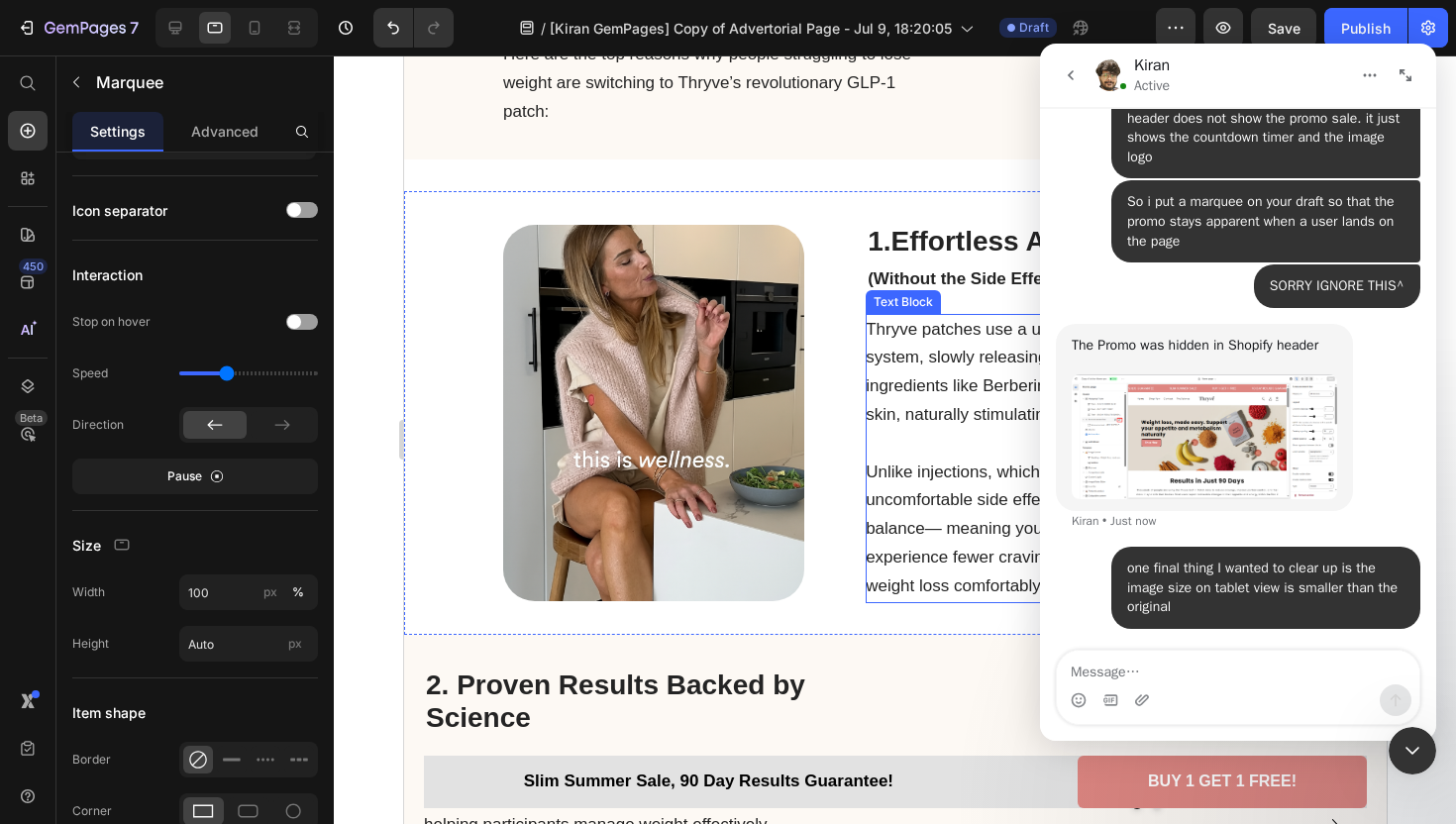 scroll, scrollTop: 1328, scrollLeft: 0, axis: vertical 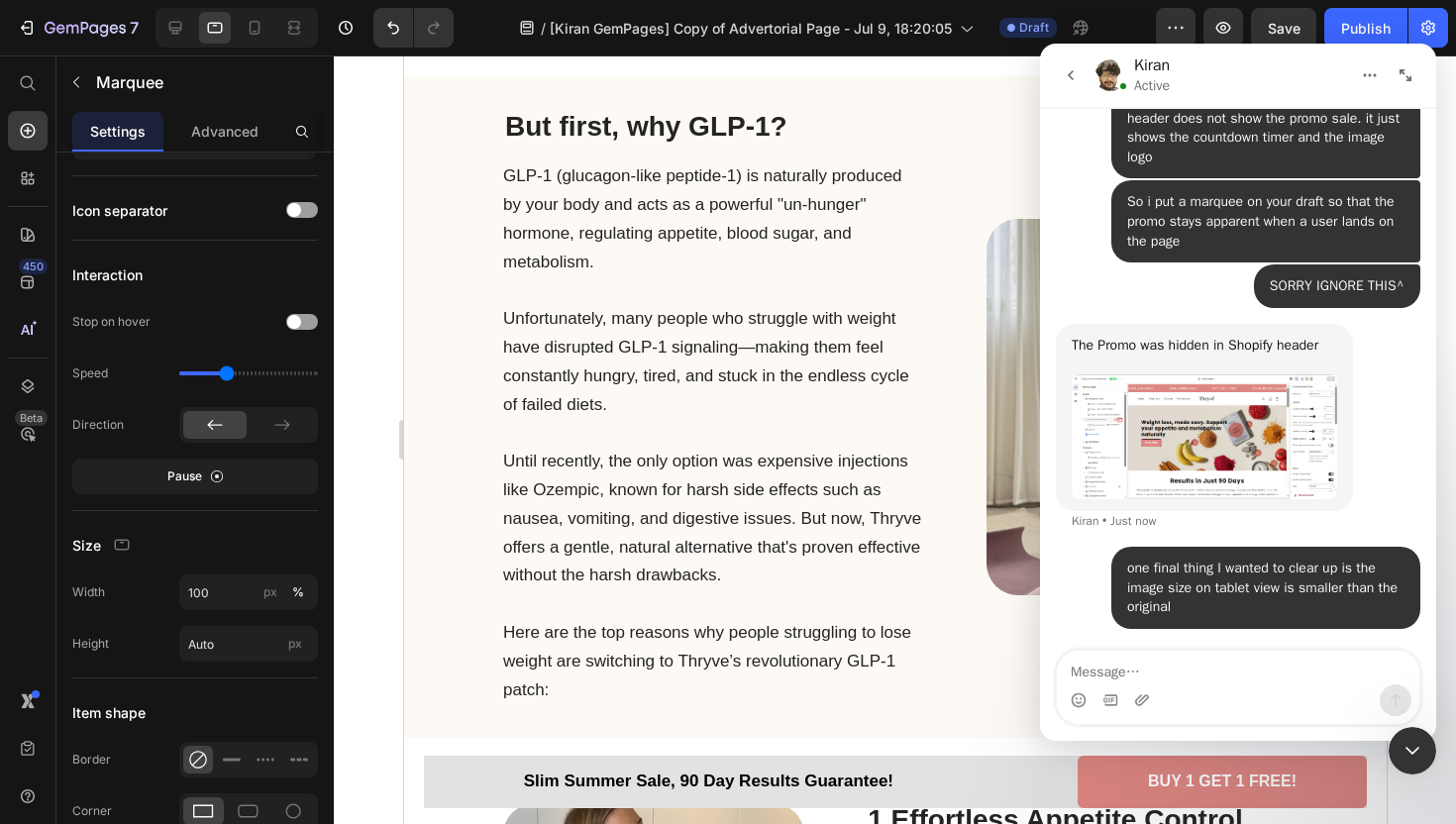 click 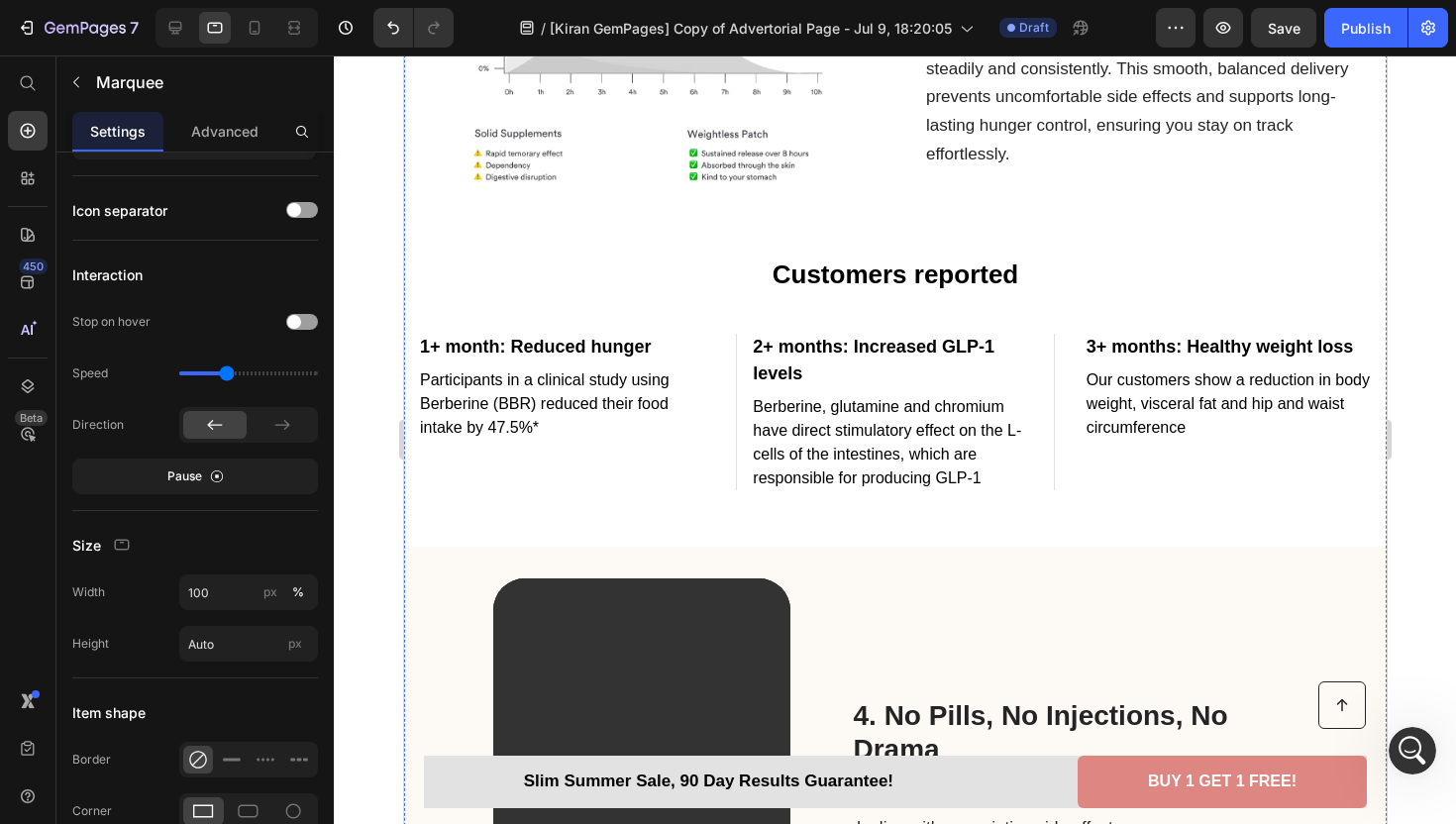 scroll, scrollTop: 2853, scrollLeft: 0, axis: vertical 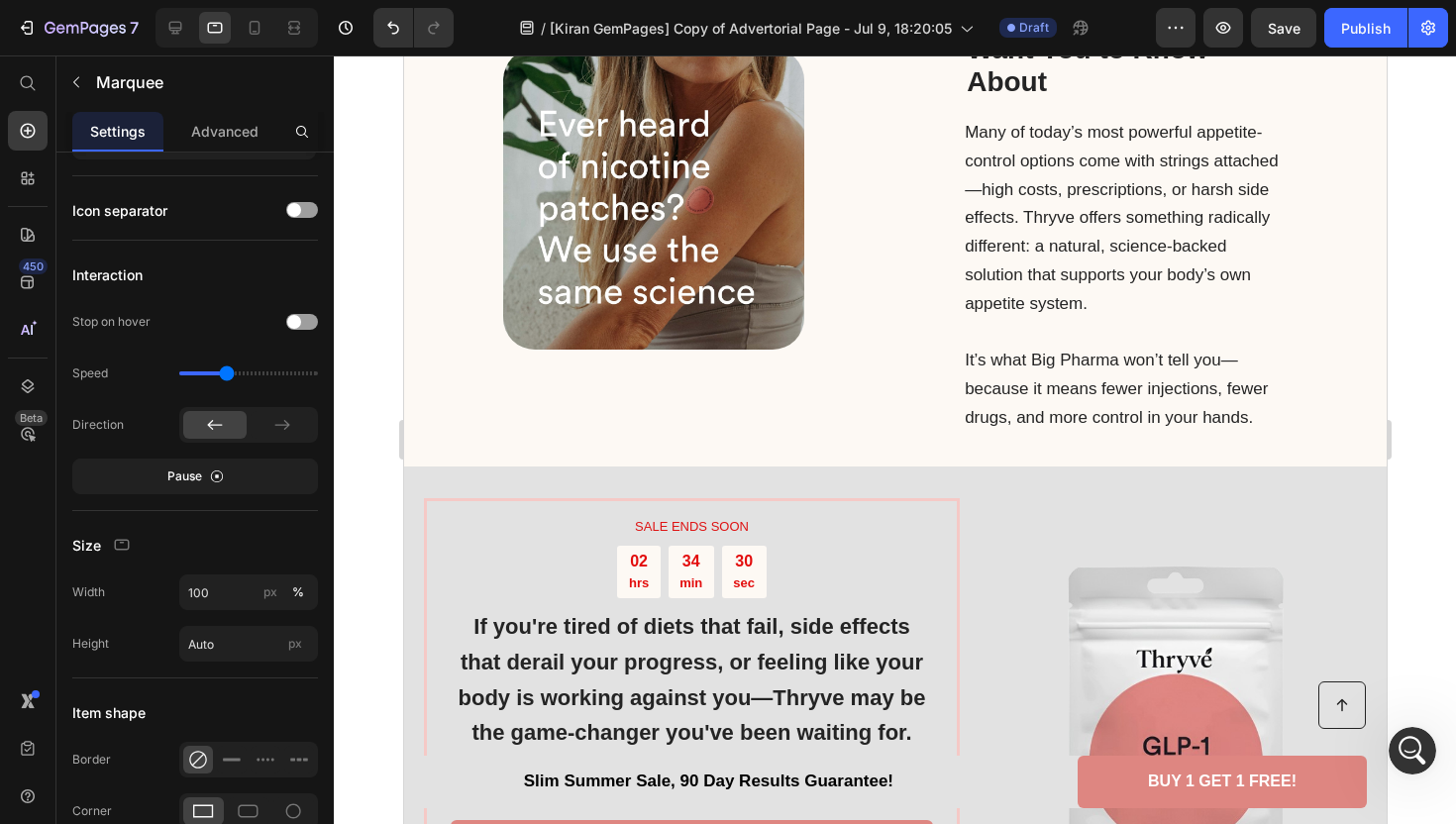 click at bounding box center (1412, 751) 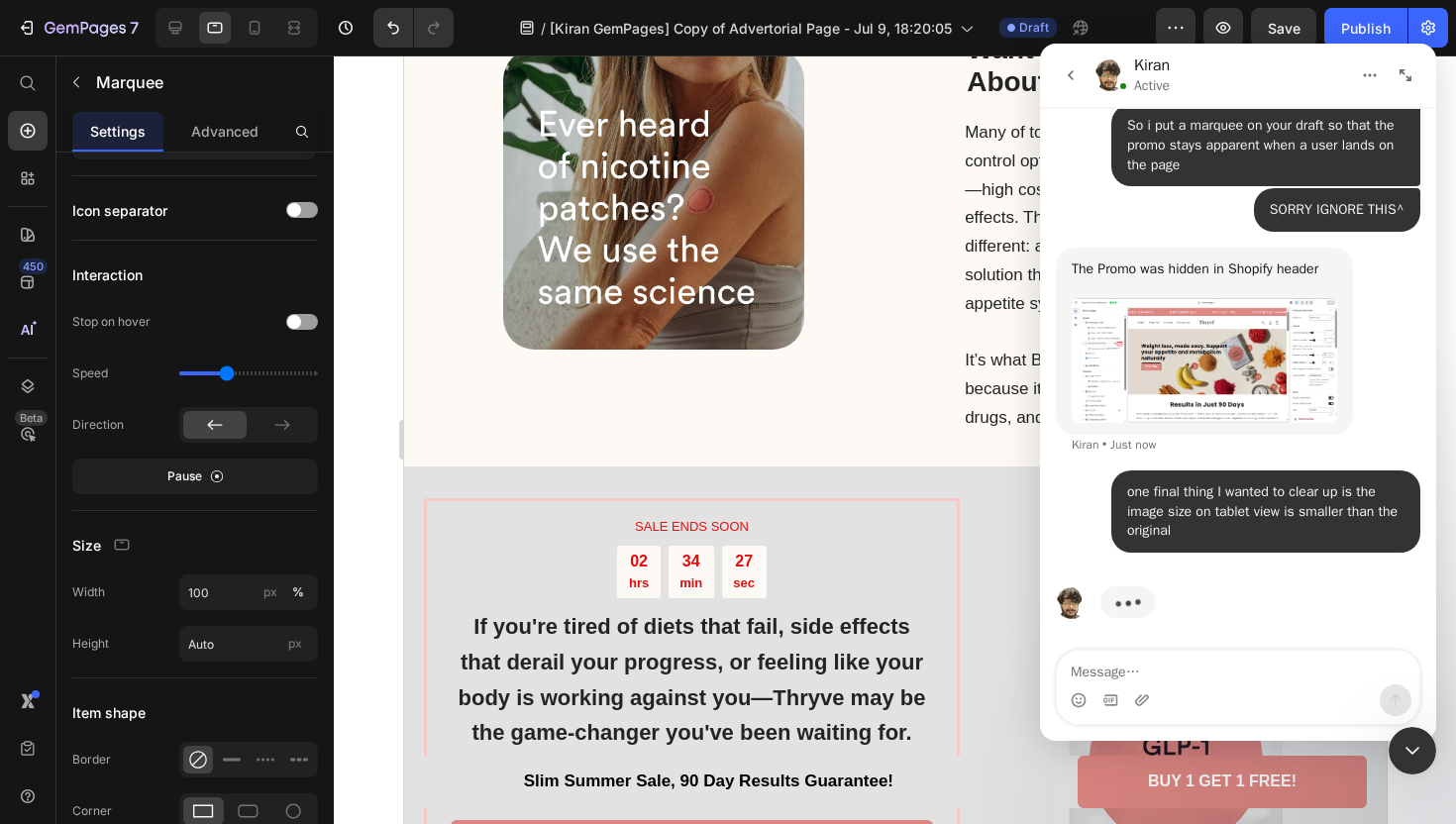 scroll, scrollTop: 10048, scrollLeft: 0, axis: vertical 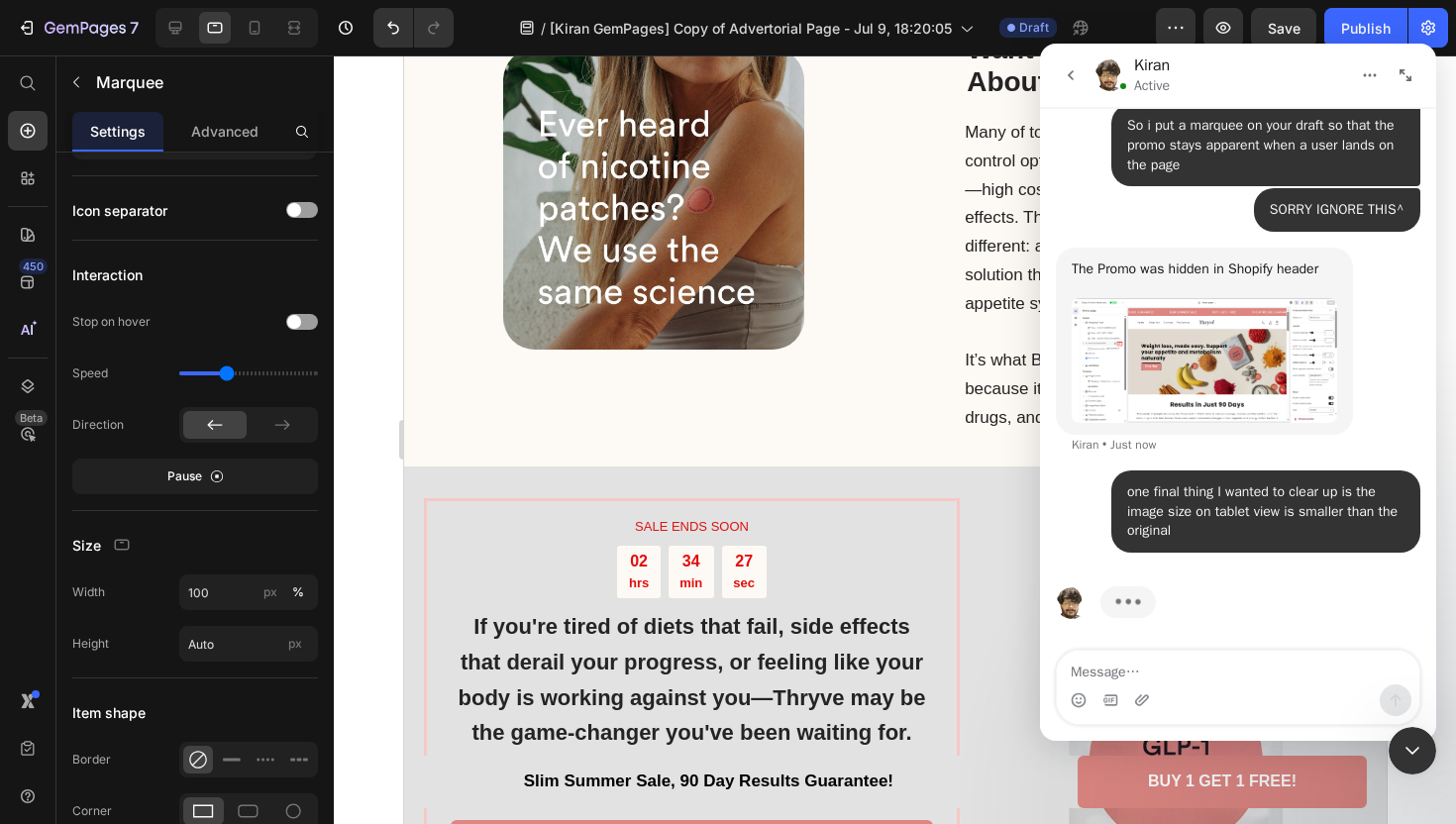 click at bounding box center (1238, 668) 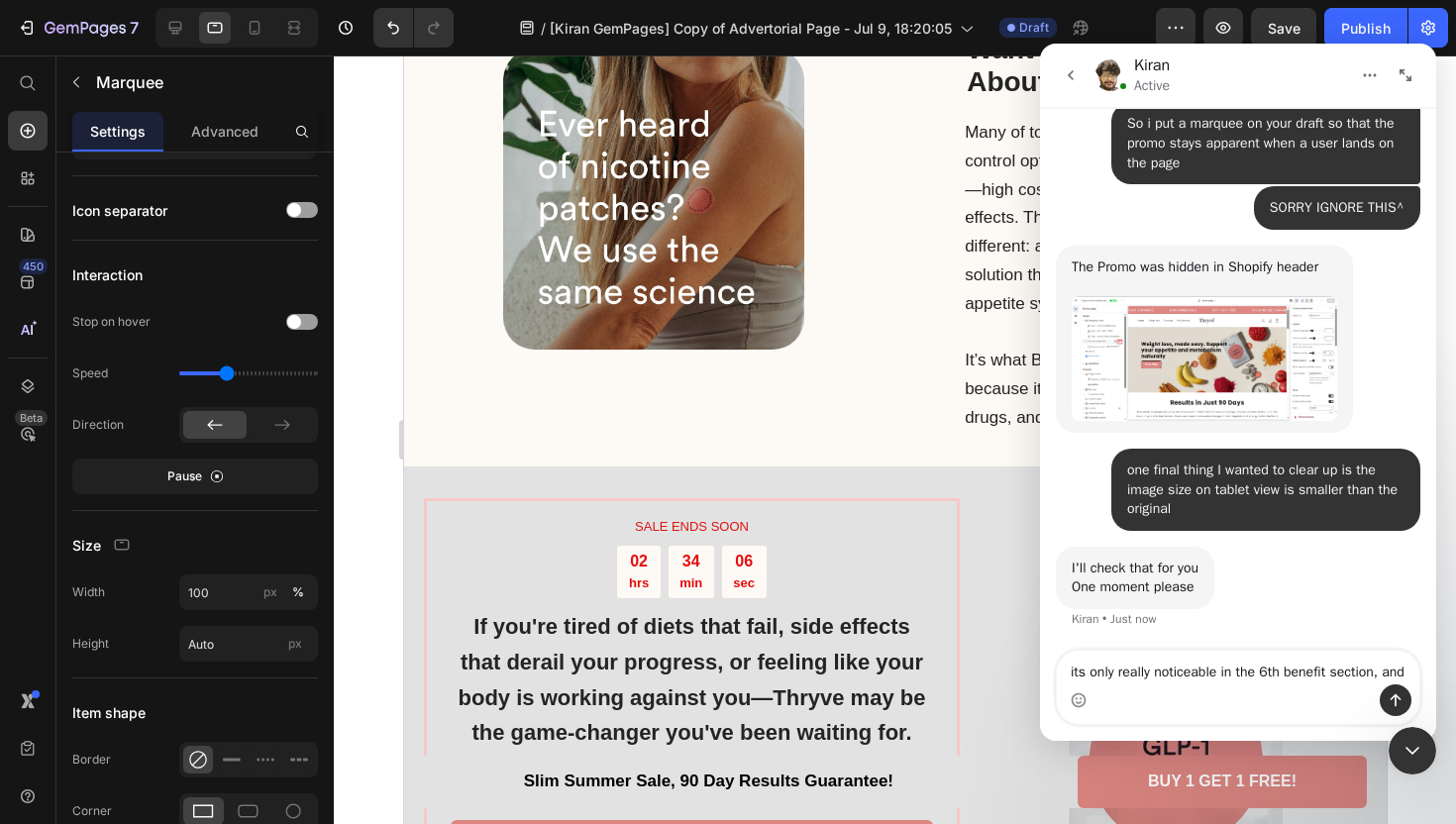 scroll, scrollTop: 10070, scrollLeft: 0, axis: vertical 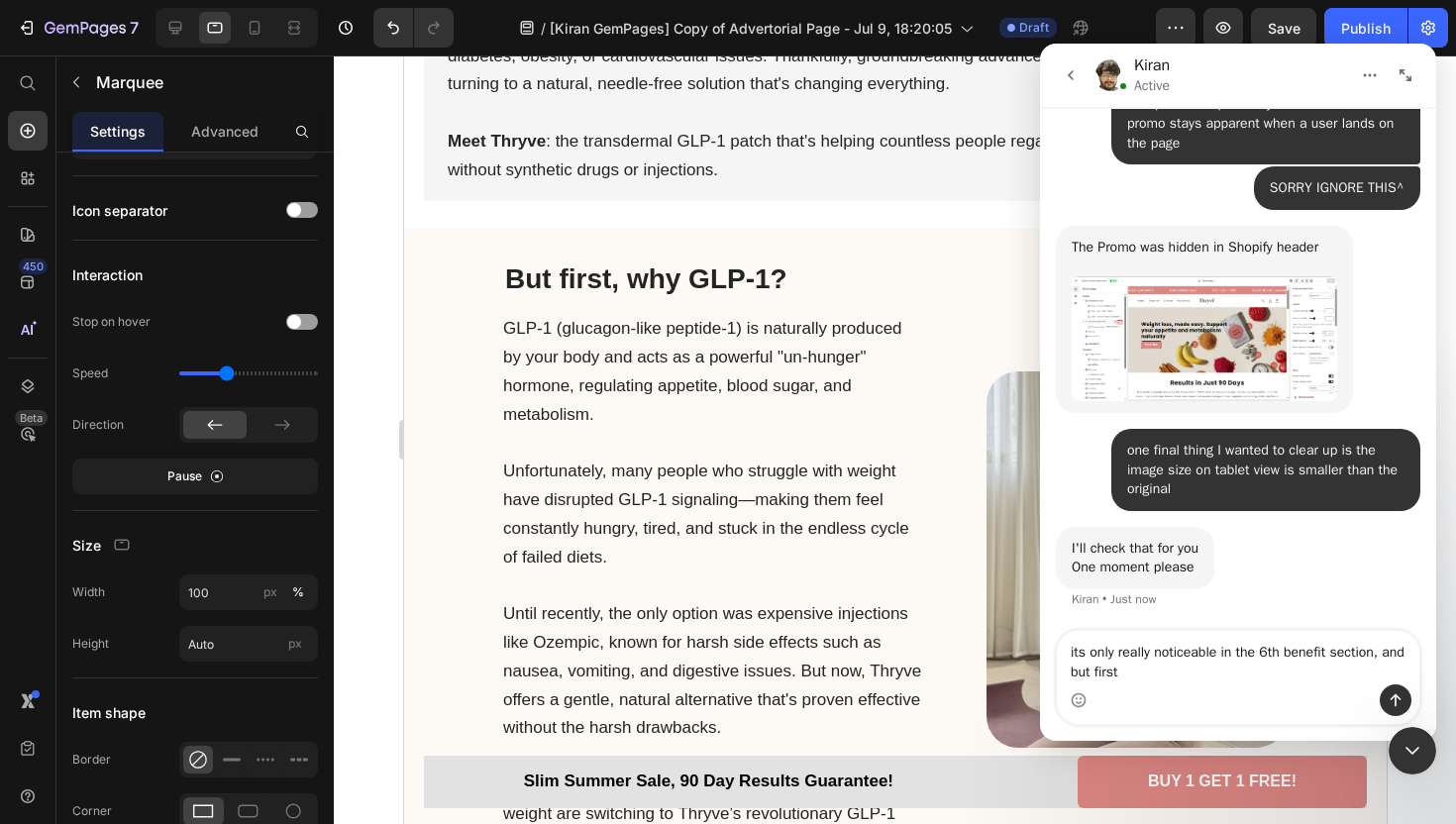 click on "its only really noticeable in the 6th benefit section, and but first" at bounding box center (1238, 658) 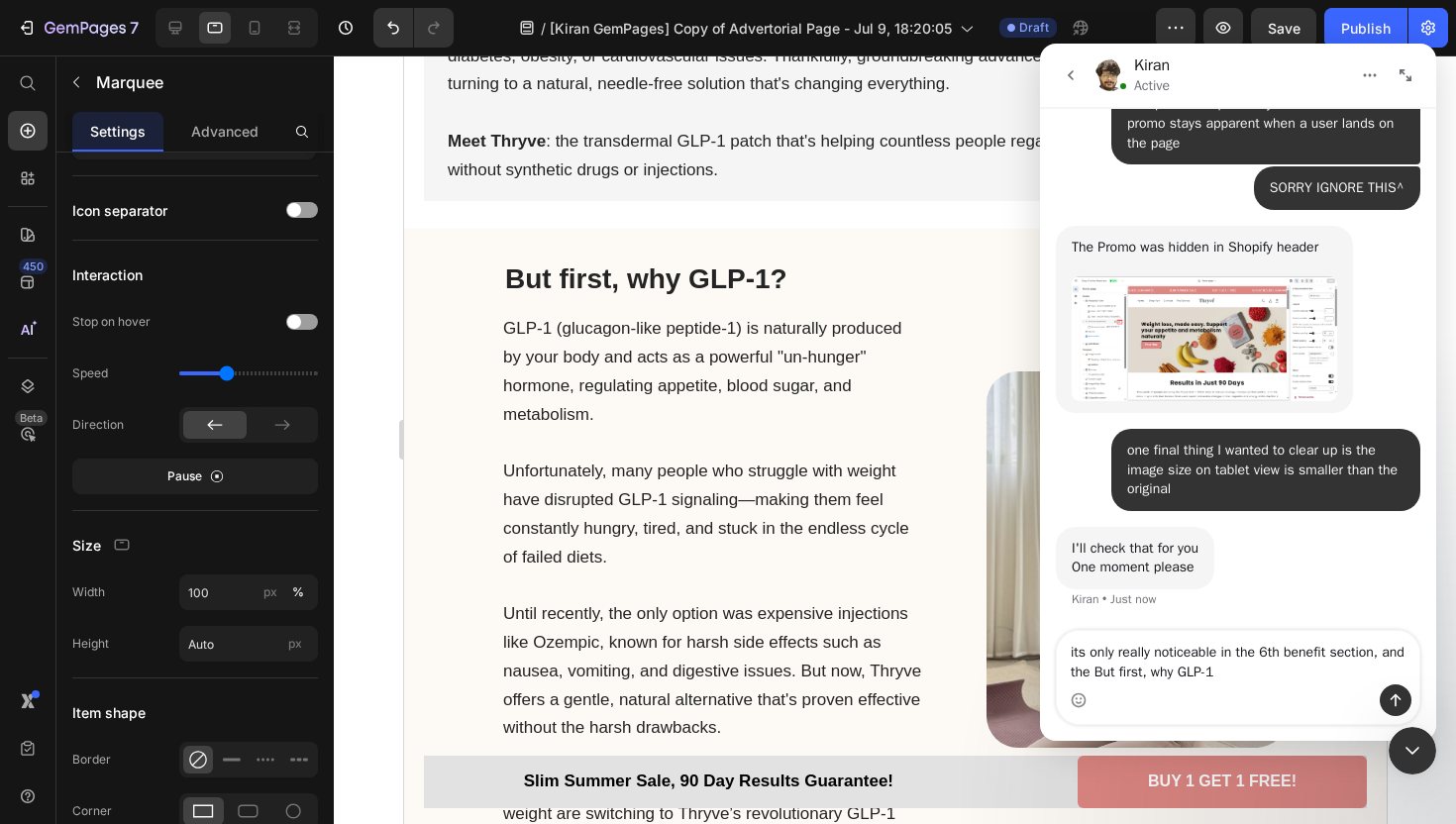 type on "its only really noticeable in the 6th benefit section, and the But first, why GLP-1?" 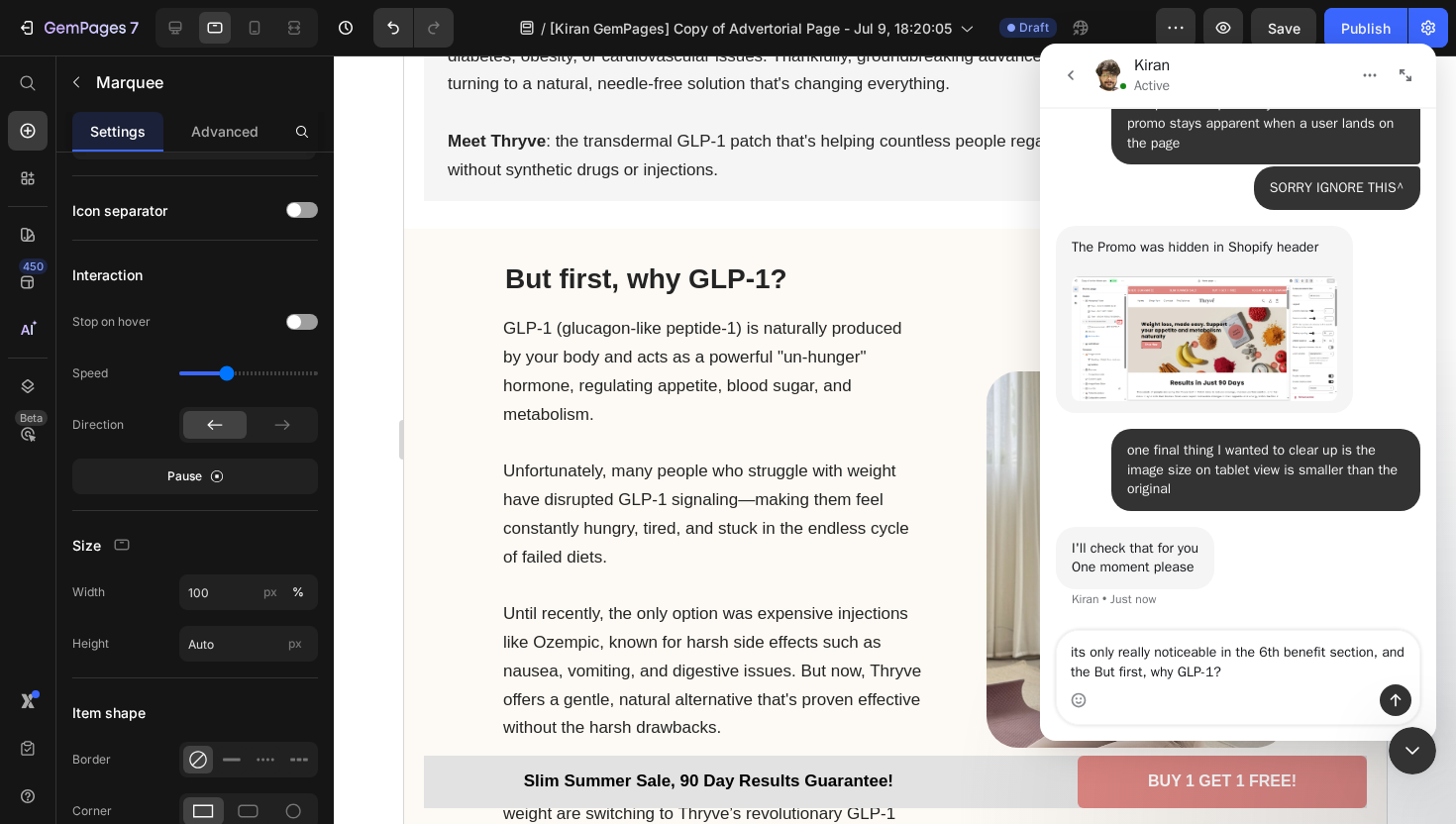 type 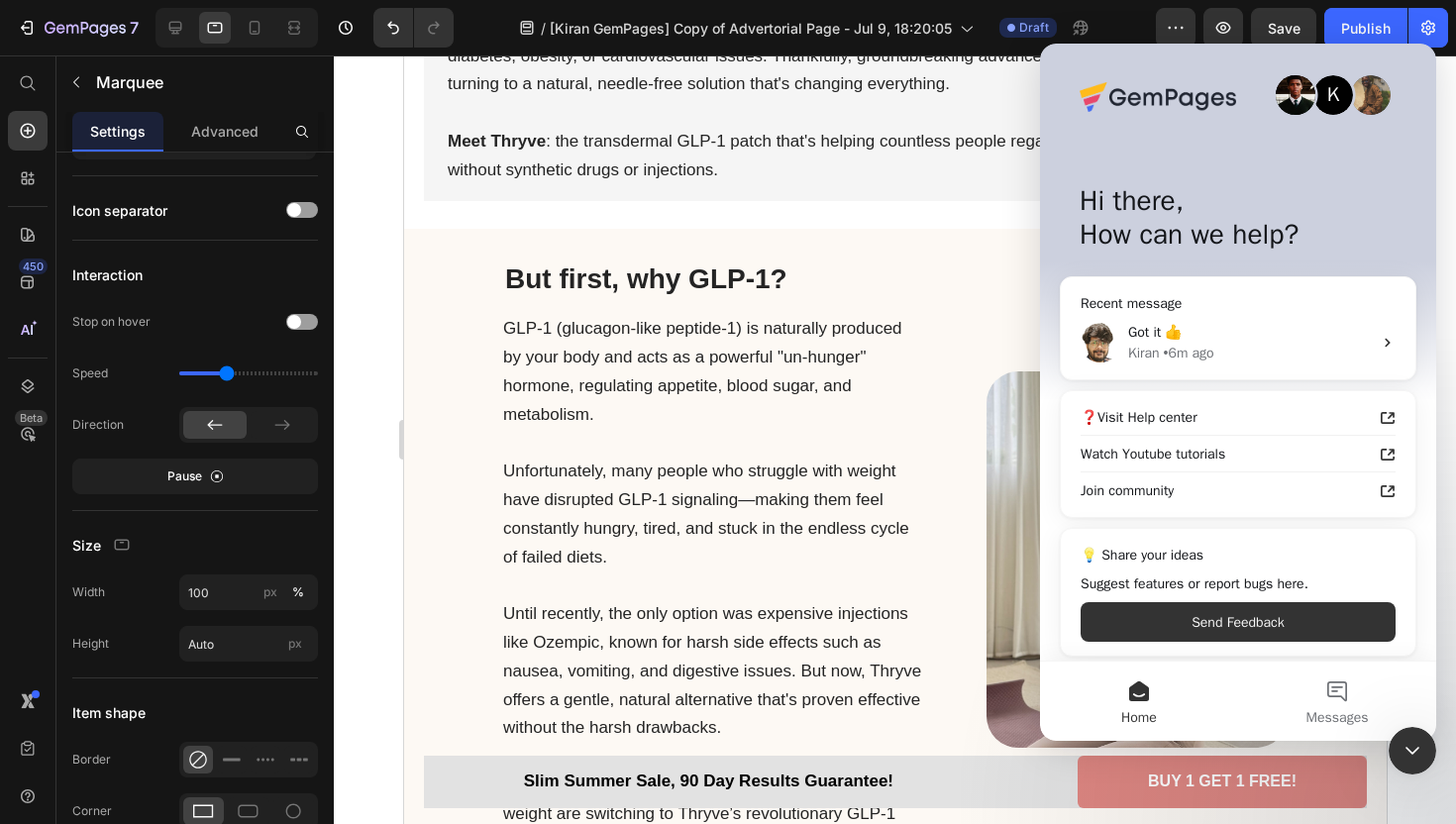 scroll, scrollTop: 0, scrollLeft: 0, axis: both 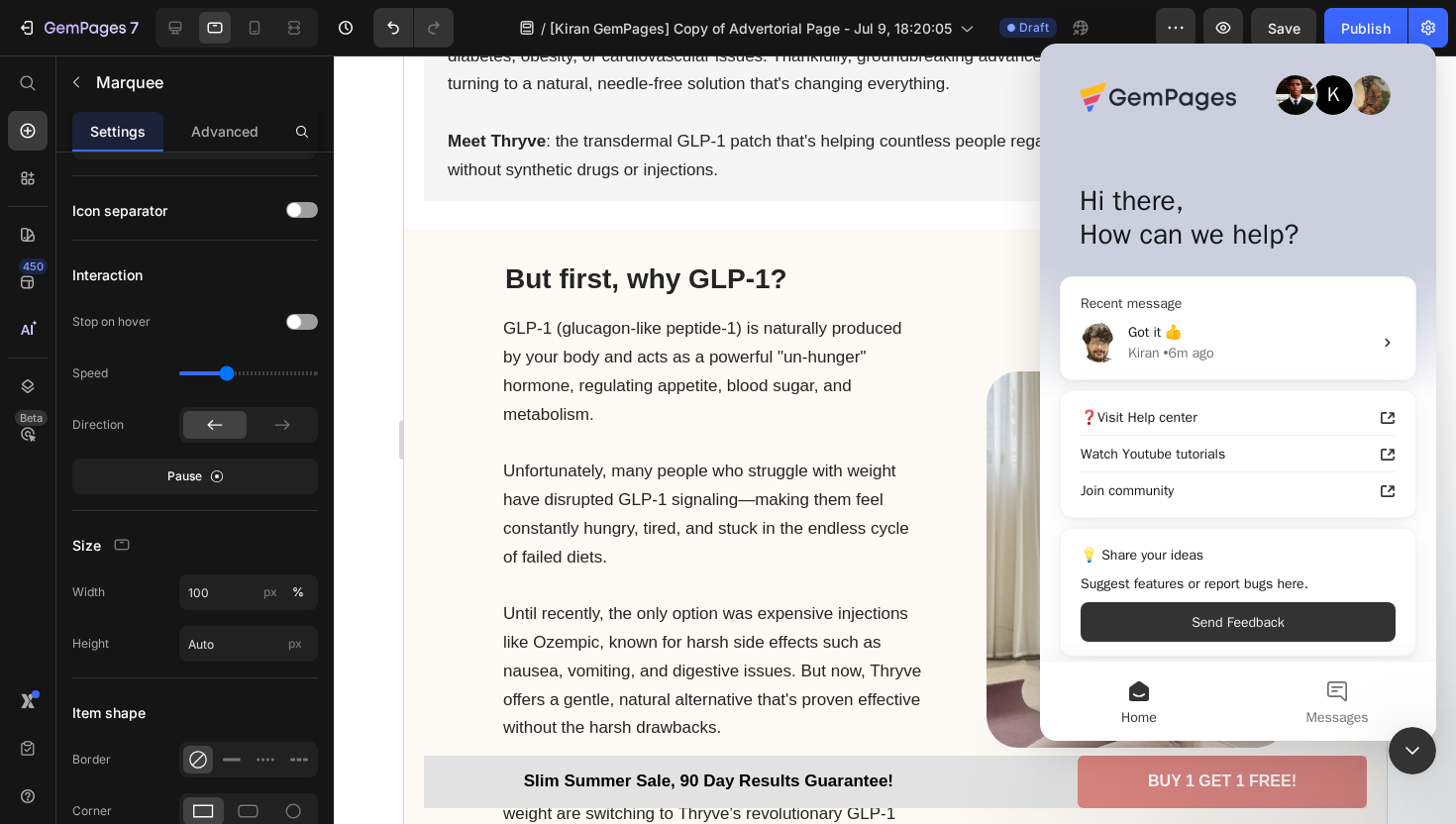 click on "Got it 👍 Kiran •  6m ago" at bounding box center [1238, 343] 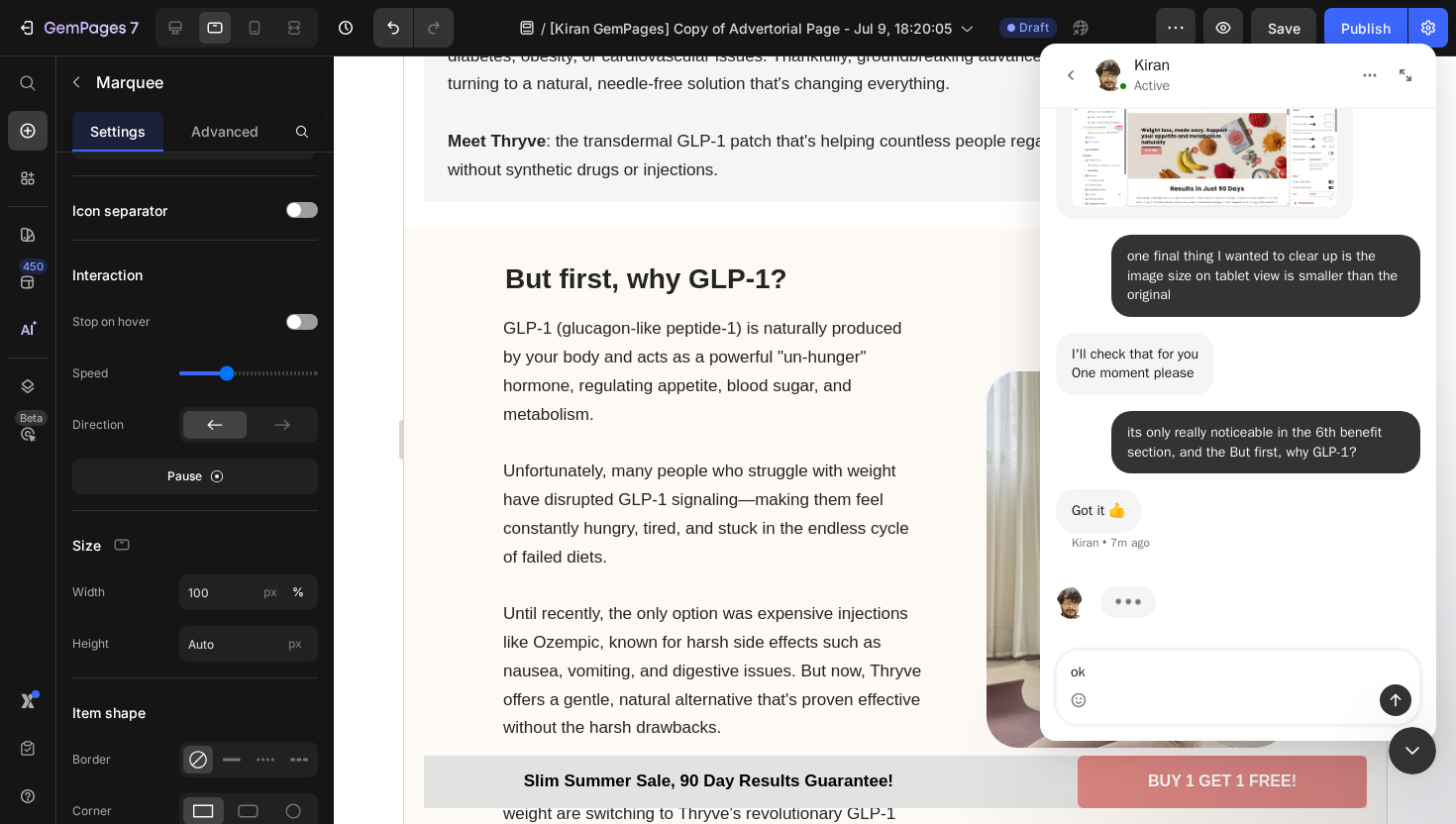 scroll, scrollTop: 10264, scrollLeft: 0, axis: vertical 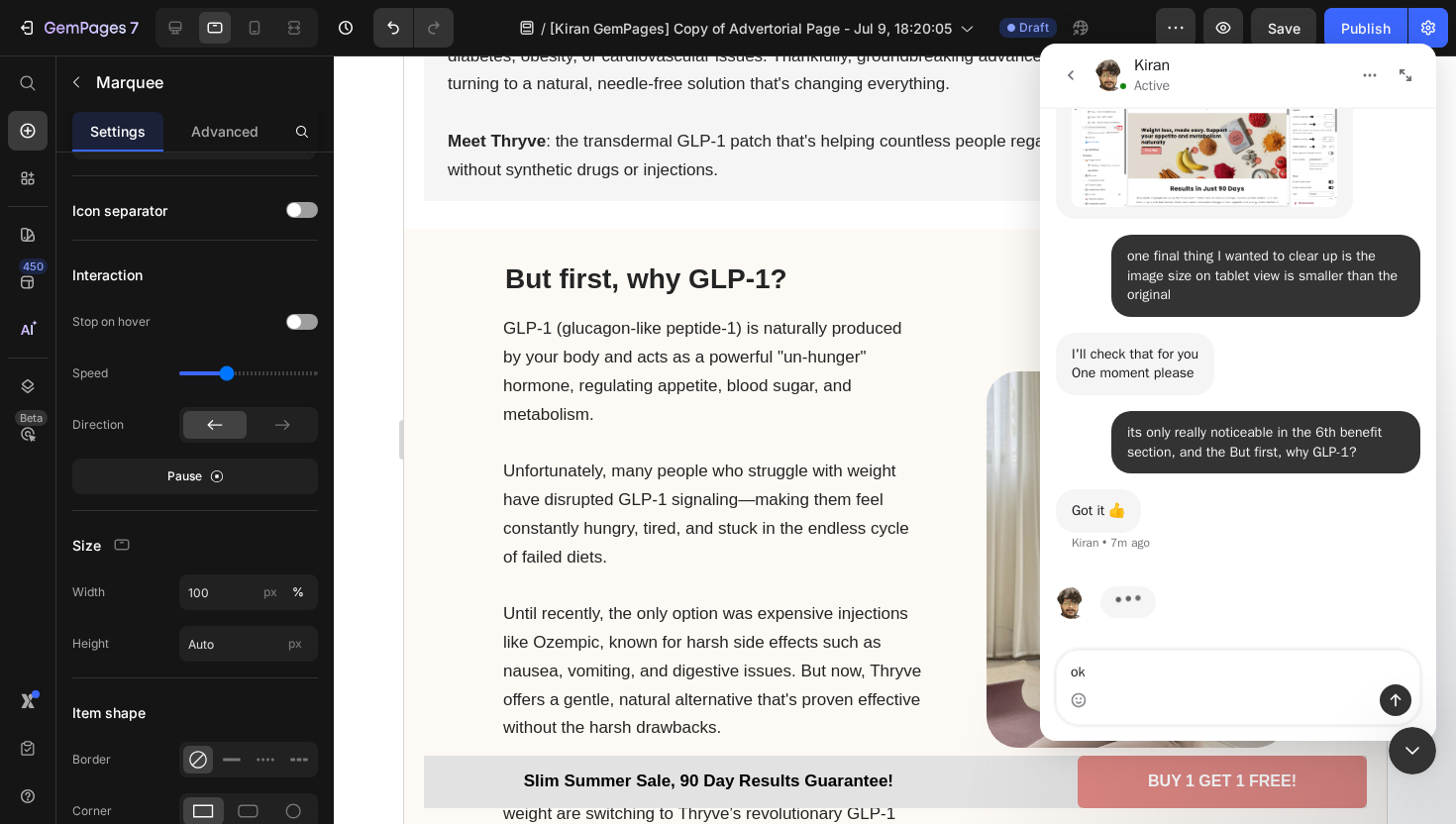 type on "o" 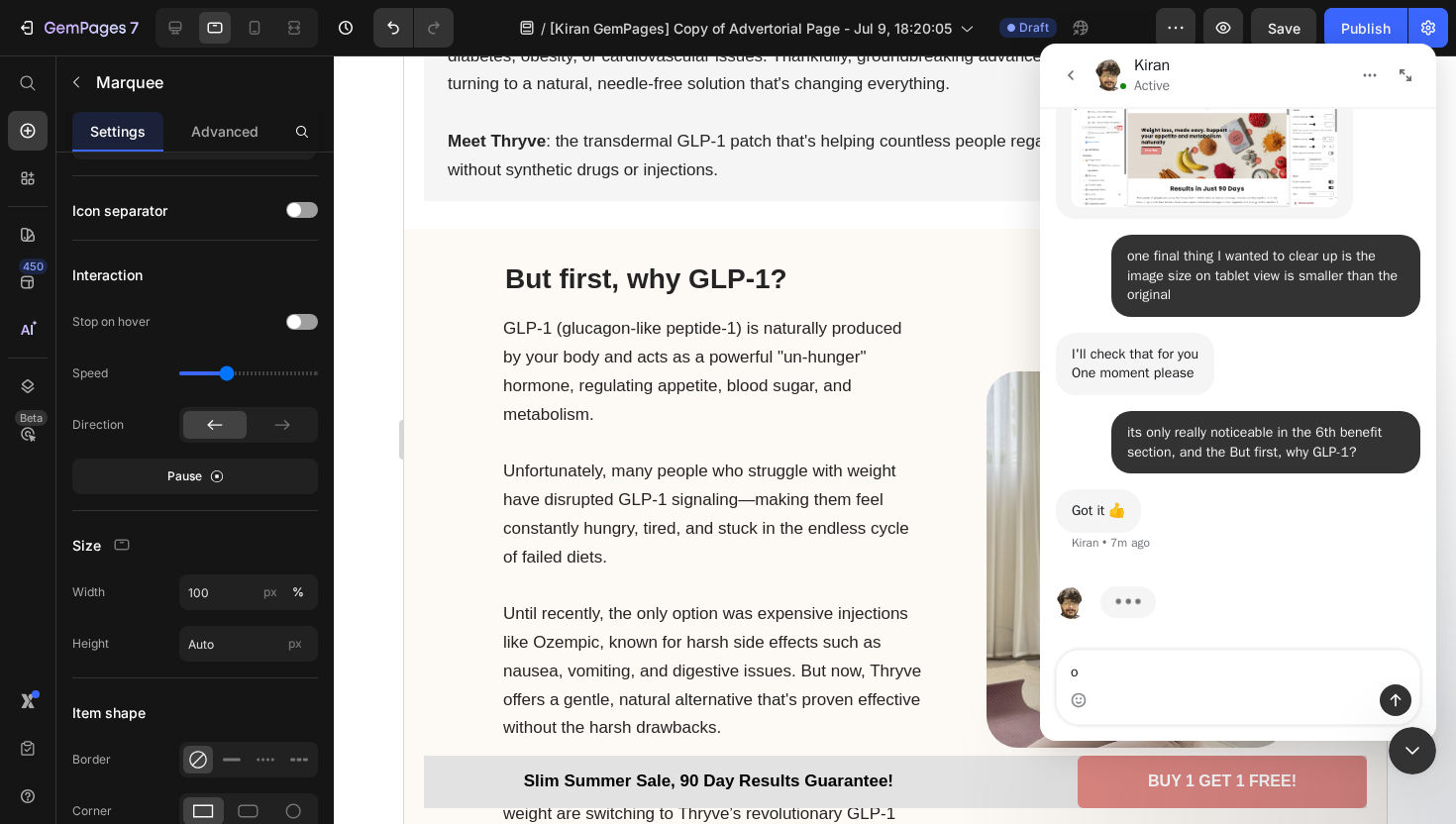 type 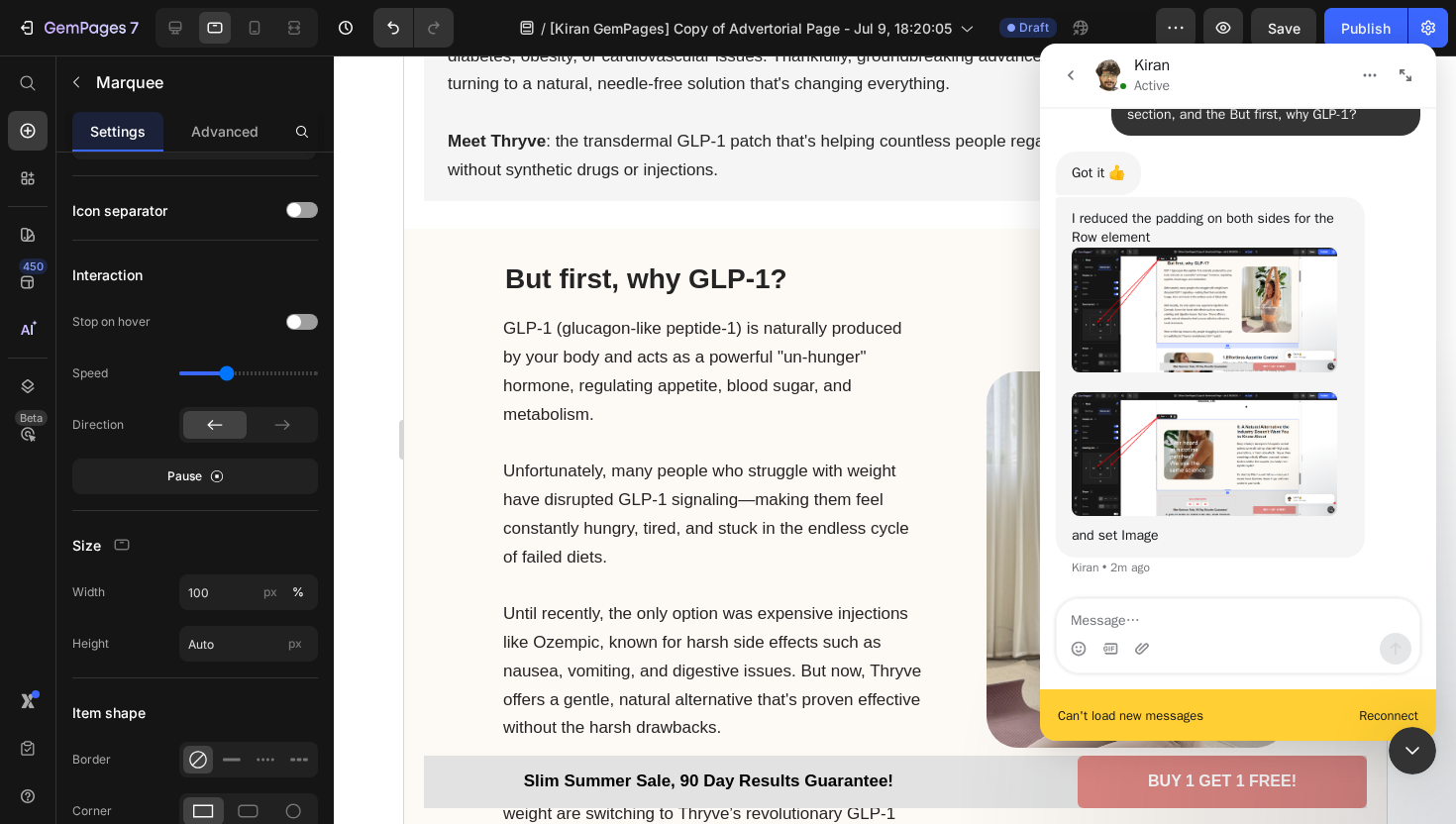 scroll, scrollTop: 10602, scrollLeft: 0, axis: vertical 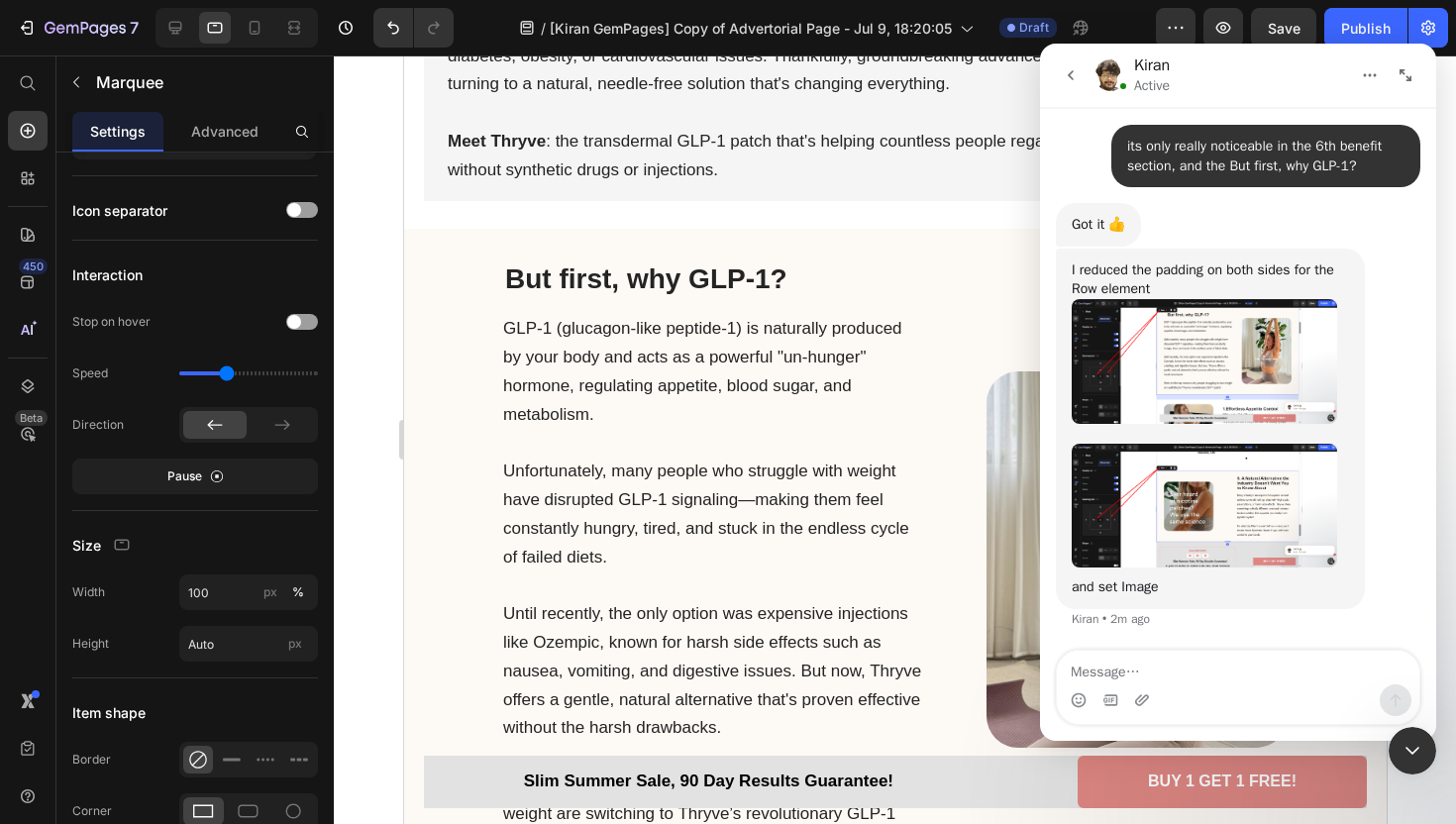 click 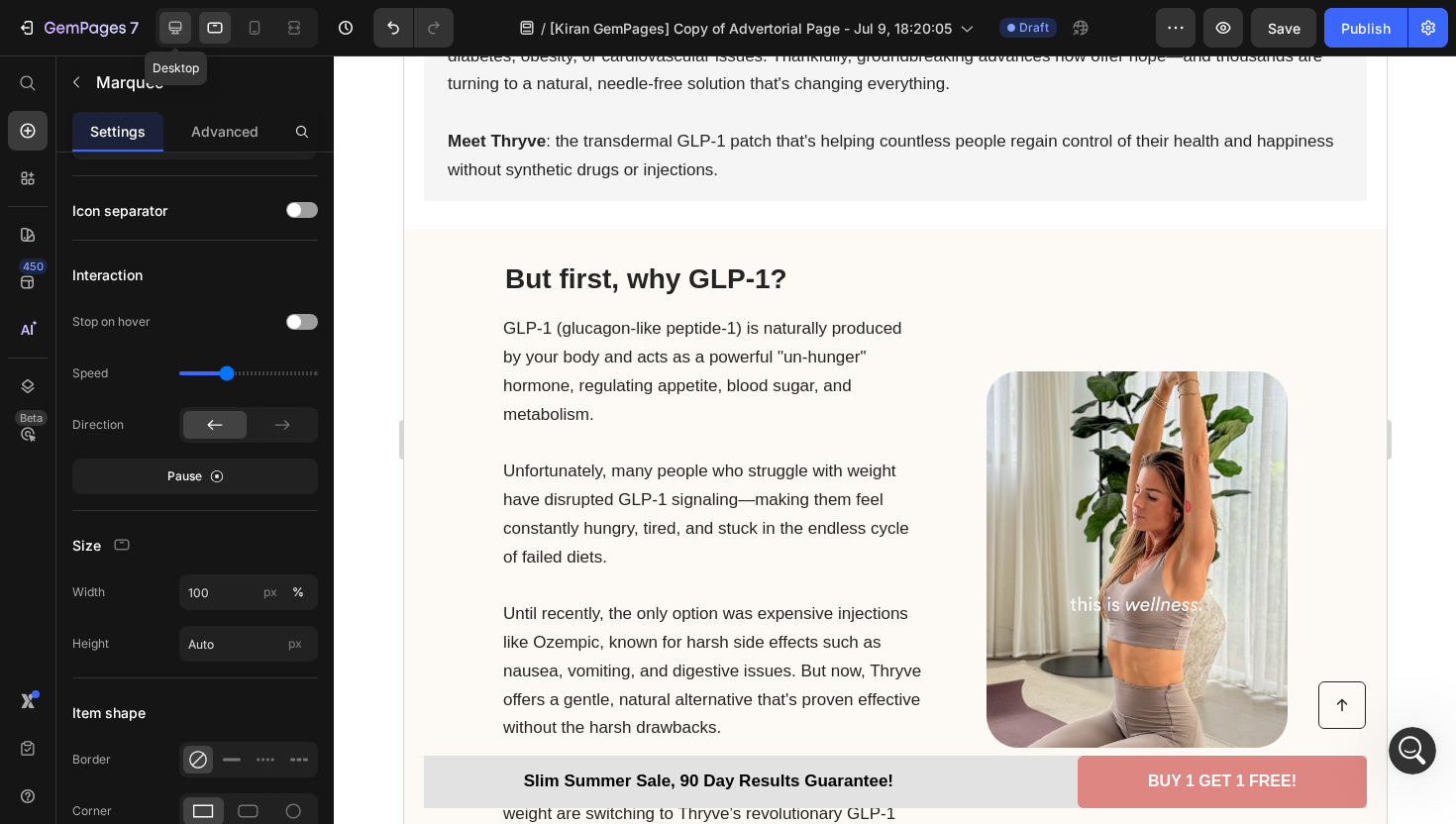 click 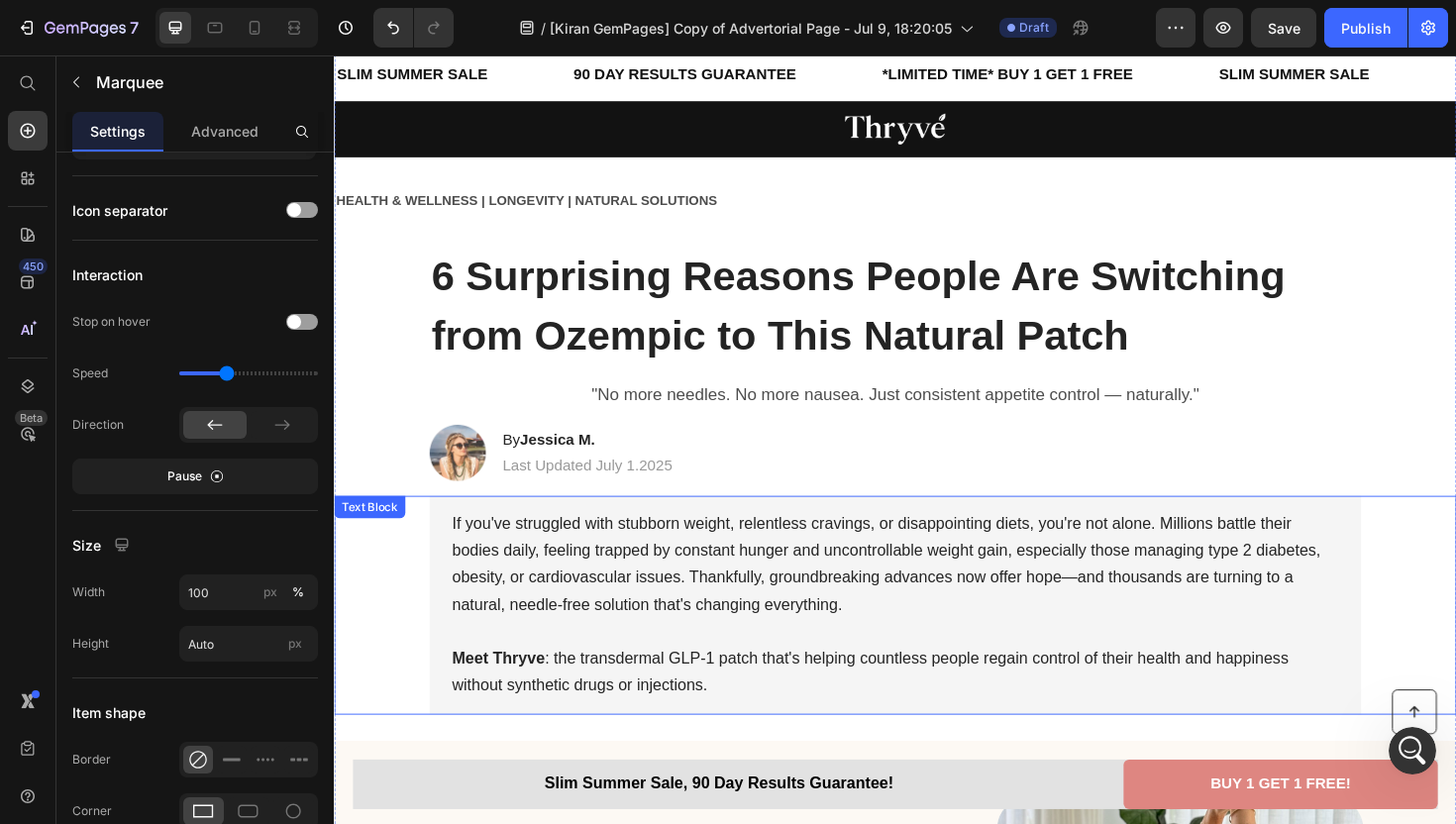 scroll, scrollTop: 0, scrollLeft: 0, axis: both 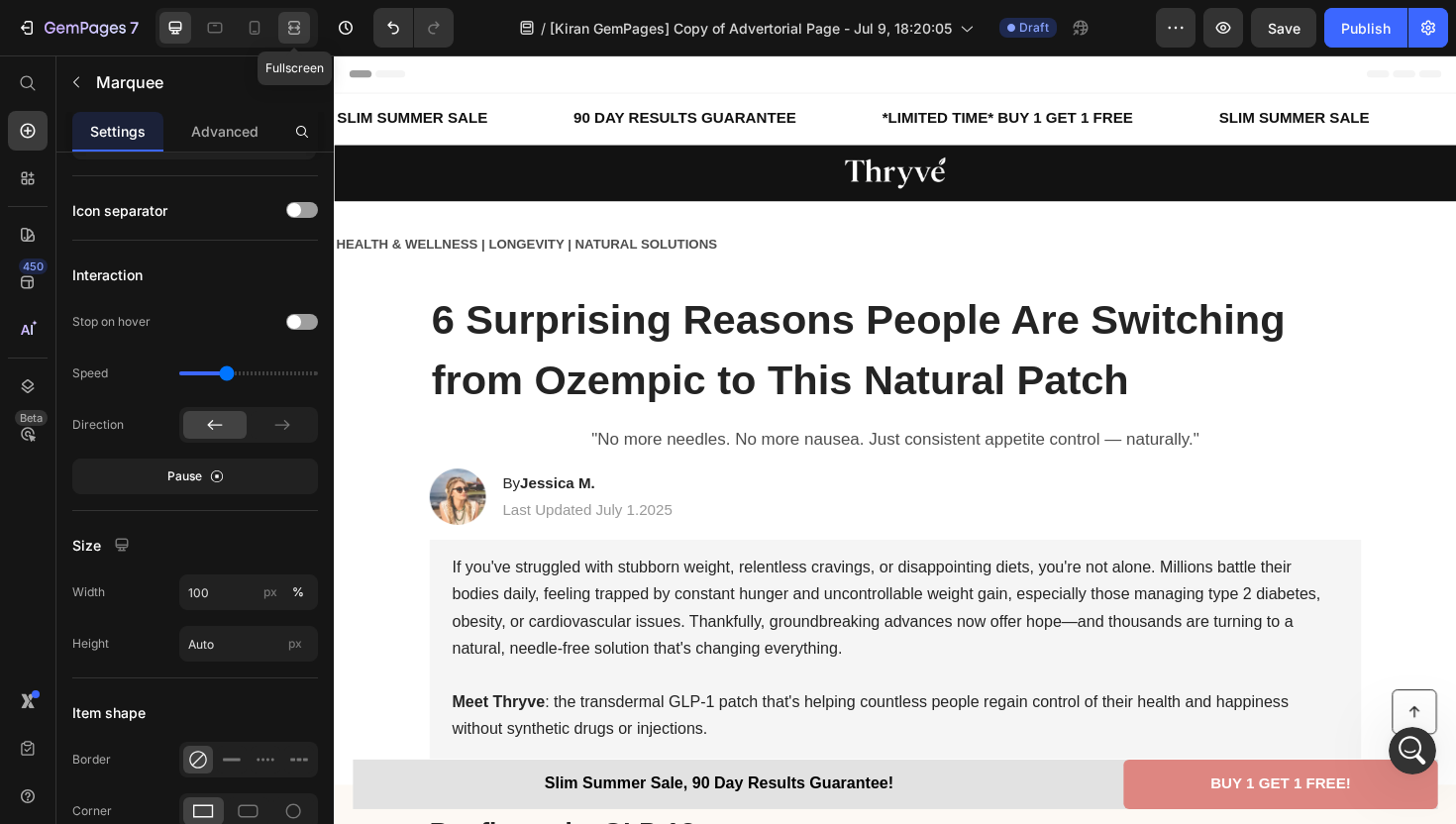 click 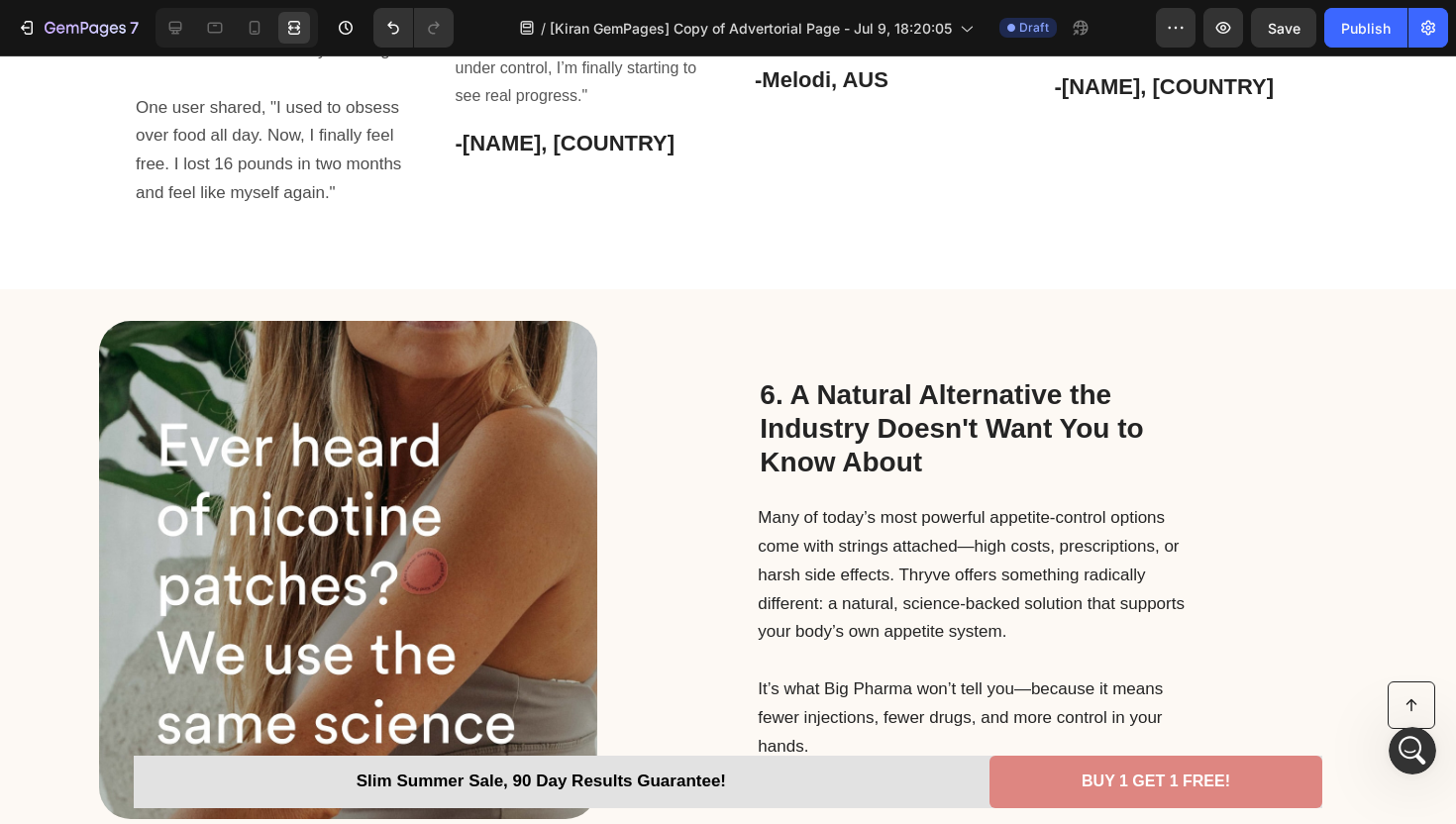 scroll, scrollTop: 4990, scrollLeft: 0, axis: vertical 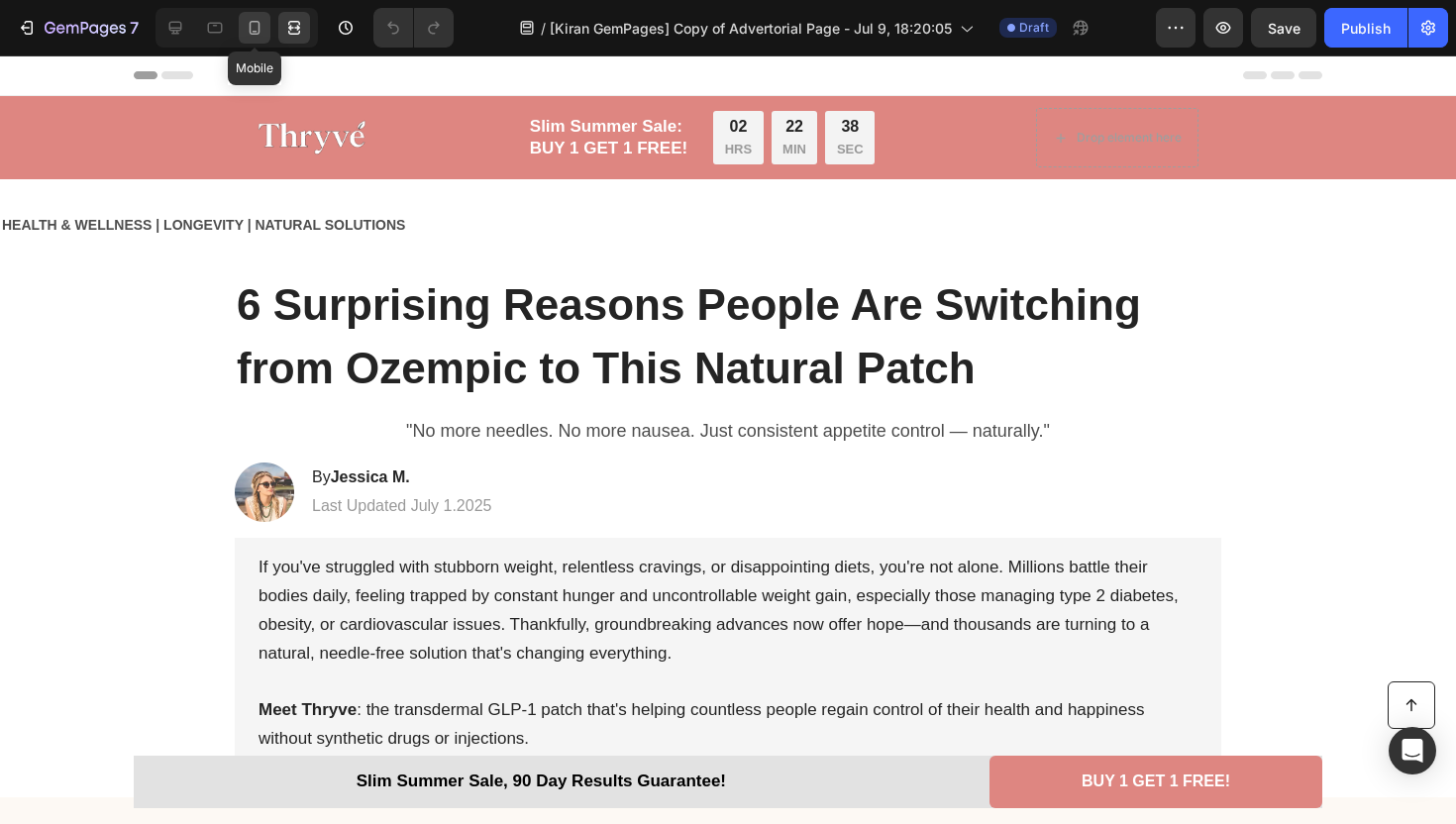 click 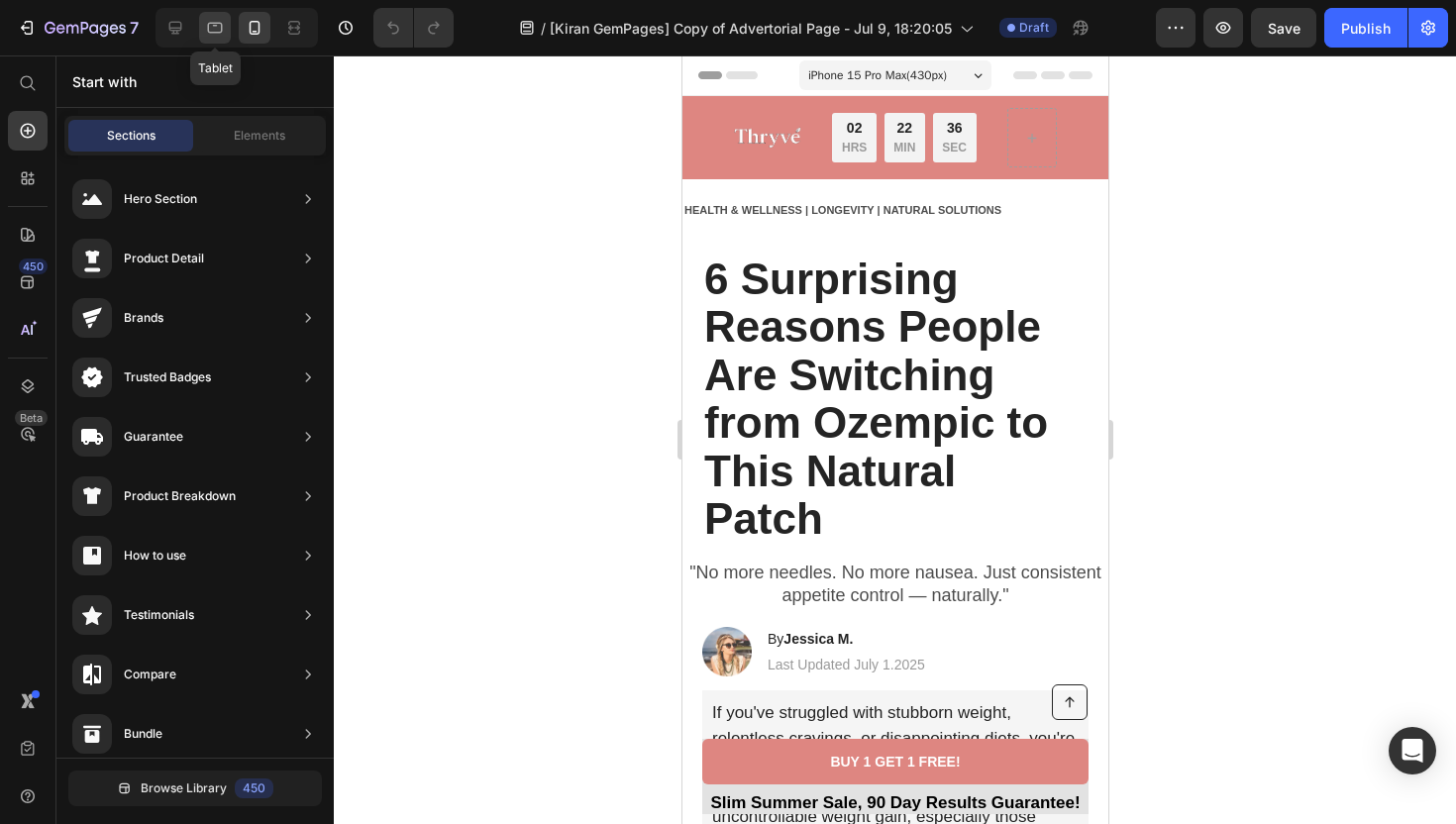 click 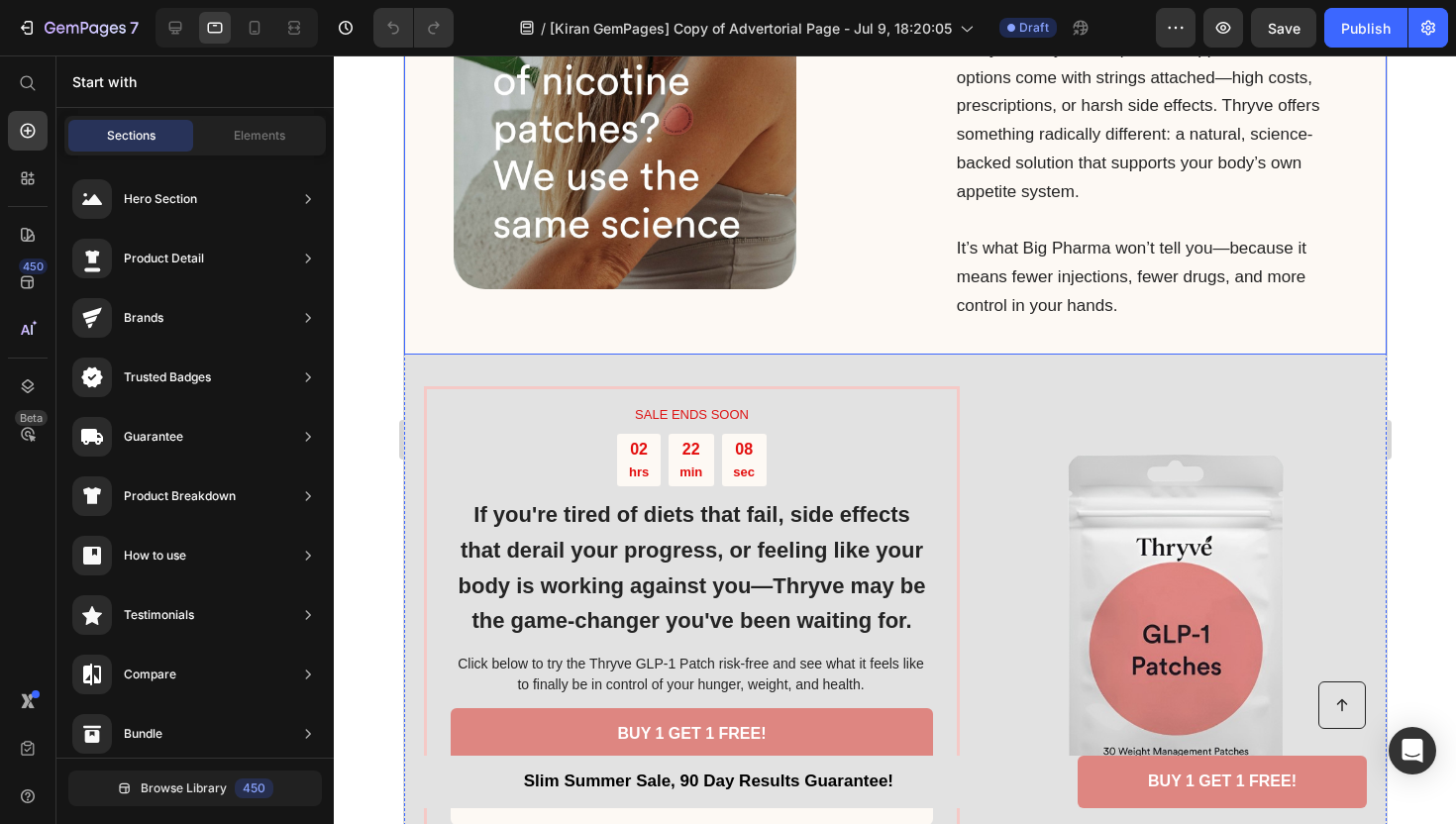 scroll, scrollTop: 3651, scrollLeft: 0, axis: vertical 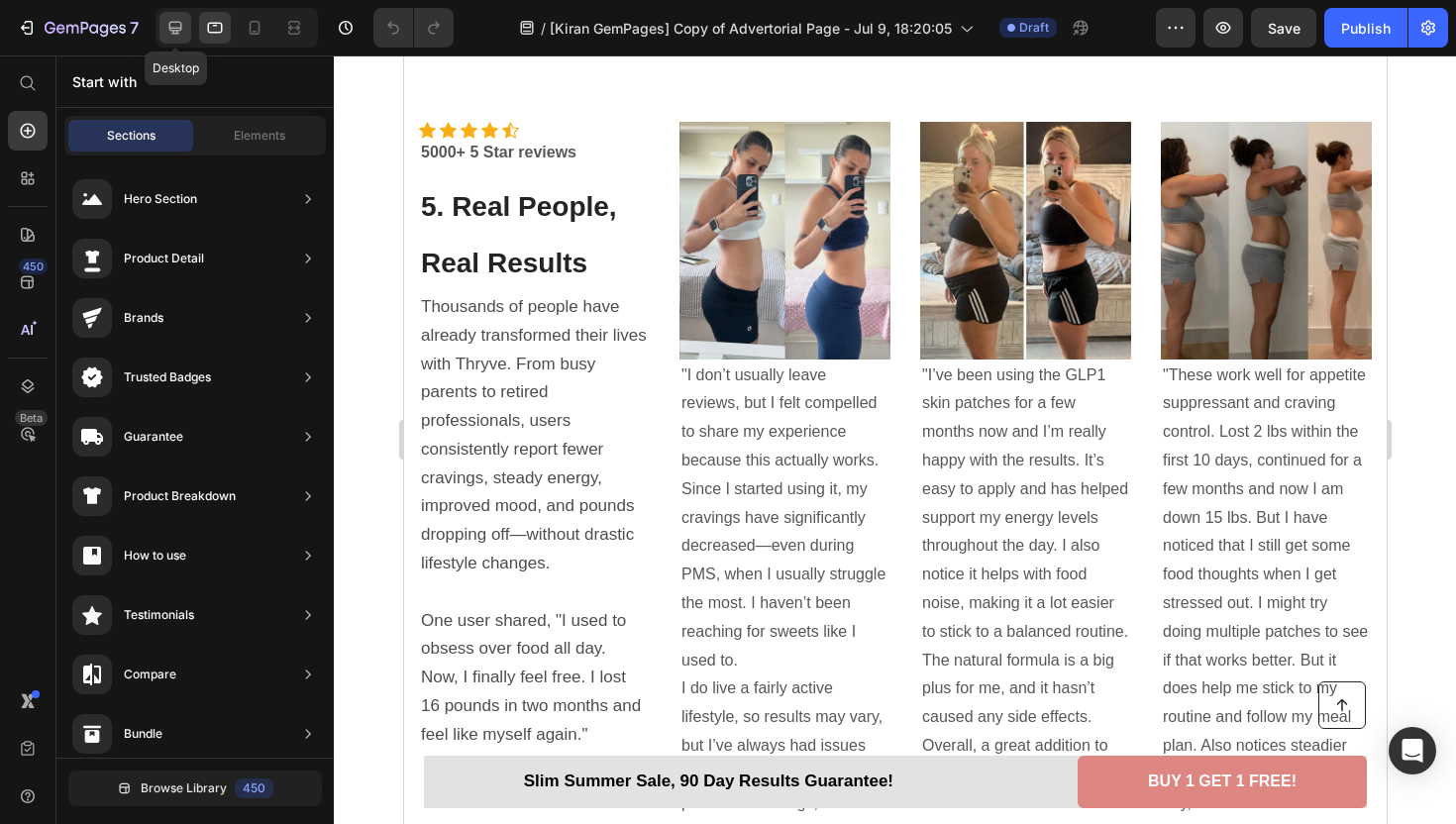 click 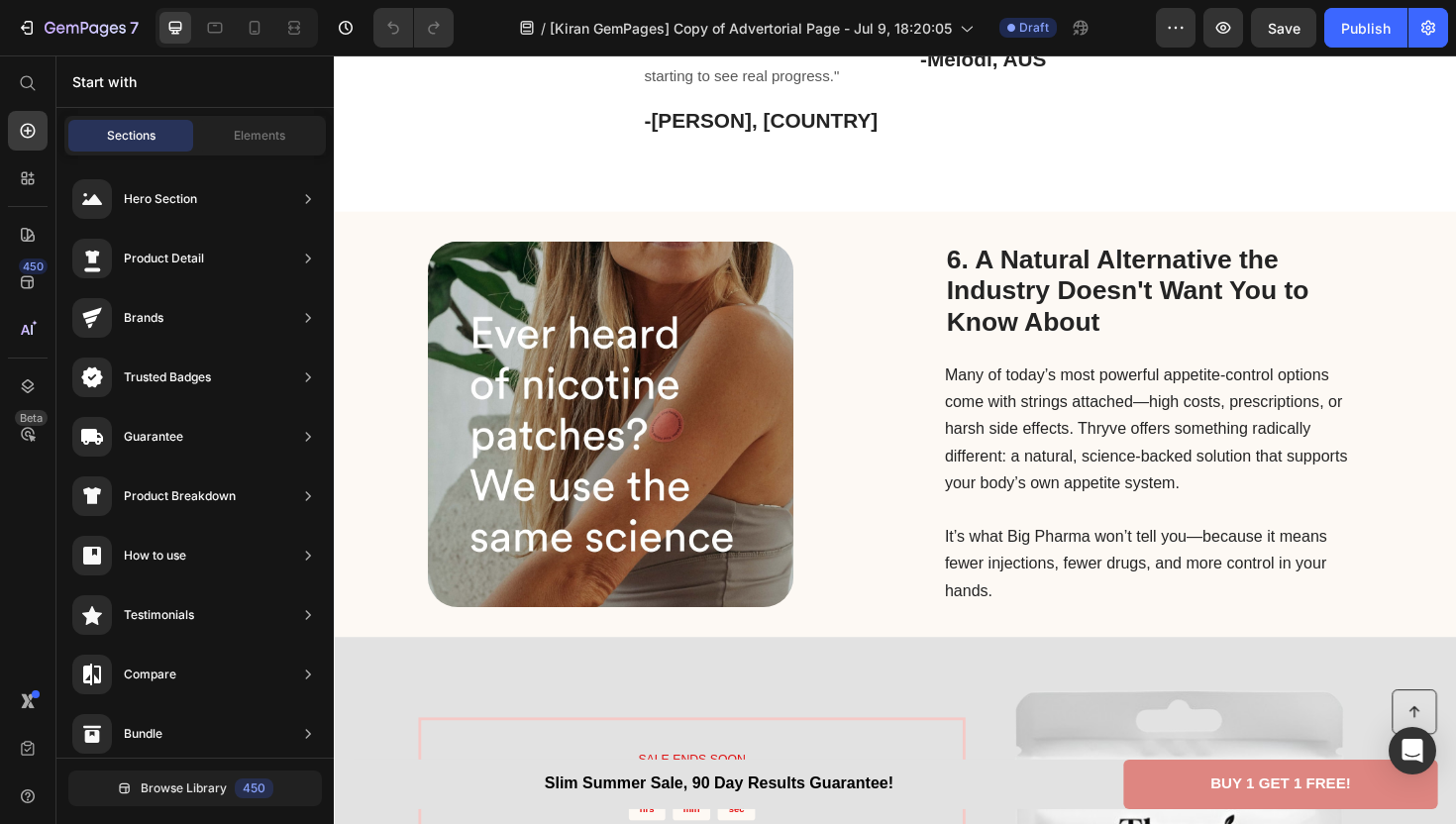 scroll, scrollTop: 5425, scrollLeft: 0, axis: vertical 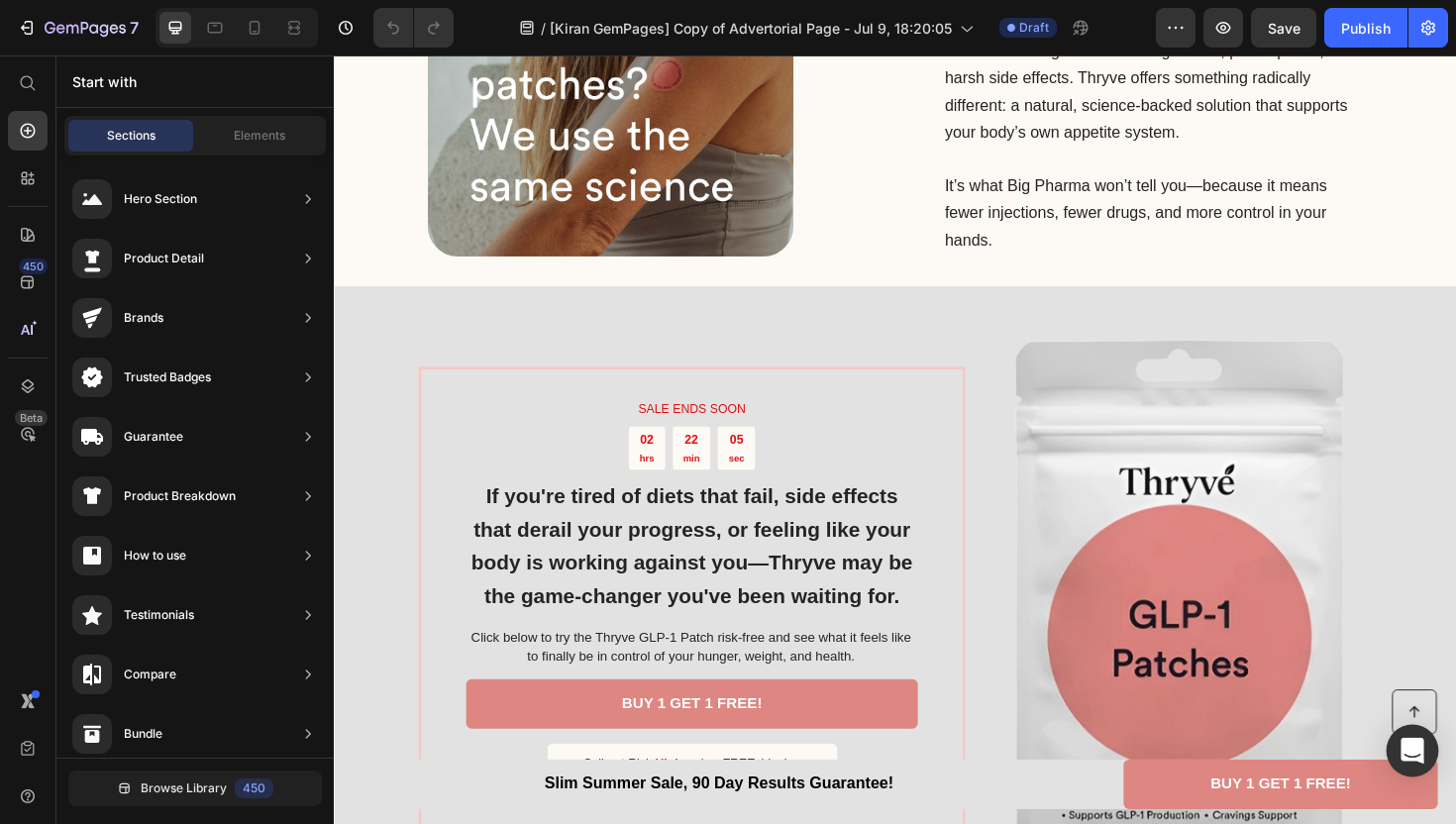 click 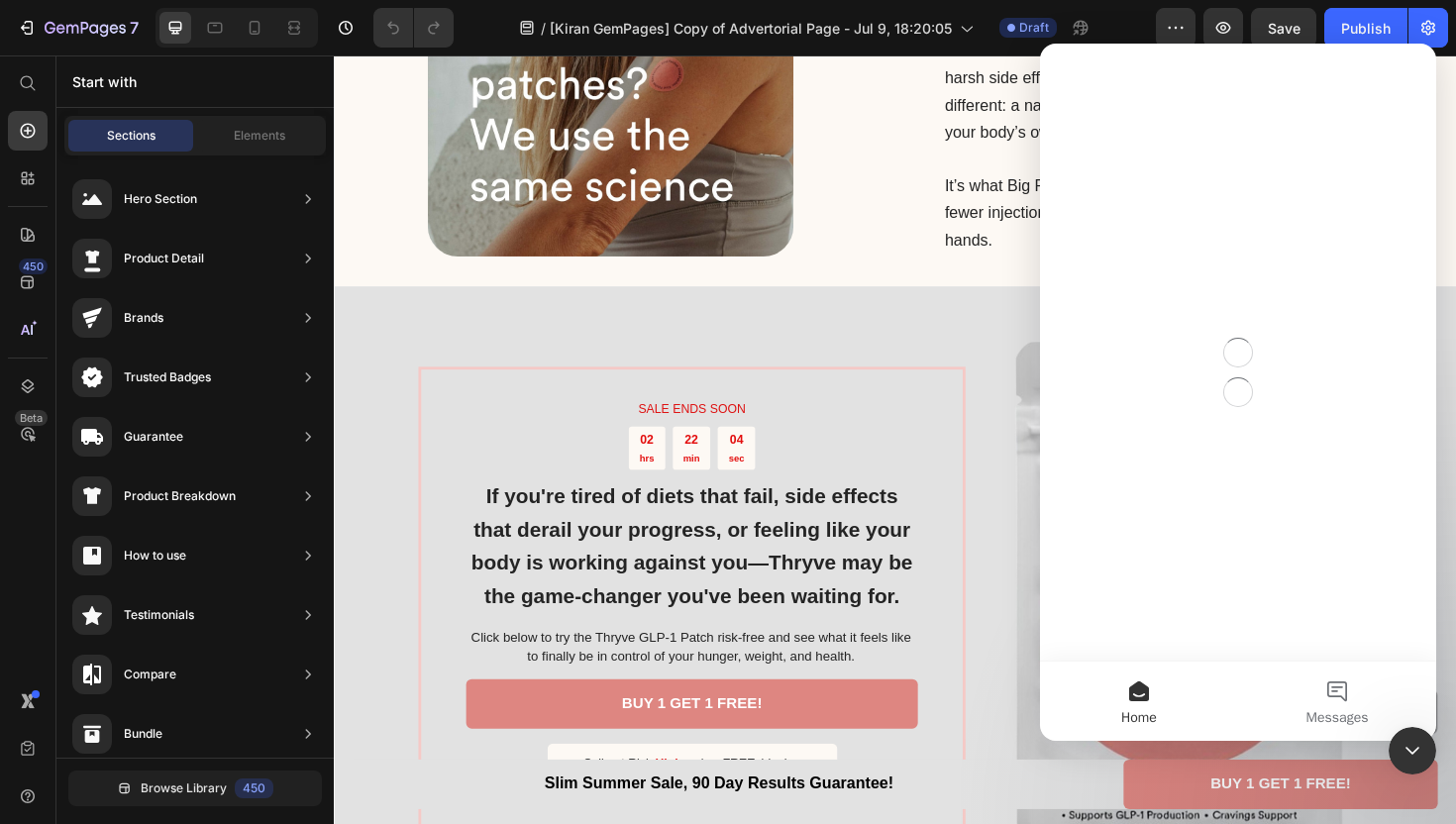 scroll, scrollTop: 0, scrollLeft: 0, axis: both 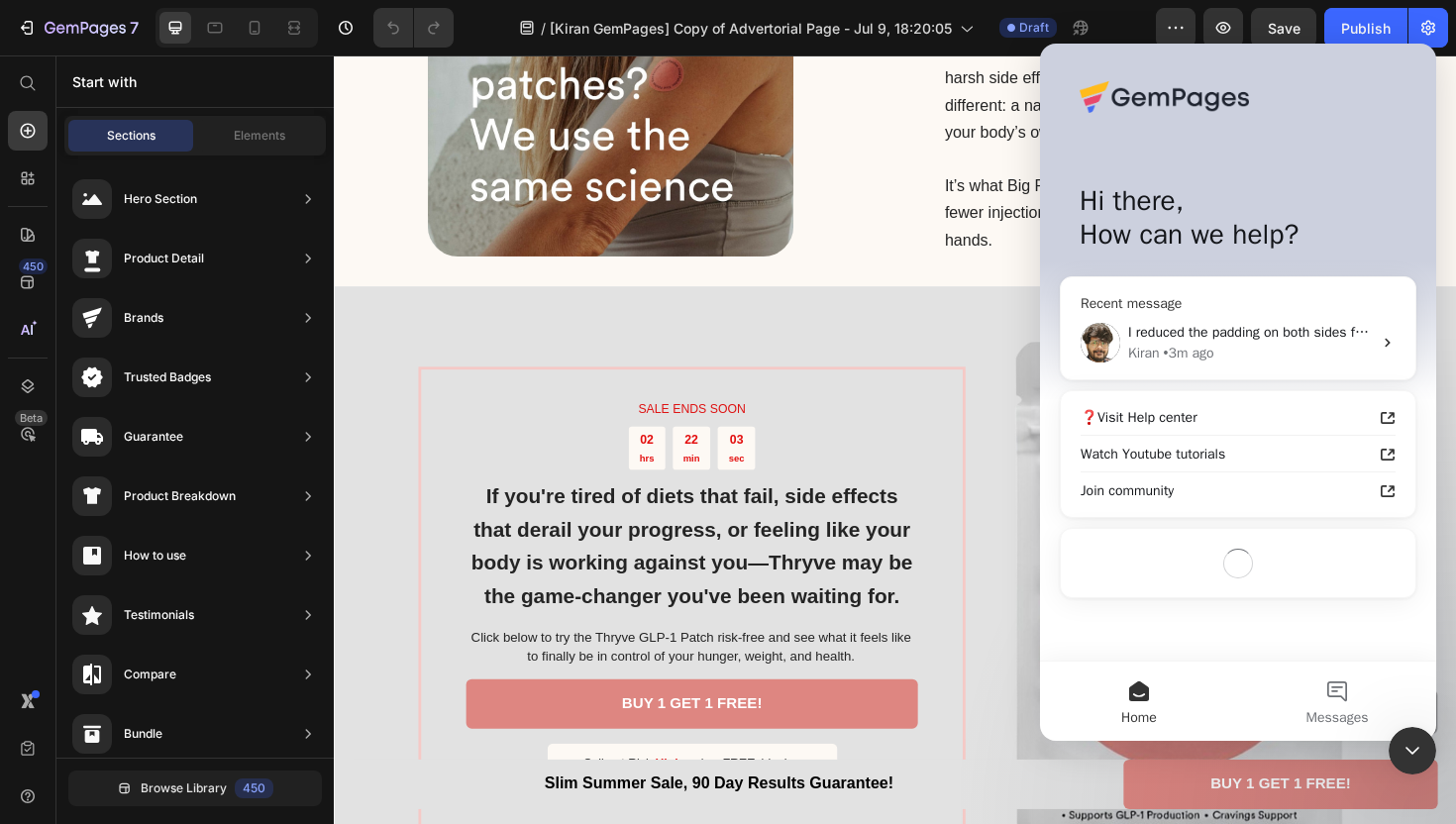 click on "Kiran •  3m ago" at bounding box center [1250, 353] 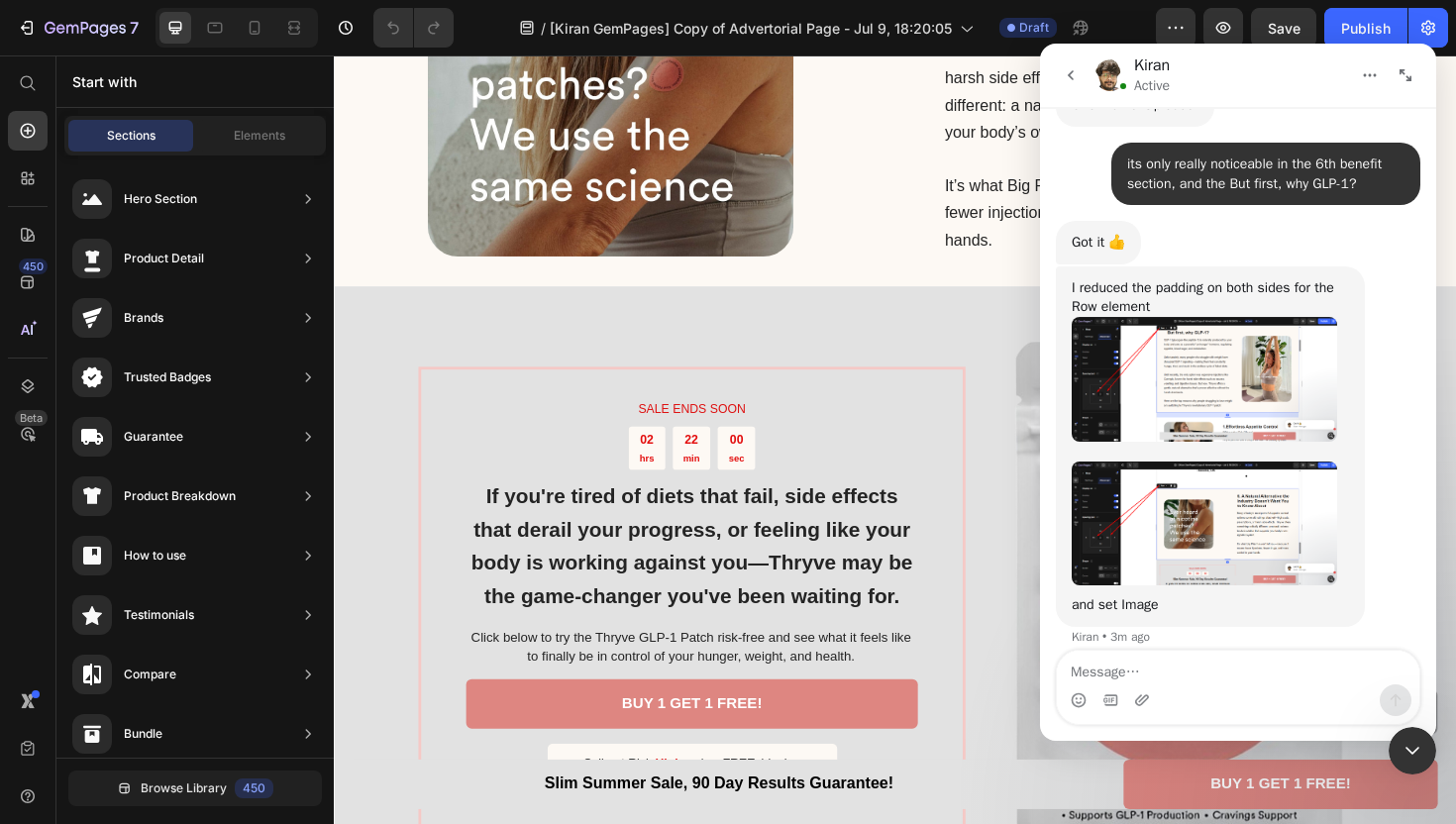 scroll, scrollTop: 10551, scrollLeft: 0, axis: vertical 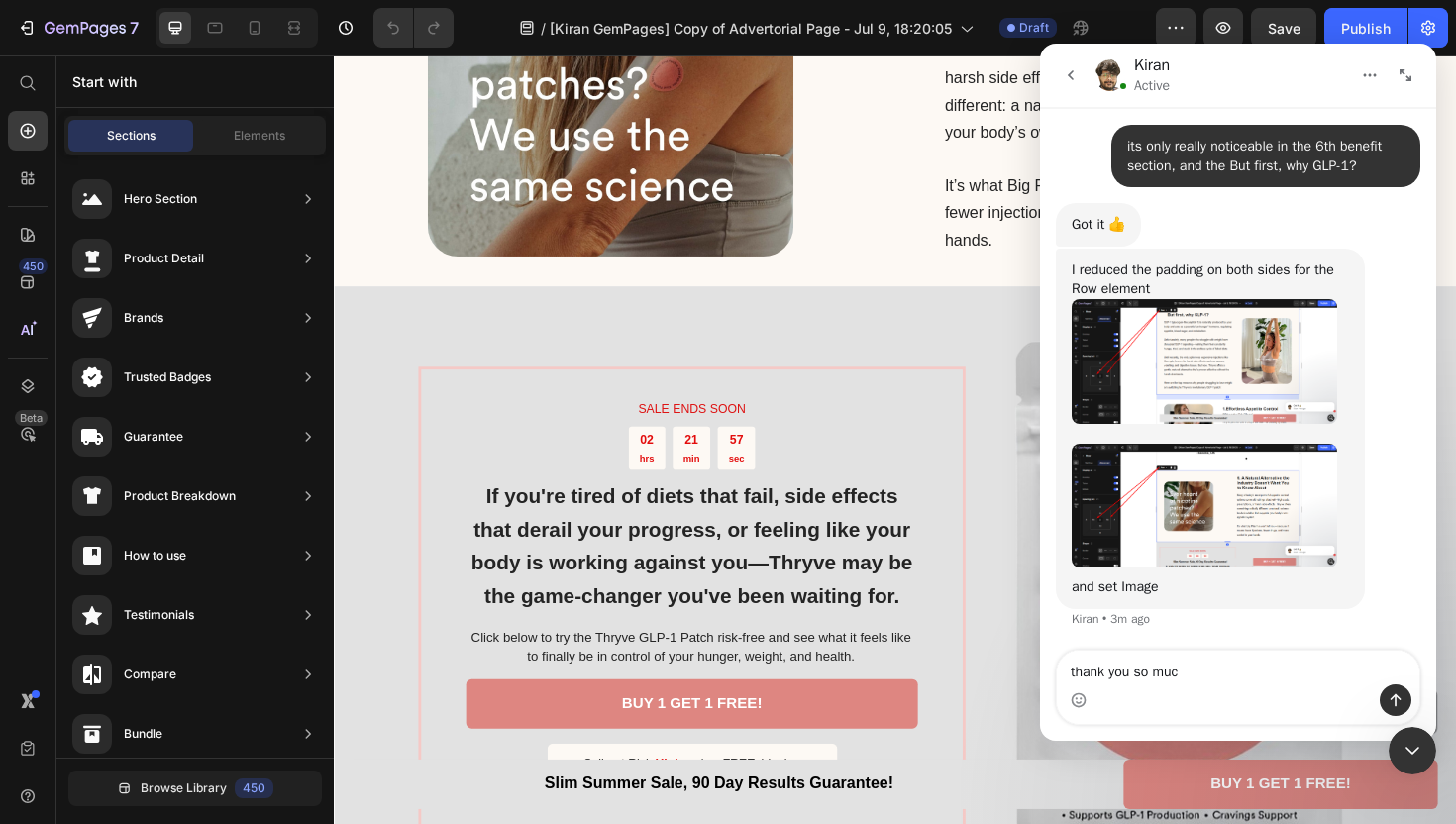 type on "thank you so much" 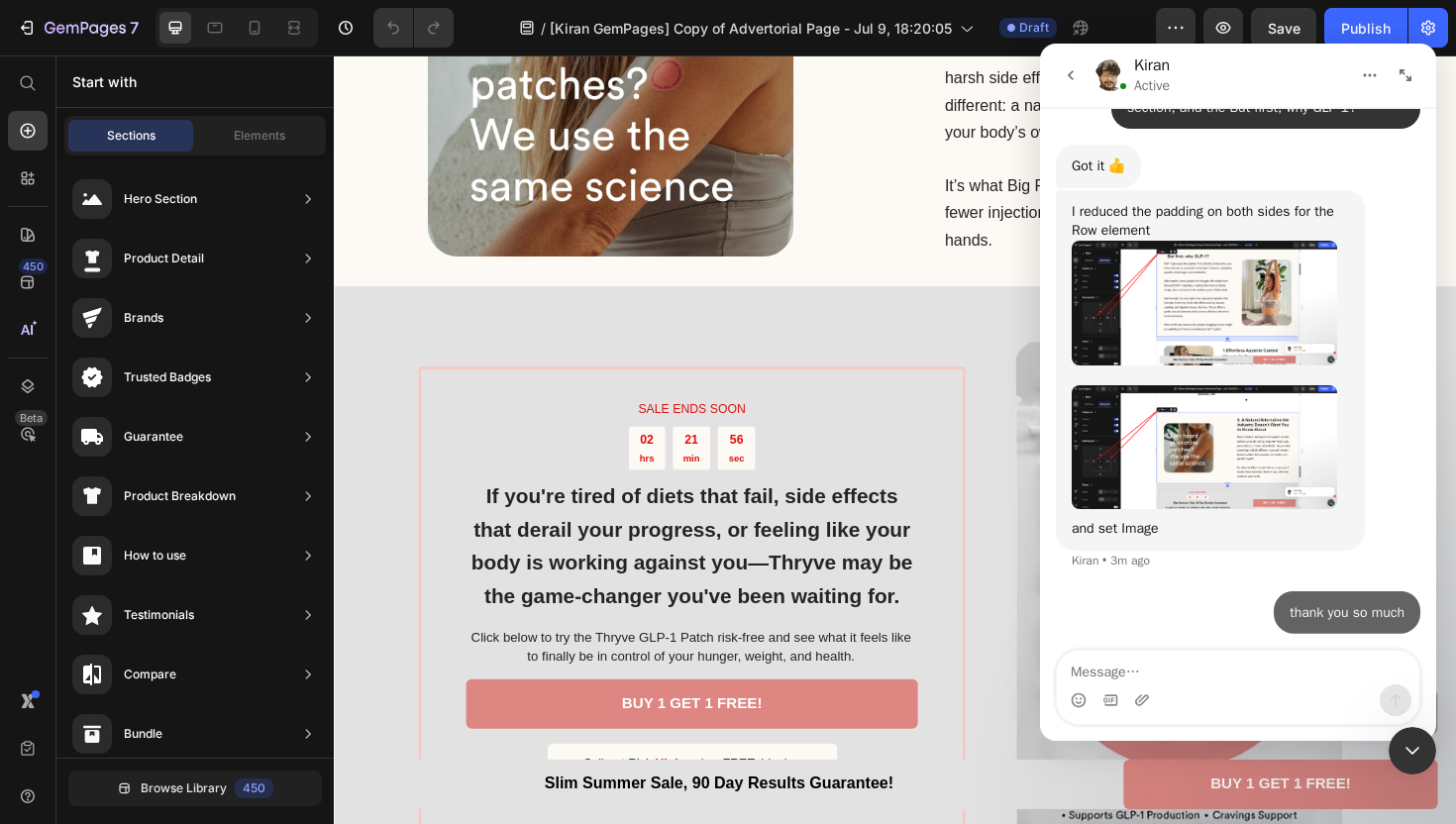 scroll, scrollTop: 10609, scrollLeft: 0, axis: vertical 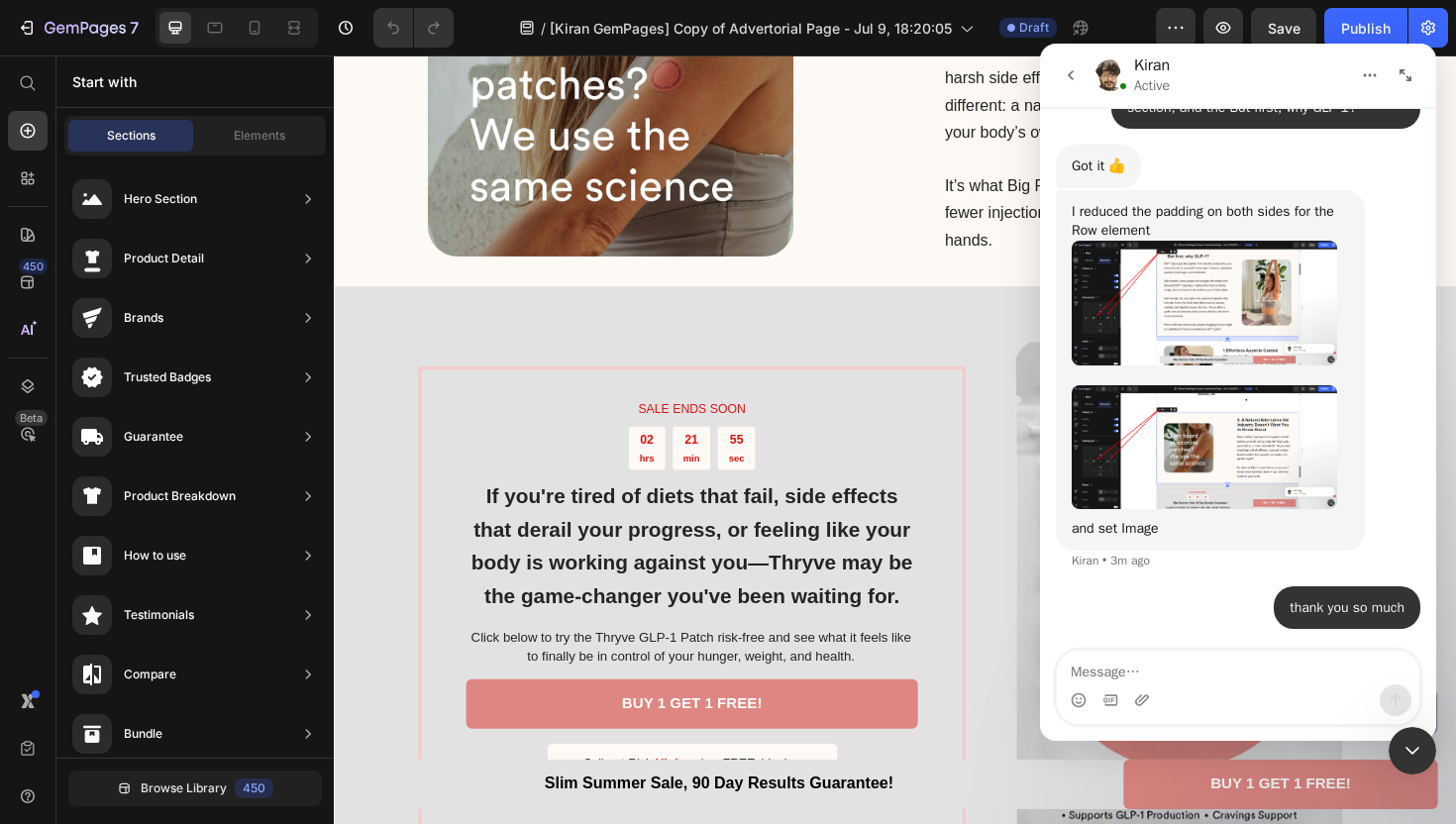 type on "i" 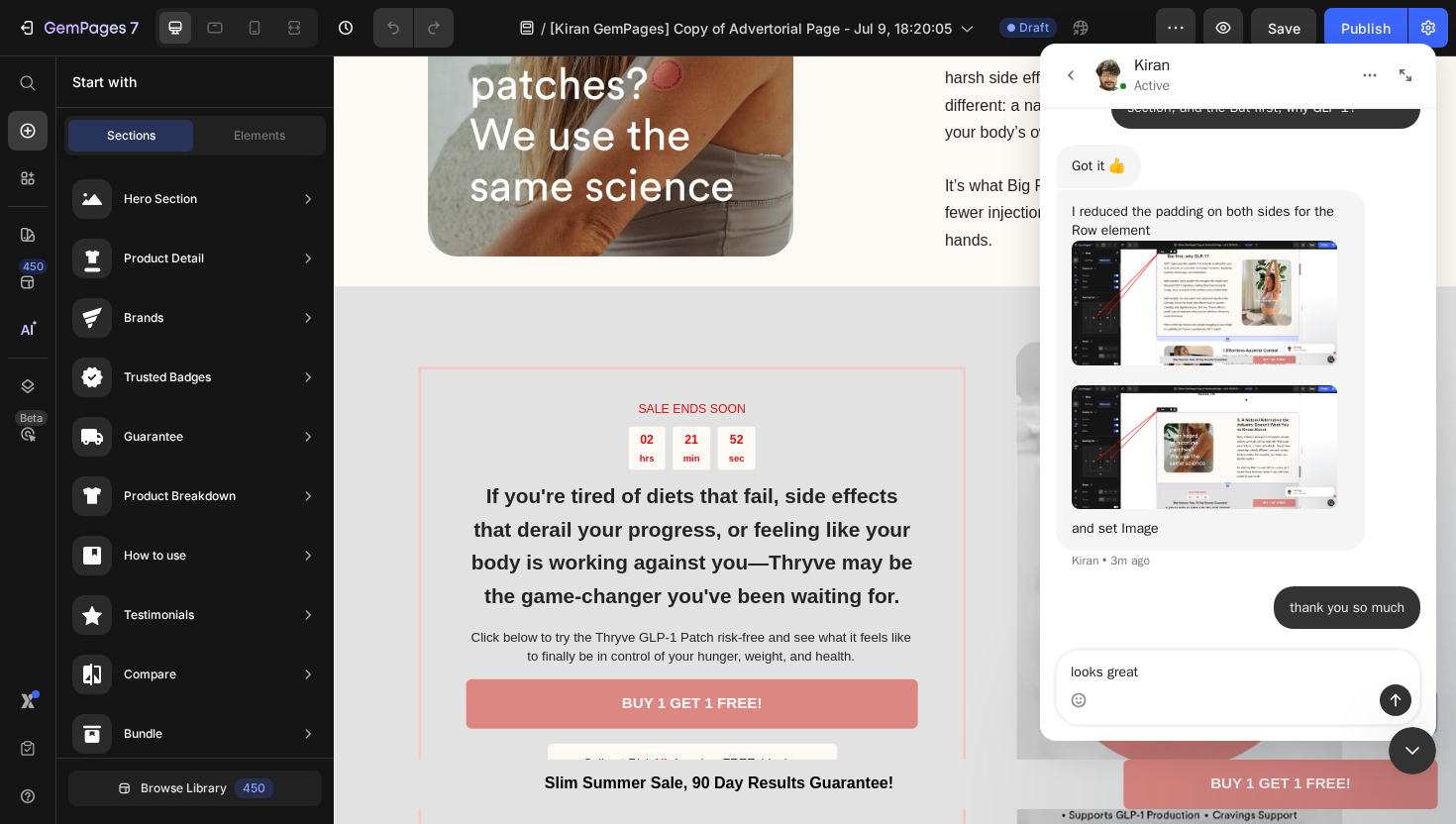 type on "looks great" 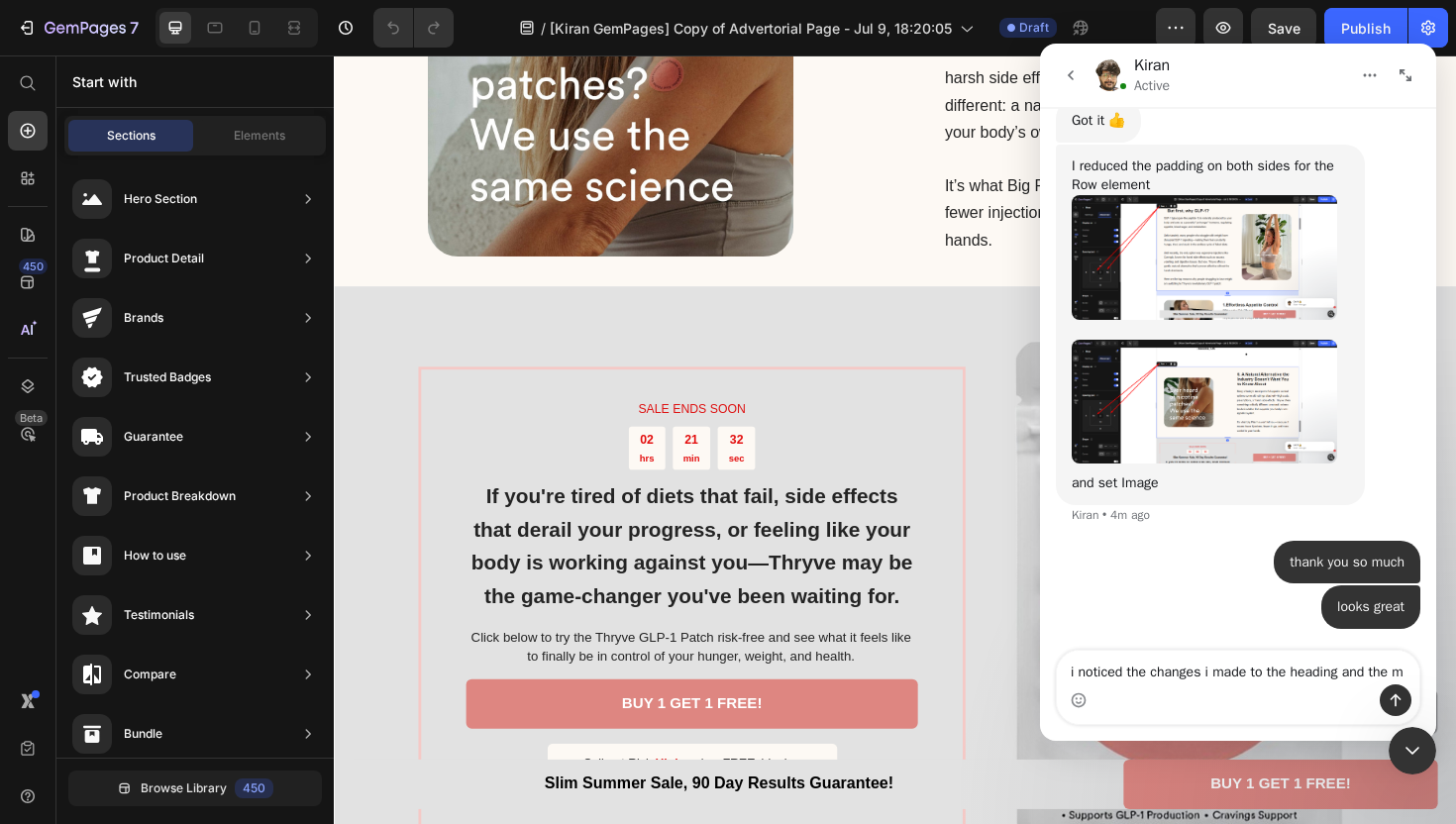 scroll, scrollTop: 10674, scrollLeft: 0, axis: vertical 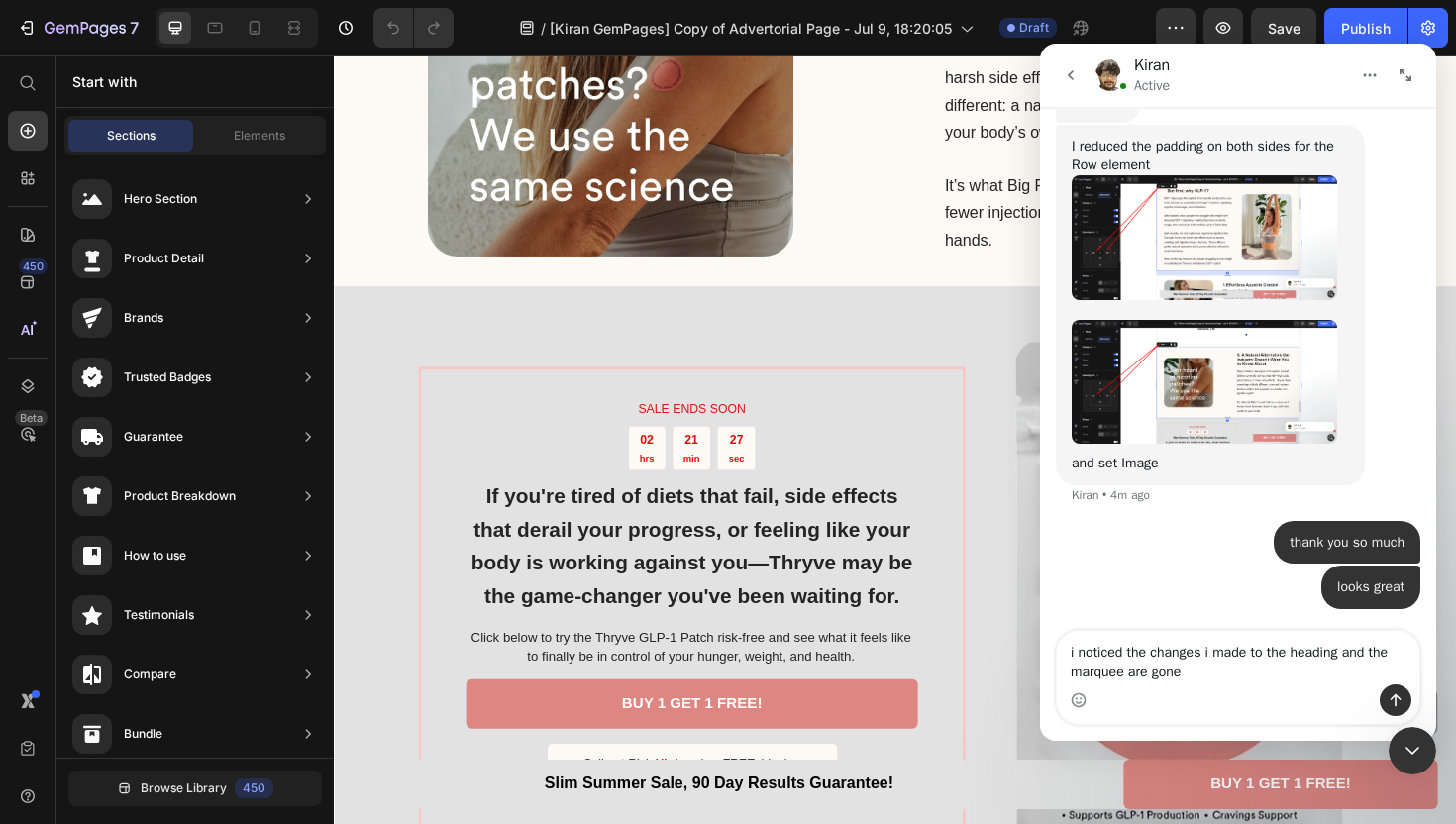 type on "i noticed the changes i made to the heading and the marquee are gone" 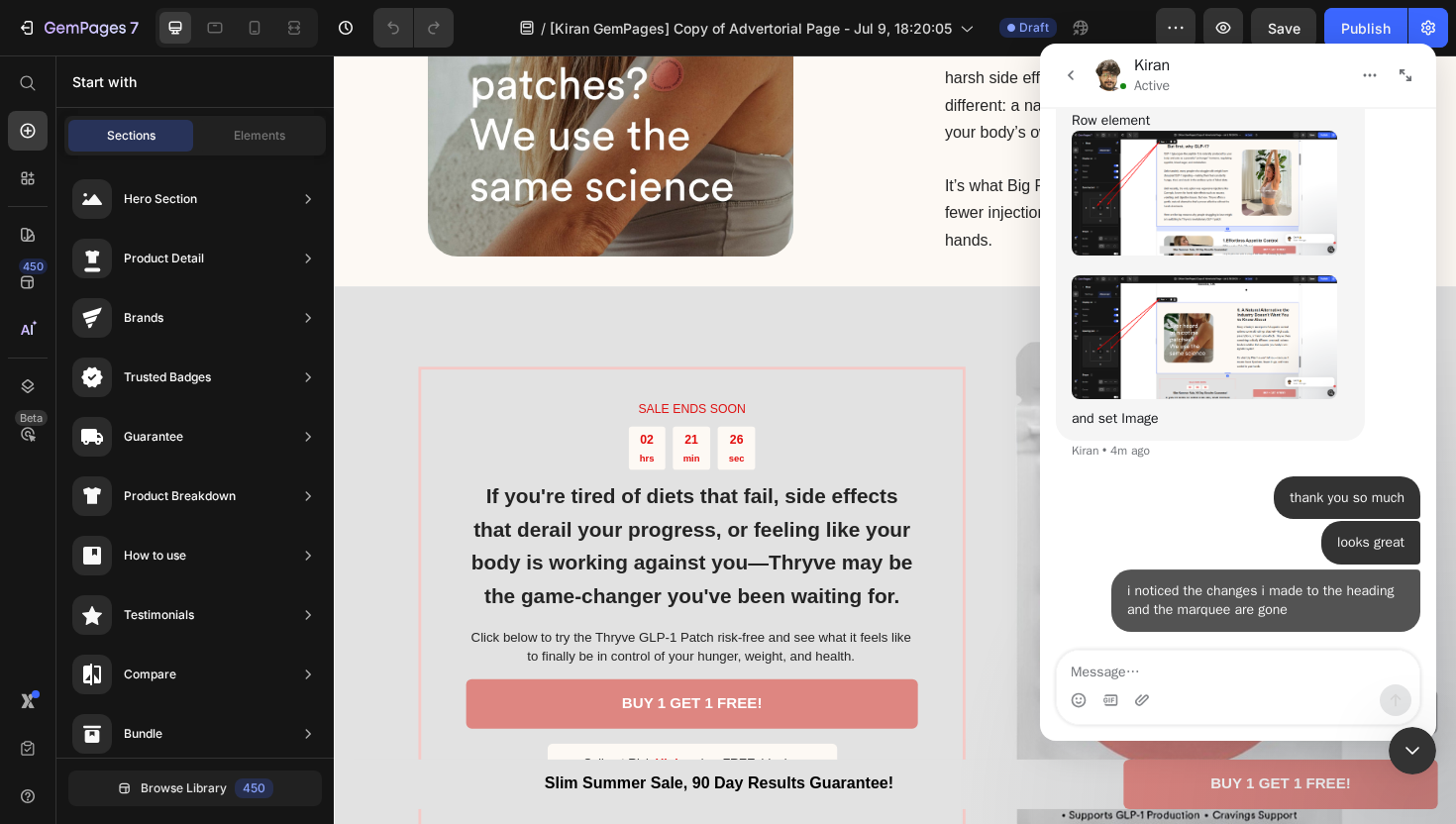 scroll, scrollTop: 10719, scrollLeft: 0, axis: vertical 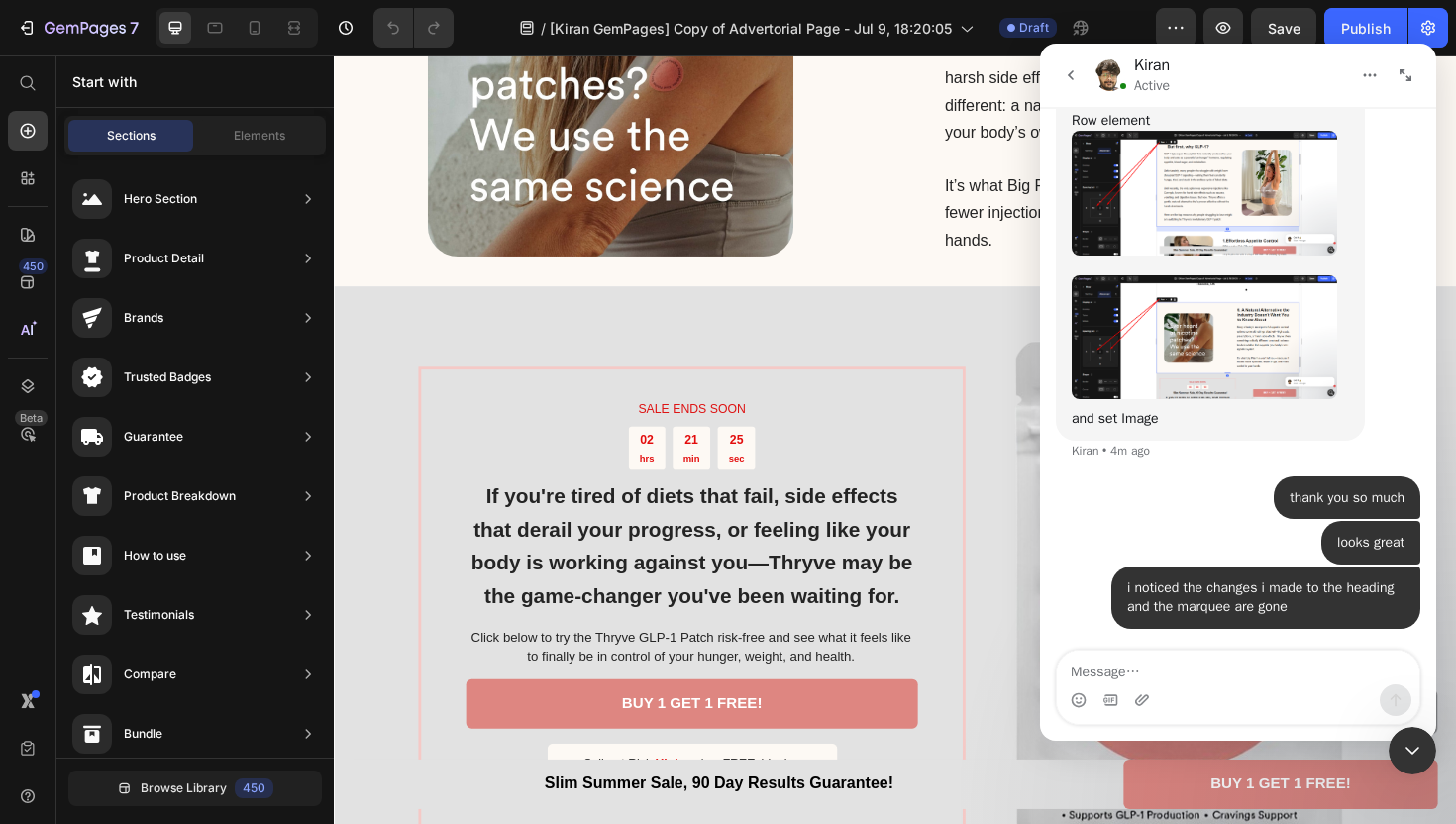click 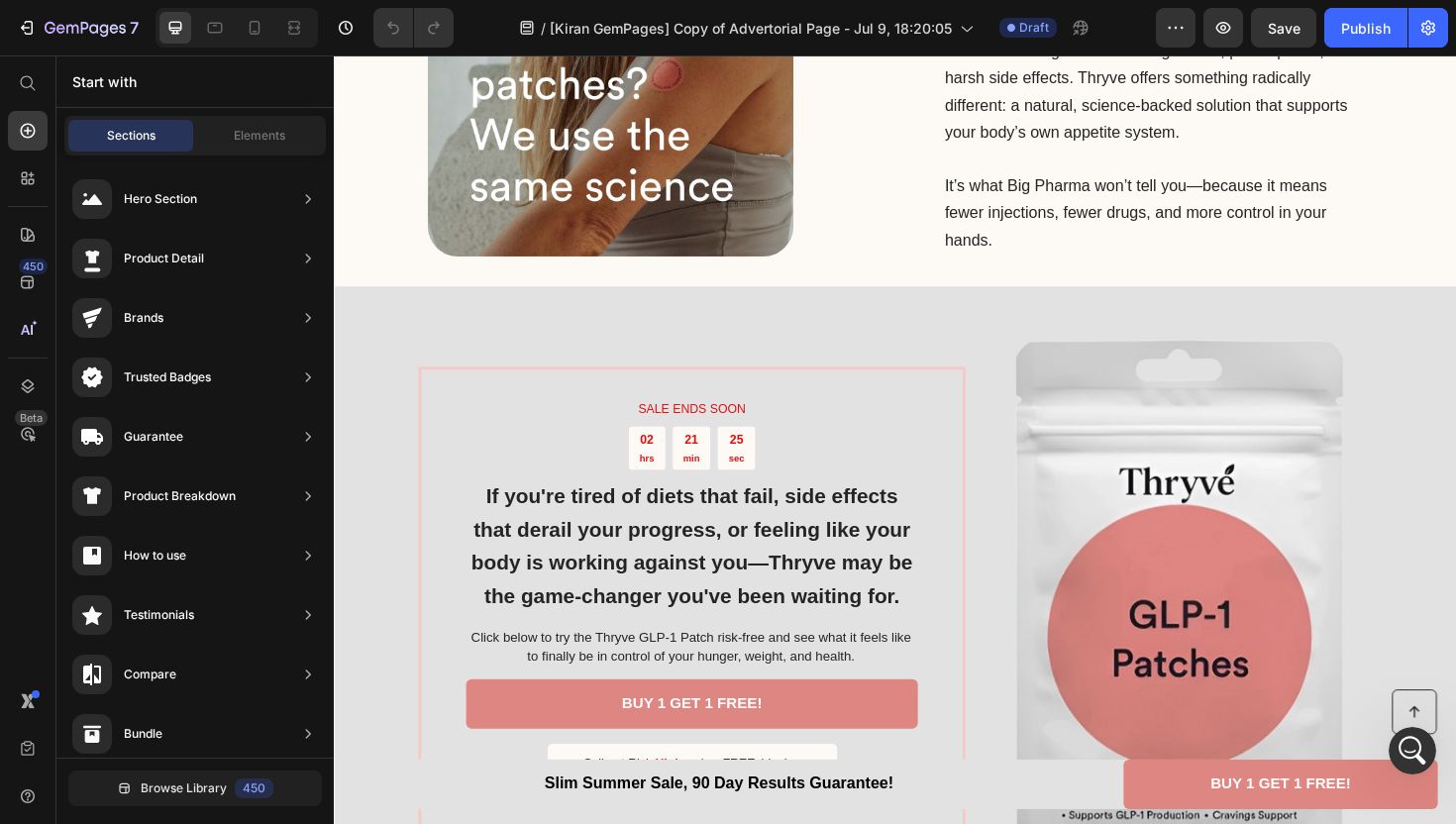 scroll, scrollTop: 0, scrollLeft: 0, axis: both 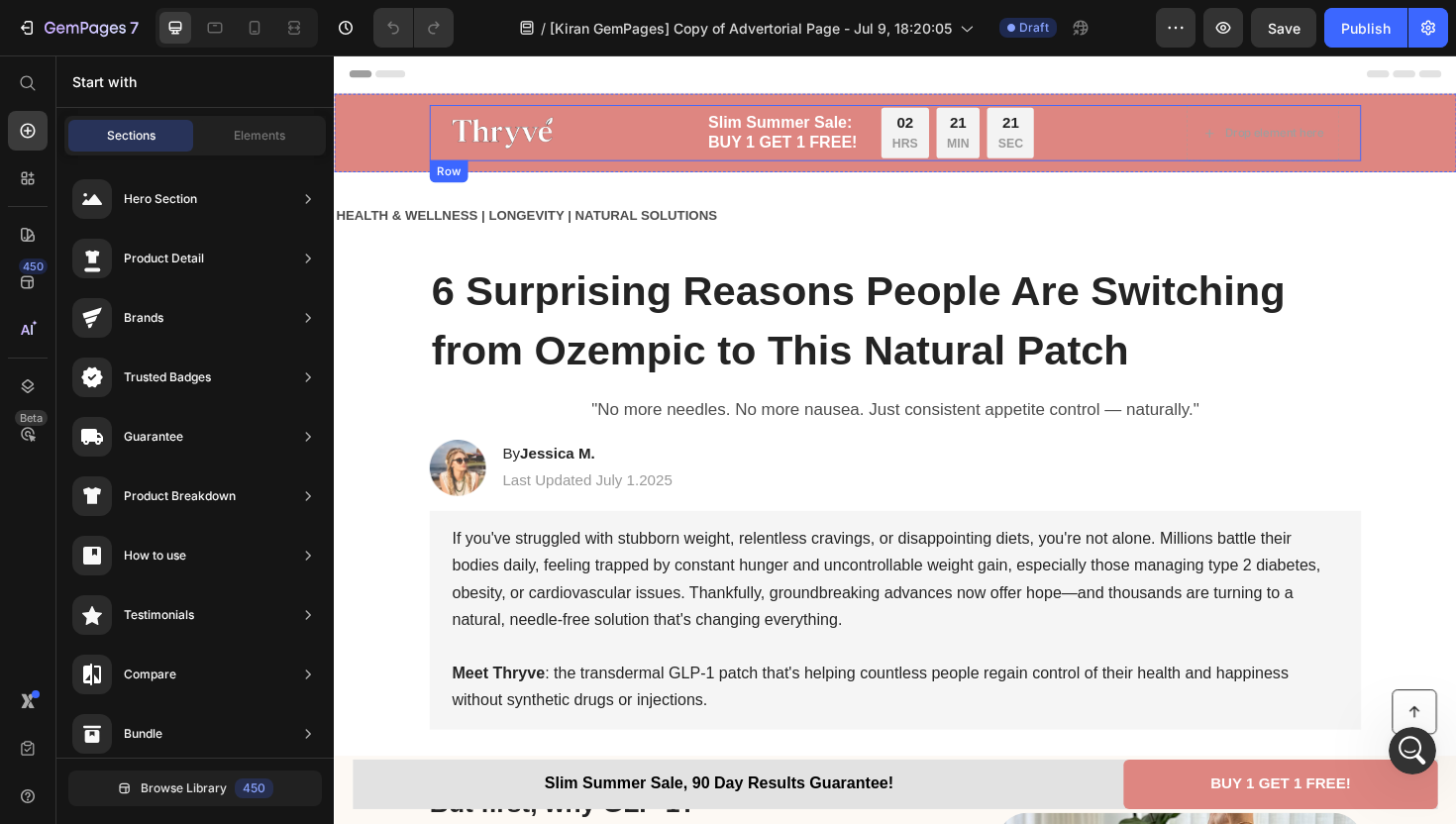 click on "Image Slim Summer Sale:  BUY 1 GET 1 FREE! Text Block 02 HRS 21 MIN 21 SEC Countdown Timer Row
Drop element here Row" at bounding box center [928, 138] 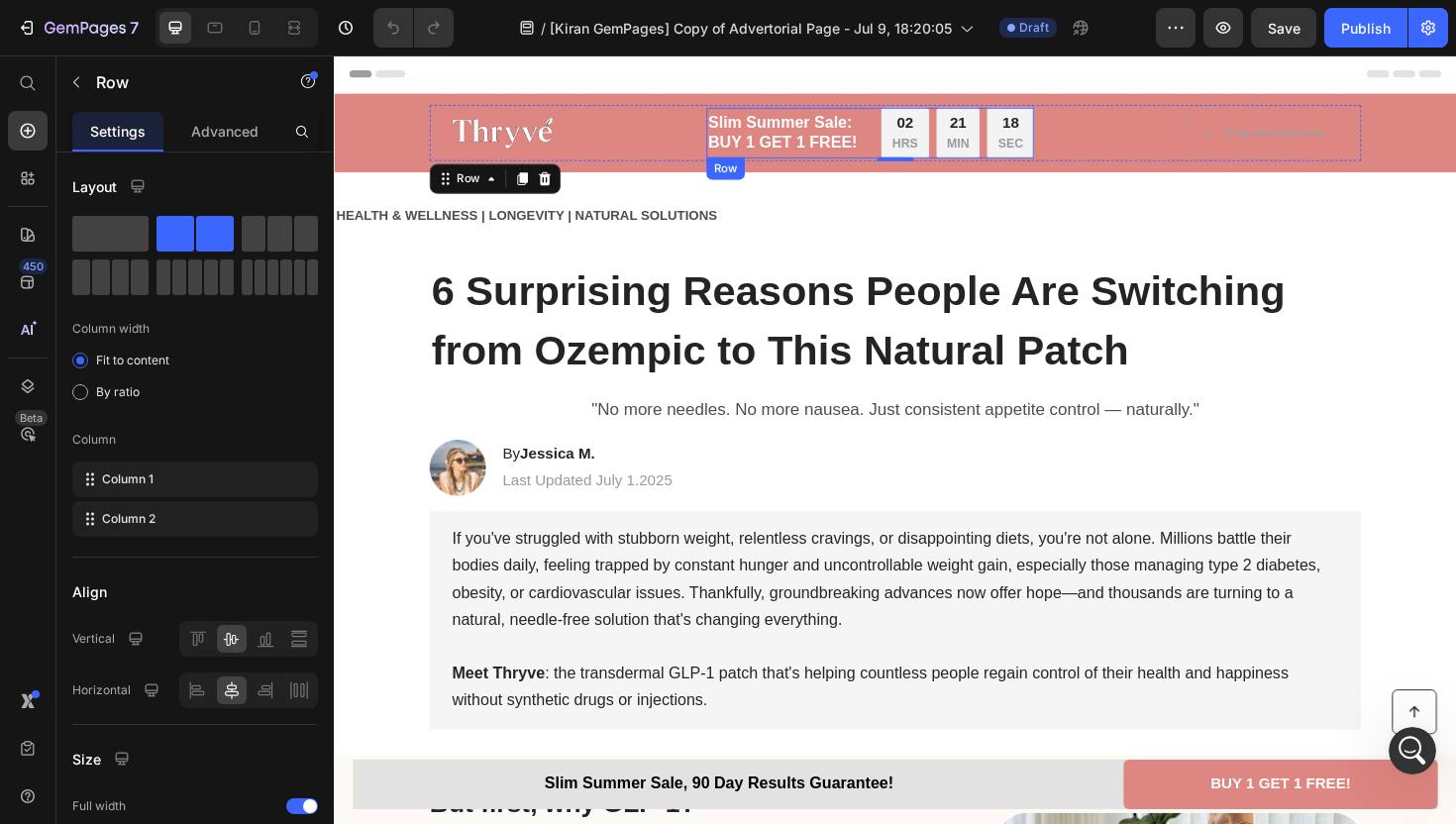 click on "Slim Summer Sale:  BUY 1 GET 1 FREE! Text Block 02 HRS 21 MIN 18 SEC Countdown Timer Row" at bounding box center [901, 138] 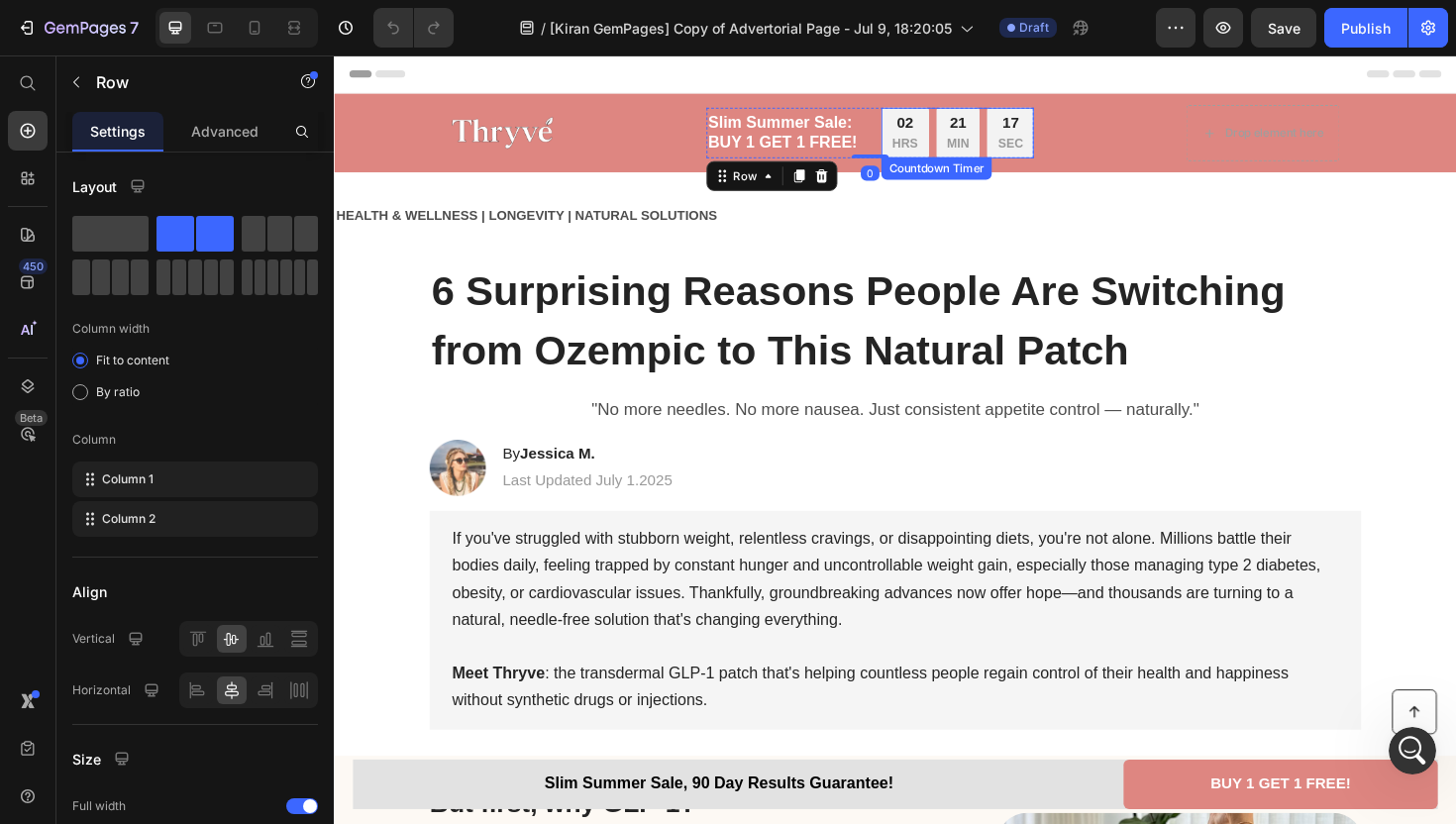 click on "17" at bounding box center (1050, 127) 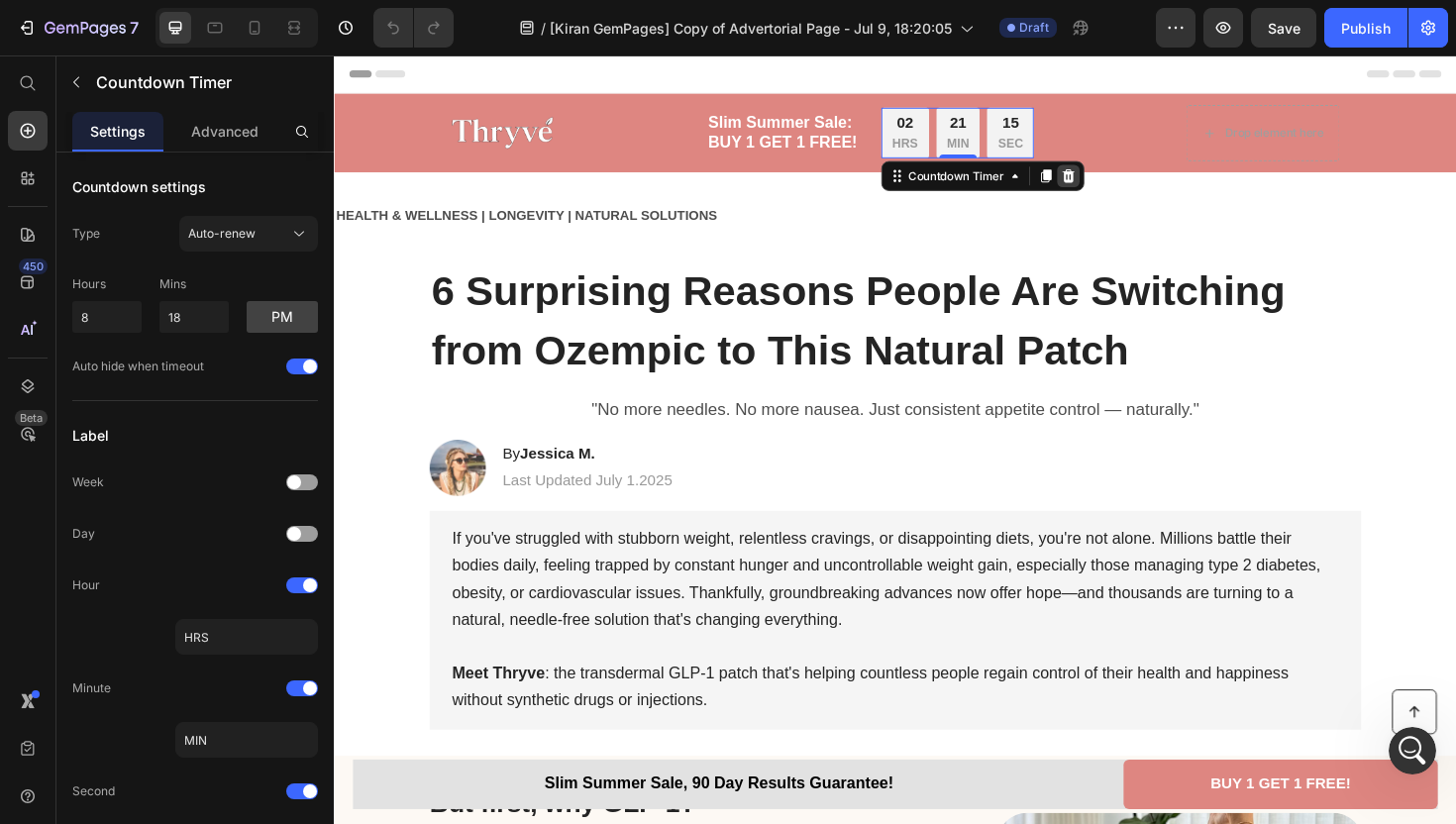 click 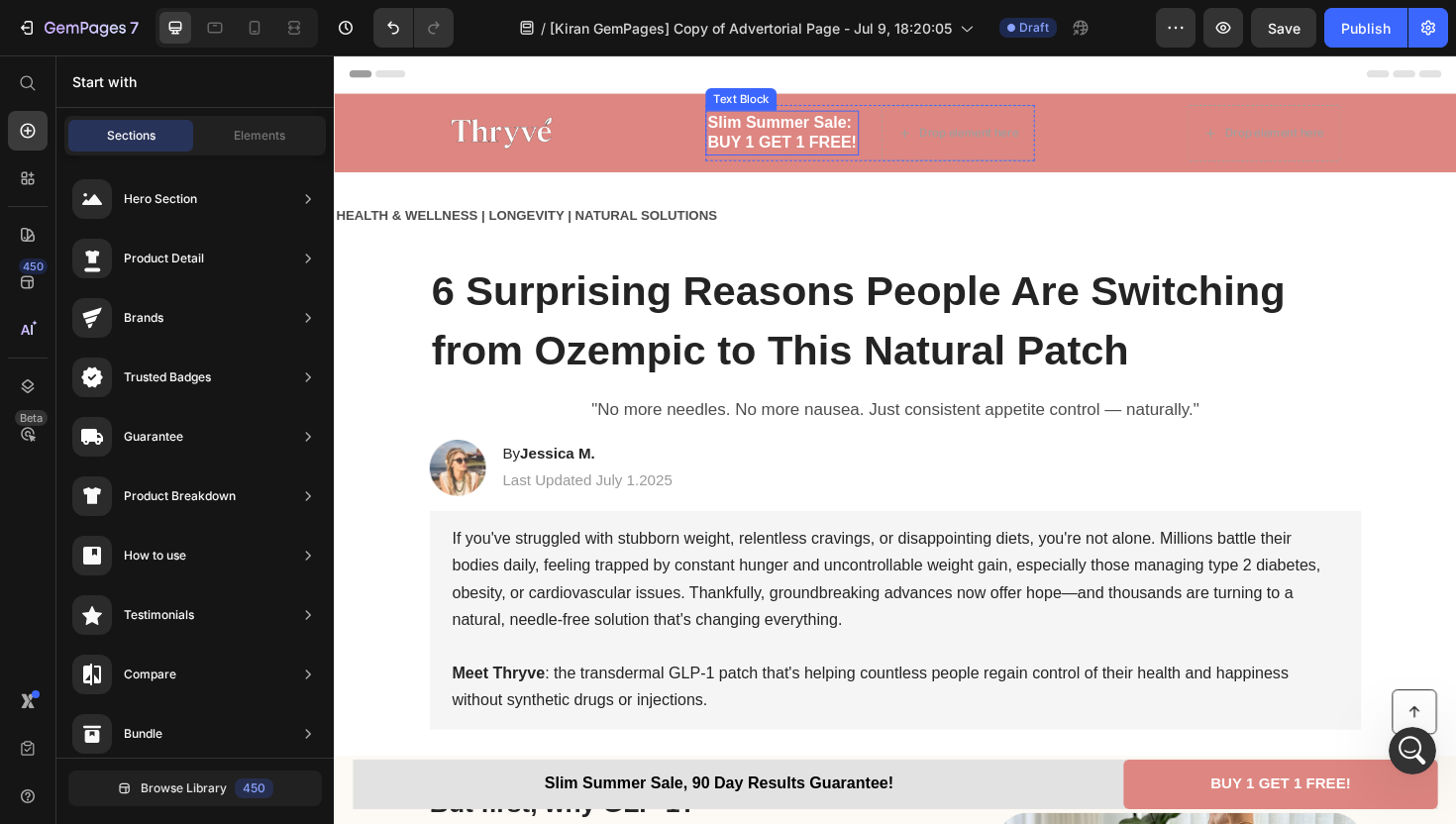 click on "Slim Summer Sale:" at bounding box center (807, 127) 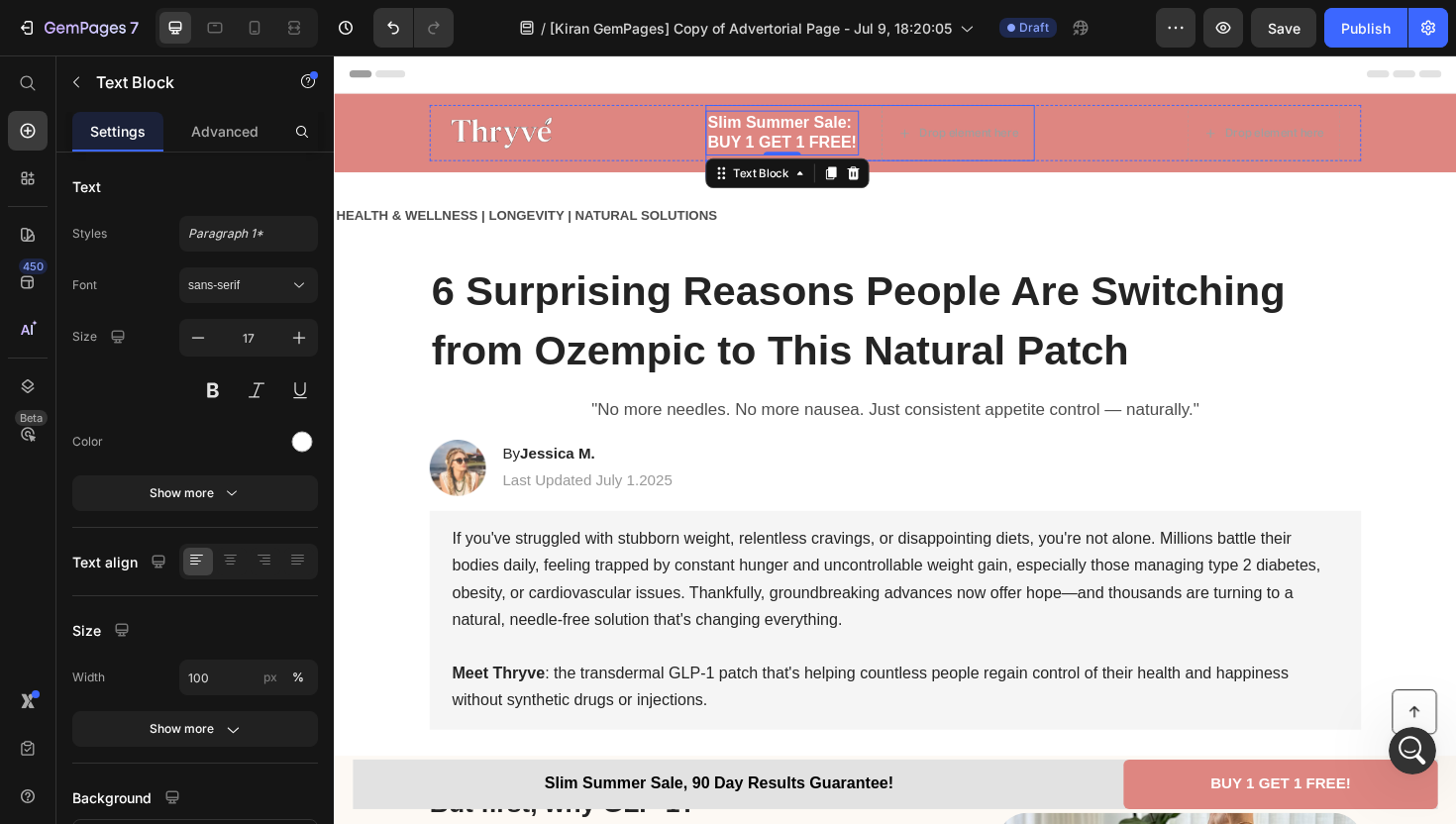 click on "Slim Summer Sale:  BUY 1 GET 1 FREE! Text Block   0
Drop element here Row" at bounding box center [900, 138] 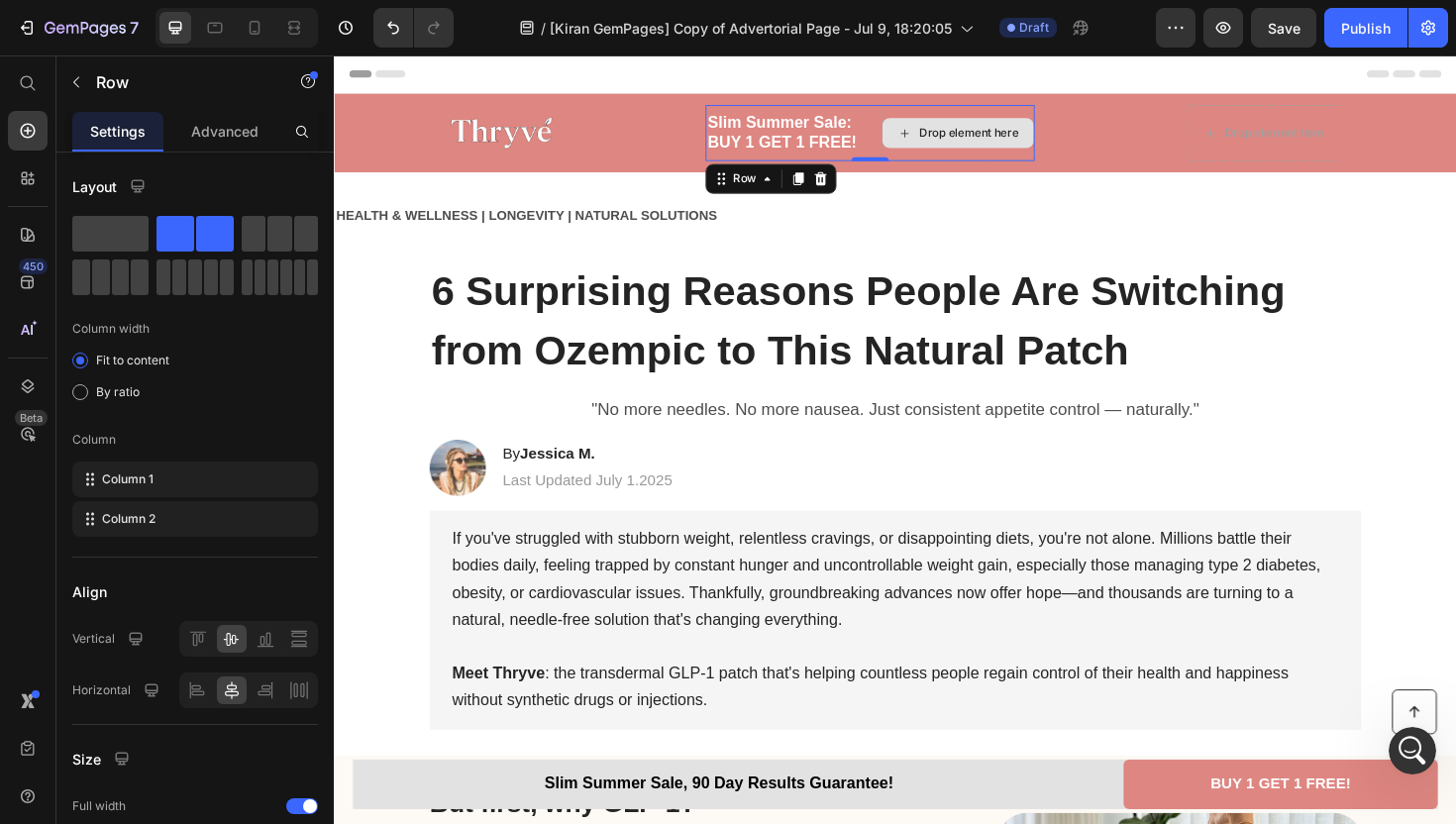 click on "Drop element here" at bounding box center (994, 138) 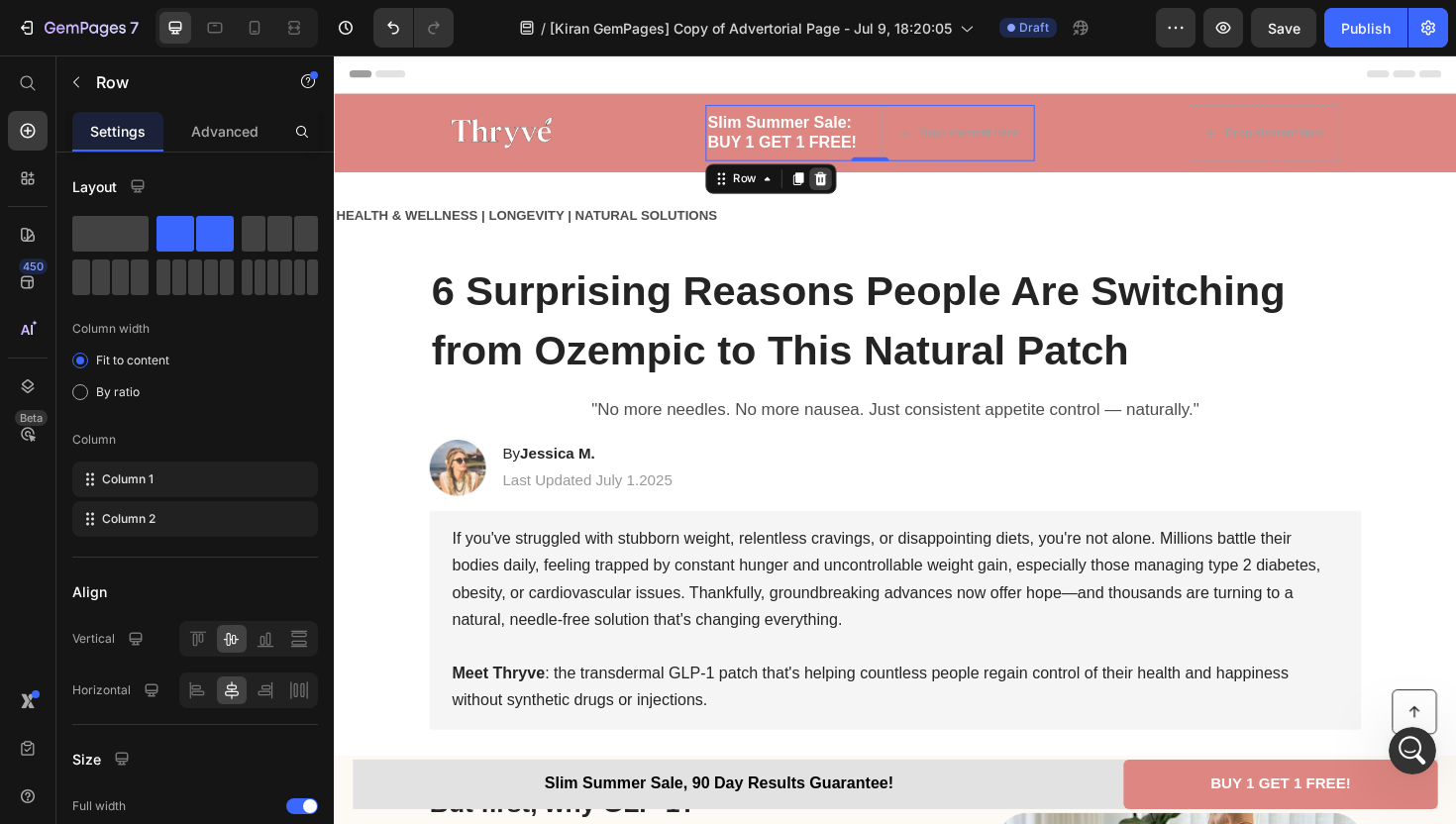 click 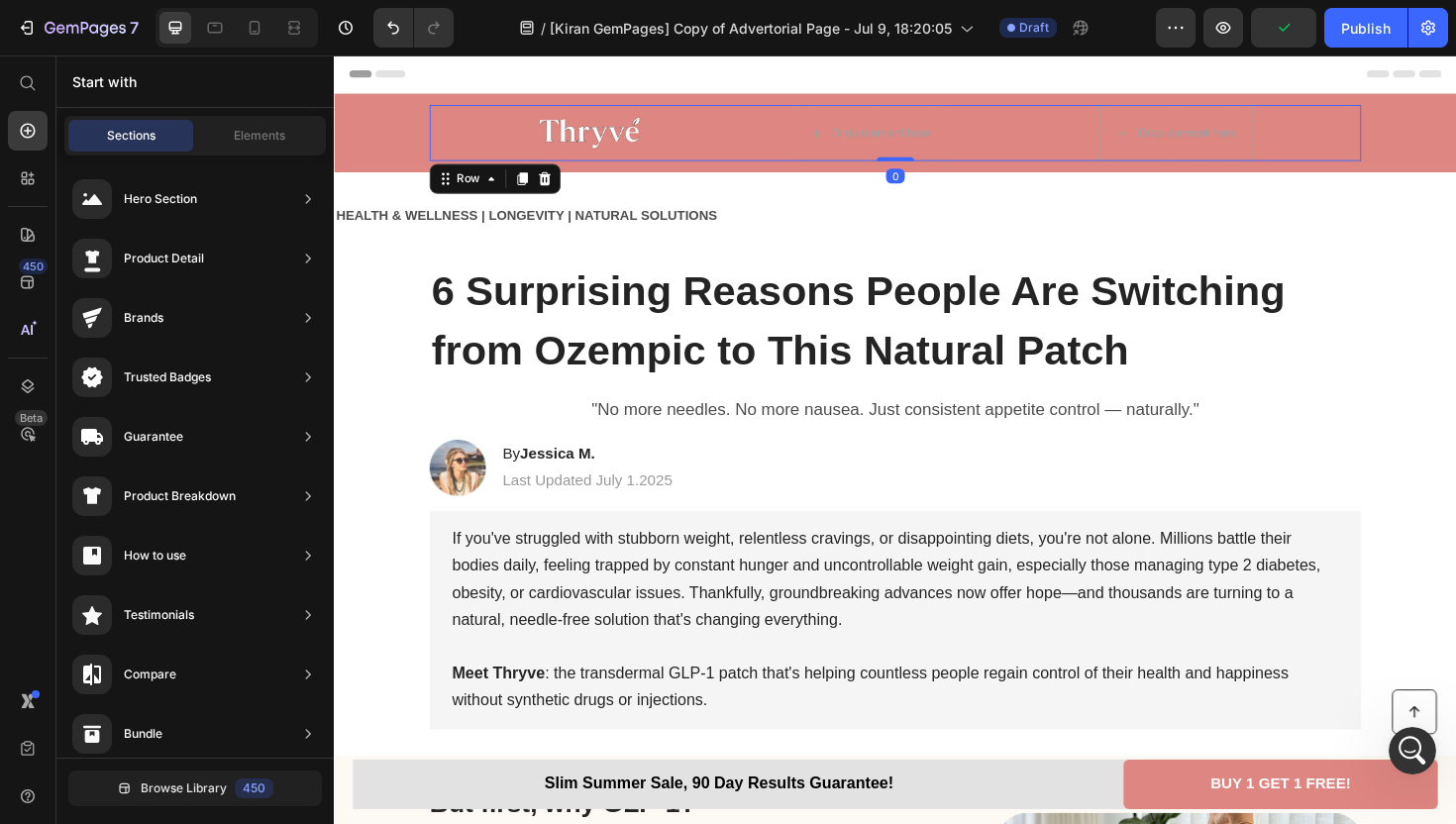 click on "Image
Drop element here
Drop element here Row   0" at bounding box center (928, 138) 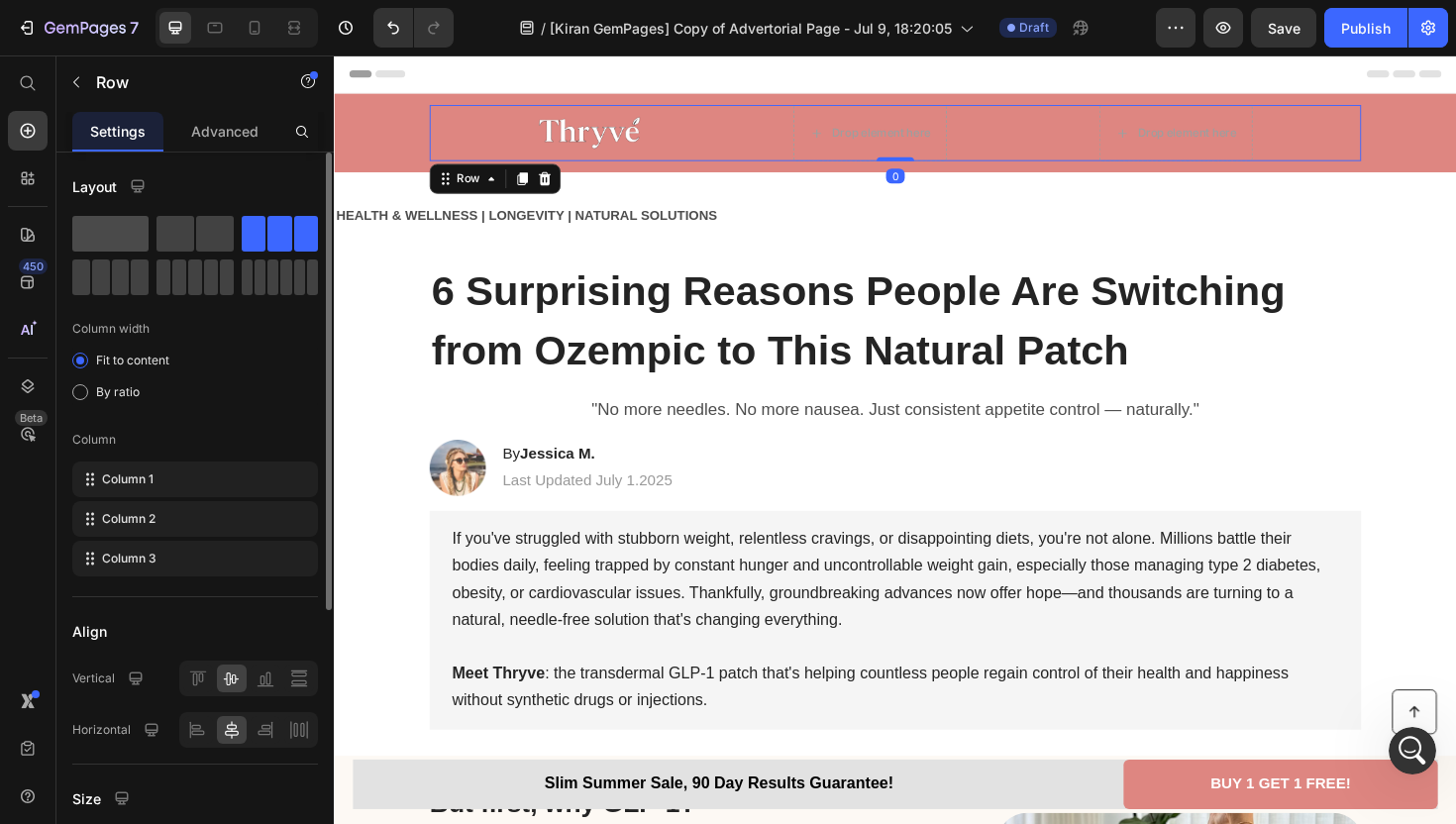 click 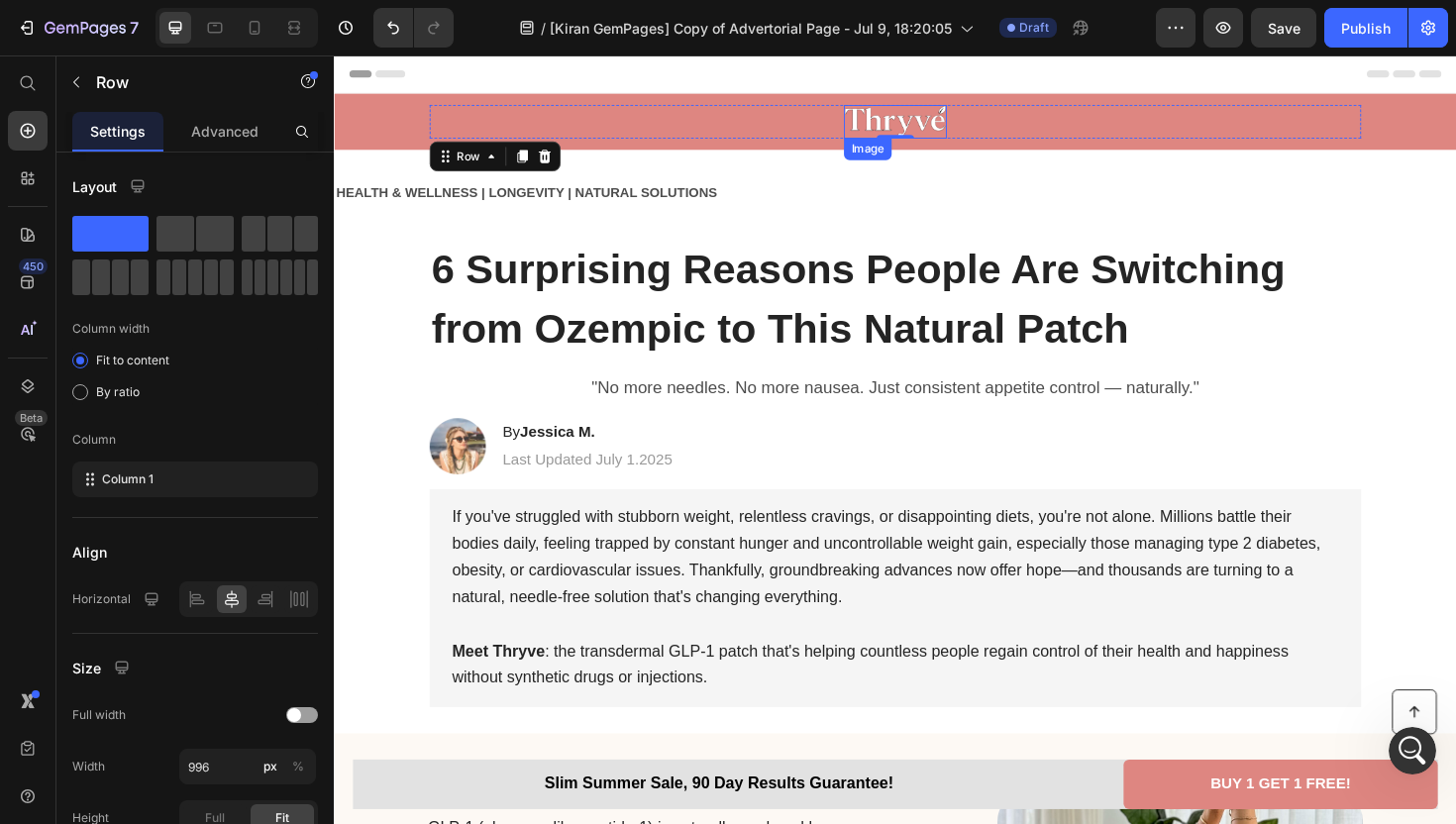 click at bounding box center [928, 126] 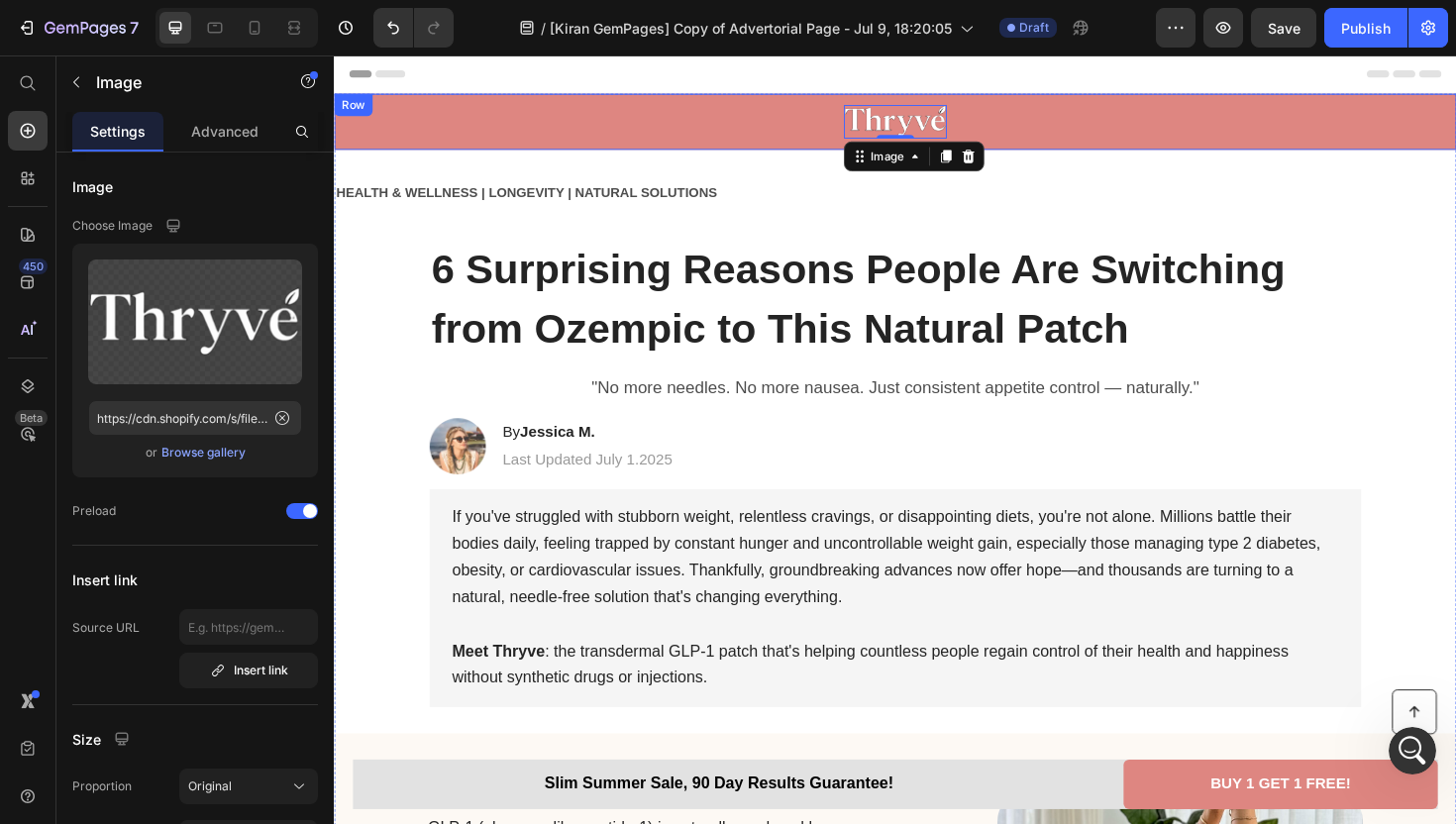 click on "Image   0 Row" at bounding box center (928, 126) 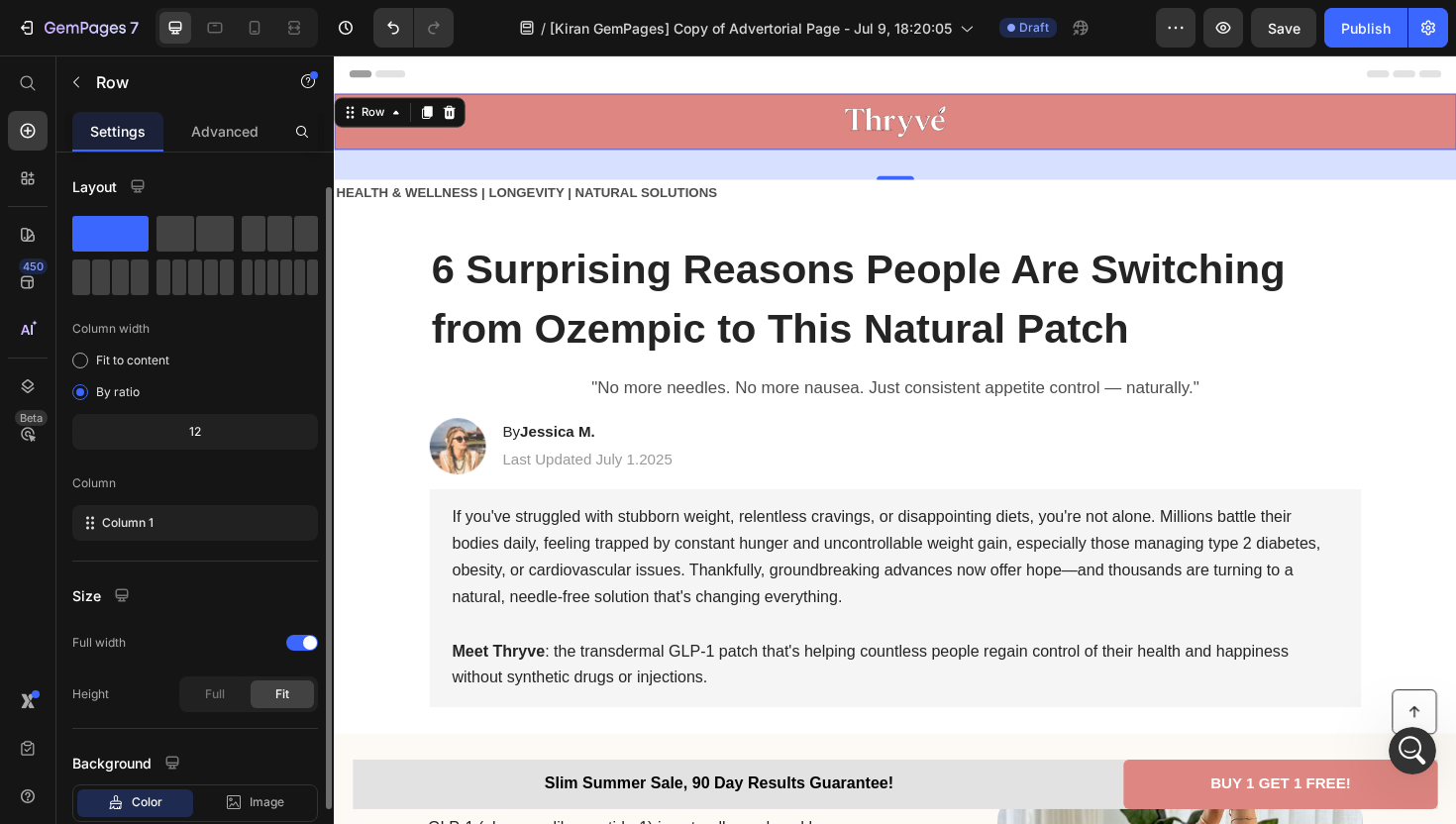 scroll, scrollTop: 124, scrollLeft: 0, axis: vertical 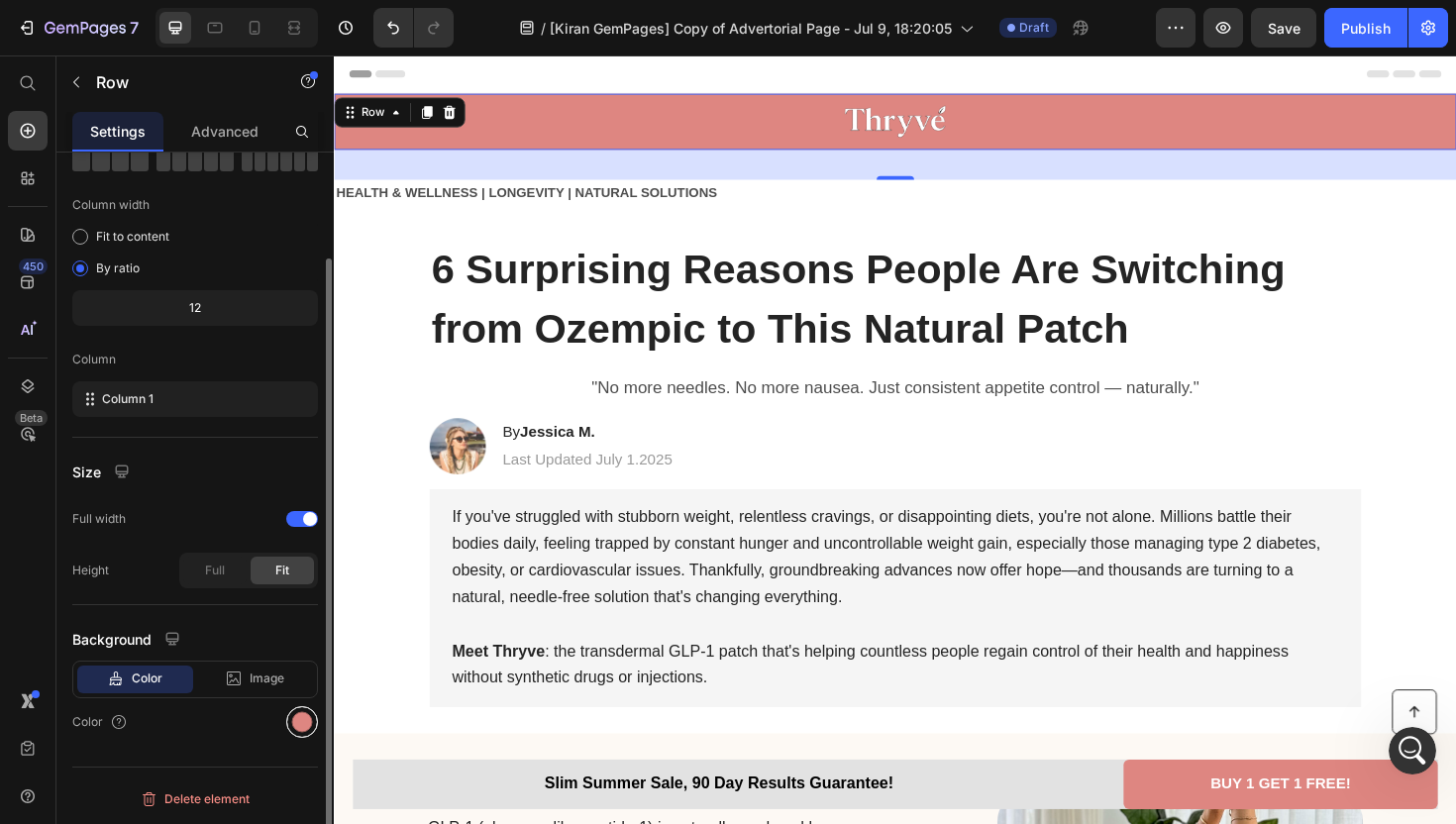 click at bounding box center [302, 722] 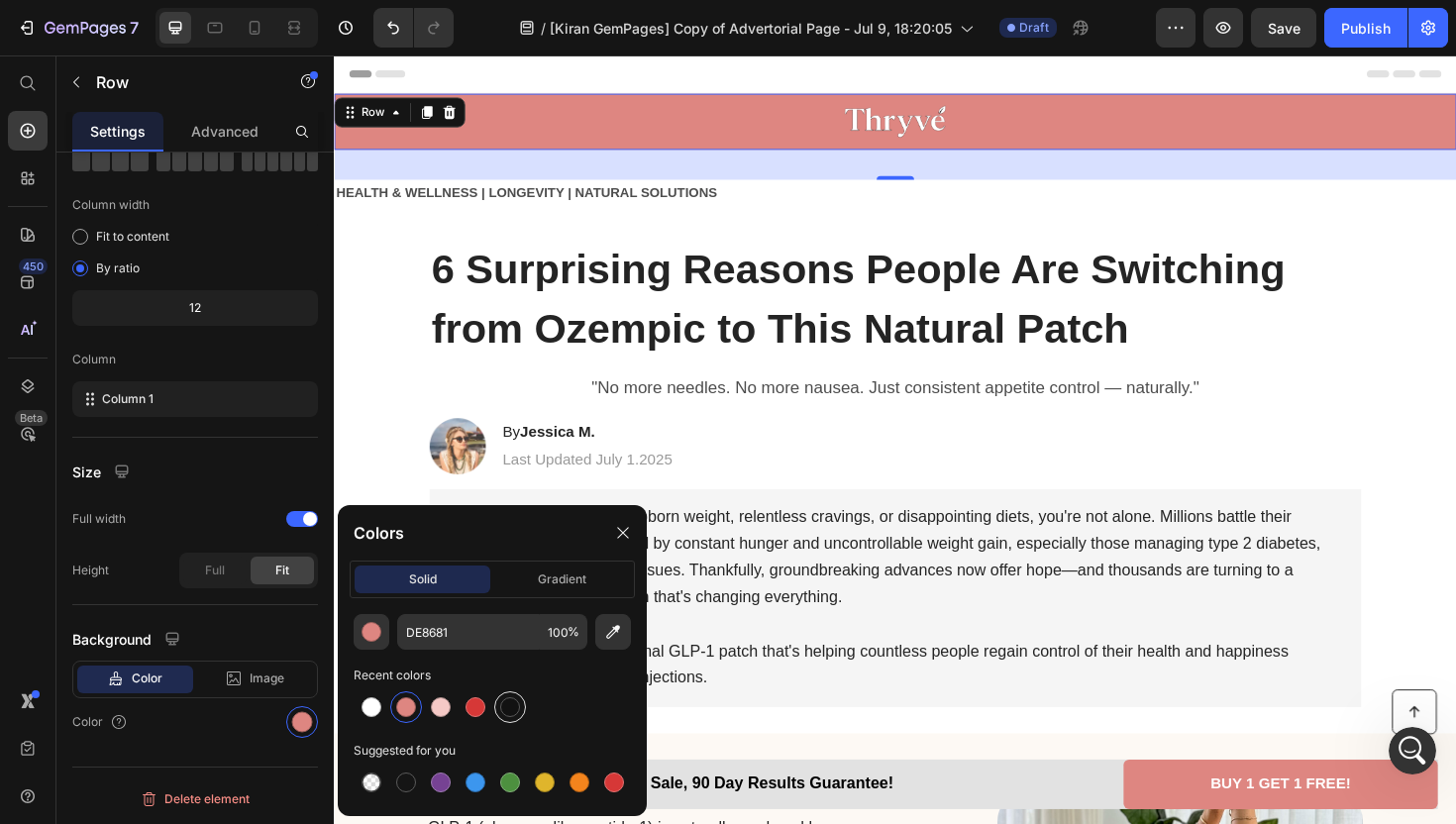 click at bounding box center [510, 707] 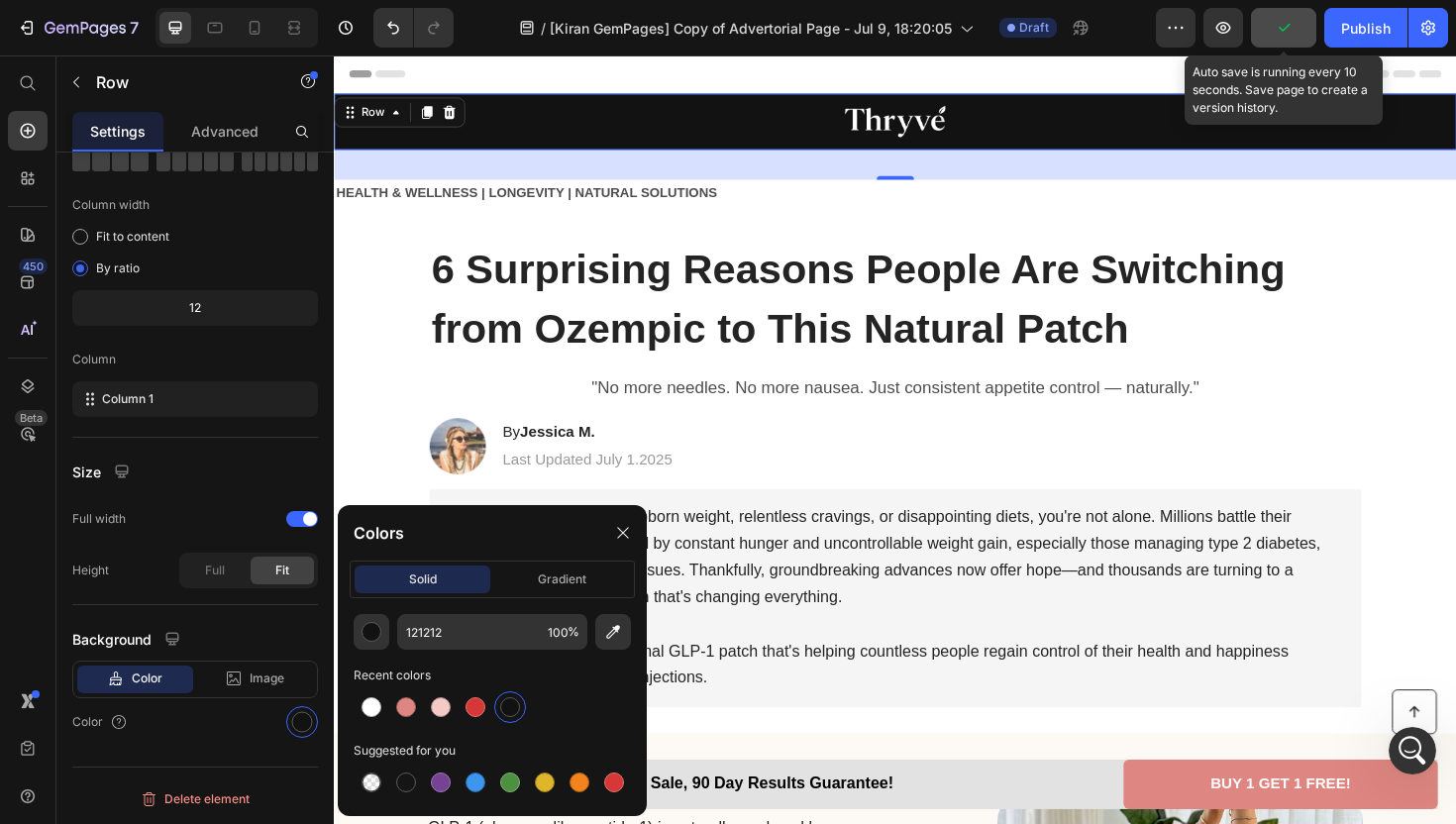 click 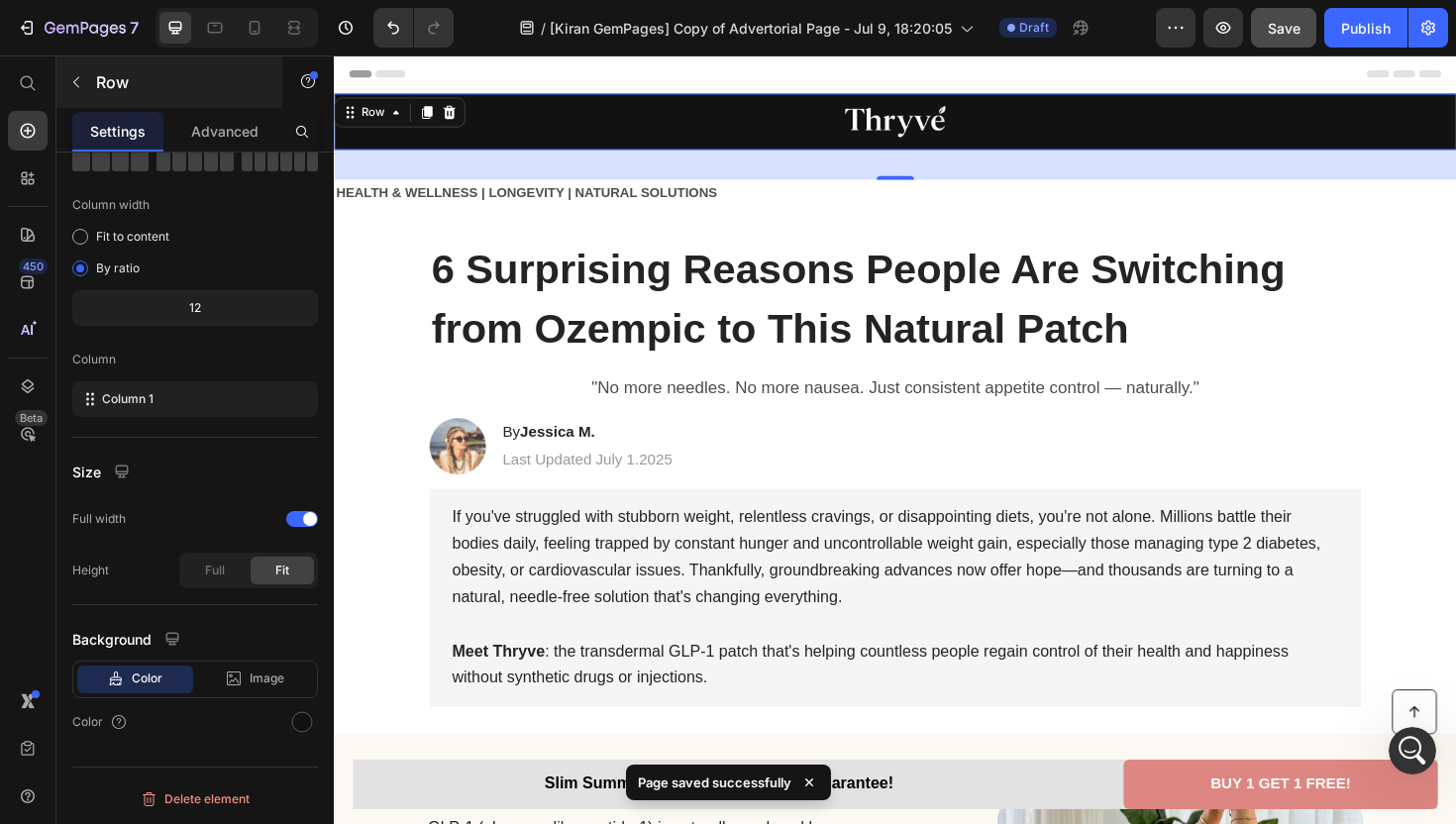 scroll, scrollTop: 10795, scrollLeft: 0, axis: vertical 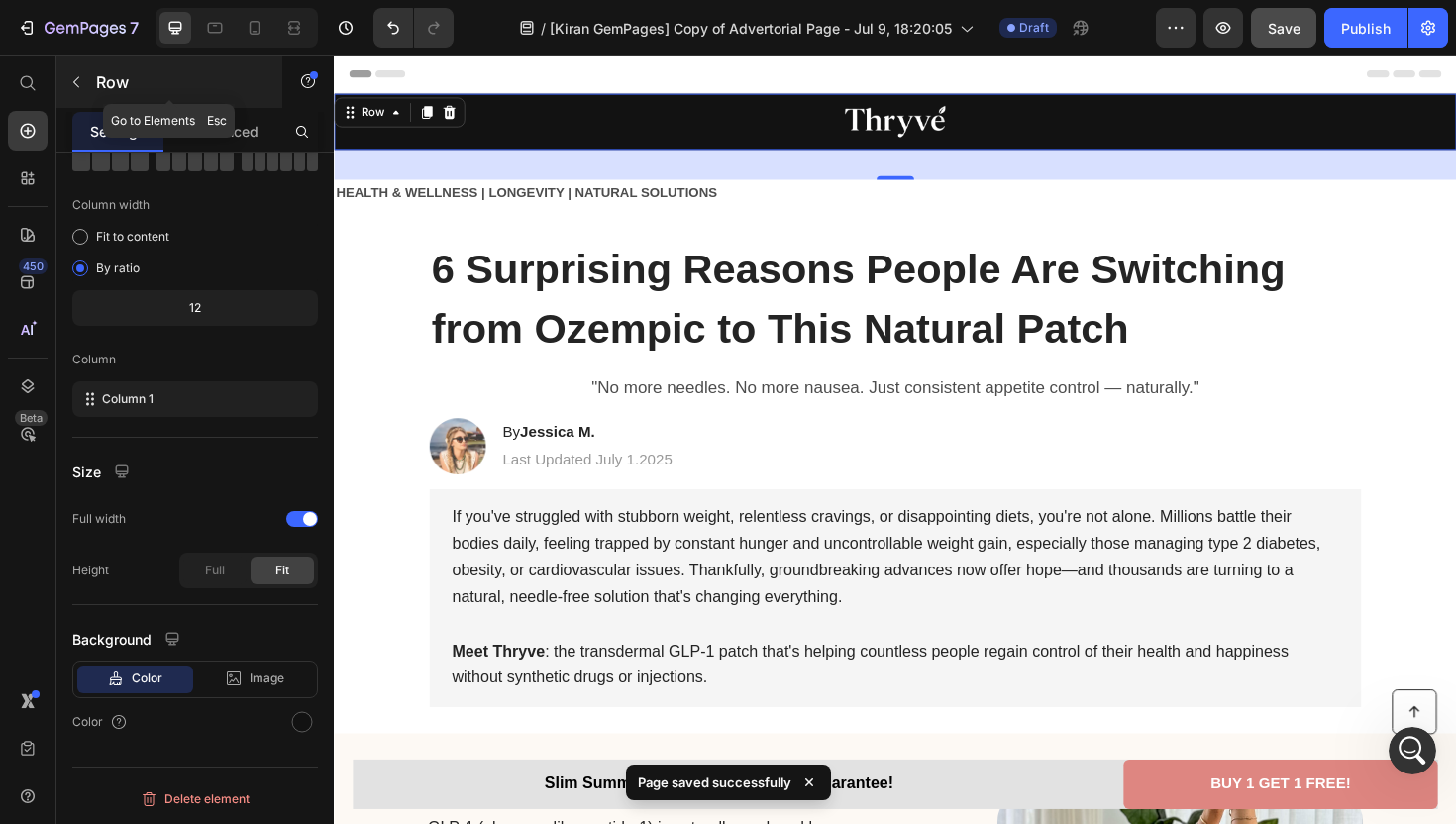 click at bounding box center [76, 82] 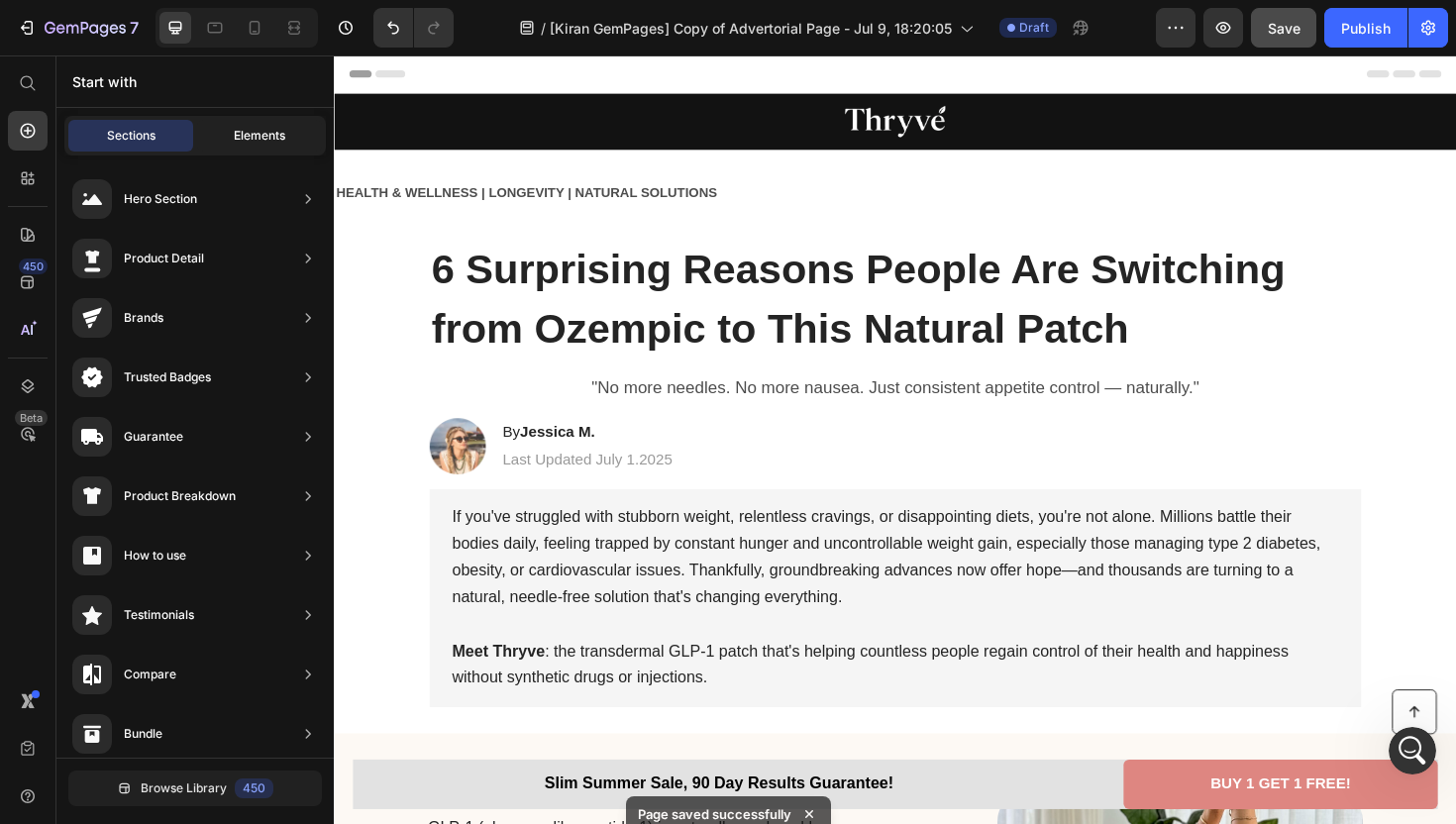 click on "Elements" at bounding box center (260, 136) 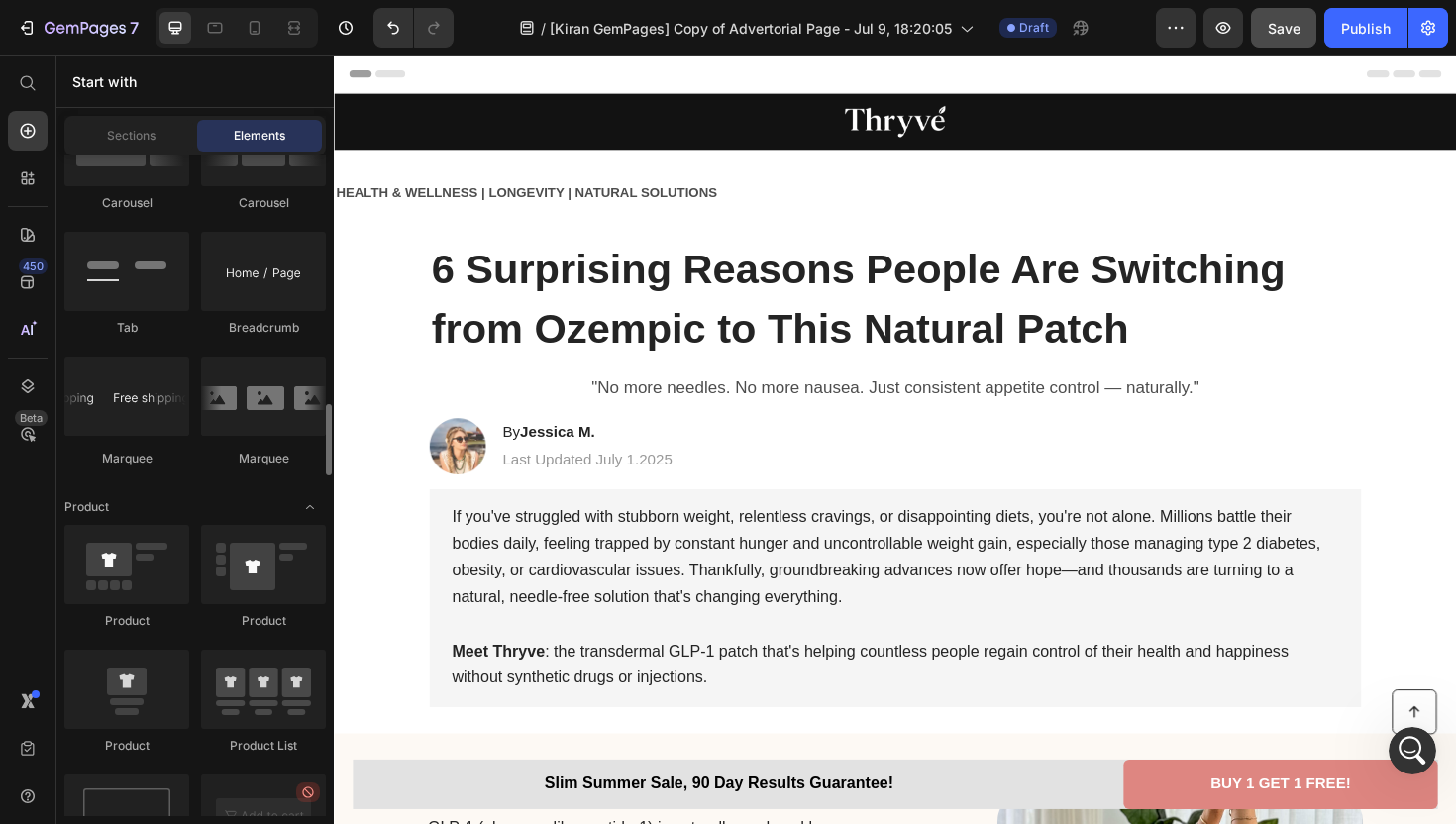 scroll, scrollTop: 2319, scrollLeft: 0, axis: vertical 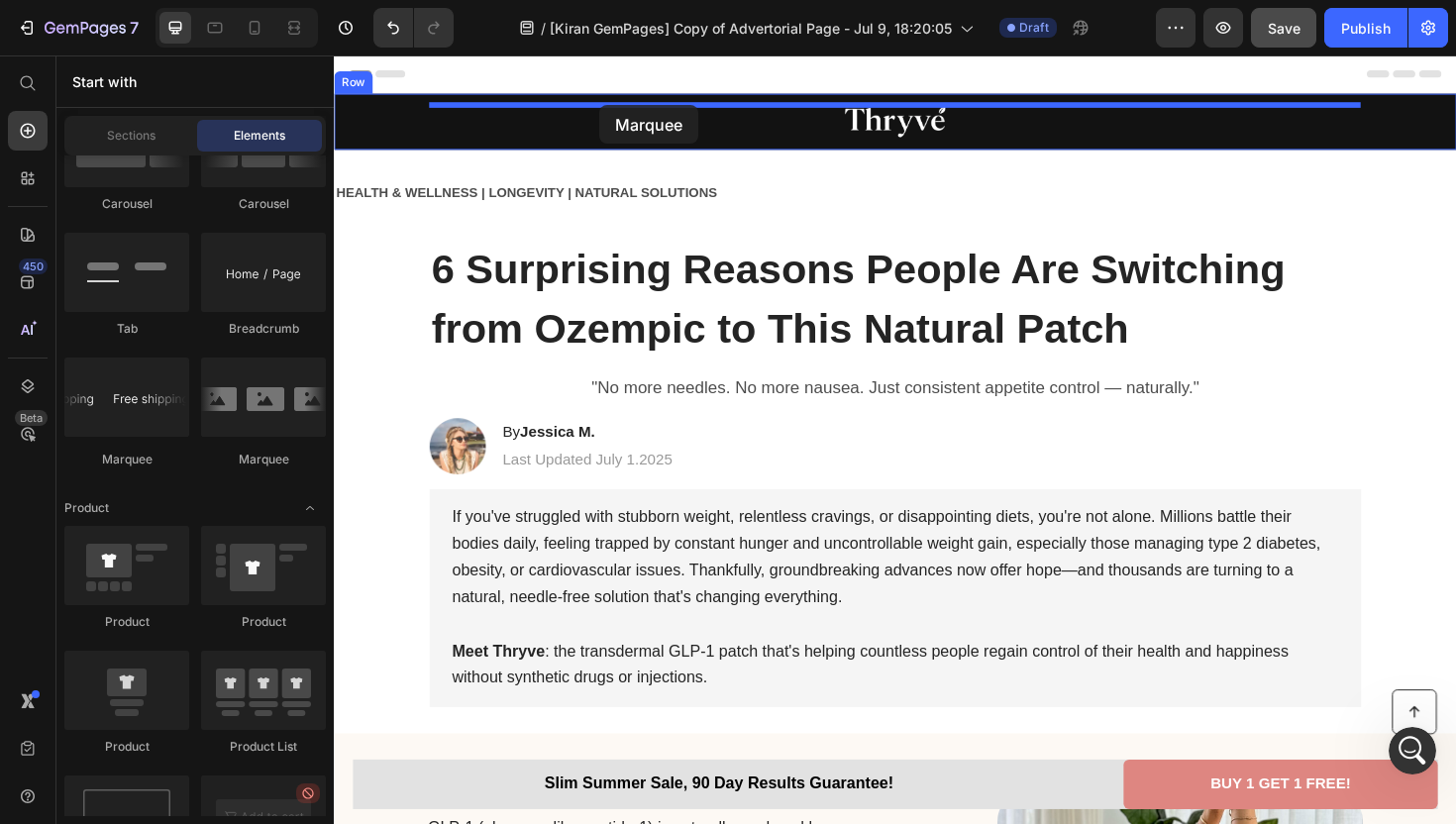 drag, startPoint x: 488, startPoint y: 475, endPoint x: 615, endPoint y: 108, distance: 388.35293 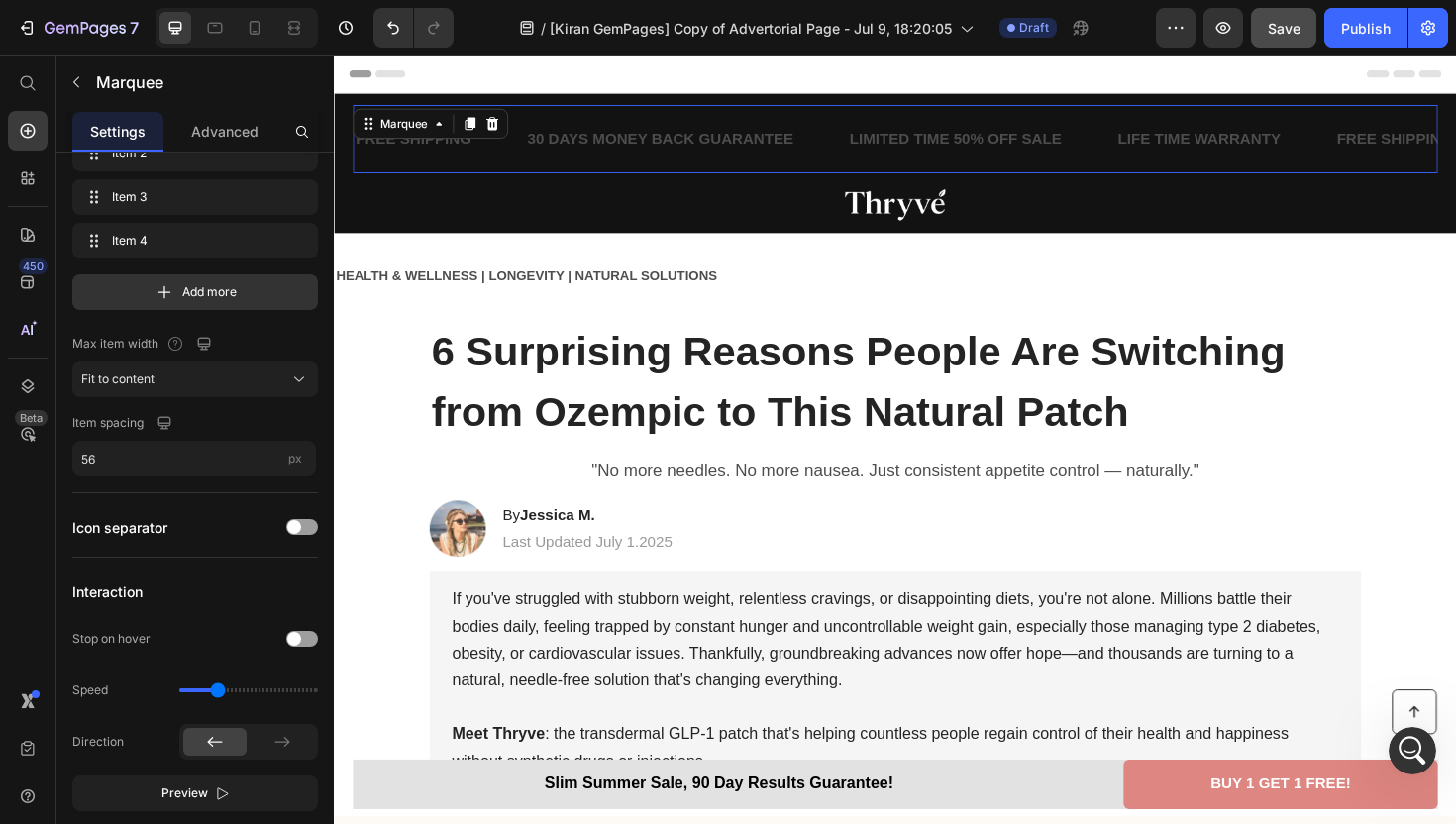 scroll, scrollTop: 0, scrollLeft: 0, axis: both 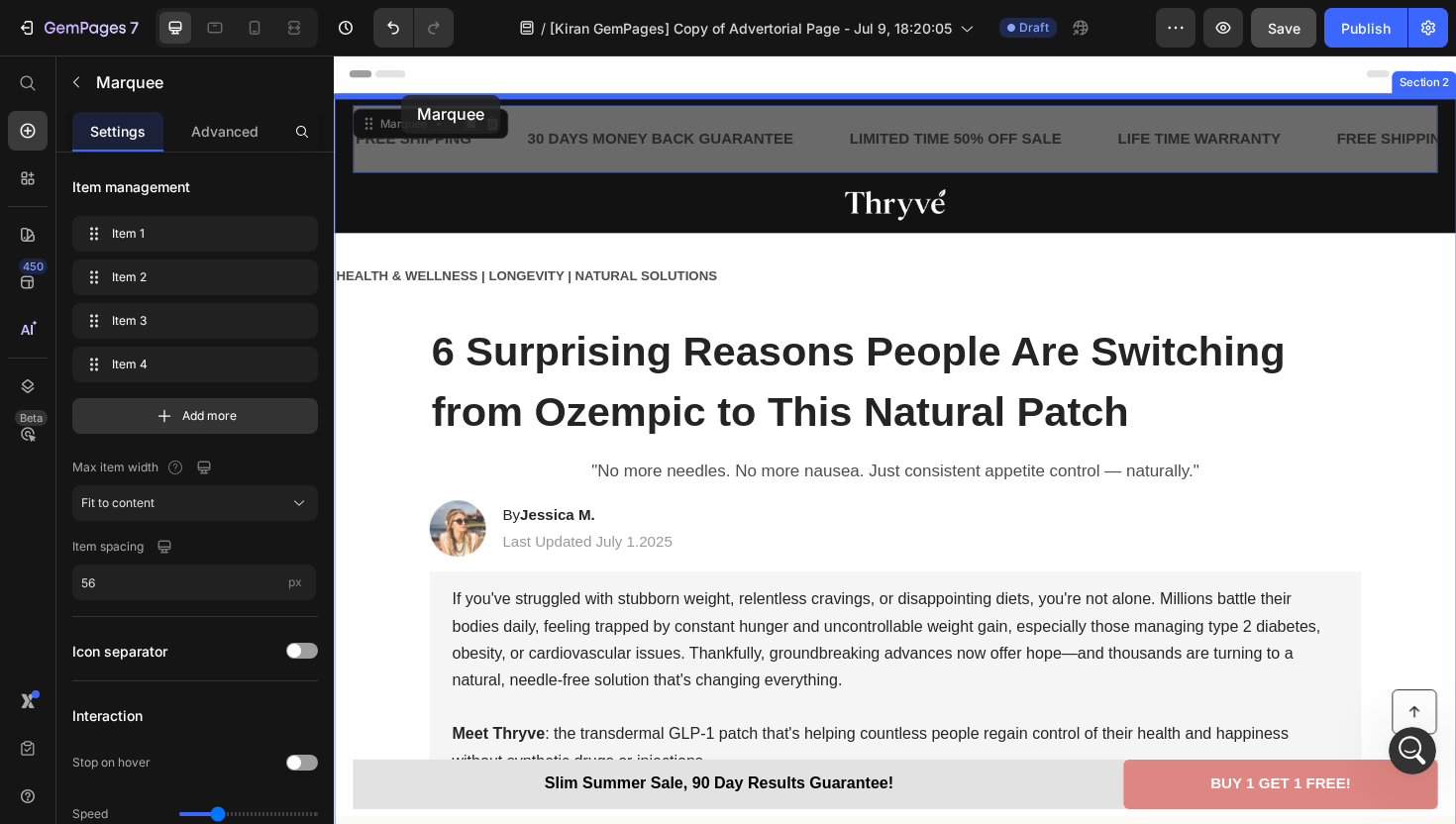 drag, startPoint x: 405, startPoint y: 132, endPoint x: 405, endPoint y: 97, distance: 35 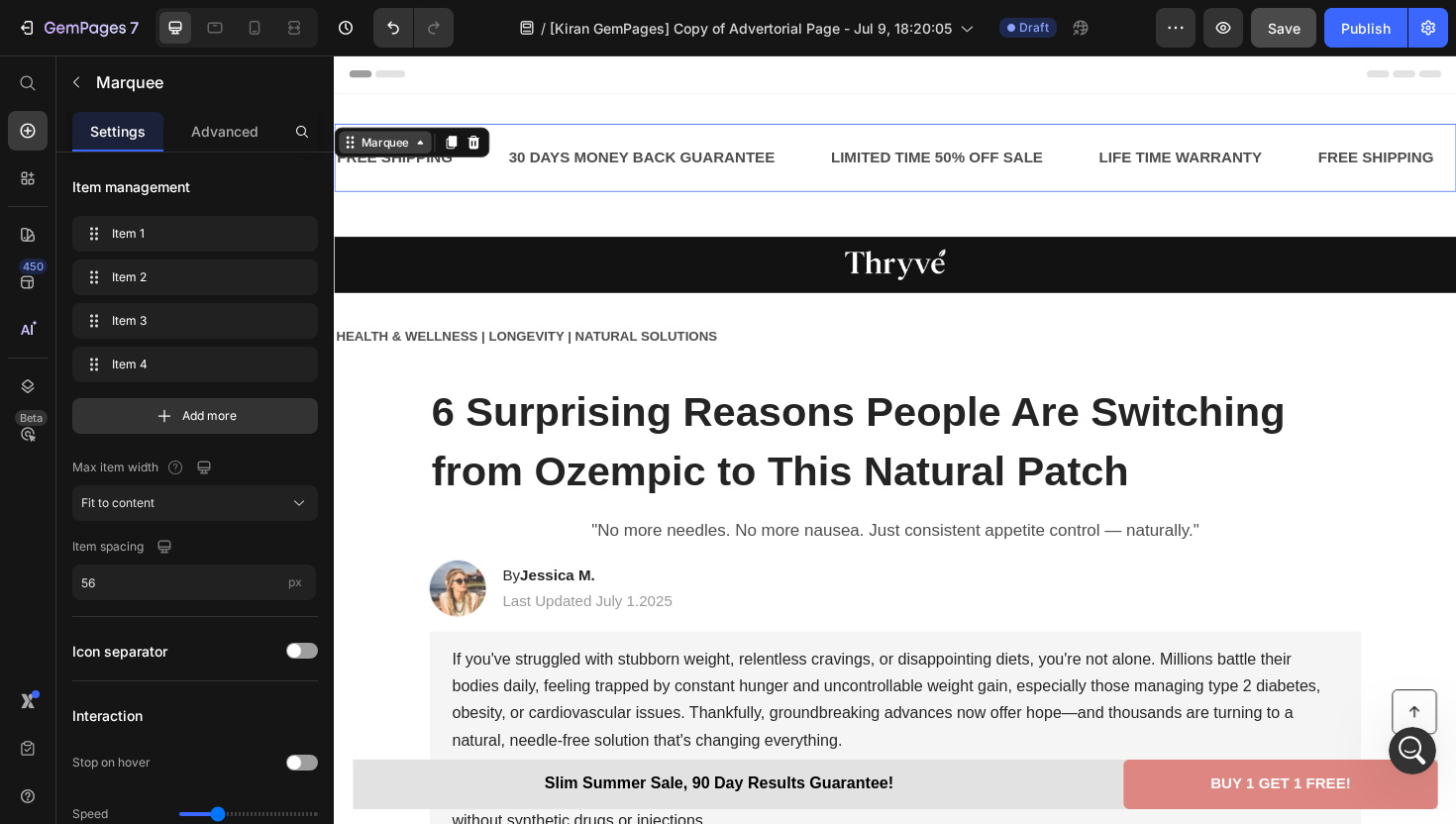 scroll, scrollTop: 10719, scrollLeft: 0, axis: vertical 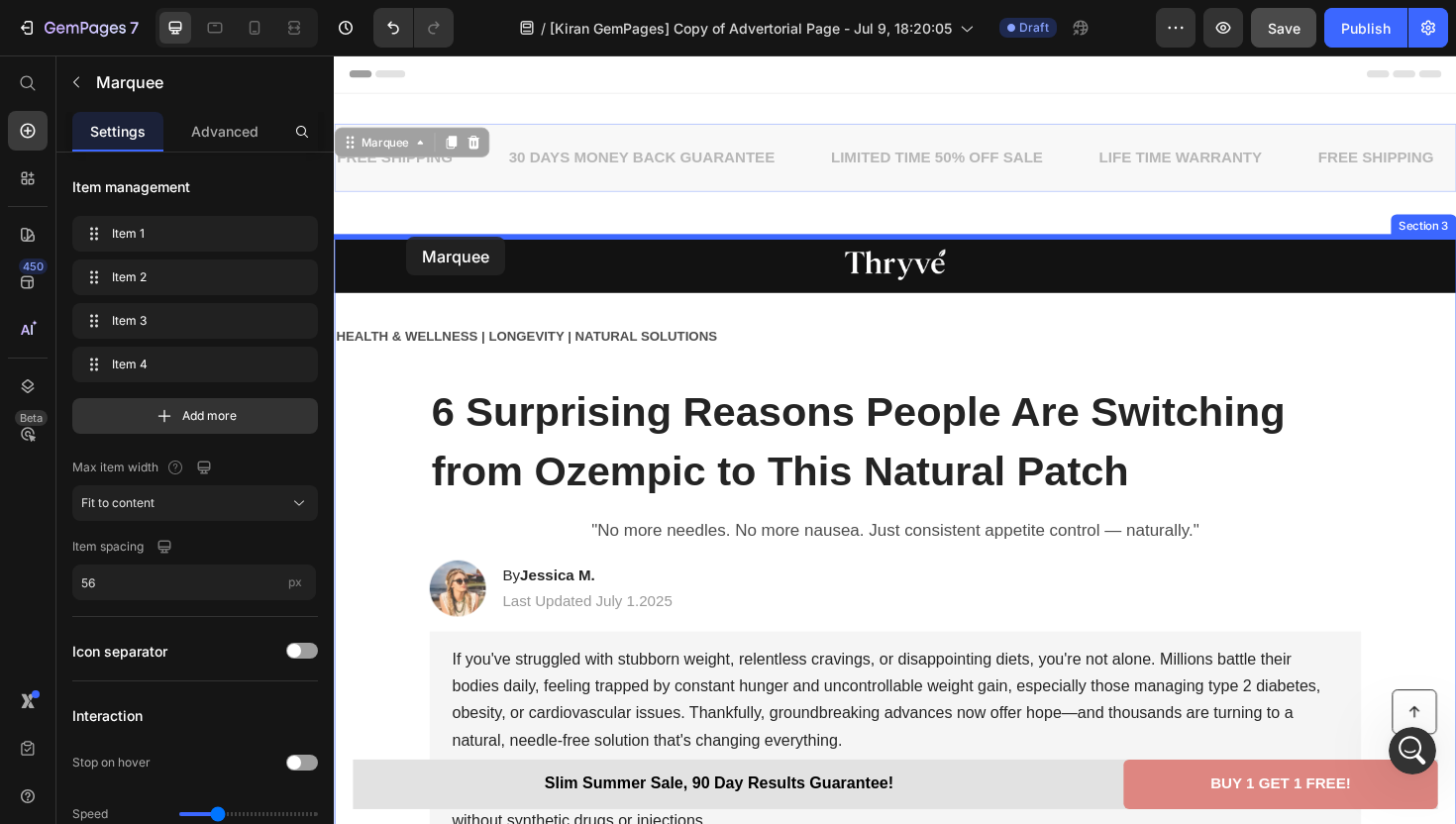 drag, startPoint x: 377, startPoint y: 152, endPoint x: 410, endPoint y: 248, distance: 101.51355 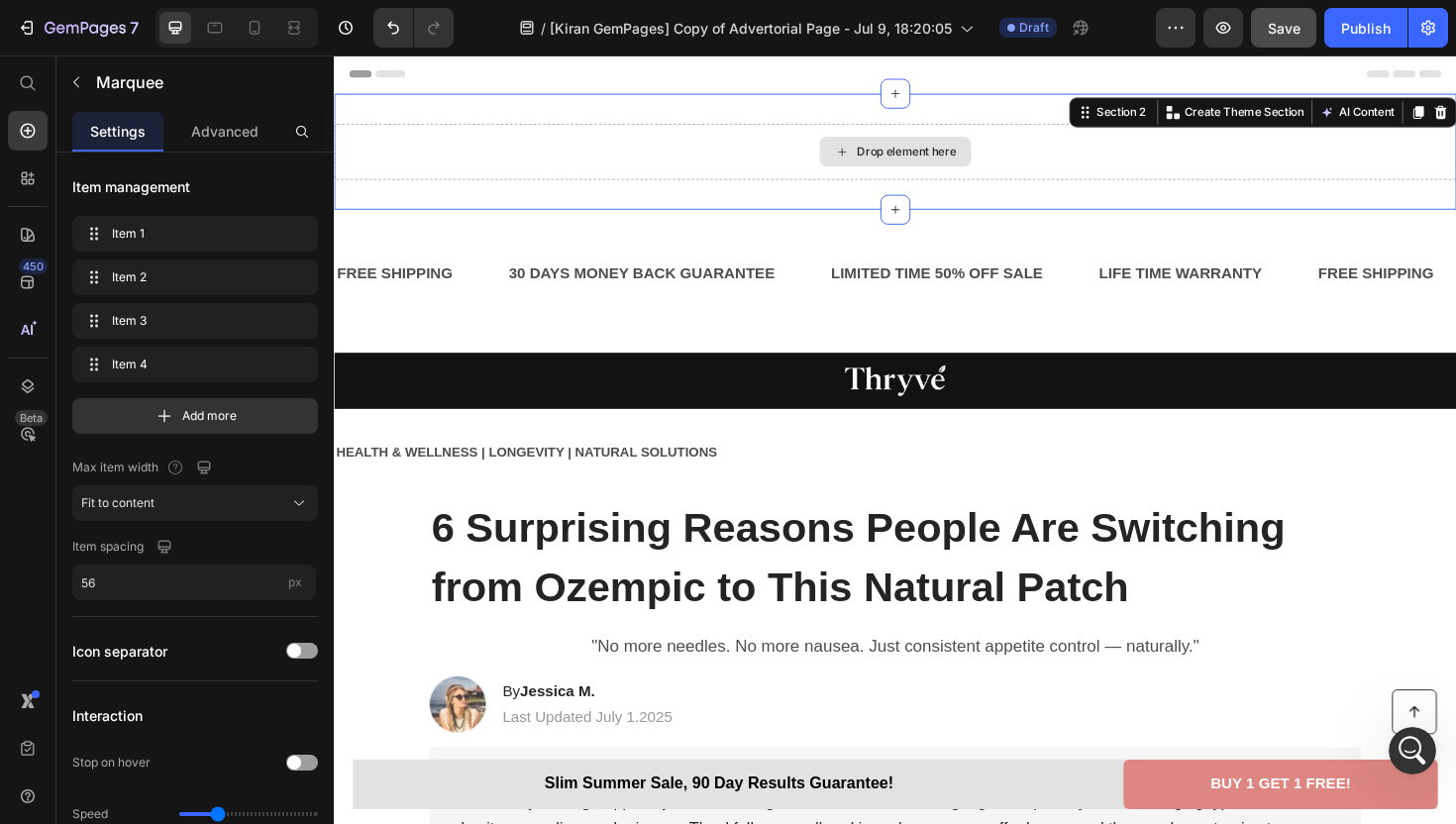click on "Drop element here" at bounding box center [928, 157] 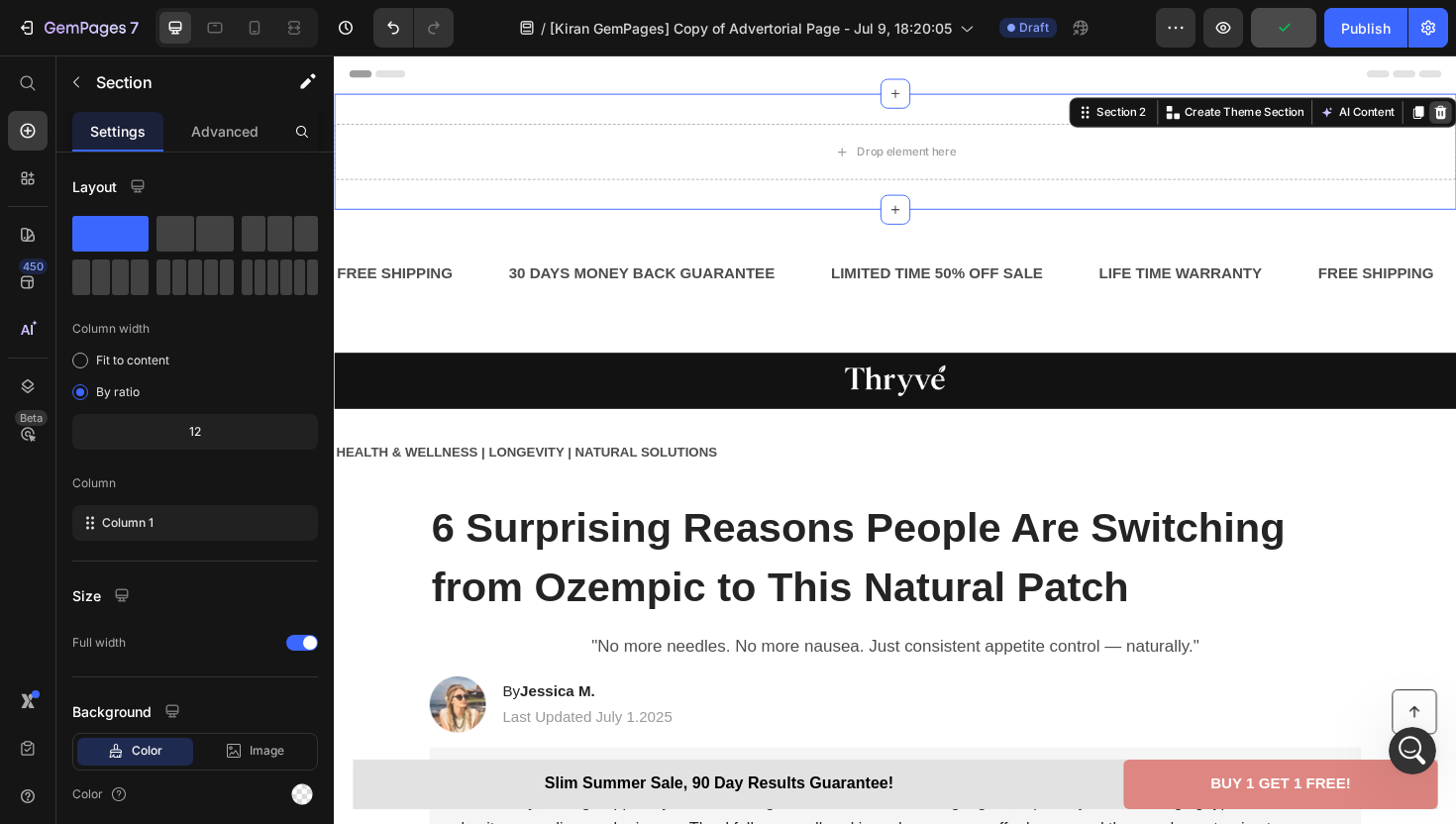 click 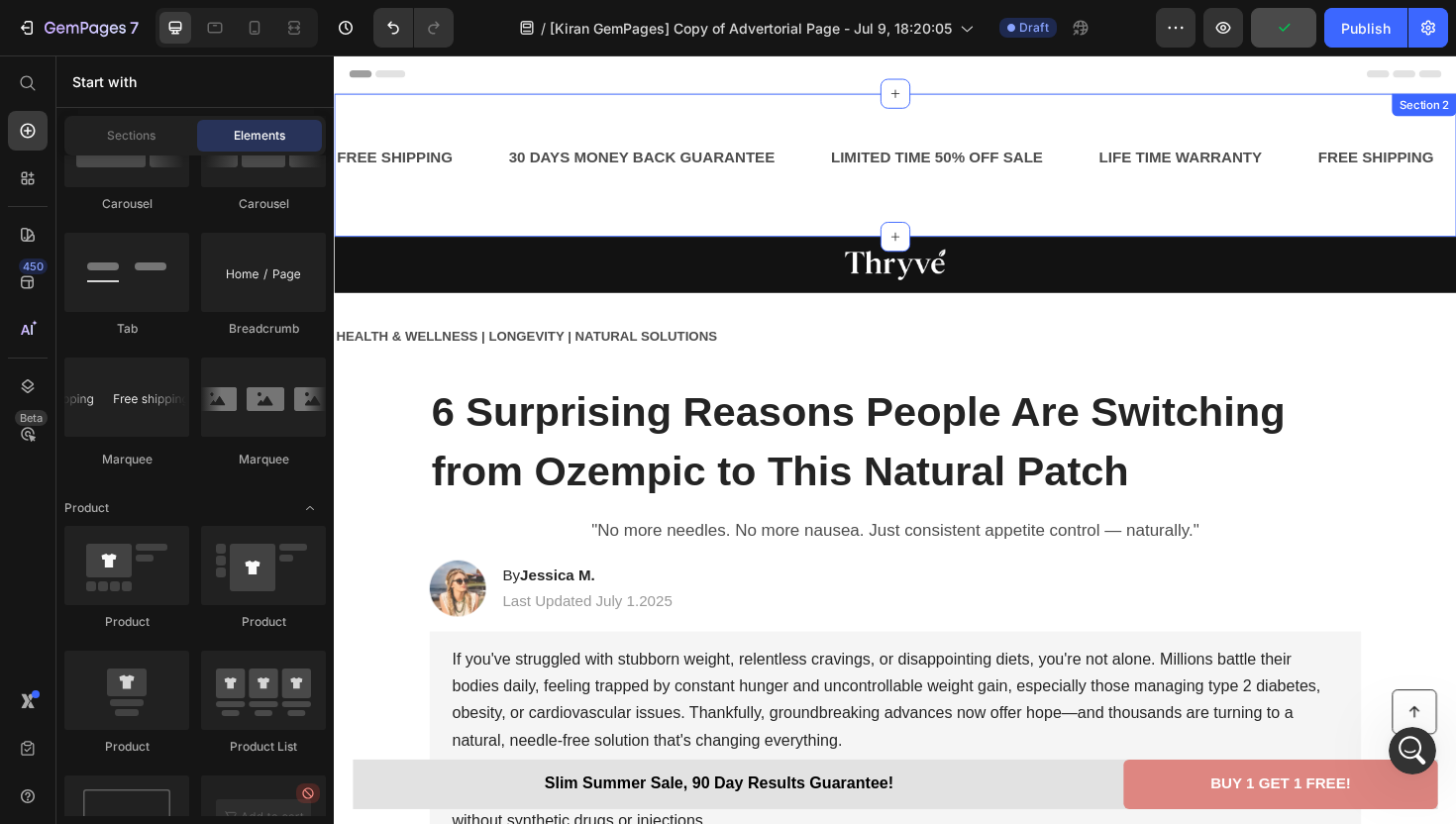 click on "FREE SHIPPING Text 30 DAYS MONEY BACK GUARANTEE Text LIMITED TIME 50% OFF SALE Text LIFE TIME WARRANTY Text FREE SHIPPING Text 30 DAYS MONEY BACK GUARANTEE Text LIMITED TIME 50% OFF SALE Text LIFE TIME WARRANTY Text FREE SHIPPING Text 30 DAYS MONEY BACK GUARANTEE Text LIMITED TIME 50% OFF SALE Text LIFE TIME WARRANTY Text FREE SHIPPING Text 30 DAYS MONEY BACK GUARANTEE Text LIMITED TIME 50% OFF SALE Text LIFE TIME WARRANTY Text FREE SHIPPING Text 30 DAYS MONEY BACK GUARANTEE Text LIMITED TIME 50% OFF SALE Text LIFE TIME WARRANTY Text FREE SHIPPING Text 30 DAYS MONEY BACK GUARANTEE Text LIMITED TIME 50% OFF SALE Text LIFE TIME WARRANTY Text Marquee" at bounding box center [928, 171] 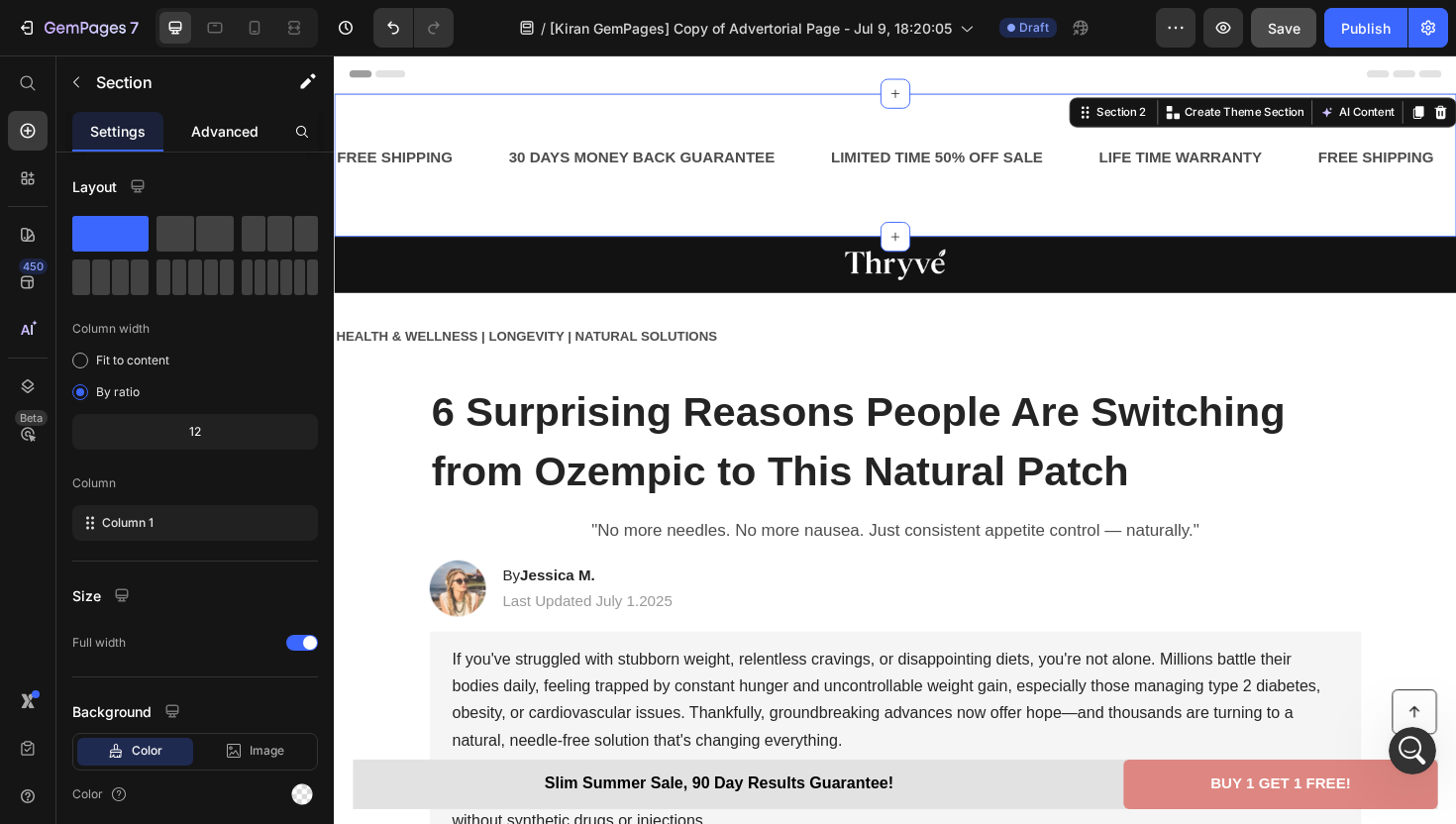 click on "Advanced" at bounding box center (225, 131) 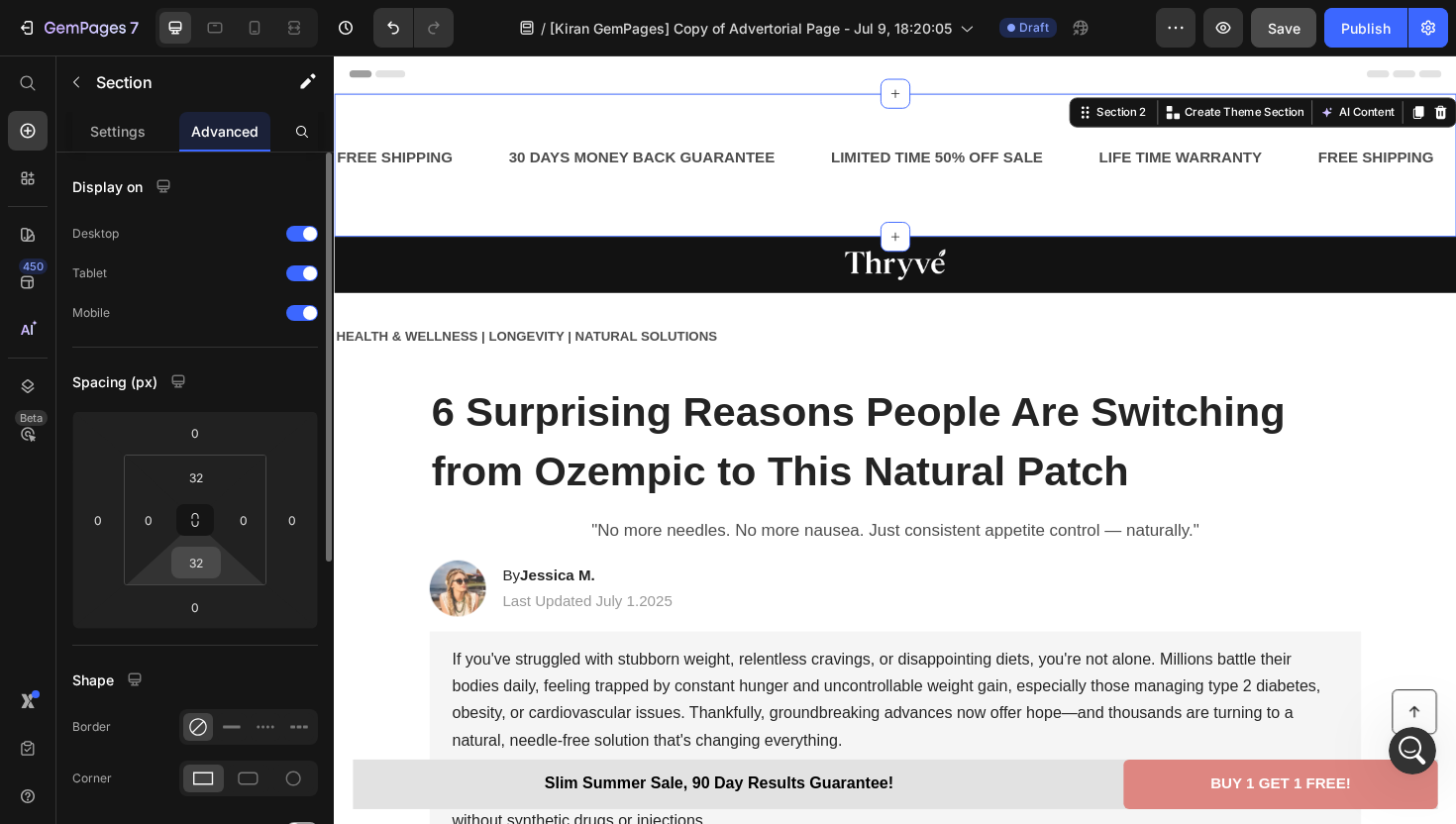 click on "32" at bounding box center [196, 563] 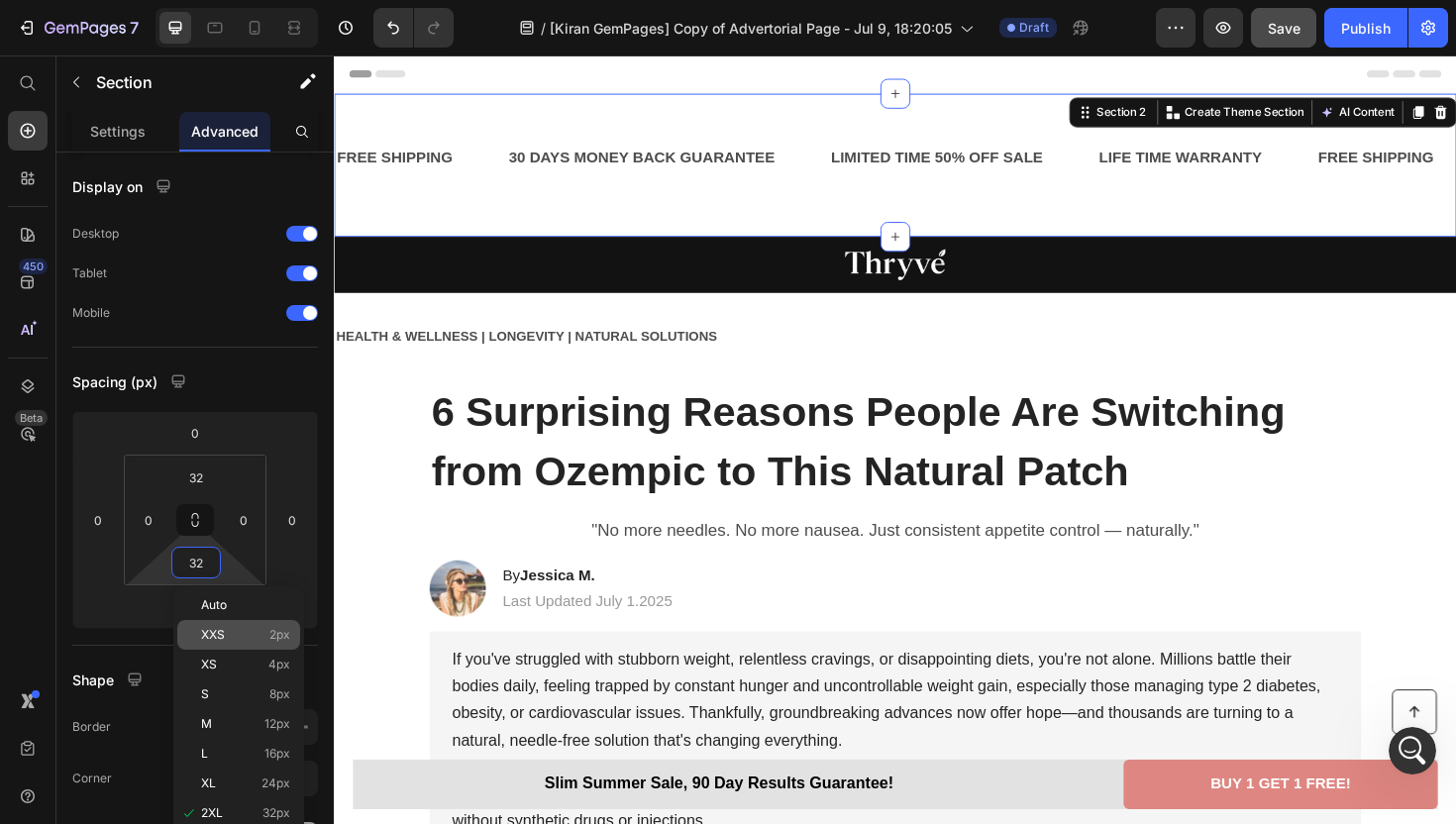 type on "2" 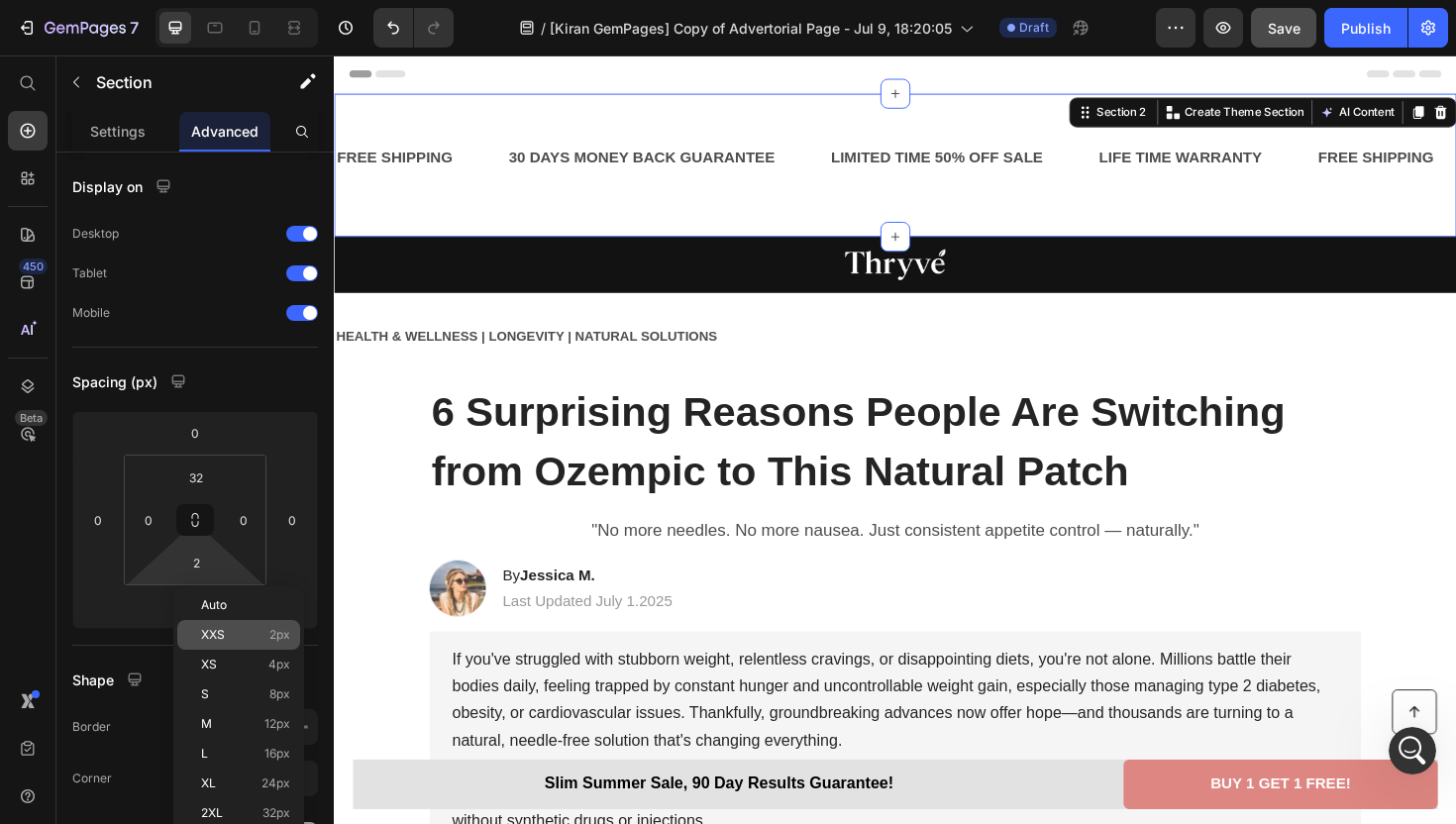 click on "XXS 2px" 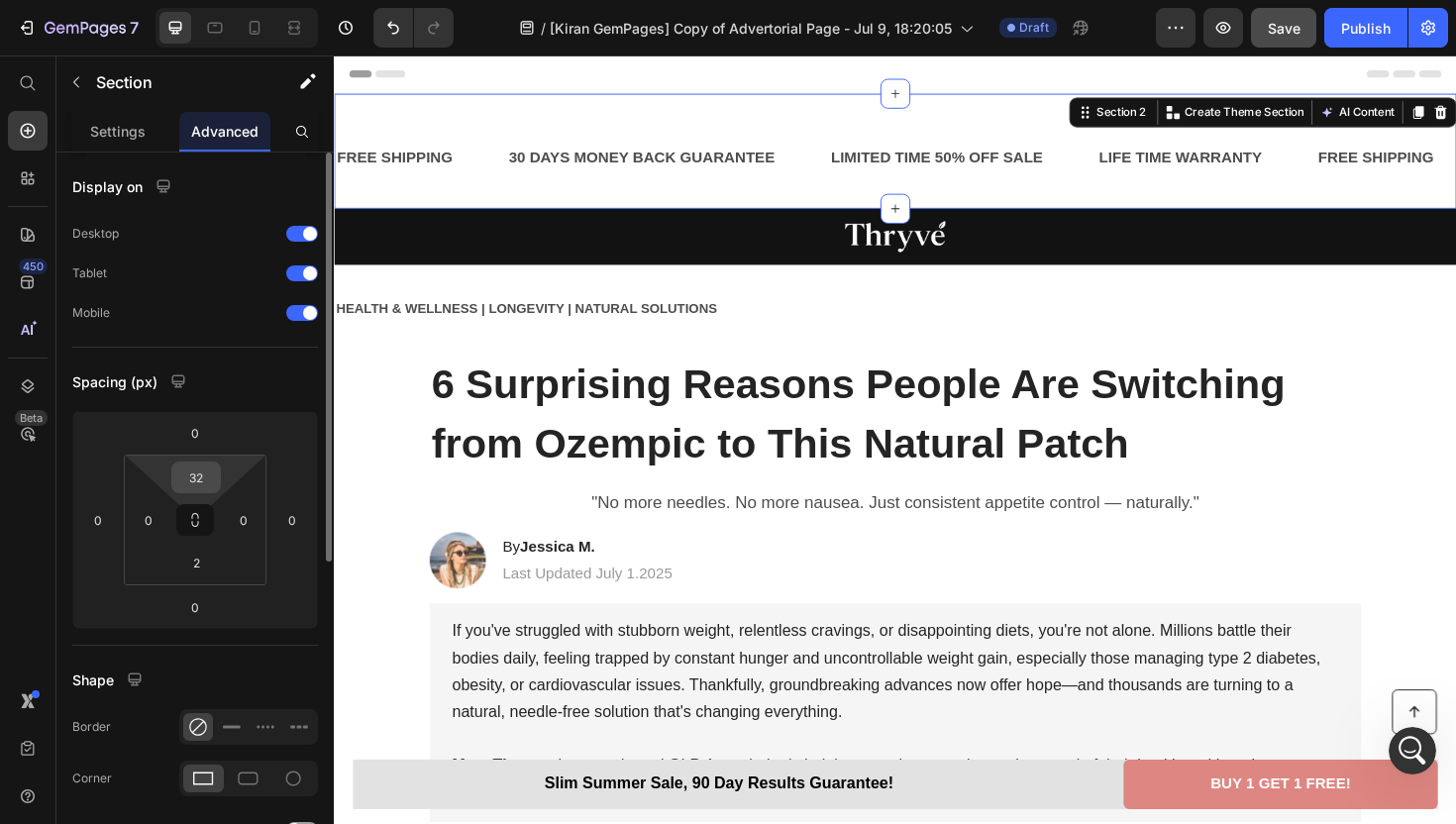 click on "32" at bounding box center [196, 477] 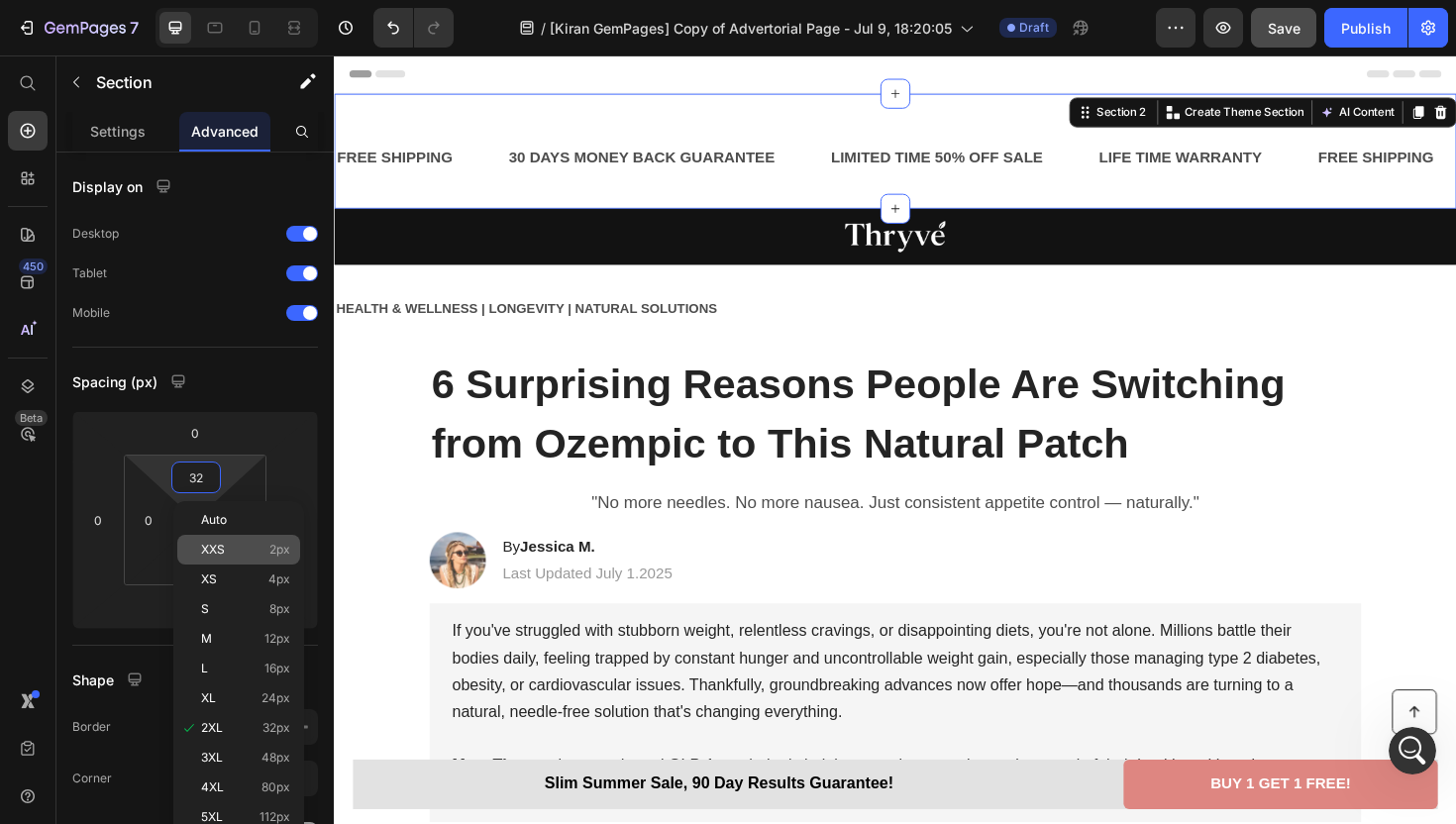 type on "2" 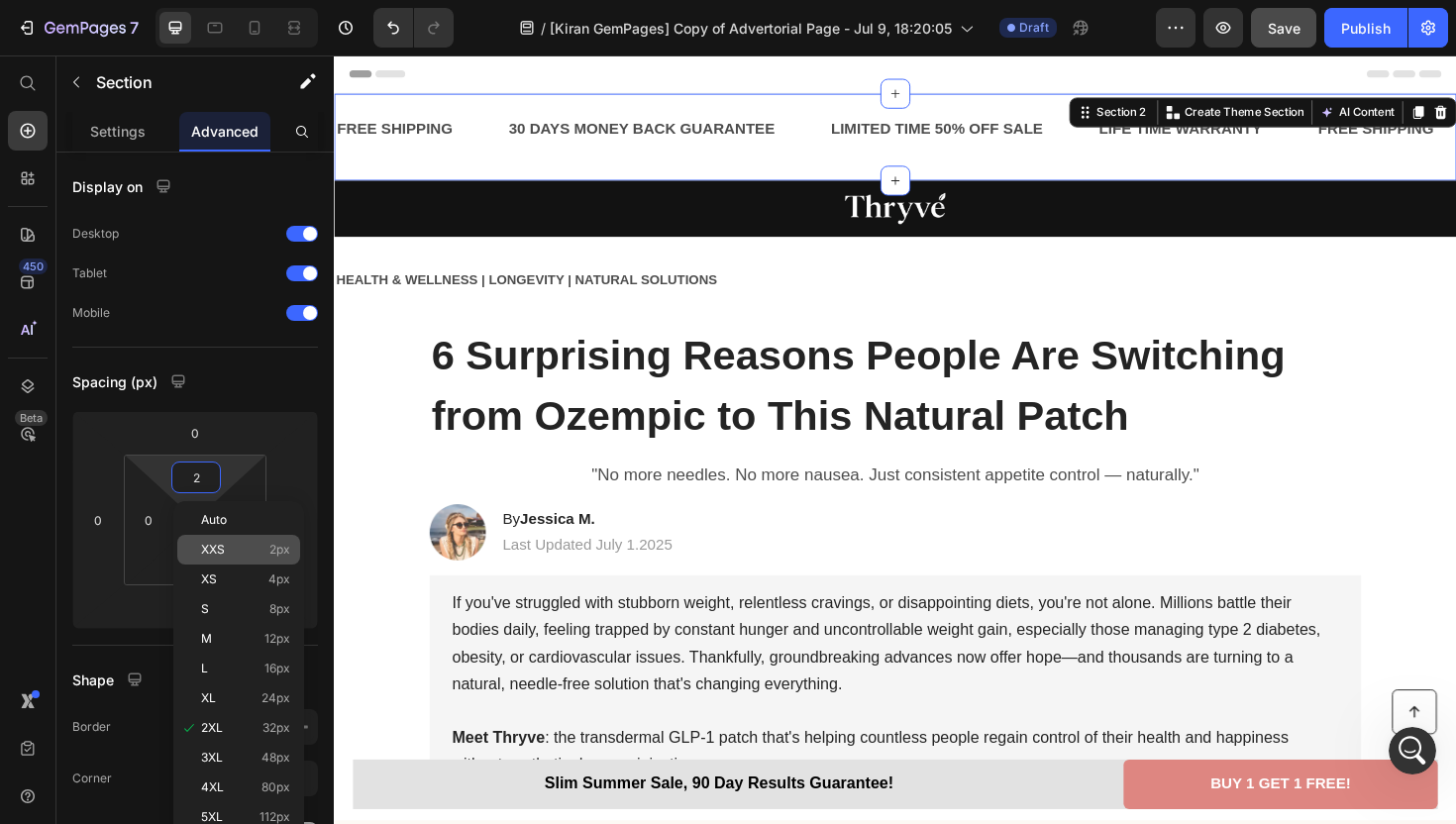 click on "XXS 2px" at bounding box center (246, 550) 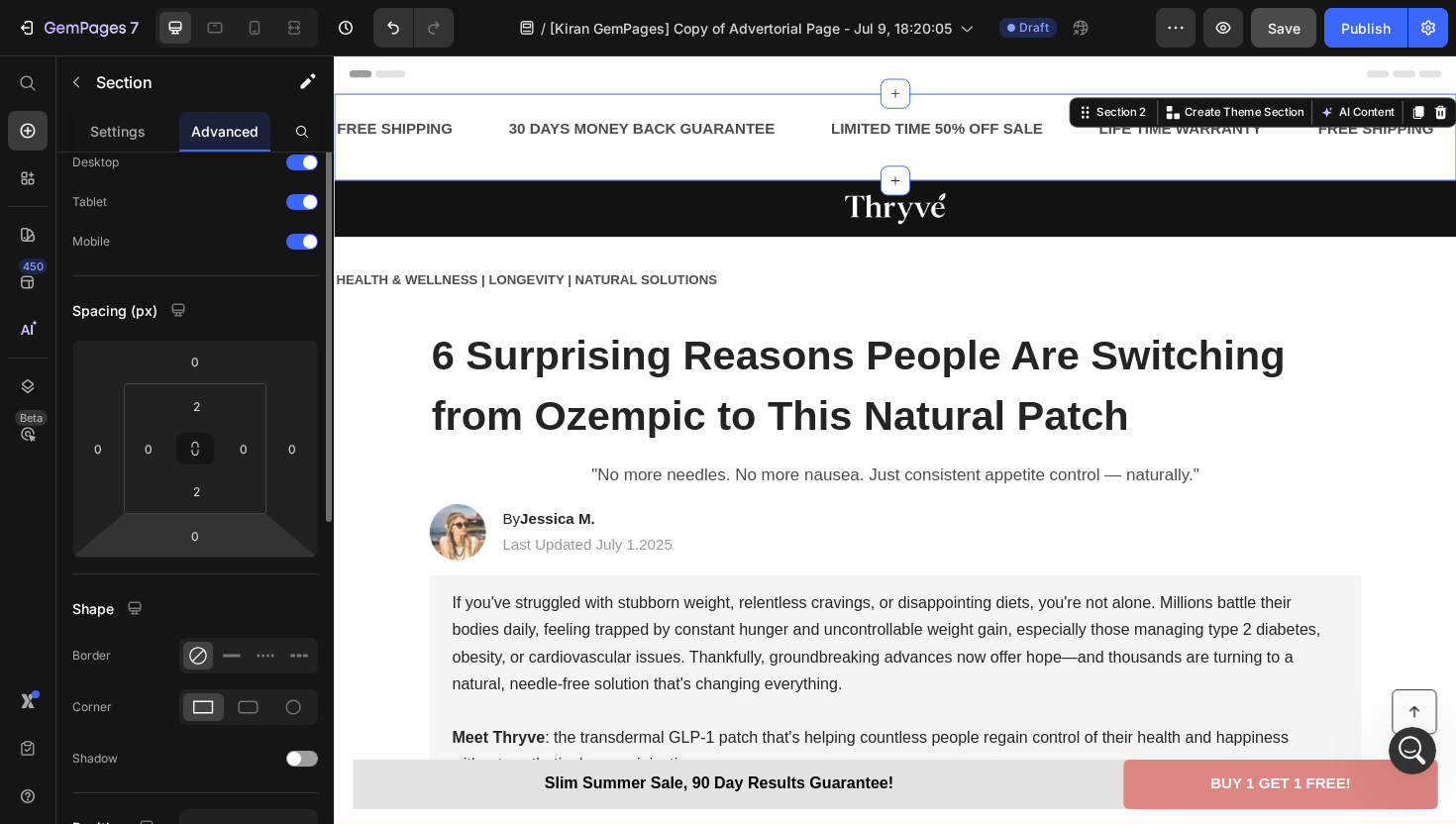 scroll, scrollTop: 95, scrollLeft: 0, axis: vertical 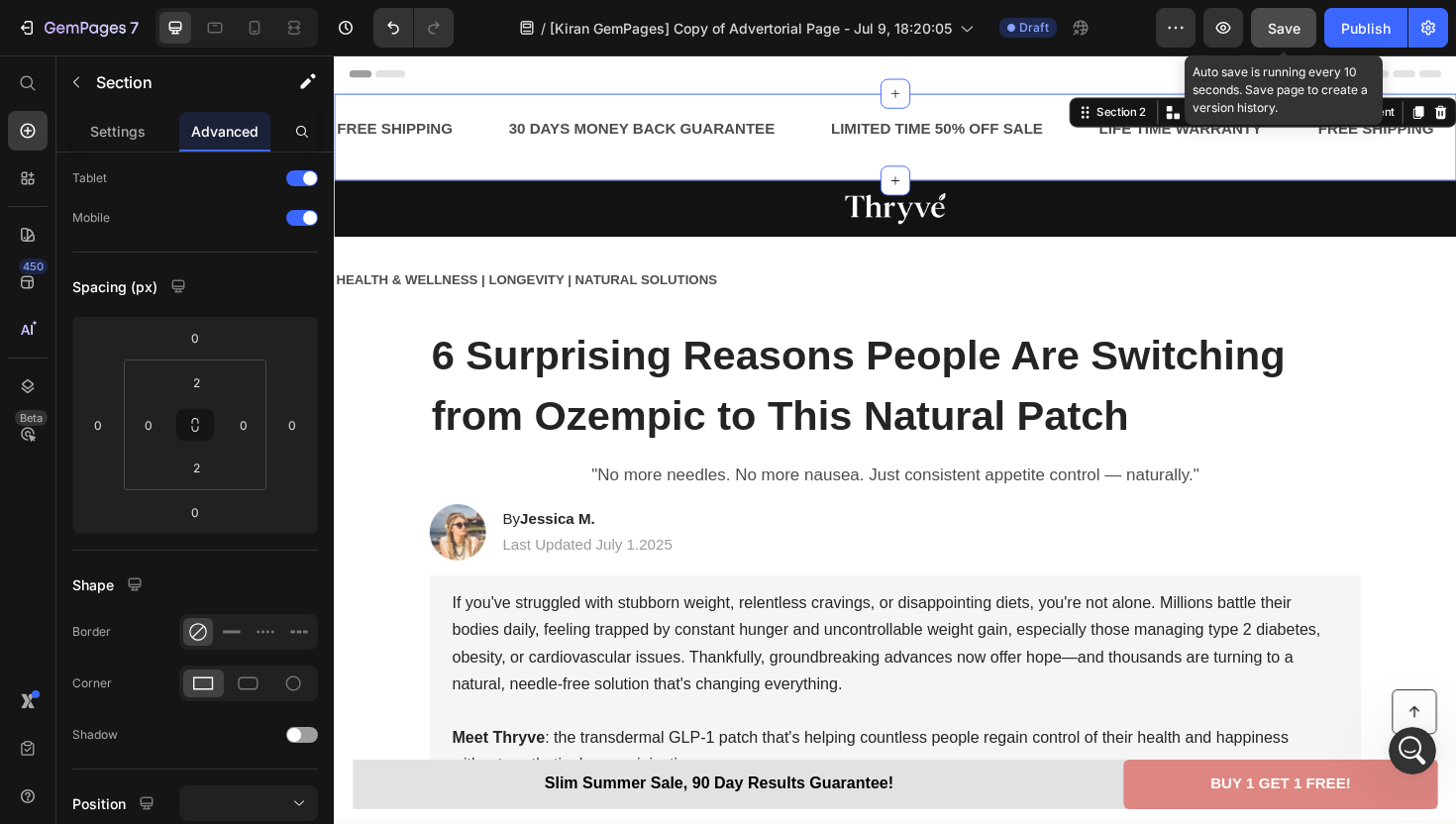 click on "Save" 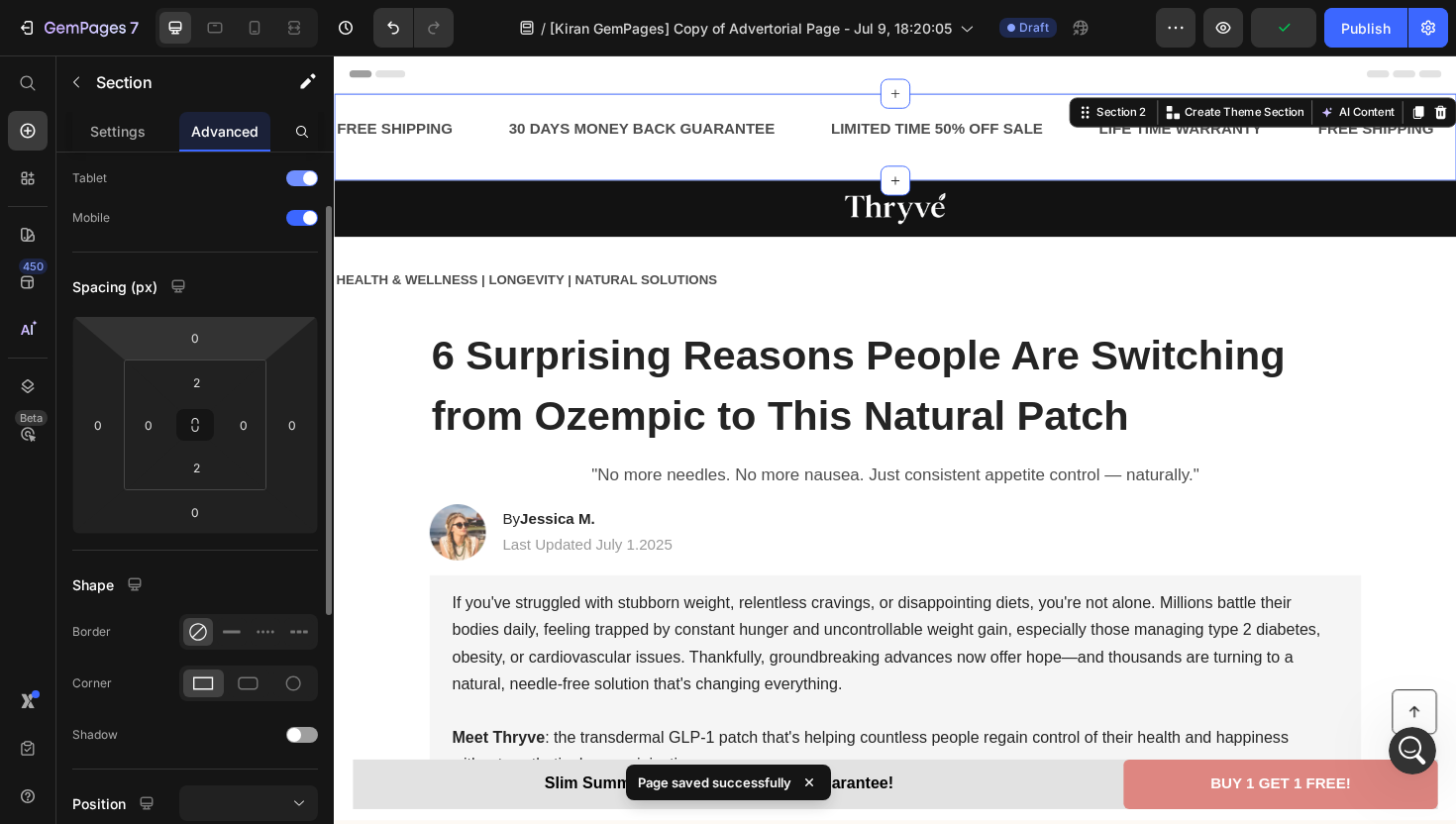 click on "Tablet" at bounding box center [195, 178] 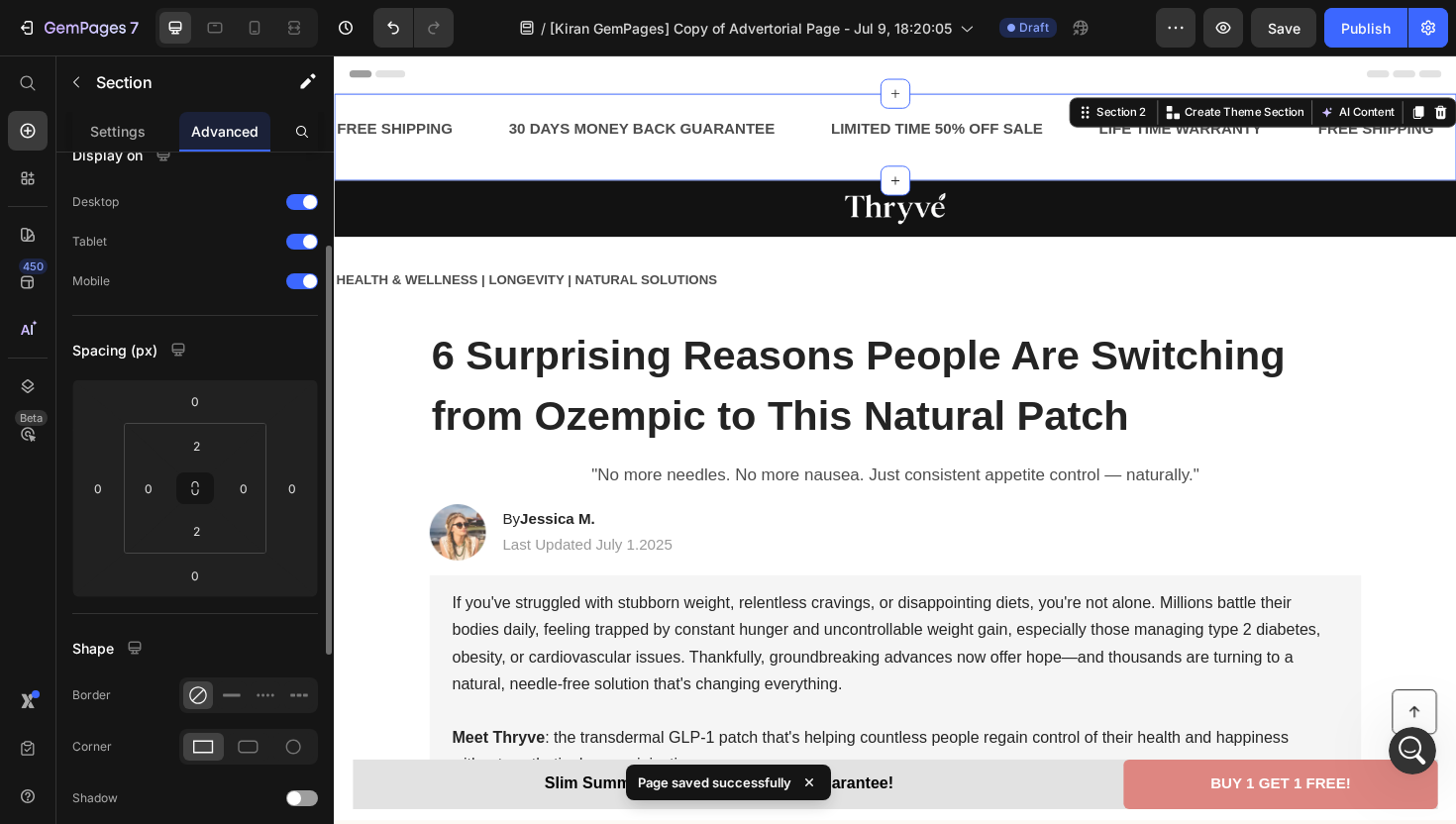 scroll, scrollTop: 0, scrollLeft: 0, axis: both 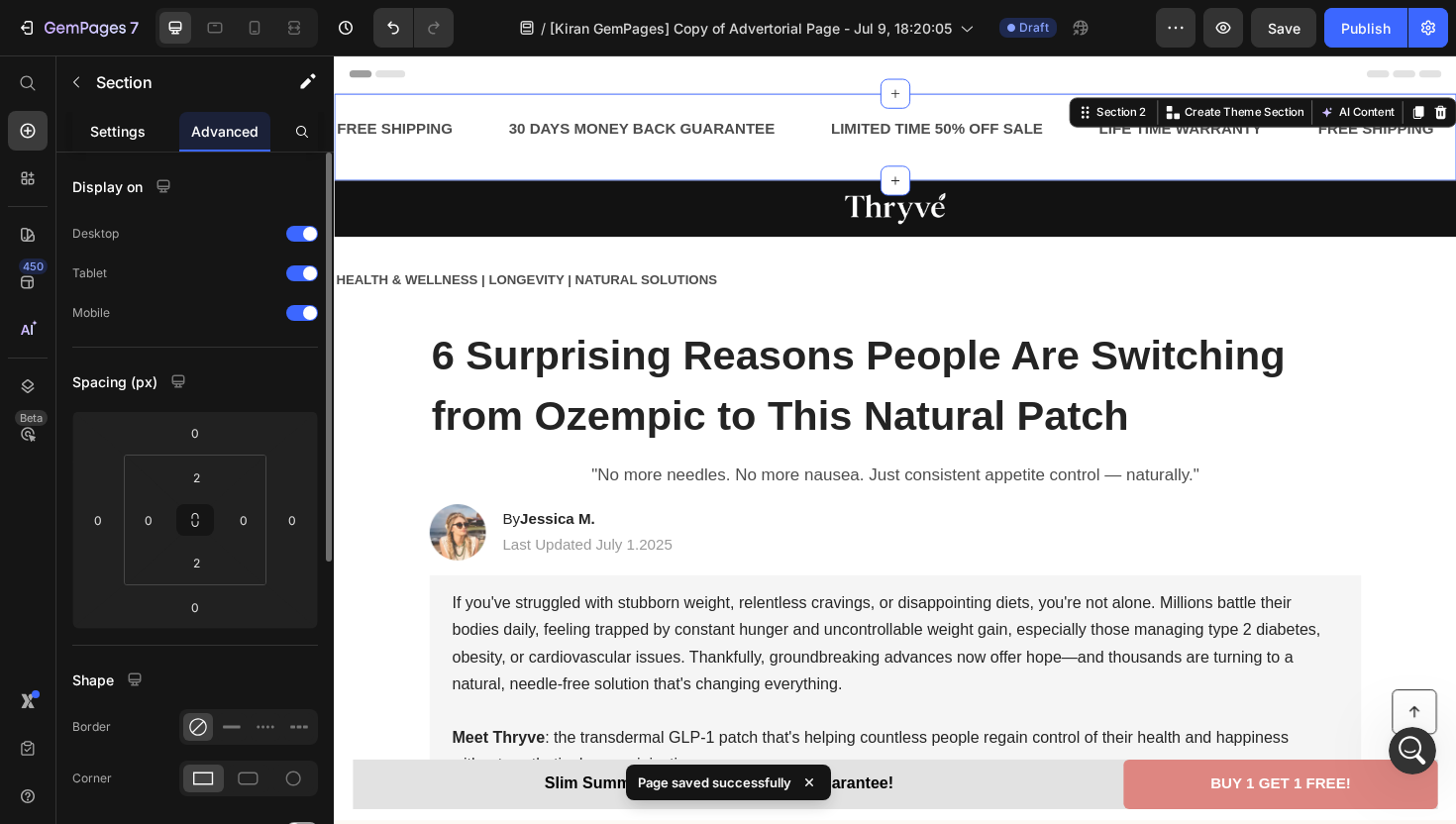 click on "Settings" at bounding box center [118, 131] 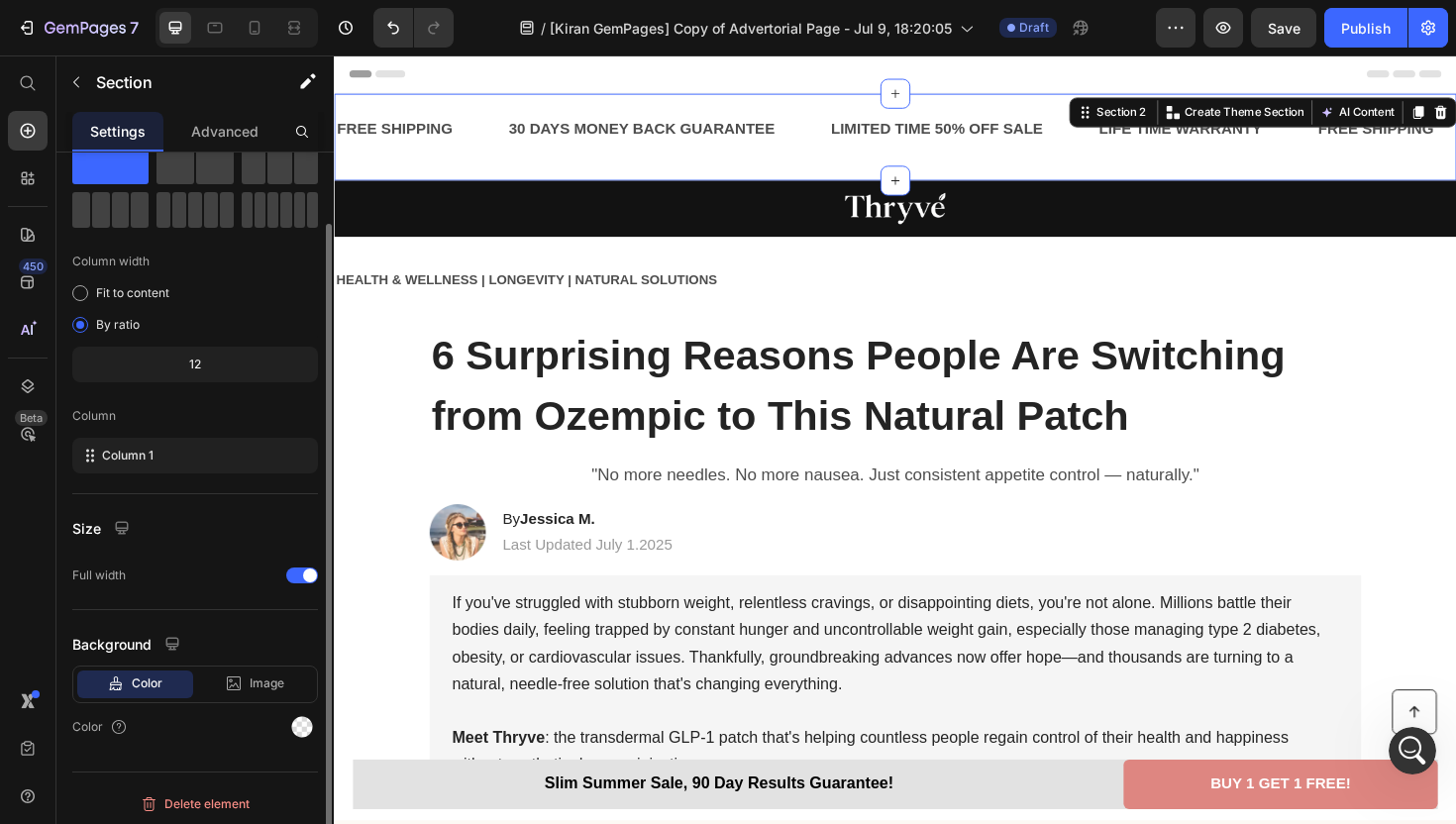 scroll, scrollTop: 72, scrollLeft: 0, axis: vertical 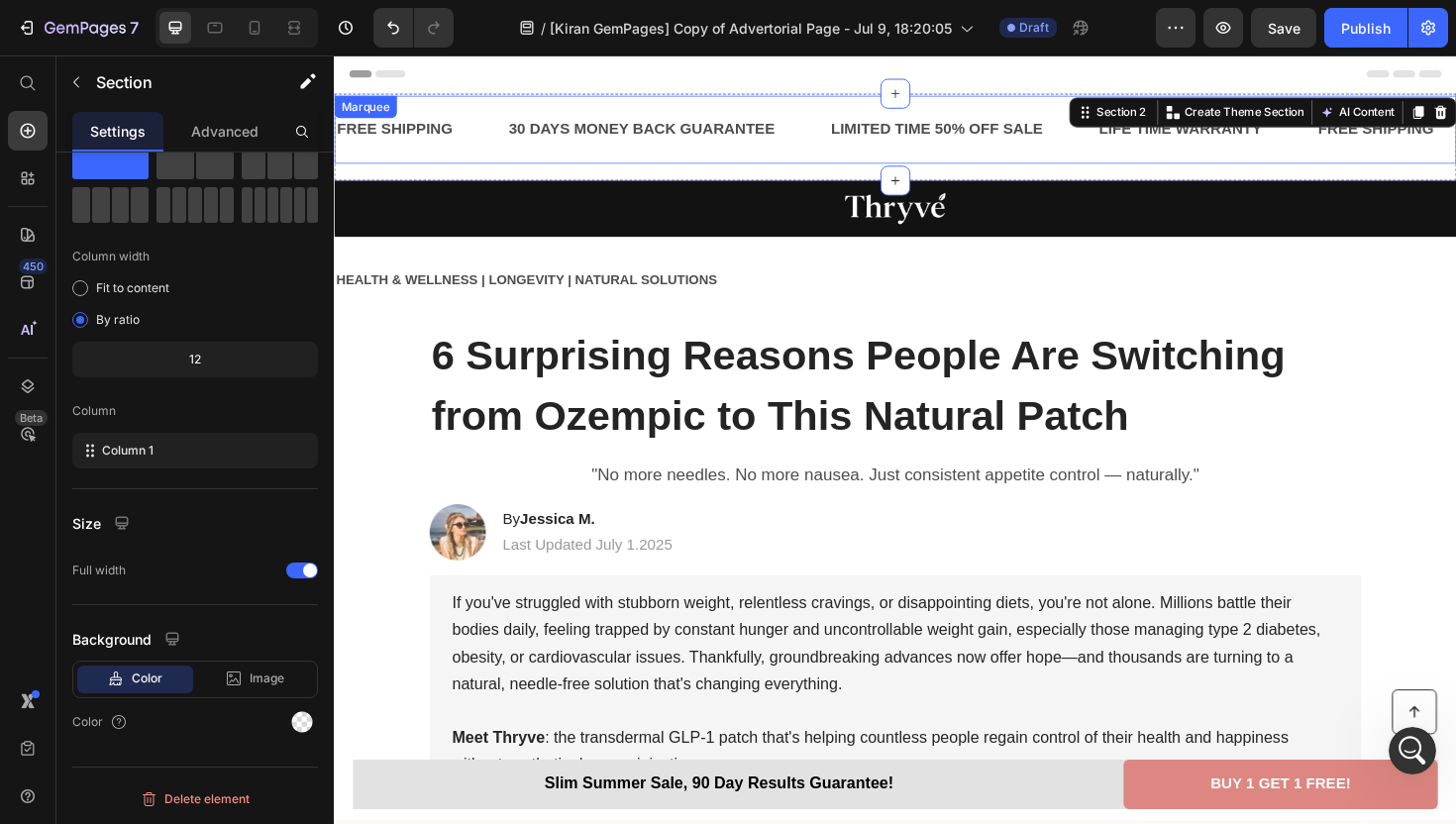 click on "FREE SHIPPING Text" at bounding box center [426, 134] 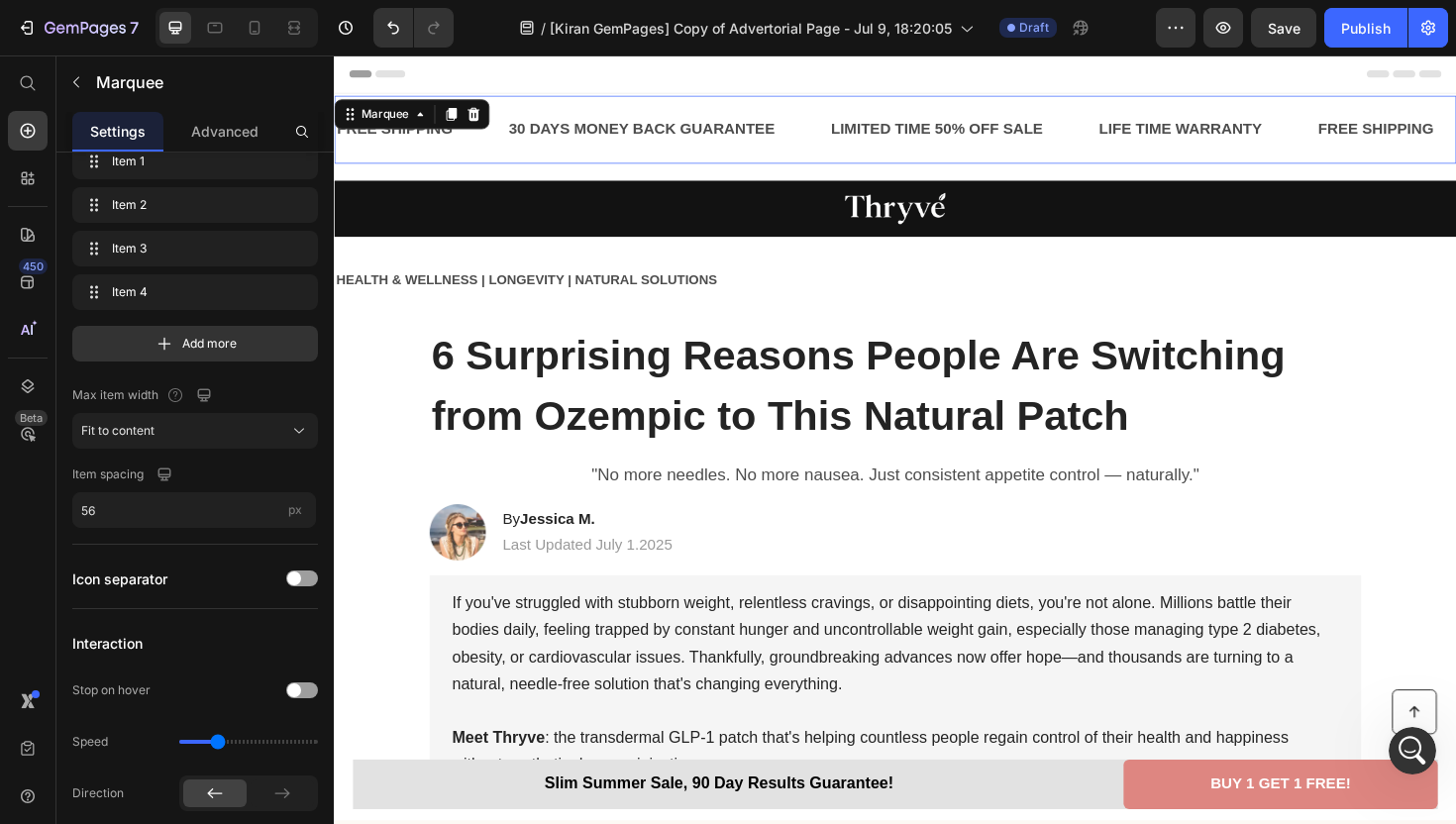 scroll, scrollTop: 0, scrollLeft: 0, axis: both 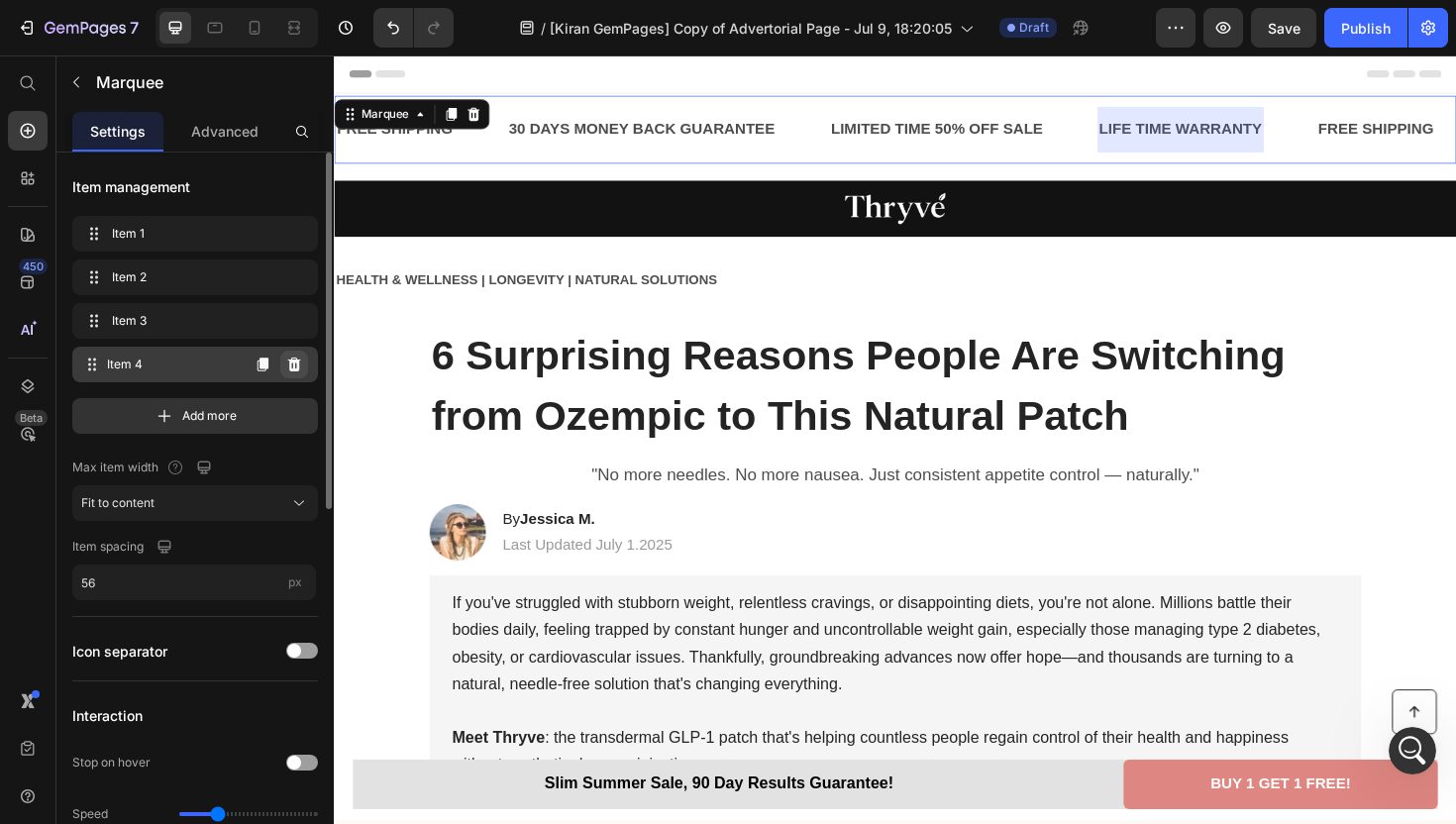click 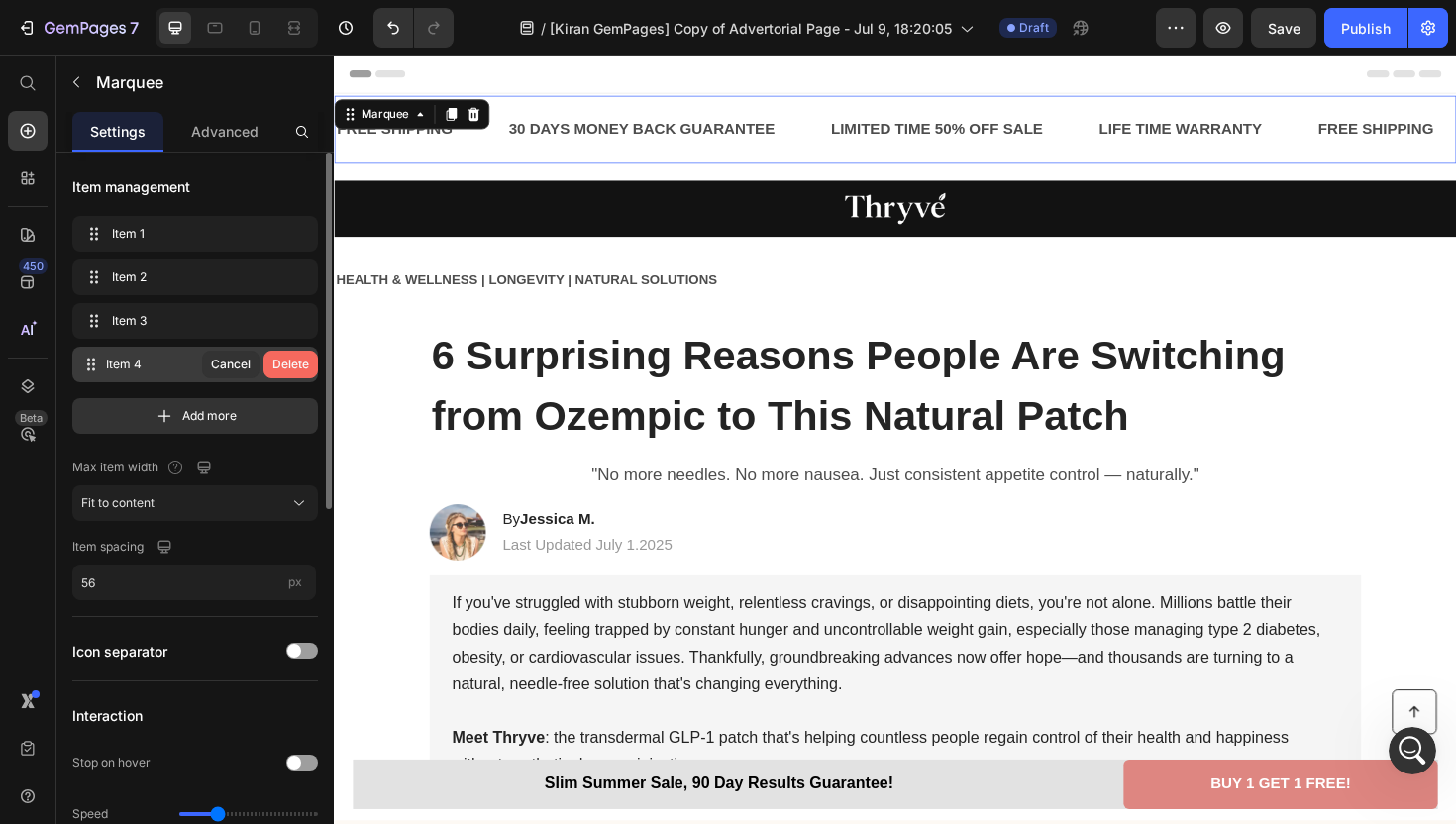 click on "Delete" at bounding box center [290, 364] 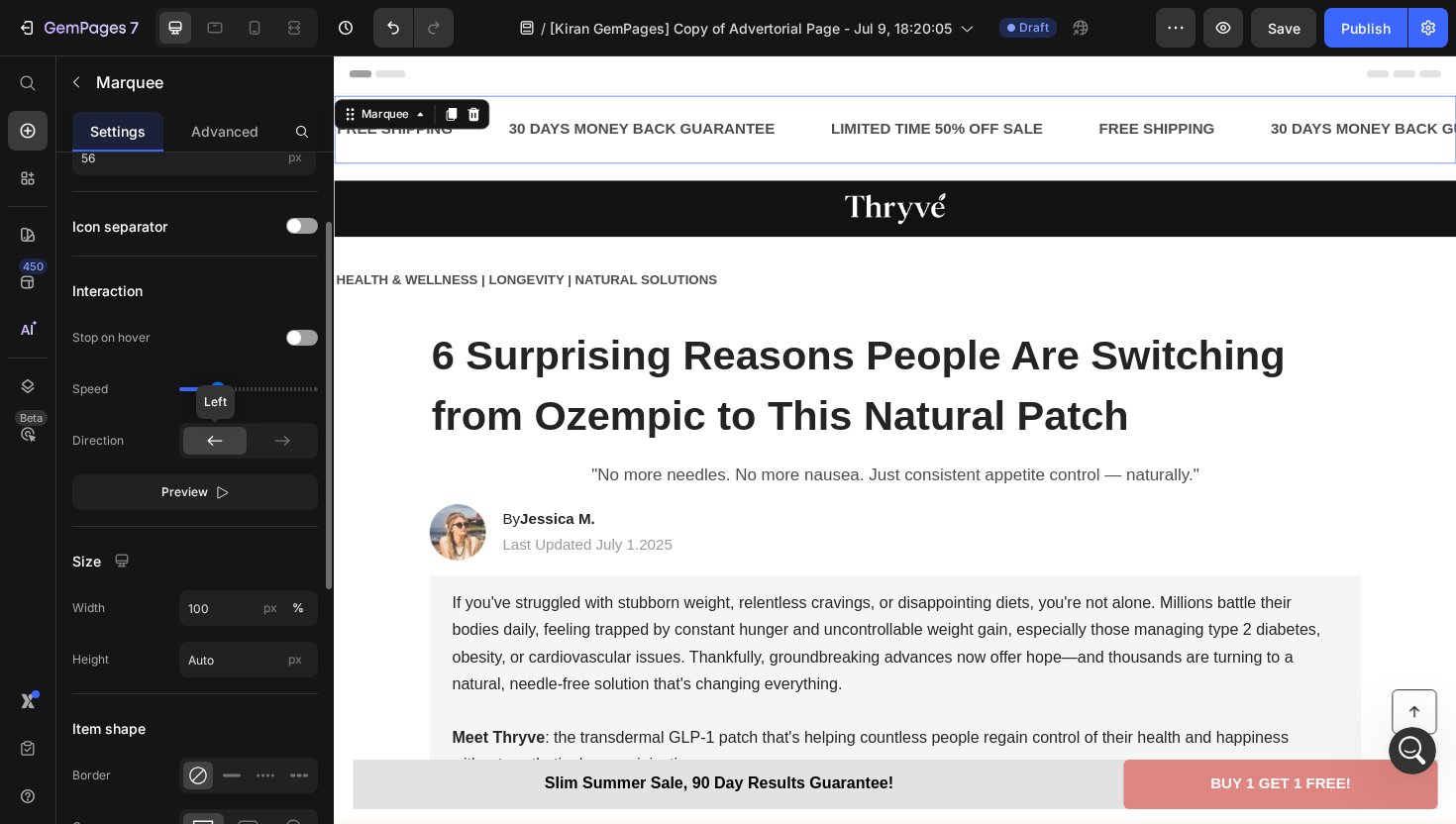 scroll, scrollTop: 0, scrollLeft: 0, axis: both 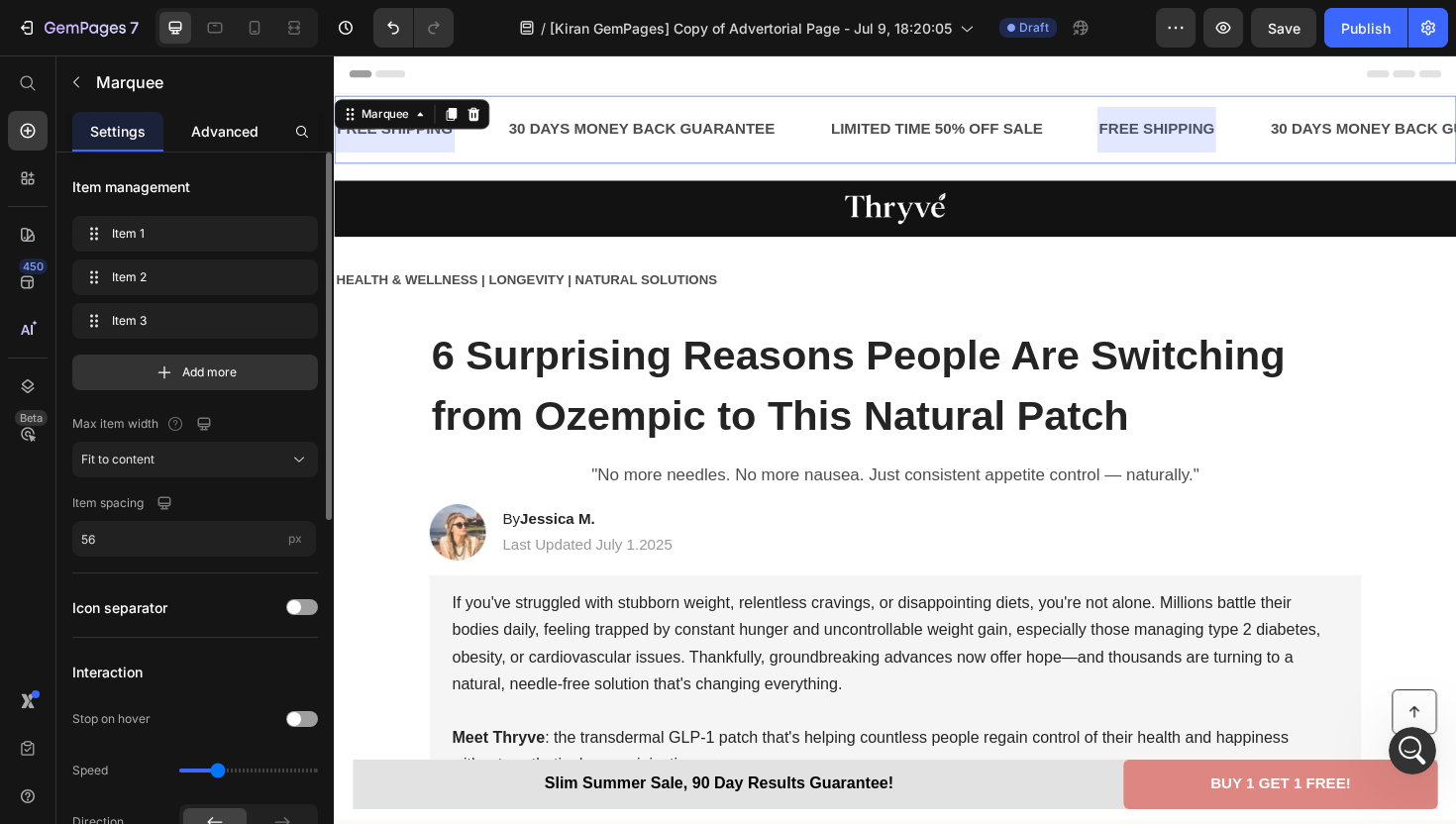 click on "Advanced" at bounding box center (225, 131) 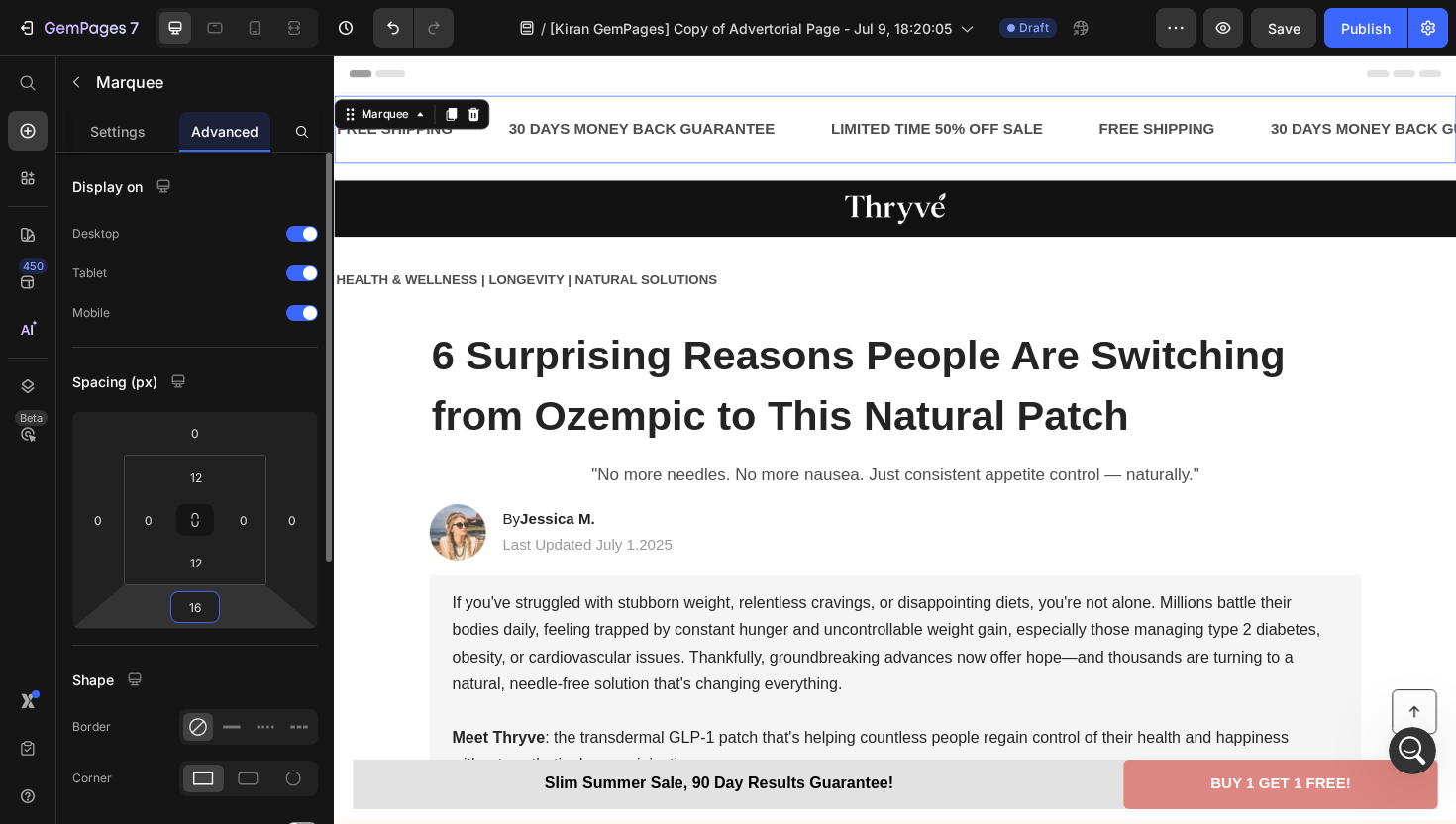 click on "16" at bounding box center [195, 607] 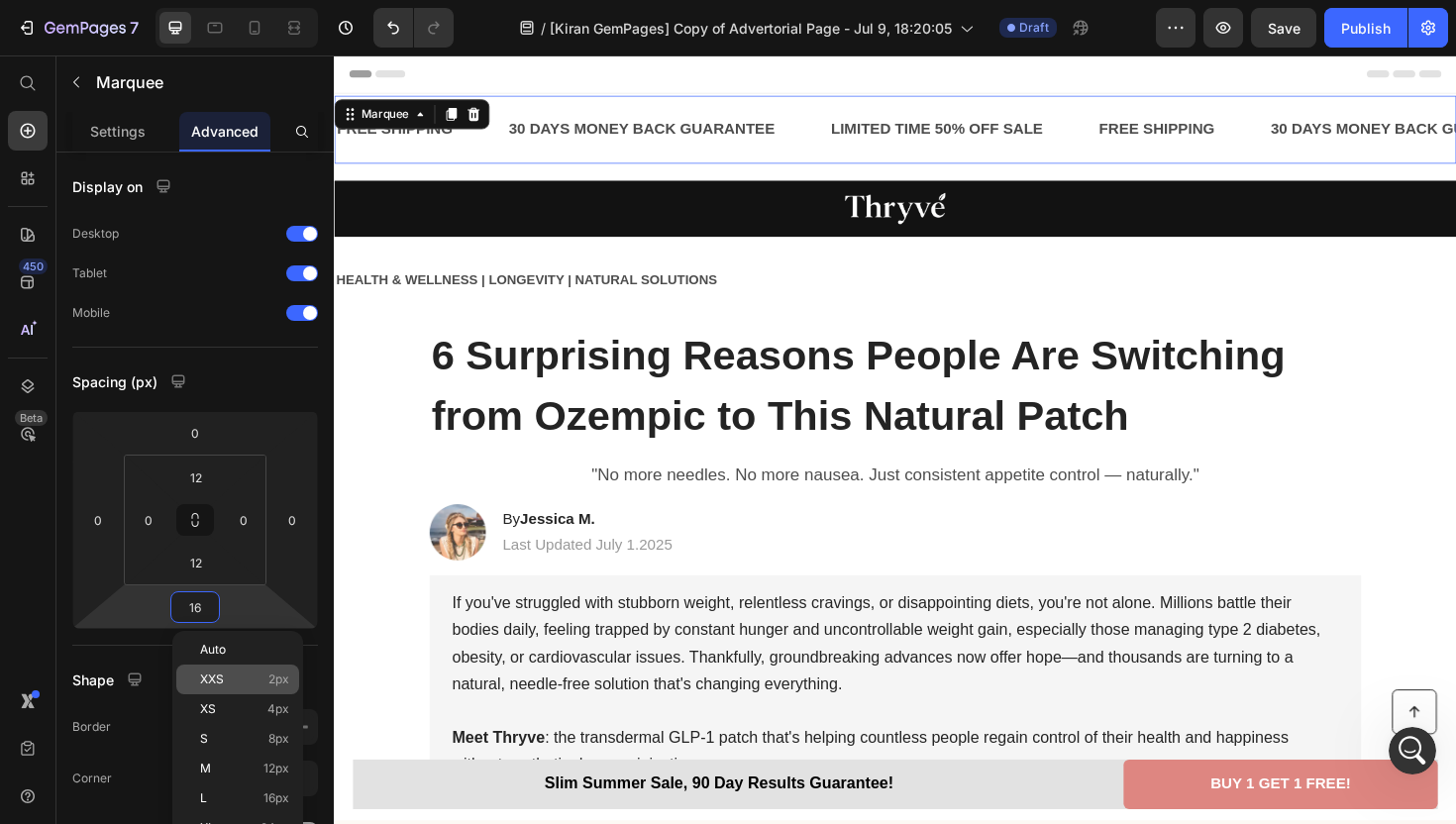 click on "XXS 2px" 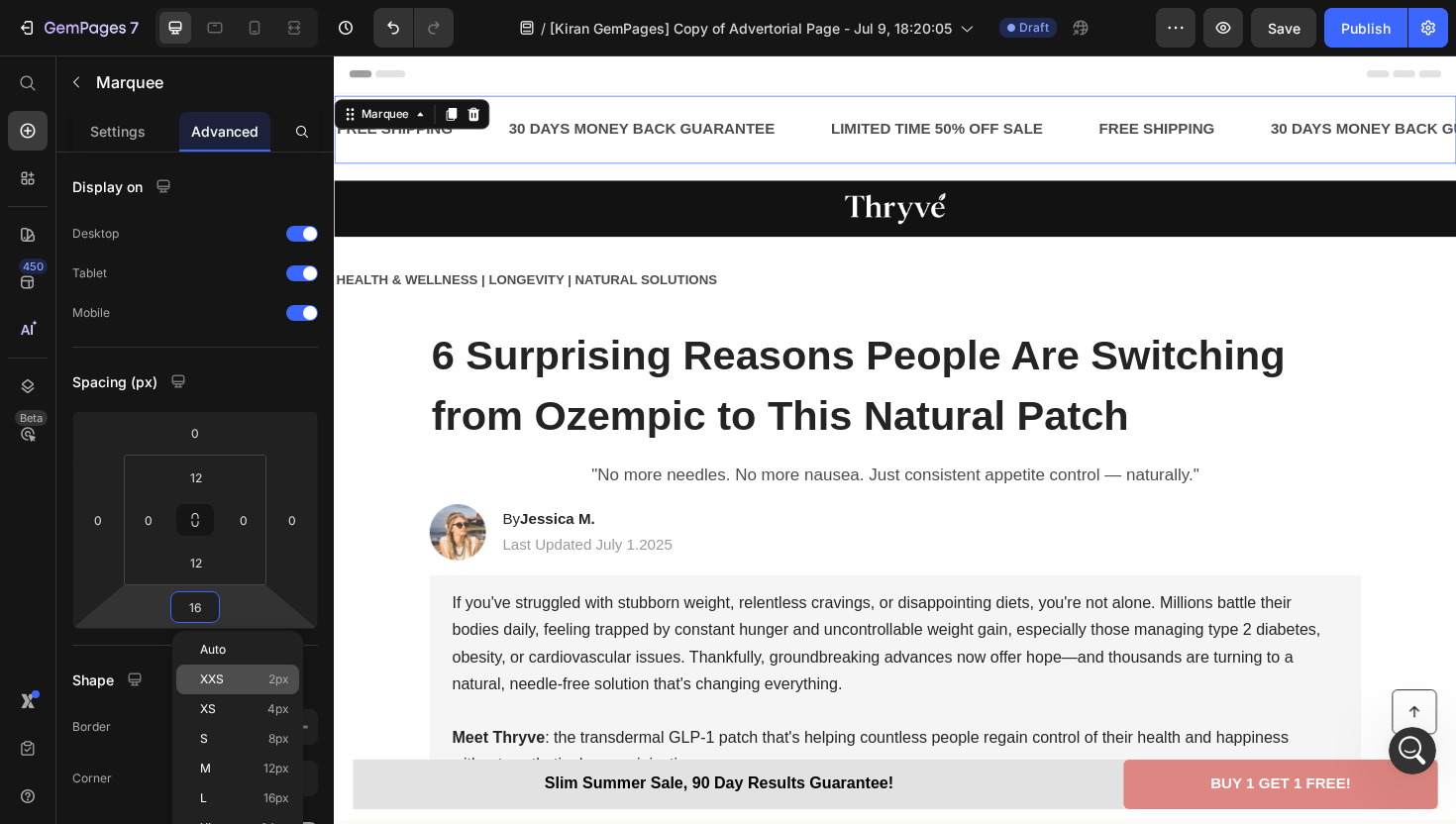 type on "2" 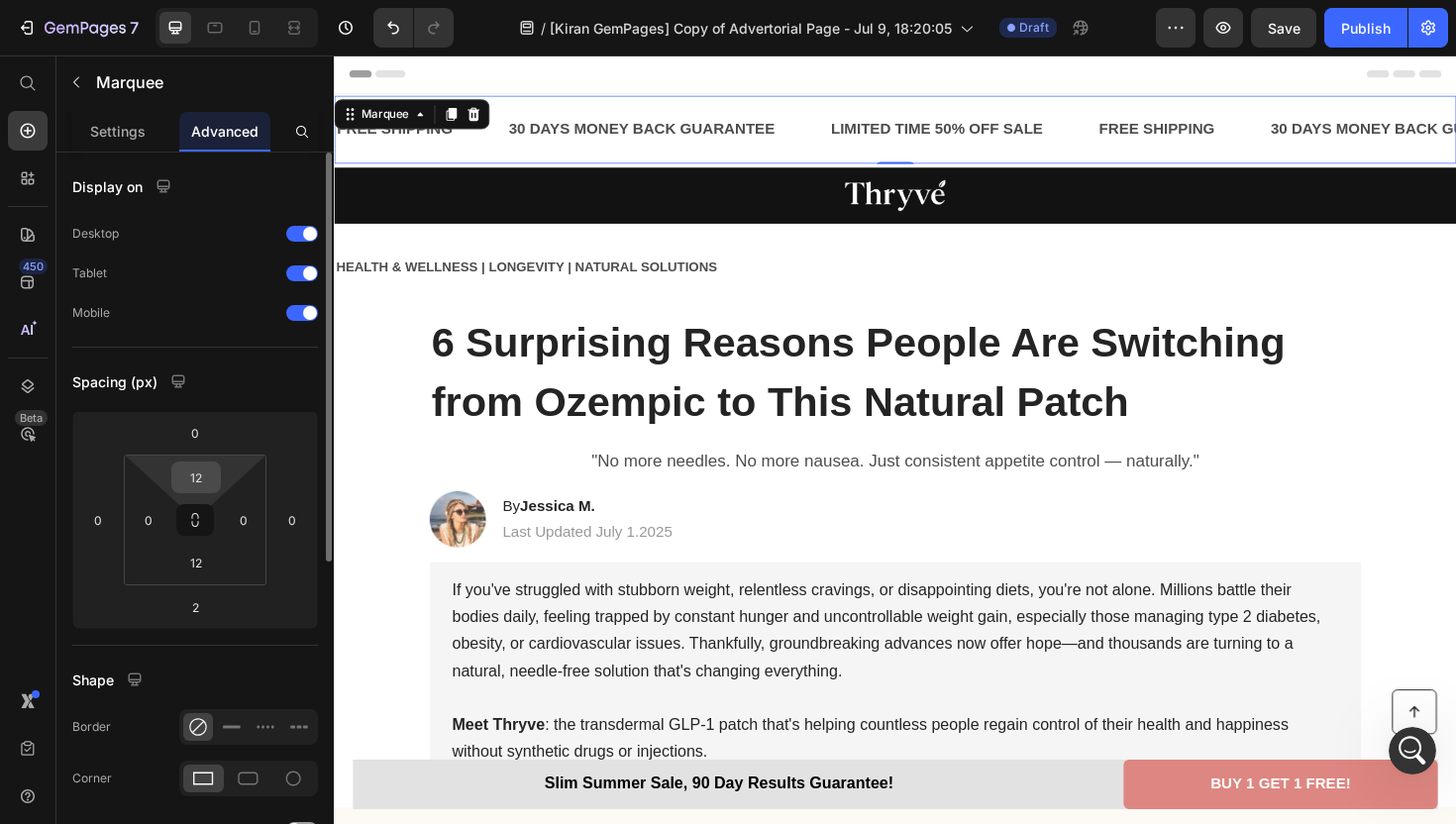 click on "12" at bounding box center [196, 477] 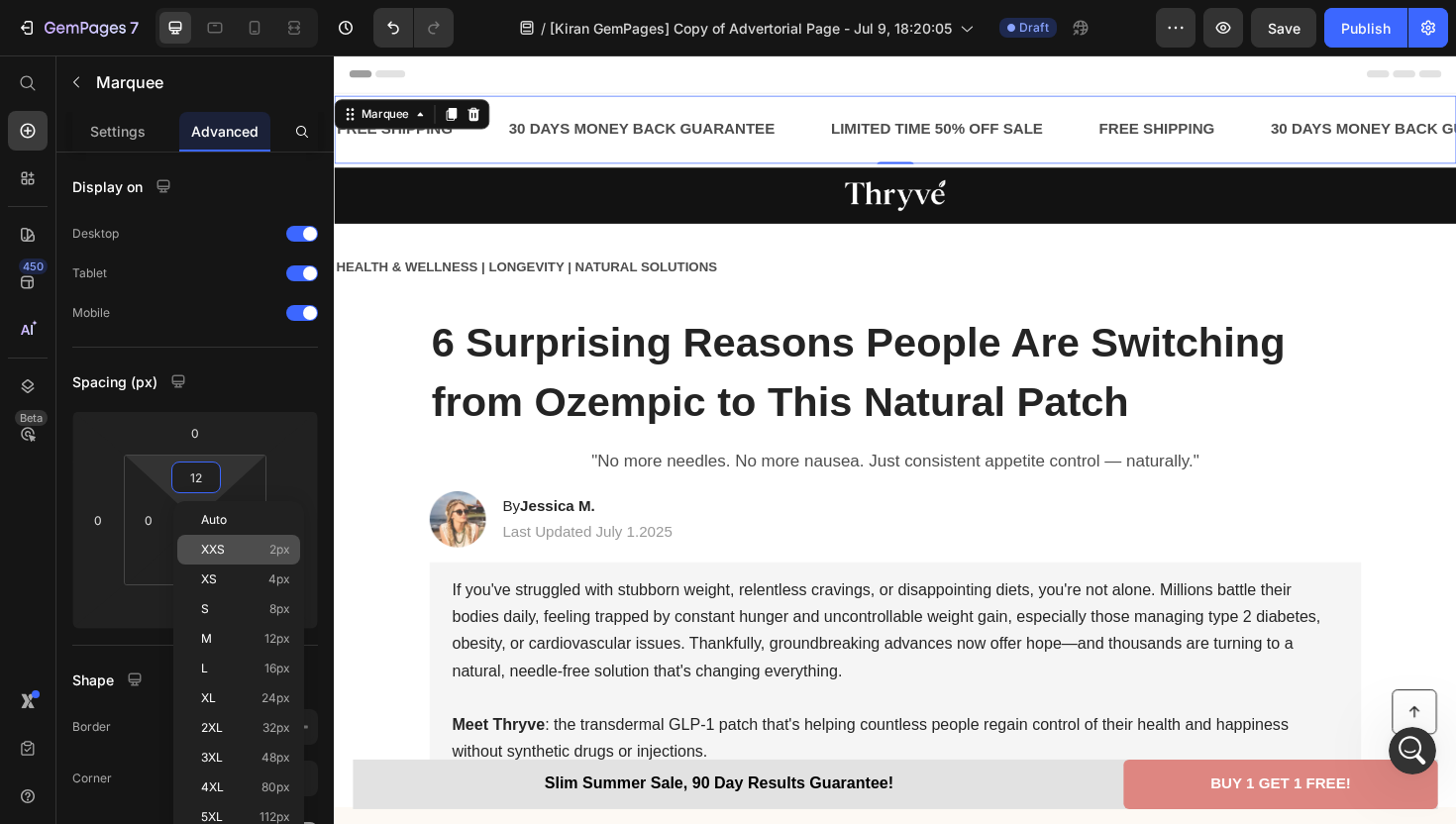 click on "XXS" at bounding box center [213, 550] 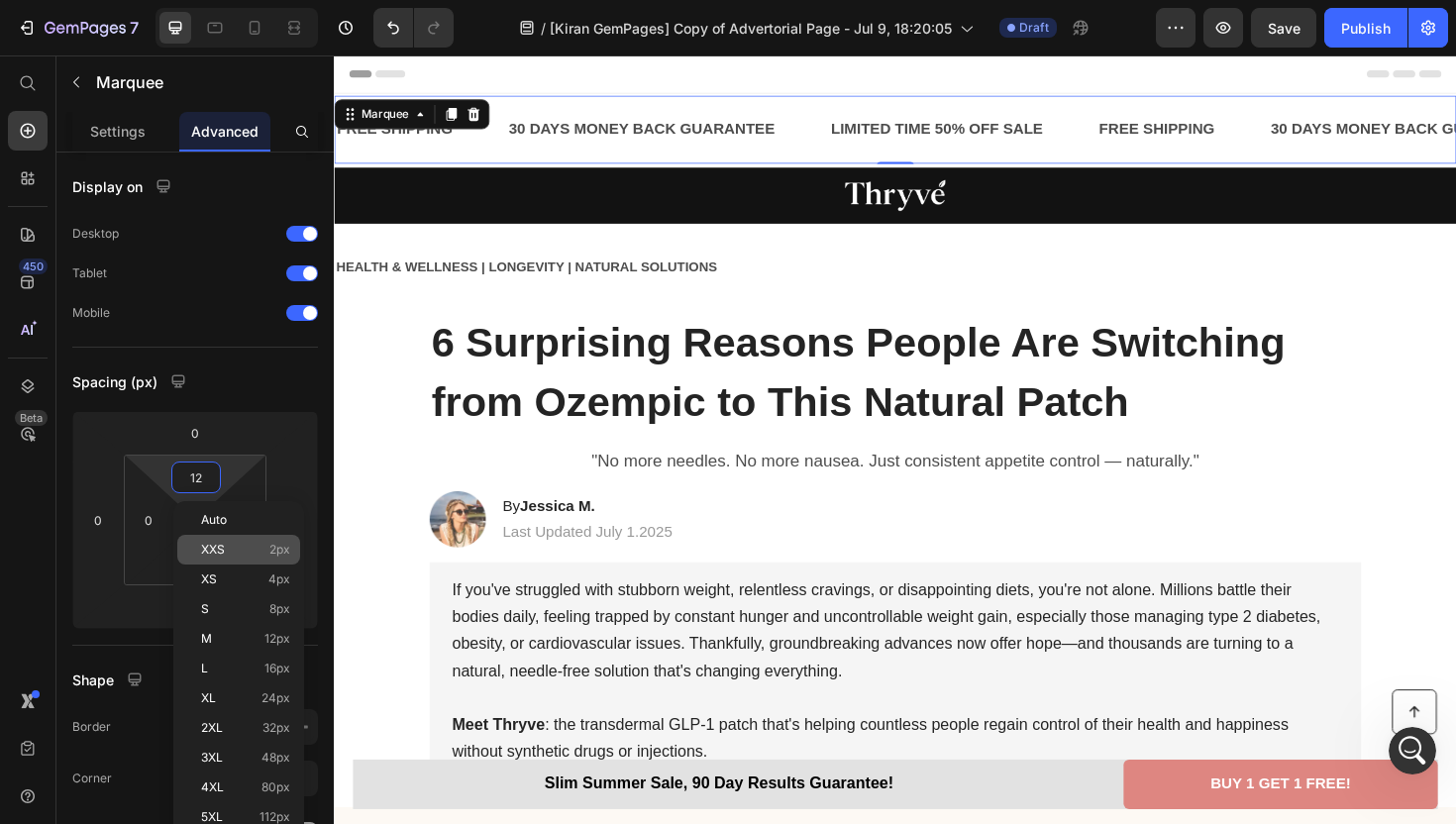 type on "2" 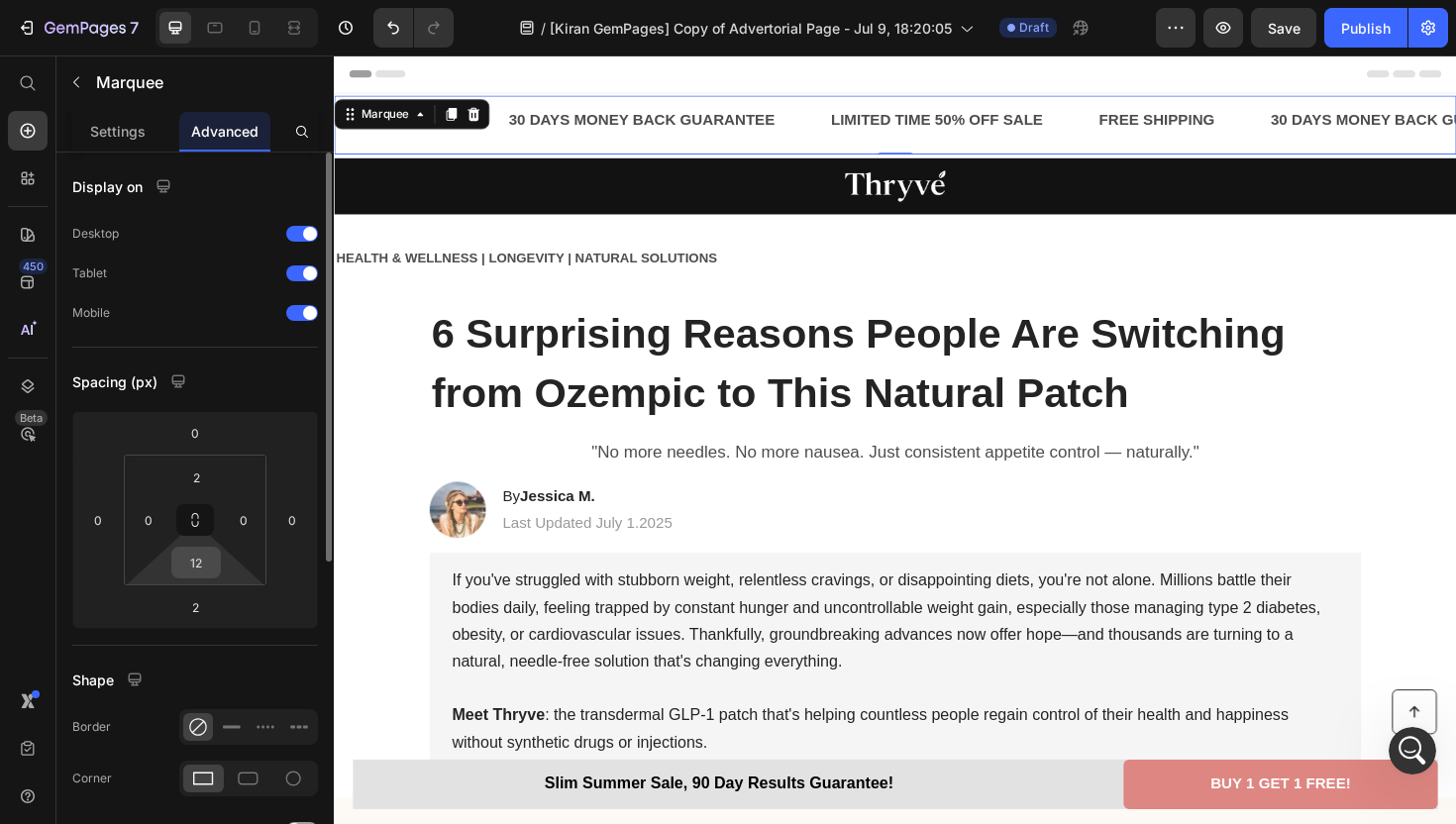click on "12" at bounding box center [196, 563] 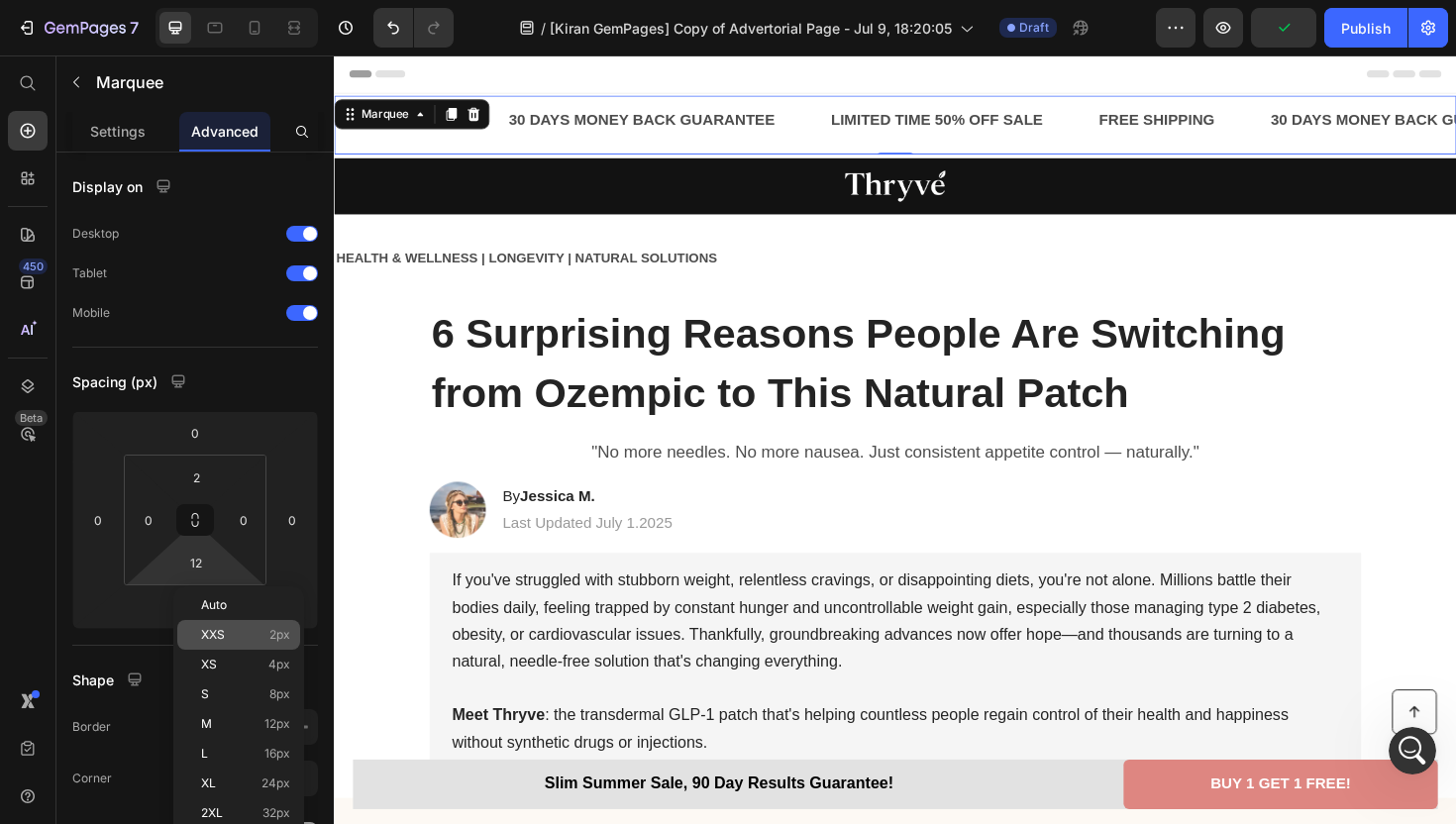 click on "XXS" at bounding box center [213, 635] 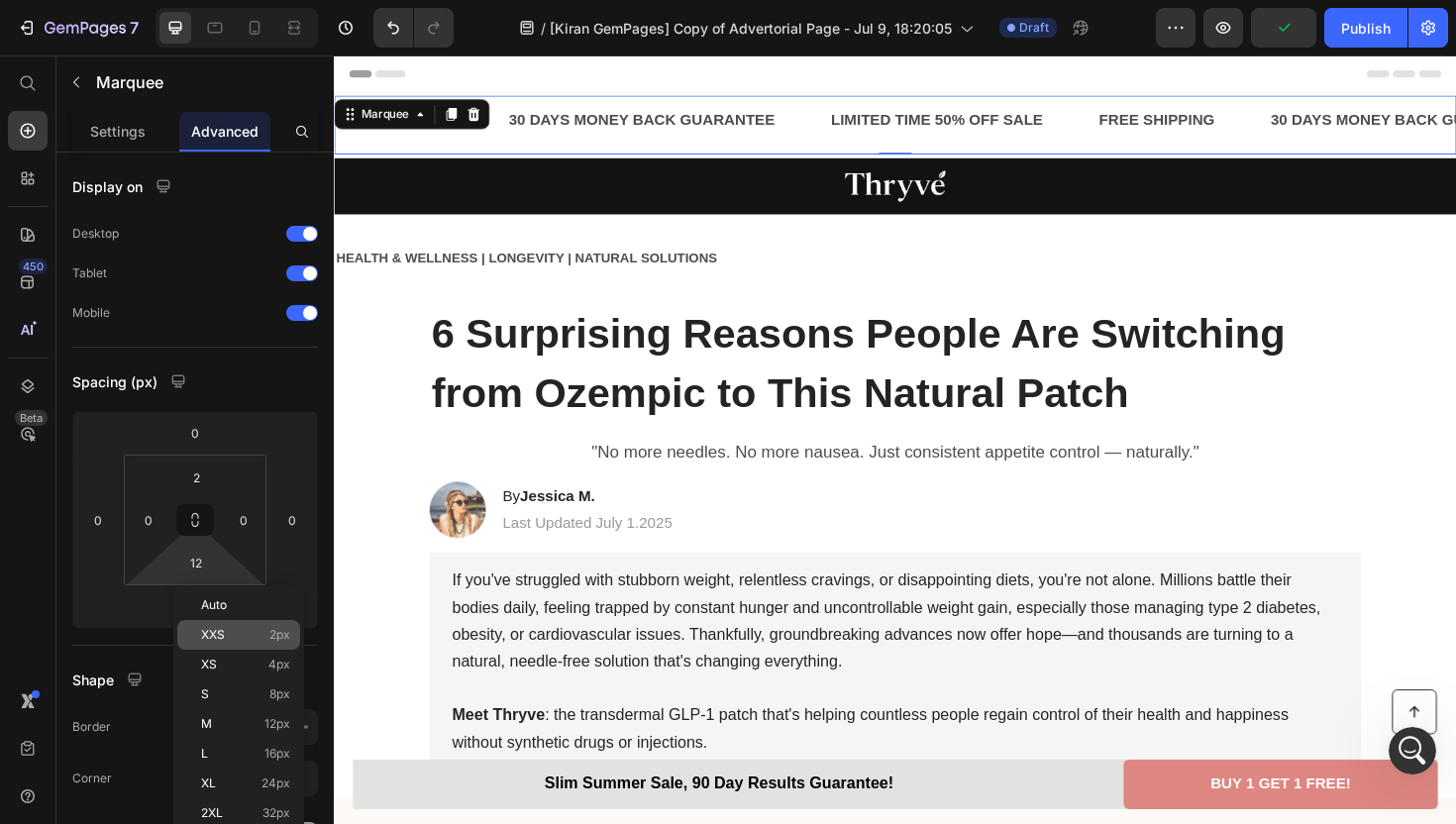 type on "2" 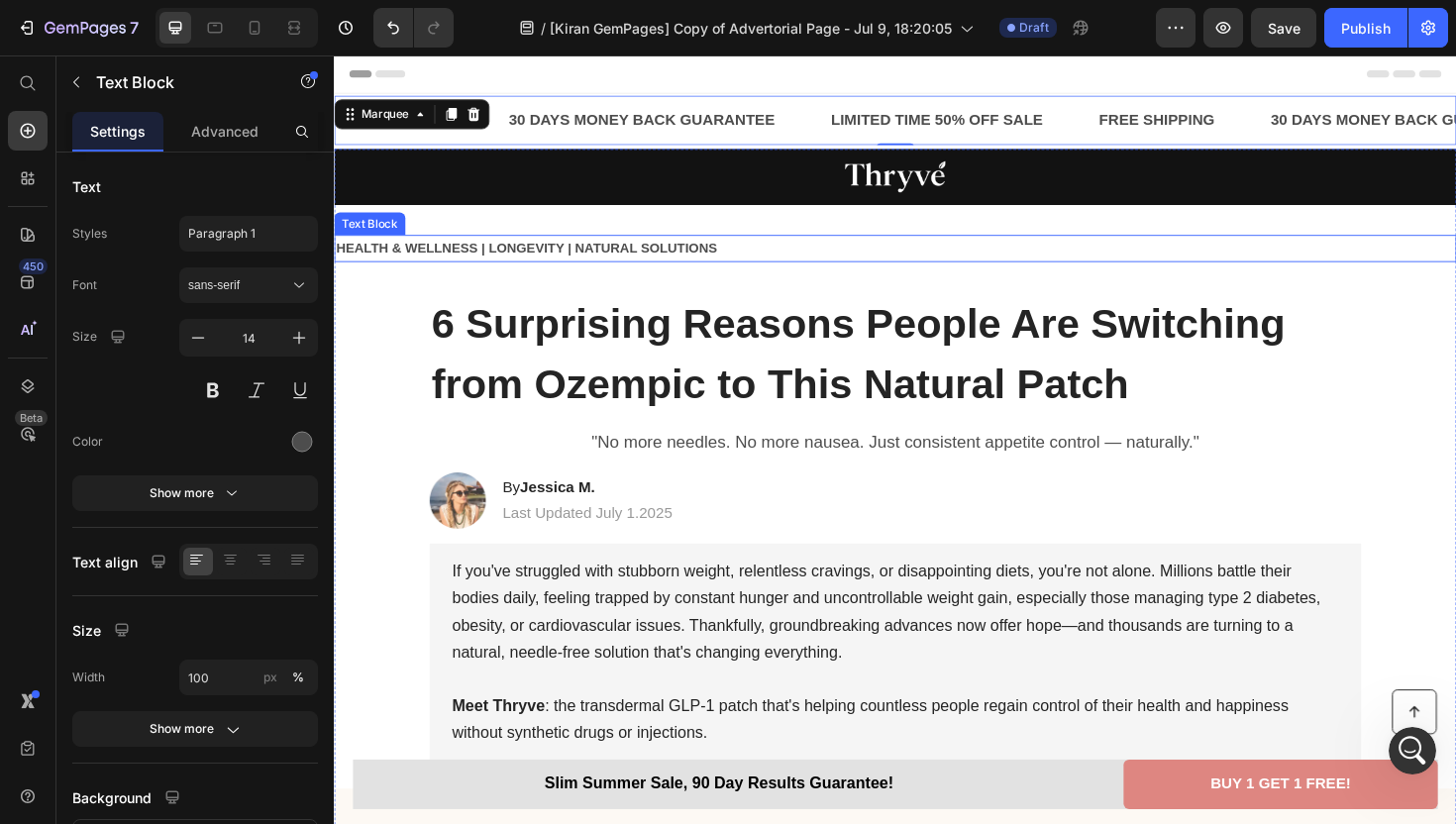 click on "HEALTH & WELLNESS | LONGEVITY | NATURAL SOLUTIONS" at bounding box center (928, 259) 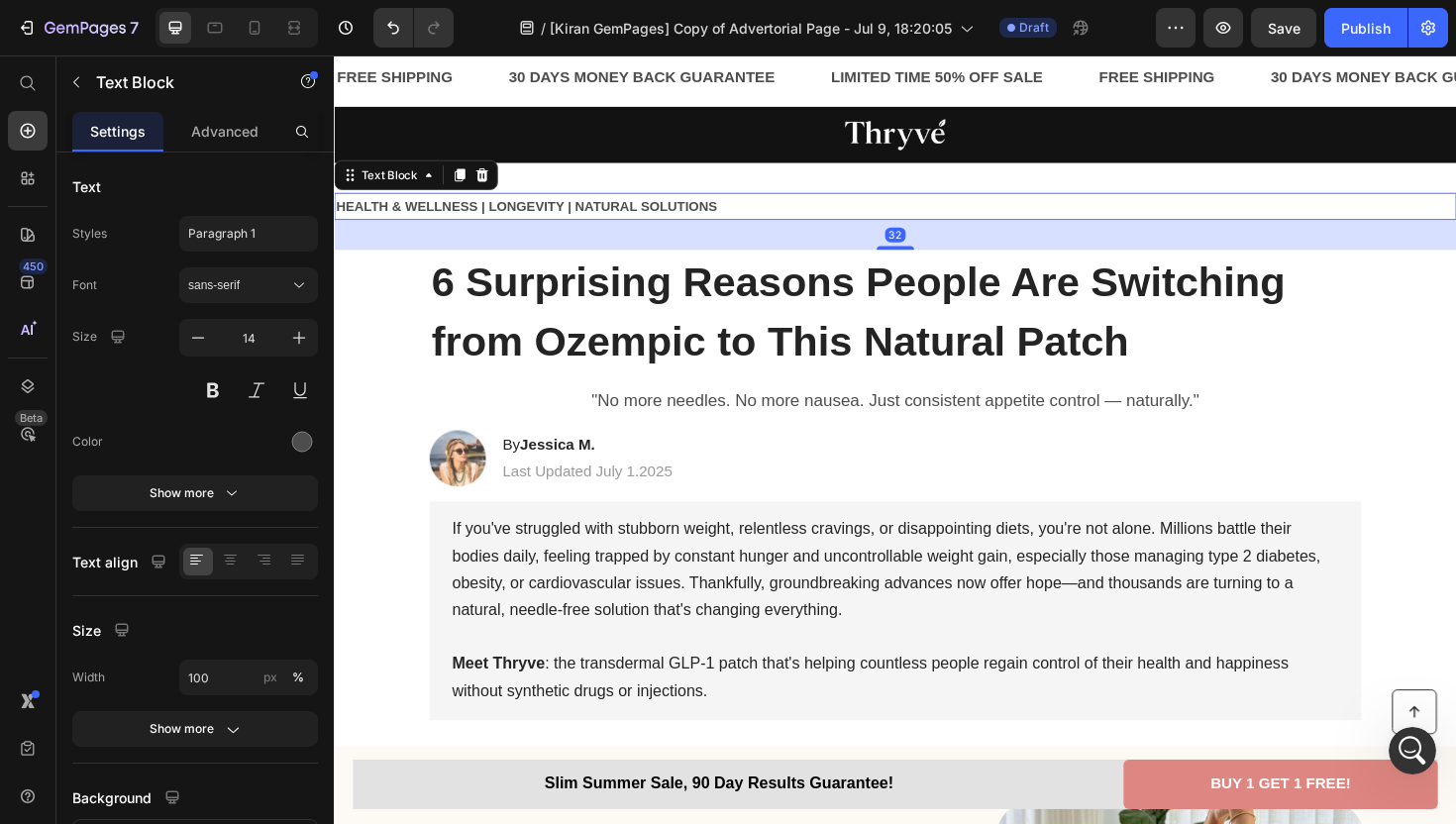 scroll, scrollTop: 0, scrollLeft: 0, axis: both 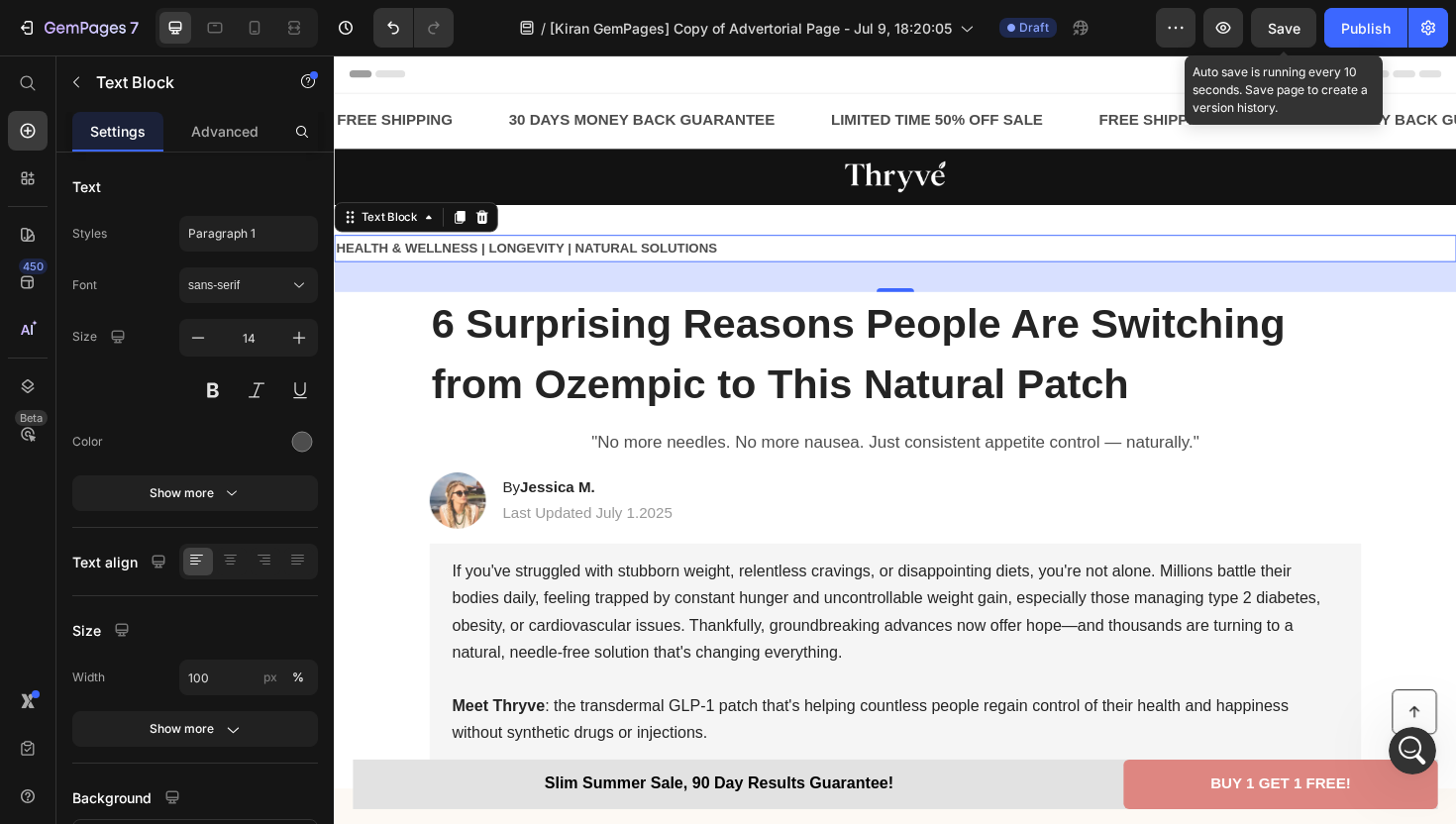 click on "Save" at bounding box center (1284, 28) 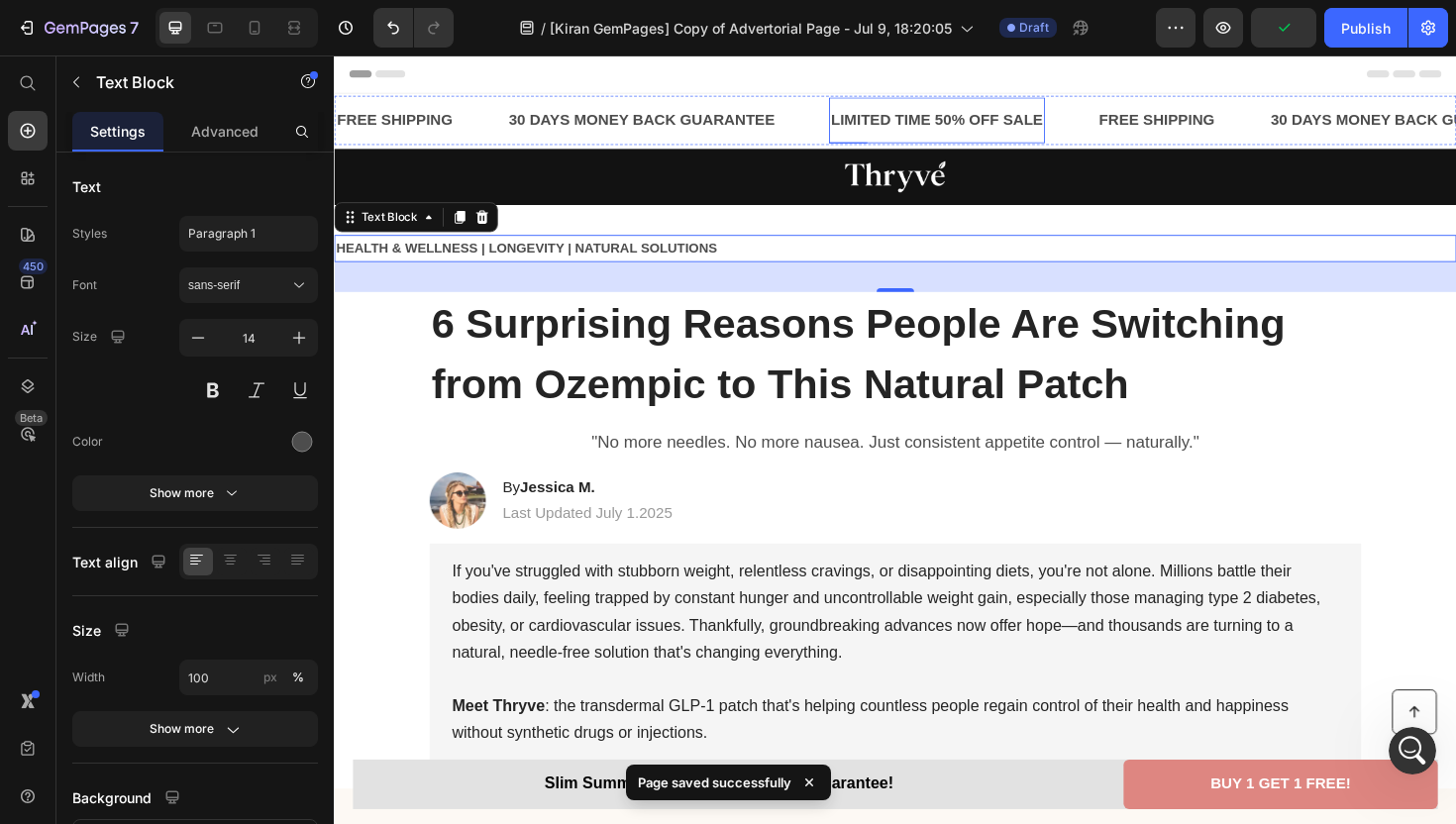 click on "LIMITED TIME 50% OFF SALE" at bounding box center (972, 124) 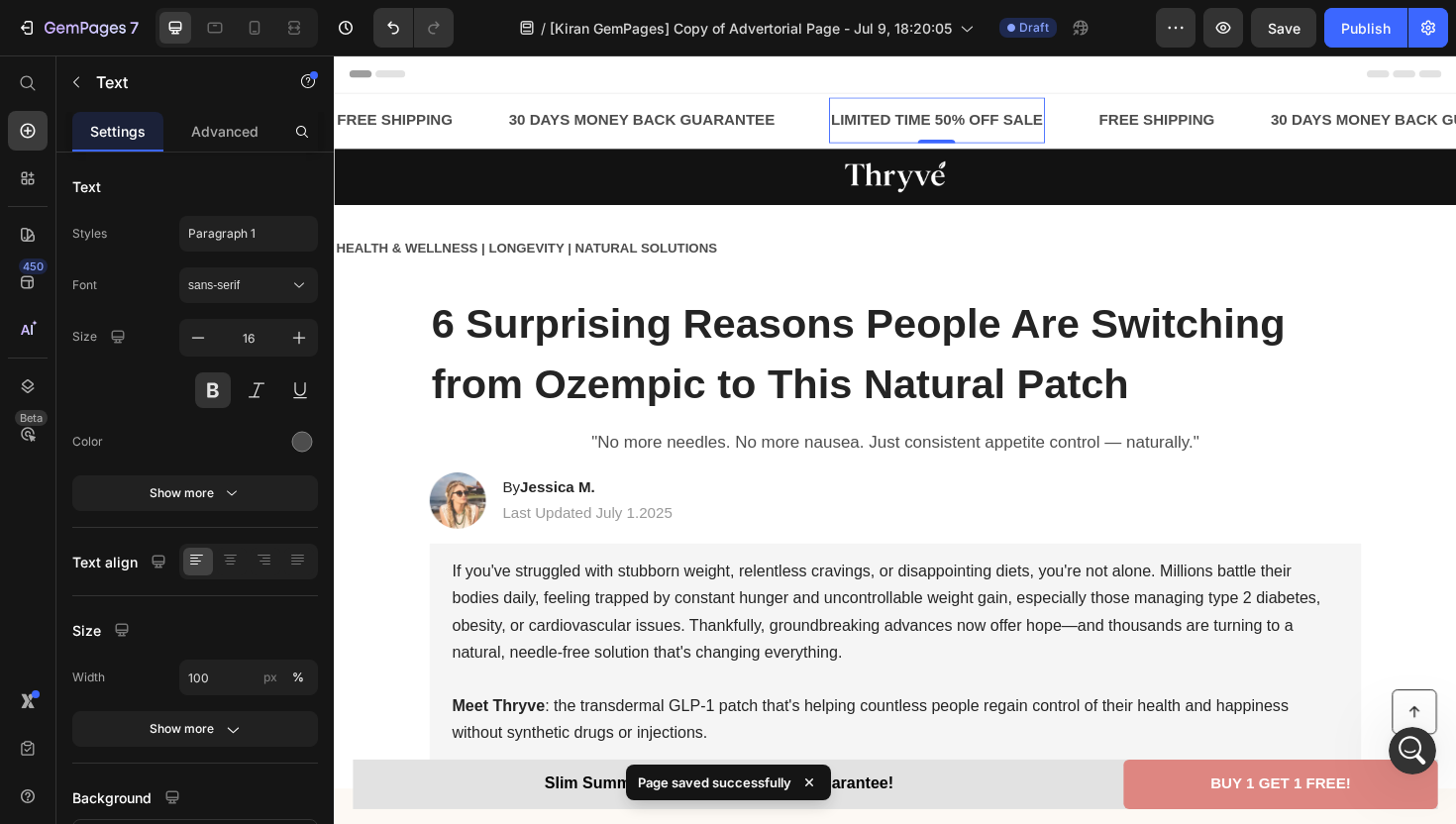 click on "LIMITED TIME 50% OFF SALE" at bounding box center (972, 124) 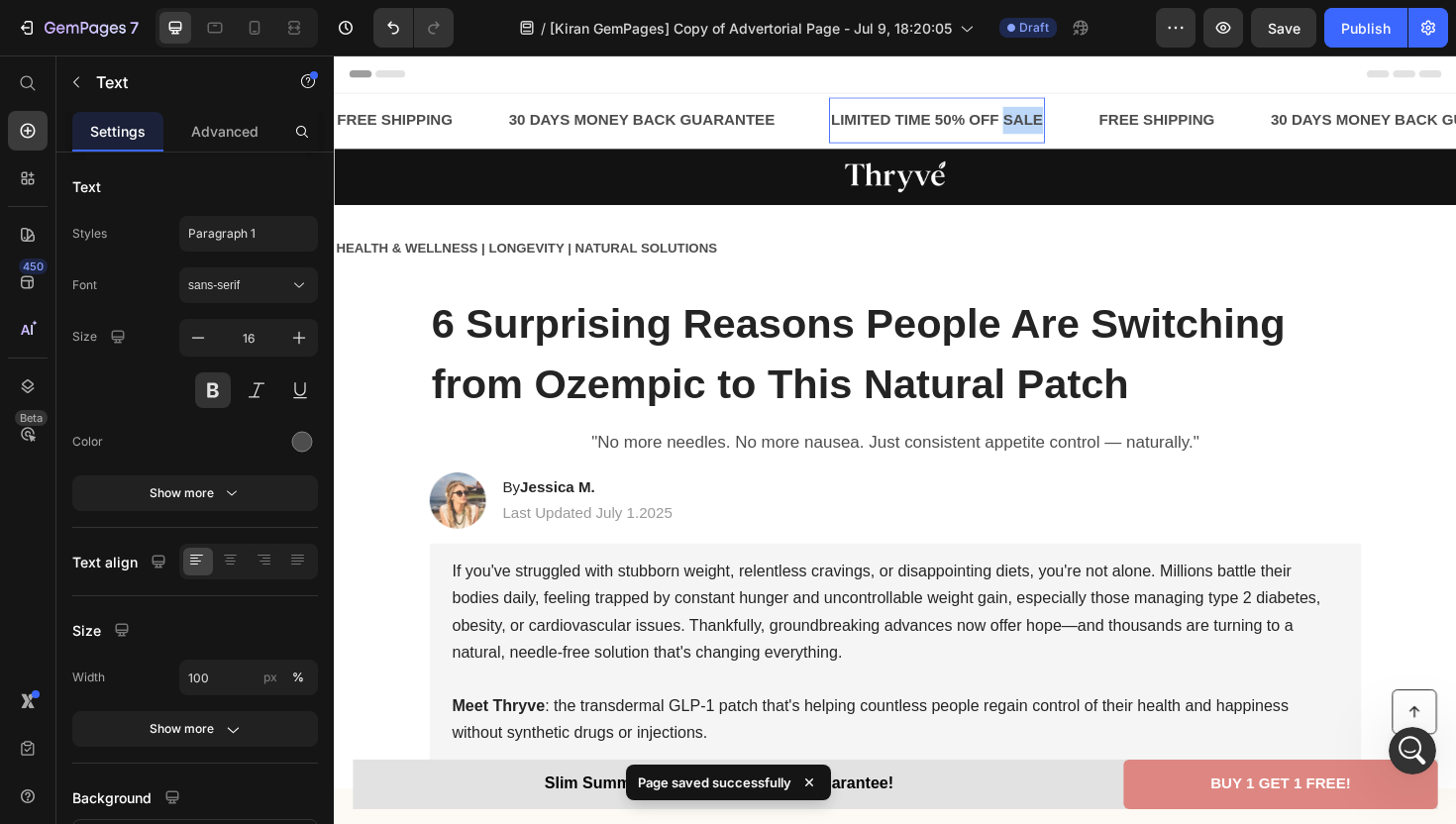 click on "LIMITED TIME 50% OFF SALE" at bounding box center (972, 124) 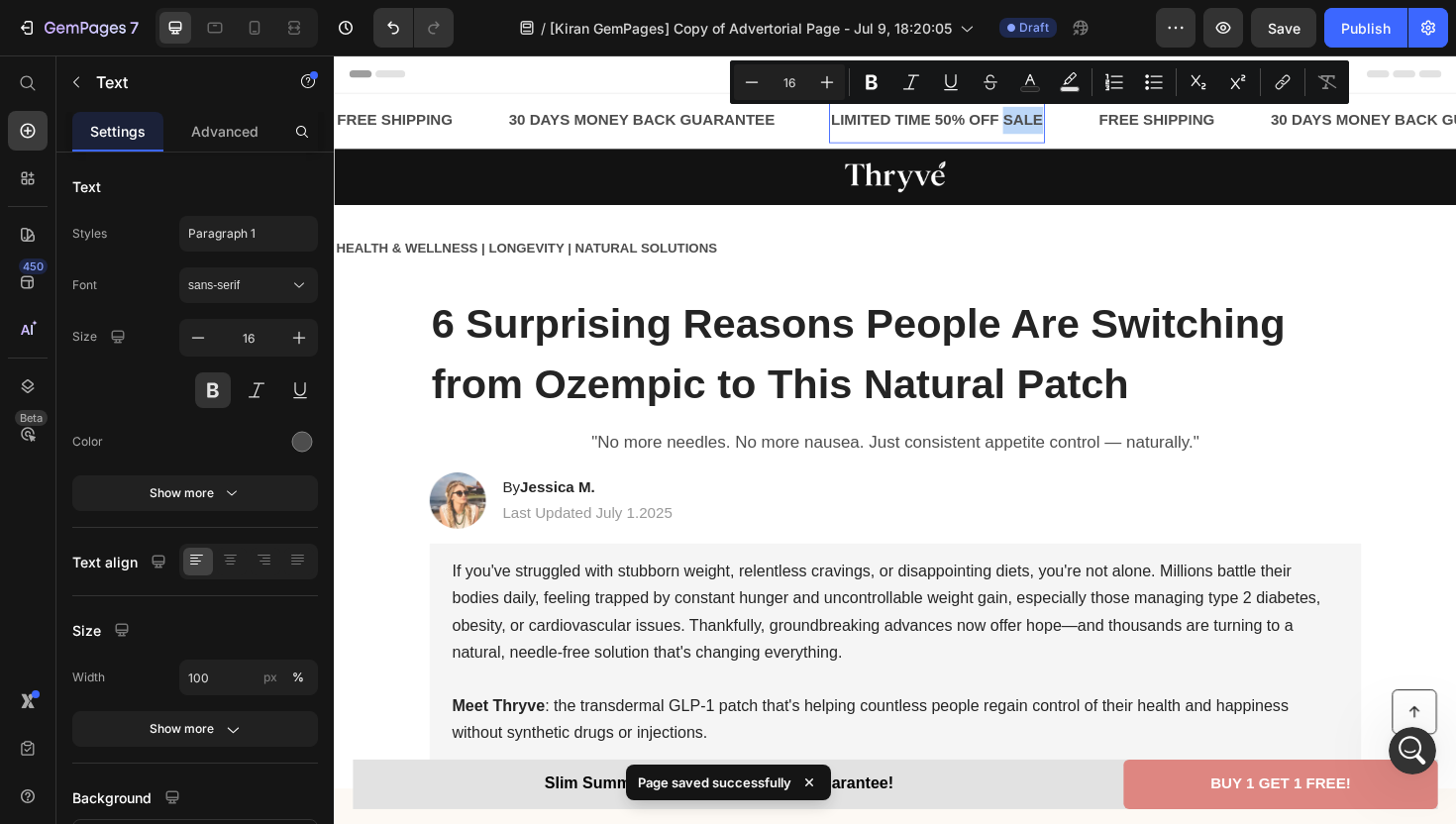 click on "LIMITED TIME 50% OFF SALE" at bounding box center (972, 124) 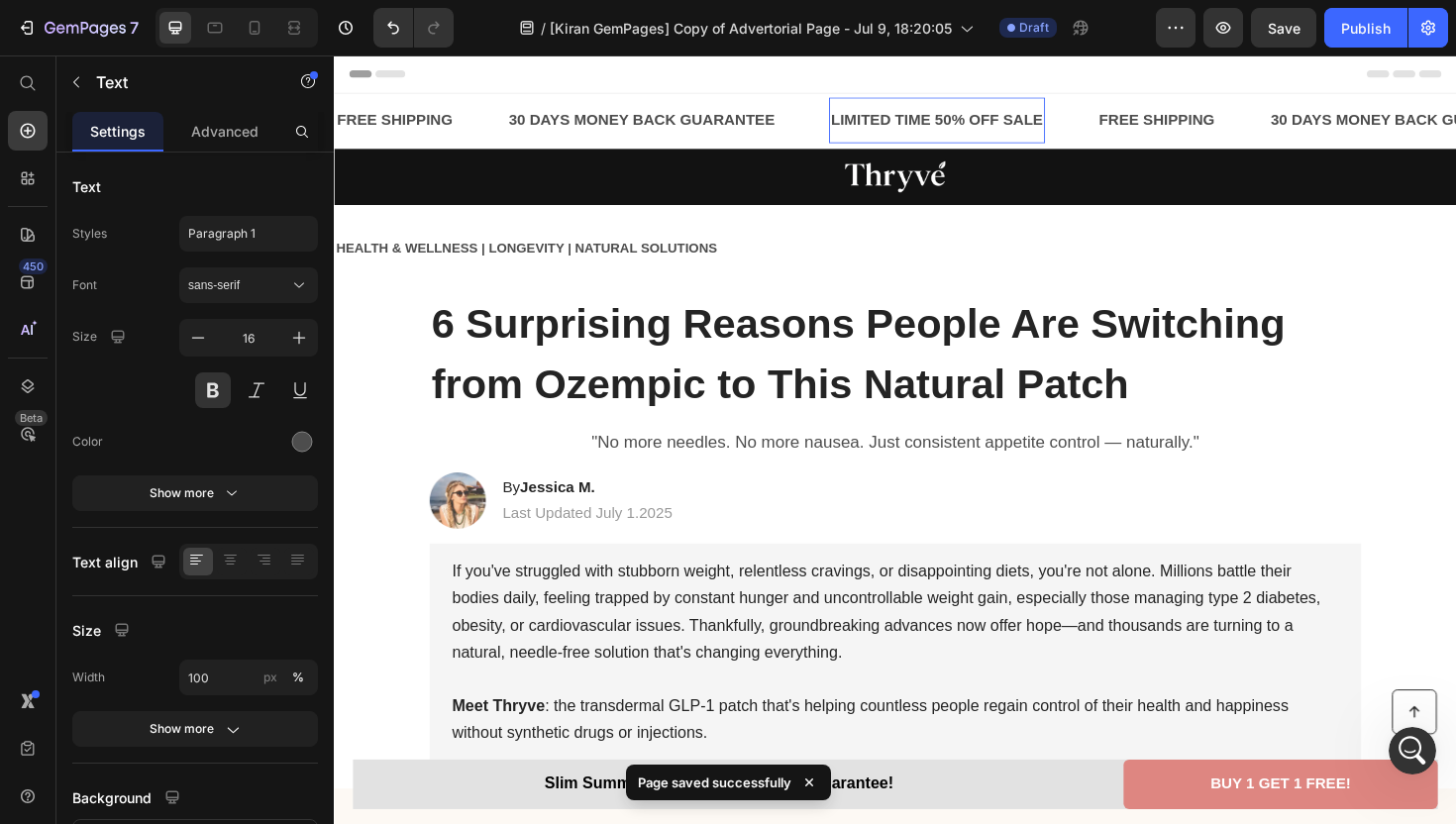 click on "LIMITED TIME 50% OFF SALE" at bounding box center [972, 124] 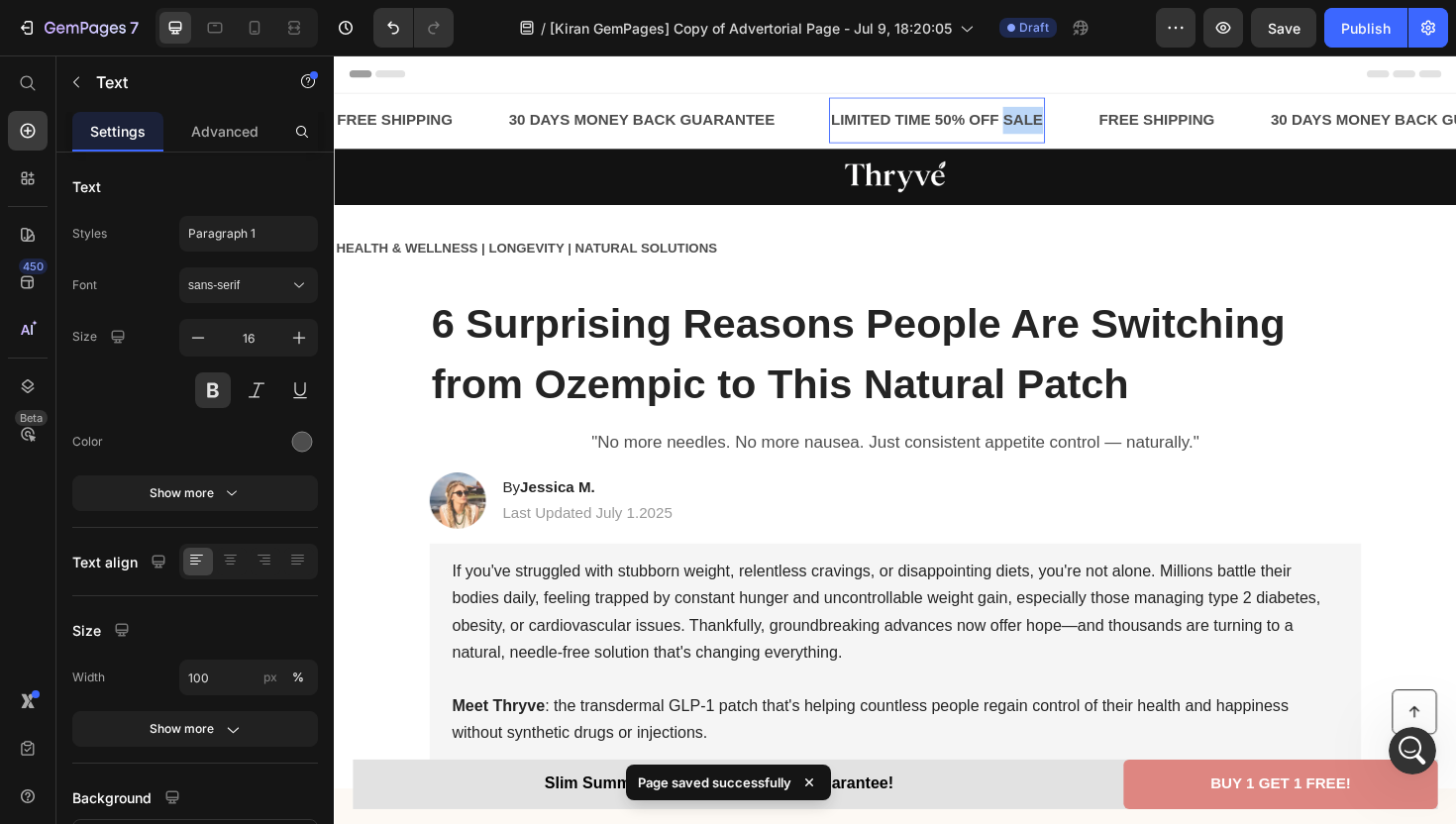 click on "LIMITED TIME 50% OFF SALE" at bounding box center [972, 124] 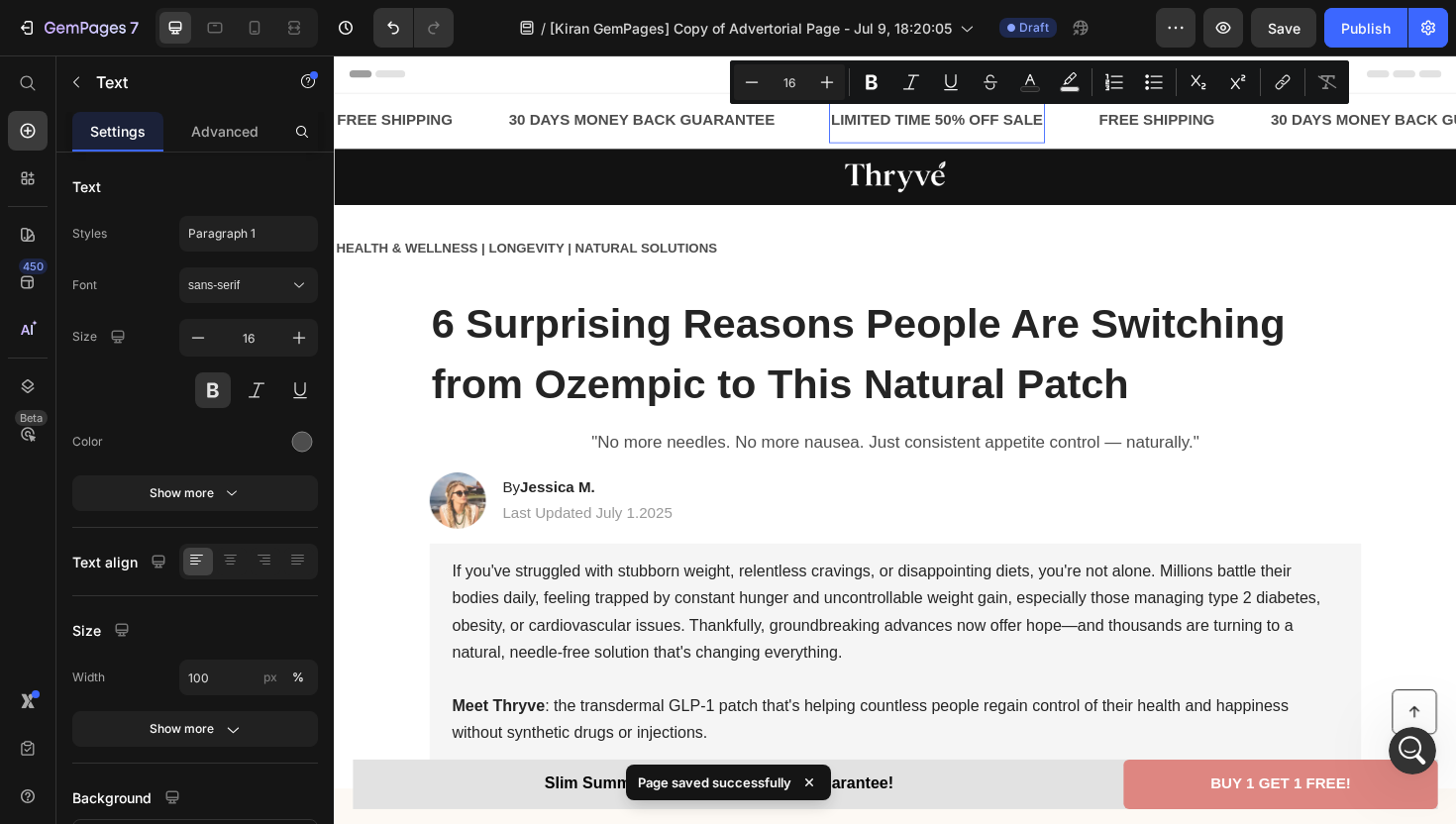 click on "LIMITED TIME 50% OFF SALE" at bounding box center [972, 124] 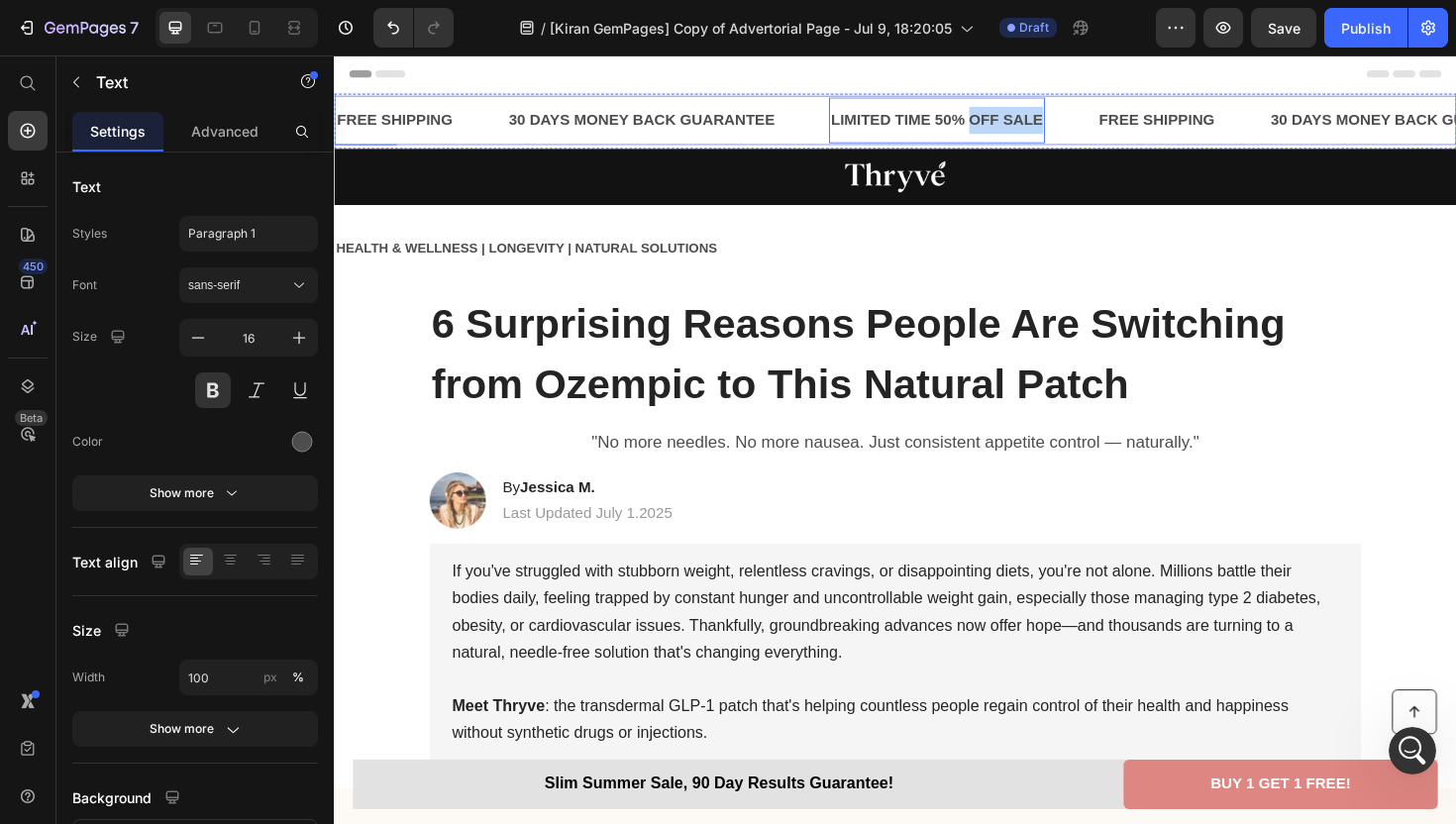 drag, startPoint x: 1005, startPoint y: 122, endPoint x: 1113, endPoint y: 115, distance: 108.22661 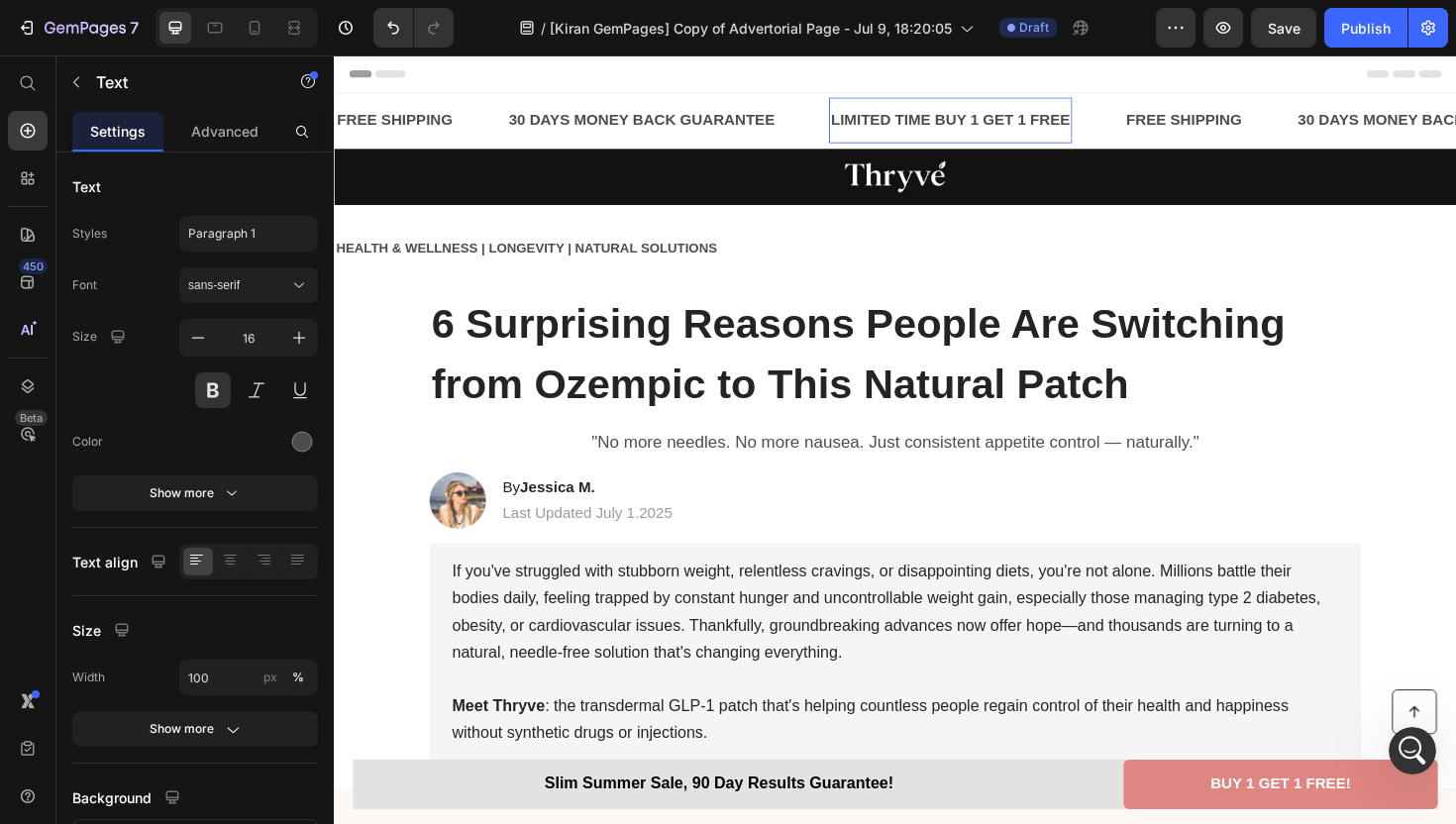click on "LIMITED TIME BUY 1 GET 1 FREE" at bounding box center [987, 124] 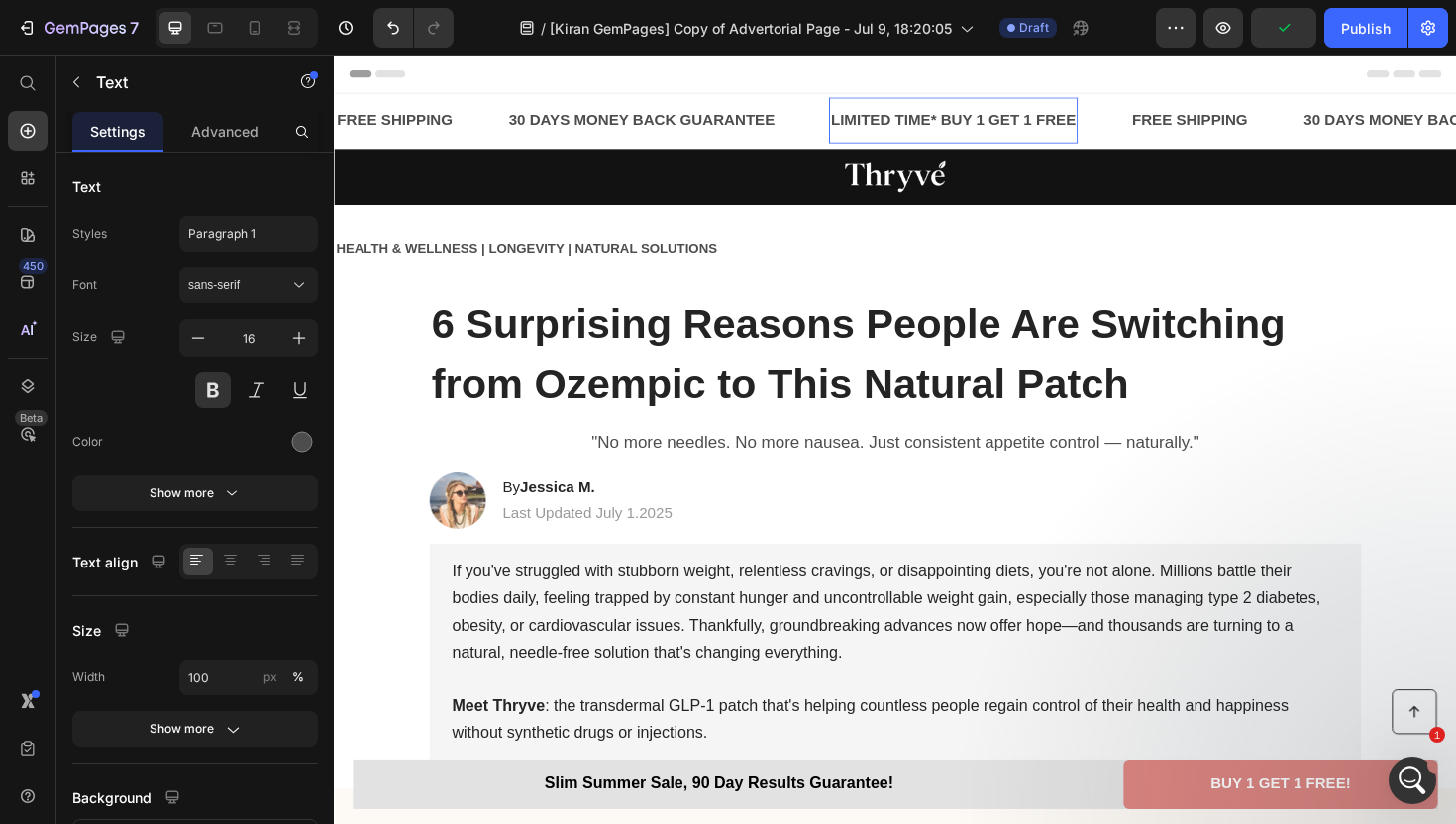 scroll, scrollTop: 10778, scrollLeft: 0, axis: vertical 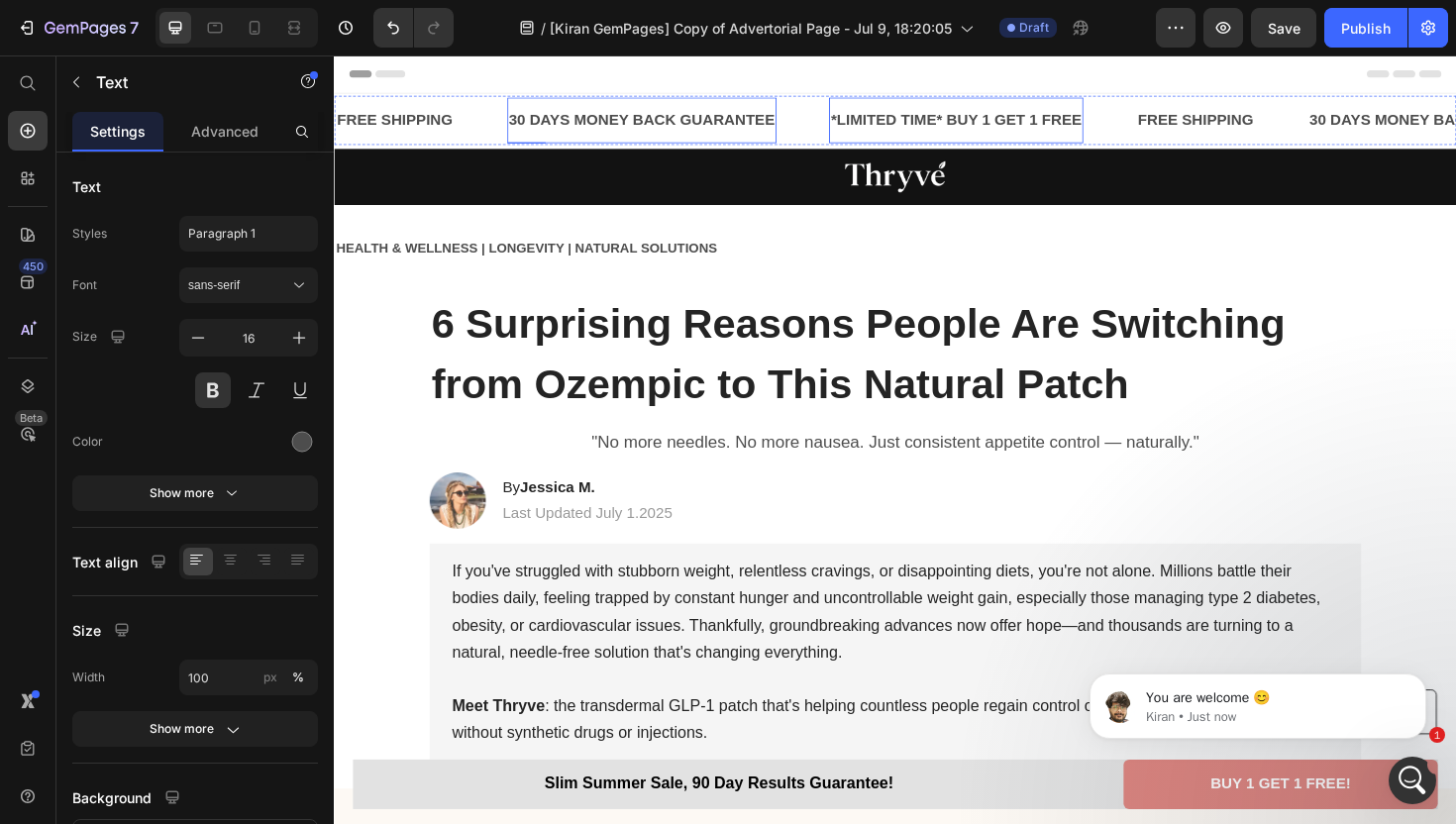 click on "30 DAYS MONEY BACK GUARANTEE" at bounding box center [660, 124] 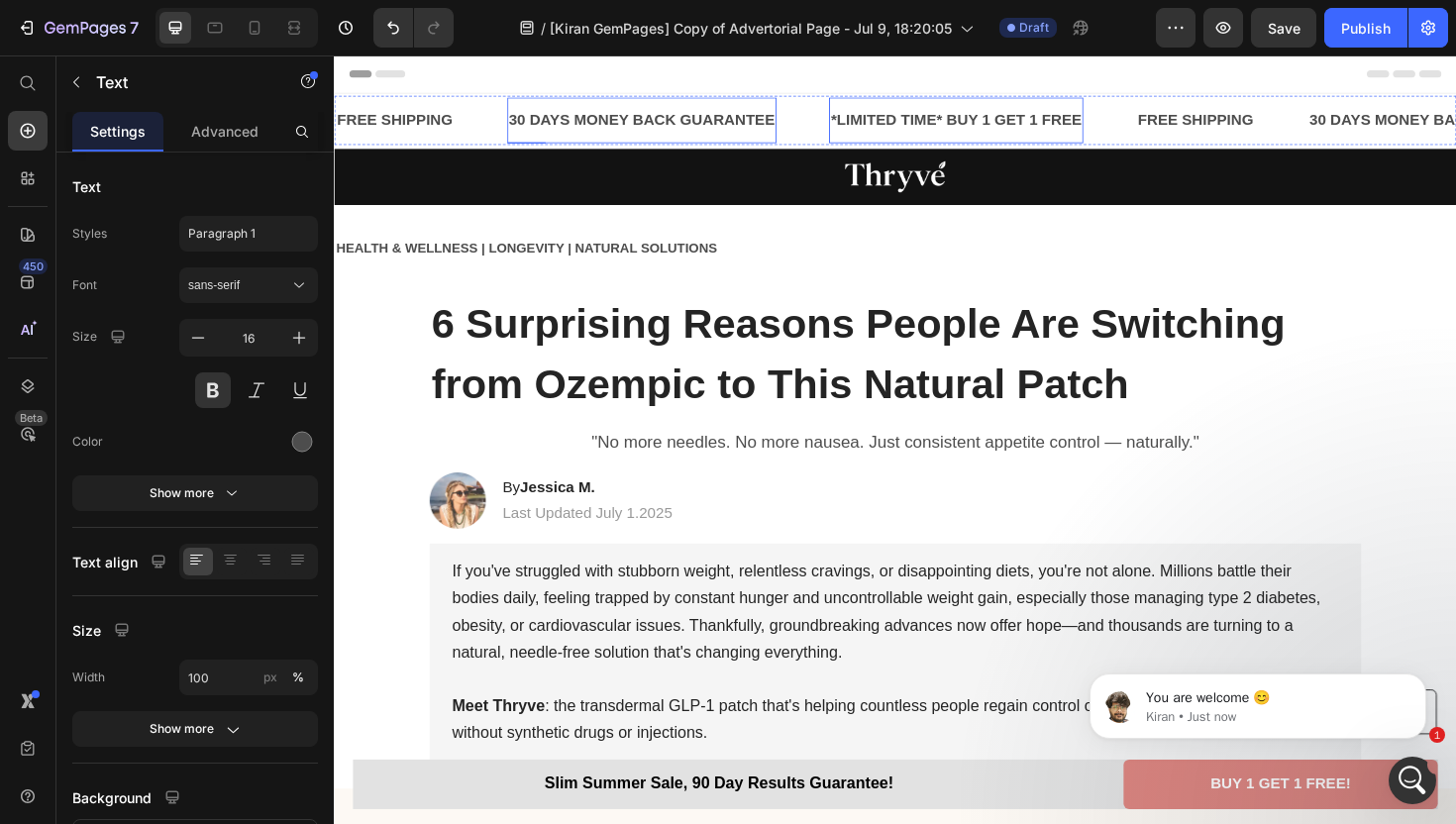 click on "30 DAYS MONEY BACK GUARANTEE" at bounding box center (660, 124) 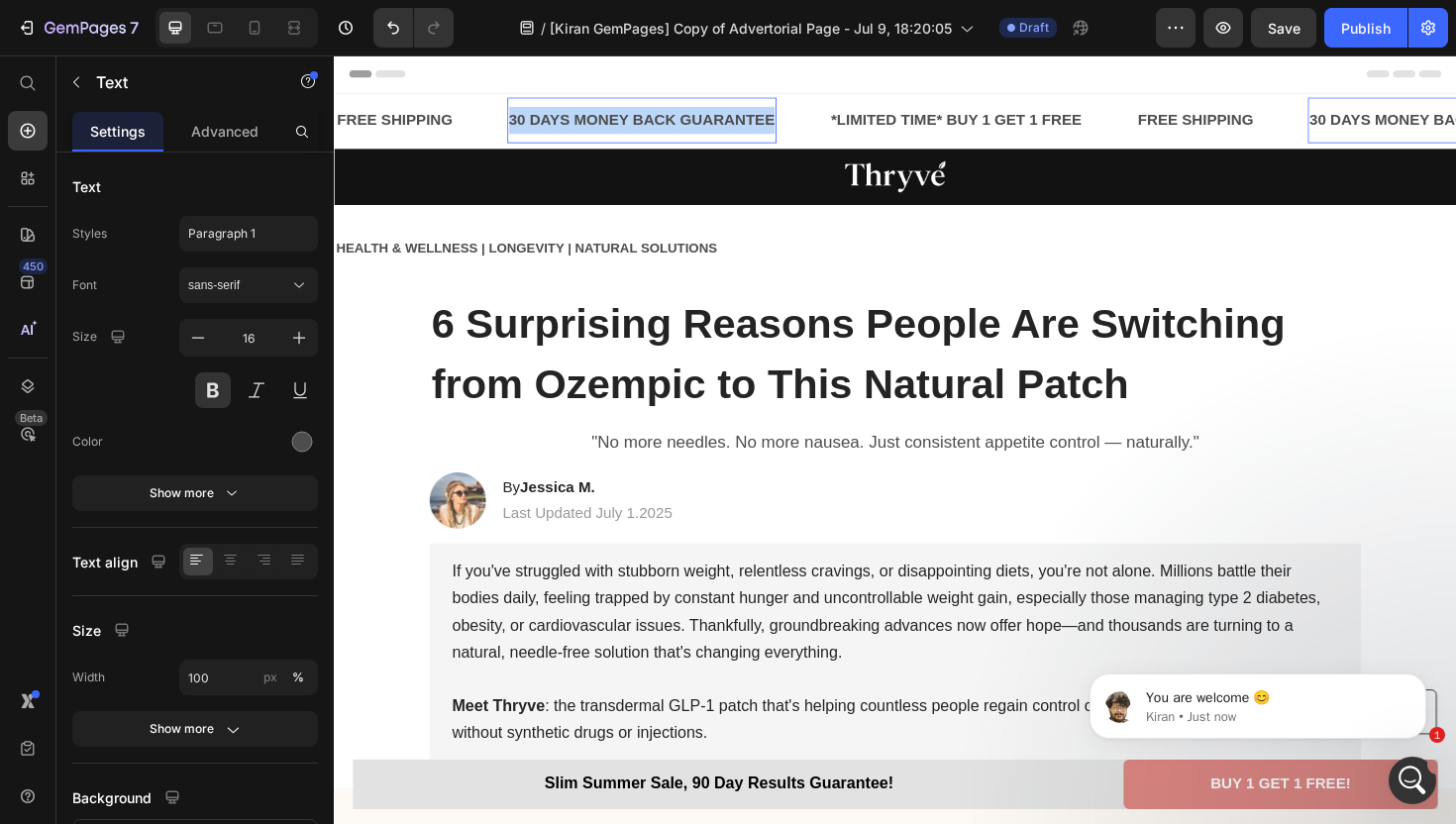 click on "30 DAYS MONEY BACK GUARANTEE" at bounding box center (660, 124) 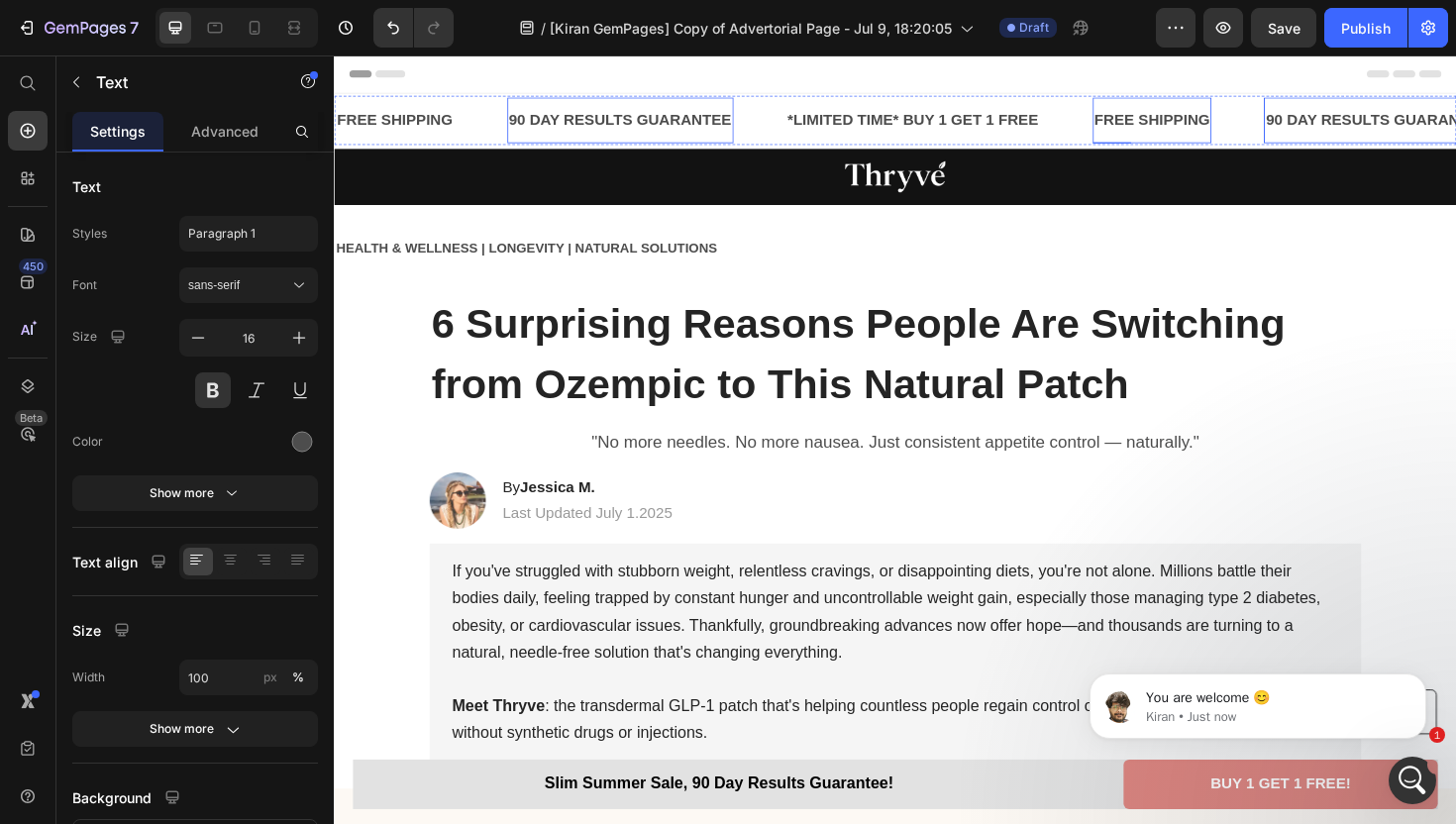 click on "FREE SHIPPING" at bounding box center [1200, 124] 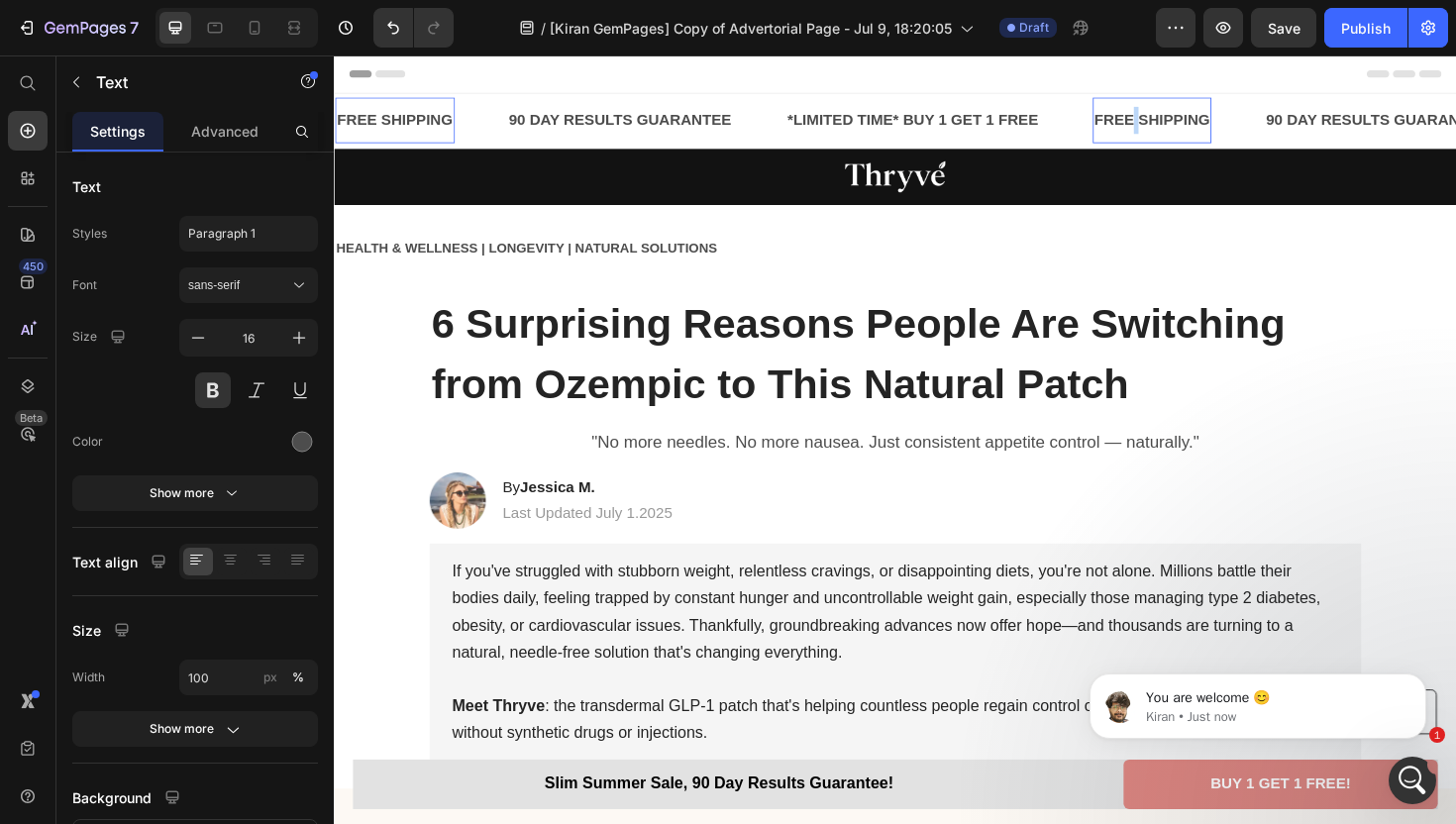 click on "FREE SHIPPING" at bounding box center (1200, 124) 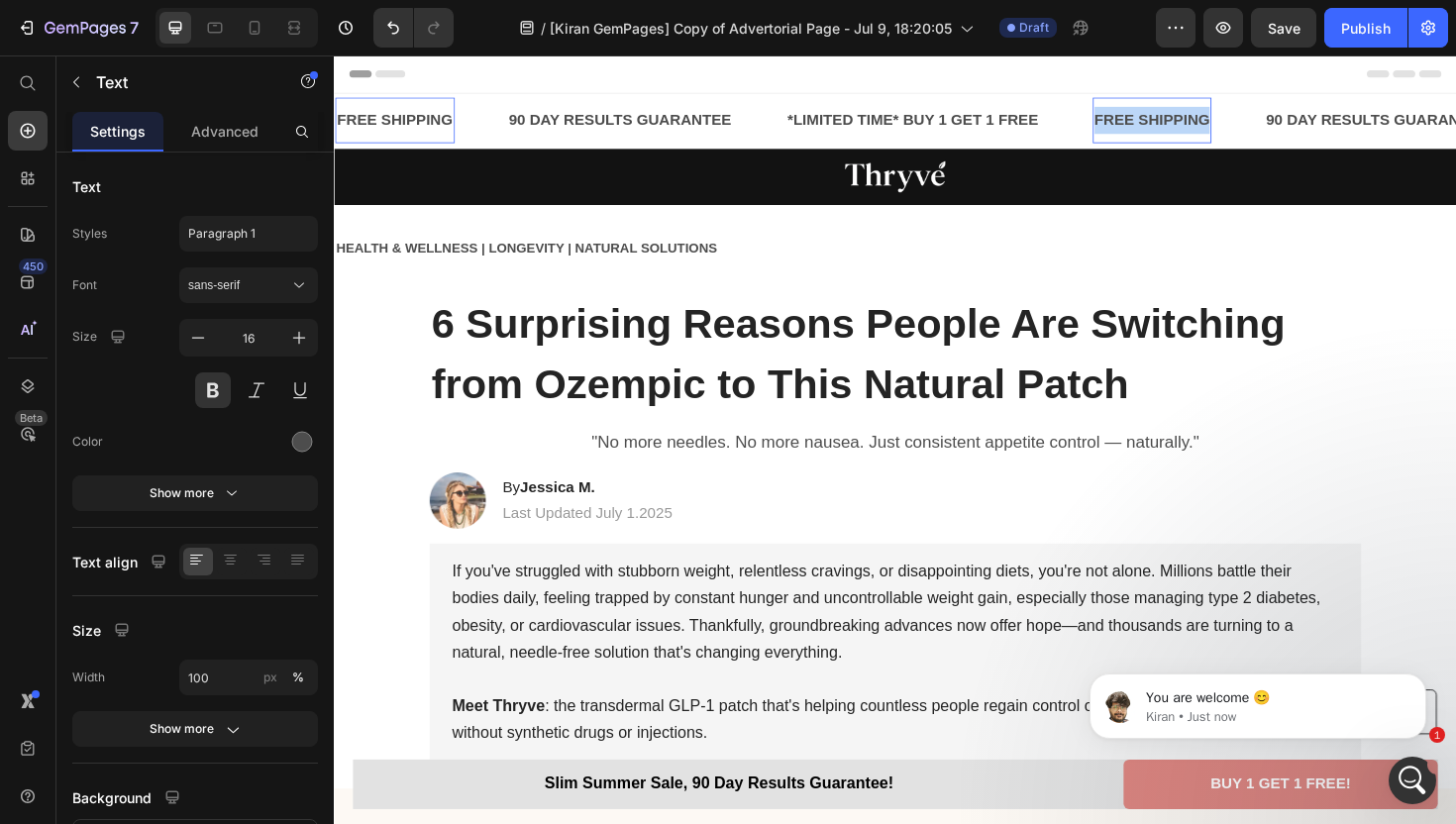 click on "FREE SHIPPING" at bounding box center [1200, 124] 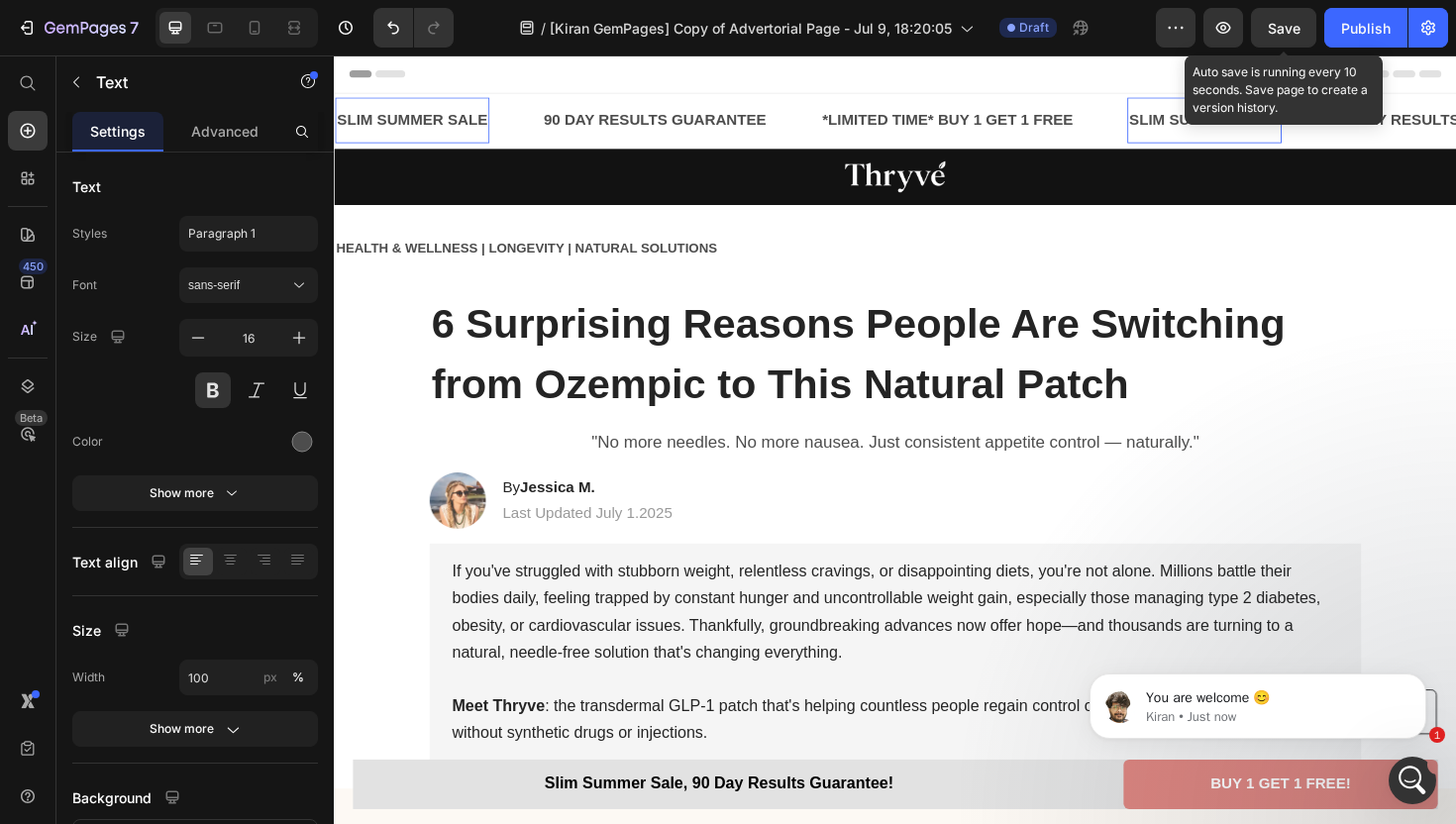 click on "Save" at bounding box center [1284, 28] 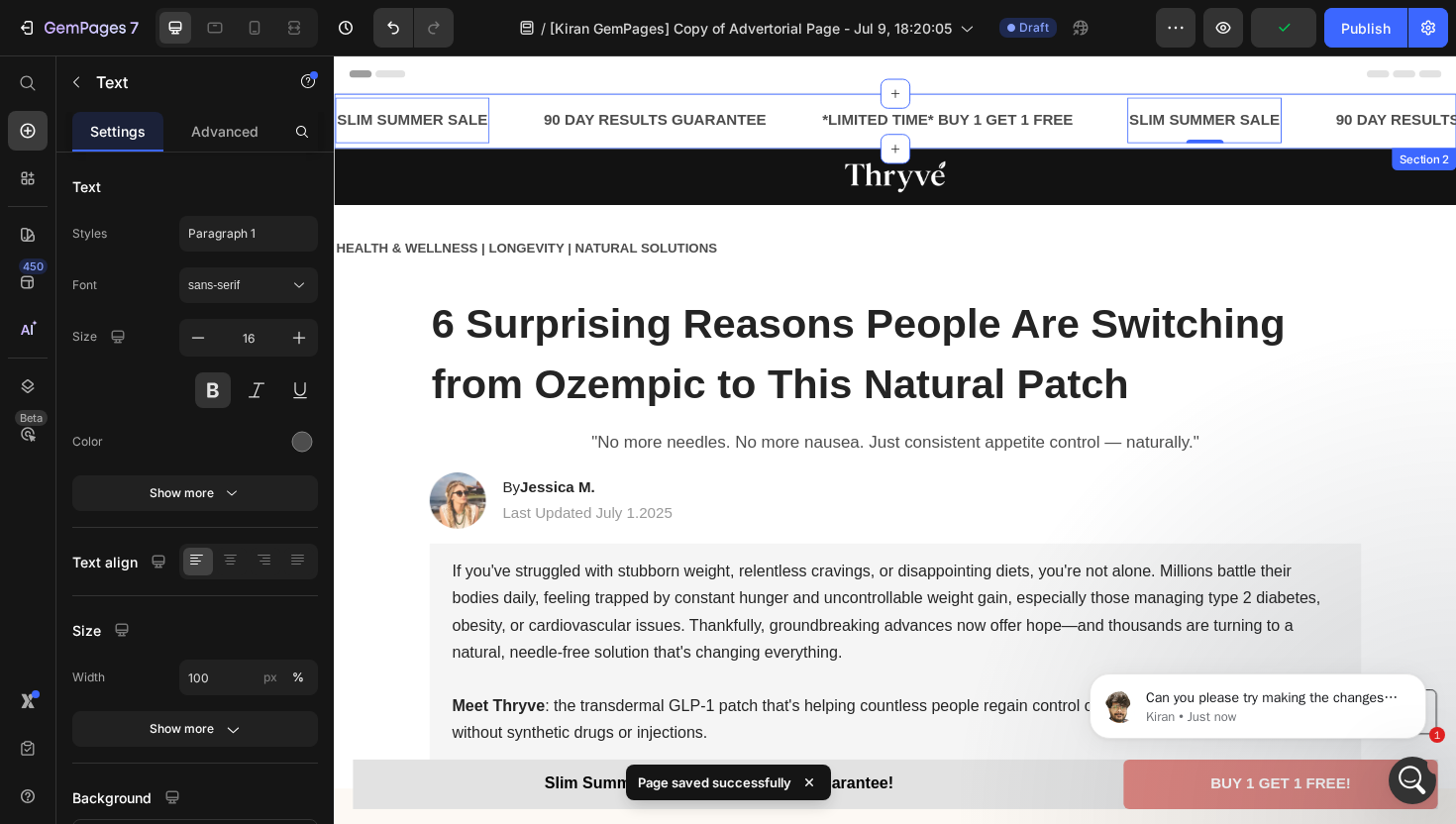 scroll, scrollTop: 10843, scrollLeft: 0, axis: vertical 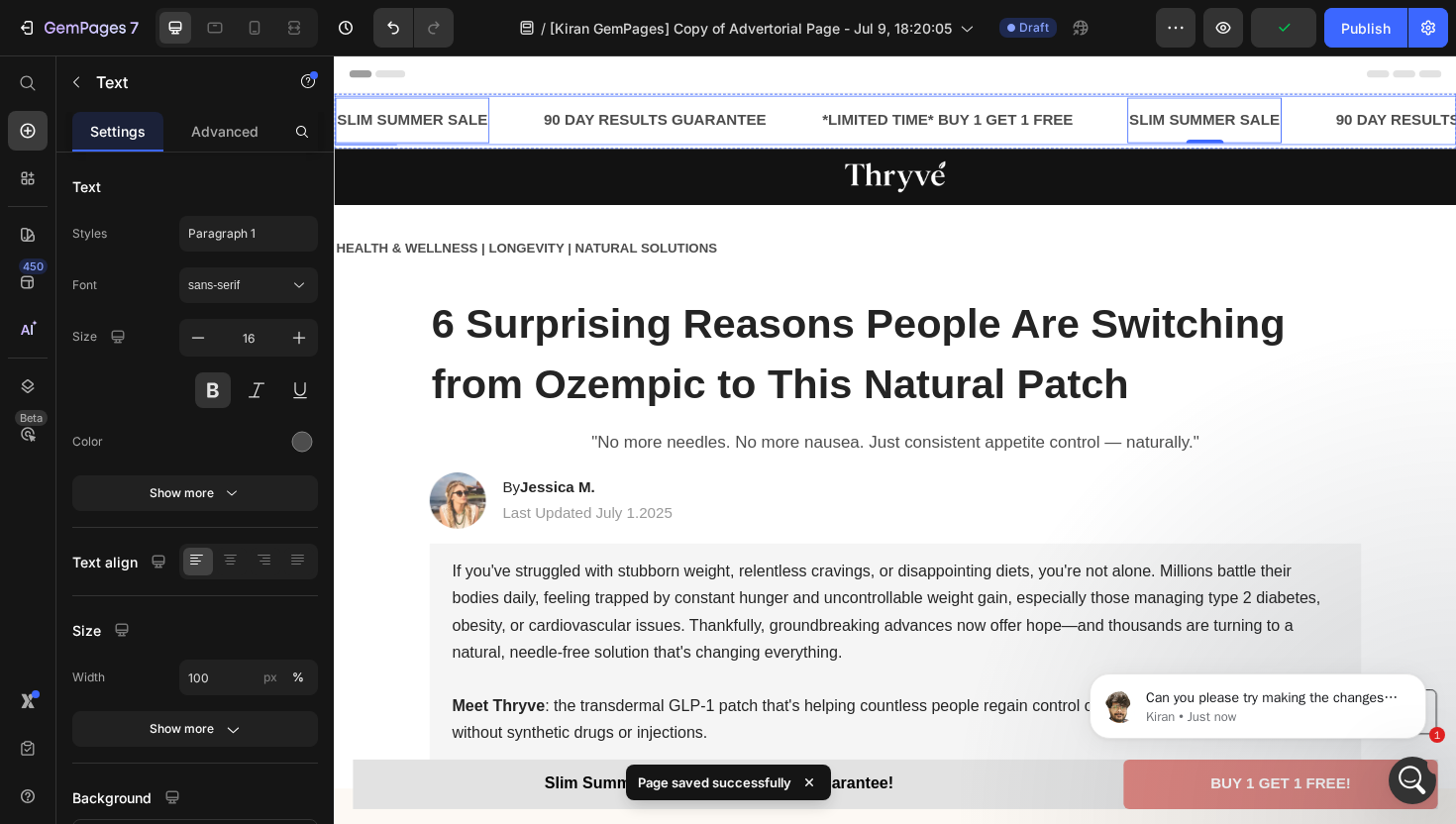 click on "SLIM SUMMER SALE Text   0" at bounding box center (444, 124) 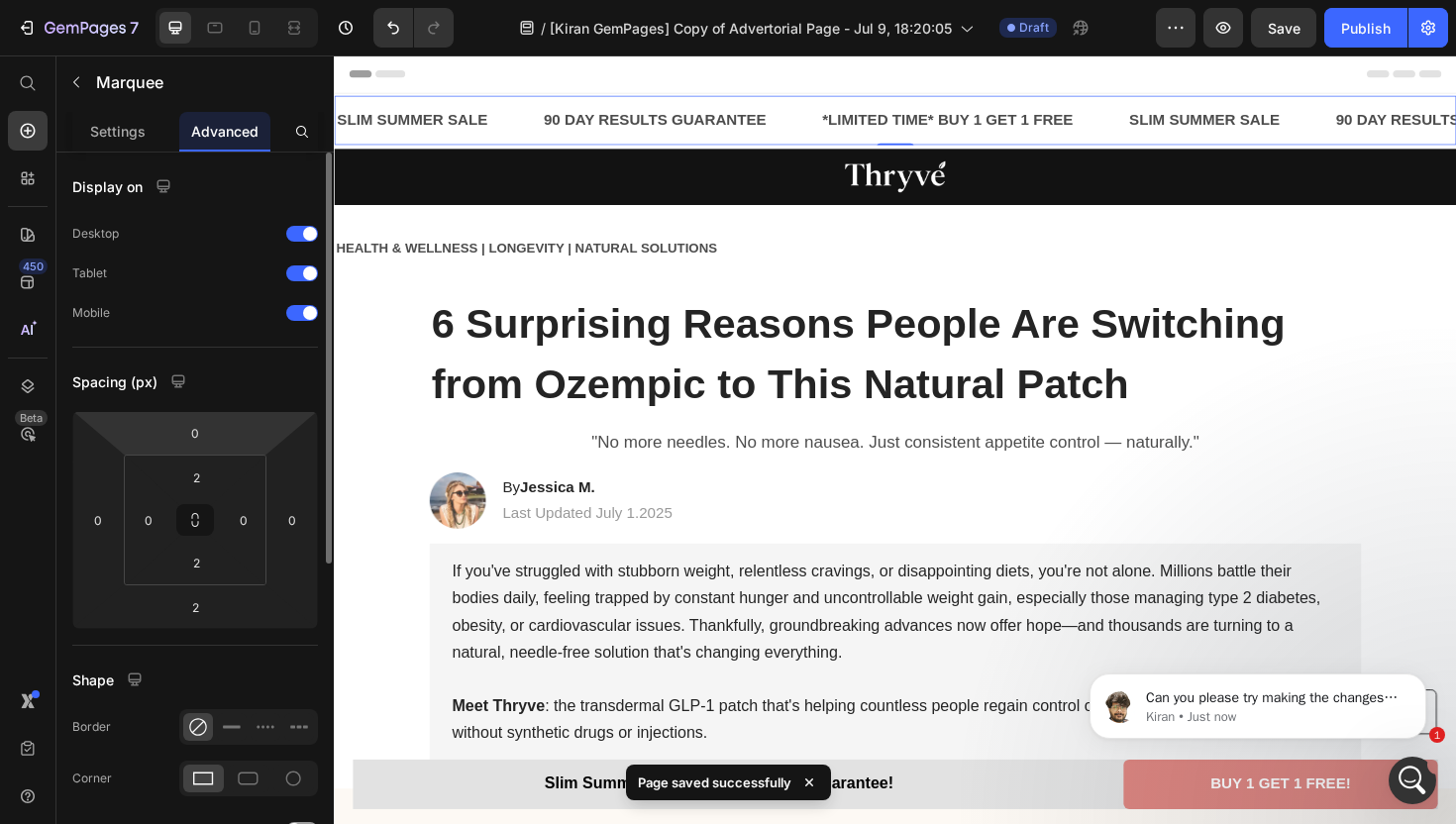 click on "Display on Desktop Tablet Mobile Spacing (px) 0 0 2 0 2 0 2 0 Shape Border Corner Shadow Position Opacity 100 % Animation Upgrade to Build plan  to unlock Animation & other premium features. Interaction Upgrade to Optimize plan  to unlock Interaction & other premium features. CSS class  Delete element" at bounding box center [195, 798] 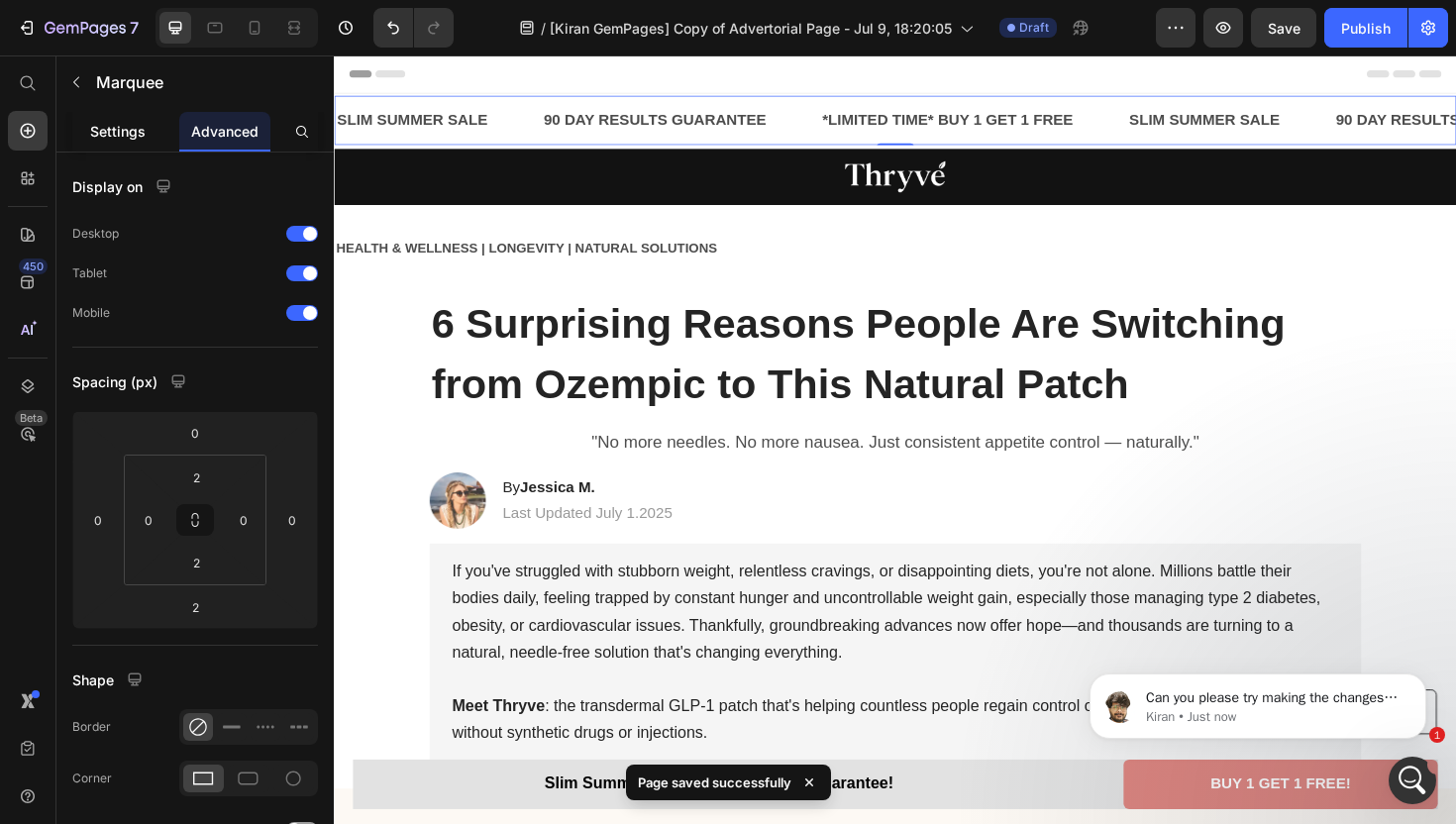 click on "Settings" at bounding box center (118, 131) 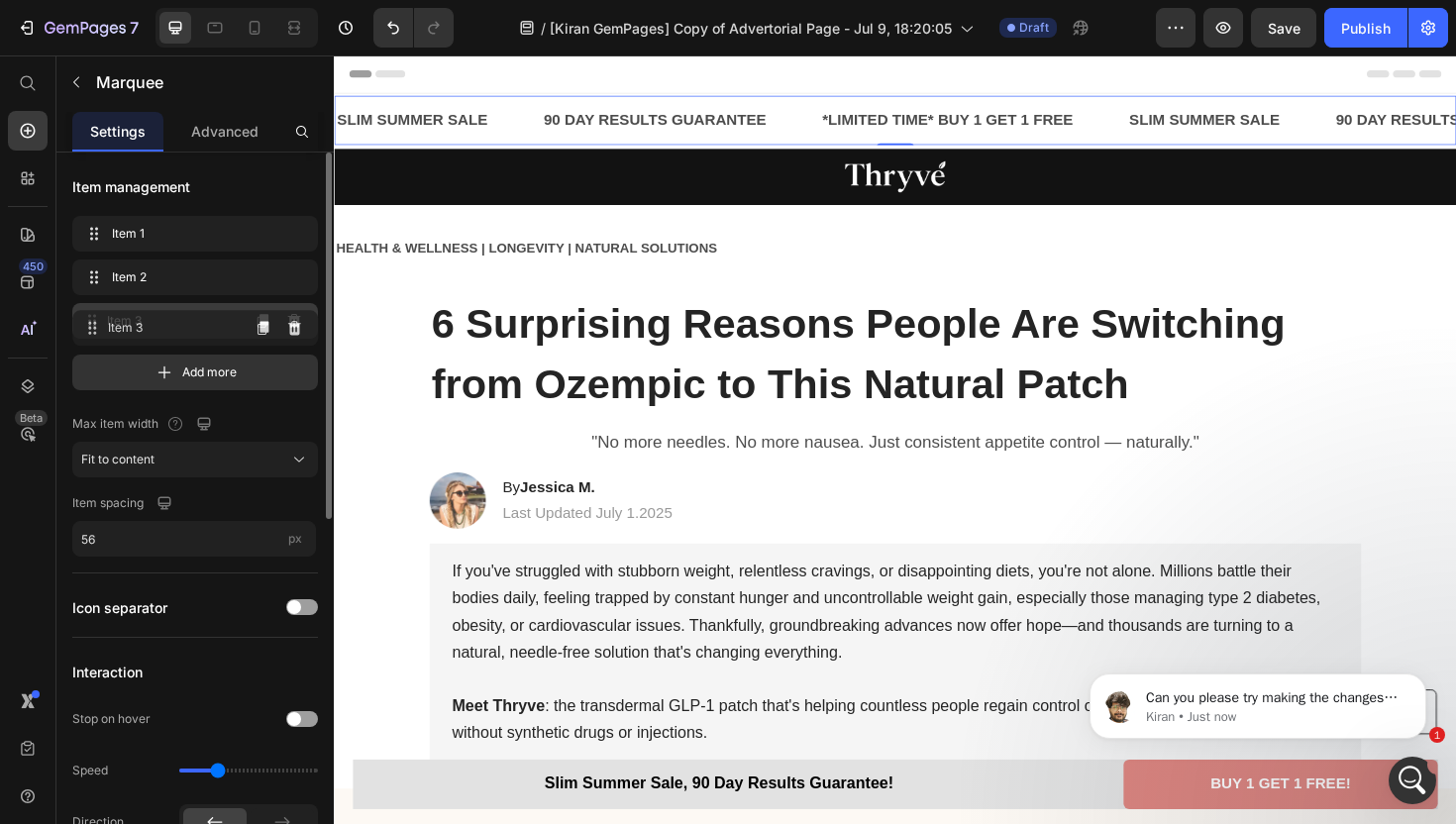 click on "Item 3" at bounding box center [172, 321] 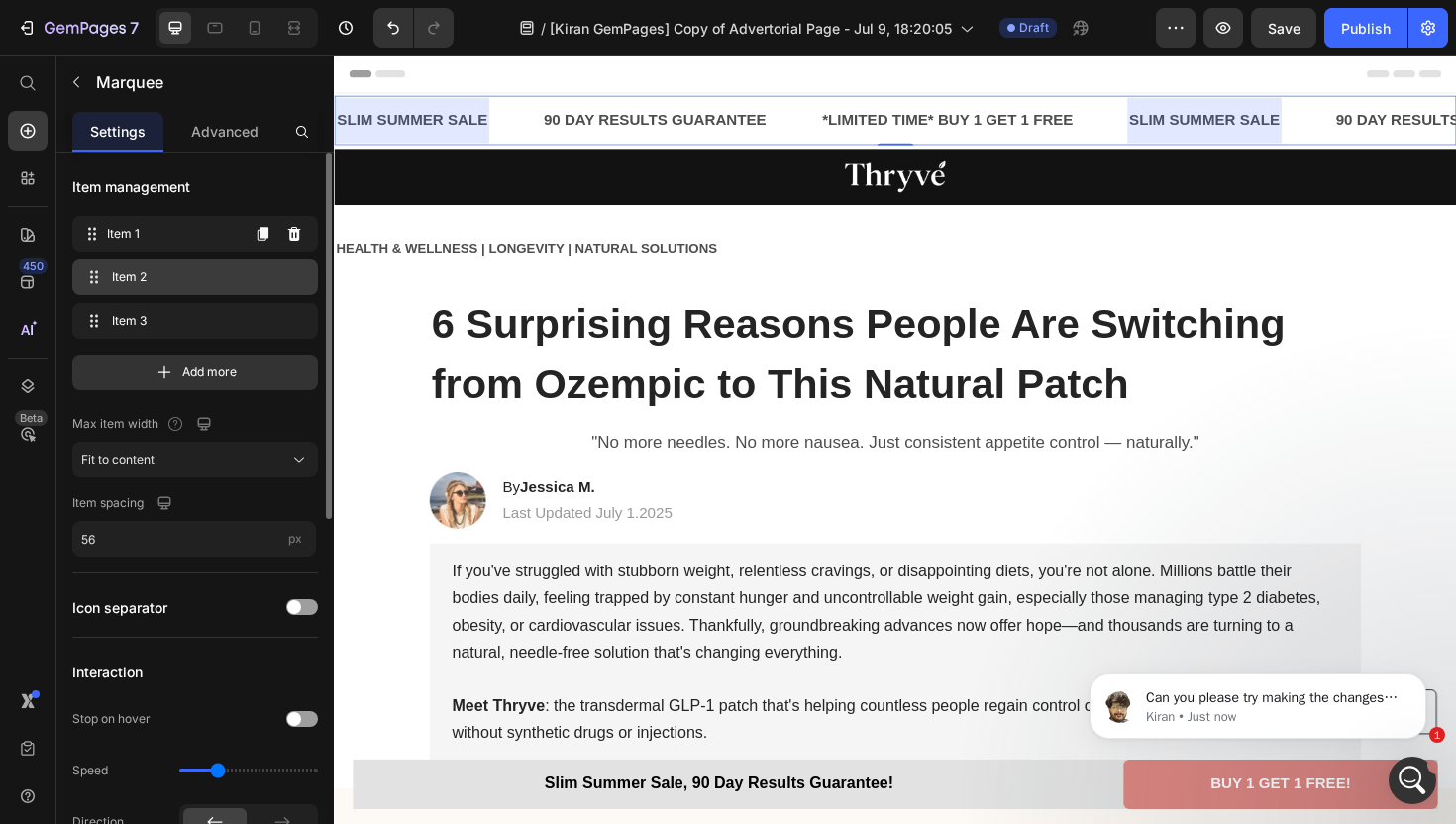 type 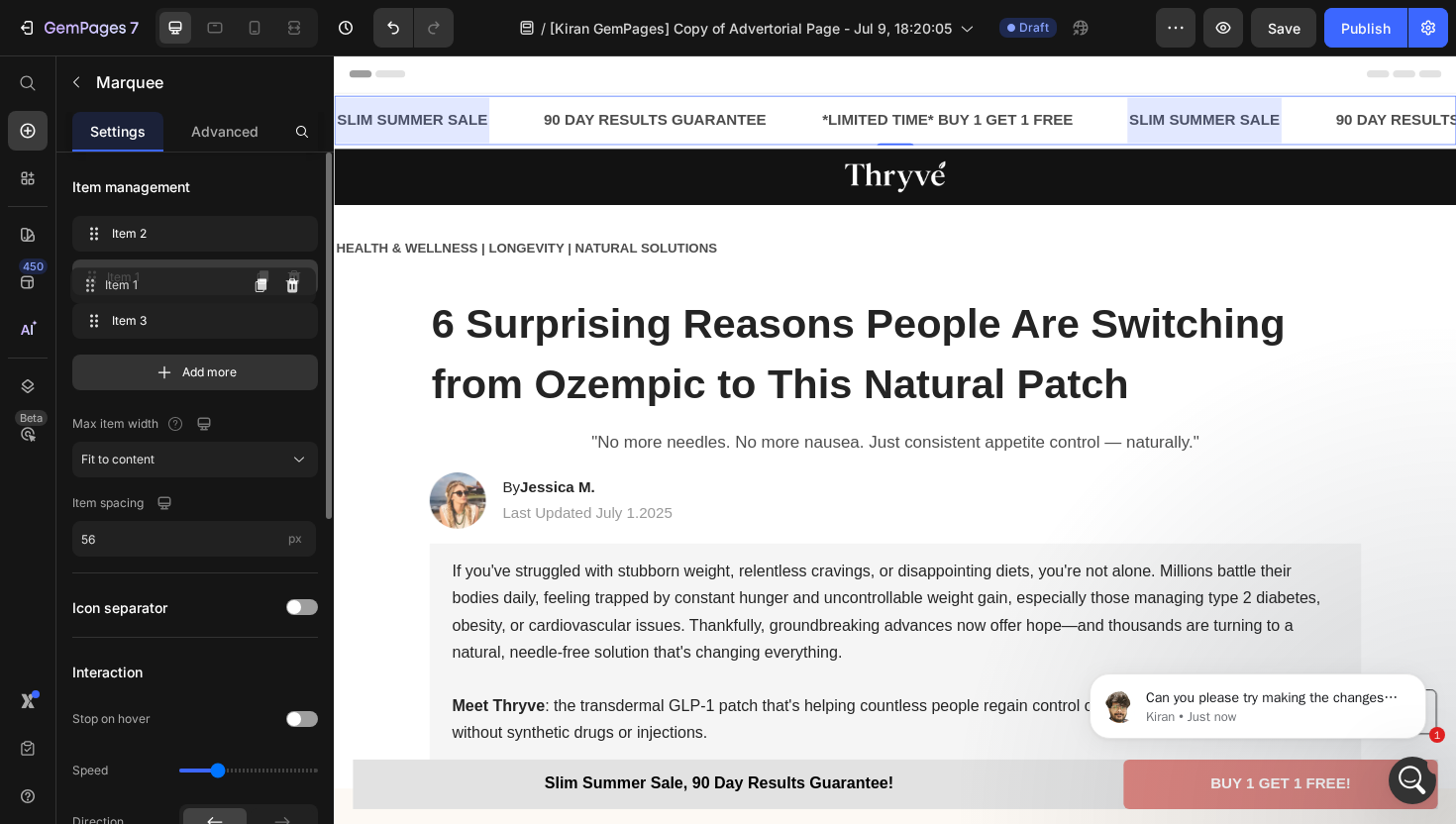 drag, startPoint x: 211, startPoint y: 238, endPoint x: 208, endPoint y: 289, distance: 51.088159 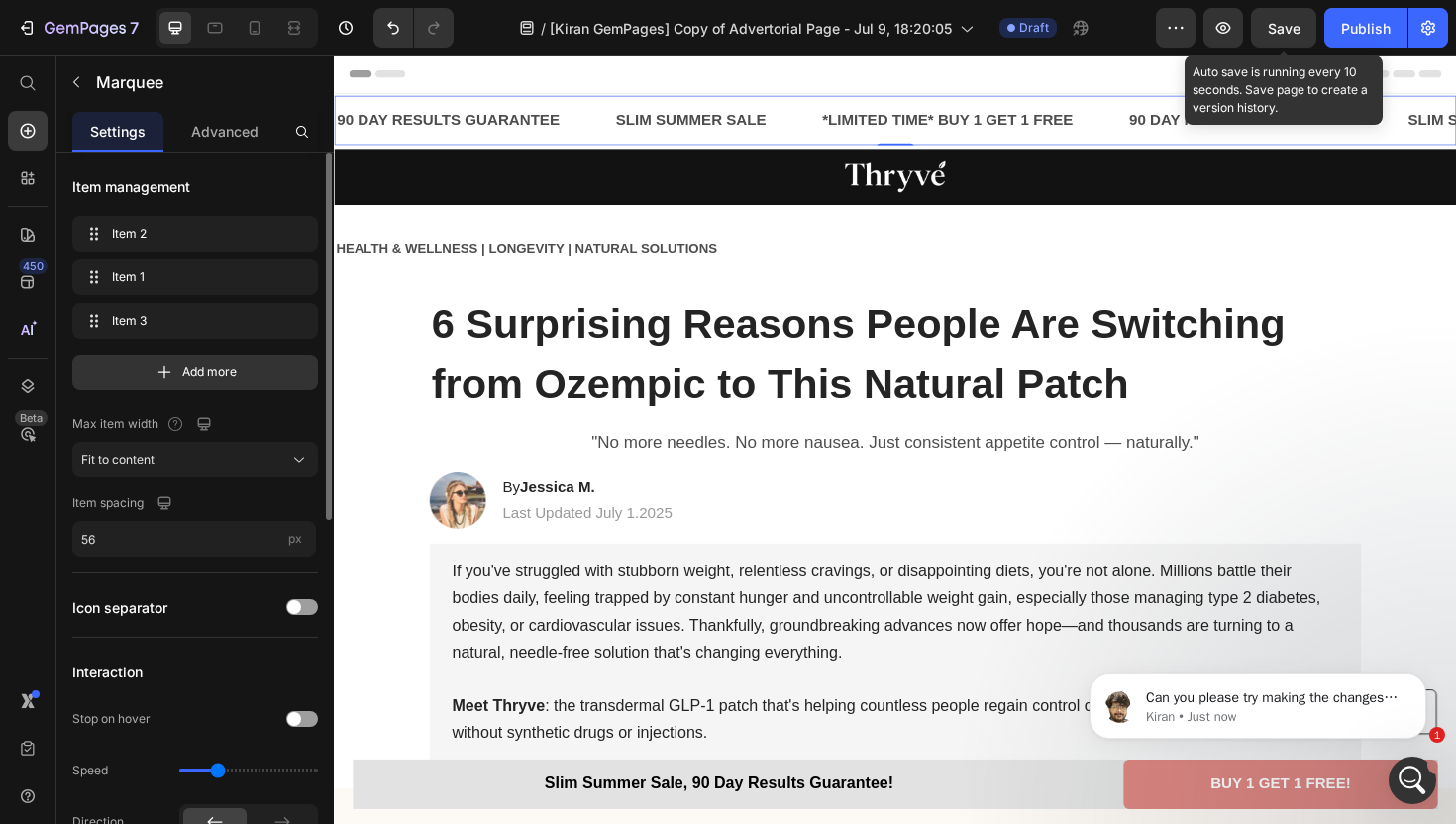 click on "Save" at bounding box center (1284, 28) 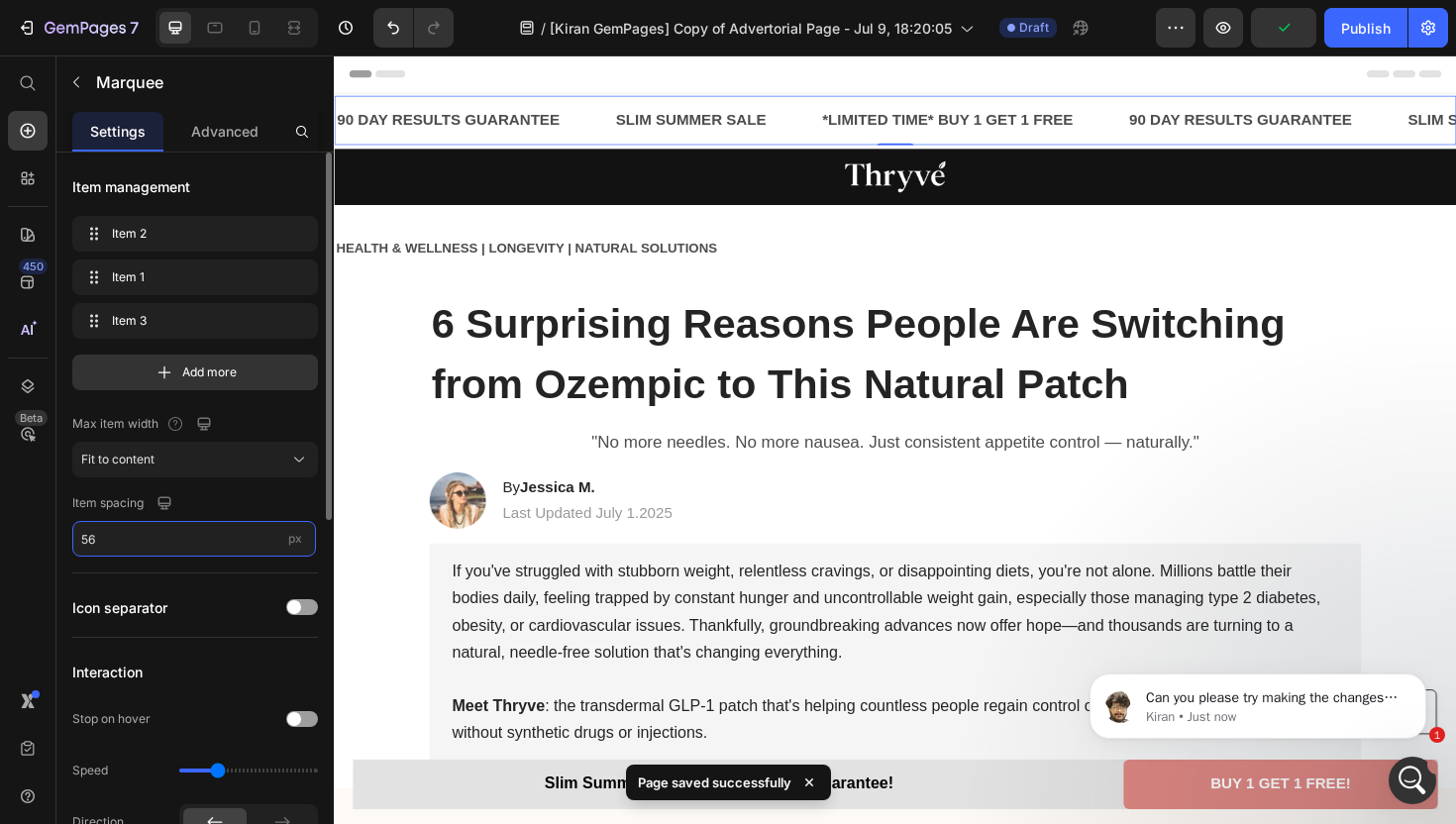 click on "56" at bounding box center (194, 539) 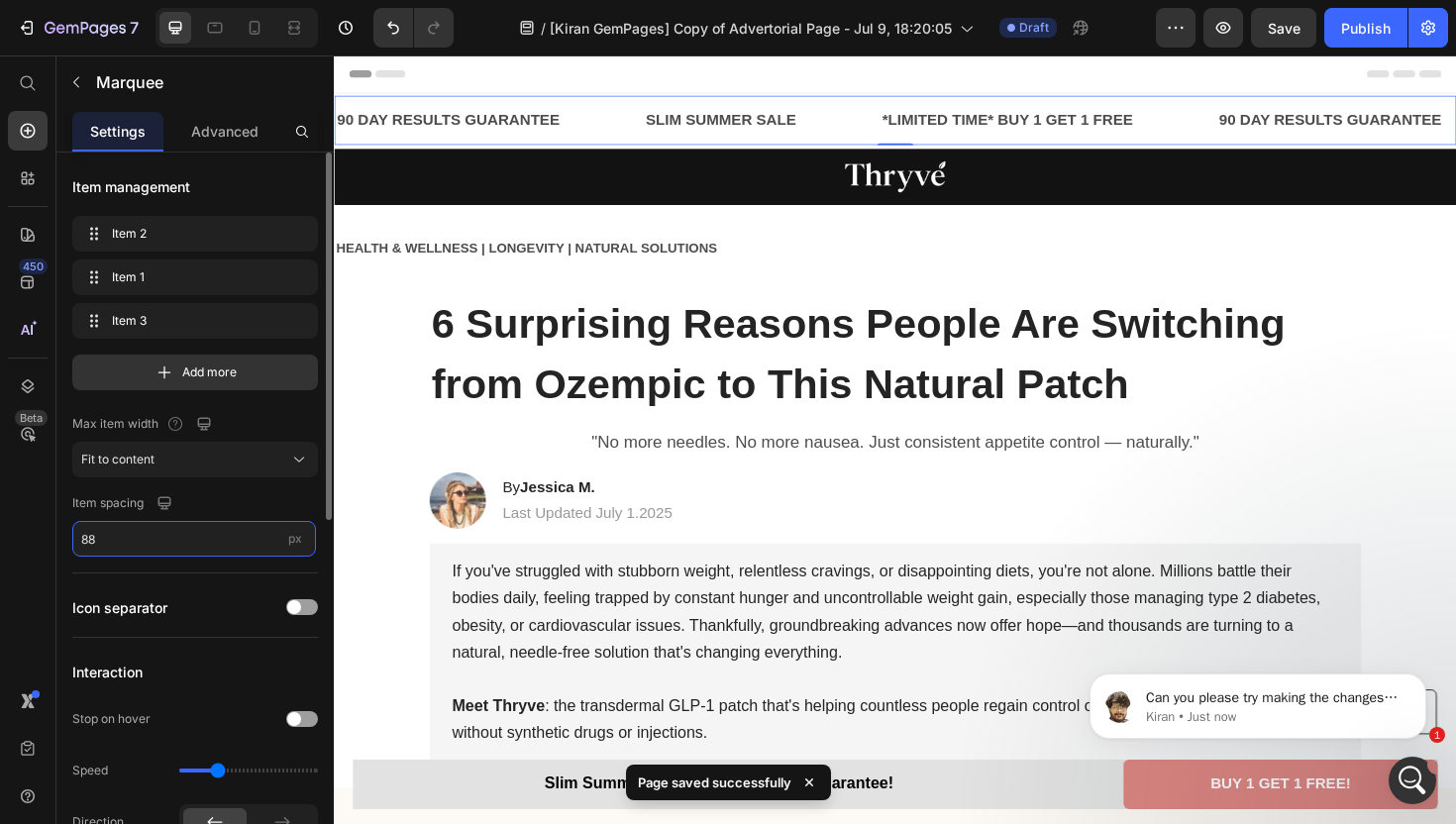 type on "88" 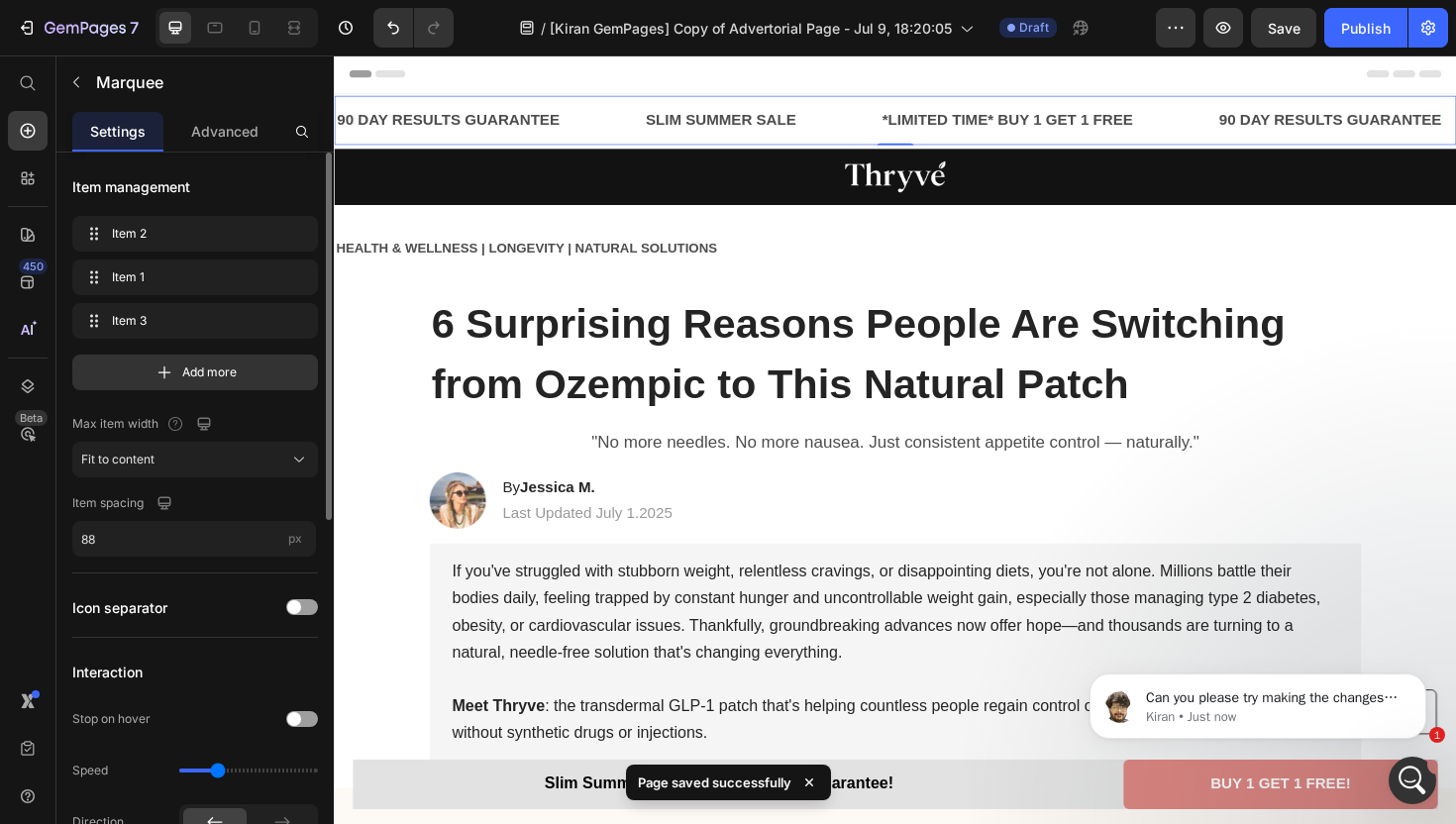 click on "Item management Item 2 Item 2 Item 1 Item 1 Item 3 Item 3 Add more Max item width Fit to content Item spacing 88 px Icon separator Interaction Stop on hover Speed Direction Preview Size Width 100 px % Height Auto px Item shape Border Corner Shadow Color Item background Marquee background" at bounding box center [195, 823] 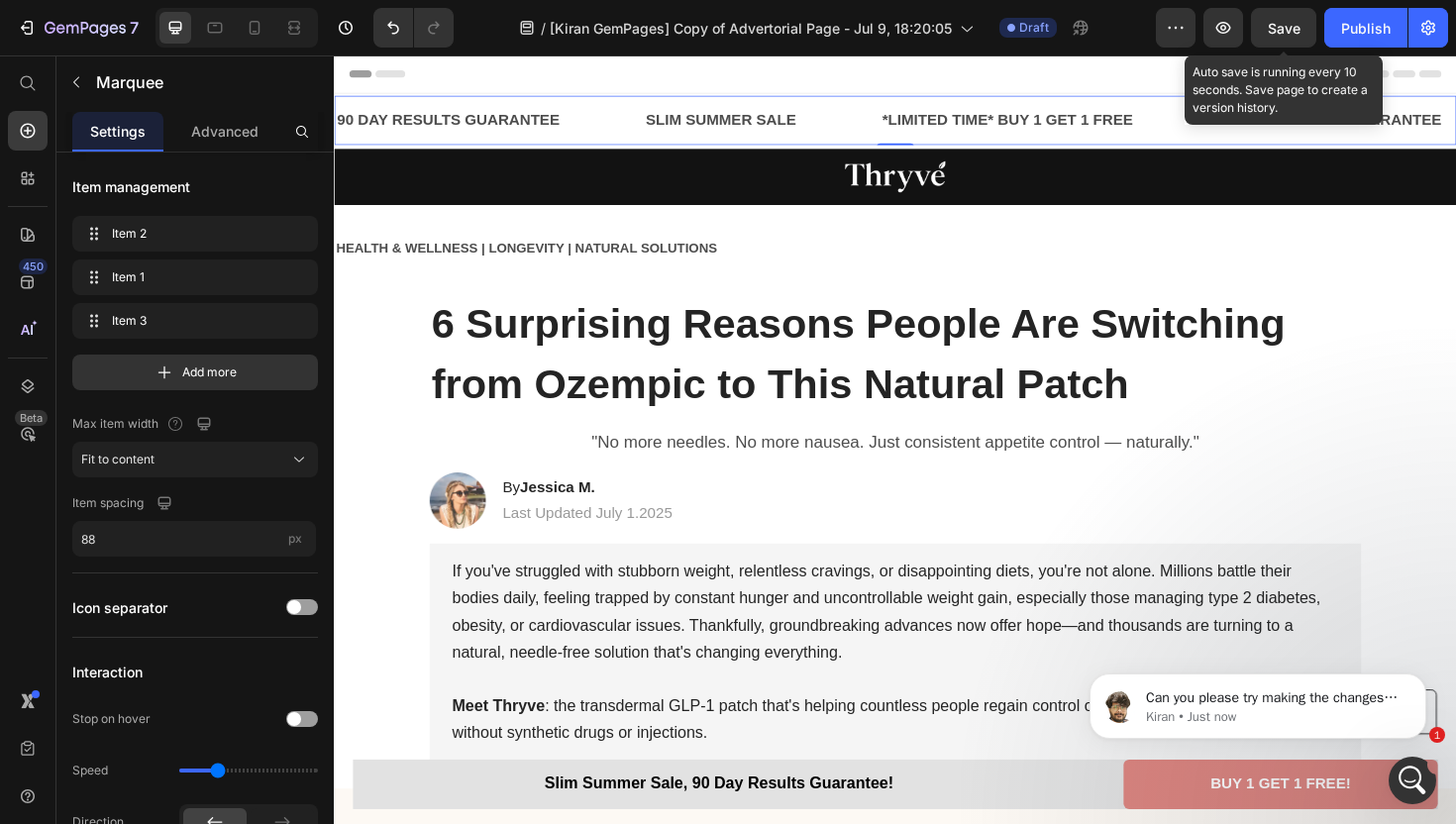 click on "Save" at bounding box center (1284, 28) 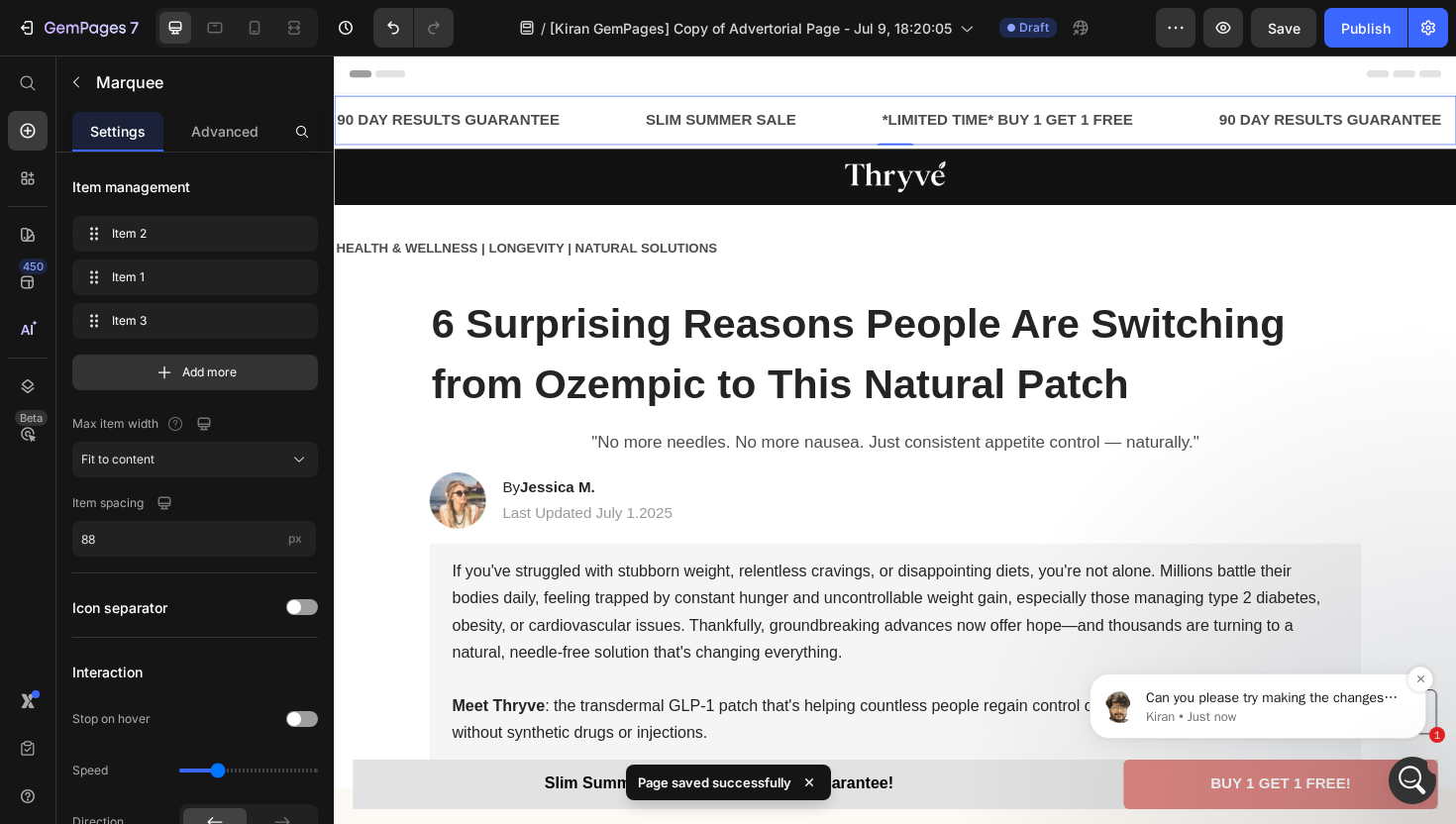 click on "Kiran • Just now" at bounding box center (1274, 717) 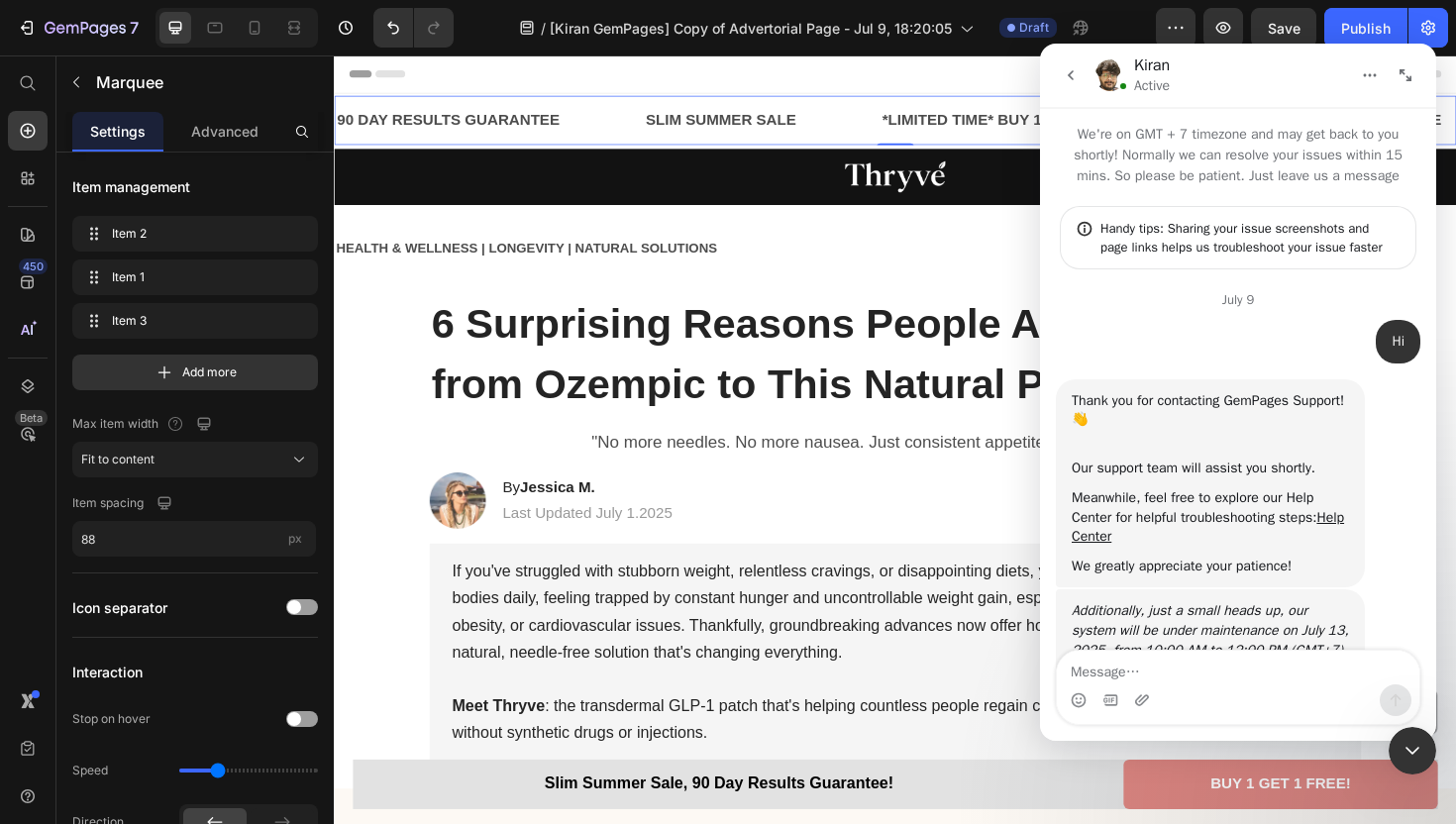 scroll, scrollTop: 3046, scrollLeft: 0, axis: vertical 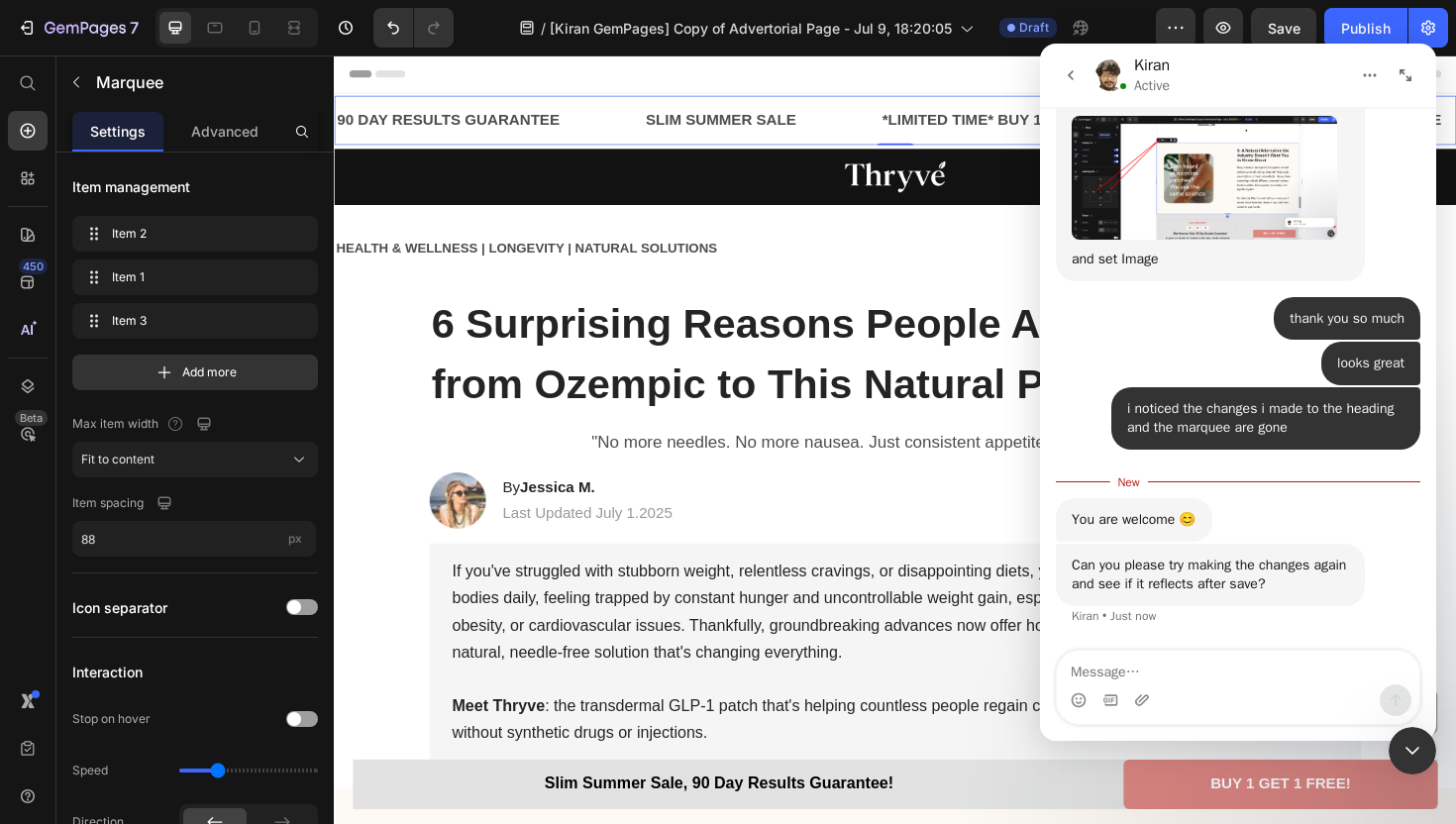 click 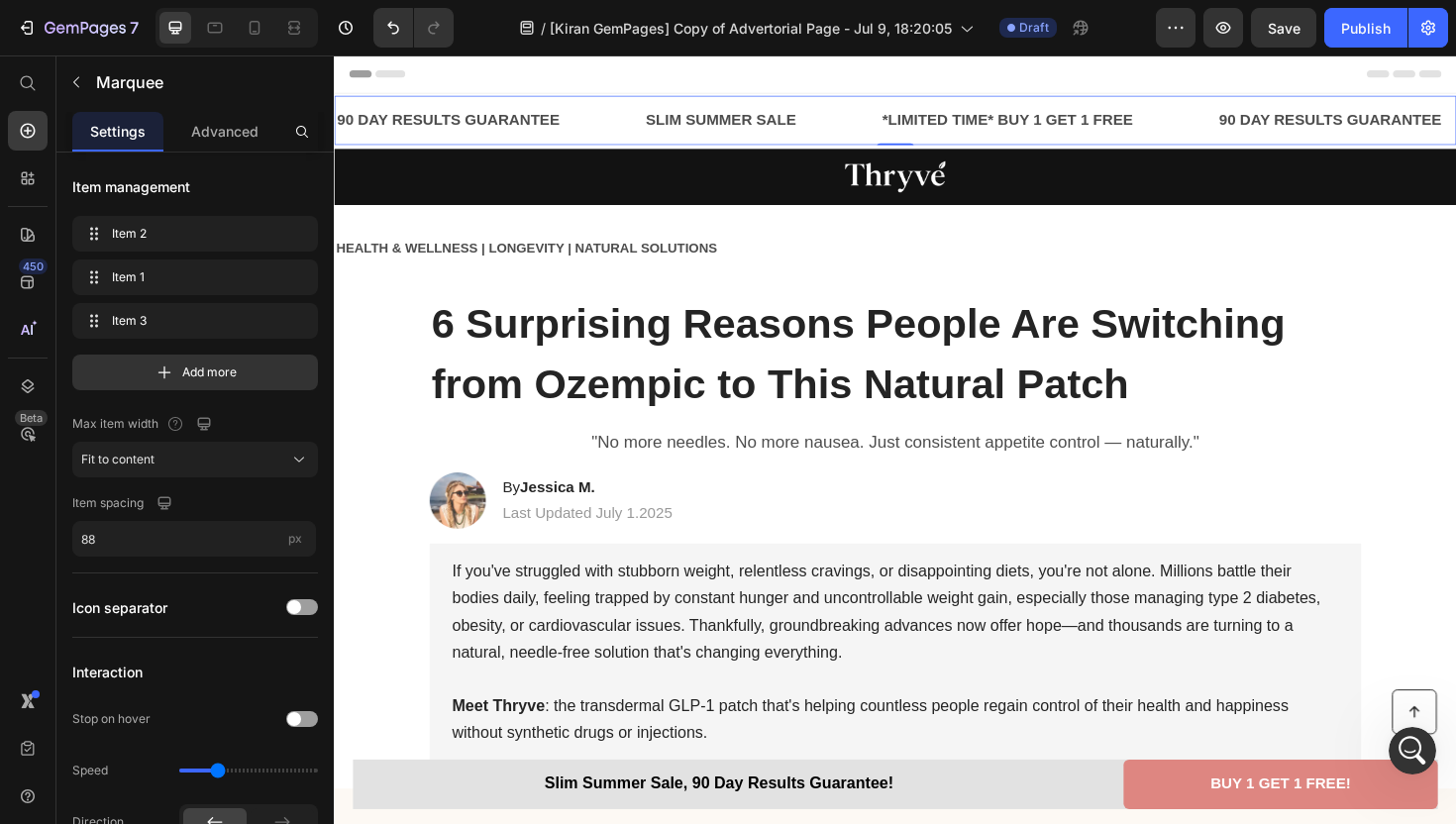 click 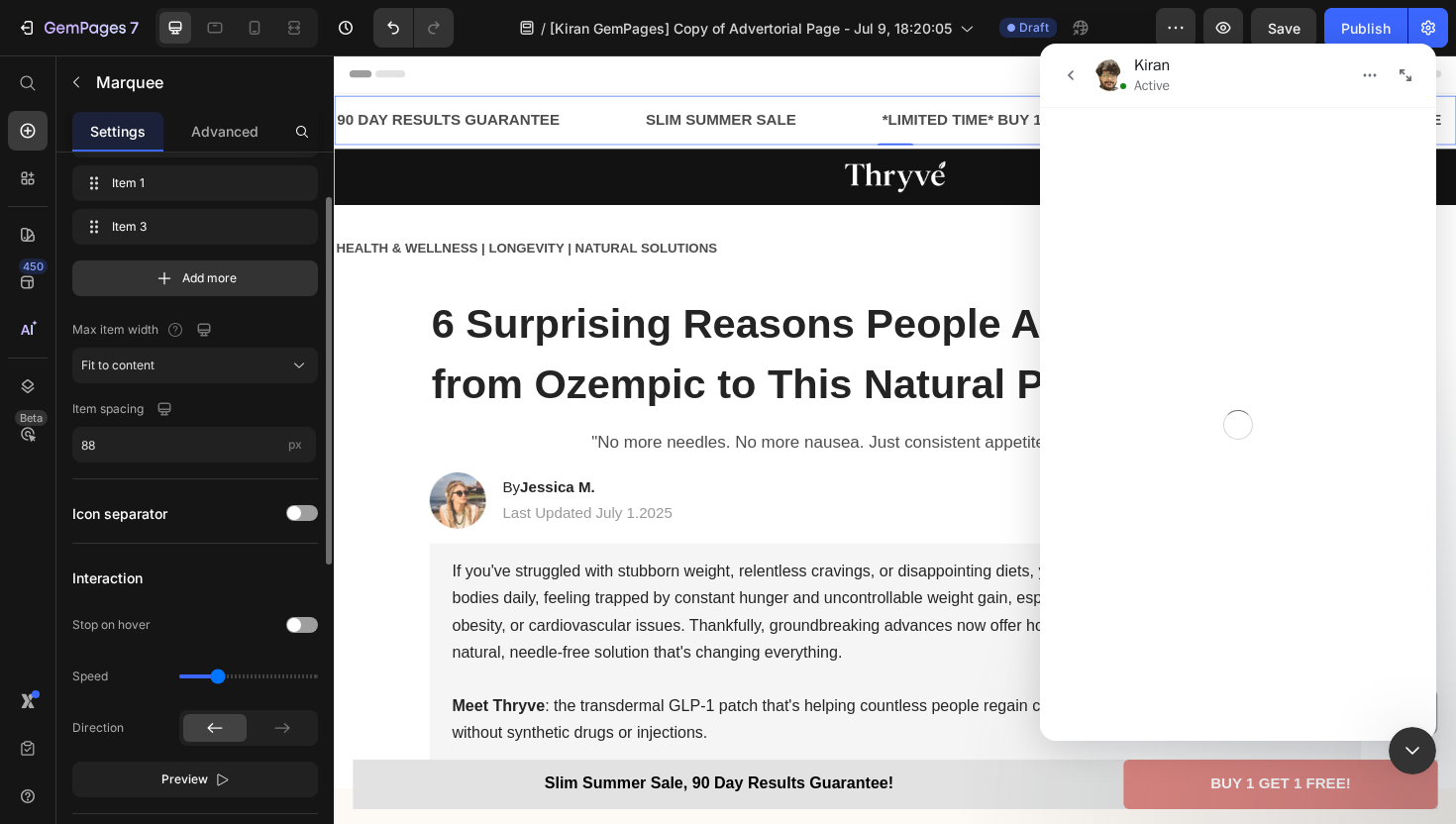 scroll, scrollTop: 92, scrollLeft: 0, axis: vertical 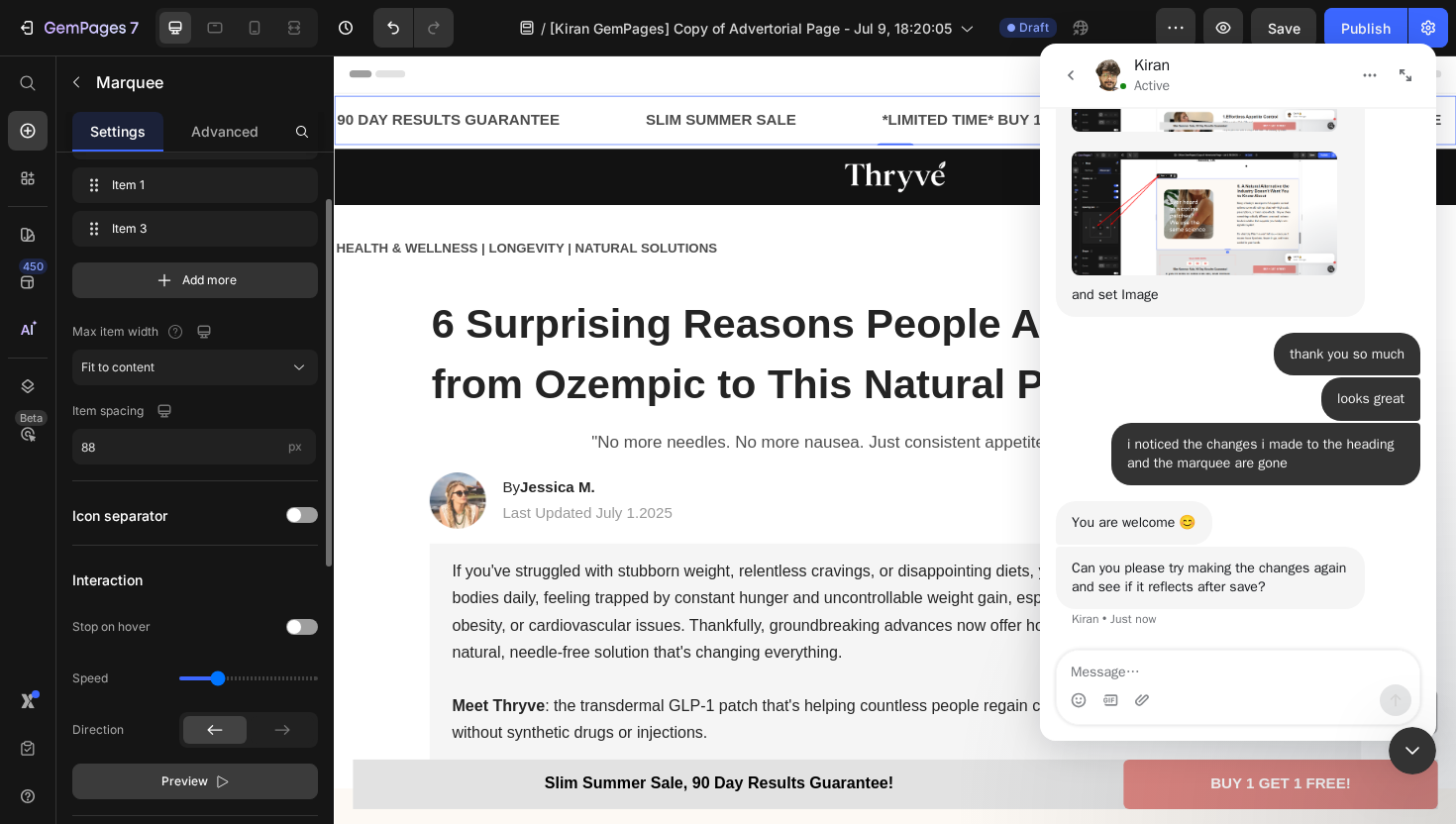 click on "Preview" at bounding box center (195, 781) 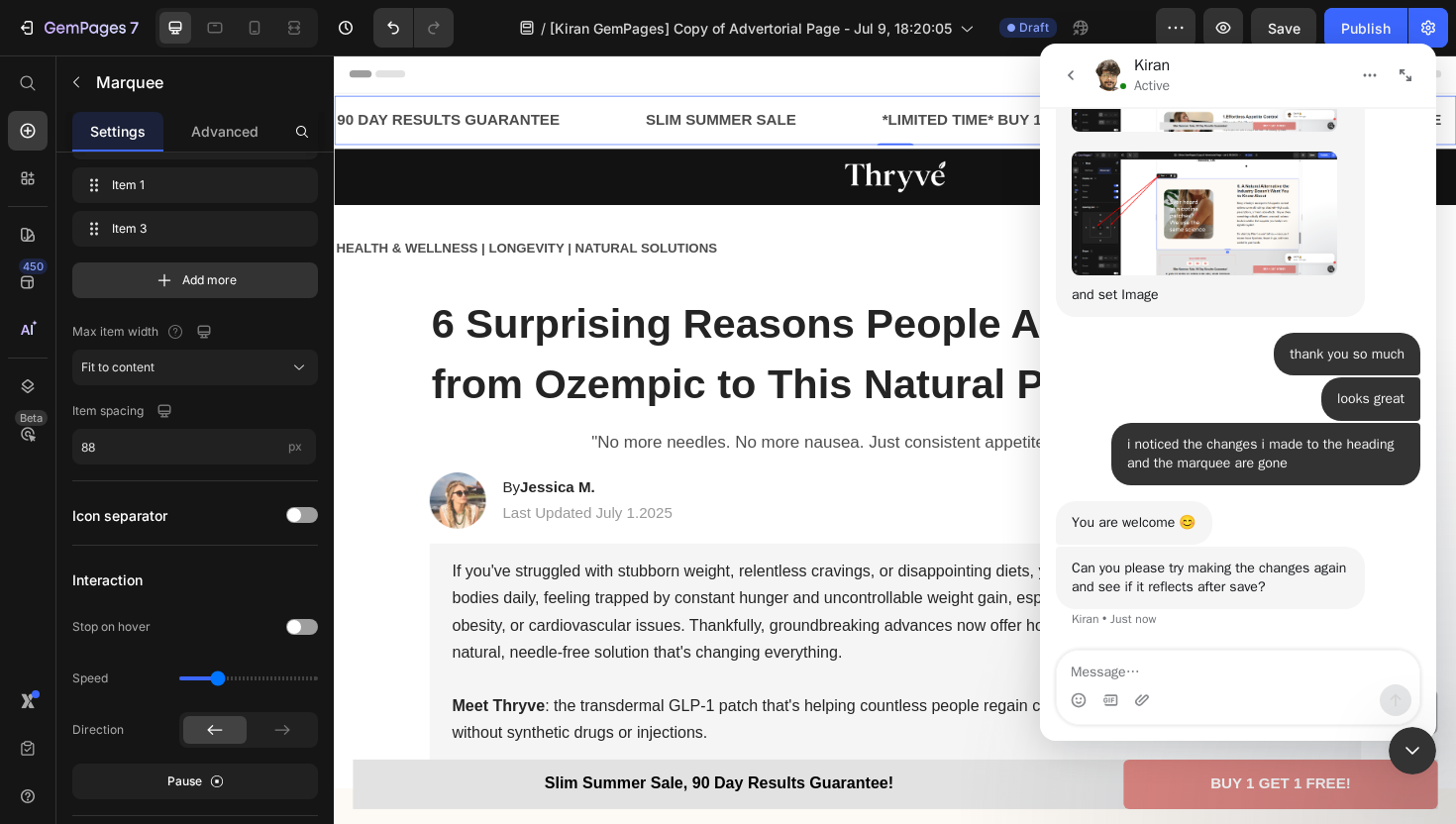 click on "Can you please try making the changes again and see if it reflects after save? Kiran    •   Just now" at bounding box center [1238, 599] 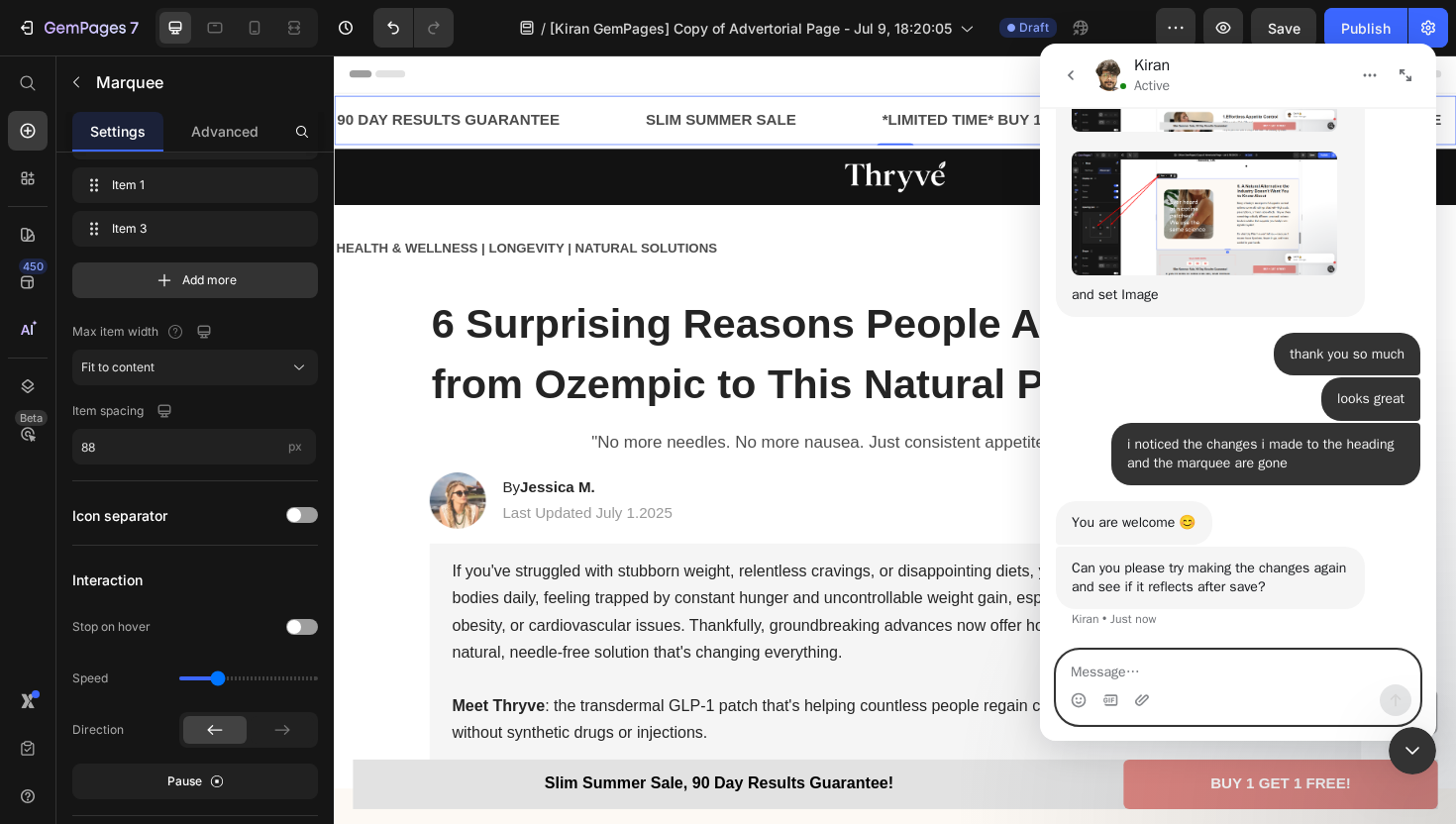 click at bounding box center [1238, 668] 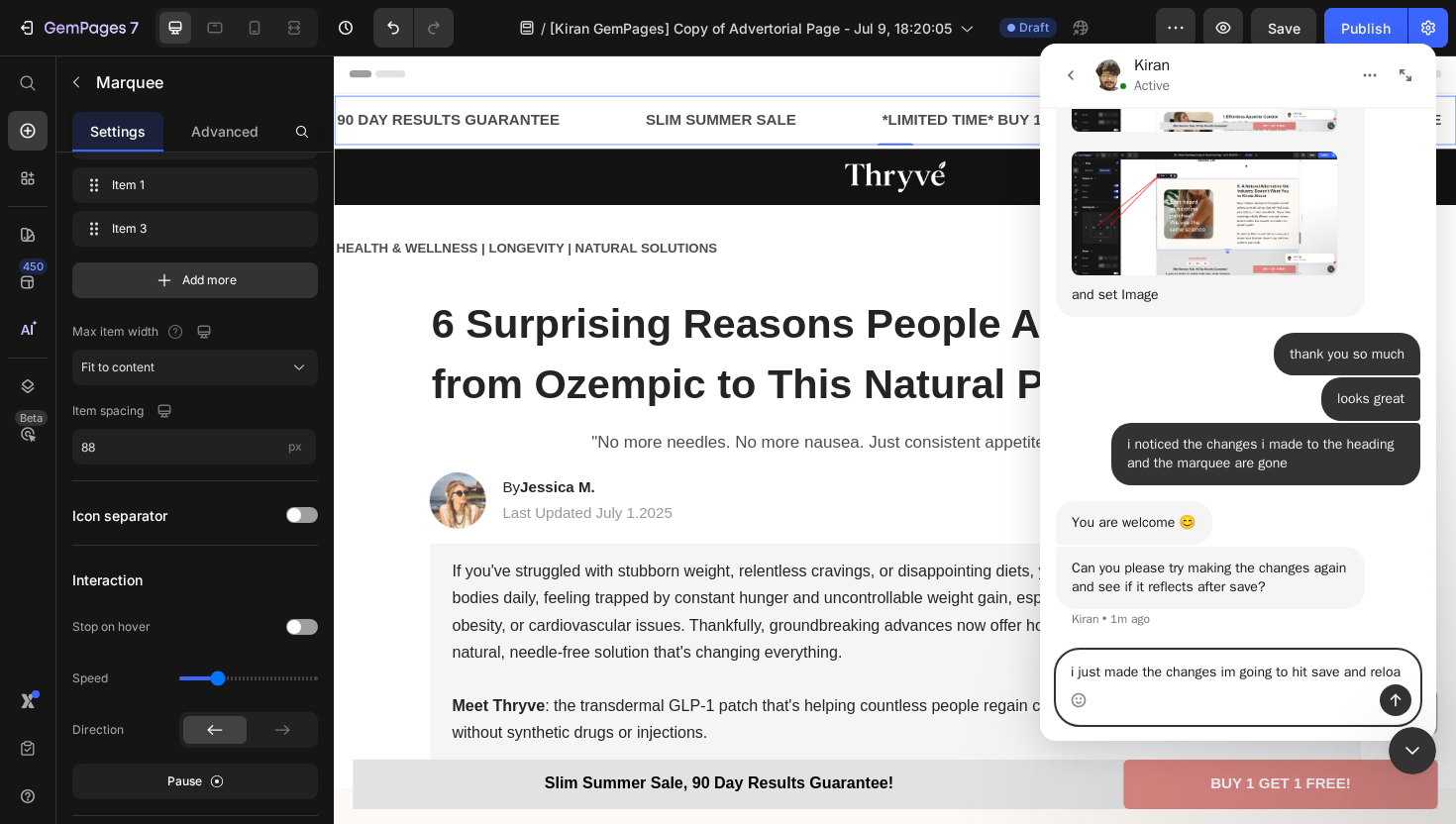 scroll, scrollTop: 10863, scrollLeft: 0, axis: vertical 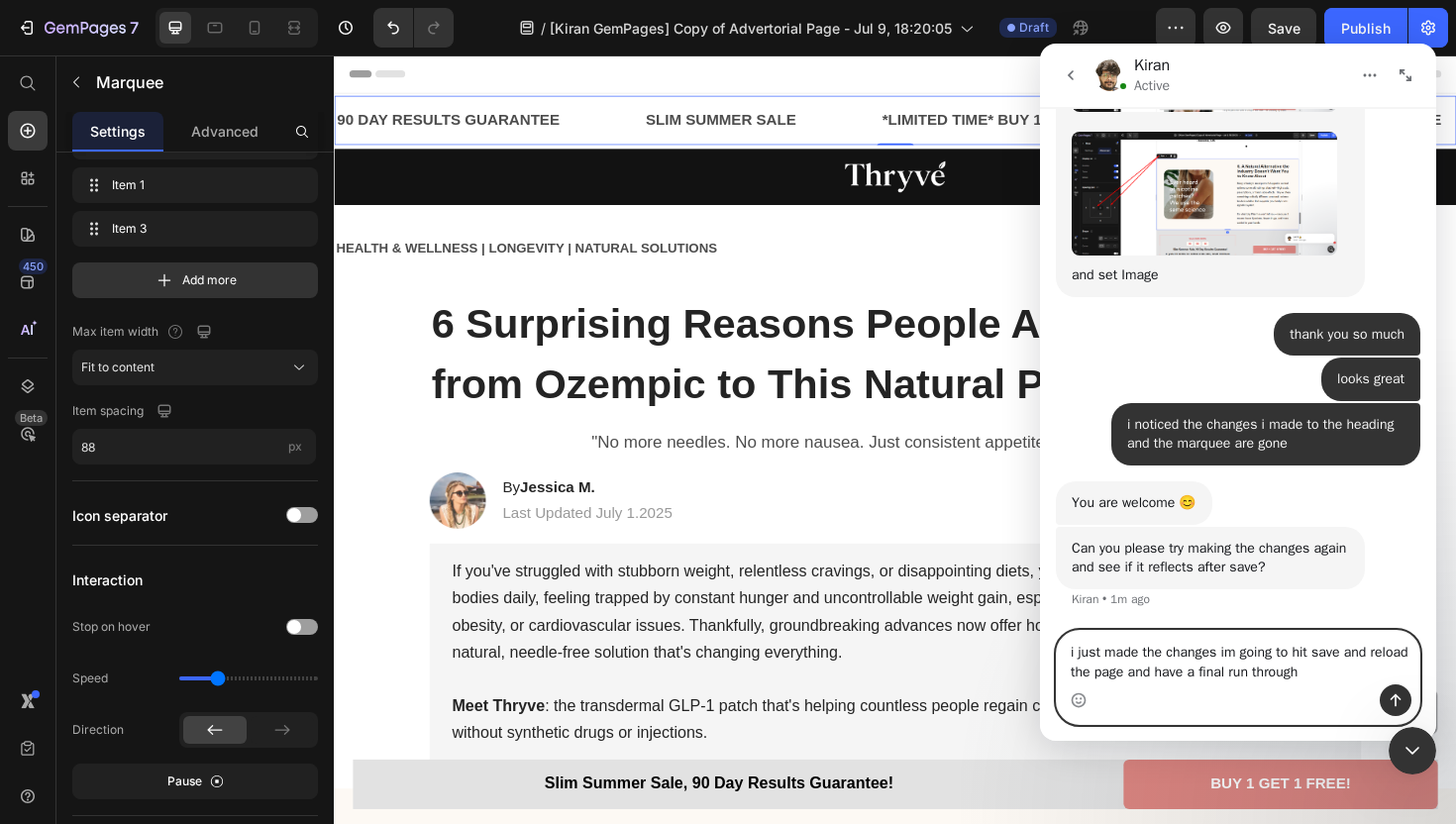 type on "i just made the changes im going to hit save and reload the page and have a final run through" 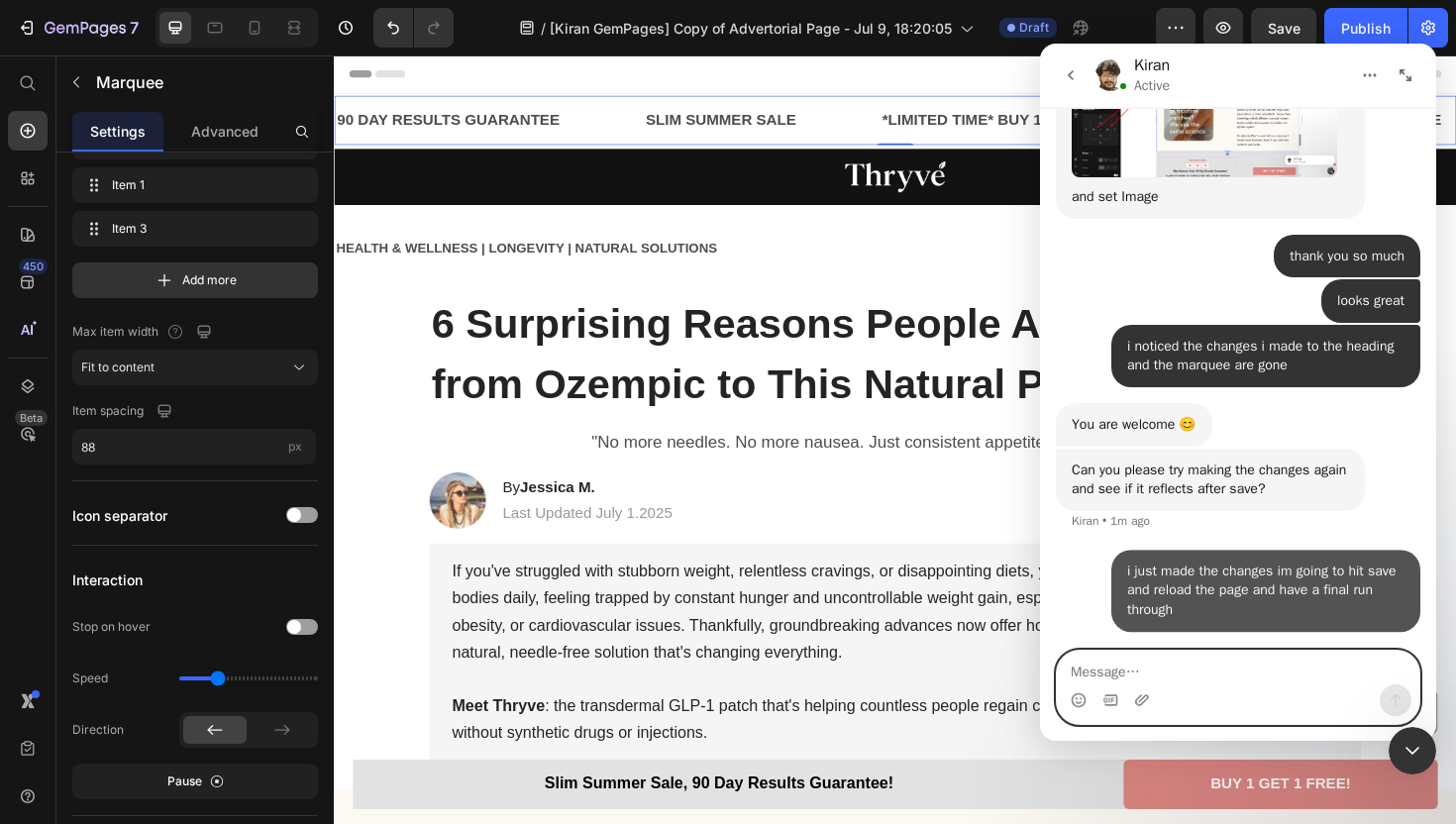 scroll, scrollTop: 10941, scrollLeft: 0, axis: vertical 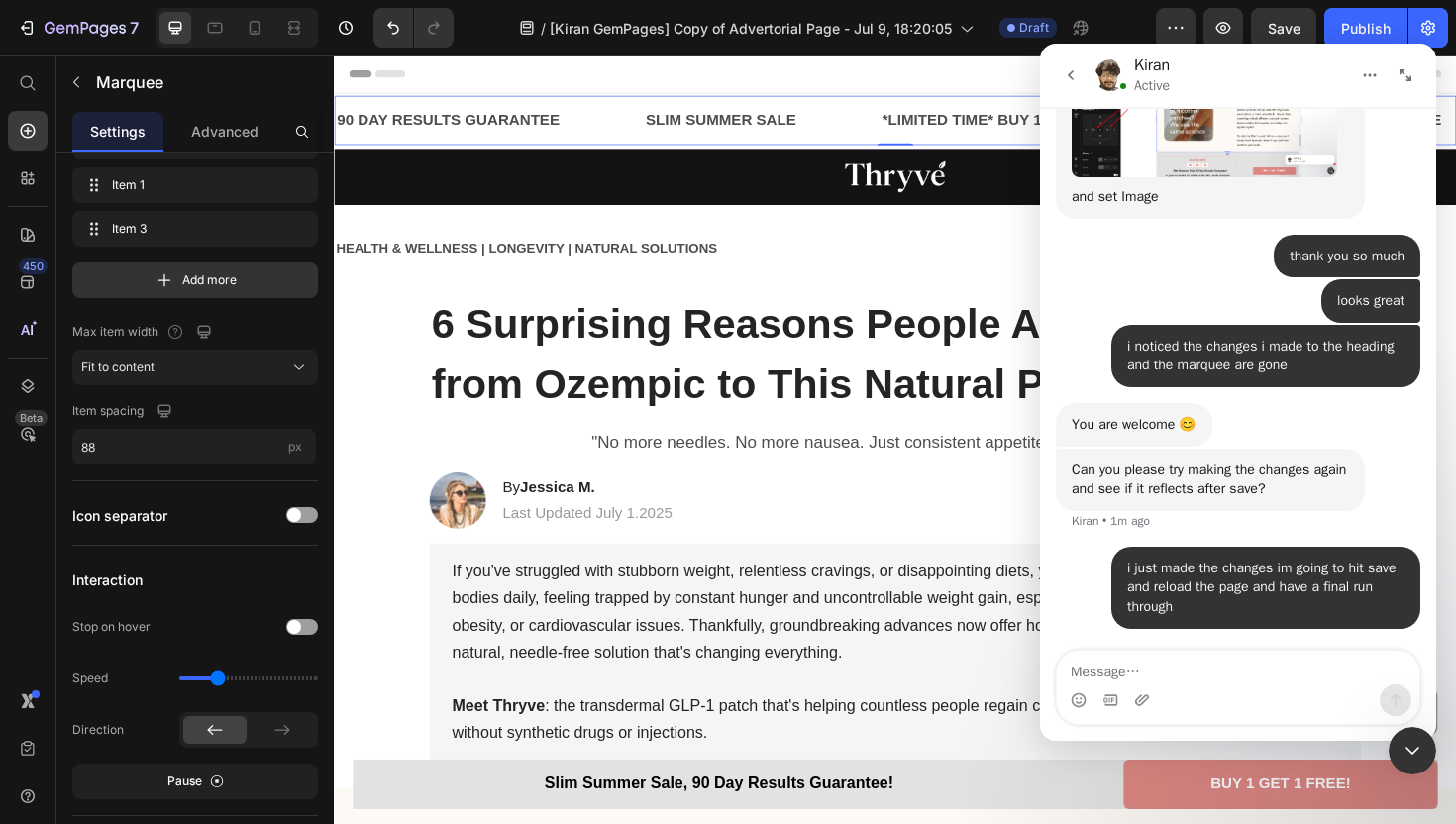 click 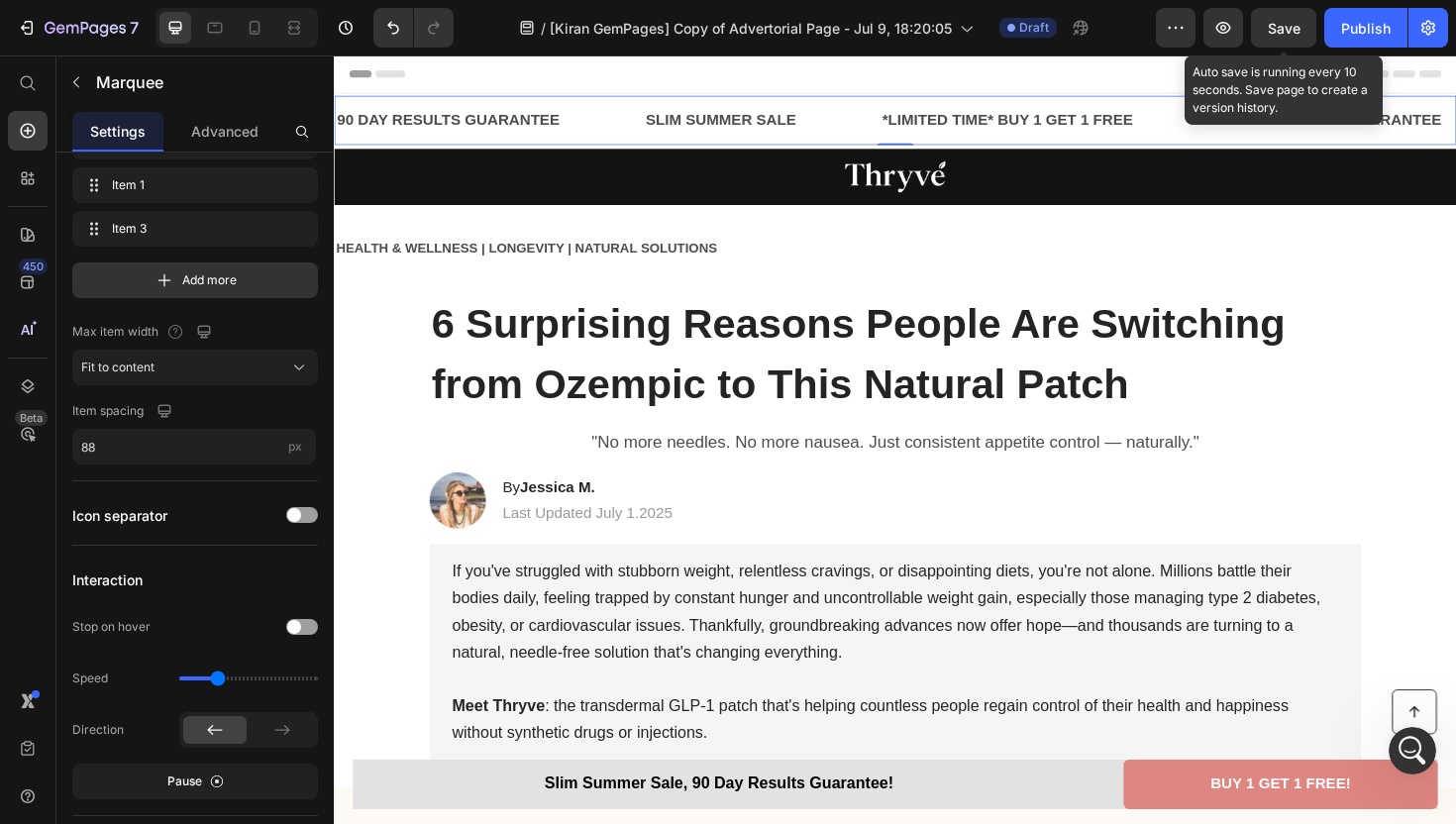 click on "Save" at bounding box center [1284, 28] 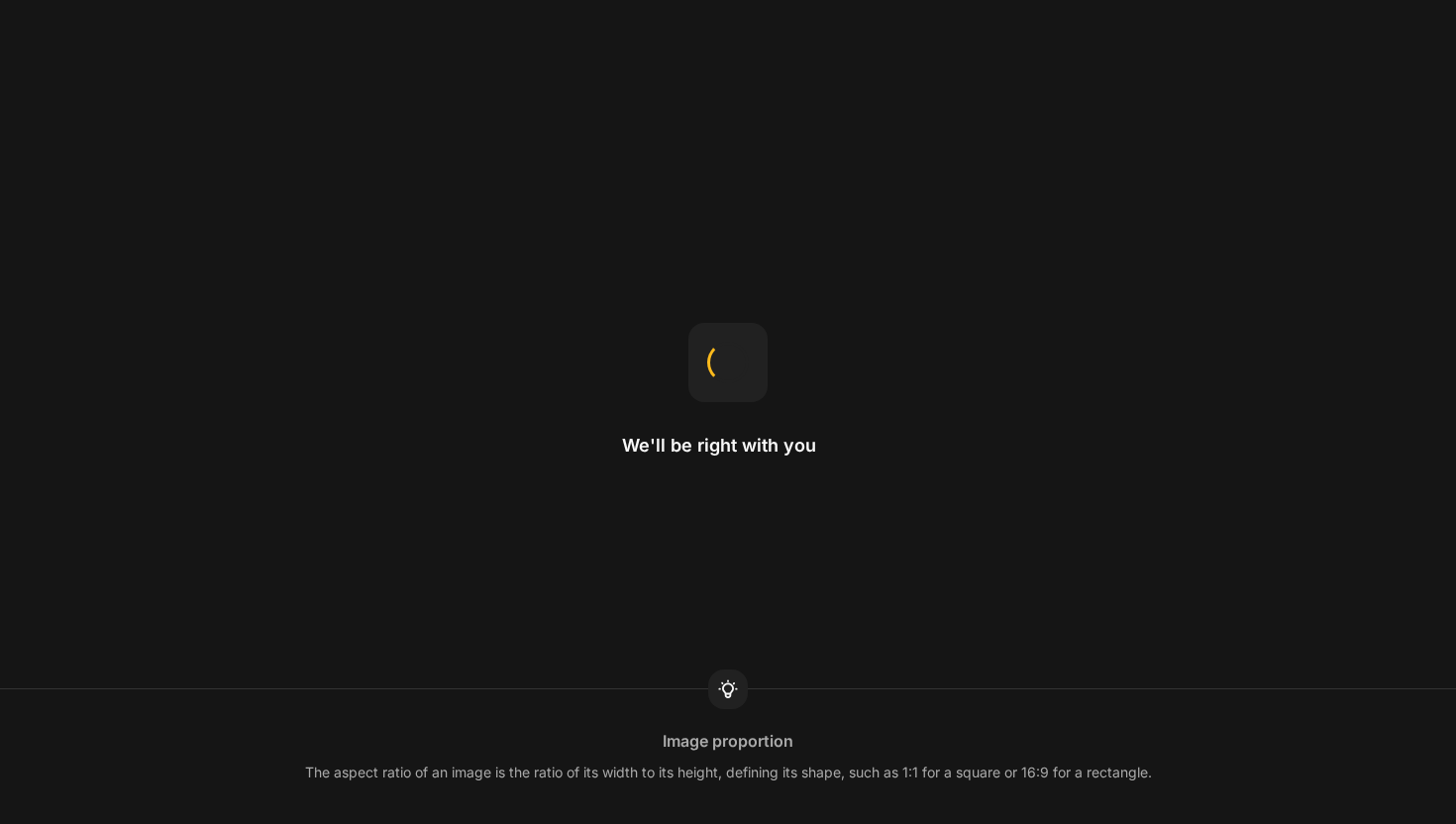 scroll, scrollTop: 0, scrollLeft: 0, axis: both 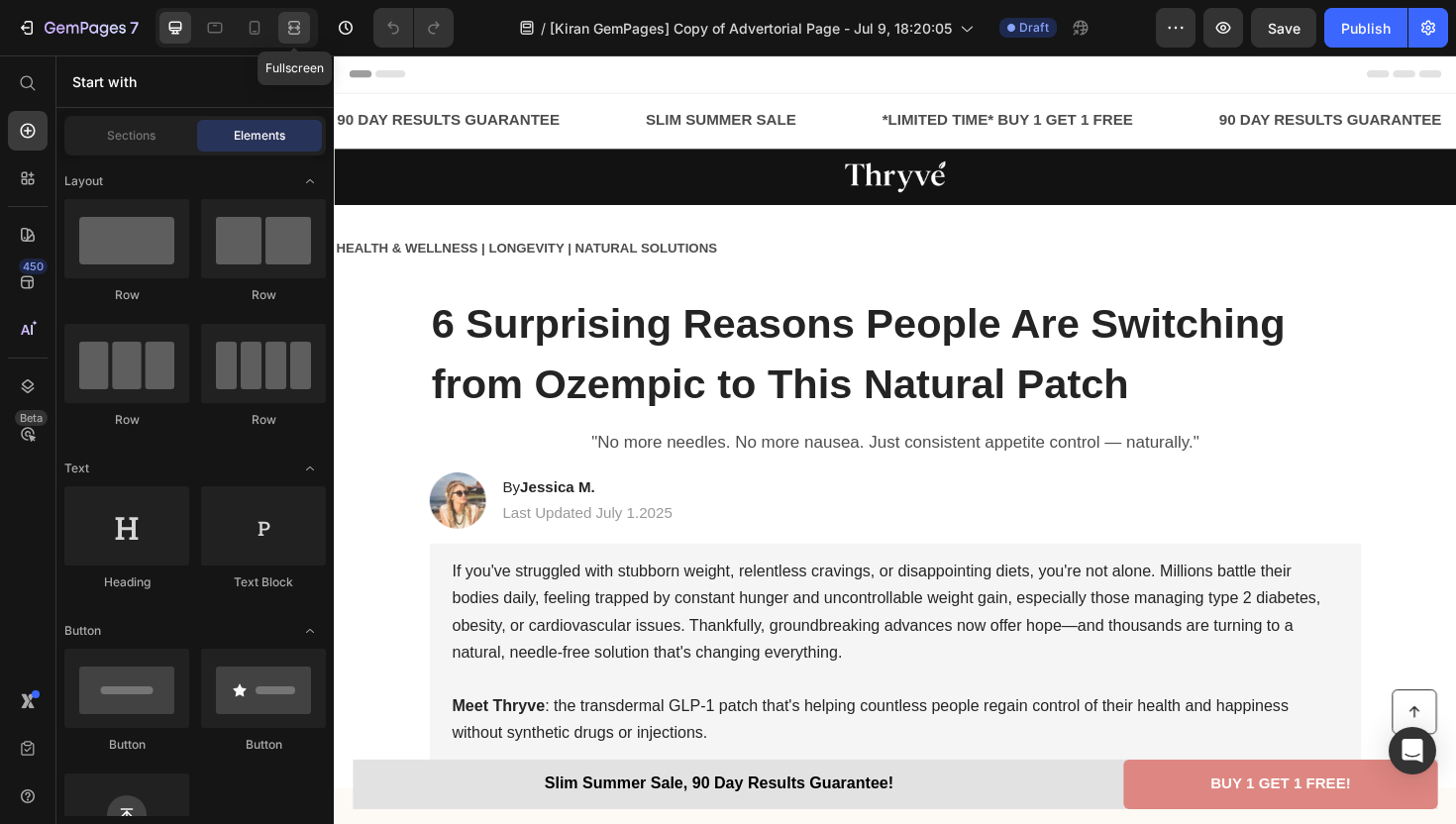 click 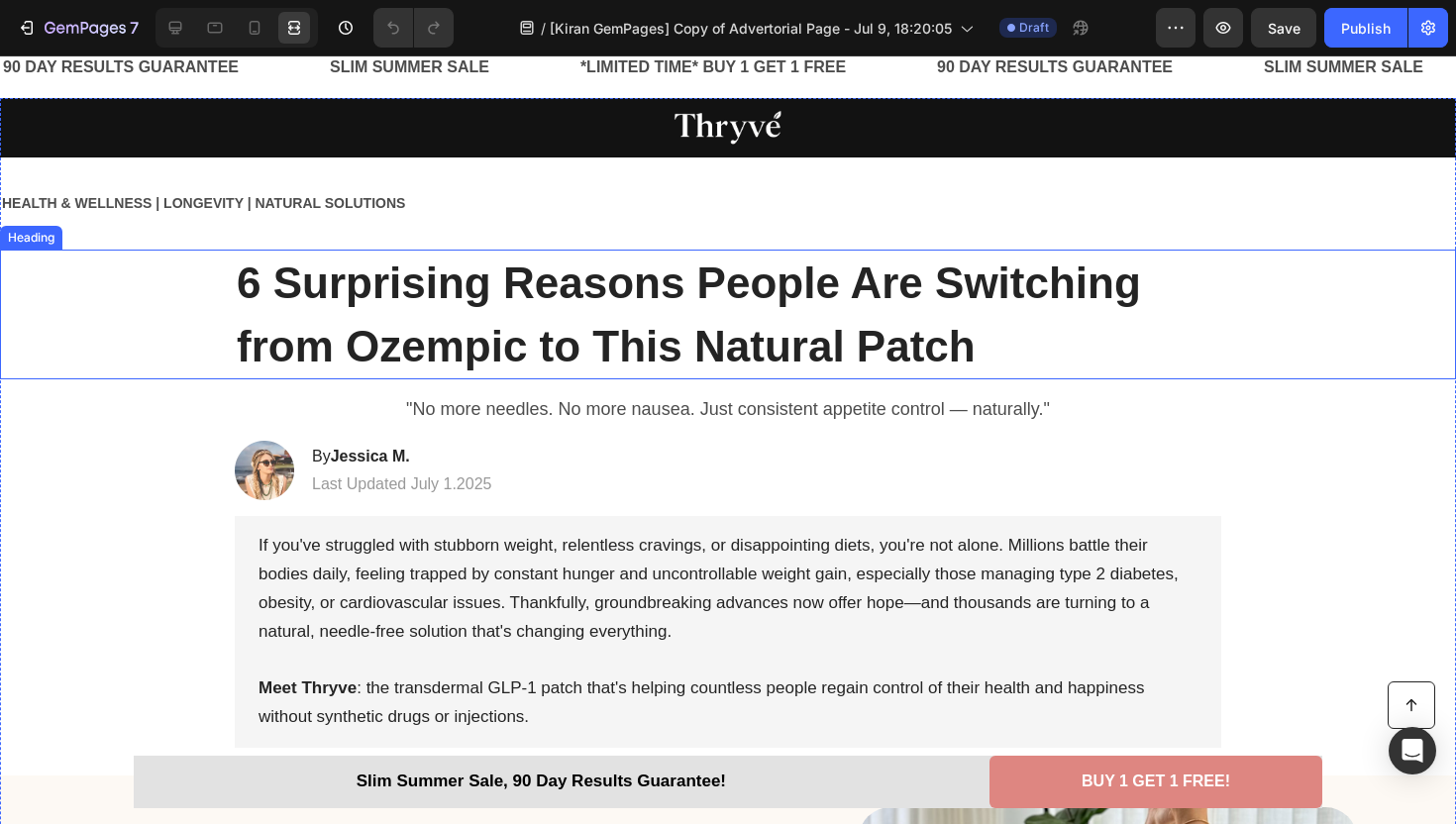 scroll, scrollTop: 0, scrollLeft: 0, axis: both 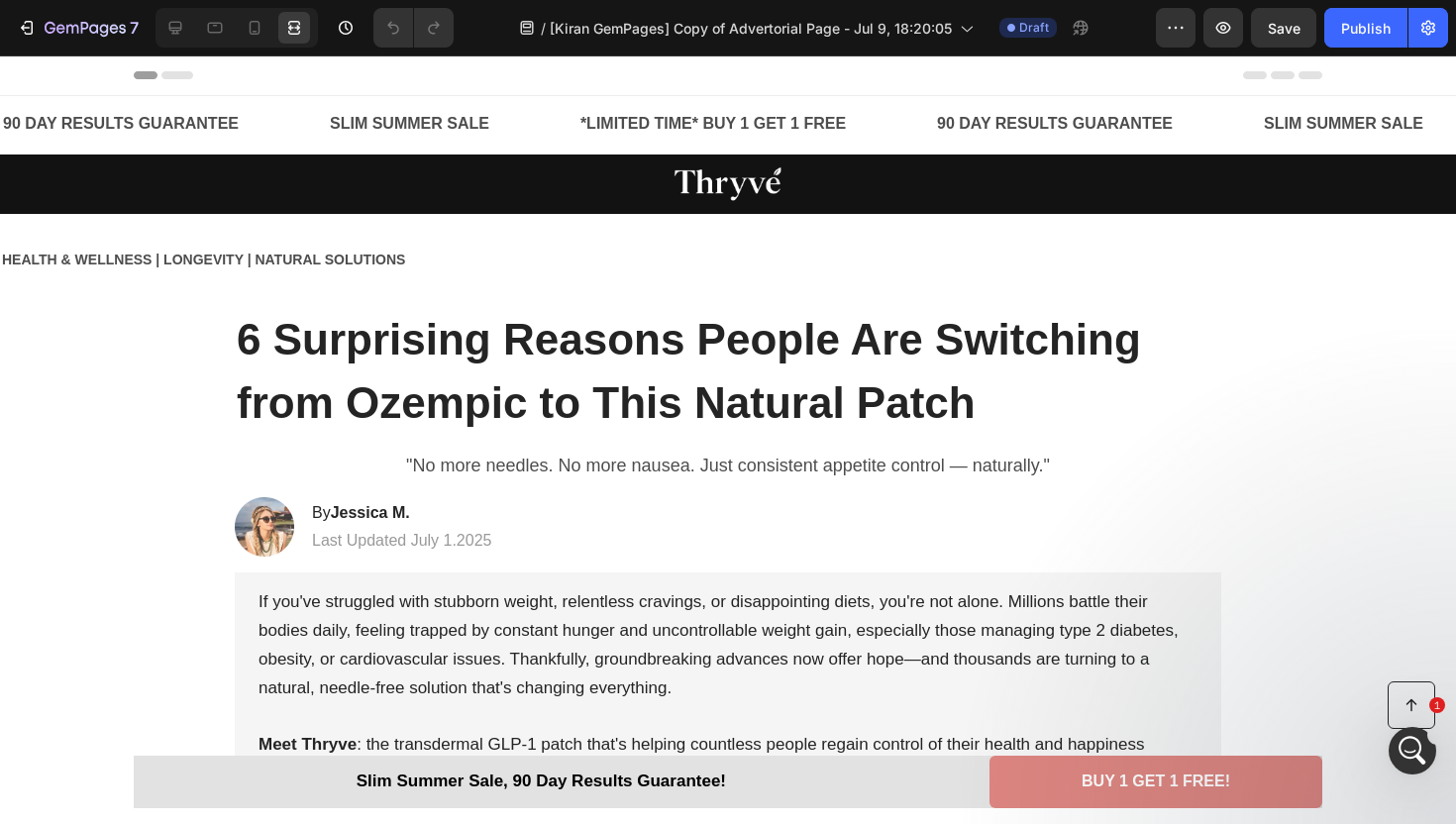 click on "Header" at bounding box center (728, 75) 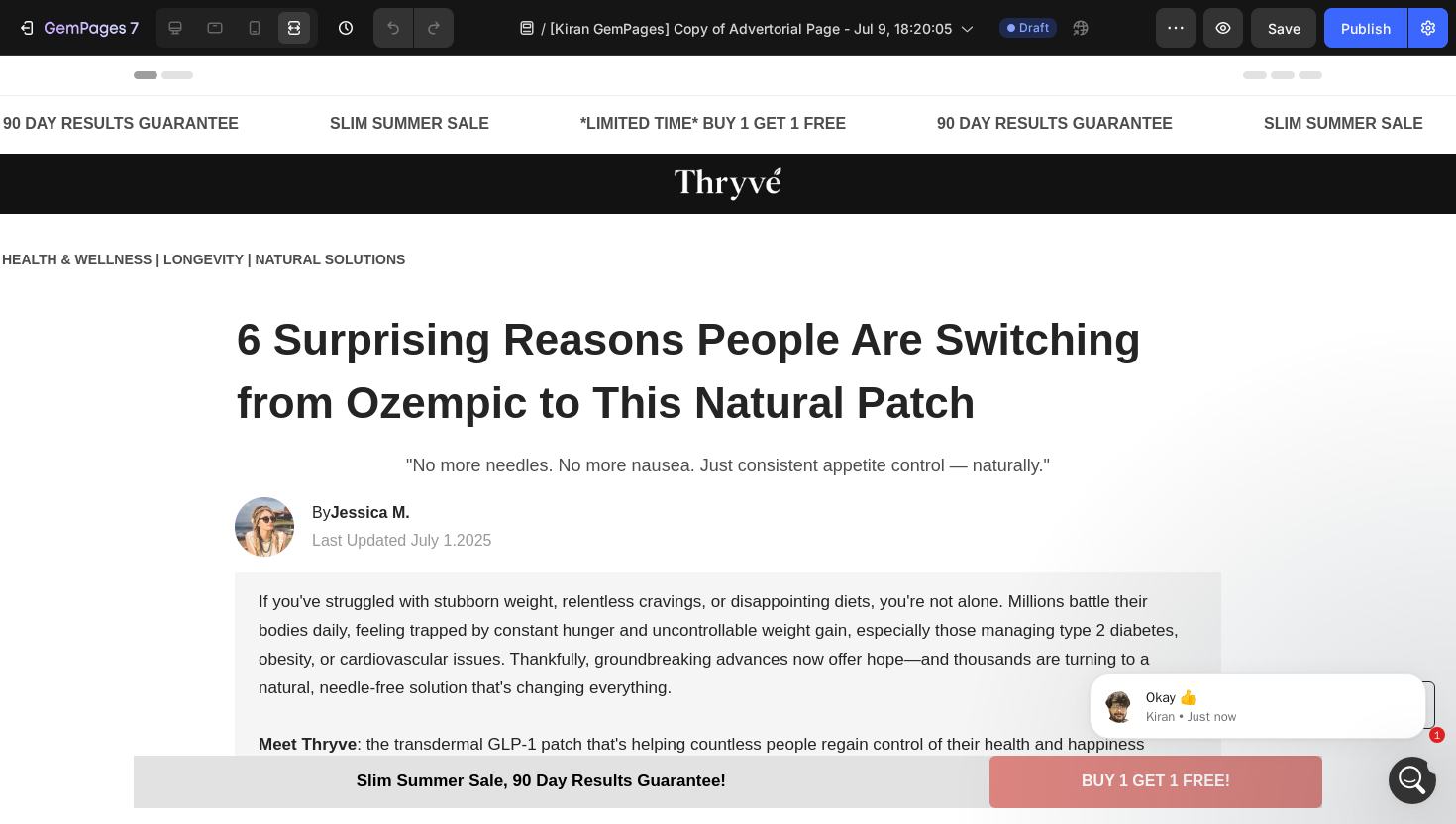 scroll, scrollTop: 0, scrollLeft: 0, axis: both 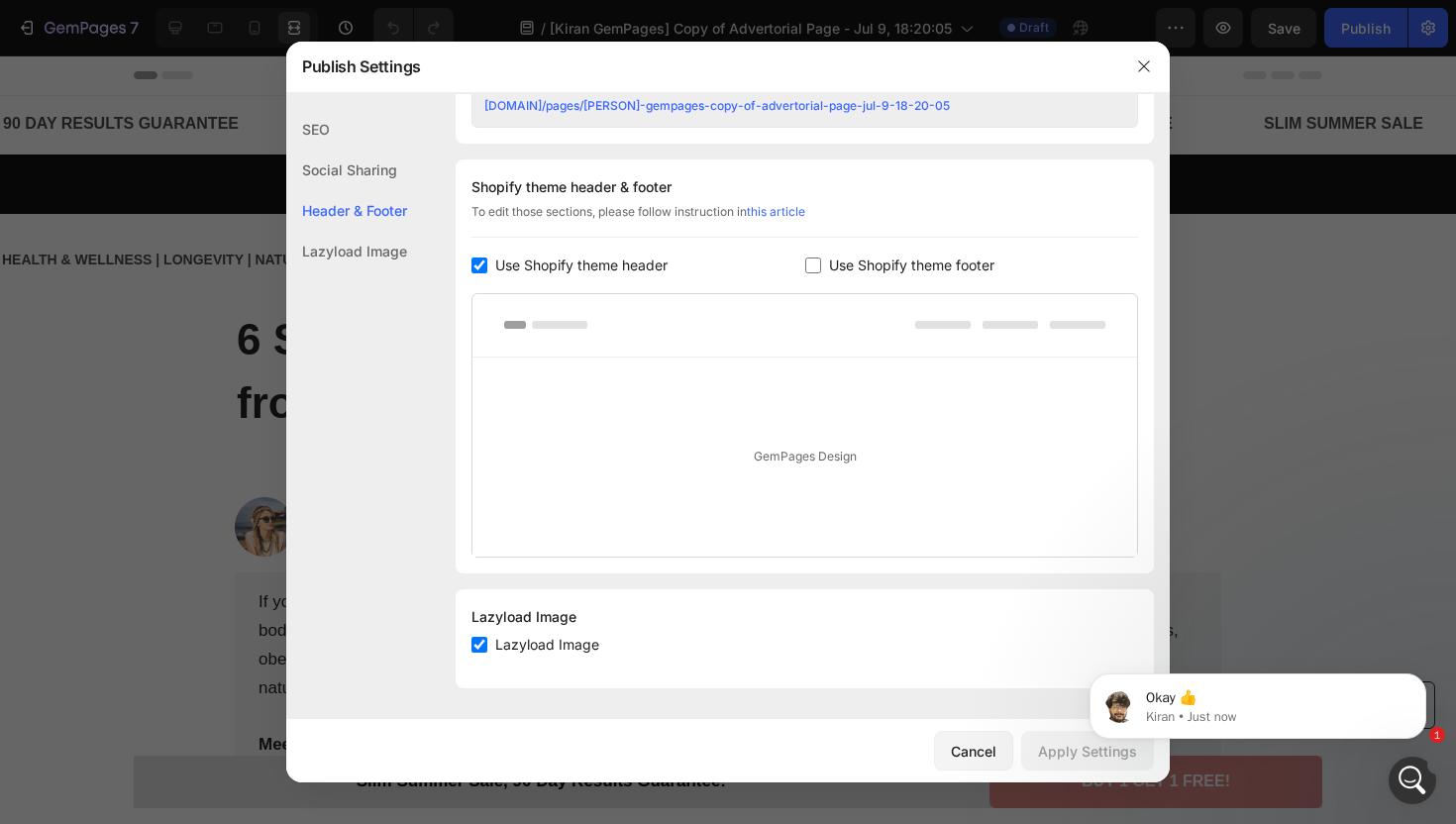 click at bounding box center [479, 265] 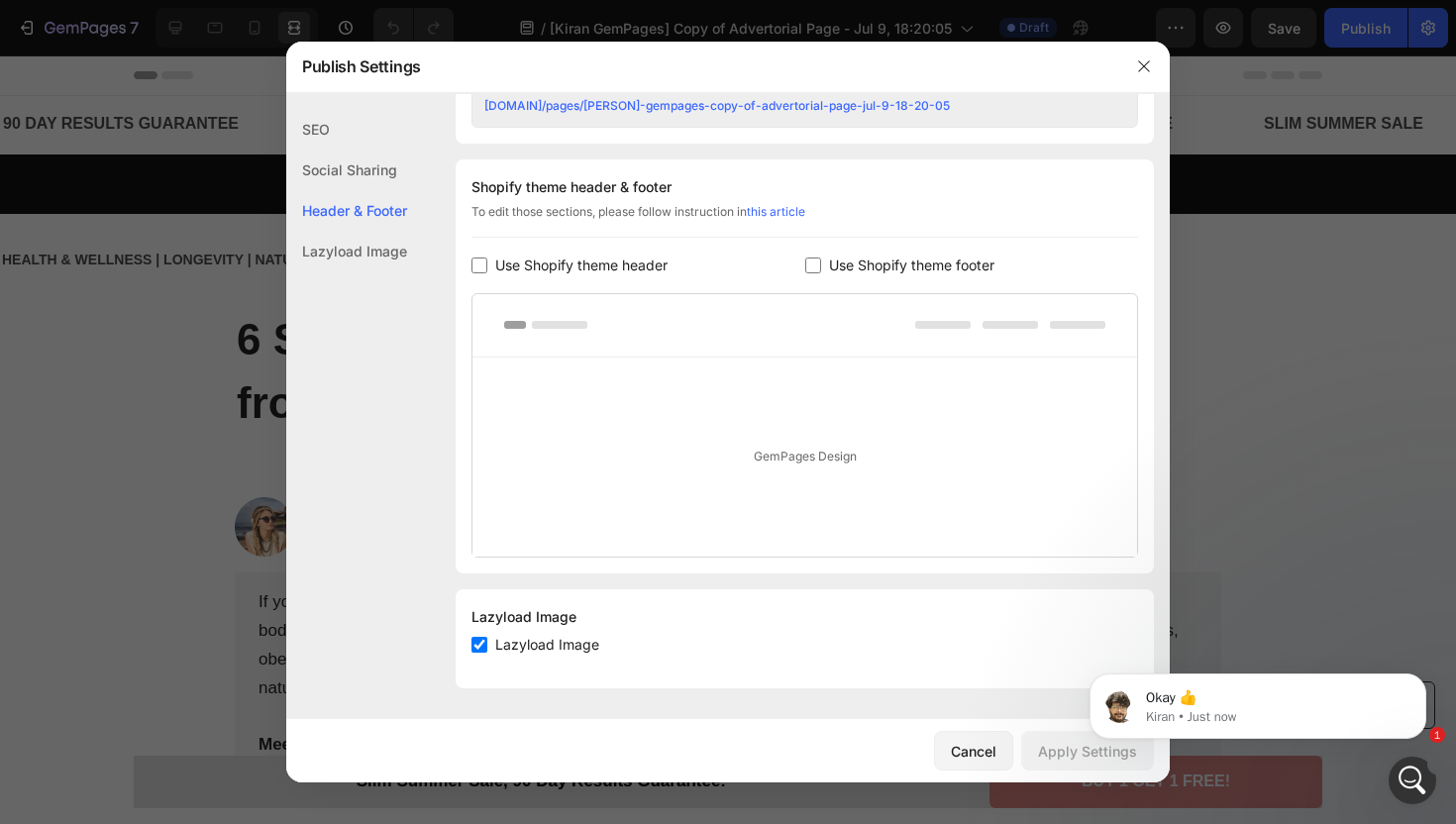 checkbox on "false" 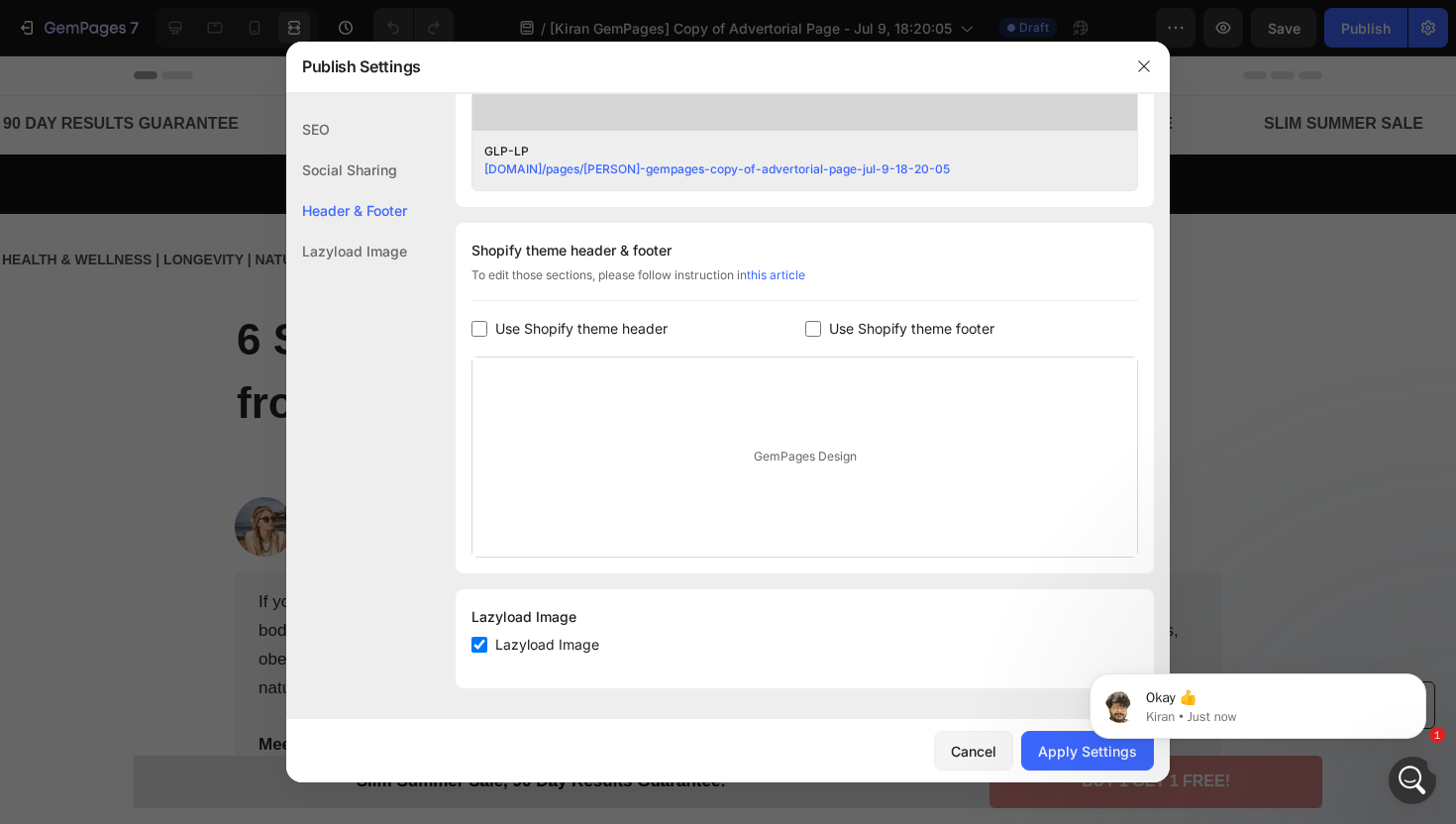 scroll, scrollTop: 818, scrollLeft: 0, axis: vertical 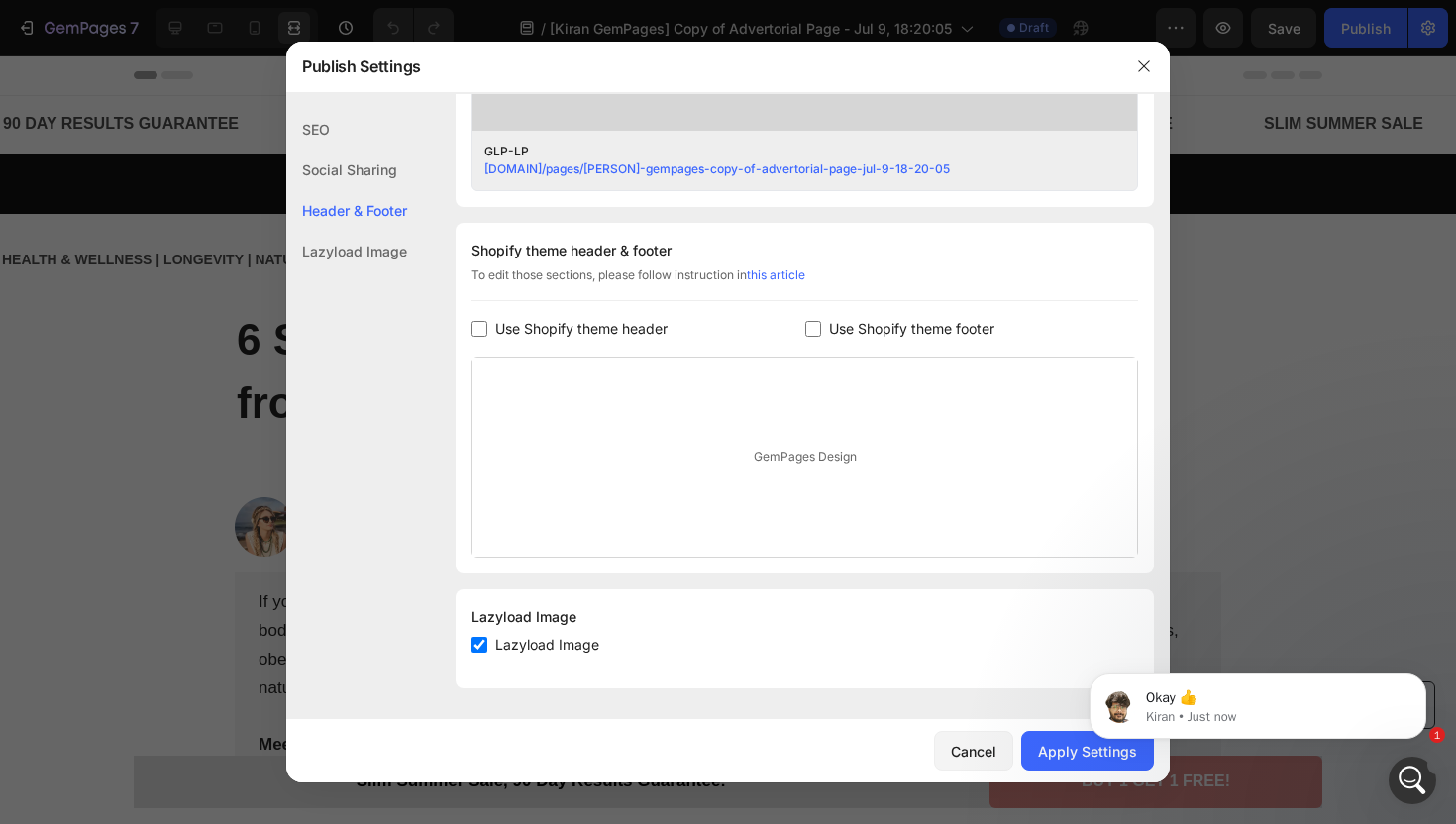 click on "Okay 👍 [PERSON] • Just now" at bounding box center [1258, 701] 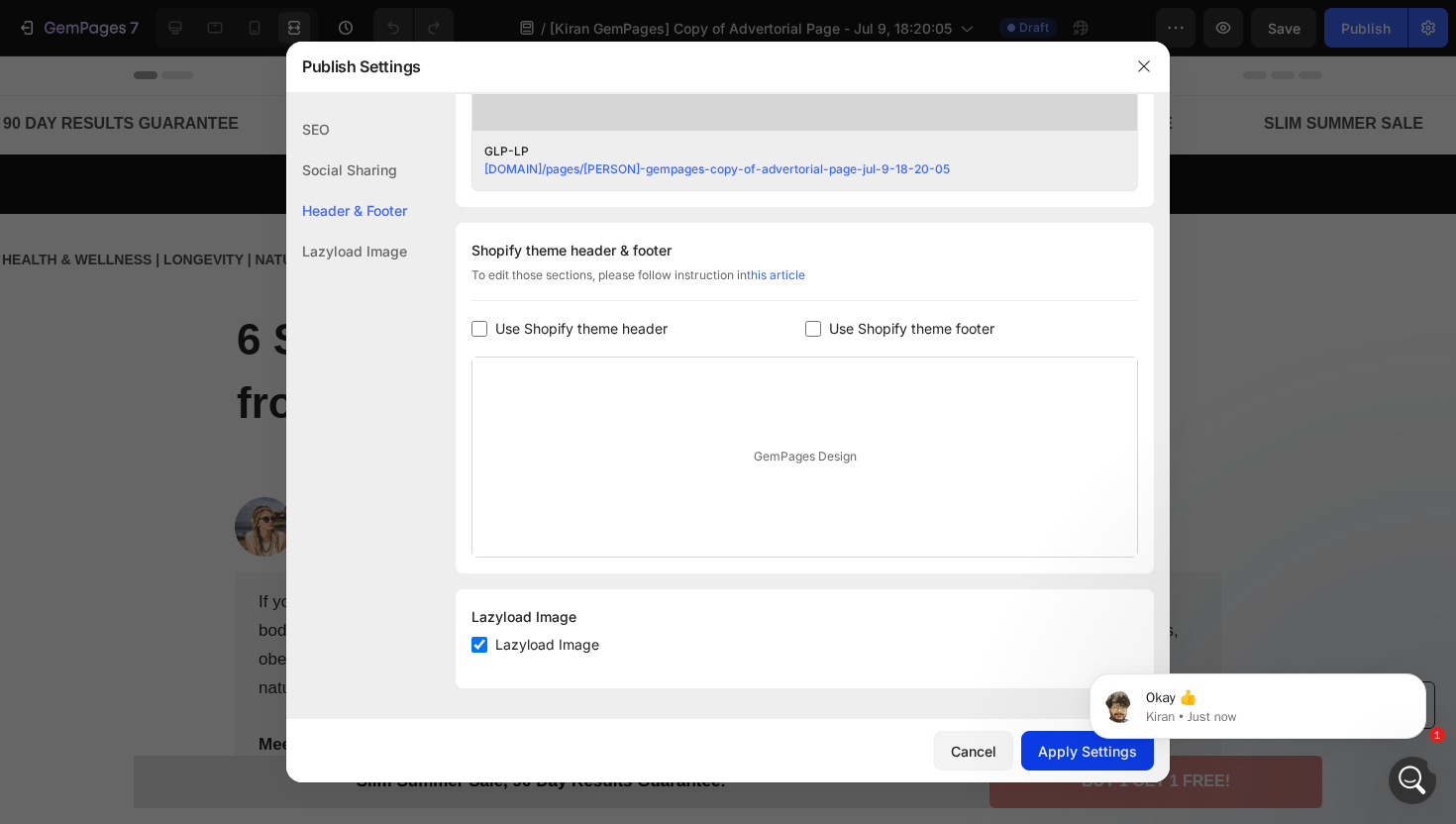 click on "Apply Settings" 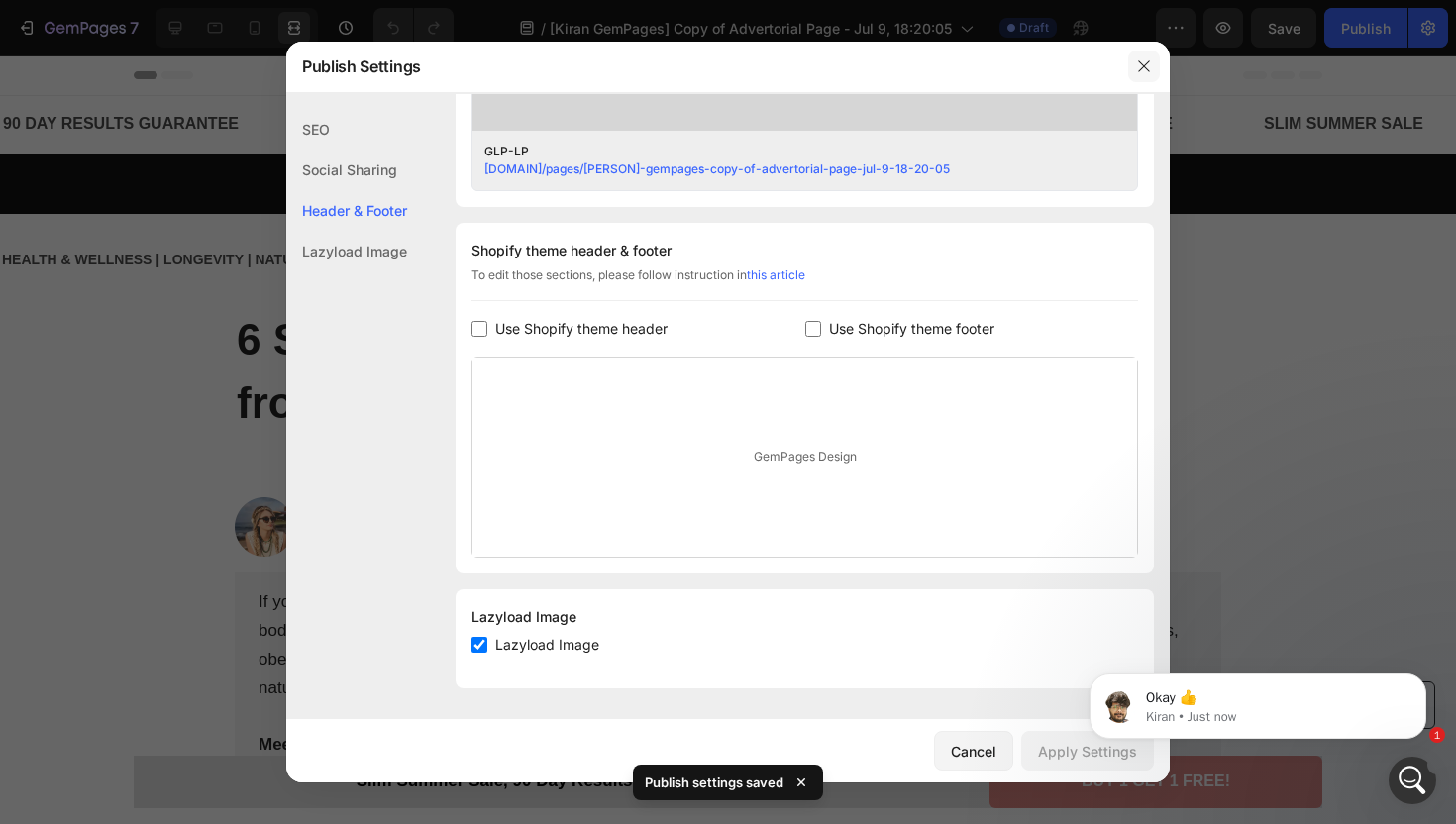 click 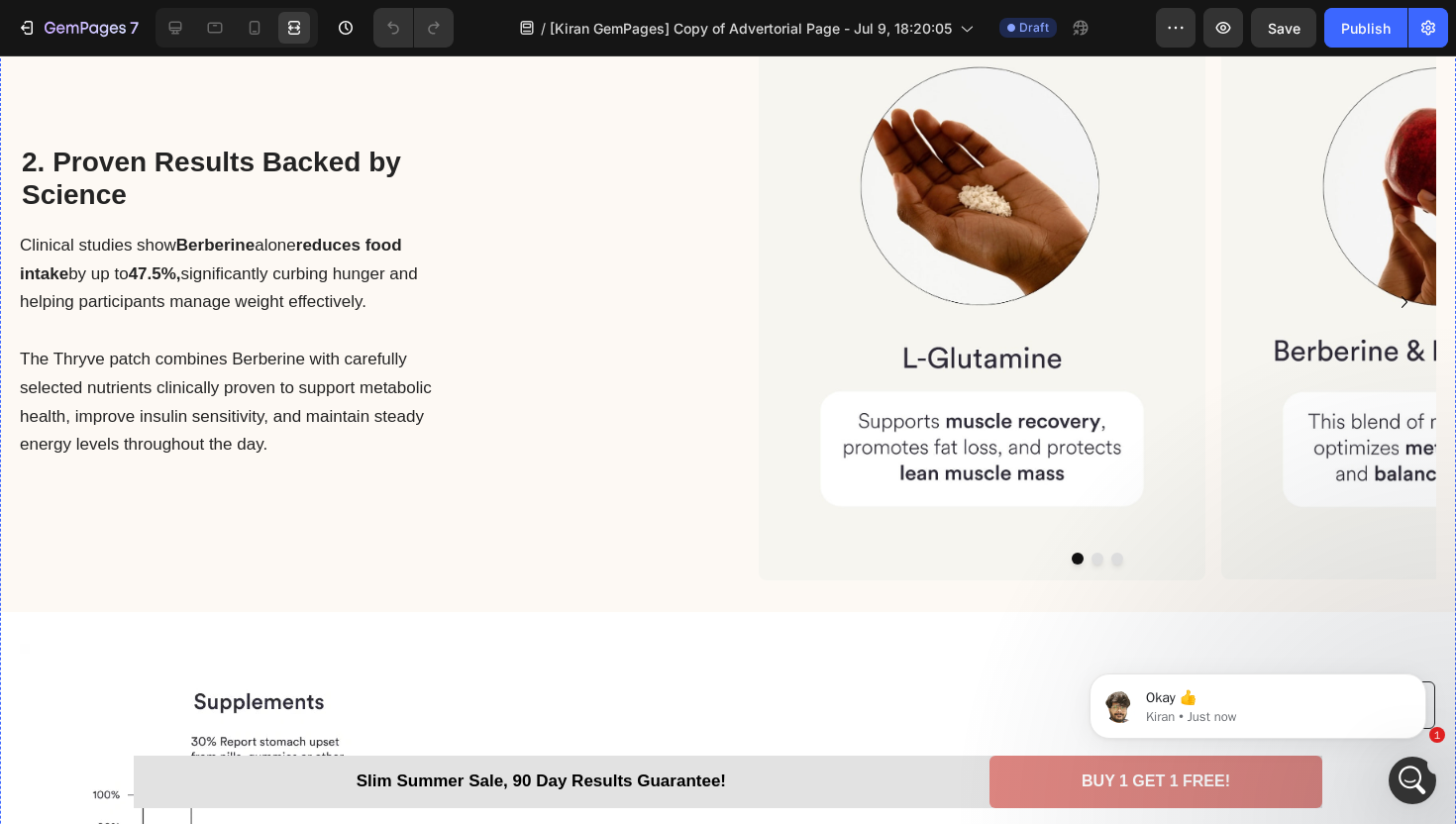 scroll, scrollTop: 2329, scrollLeft: 0, axis: vertical 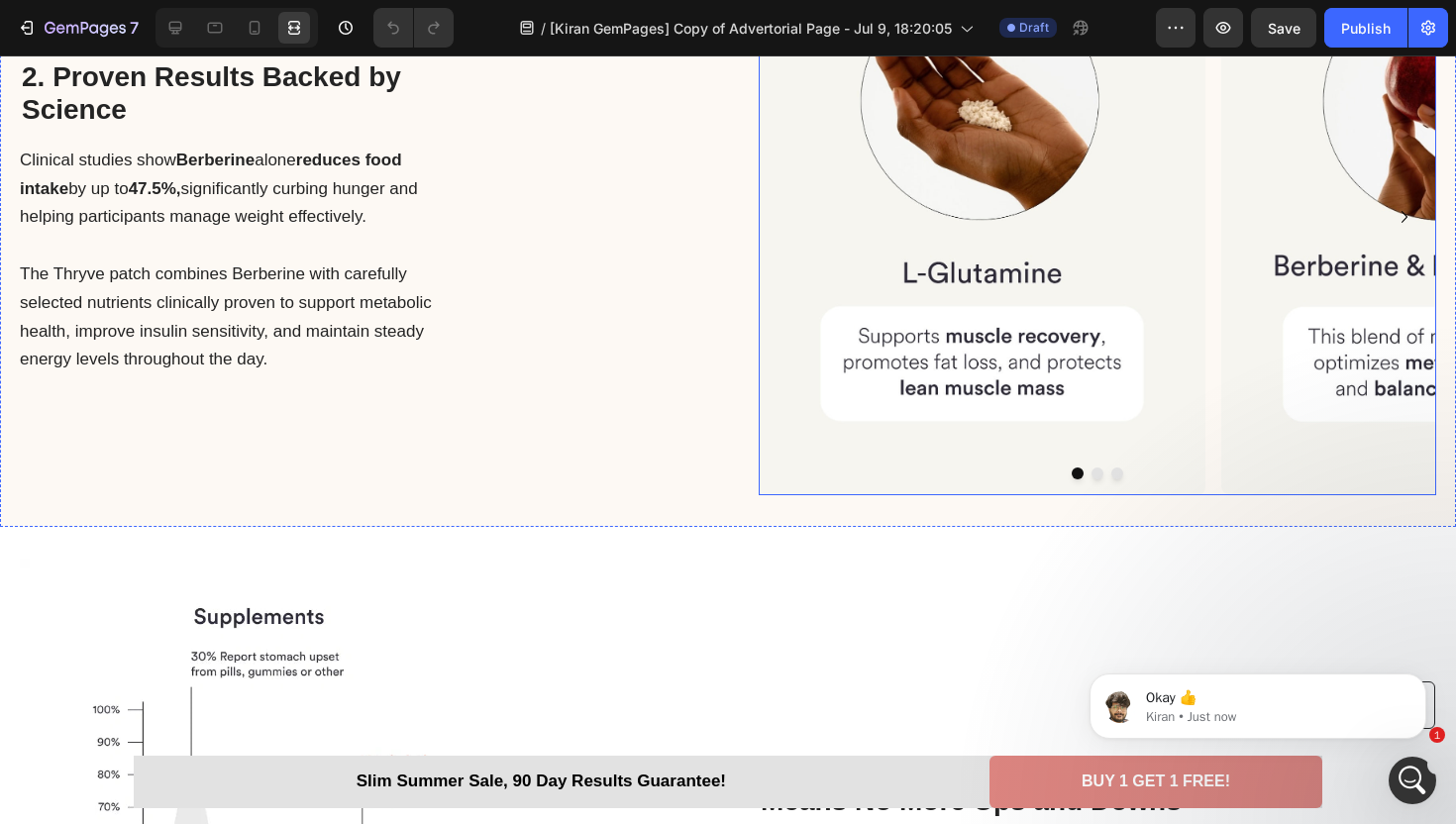 click at bounding box center [1097, 473] 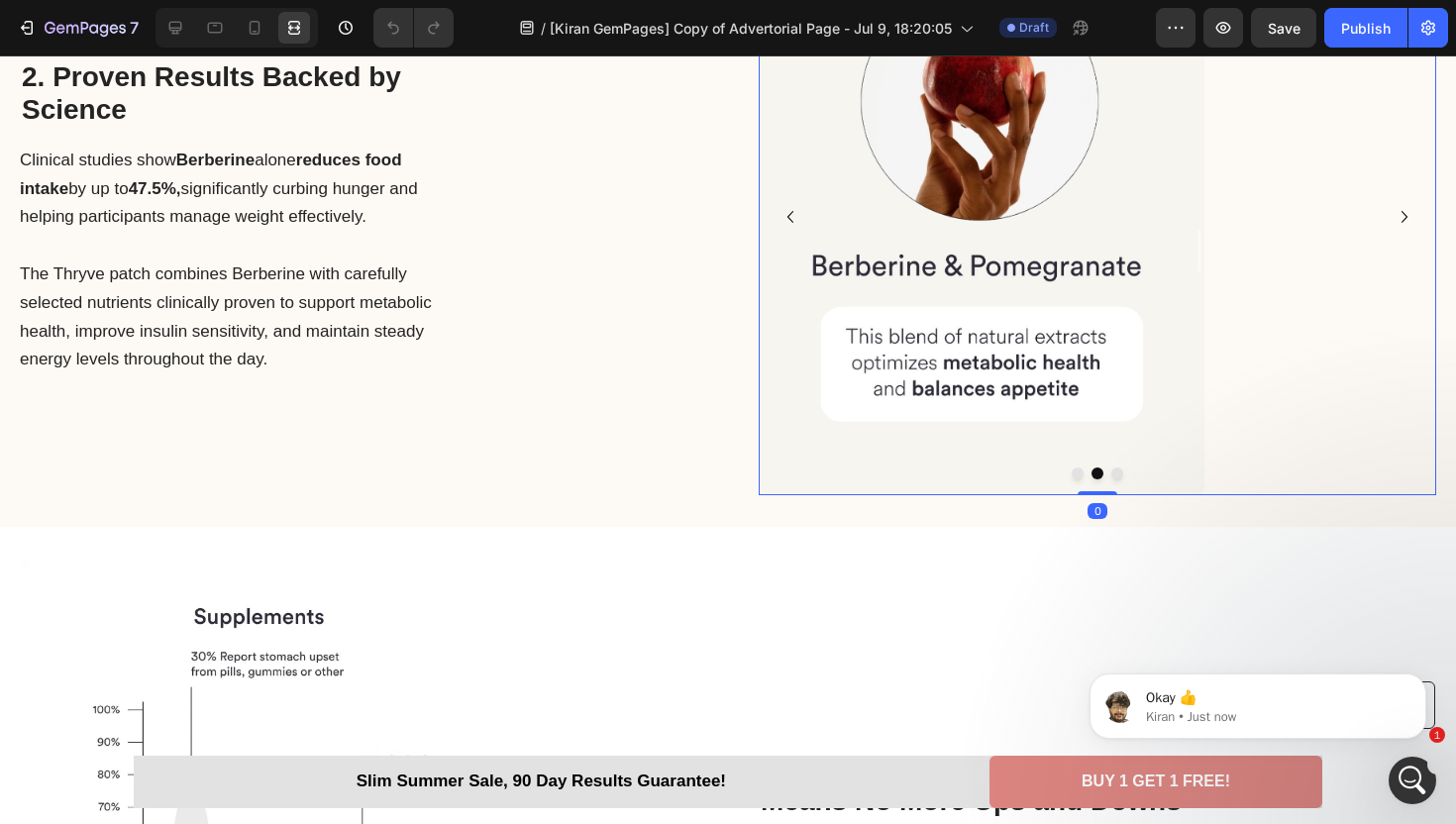 click at bounding box center [1117, 473] 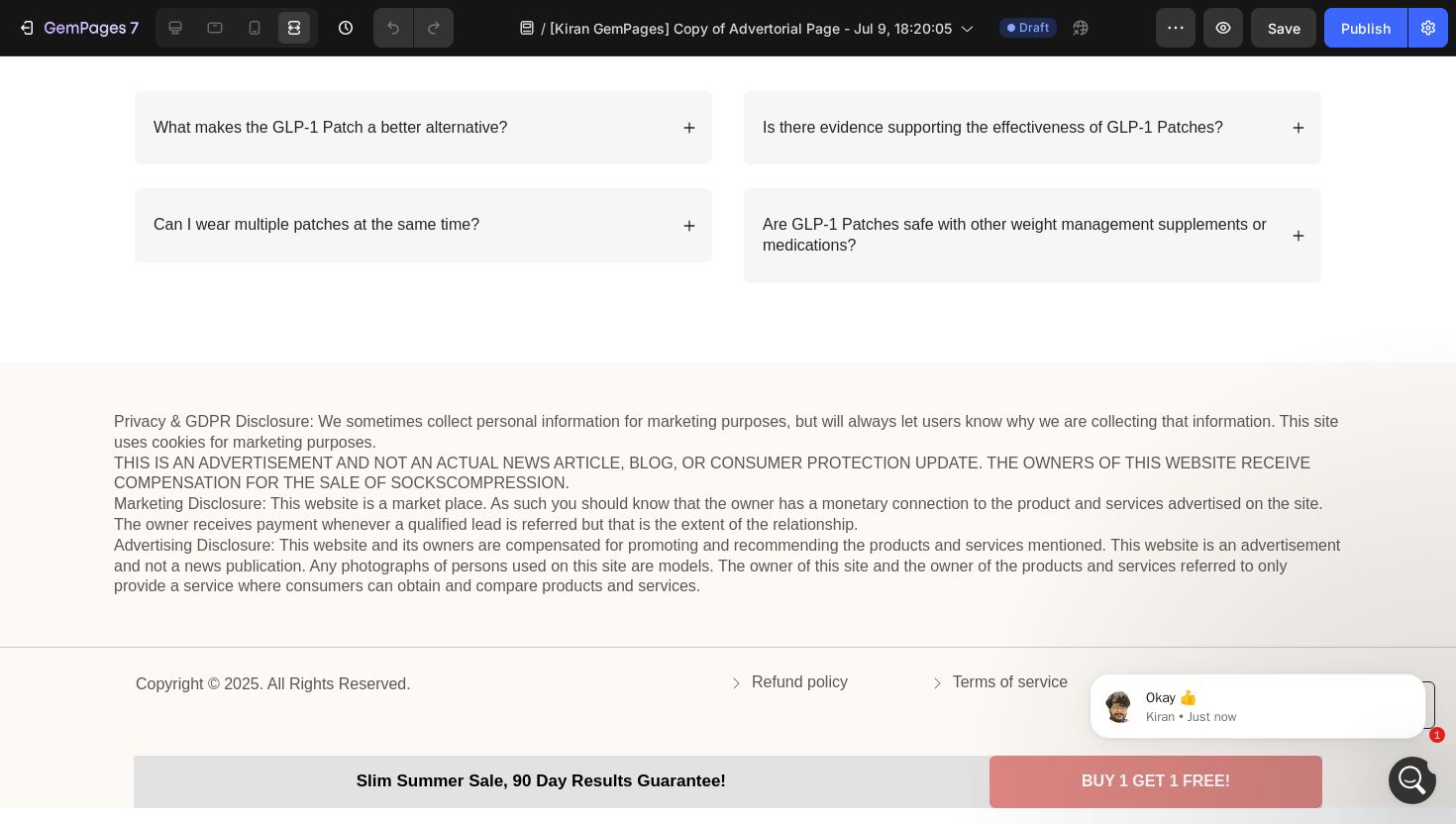 scroll, scrollTop: 7603, scrollLeft: 0, axis: vertical 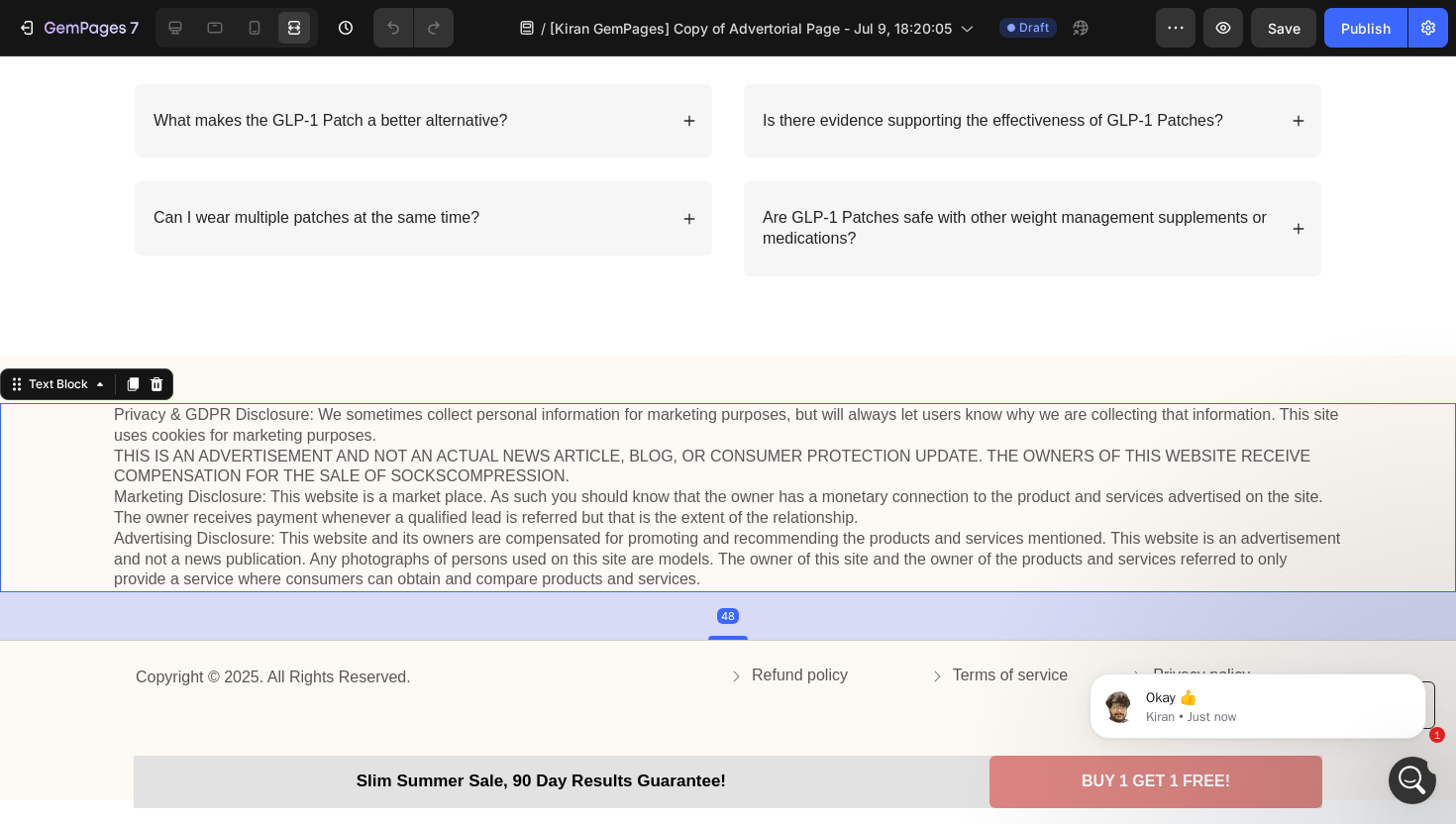 click on "Privacy & GDPR Disclosure: We sometimes collect personal information for marketing purposes, but will always let users know why we are collecting that information. This site uses cookies for marketing purposes. THIS IS AN ADVERTISEMENT AND NOT AN ACTUAL NEWS ARTICLE, BLOG, OR CONSUMER PROTECTION UPDATE. THE OWNERS OF THIS WEBSITE RECEIVE COMPENSATION FOR THE SALE OF SOCKSCOMPRESSION. Marketing Disclosure: This website is a market place. As such you should know that the owner has a monetary connection to the product and services advertised on the site. The owner receives payment whenever a qualified lead is referred but that is the extent of the relationship." at bounding box center [728, 497] 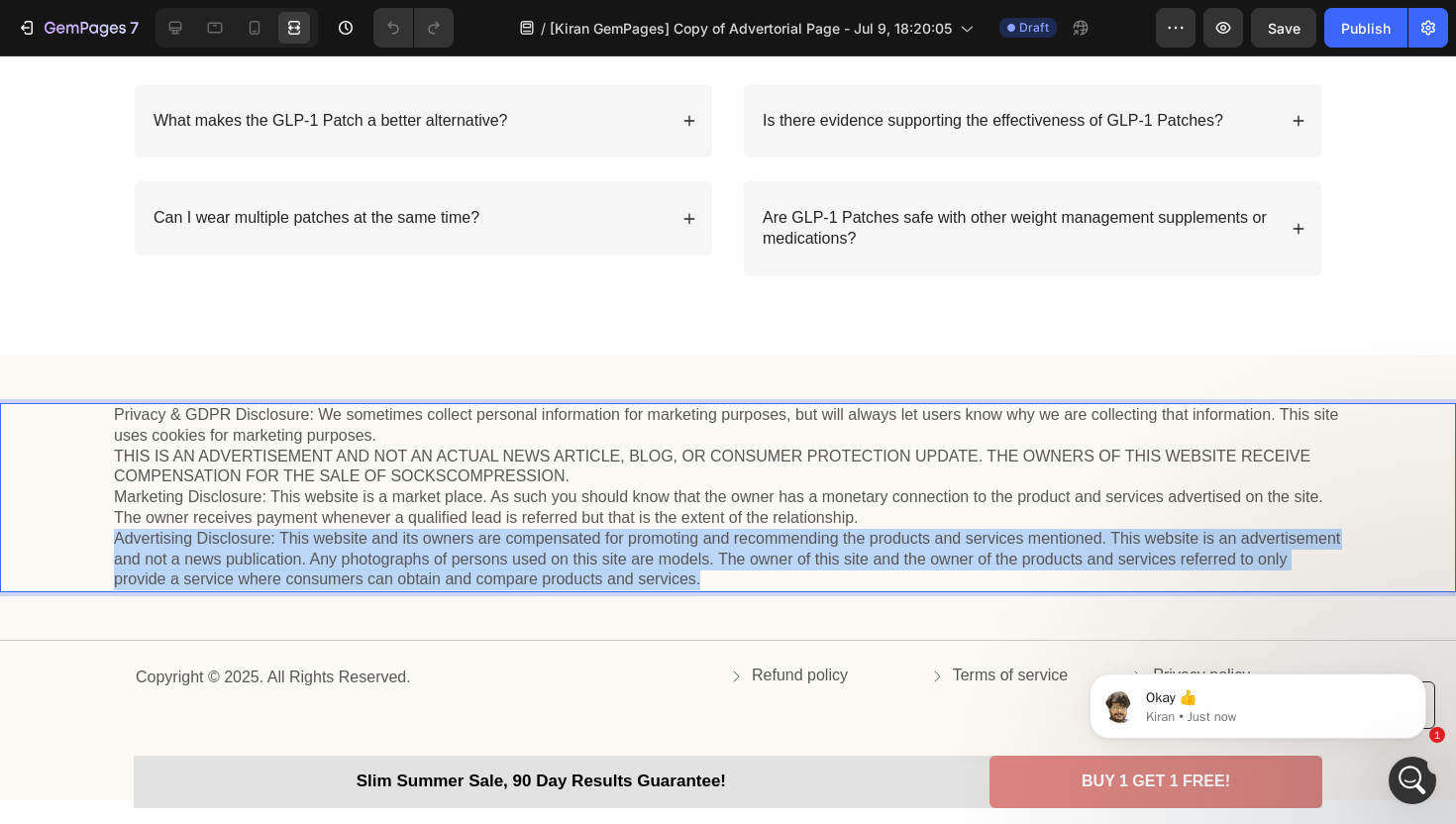 click on "Privacy & GDPR Disclosure: We sometimes collect personal information for marketing purposes, but will always let users know why we are collecting that information. This site uses cookies for marketing purposes. THIS IS AN ADVERTISEMENT AND NOT AN ACTUAL NEWS ARTICLE, BLOG, OR CONSUMER PROTECTION UPDATE. THE OWNERS OF THIS WEBSITE RECEIVE COMPENSATION FOR THE SALE OF SOCKSCOMPRESSION. Marketing Disclosure: This website is a market place. As such you should know that the owner has a monetary connection to the product and services advertised on the site. The owner receives payment whenever a qualified lead is referred but that is the extent of the relationship." at bounding box center (728, 497) 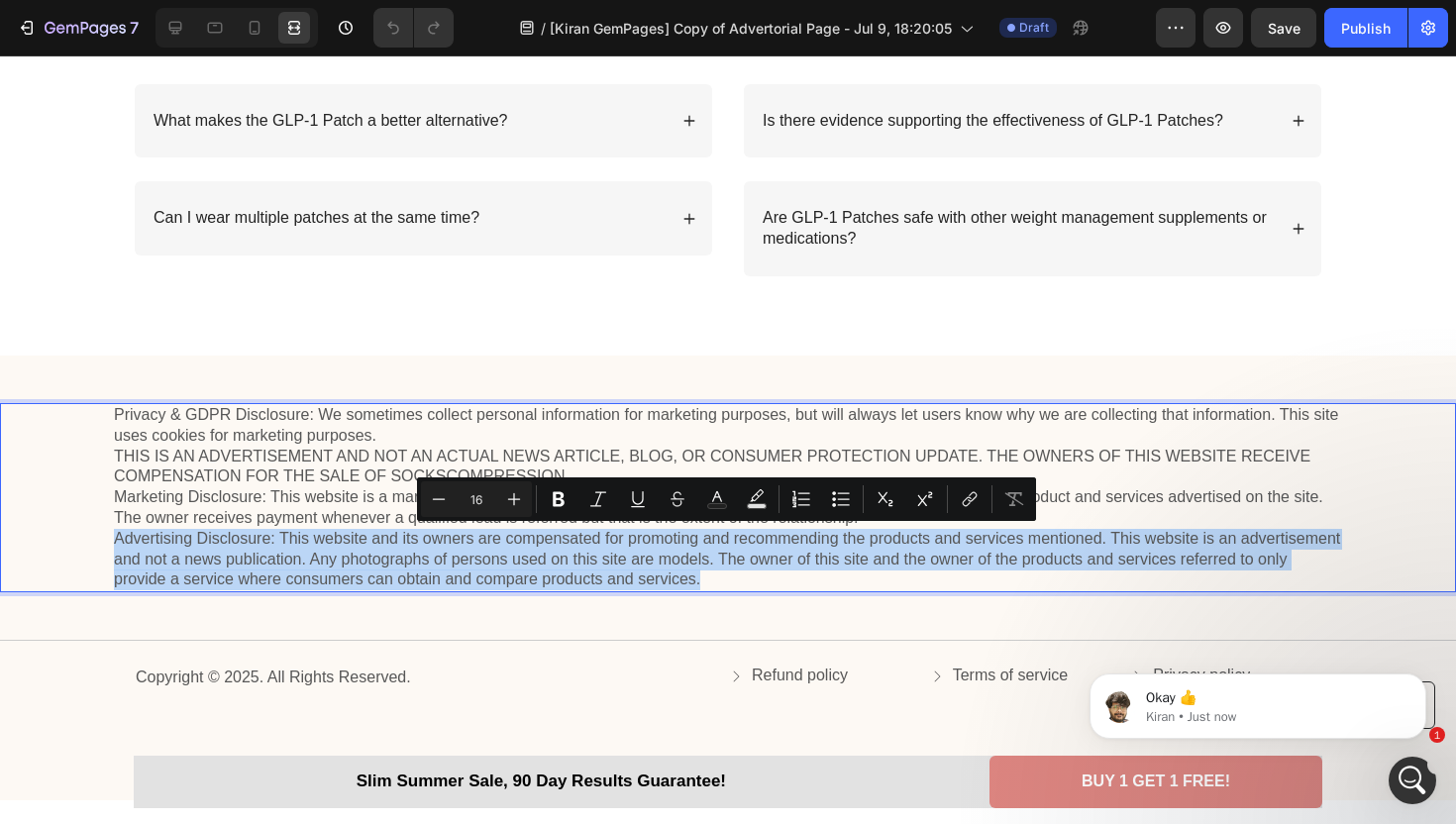 click on "Privacy & GDPR Disclosure: We sometimes collect personal information for marketing purposes, but will always let users know why we are collecting that information. This site uses cookies for marketing purposes. THIS IS AN ADVERTISEMENT AND NOT AN ACTUAL NEWS ARTICLE, BLOG, OR CONSUMER PROTECTION UPDATE. THE OWNERS OF THIS WEBSITE RECEIVE COMPENSATION FOR THE SALE OF SOCKSCOMPRESSION. Marketing Disclosure: This website is a market place. As such you should know that the owner has a monetary connection to the product and services advertised on the site. The owner receives payment whenever a qualified lead is referred but that is the extent of the relationship." at bounding box center (728, 497) 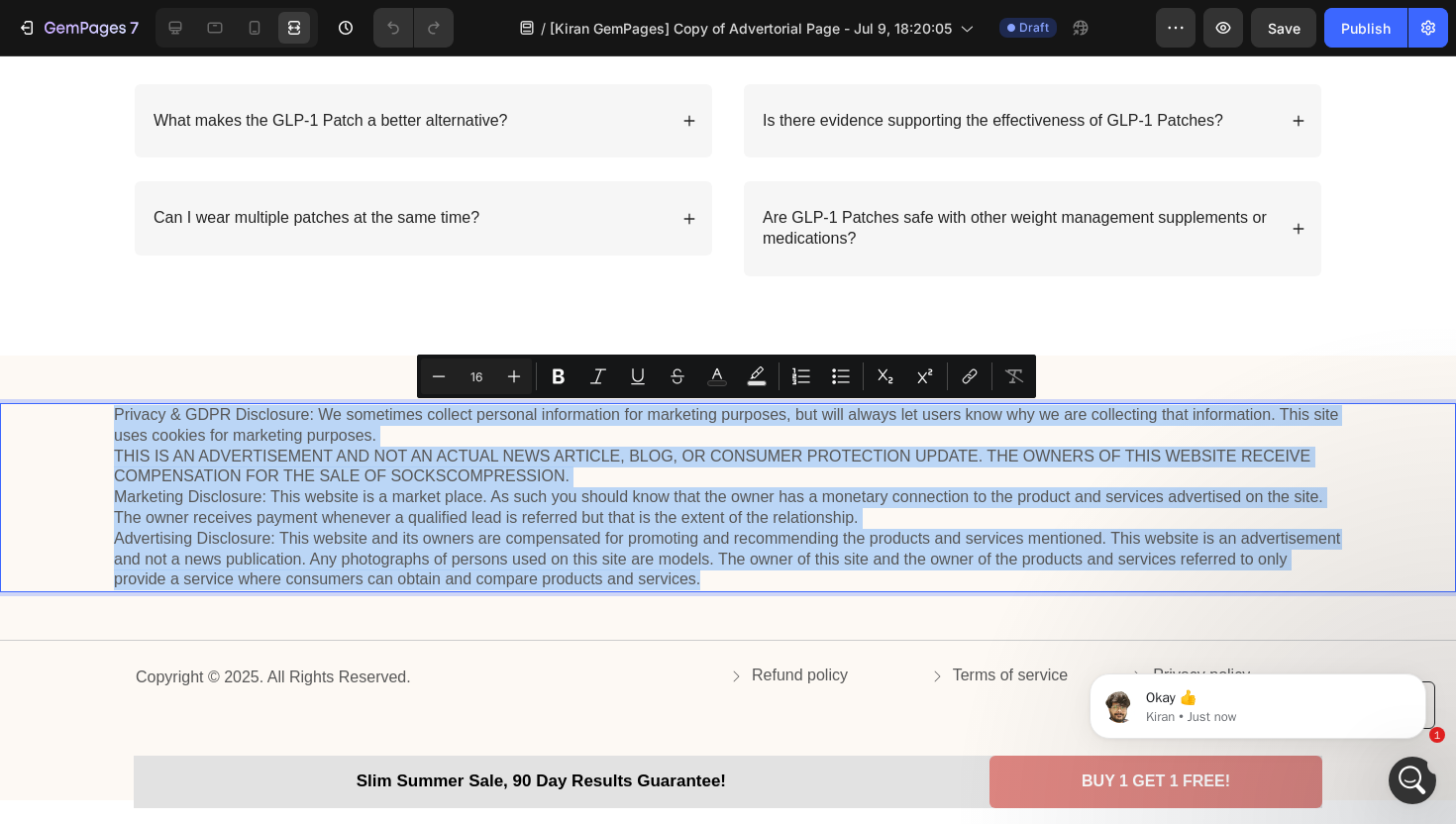 copy on "Privacy & GDPR Disclosure: We sometimes collect personal information for marketing purposes, but will always let users know why we are collecting that information. This site uses cookies for marketing purposes. THIS IS AN ADVERTISEMENT AND NOT AN ACTUAL NEWS ARTICLE, BLOG, OR CONSUMER PROTECTION UPDATE. THE OWNERS OF THIS WEBSITE RECEIVE COMPENSATION FOR THE SALE OF SOCKSCOMPRESSION. Marketing Disclosure: This website is a market place. As such you should know that the owner has a monetary connection to the product and services advertised on the site. The owner receives payment whenever a qualified lead is referred but that is the extent of the relationship. Advertising Disclosure: This website and its owners are compensated for promoting and recommending the products and services mentioned. This website is an advertisement and not a news publication. Any photographs of persons used on this site are models. The owner of this site and the owner of the products and services referred to only provide a service..." 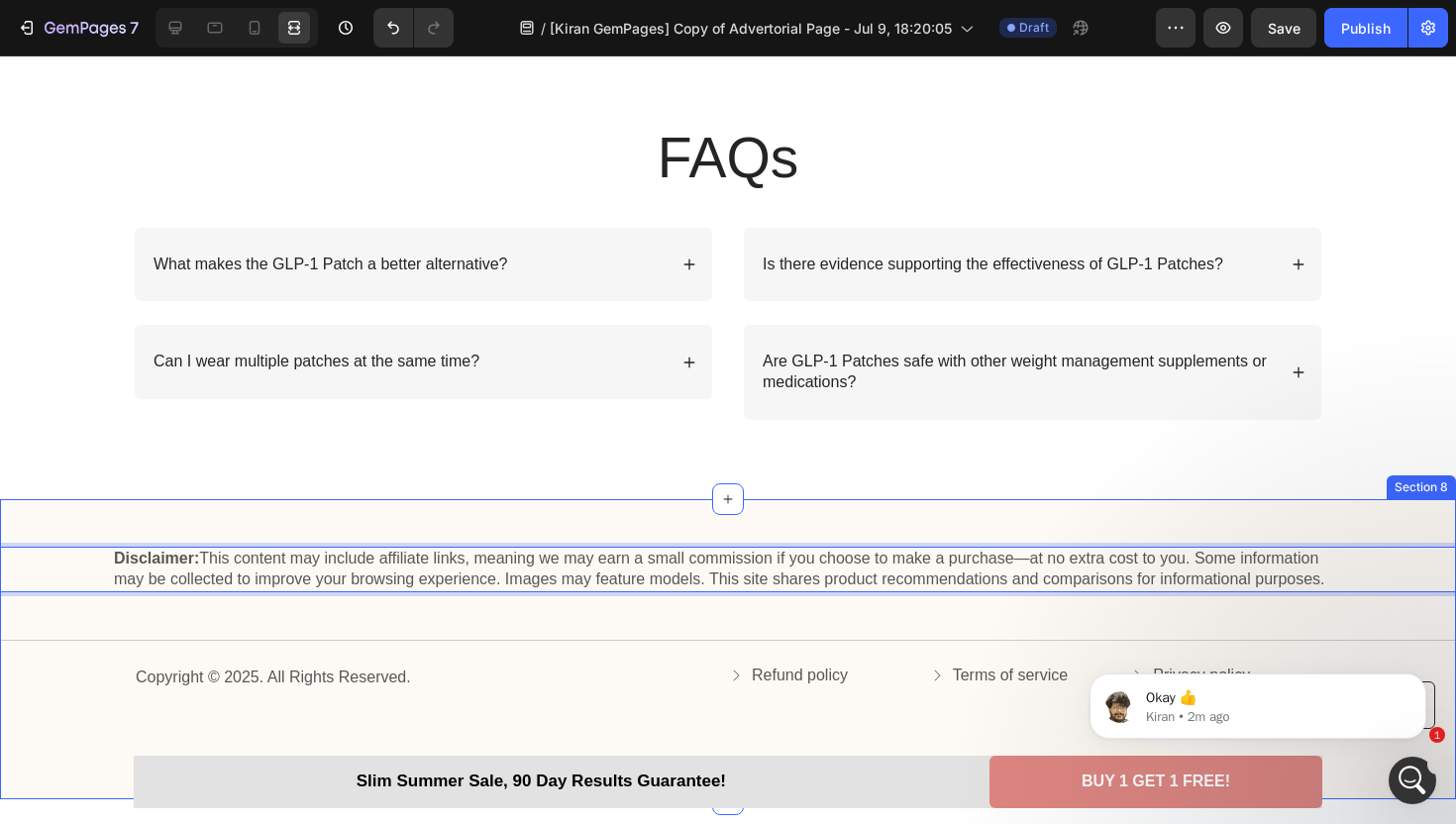 scroll, scrollTop: 7454, scrollLeft: 0, axis: vertical 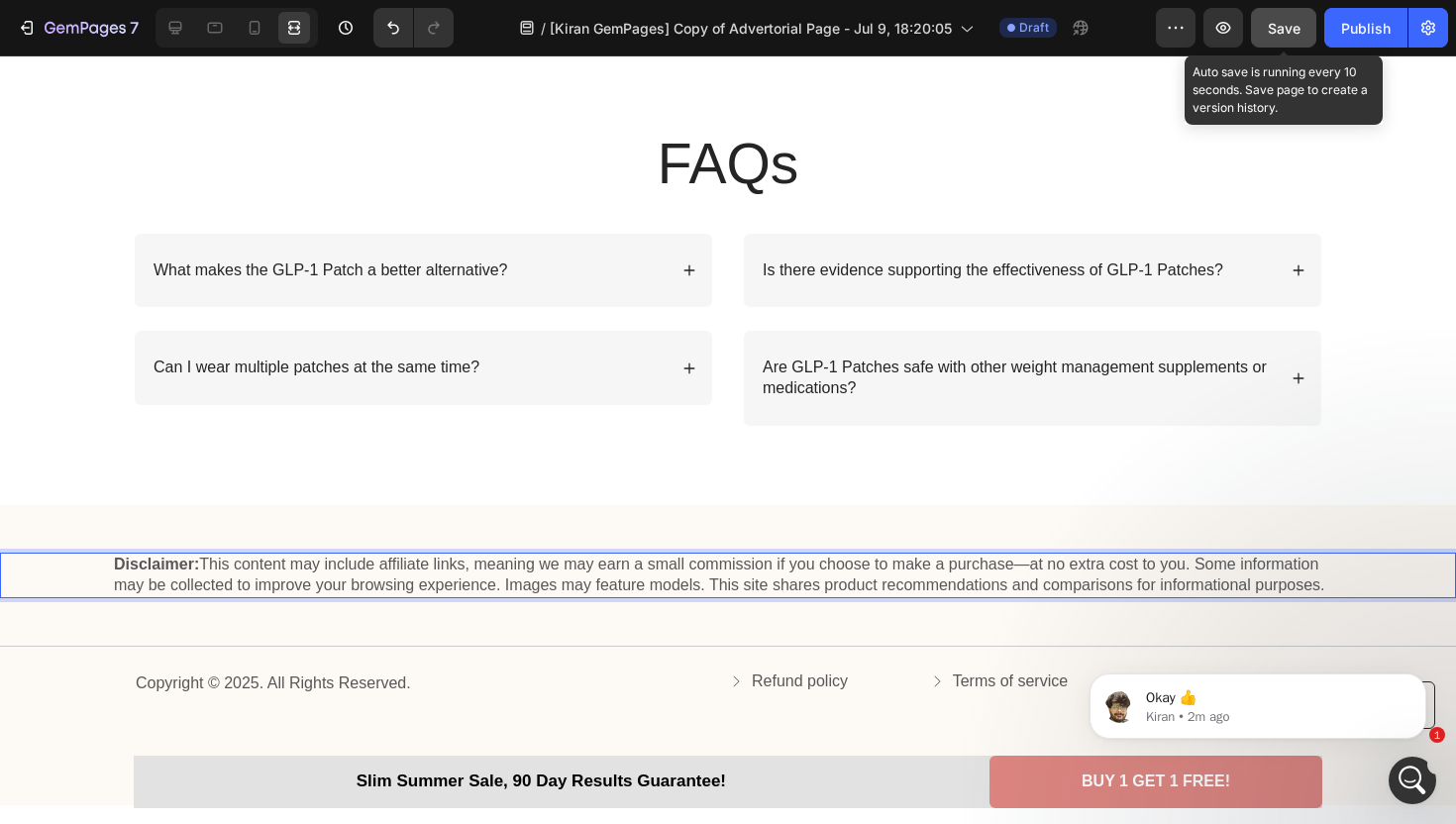 click on "Save" at bounding box center (1284, 28) 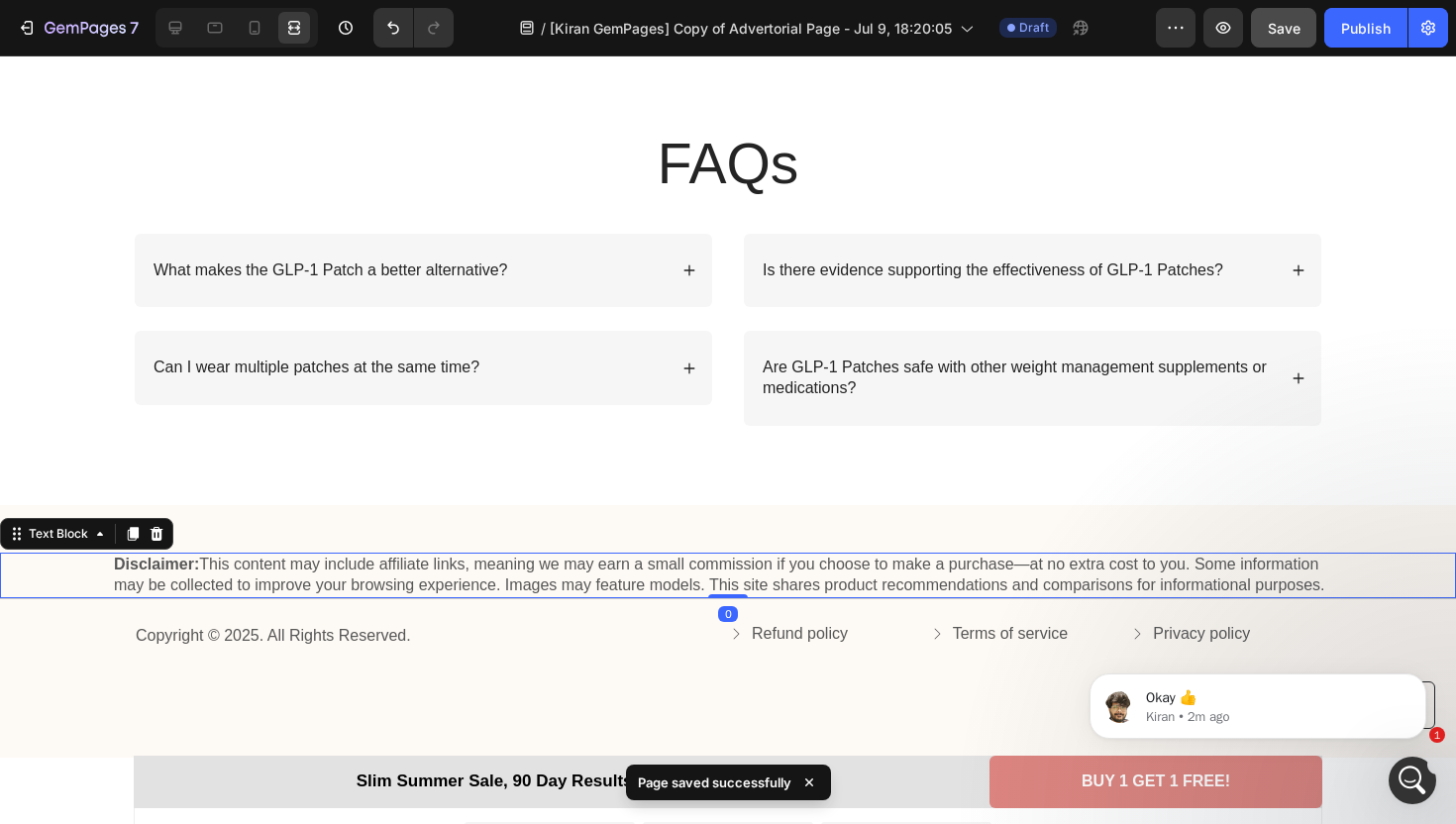 drag, startPoint x: 734, startPoint y: 642, endPoint x: 734, endPoint y: 589, distance: 53 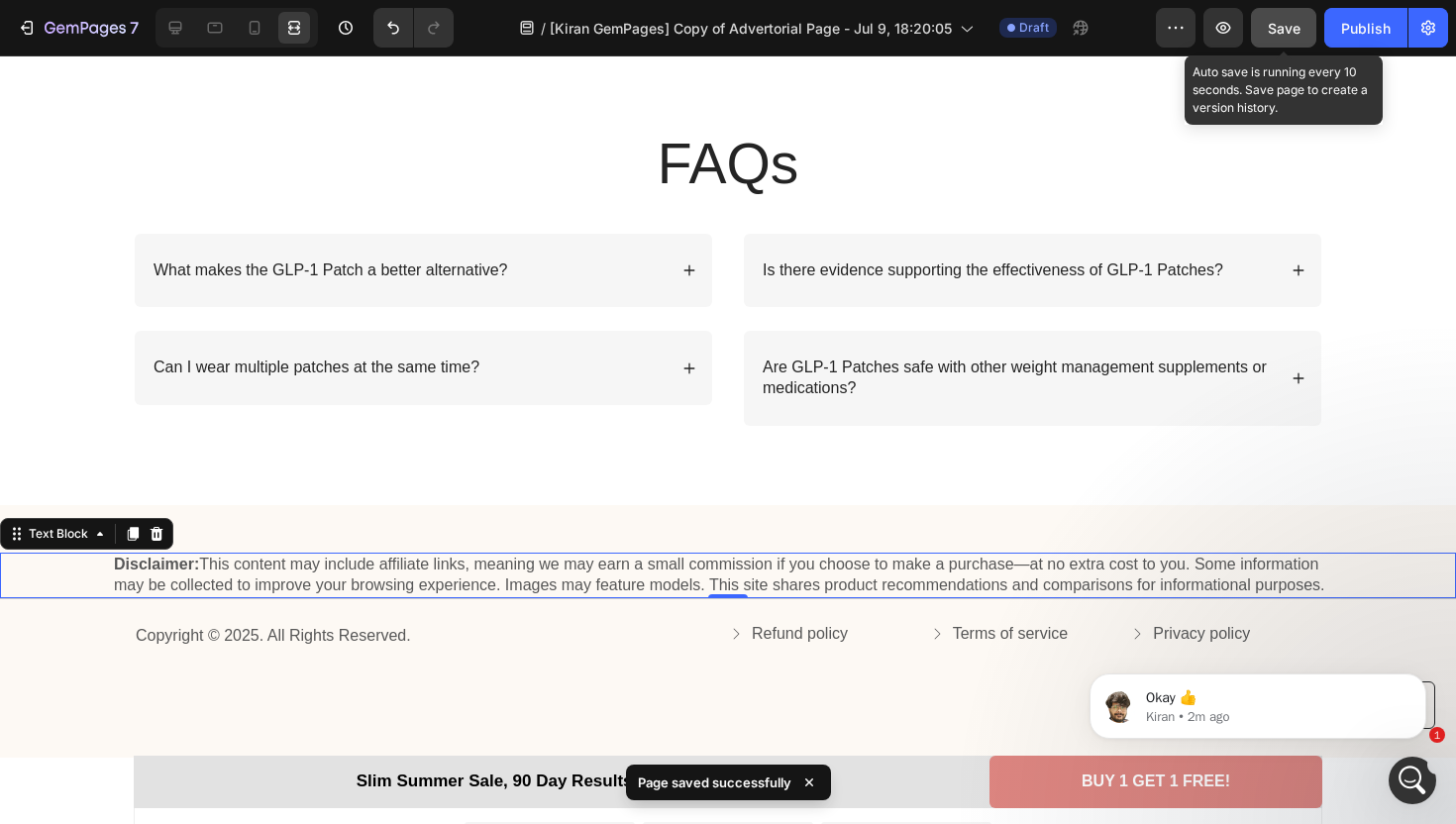 click on "Save" at bounding box center [1284, 28] 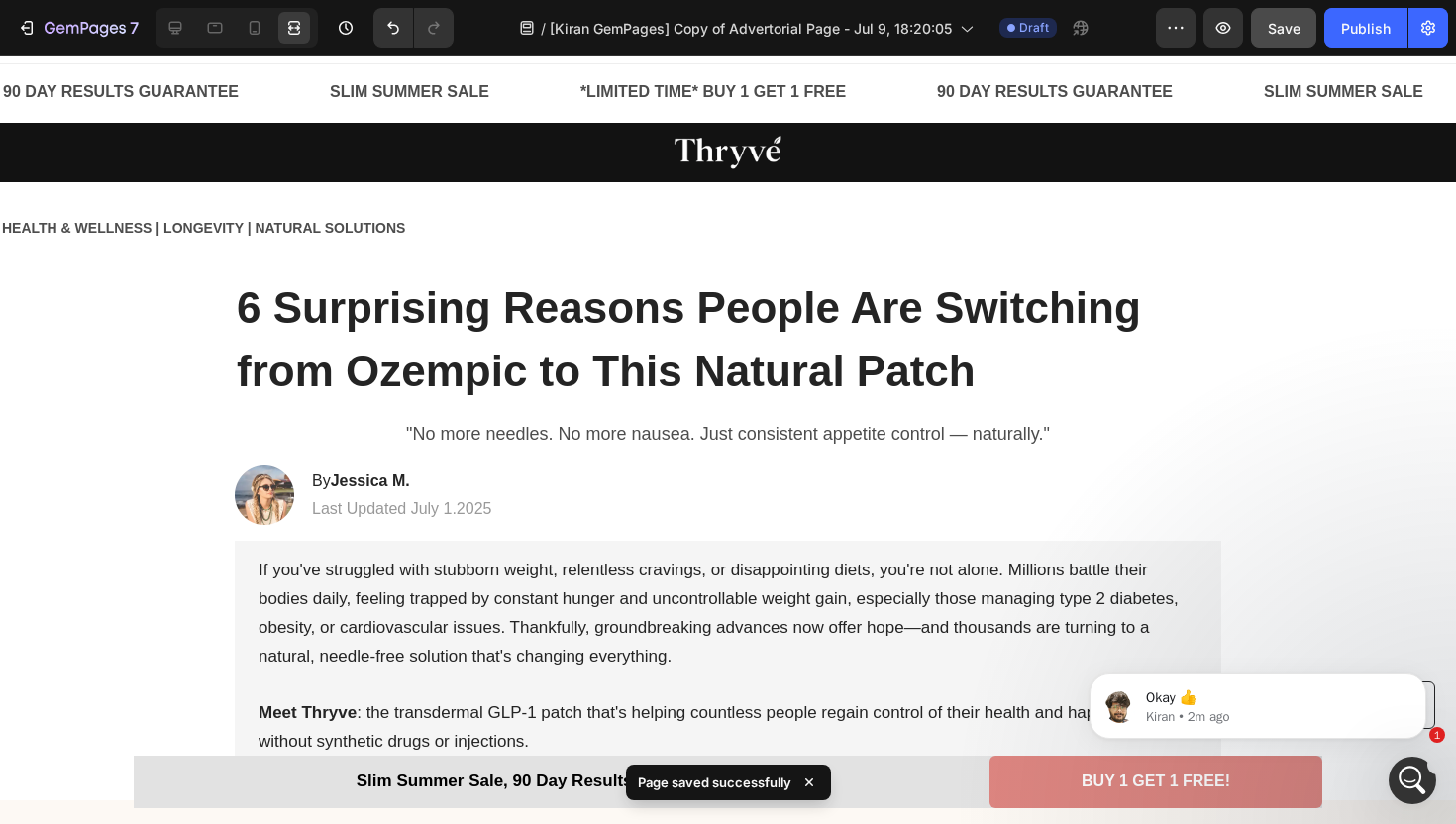 scroll, scrollTop: 0, scrollLeft: 0, axis: both 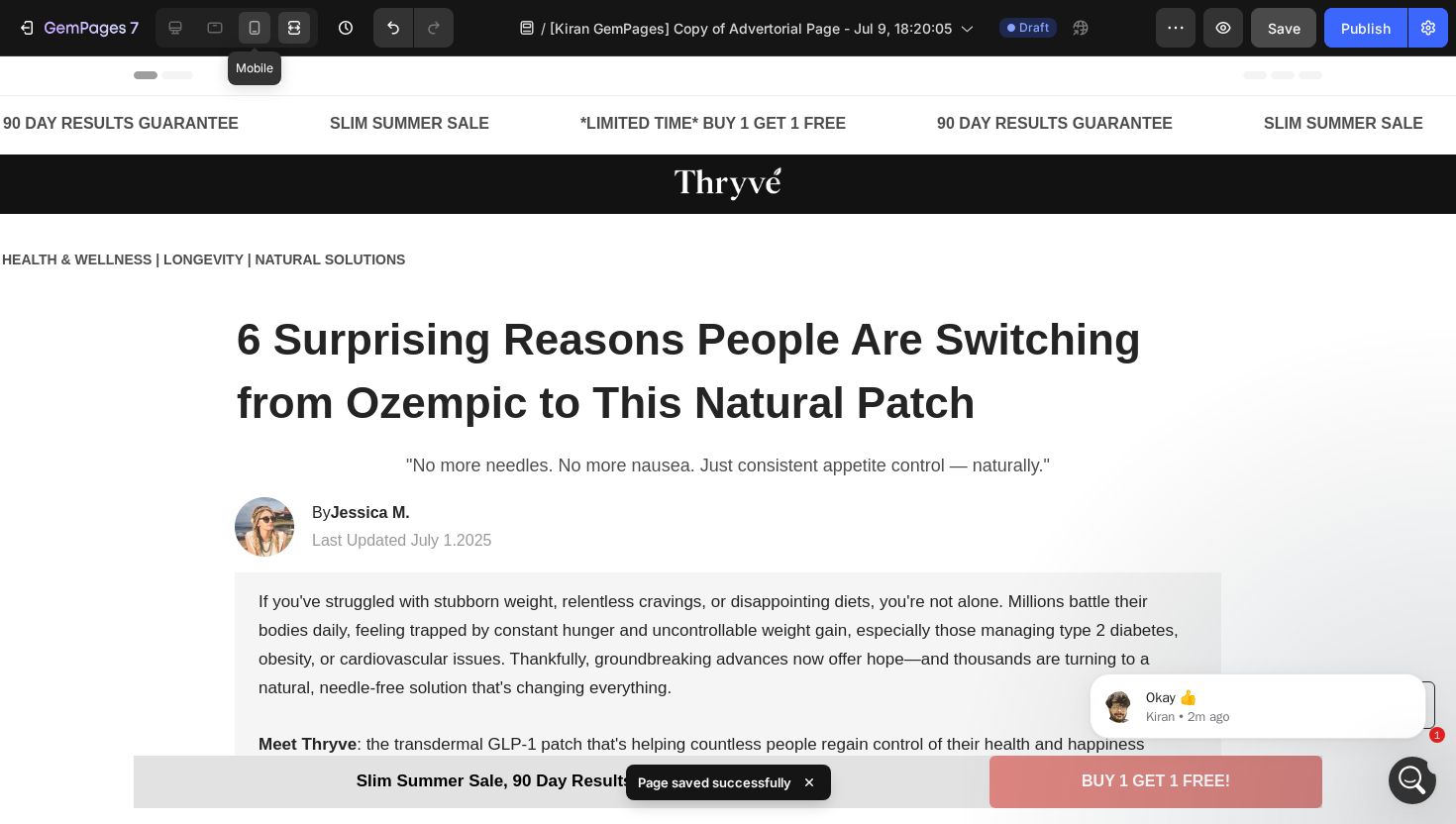 click 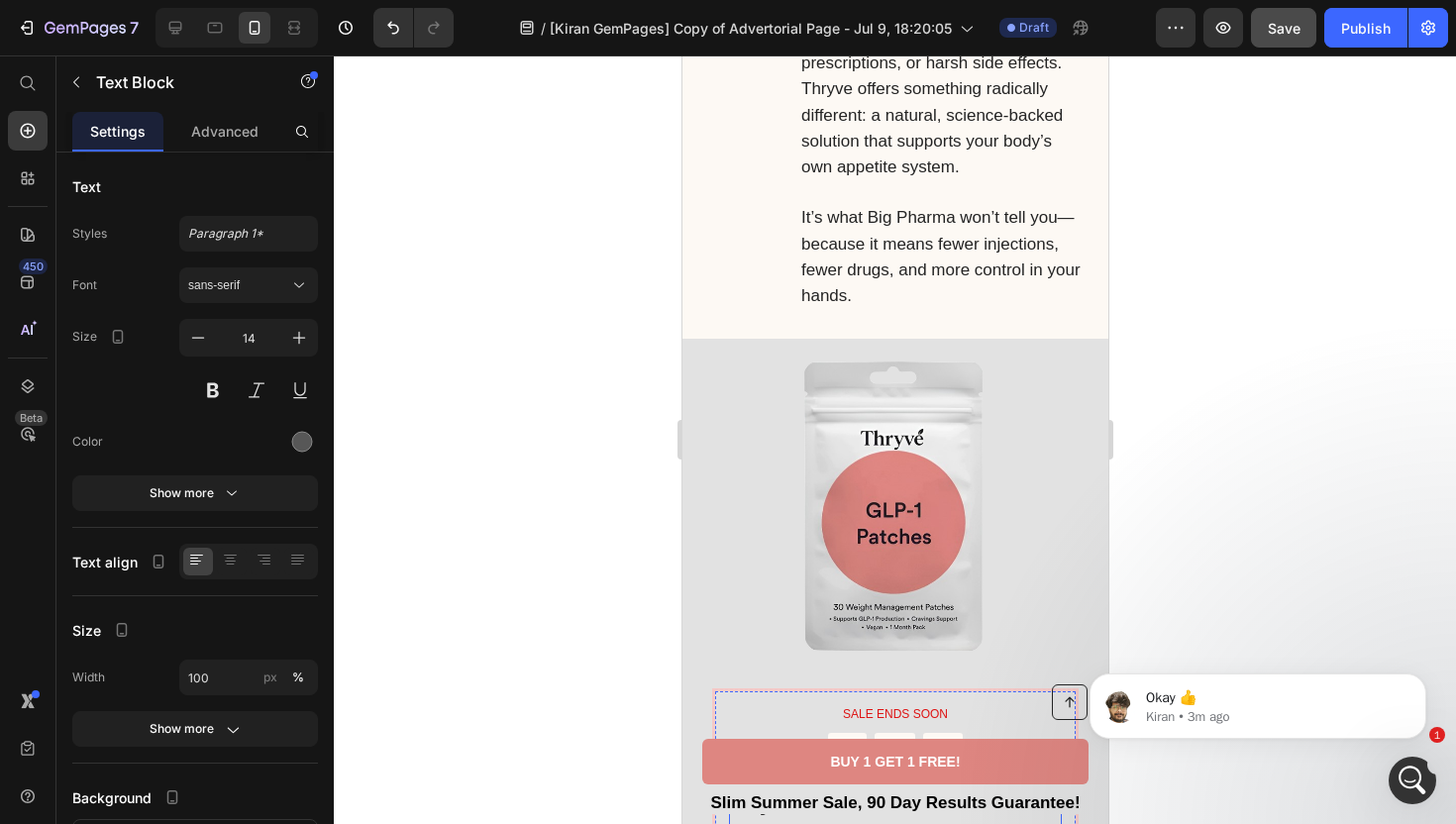 scroll, scrollTop: 7979, scrollLeft: 0, axis: vertical 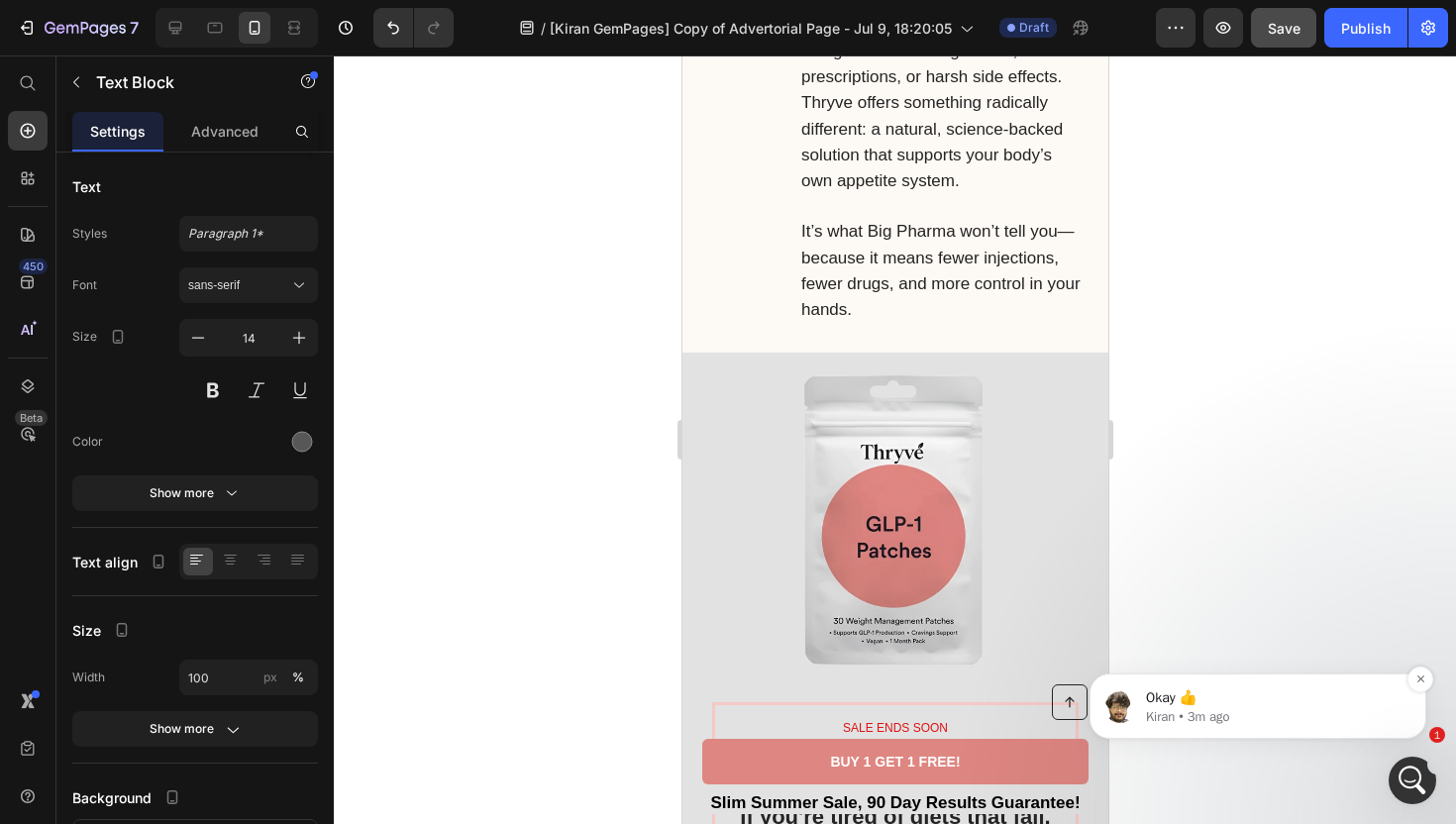 click on "Kiran • 3m ago" at bounding box center [1274, 717] 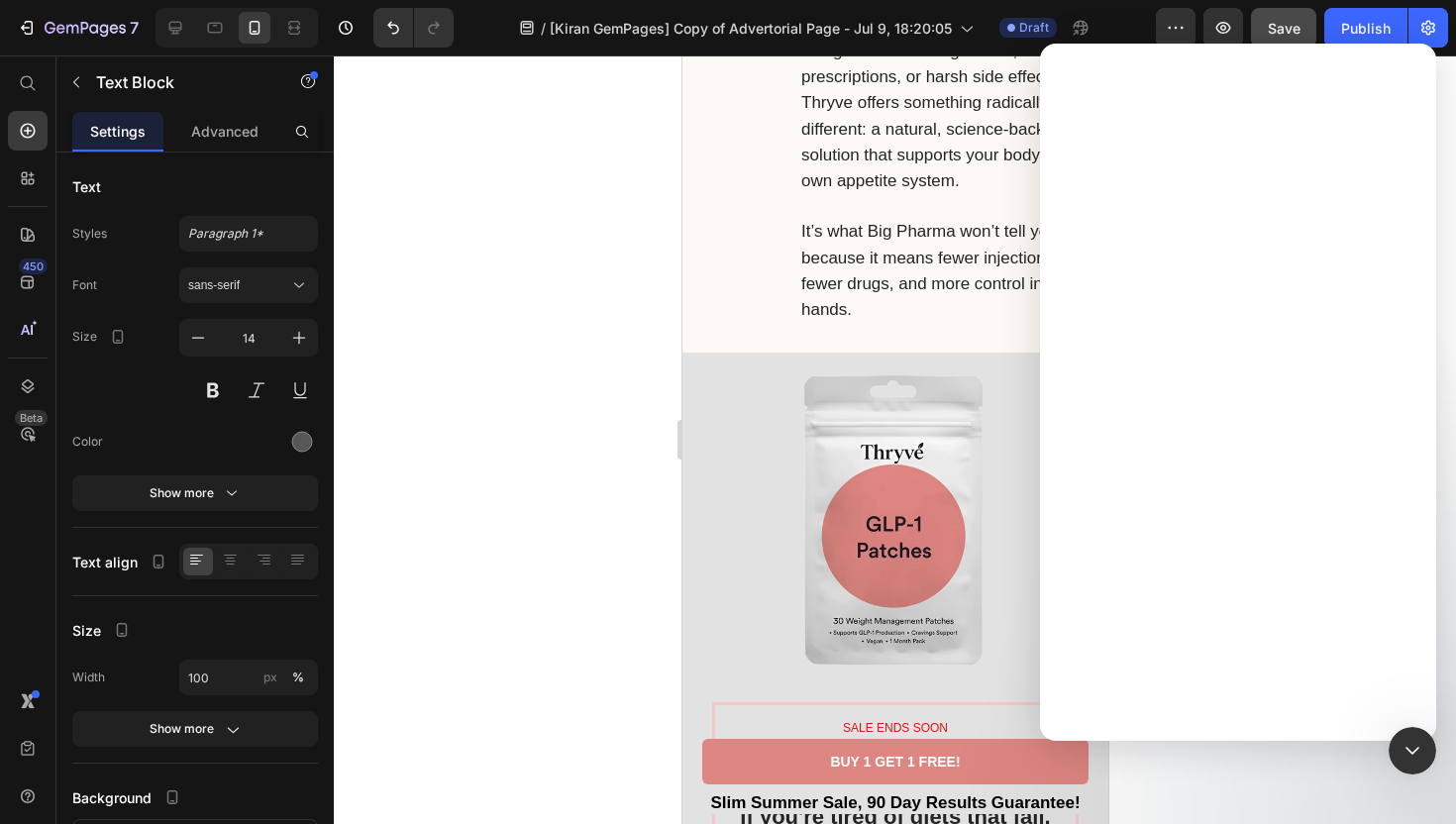 scroll, scrollTop: 0, scrollLeft: 0, axis: both 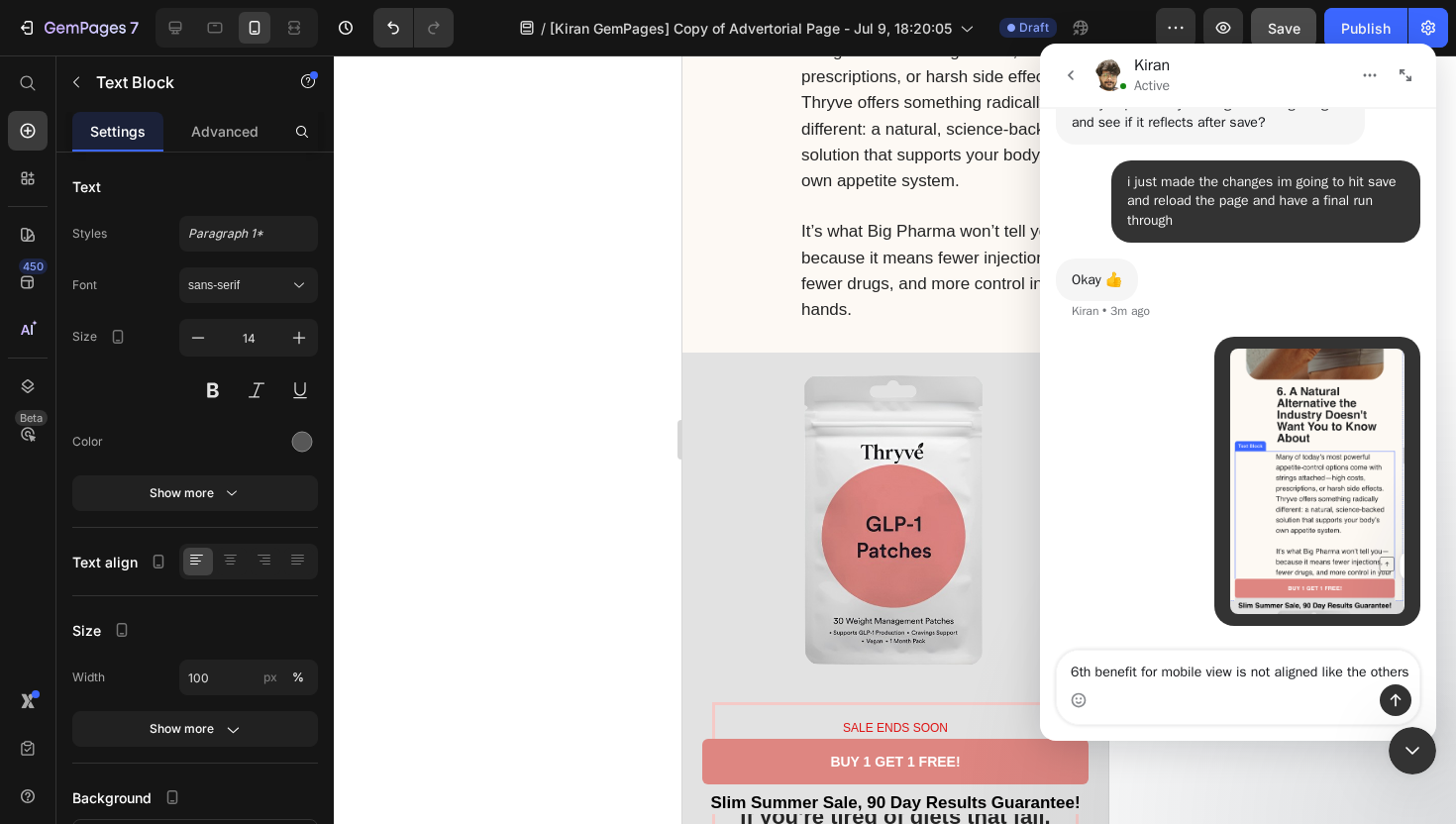 type on "6th benefit for mobile view is not aligned like the others" 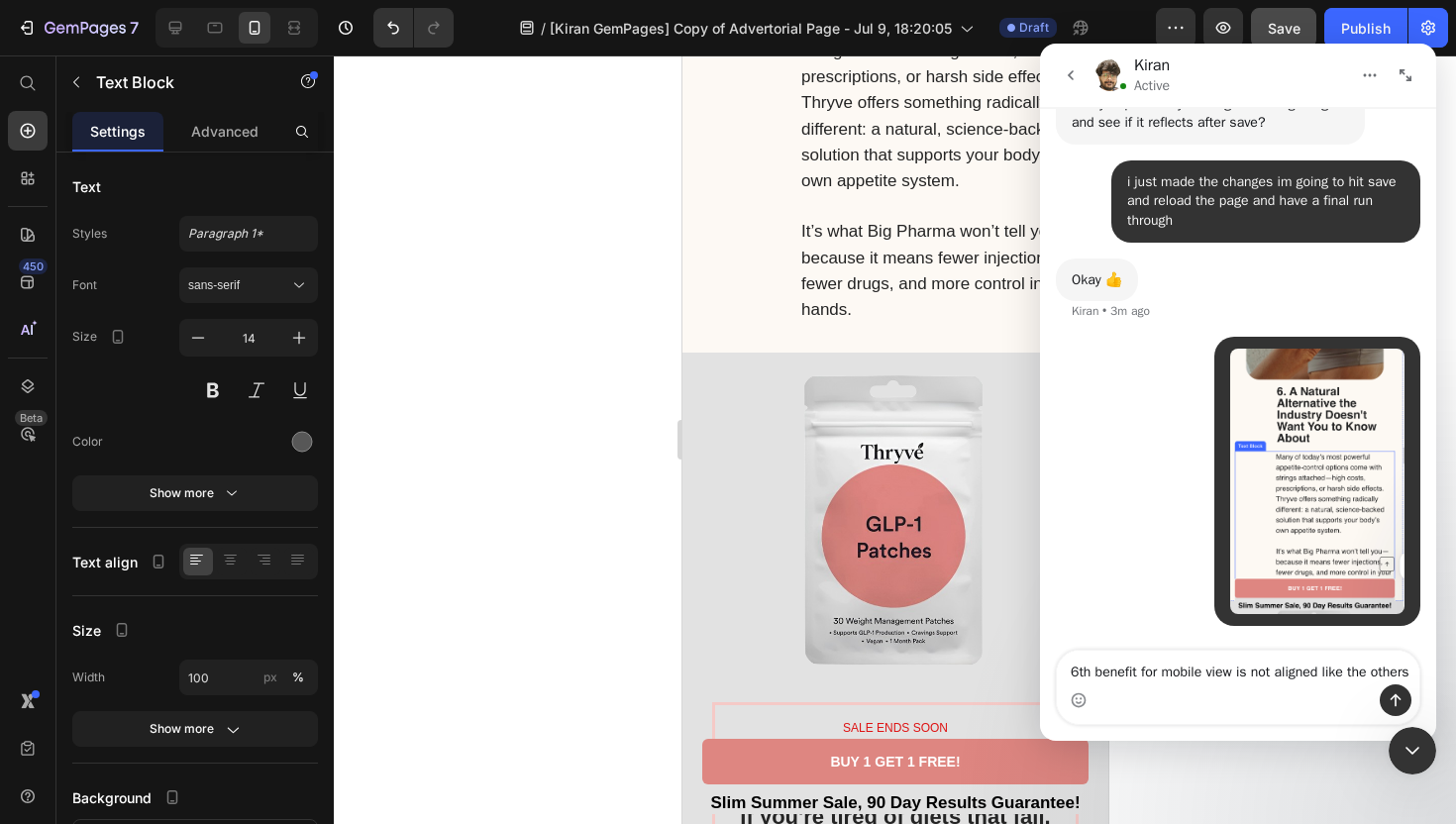 type 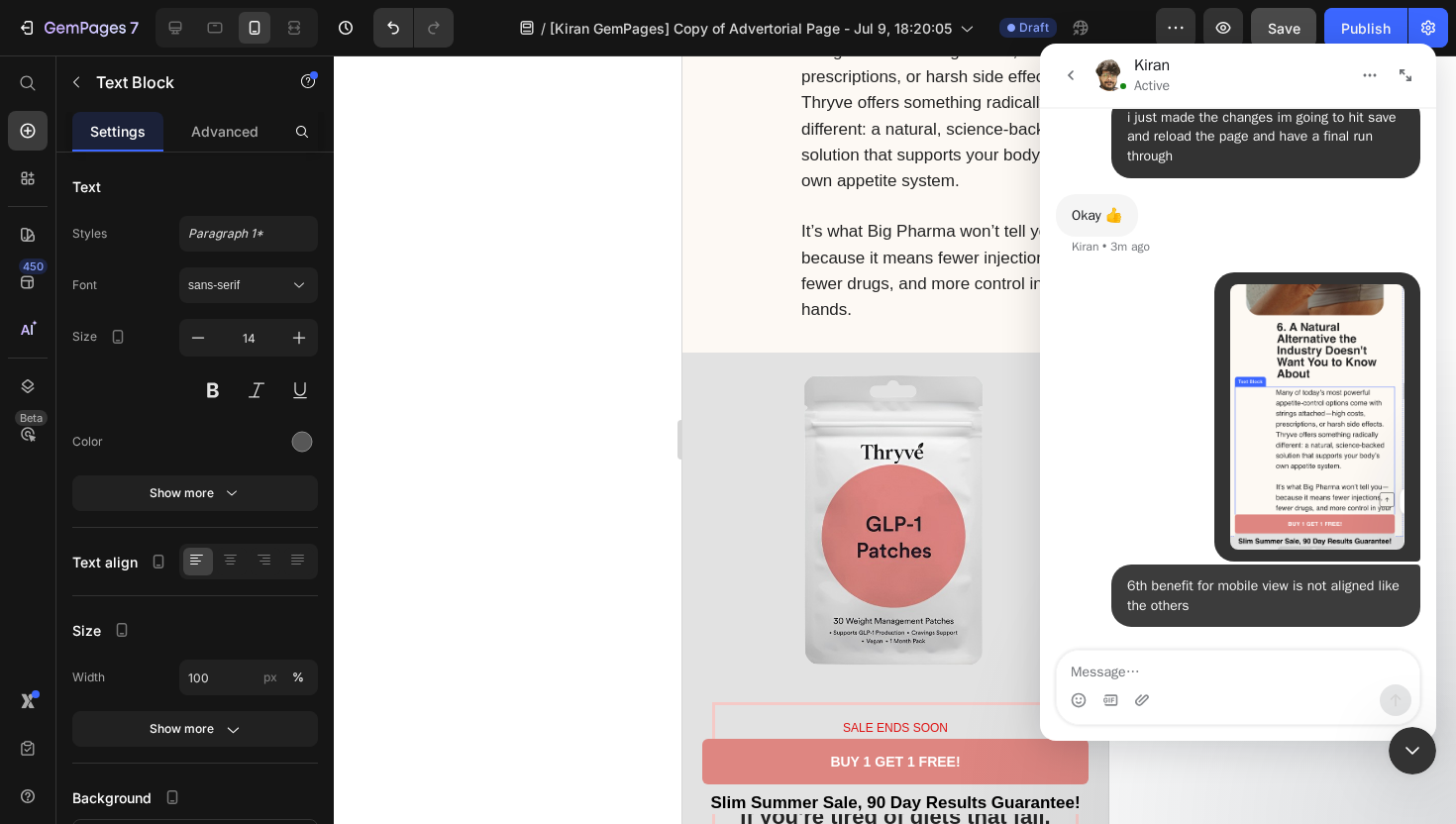 scroll, scrollTop: 11370, scrollLeft: 0, axis: vertical 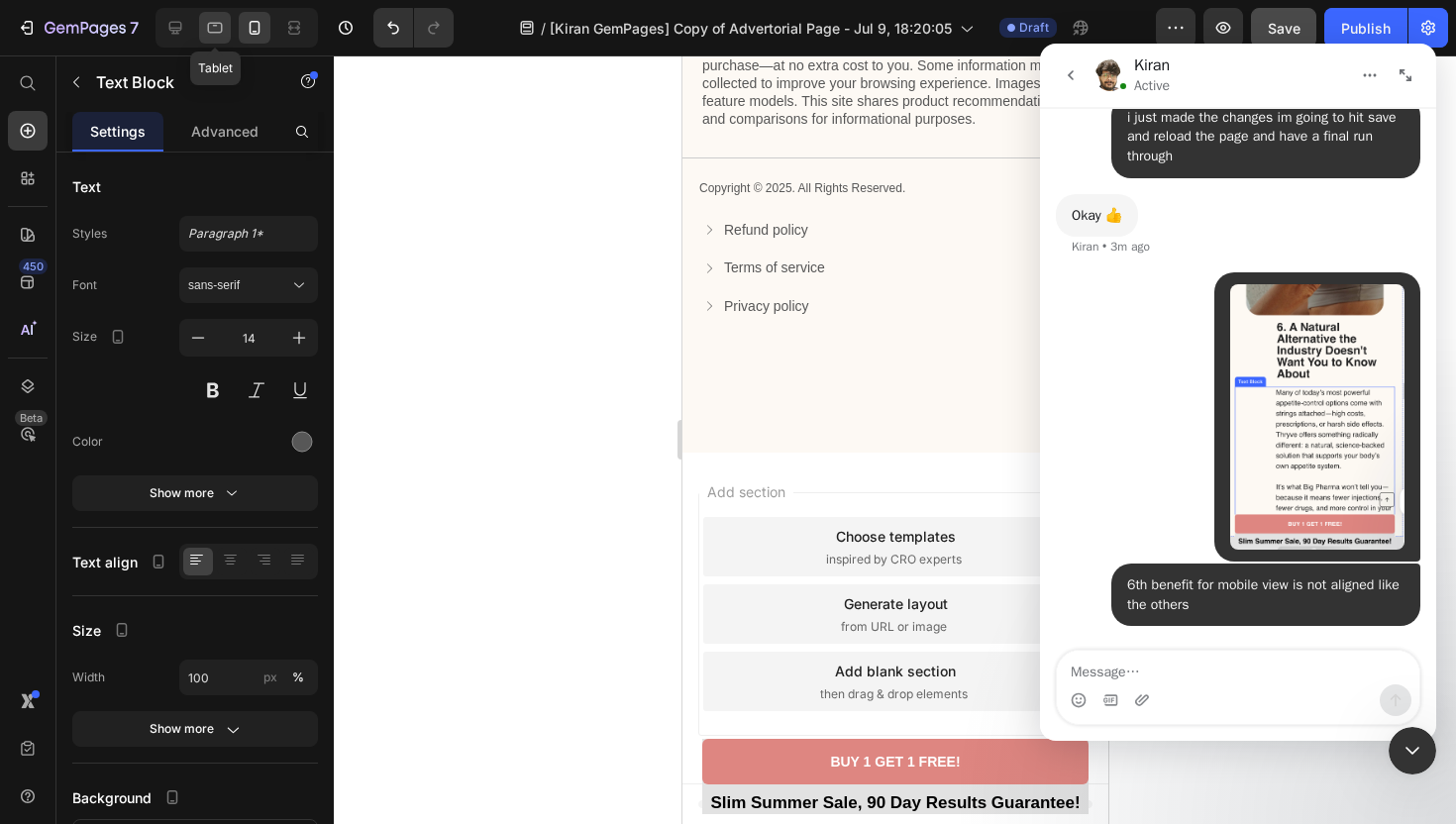 click 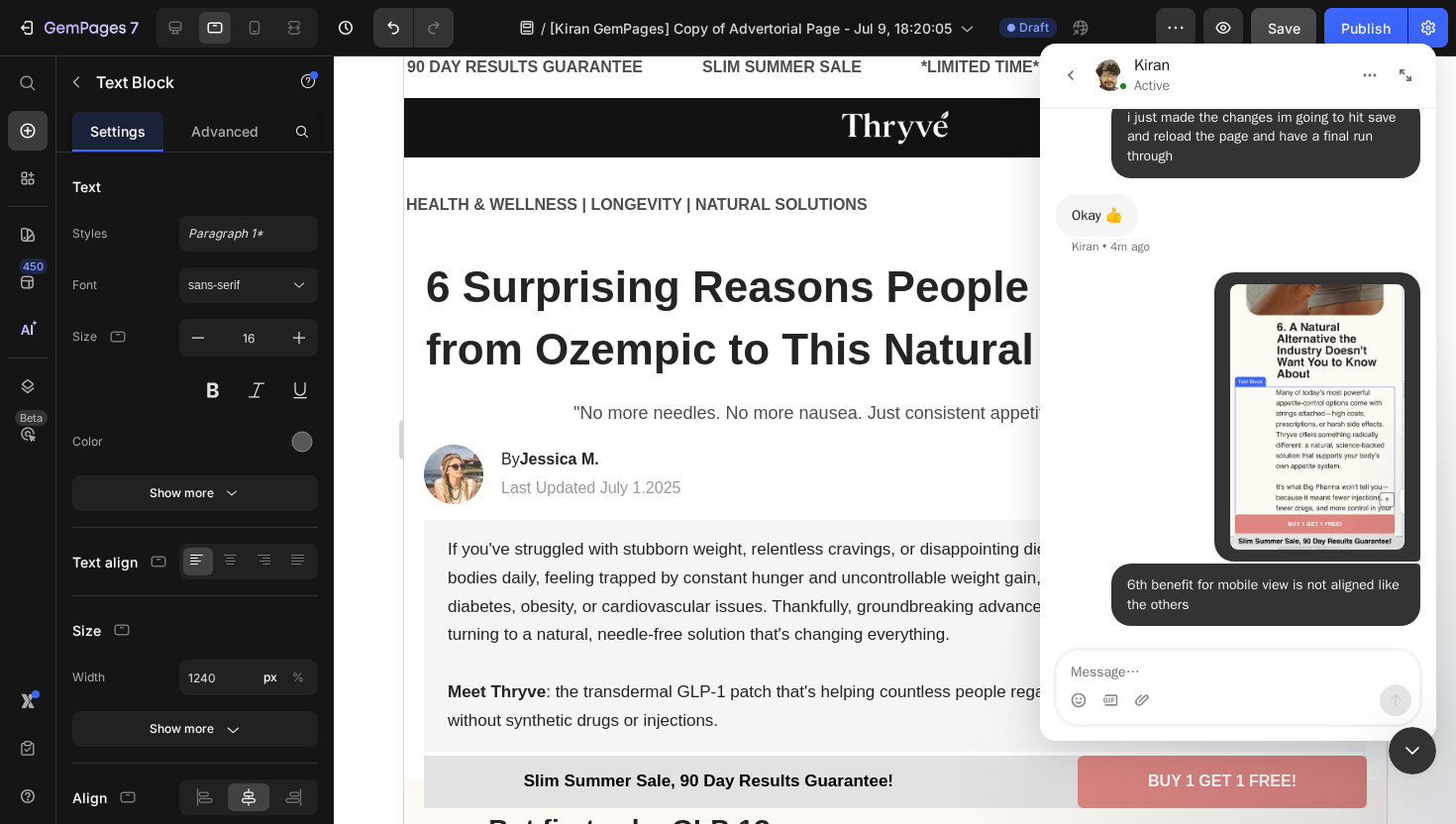 scroll, scrollTop: 0, scrollLeft: 0, axis: both 